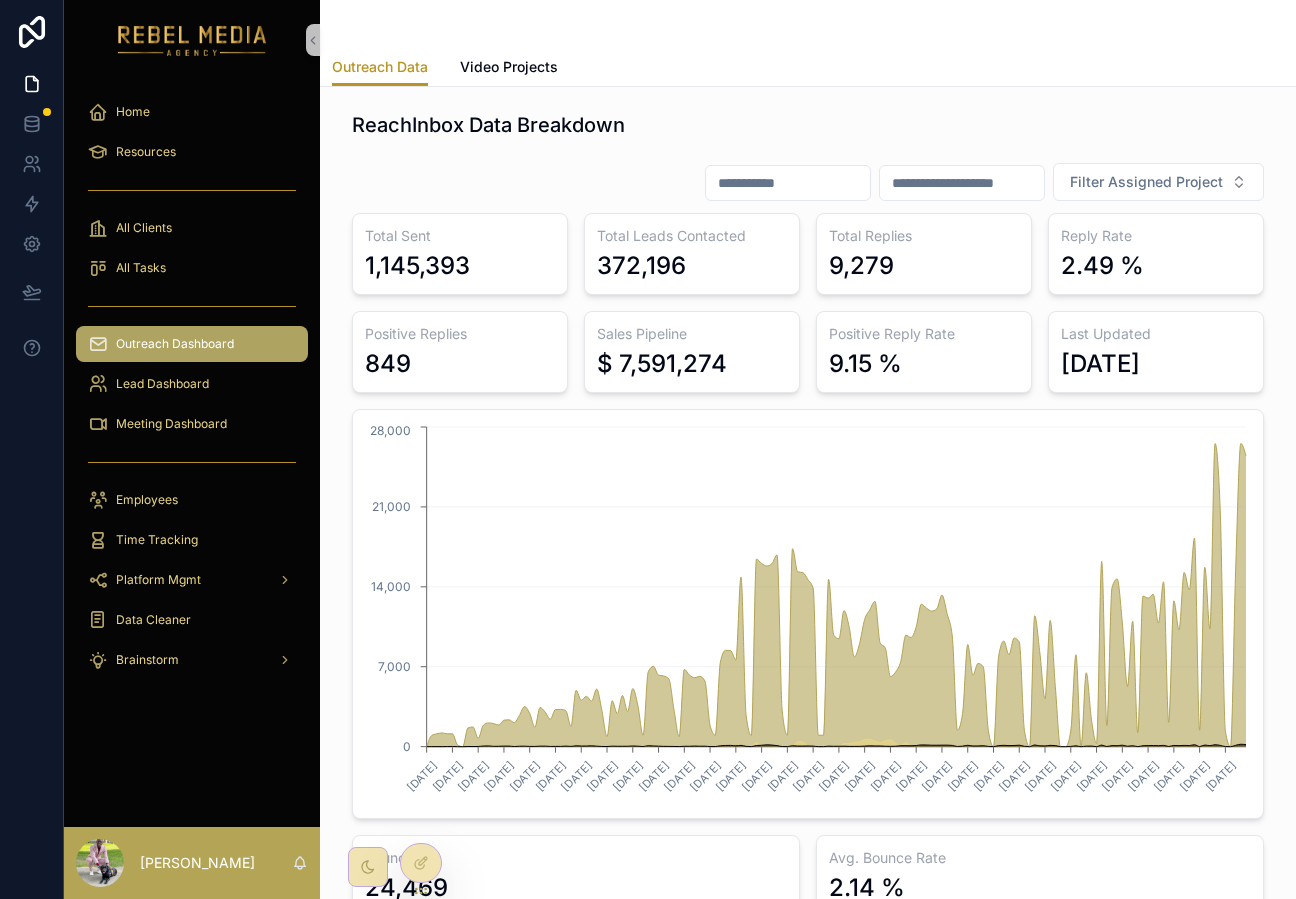 scroll, scrollTop: 0, scrollLeft: 0, axis: both 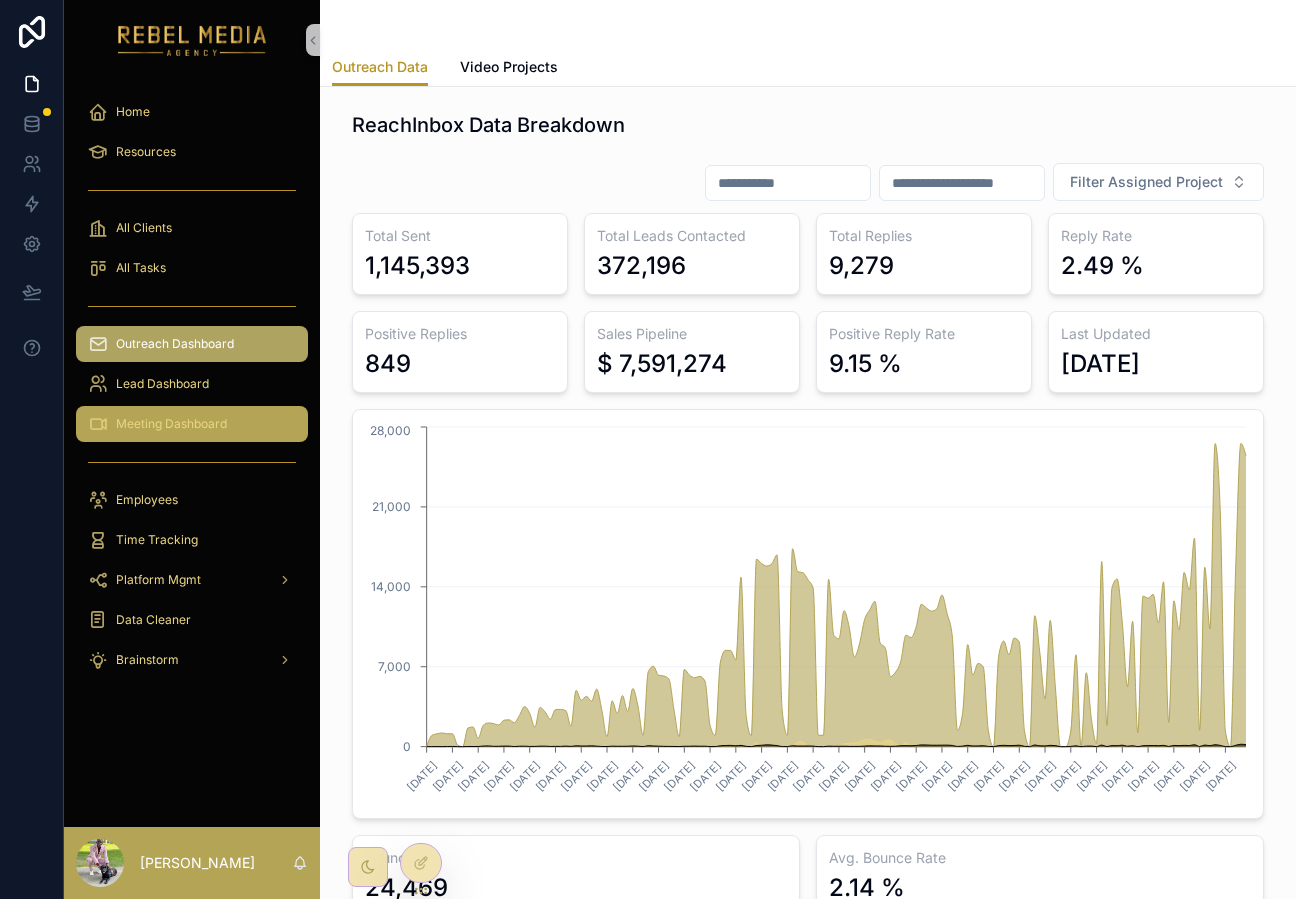click on "Meeting Dashboard" at bounding box center (171, 424) 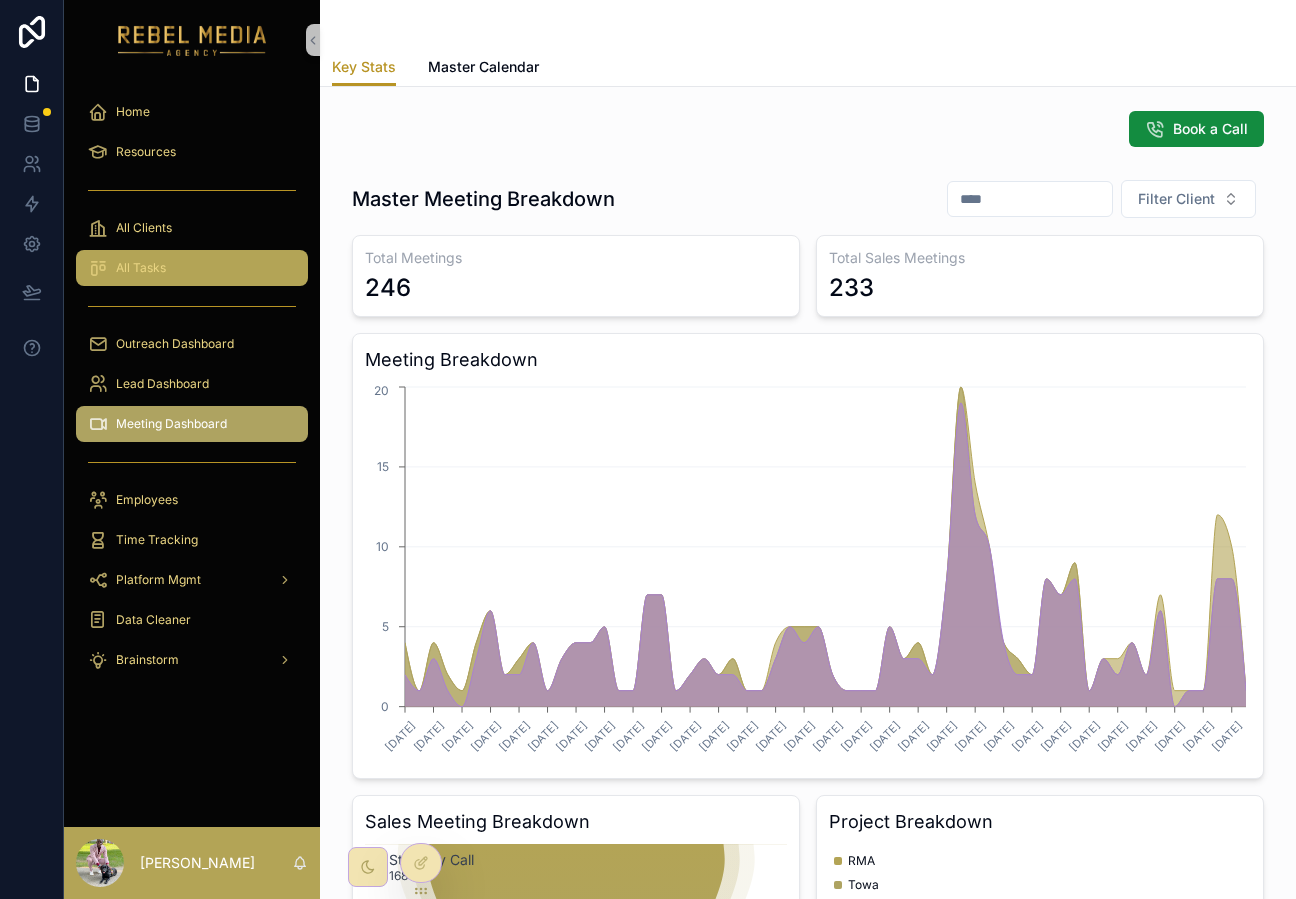 click on "All Tasks" at bounding box center [141, 268] 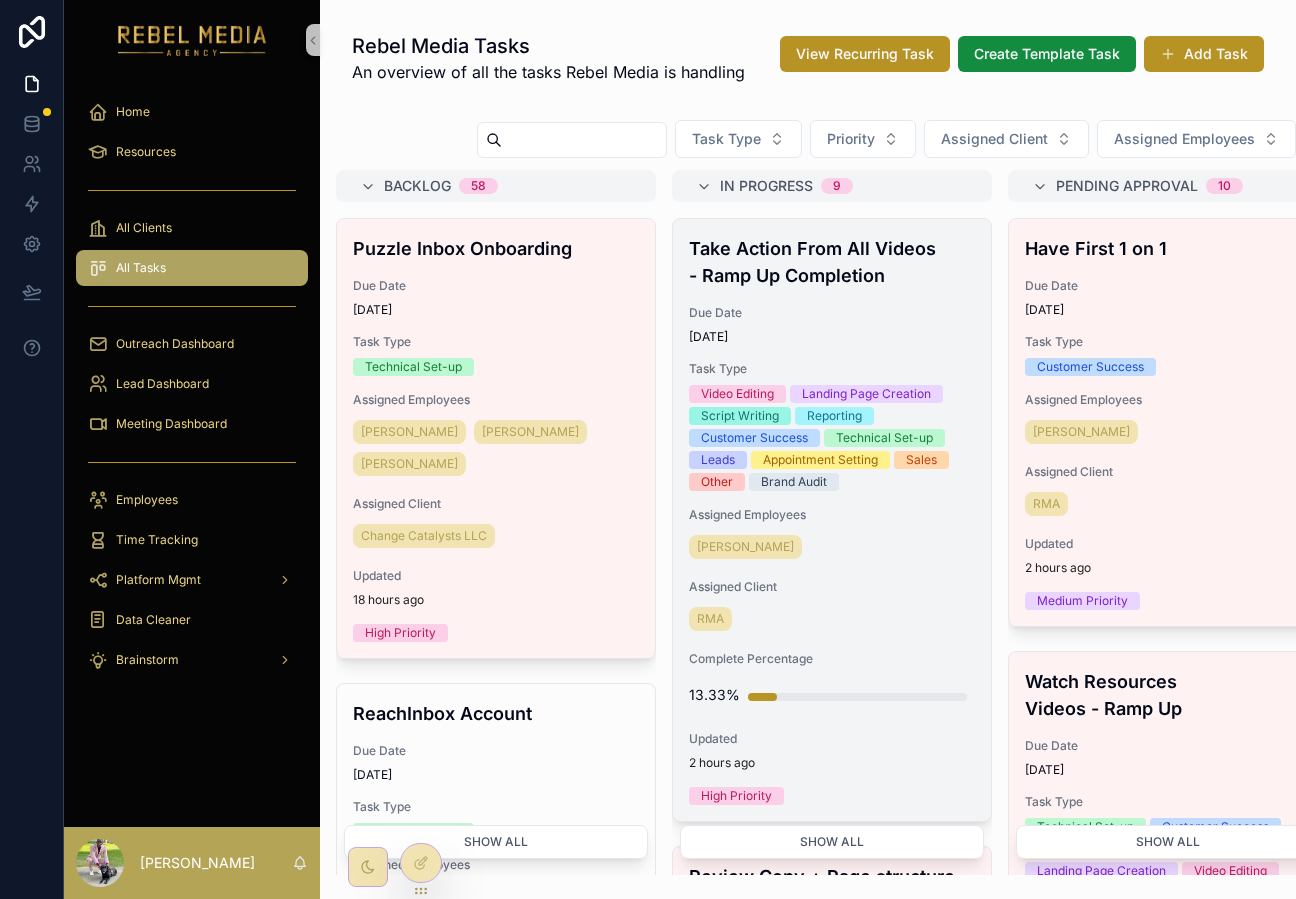 click on "Take Action From All Videos - Ramp Up Completion Due Date 7/10/2025 Task Type Video Editing Landing Page Creation Script Writing Reporting Customer Success Technical Set-up Leads Appointment Setting Sales Other Brand Audit Assigned Employees Dami Ojo-George Assigned Client RMA Complete Percentage 13.33% Updated 2 hours ago High Priority" at bounding box center [832, 520] 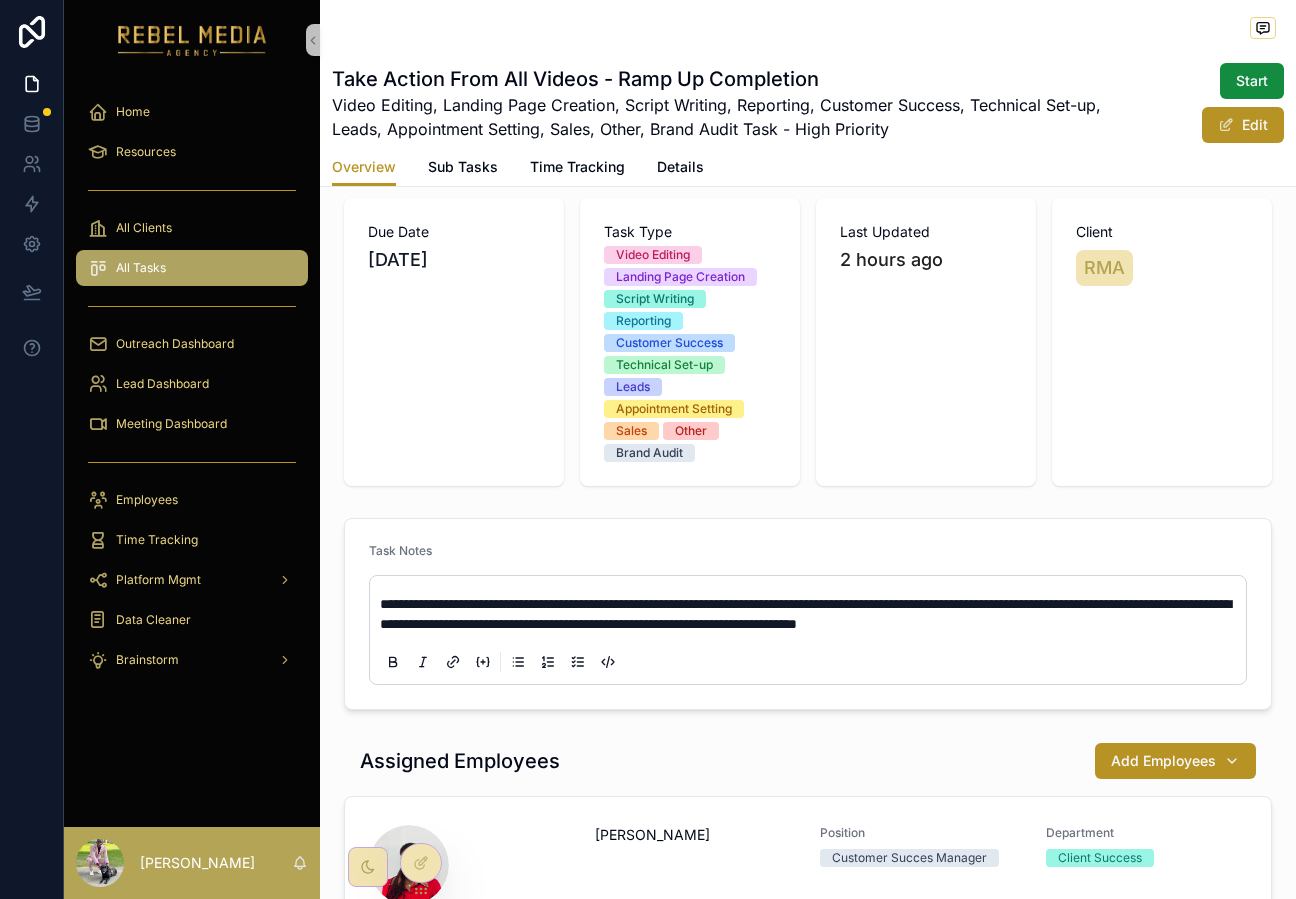 scroll, scrollTop: 0, scrollLeft: 0, axis: both 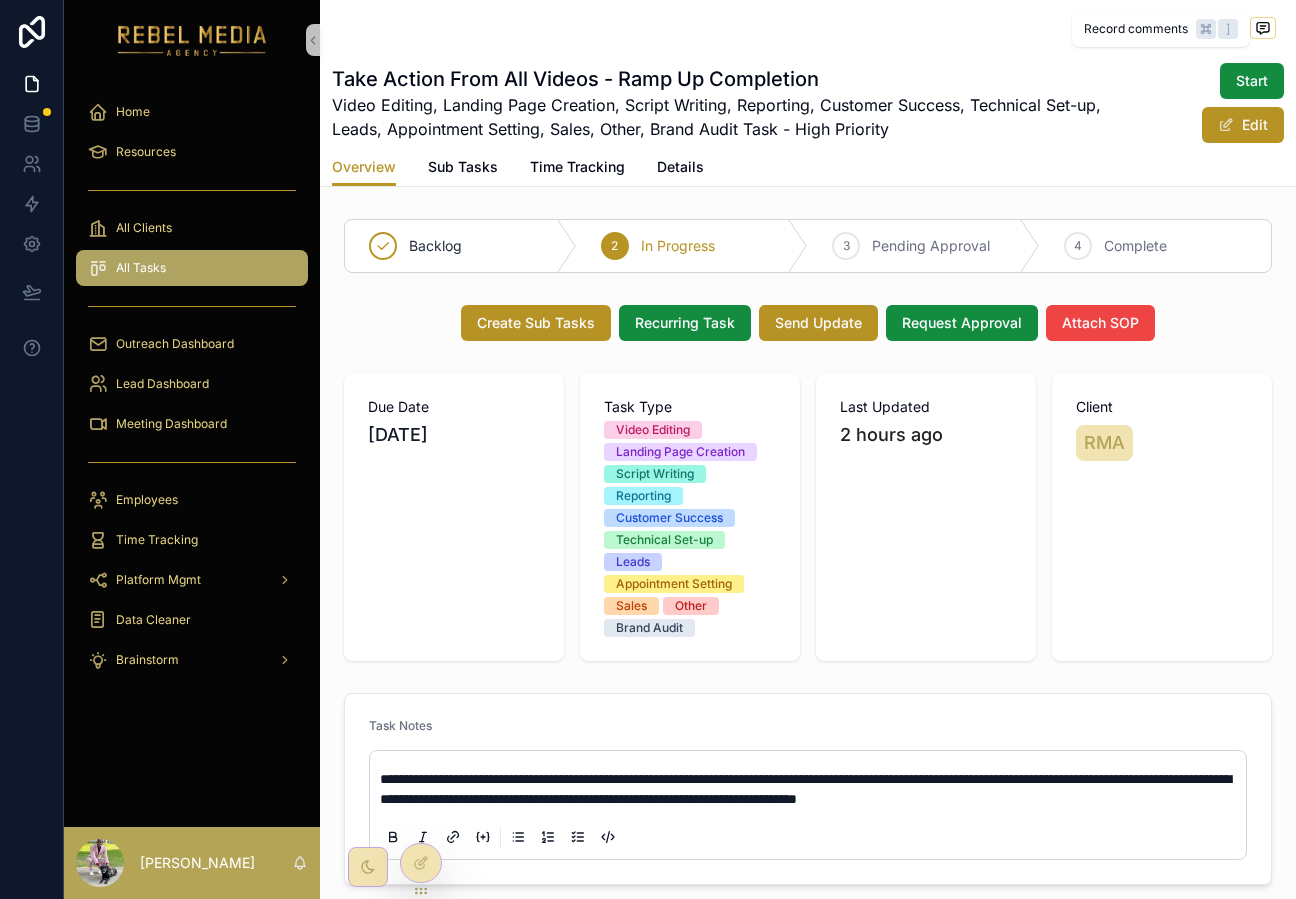 click 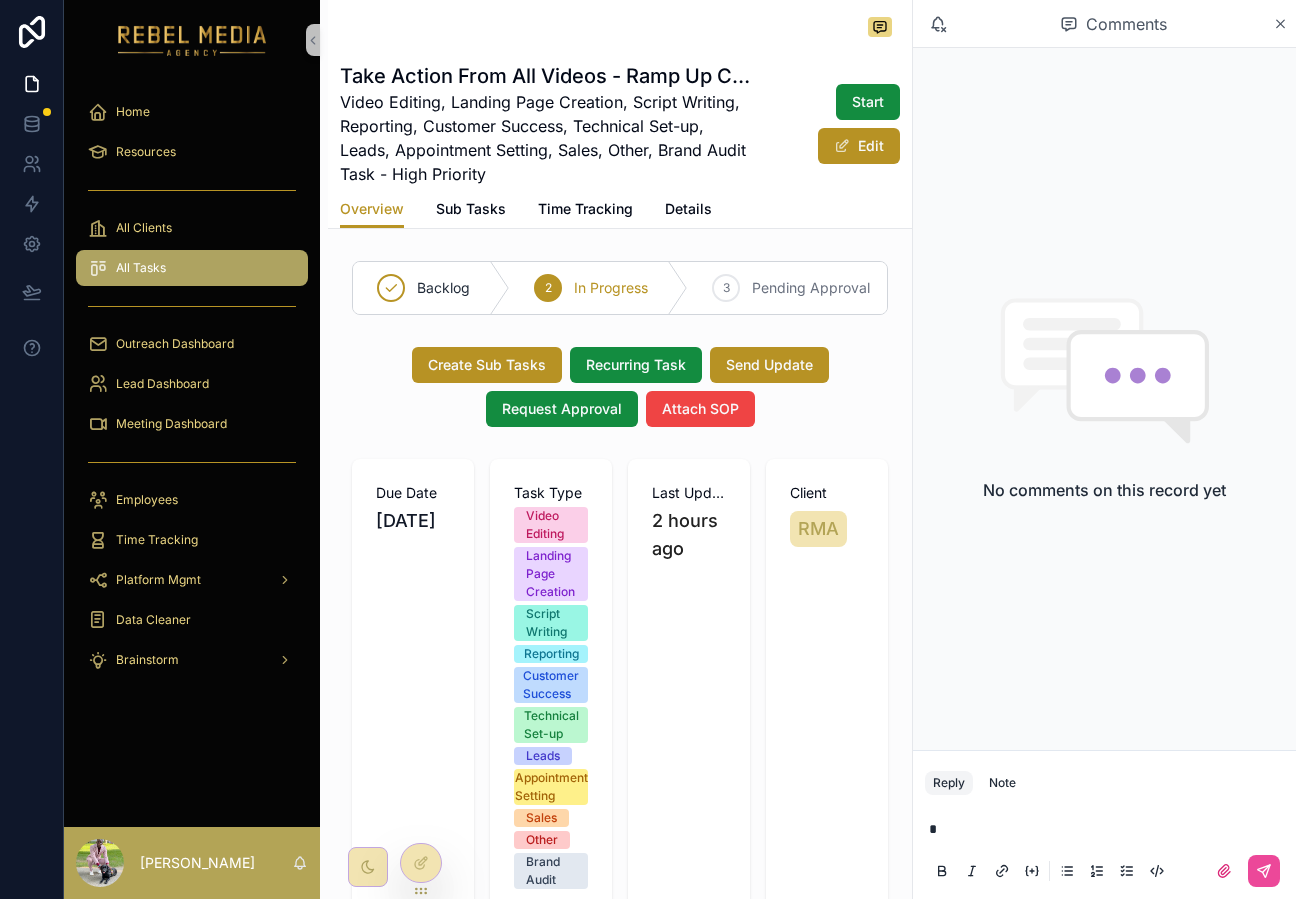 click on "*" at bounding box center (1108, 829) 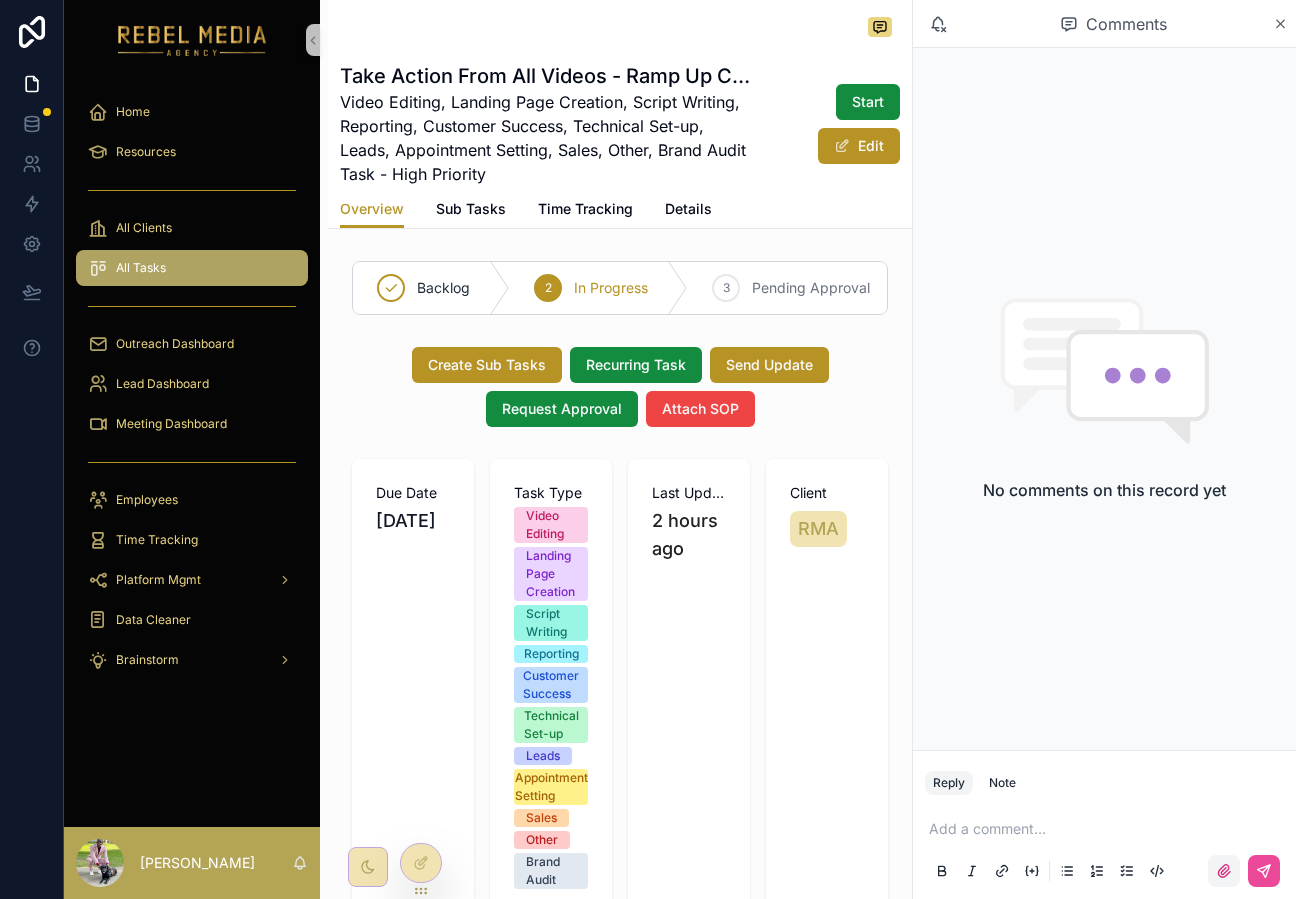 click 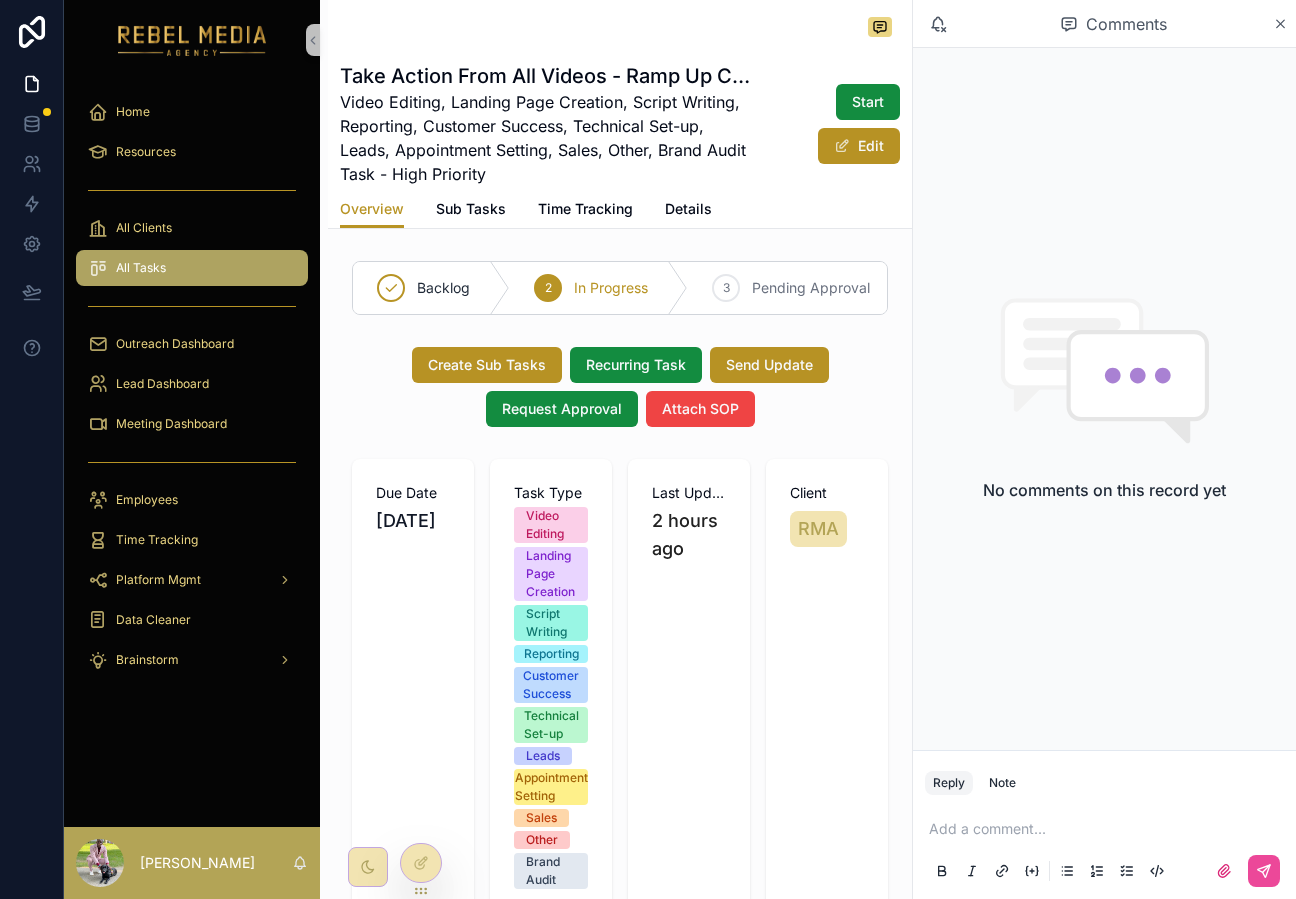click at bounding box center [1108, 829] 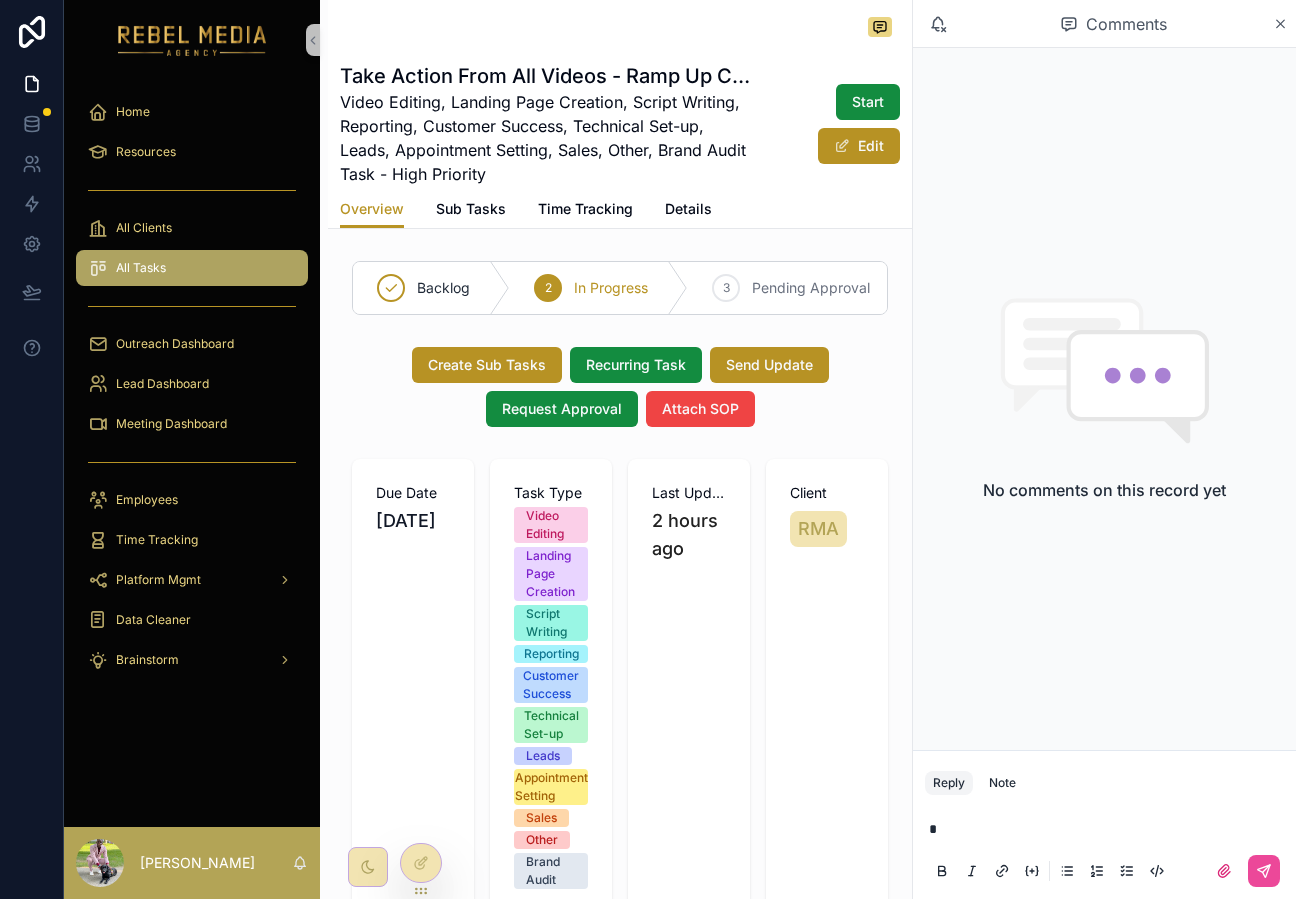 type 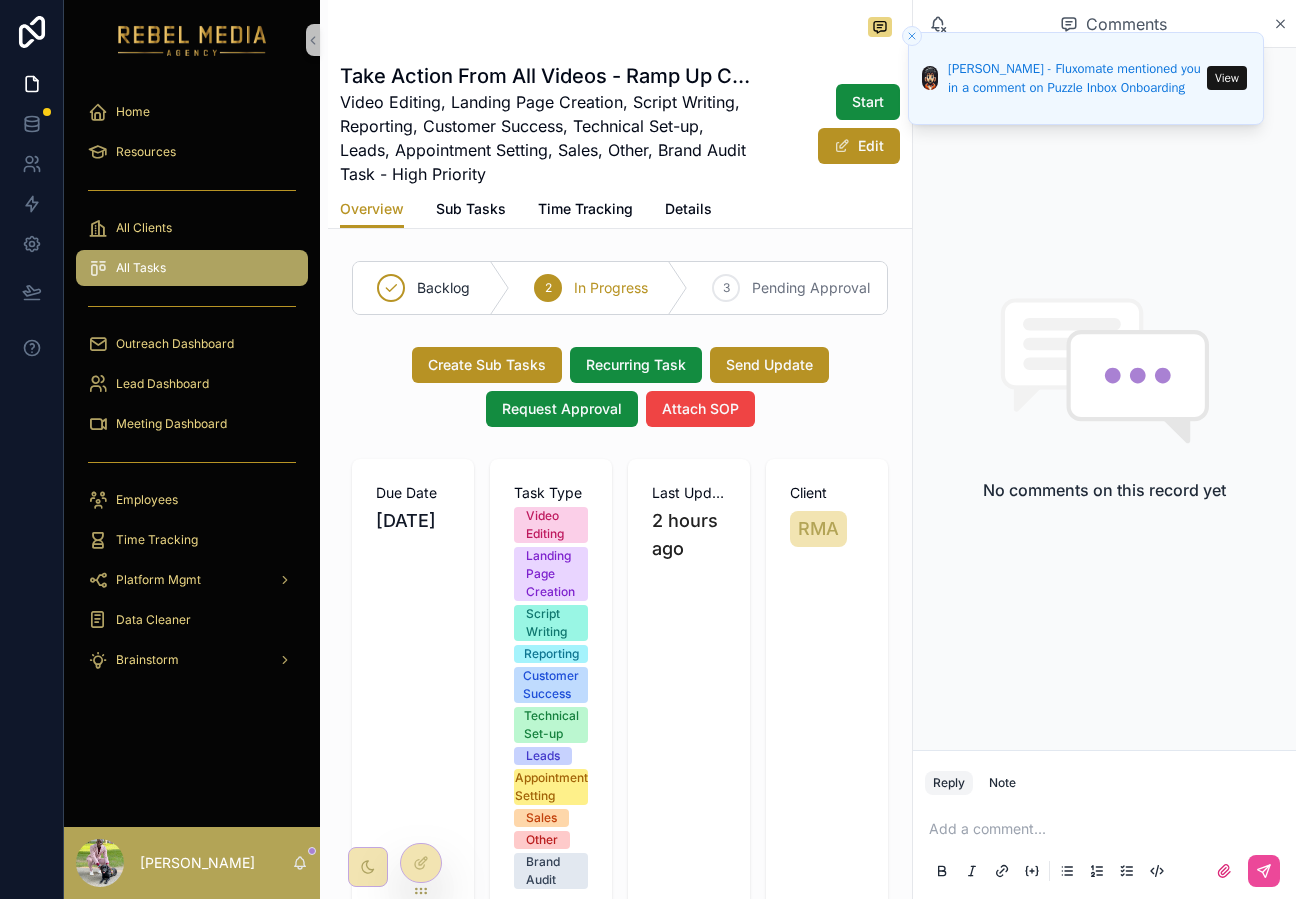 click on "Leo Lodolo - Fluxomate mentioned you in a comment on Puzzle Inbox Onboarding" at bounding box center (1074, 78) 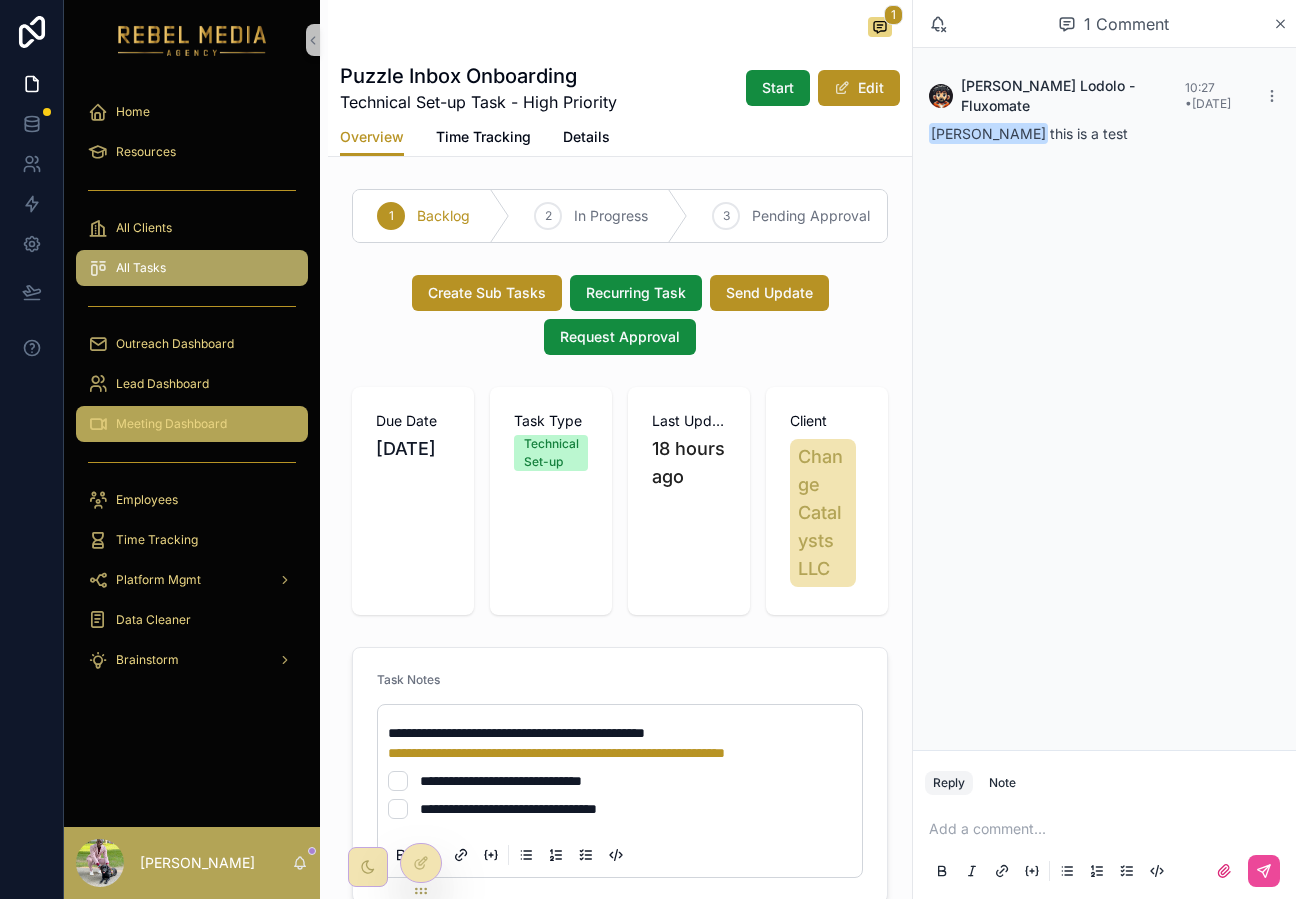 click on "Meeting Dashboard" at bounding box center (171, 424) 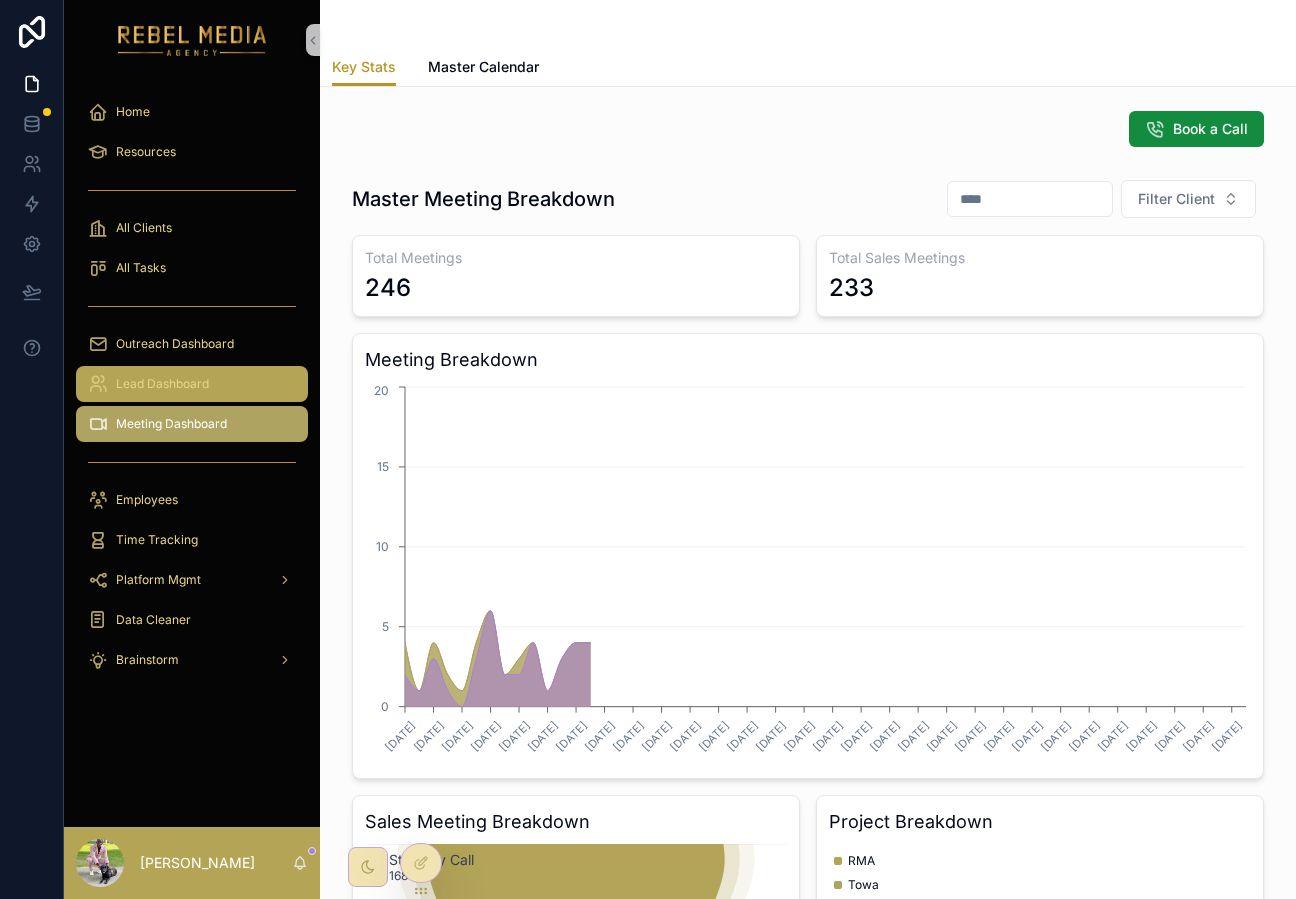 click on "Lead Dashboard" at bounding box center (162, 384) 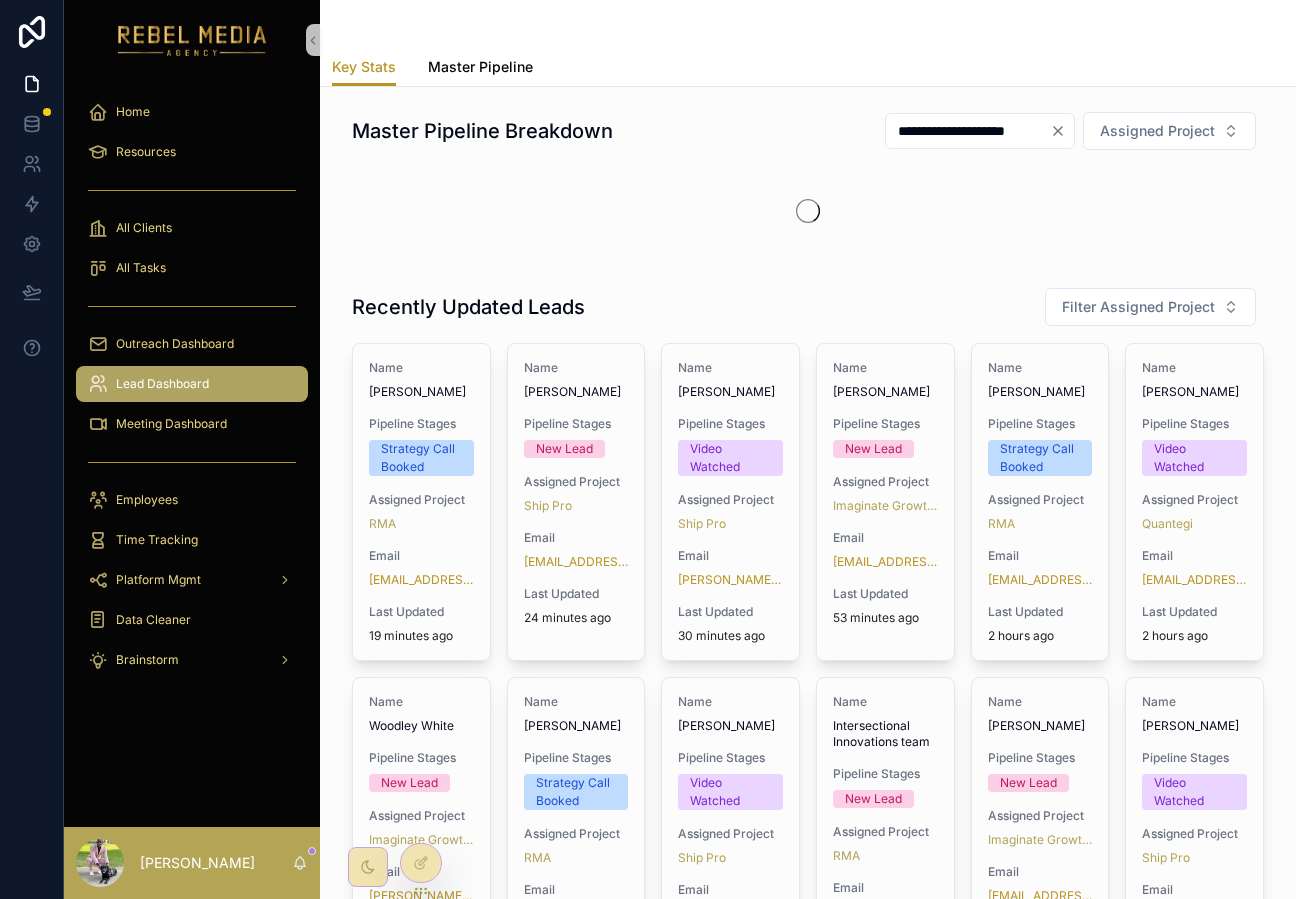 click on "Master Pipeline" at bounding box center [480, 67] 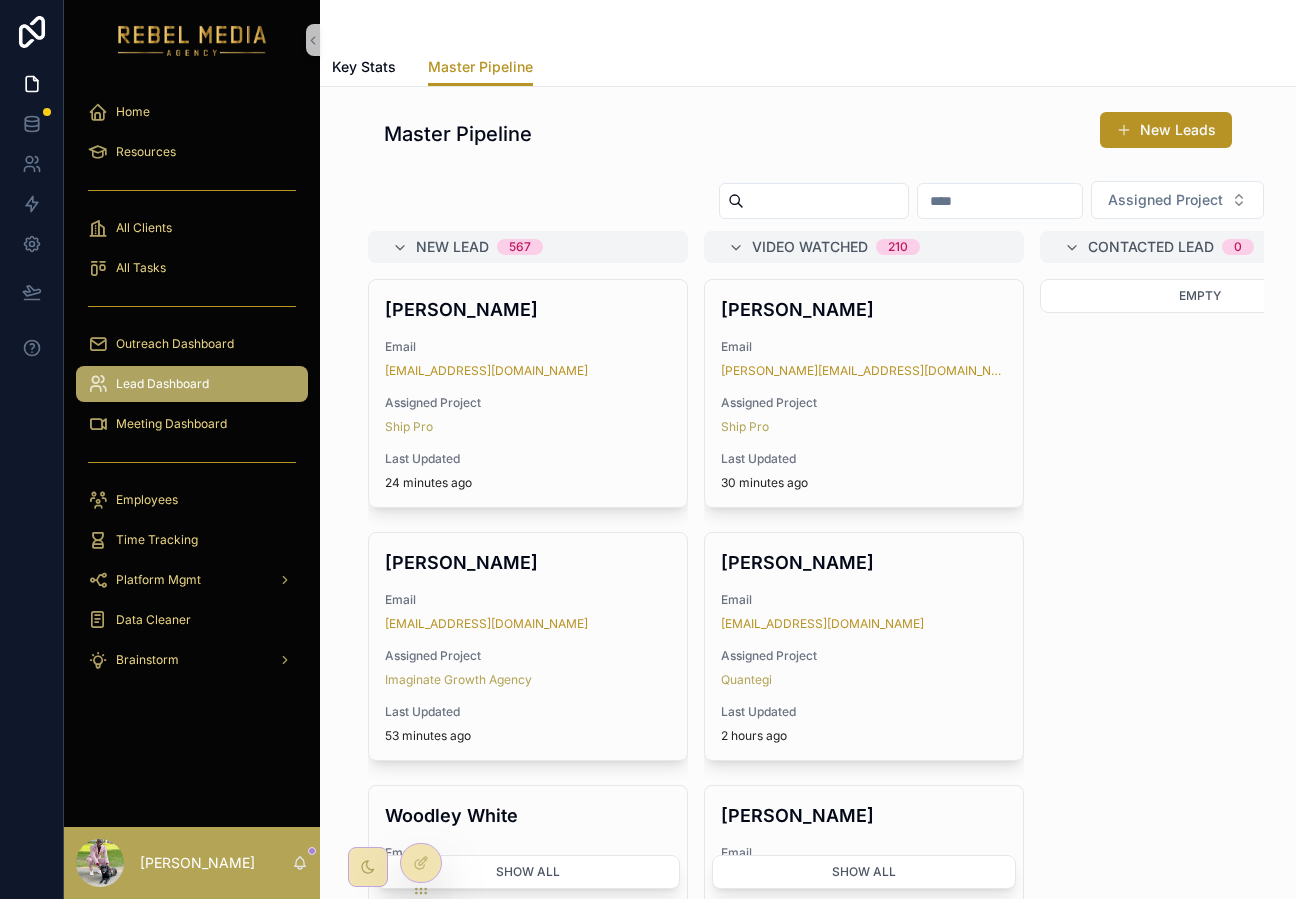 click at bounding box center (826, 201) 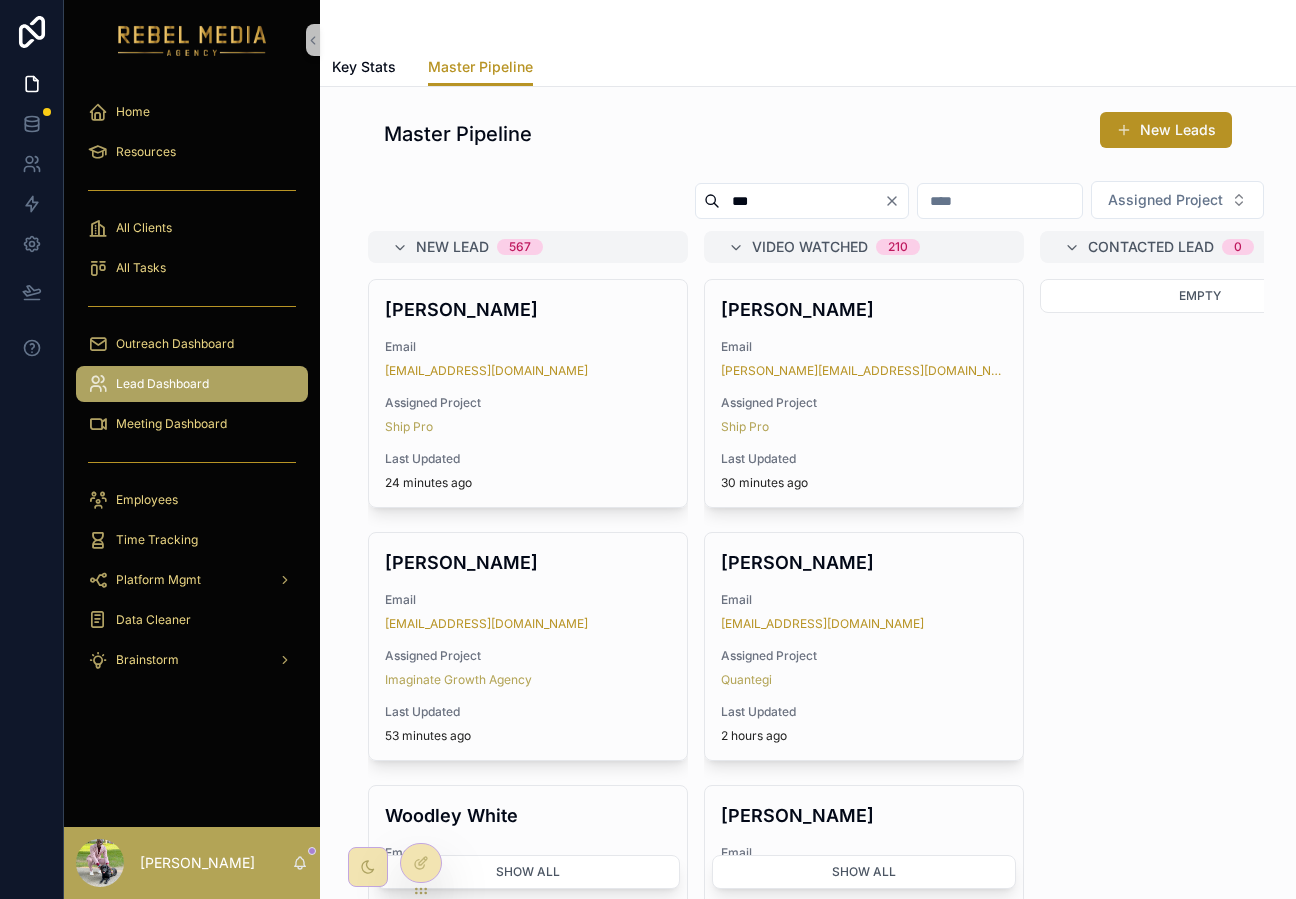 type on "***" 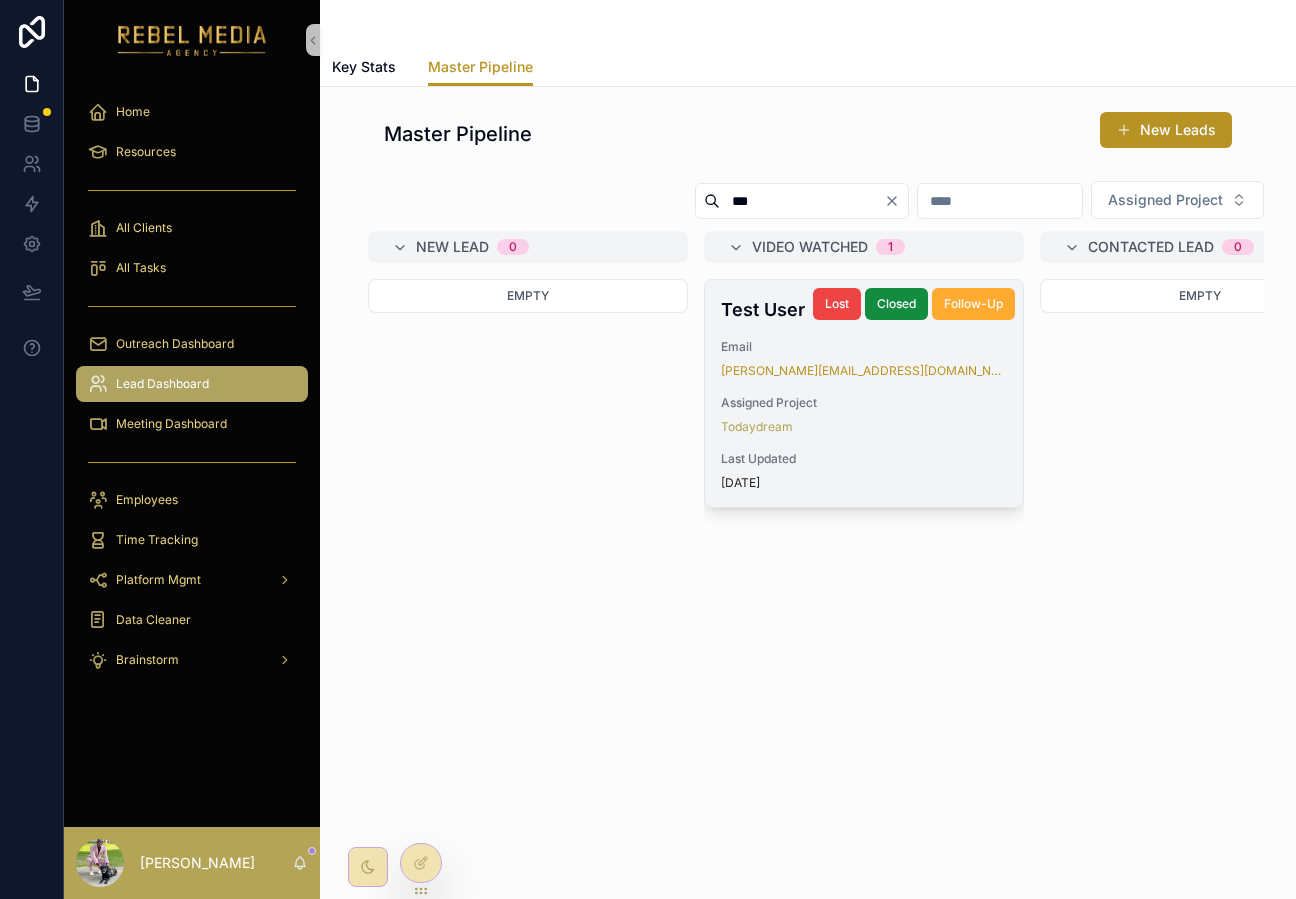click on "Test User Email leo@fluxomate.com Assigned Project Todaydream Last Updated 2 days ago" at bounding box center (864, 393) 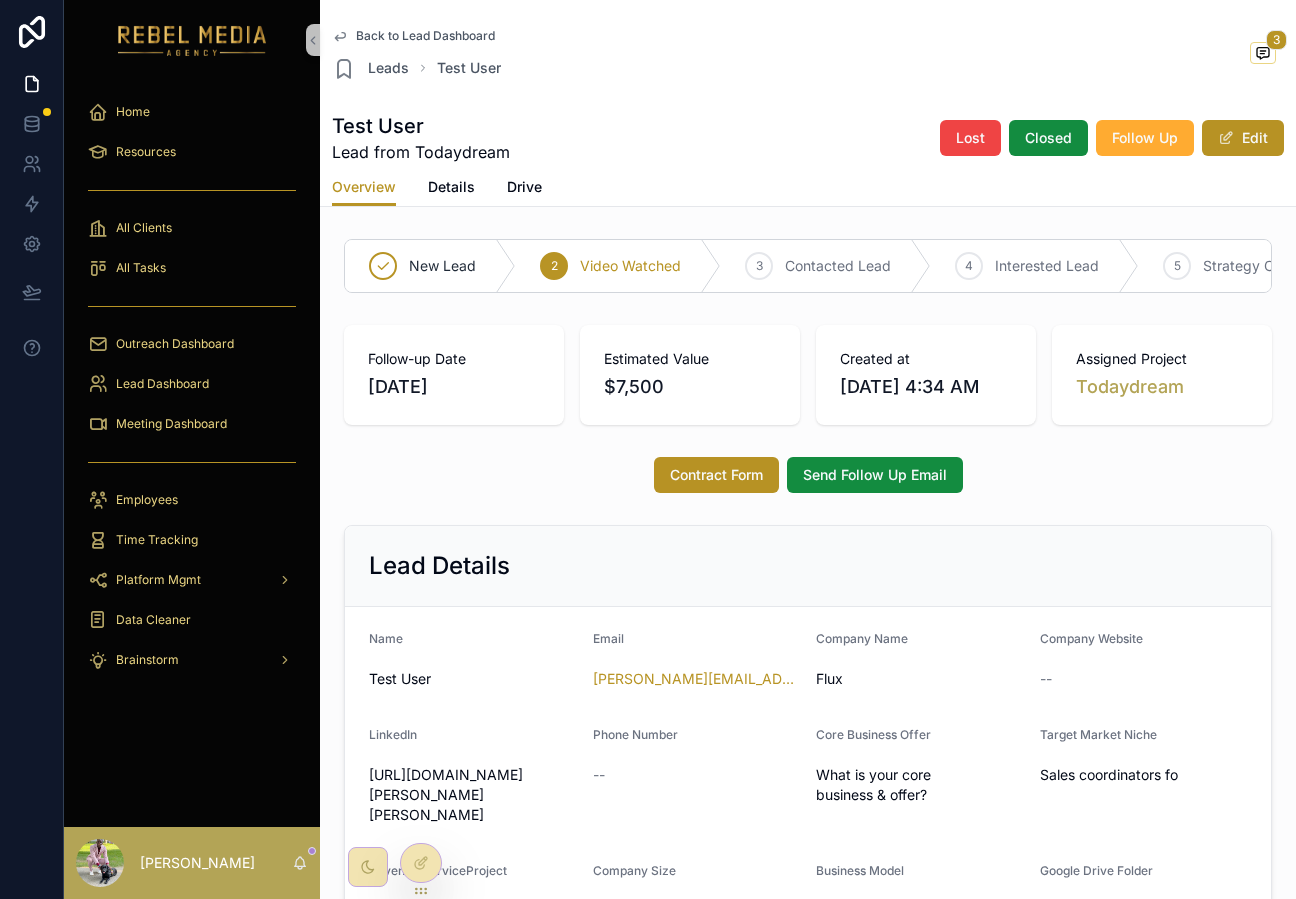 click on "Back to Lead Dashboard" at bounding box center [425, 36] 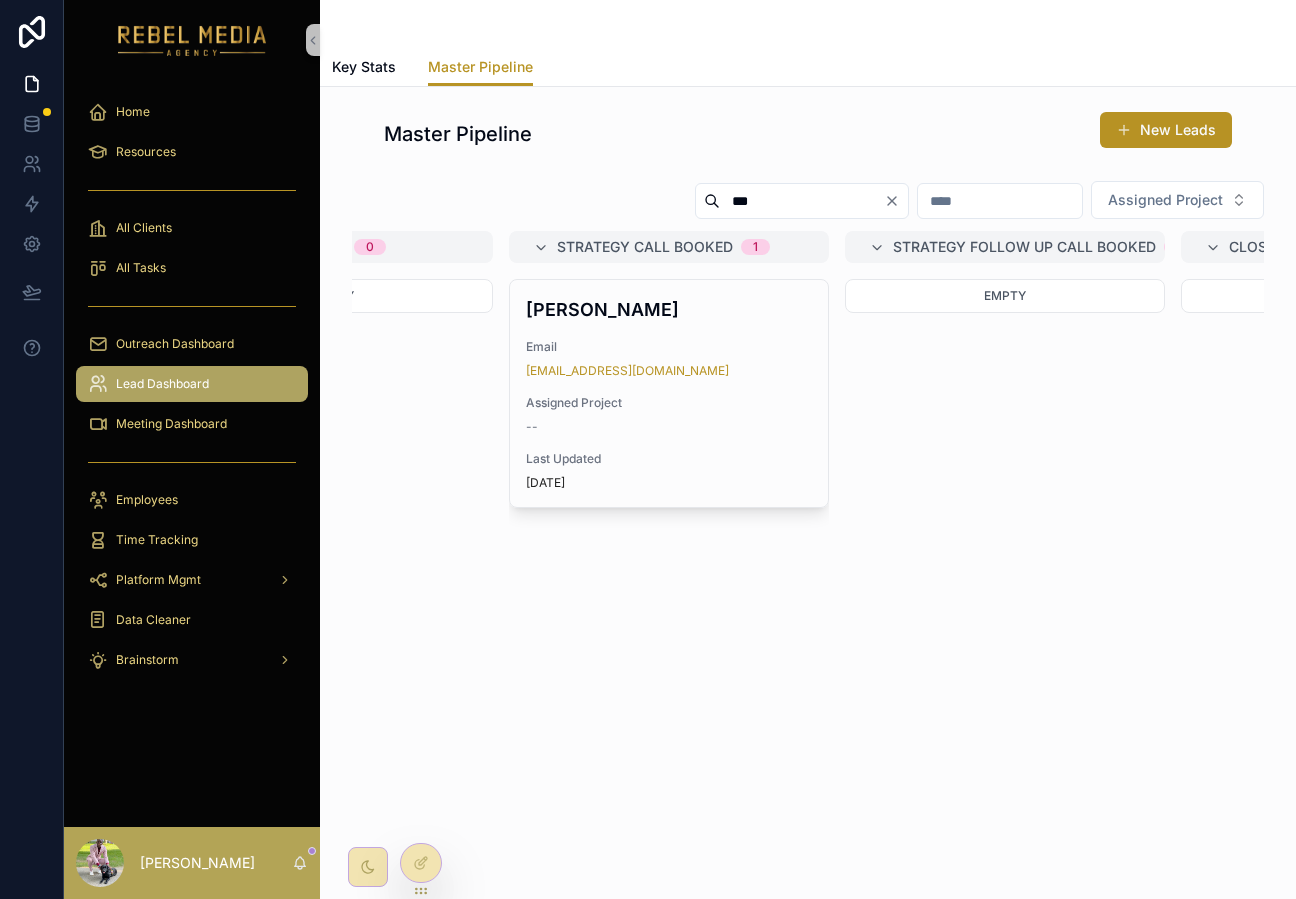 scroll, scrollTop: 0, scrollLeft: 1216, axis: horizontal 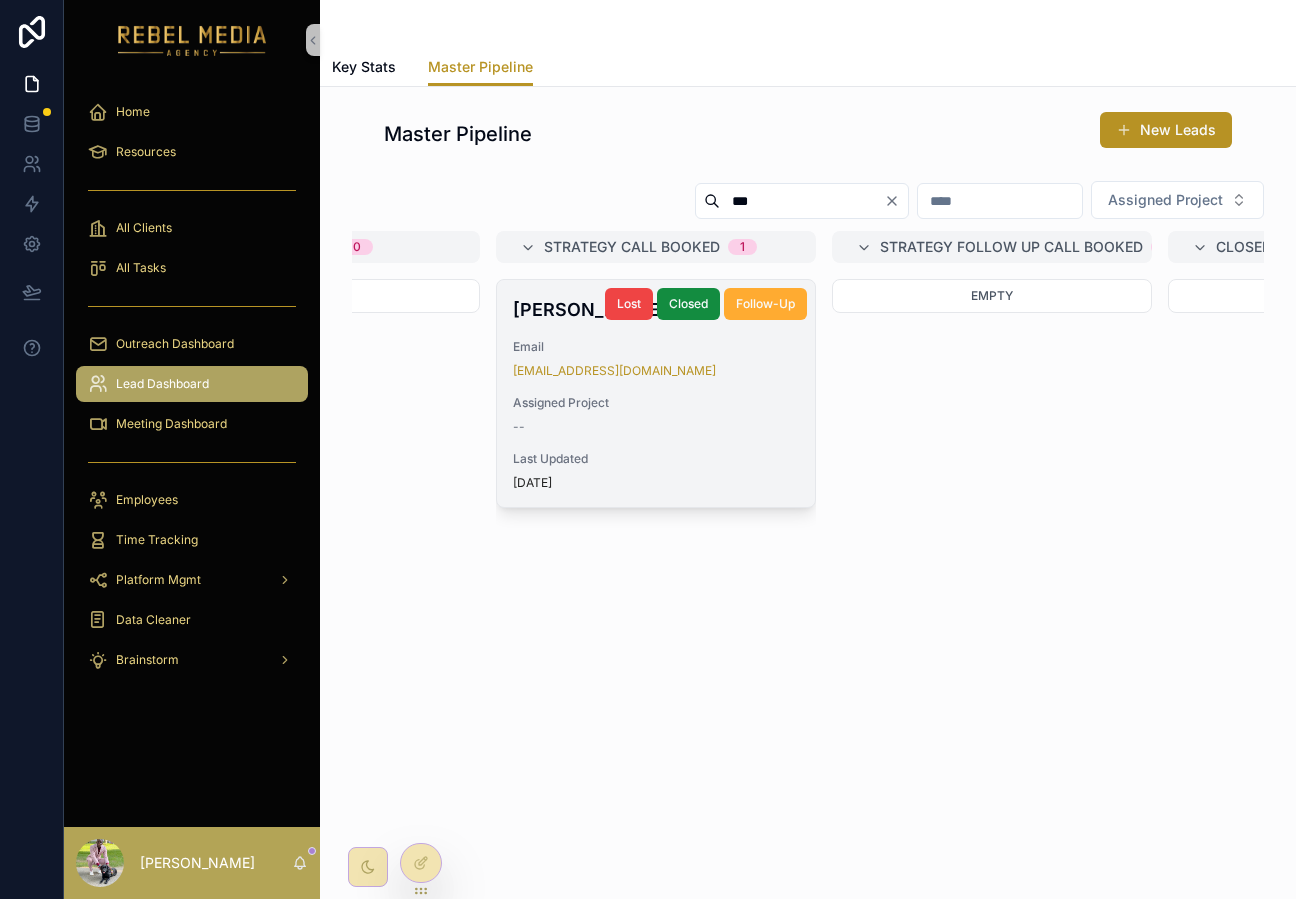 click on "Leo L Email tes321t@gmail.com Assigned Project -- Last Updated 2 months ago" at bounding box center [656, 393] 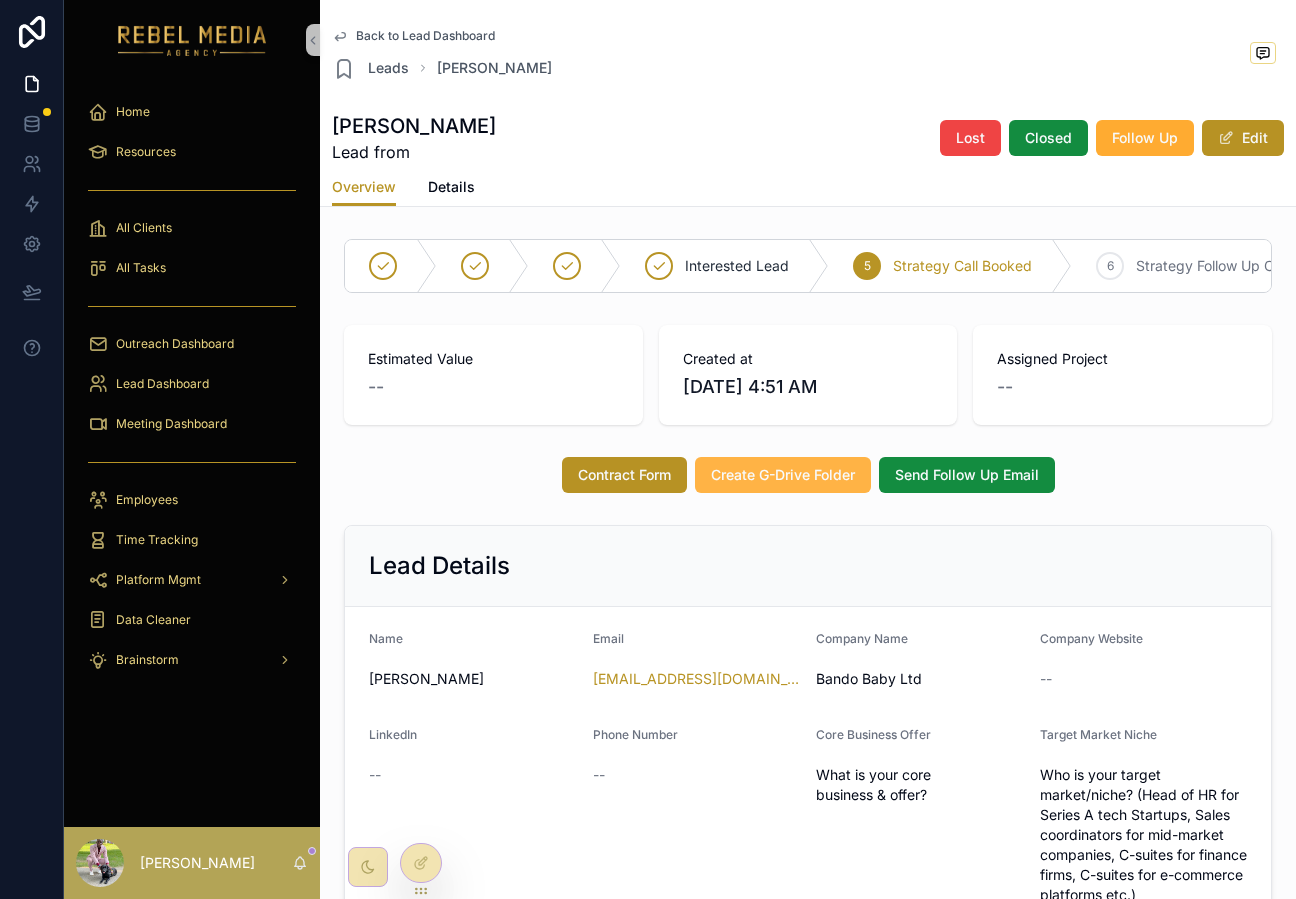 click on "Create G-Drive Folder" at bounding box center [783, 475] 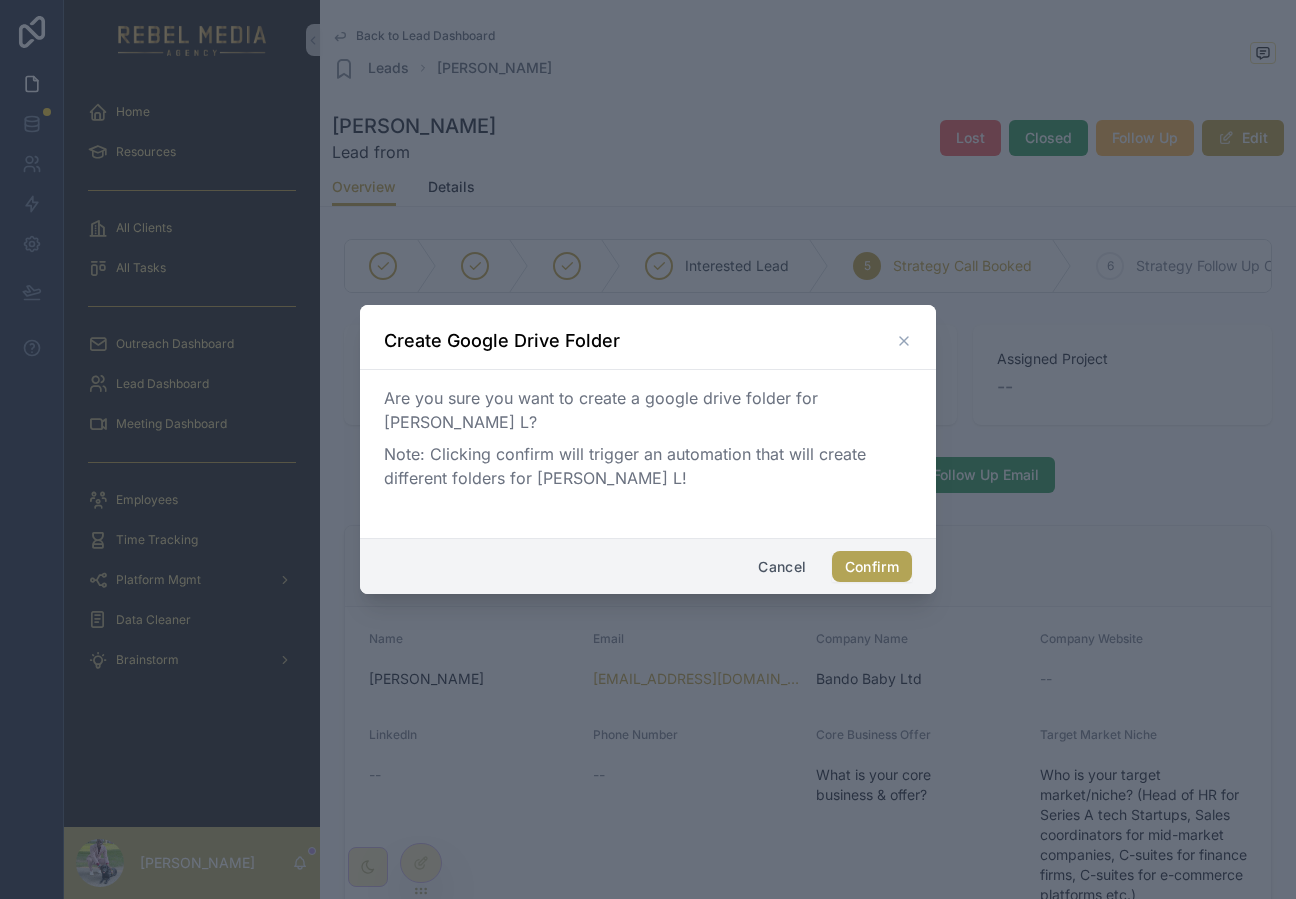 click on "Confirm" at bounding box center (872, 567) 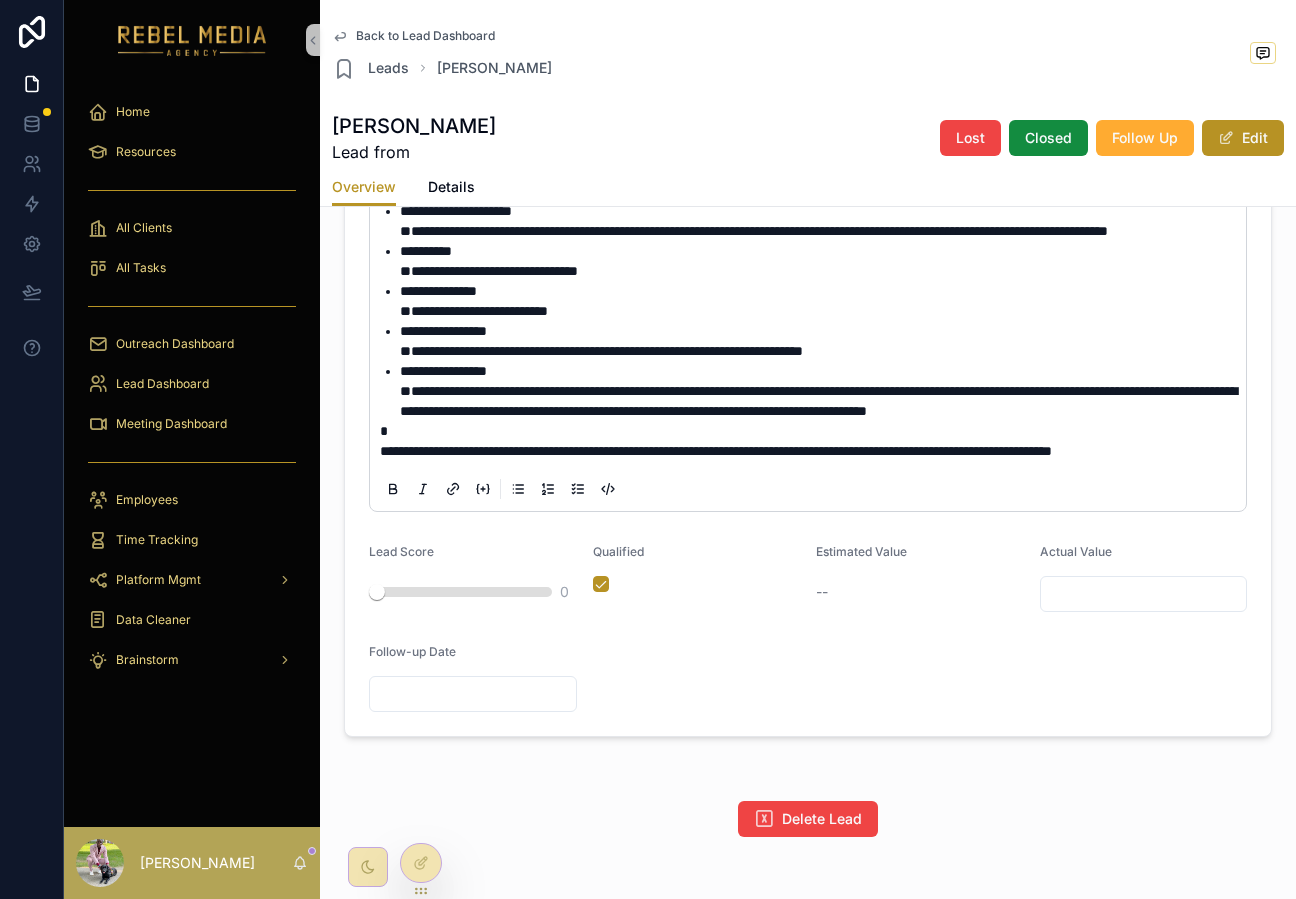 scroll, scrollTop: 1143, scrollLeft: 0, axis: vertical 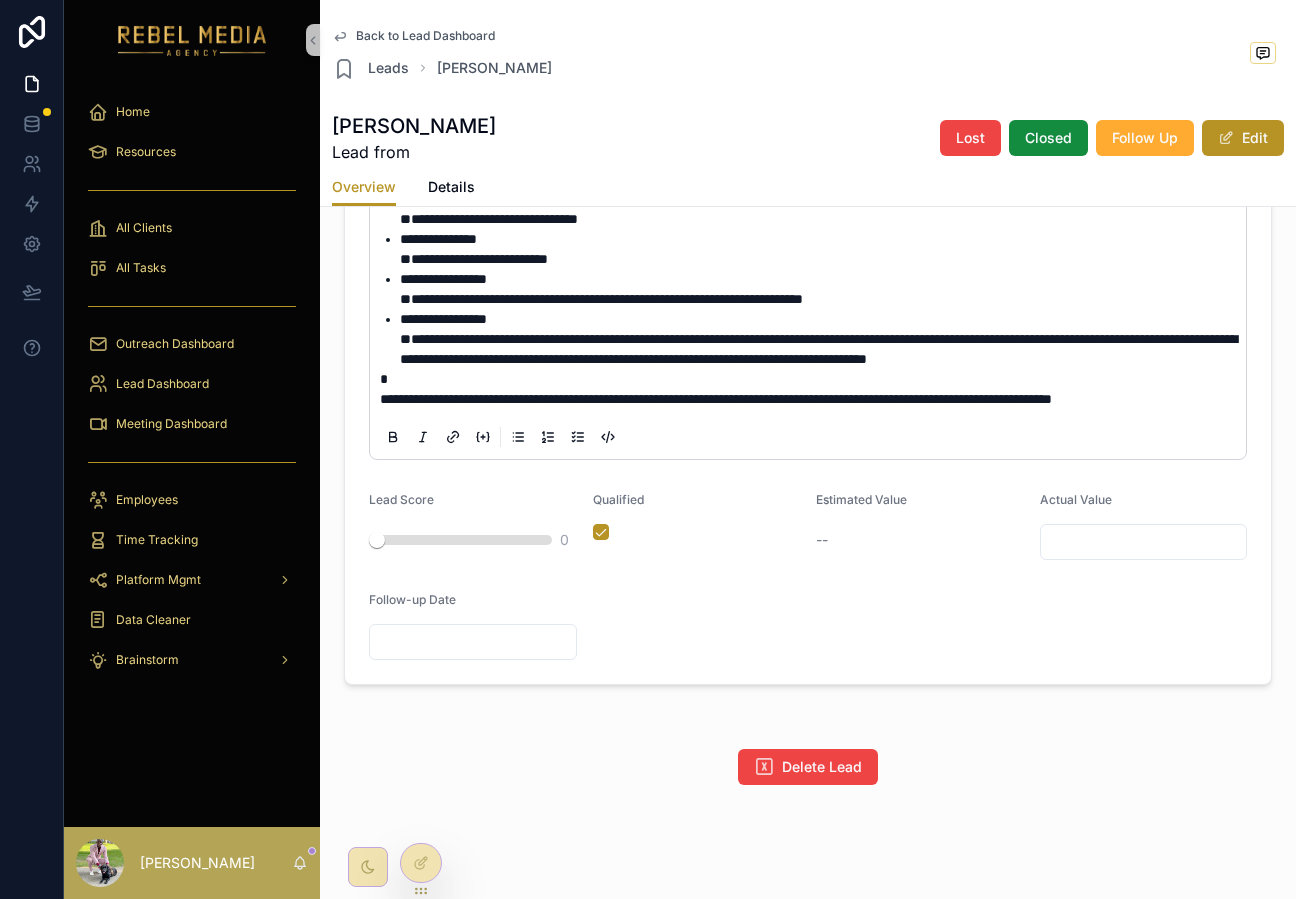 click on "Qualified" at bounding box center (697, 526) 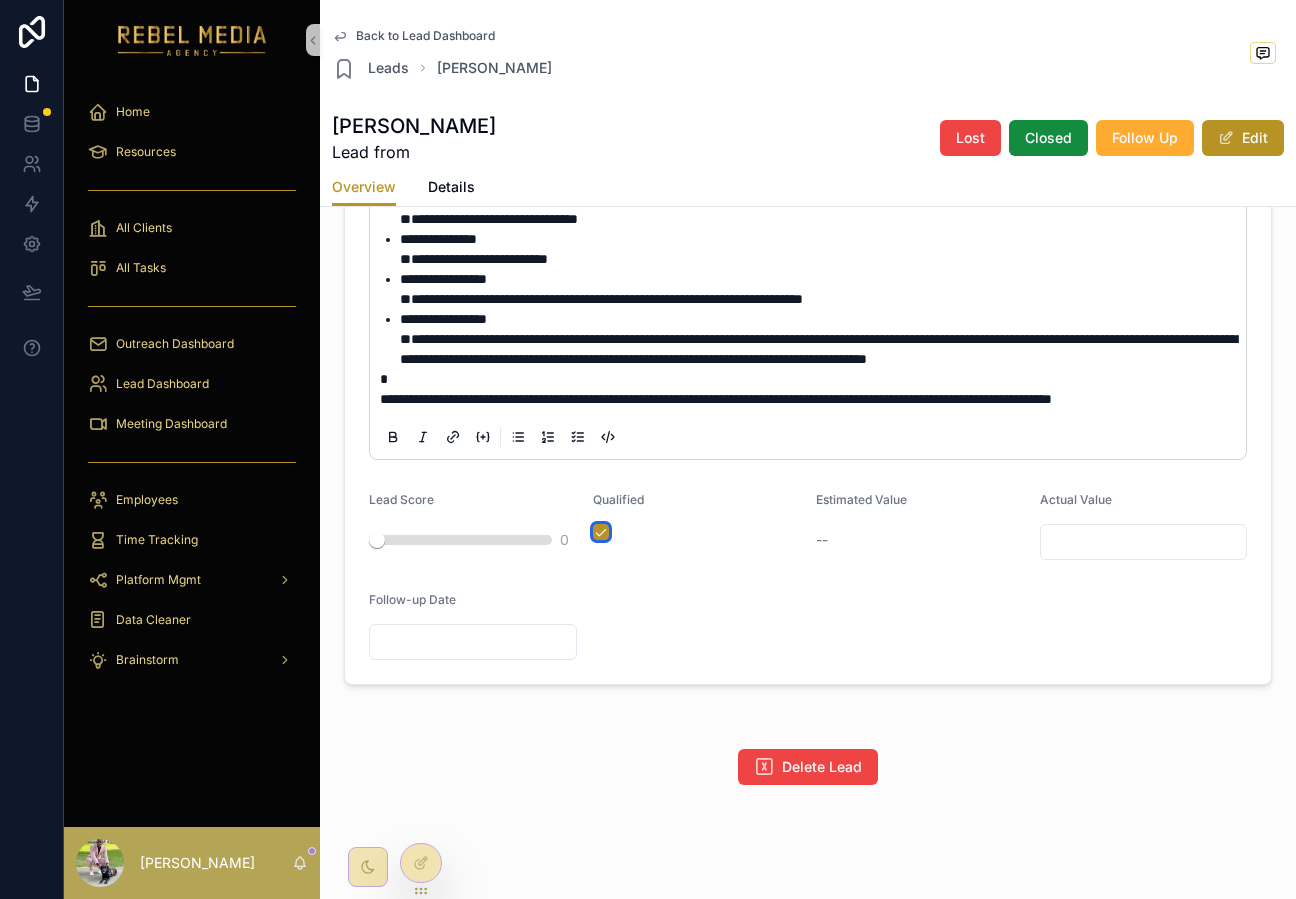 click at bounding box center [601, 532] 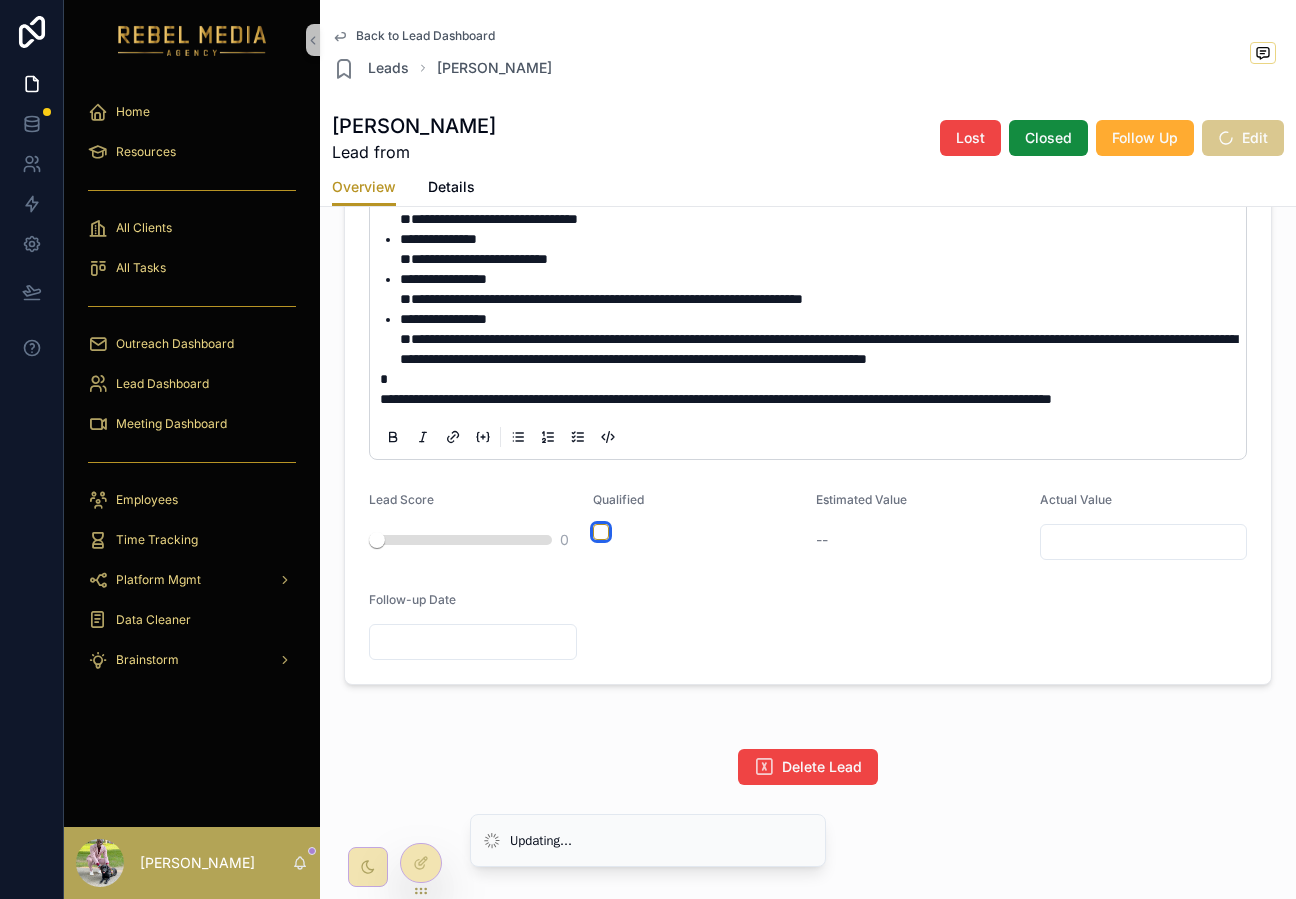 click at bounding box center (601, 532) 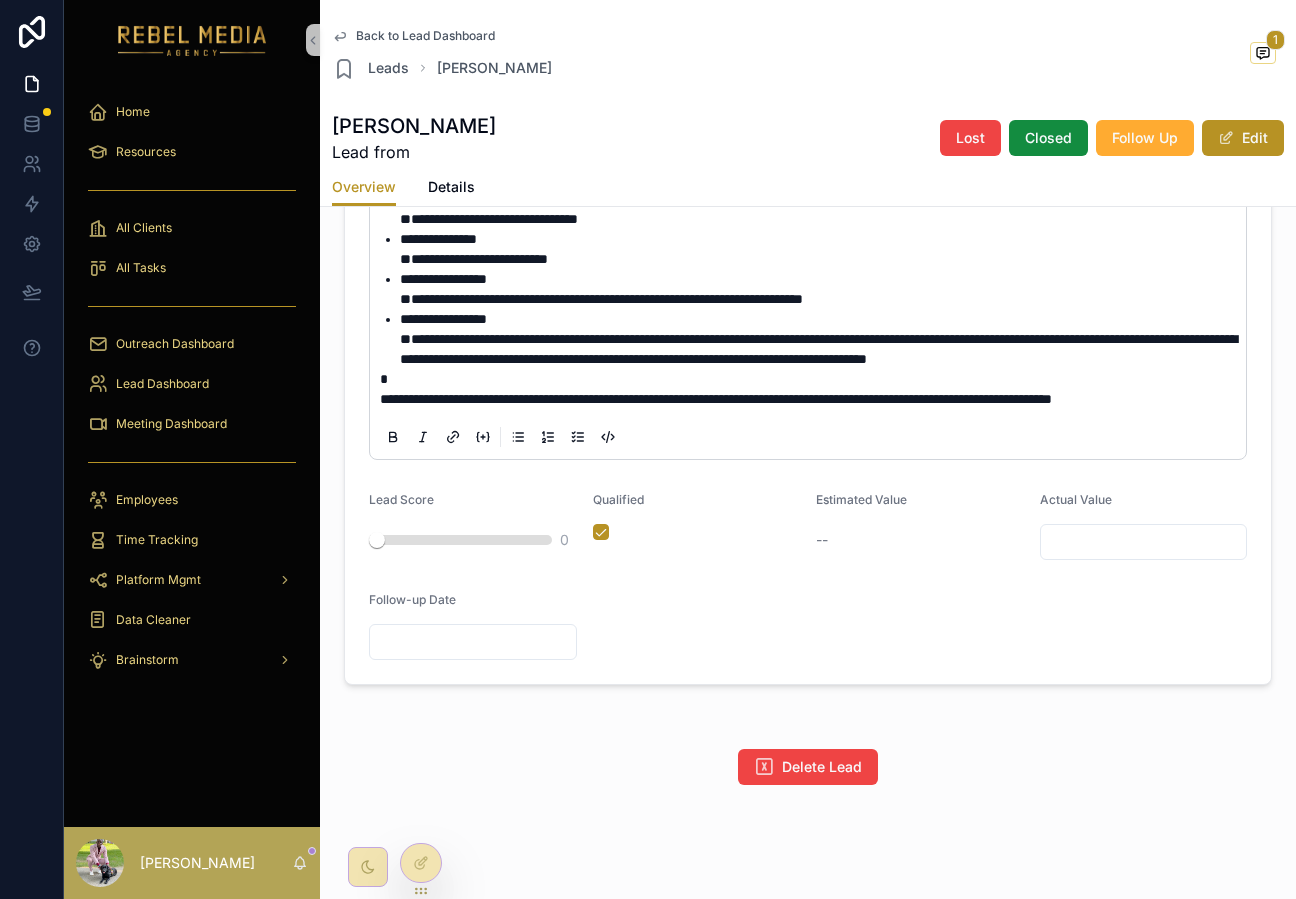 click on "**********" at bounding box center (812, 399) 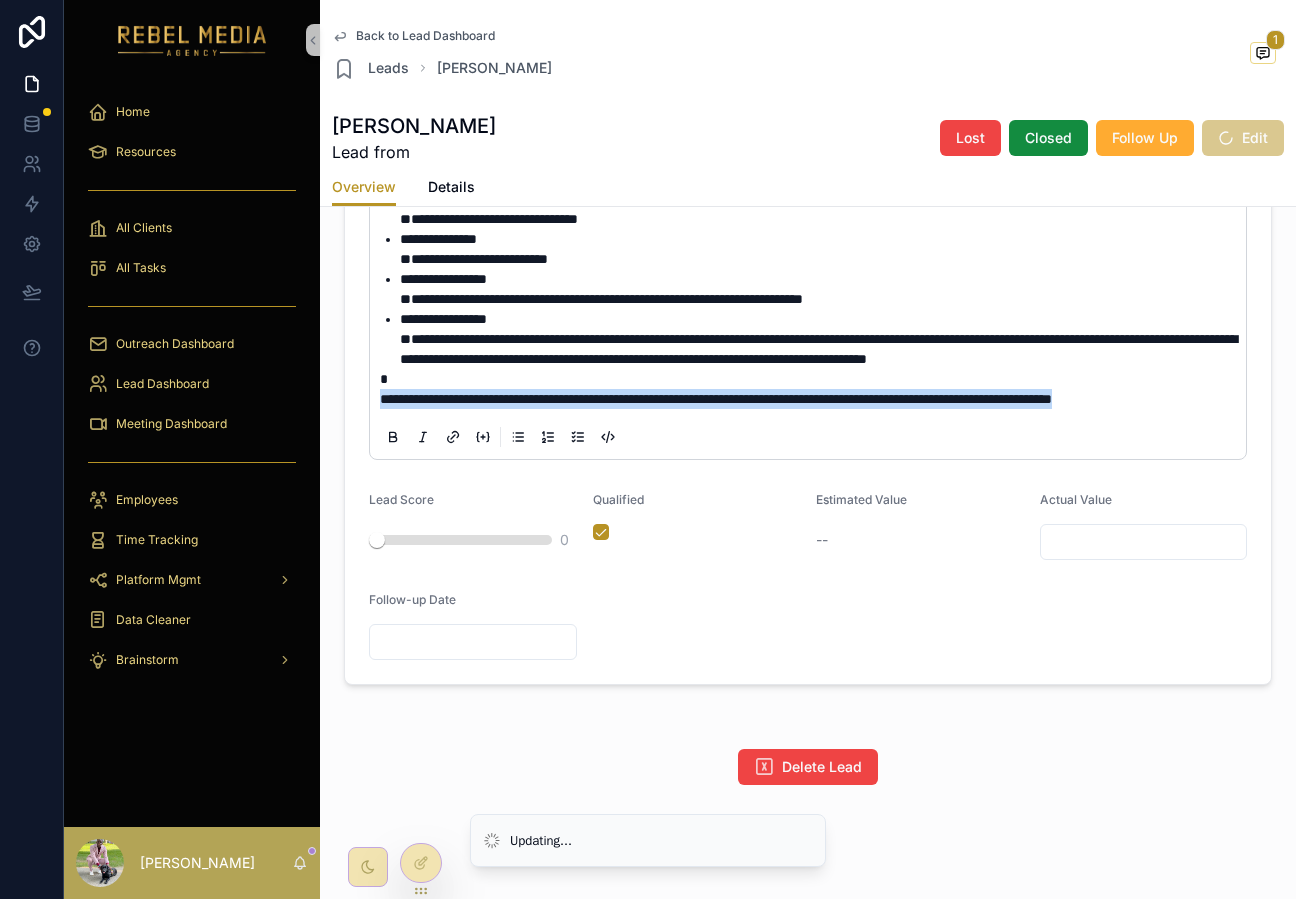 click on "**********" at bounding box center (812, 399) 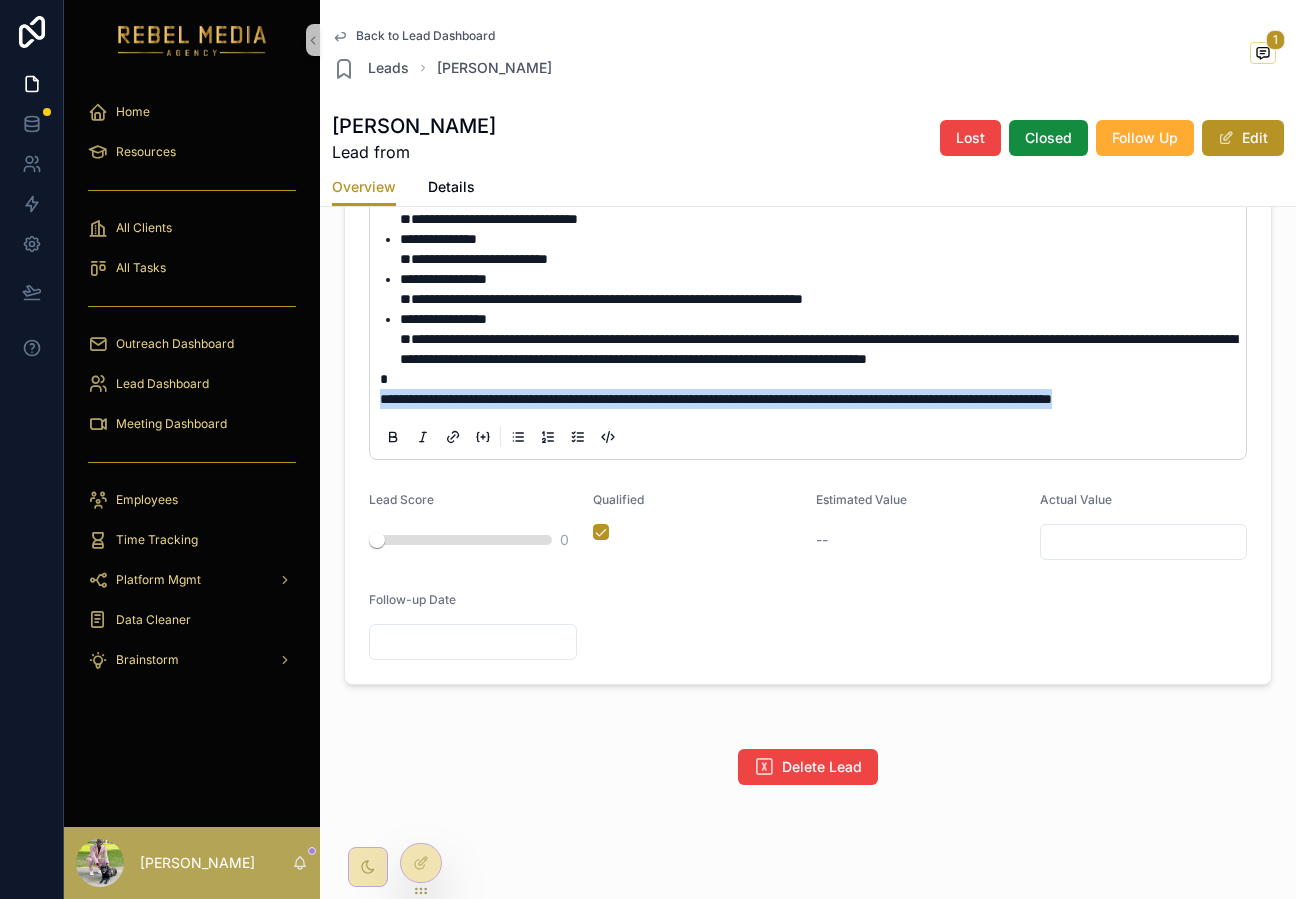 click on "**********" at bounding box center [812, 399] 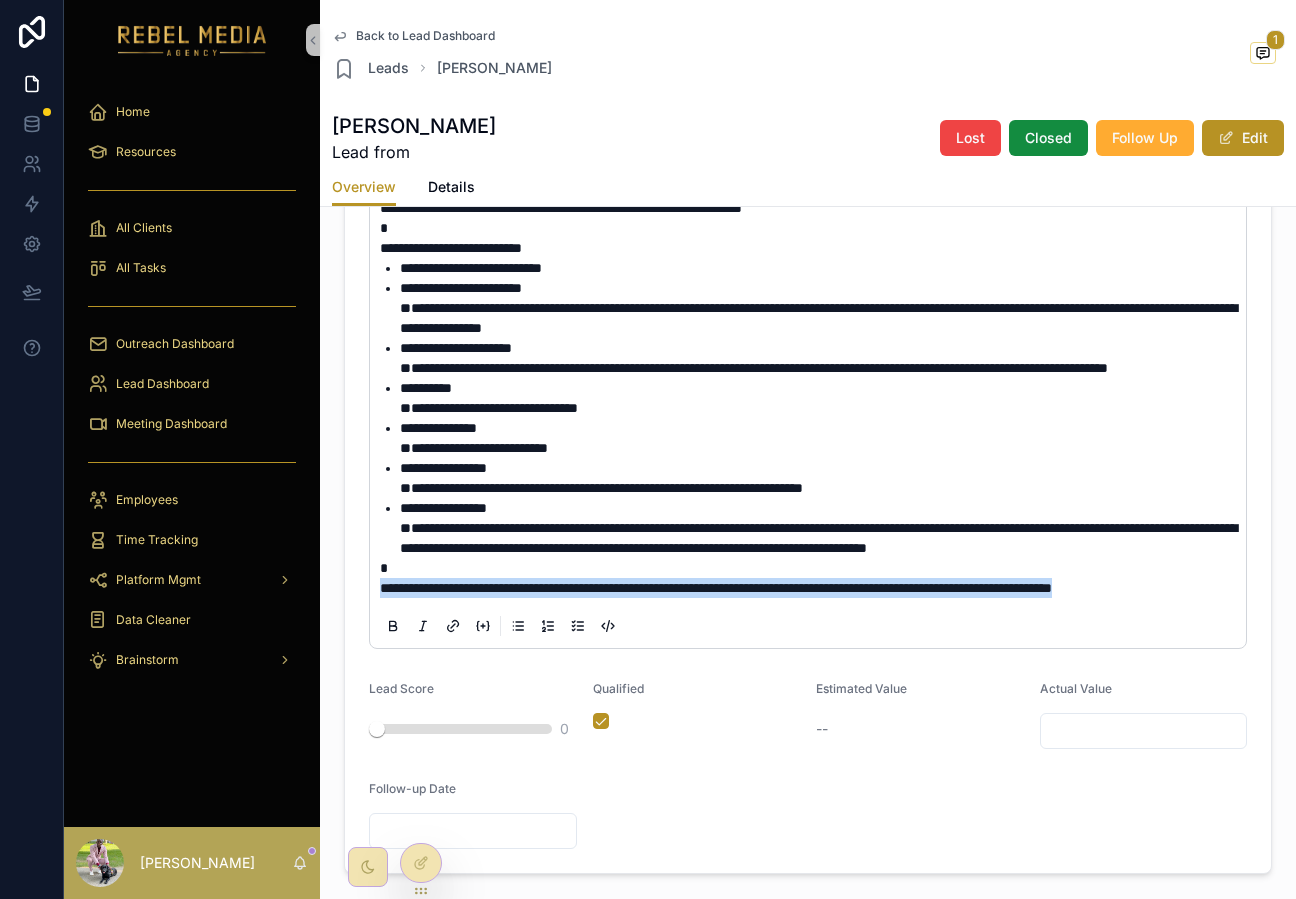 scroll, scrollTop: 952, scrollLeft: 0, axis: vertical 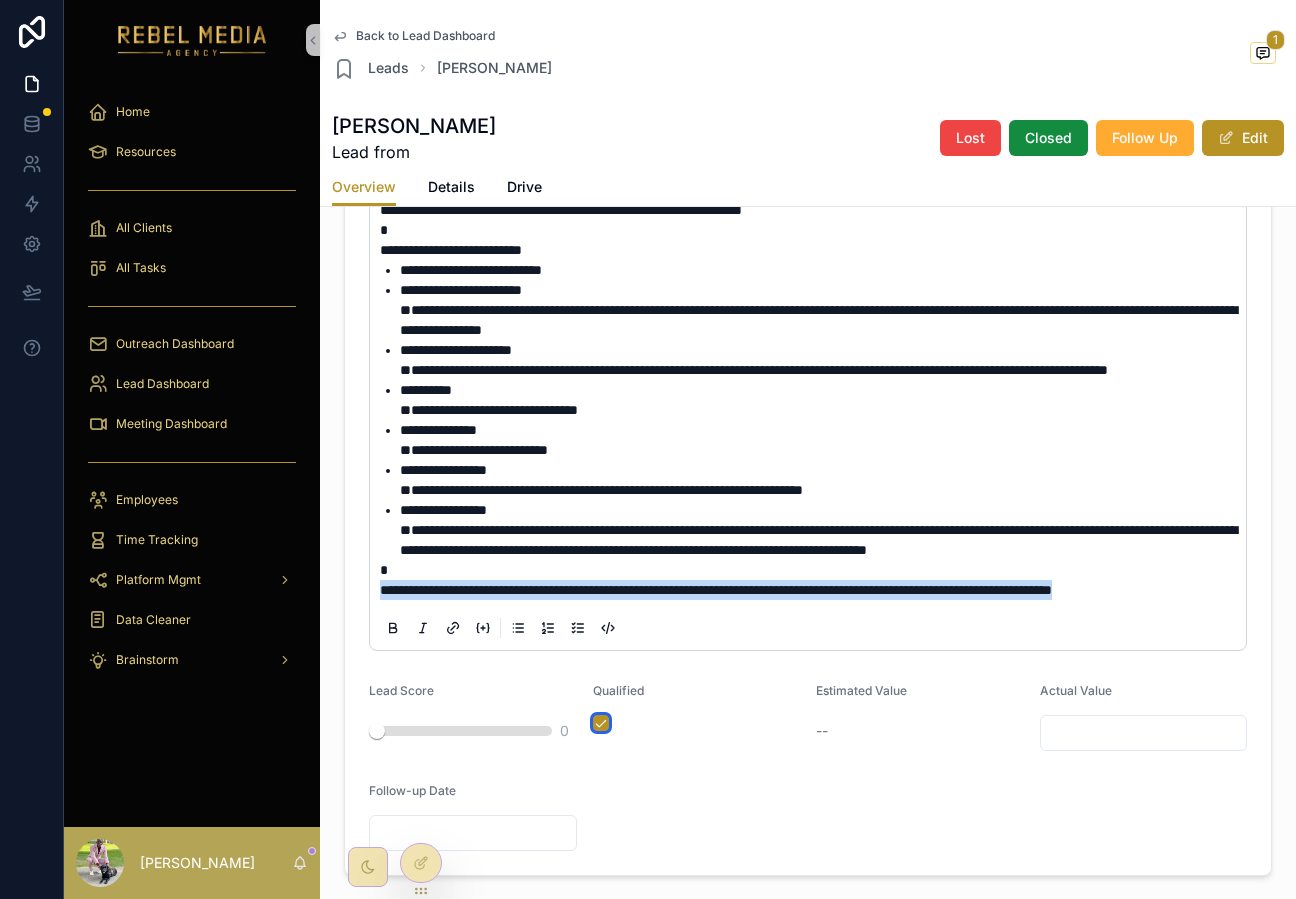 click at bounding box center (601, 723) 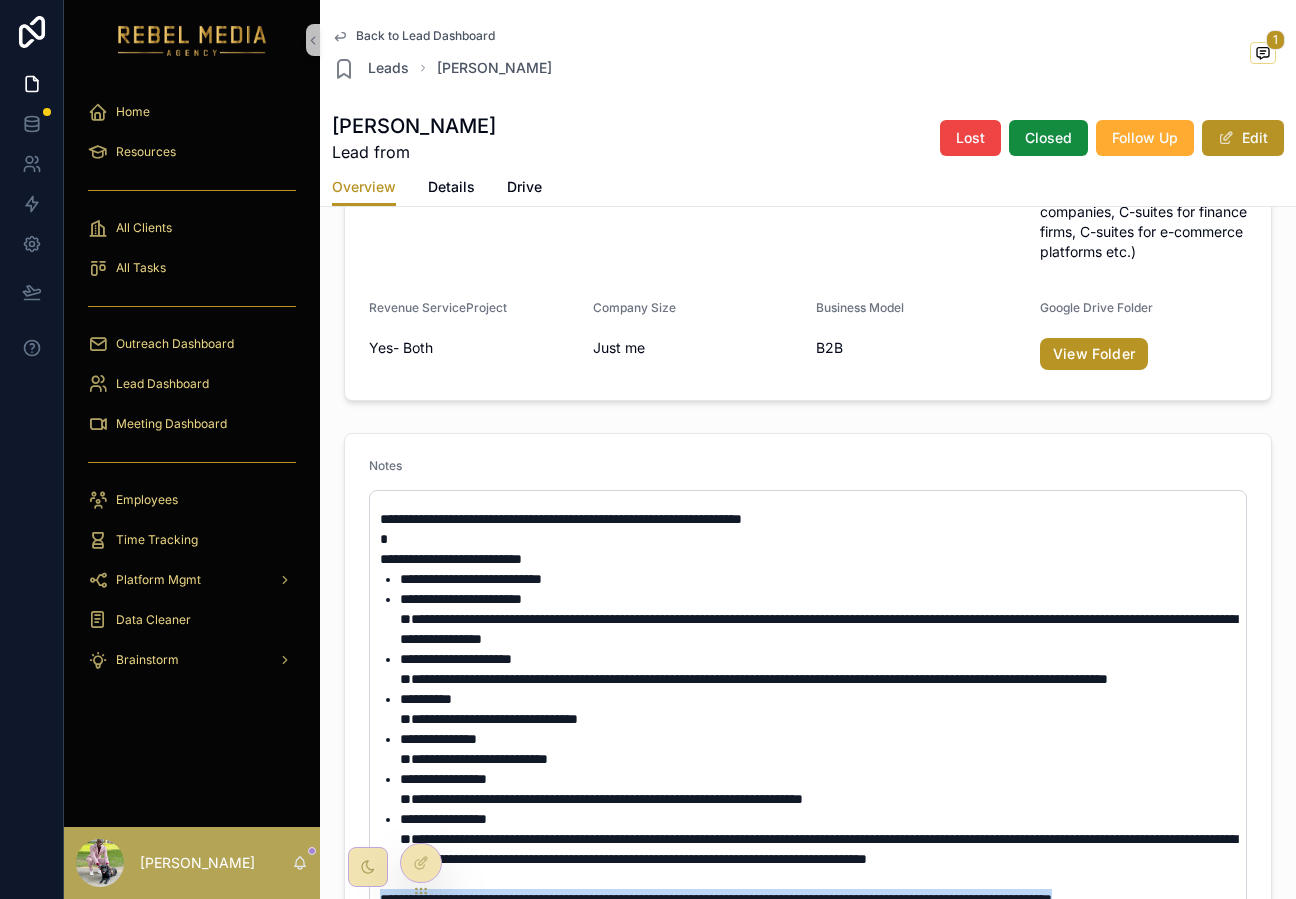 scroll, scrollTop: 1224, scrollLeft: 0, axis: vertical 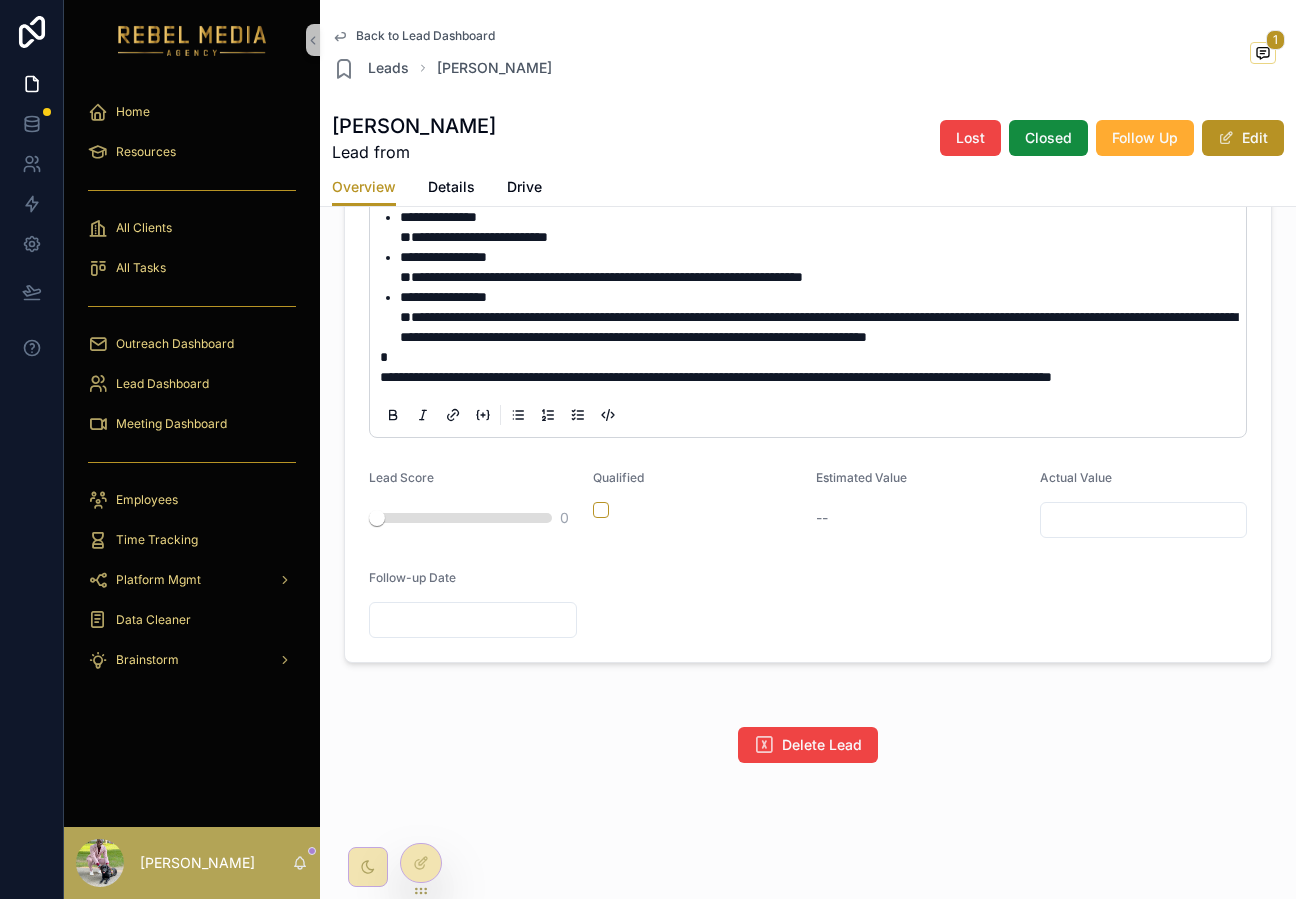 click on "Qualified" at bounding box center [697, 504] 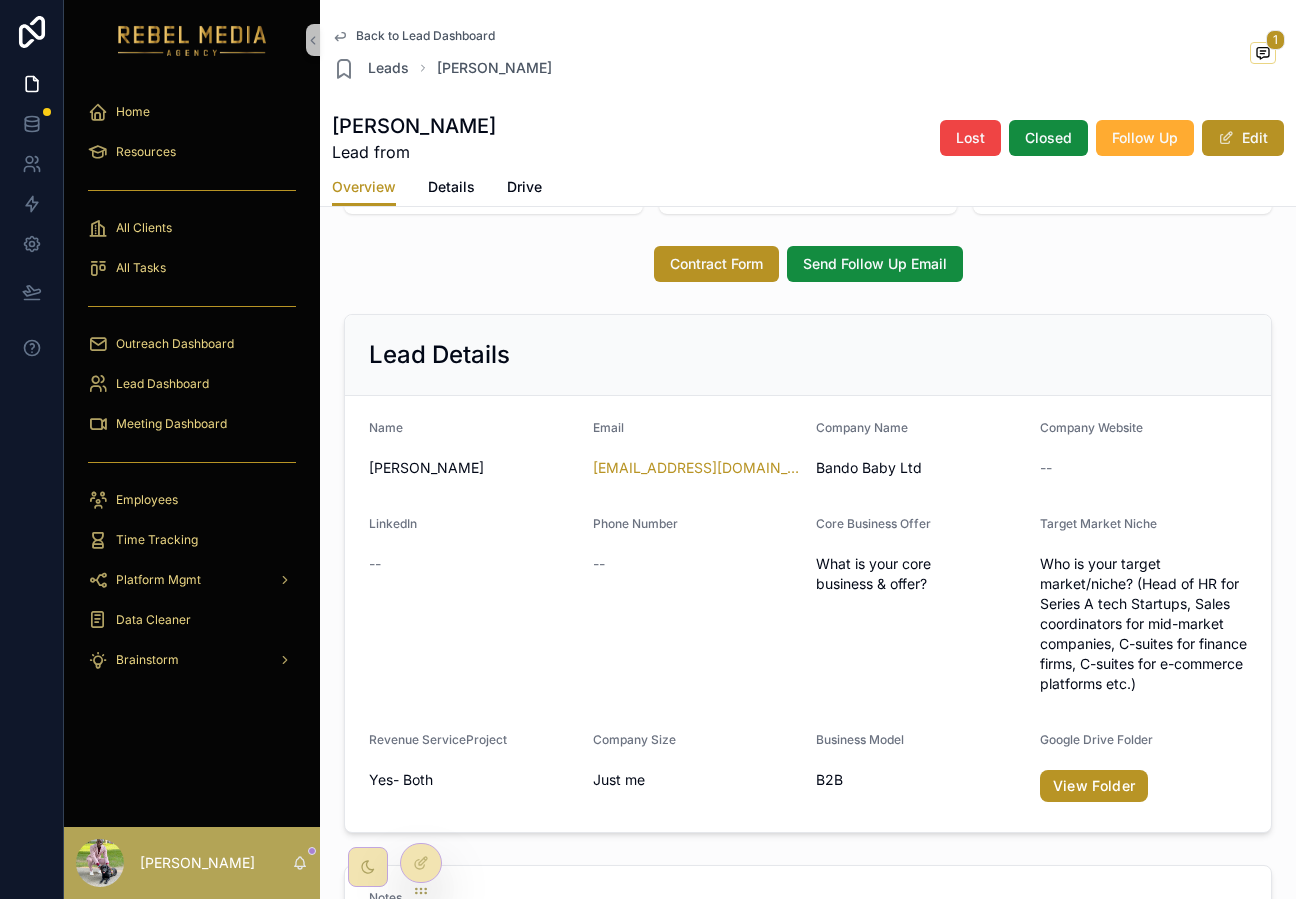 scroll, scrollTop: 188, scrollLeft: 0, axis: vertical 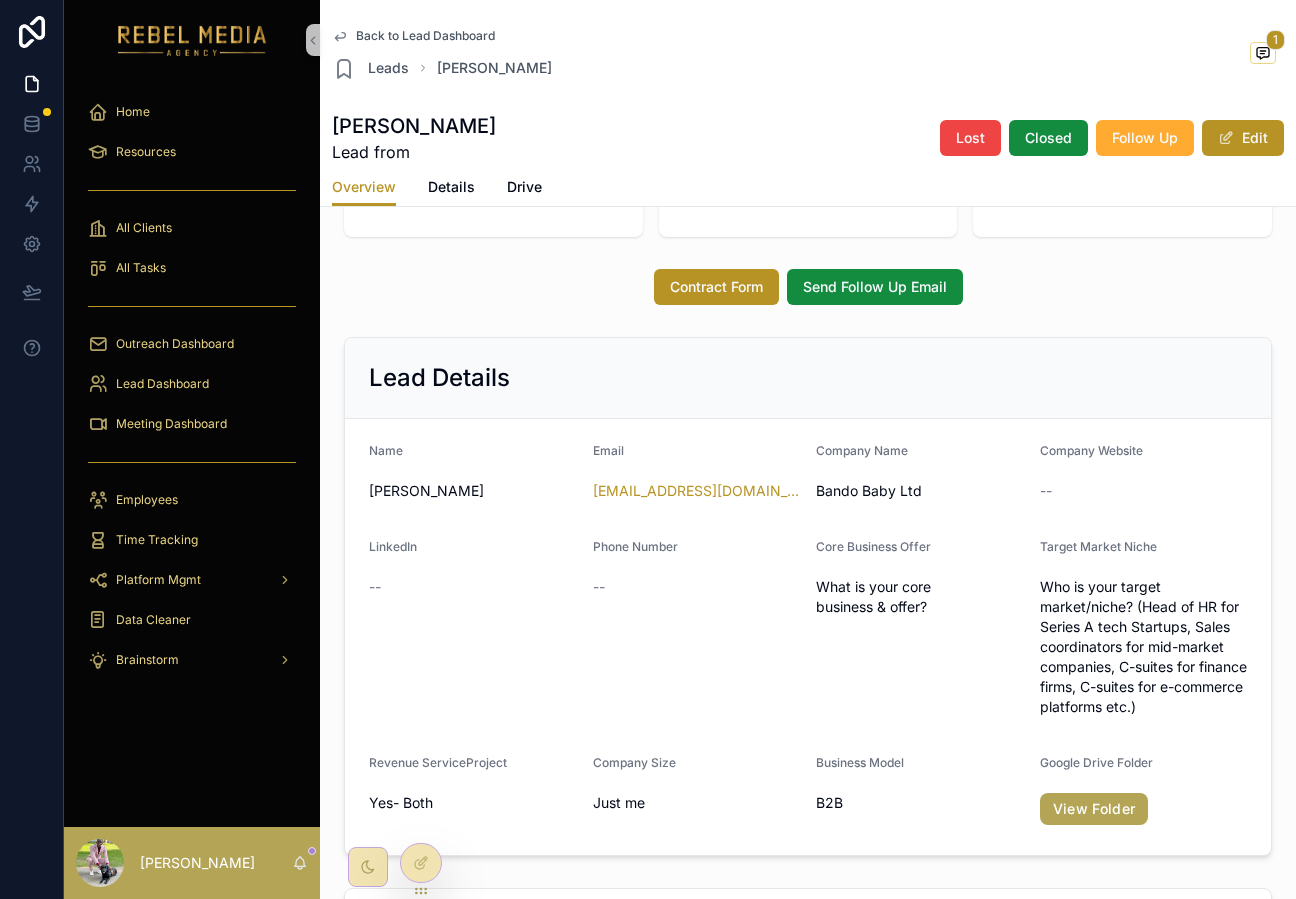 click on "View Folder" at bounding box center (1094, 809) 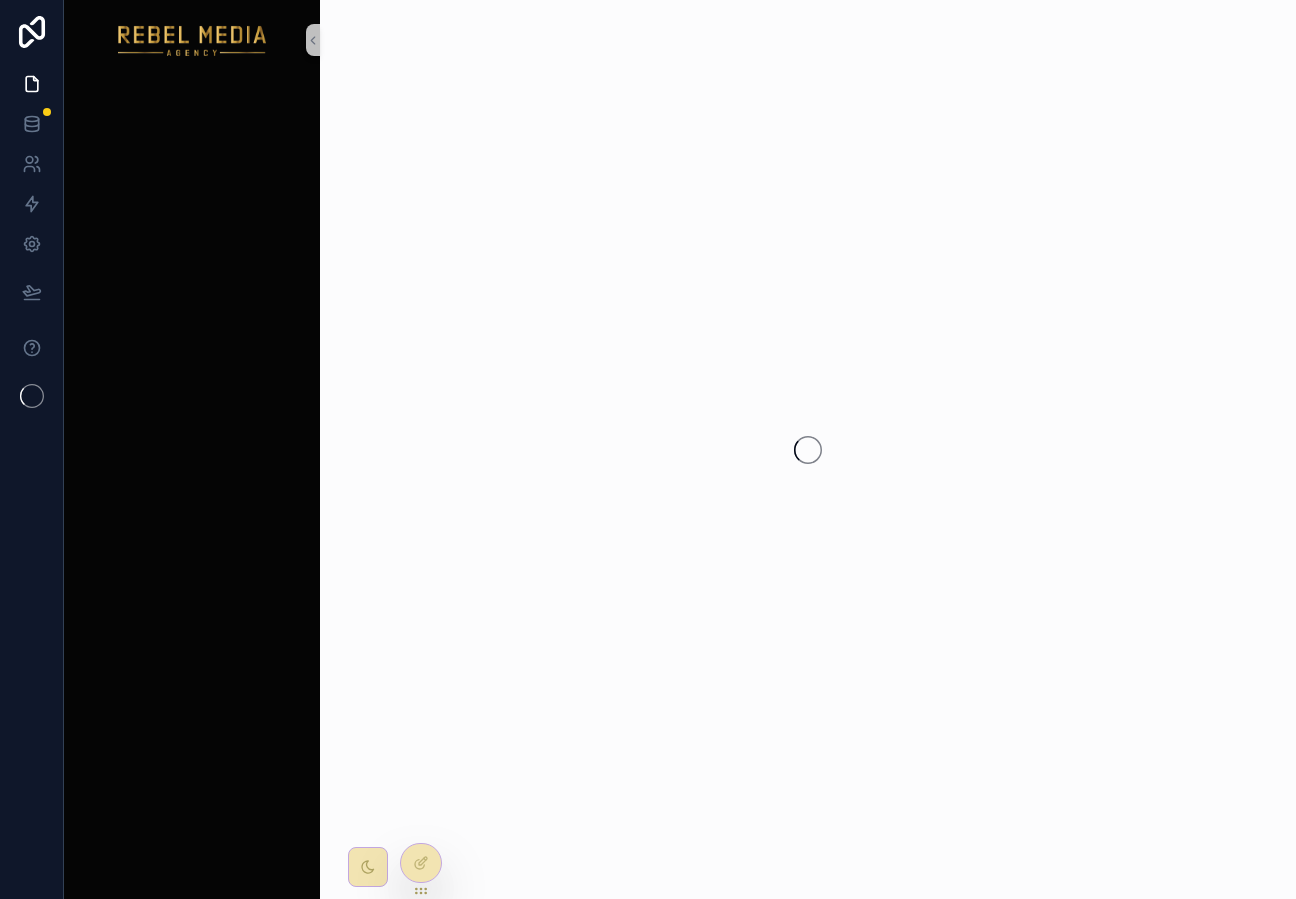 scroll, scrollTop: 0, scrollLeft: 0, axis: both 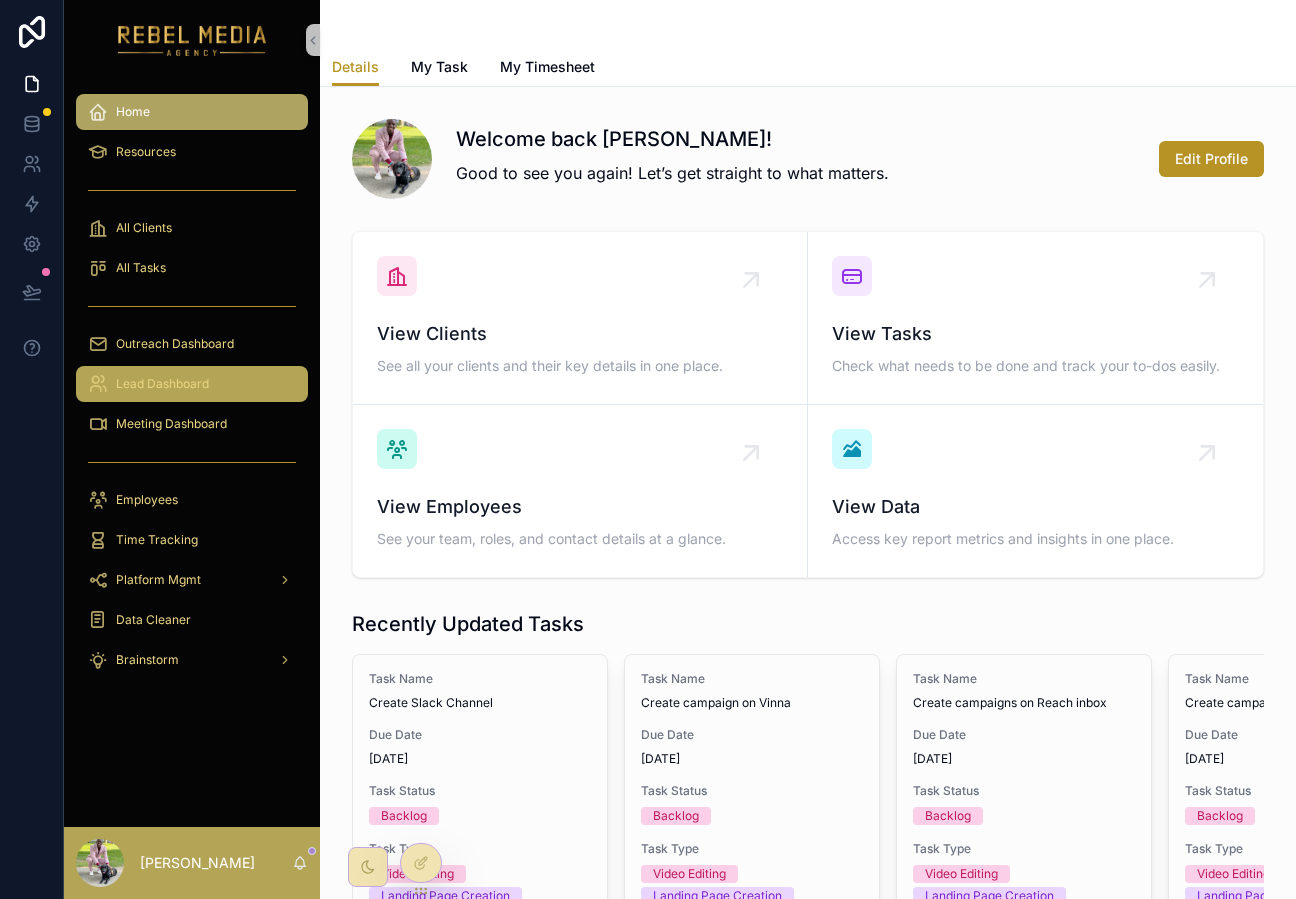click on "Lead Dashboard" at bounding box center [162, 384] 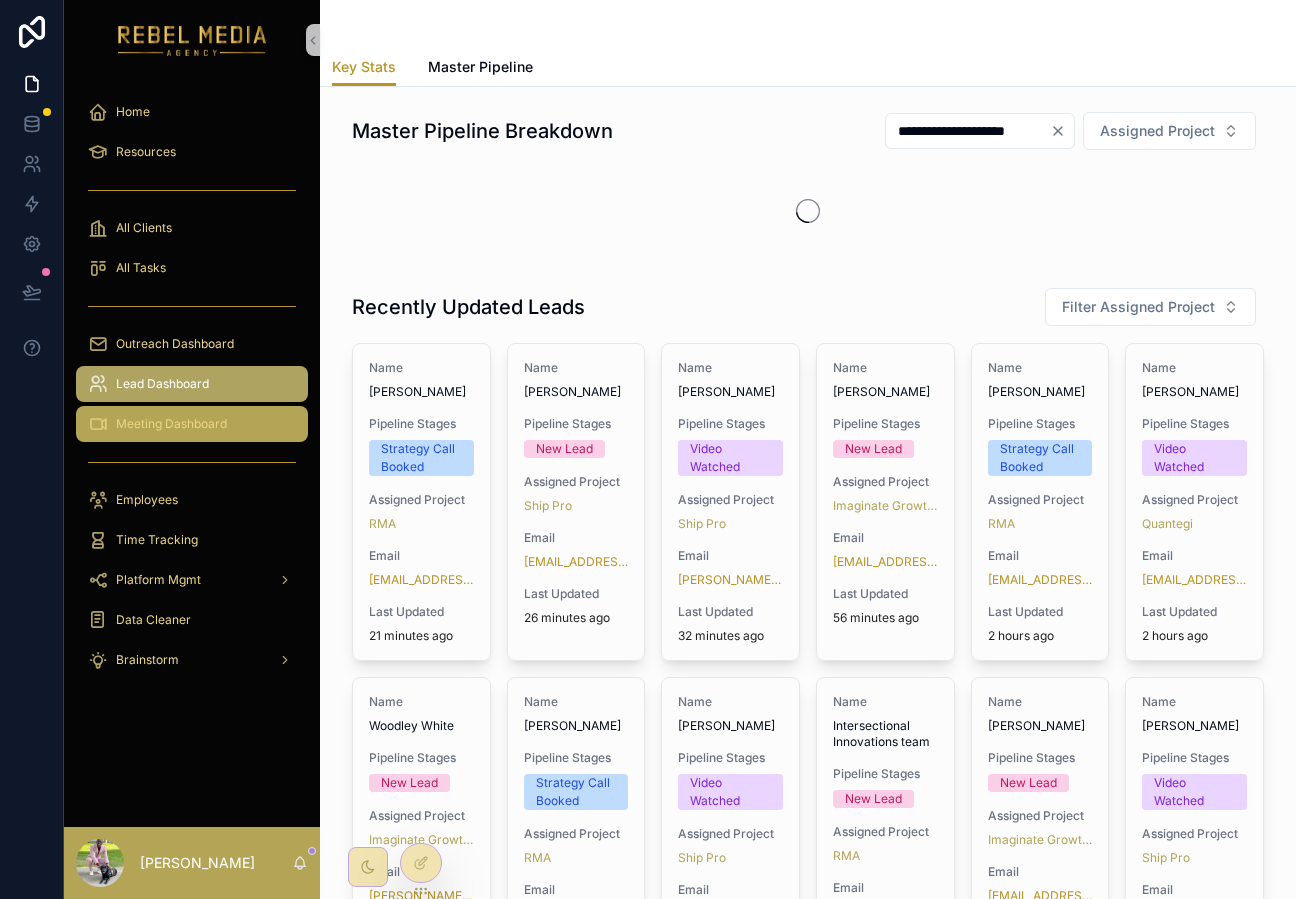 click on "Meeting Dashboard" at bounding box center (171, 424) 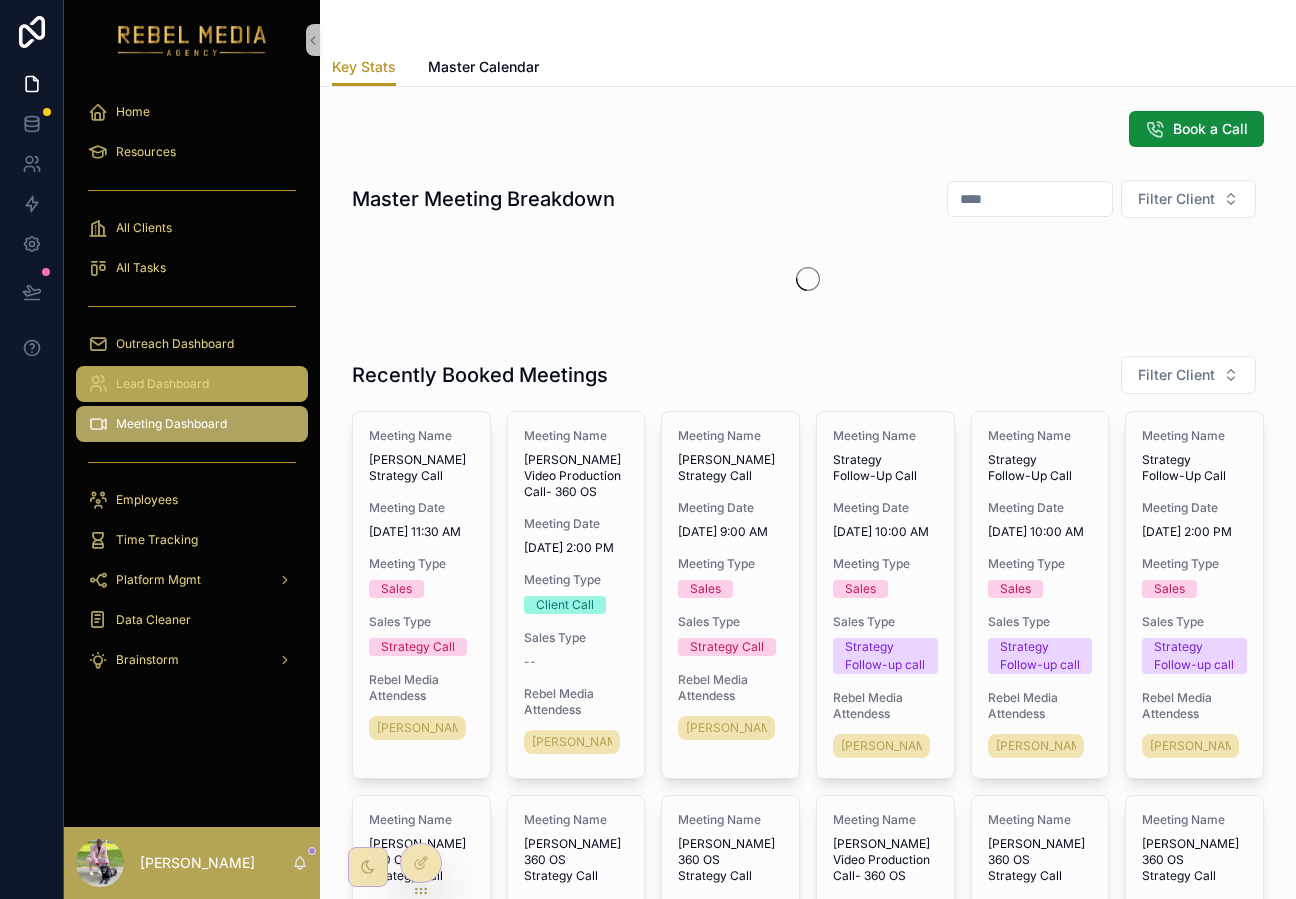 click on "Lead Dashboard" at bounding box center [192, 384] 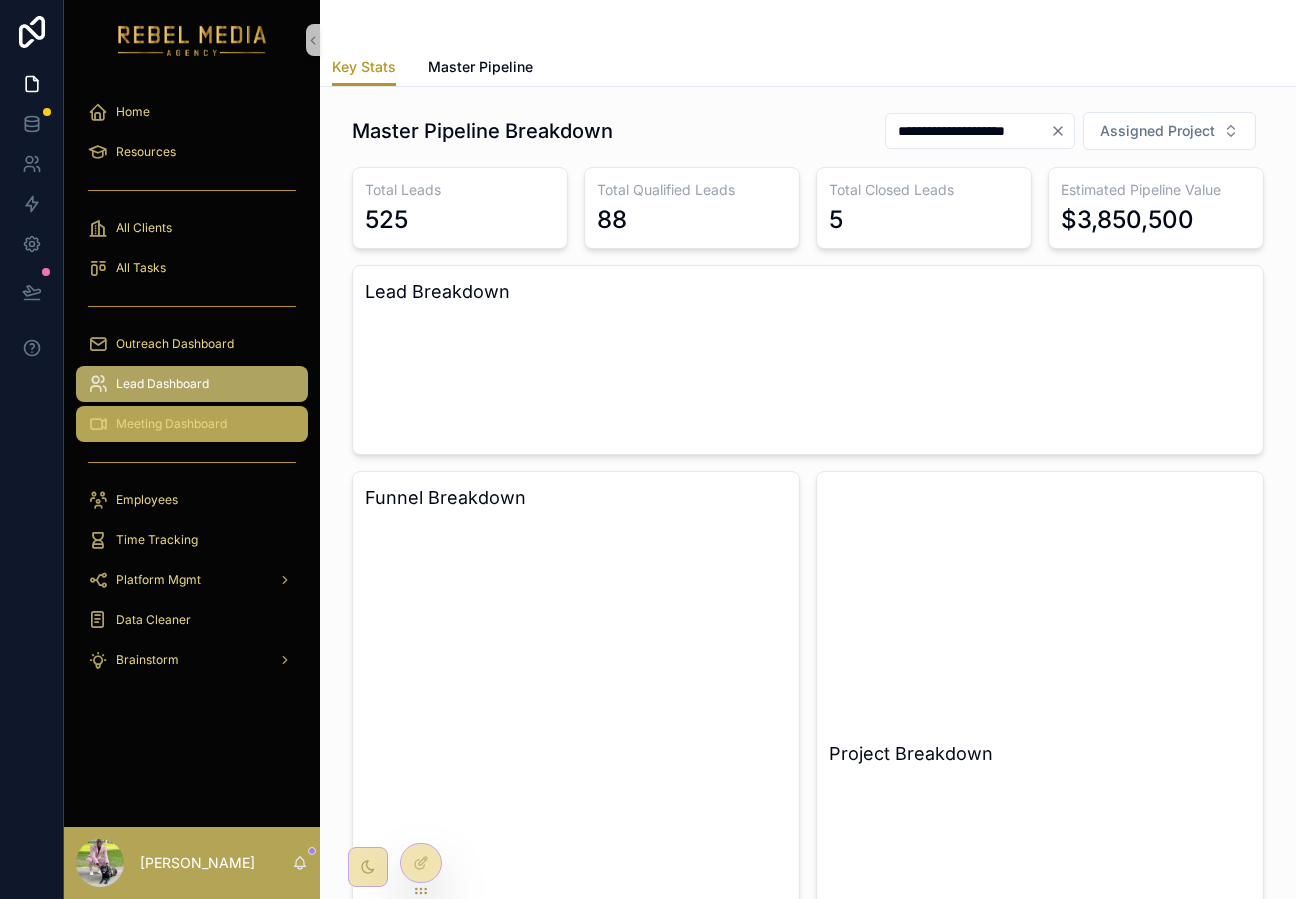 click on "Meeting Dashboard" at bounding box center [192, 424] 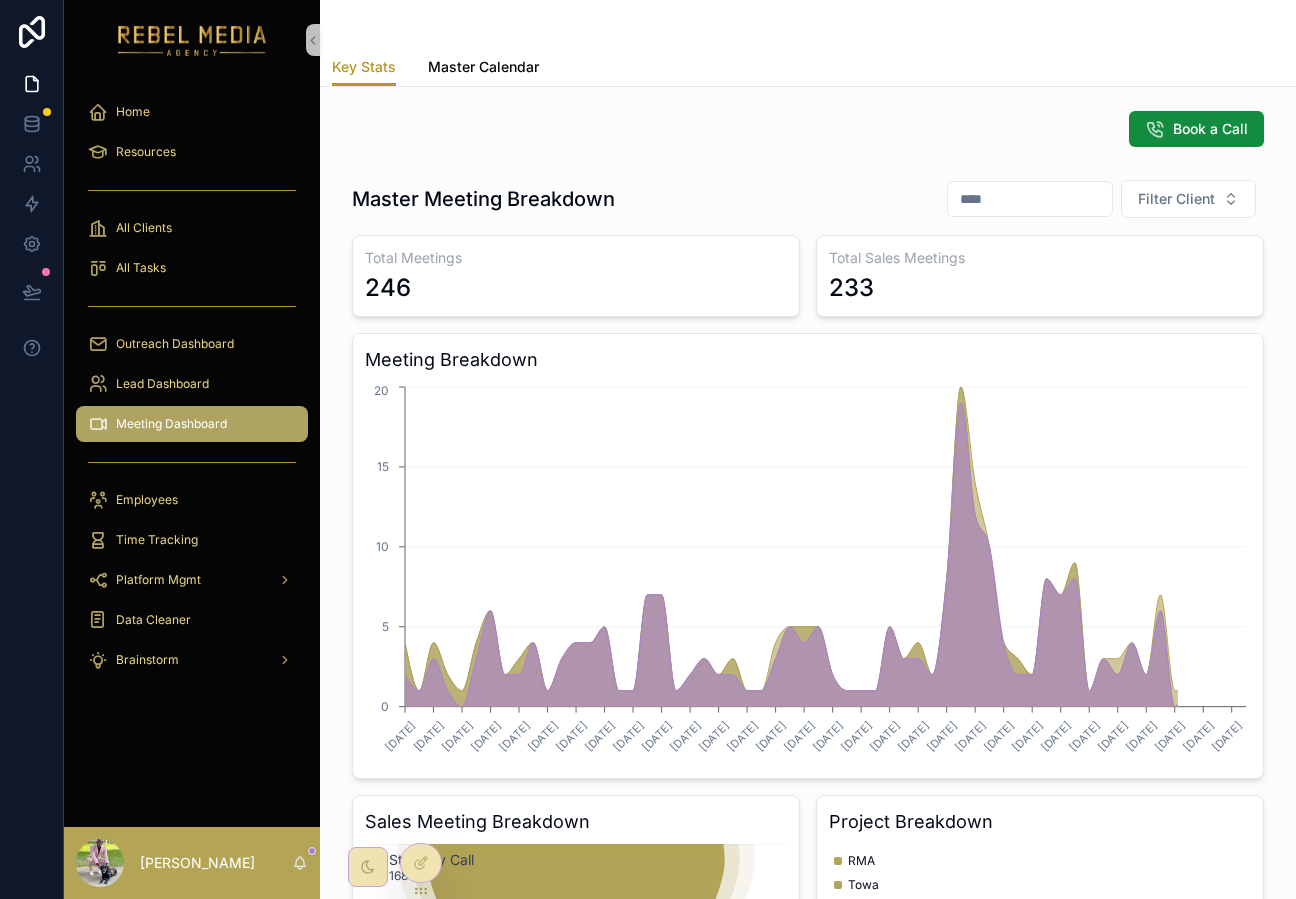 click on "Master Calendar" at bounding box center (483, 69) 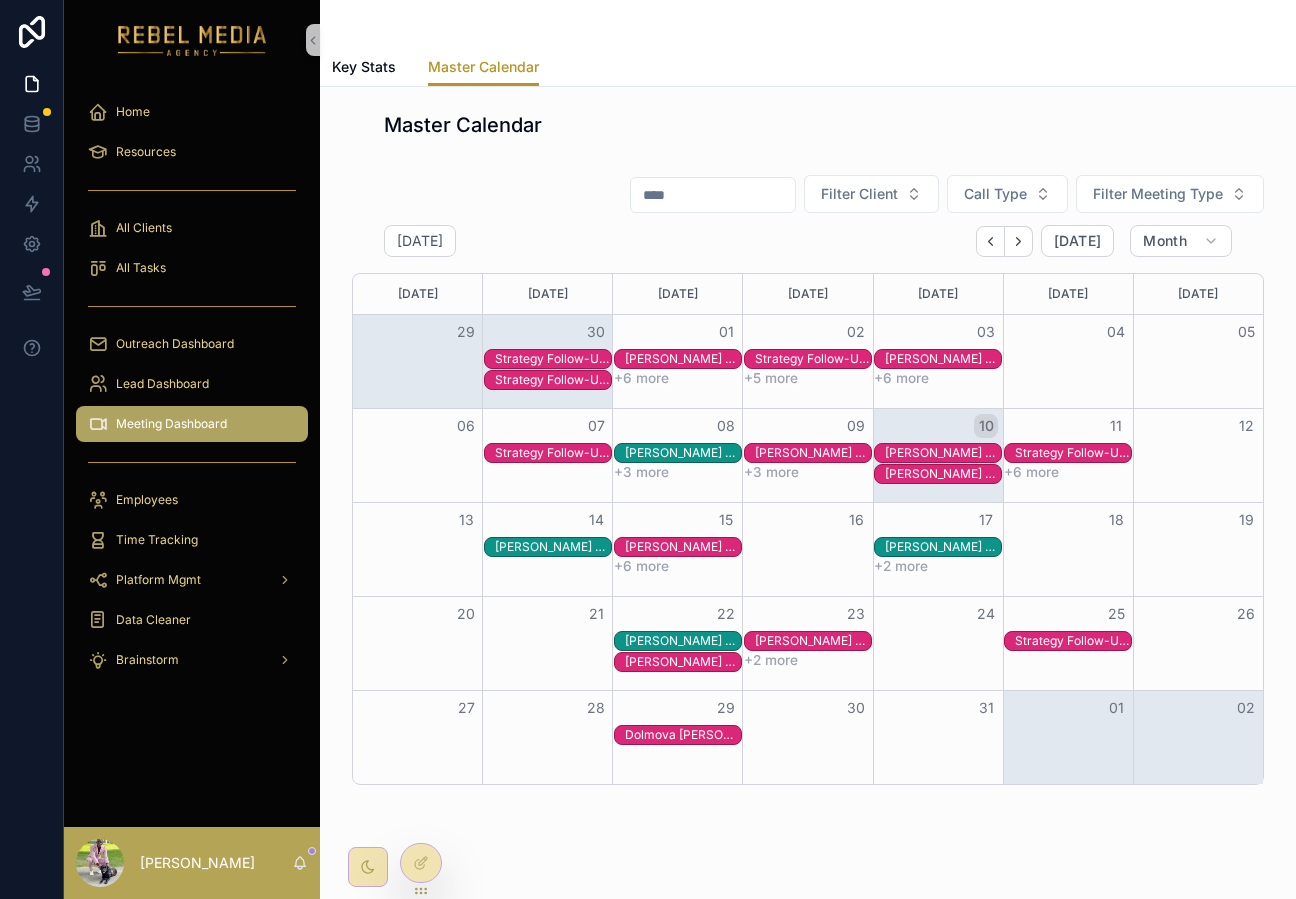 click on "[PERSON_NAME] 360 OS Strategy Call" at bounding box center [813, 453] 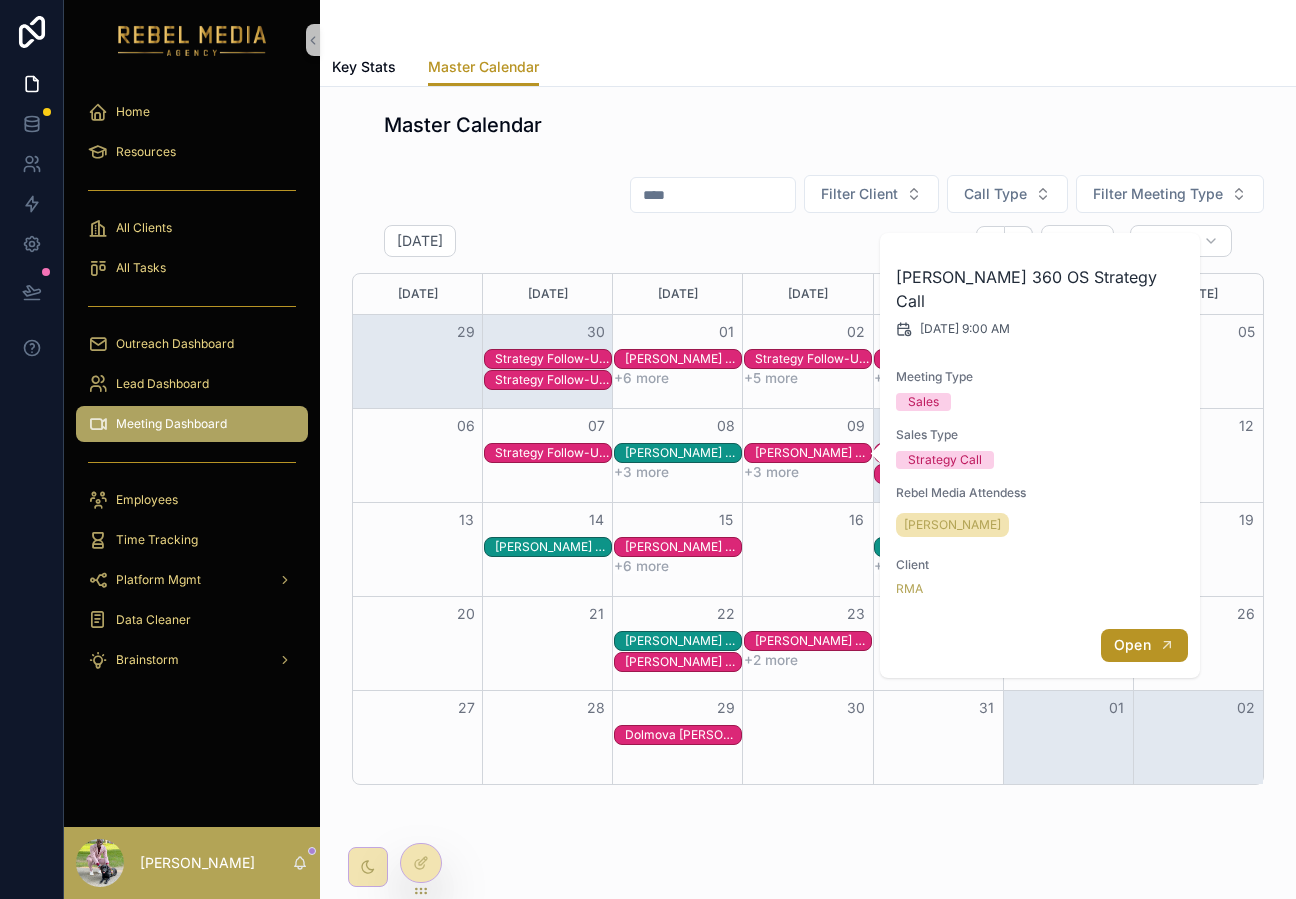 click on "Open" at bounding box center [1132, 645] 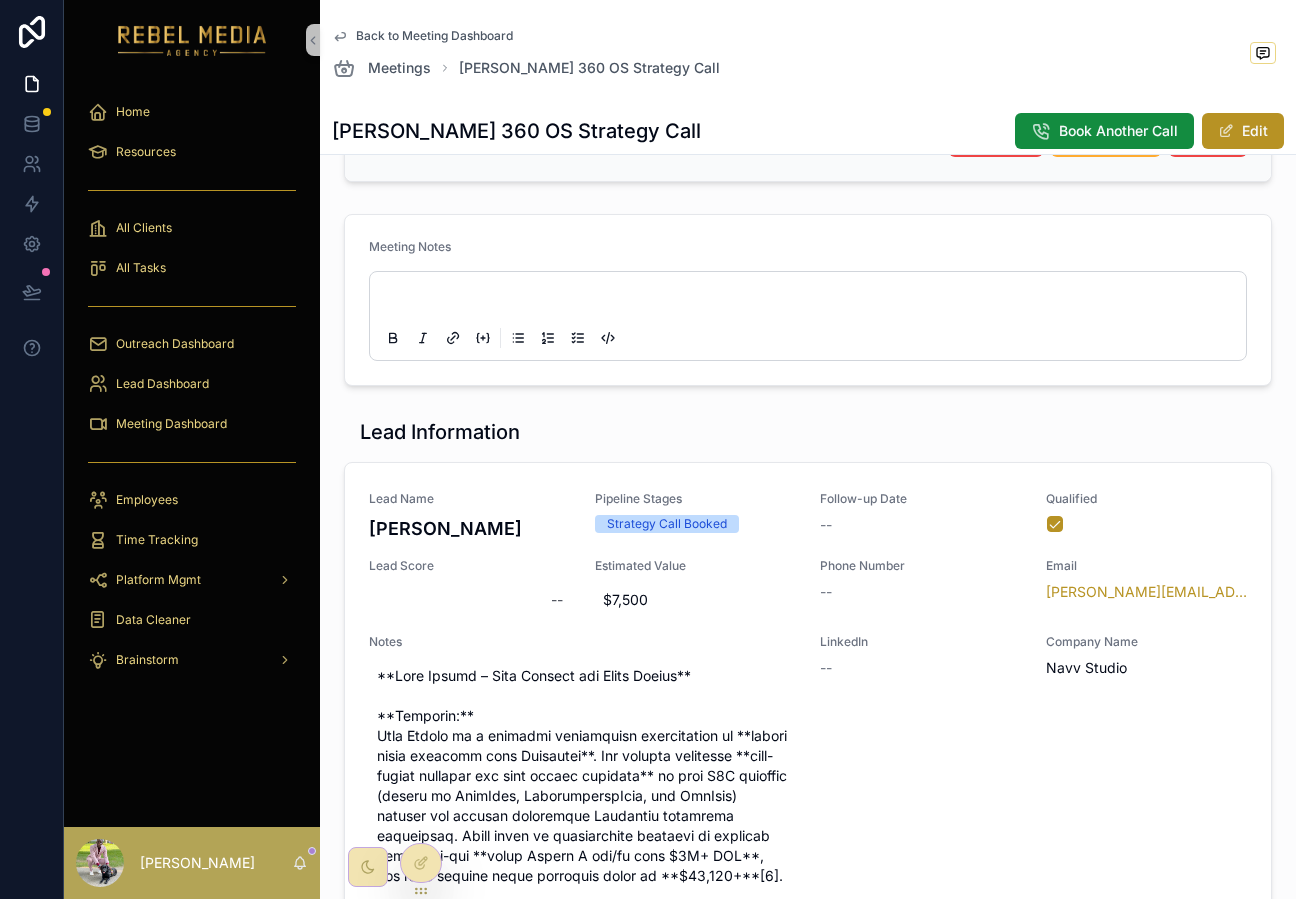 scroll, scrollTop: 463, scrollLeft: 0, axis: vertical 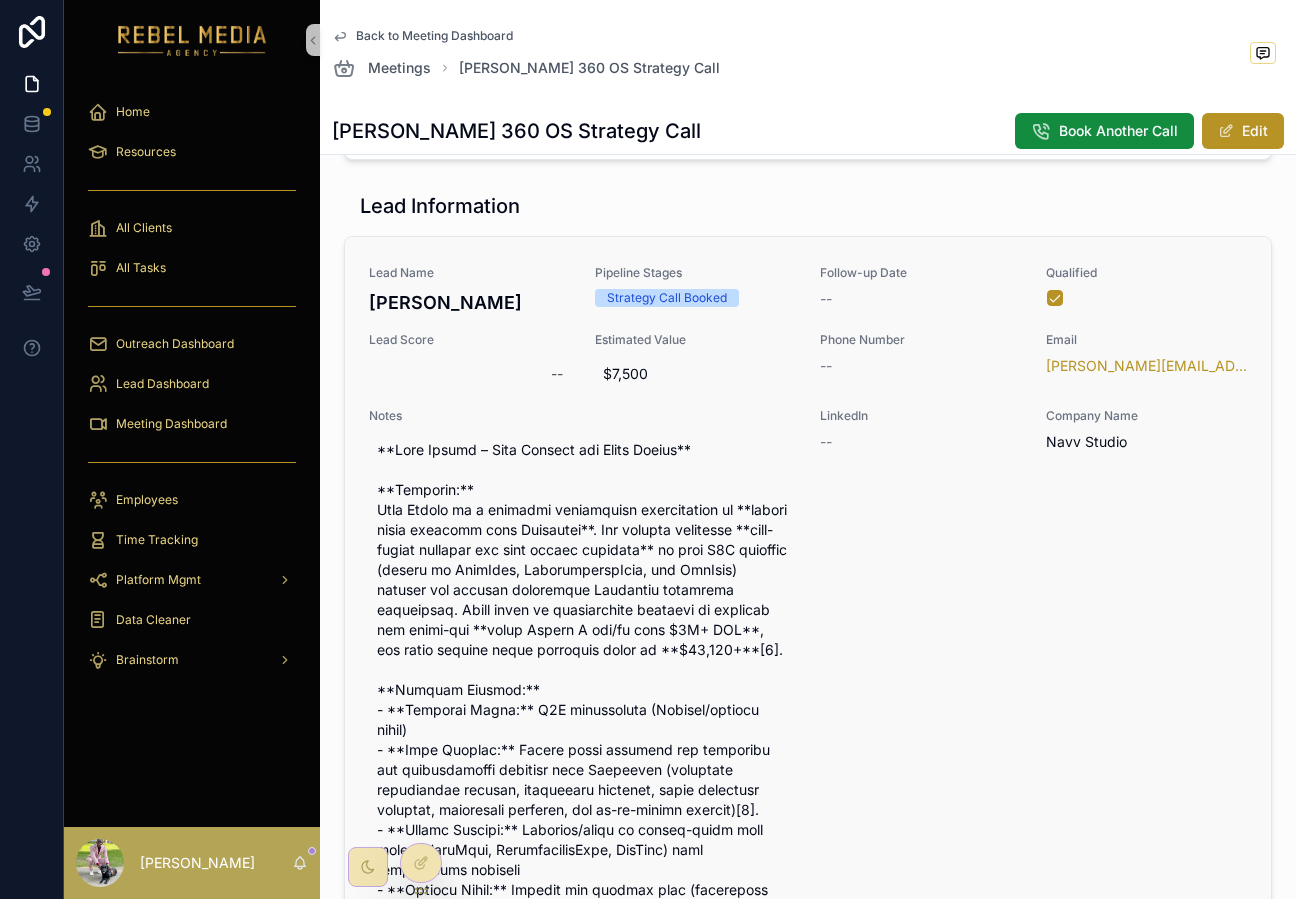 click on "[PERSON_NAME]" at bounding box center [470, 302] 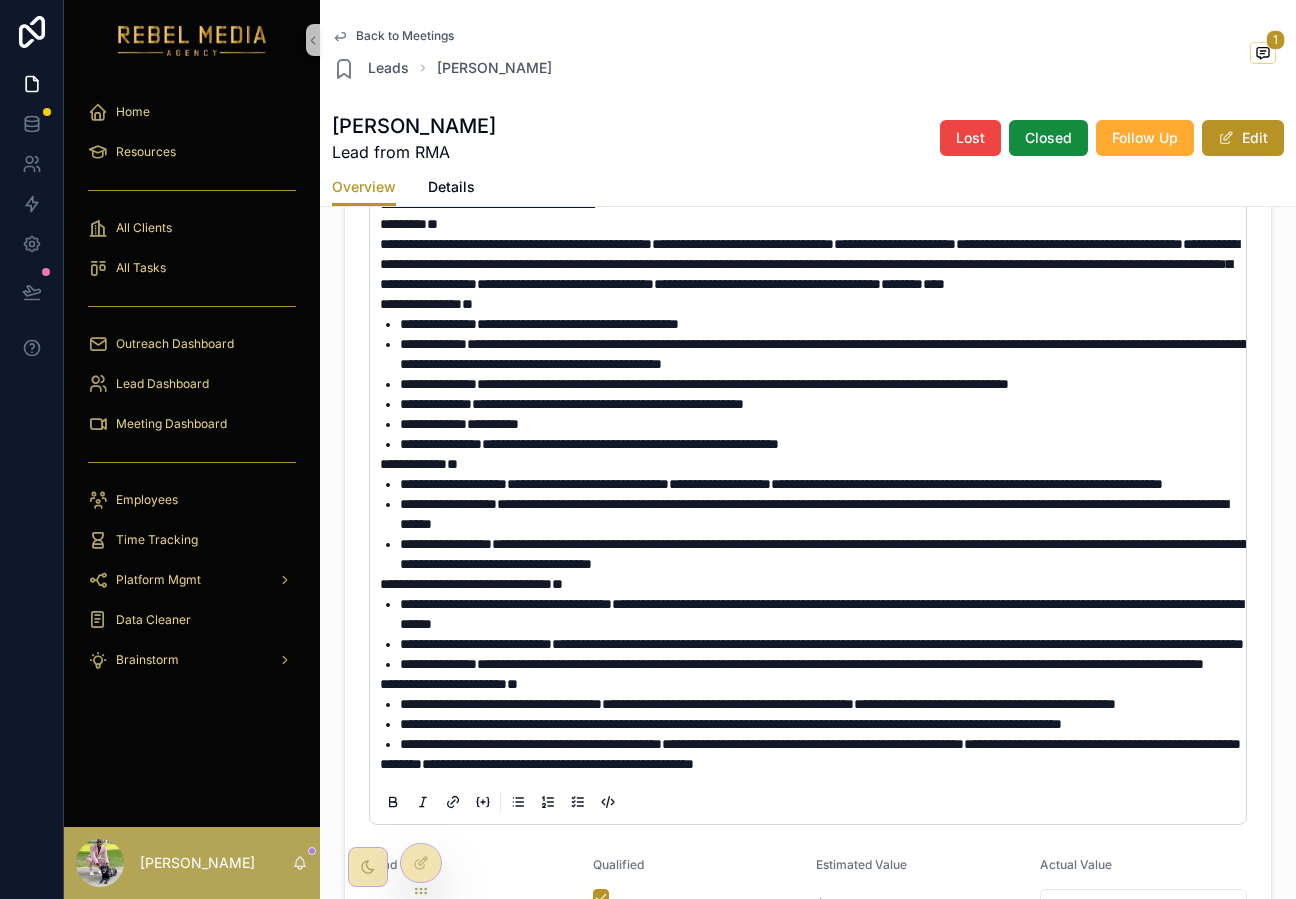scroll, scrollTop: 0, scrollLeft: 0, axis: both 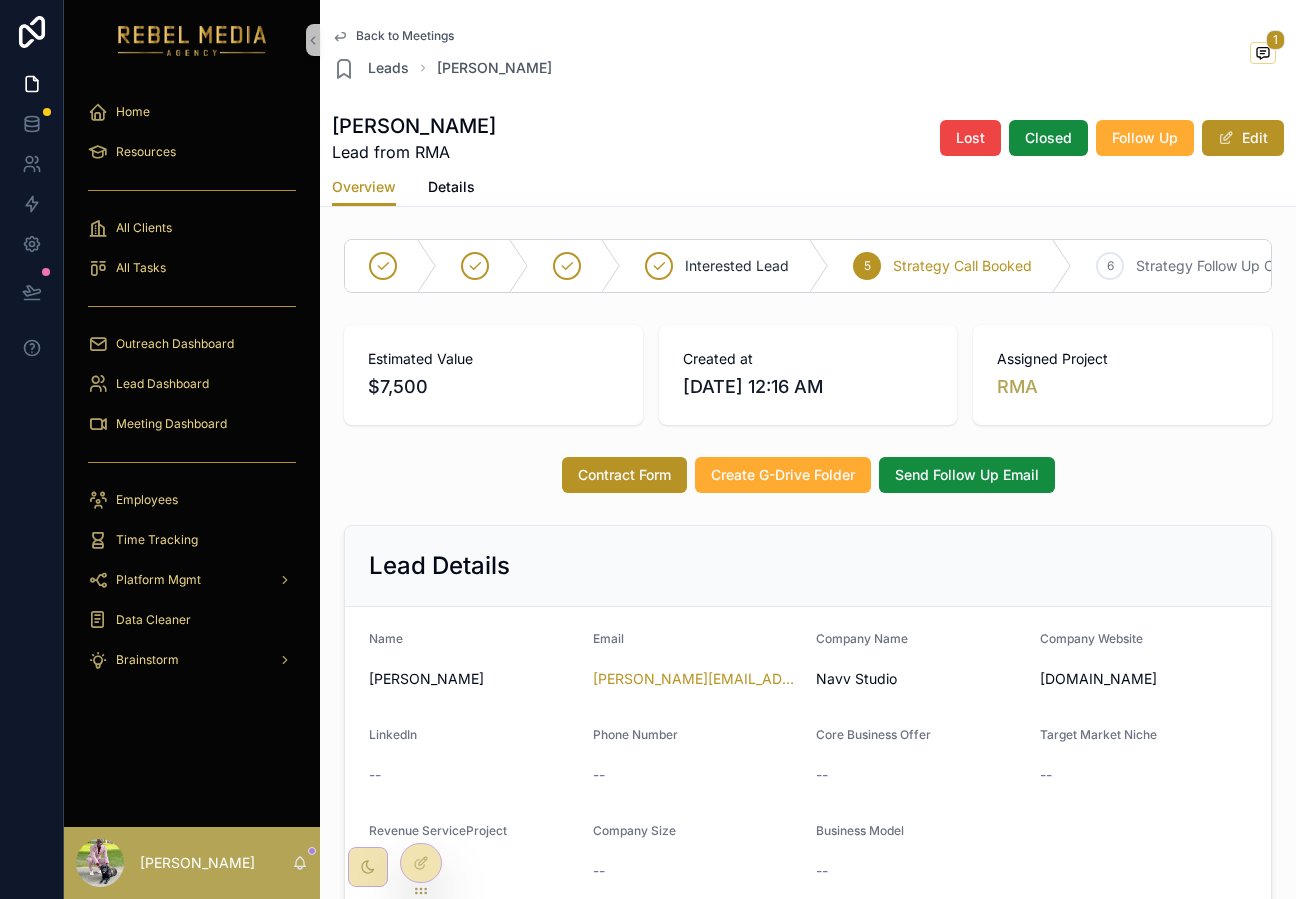 click on "Overview Details" at bounding box center (808, 187) 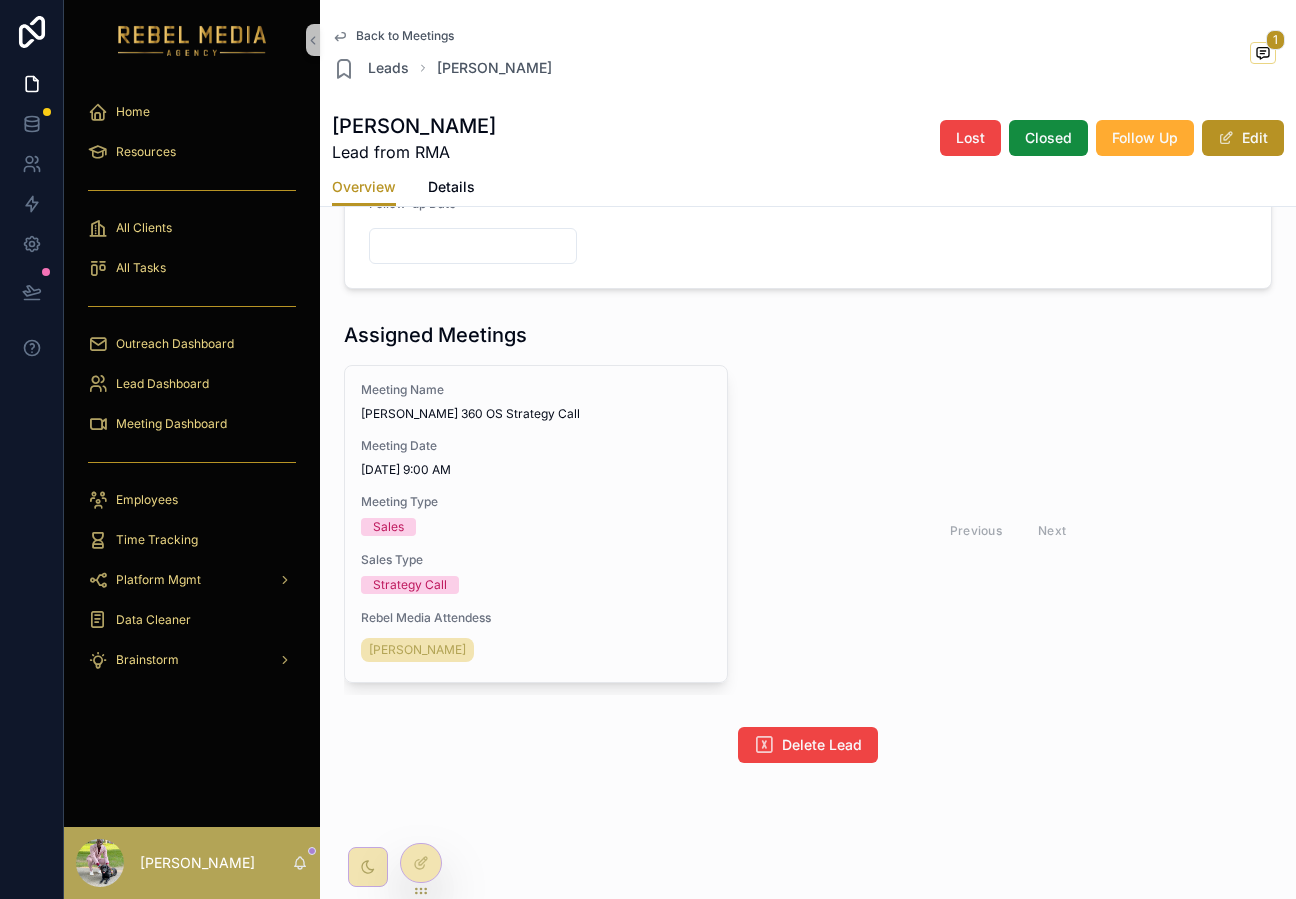 scroll, scrollTop: 0, scrollLeft: 0, axis: both 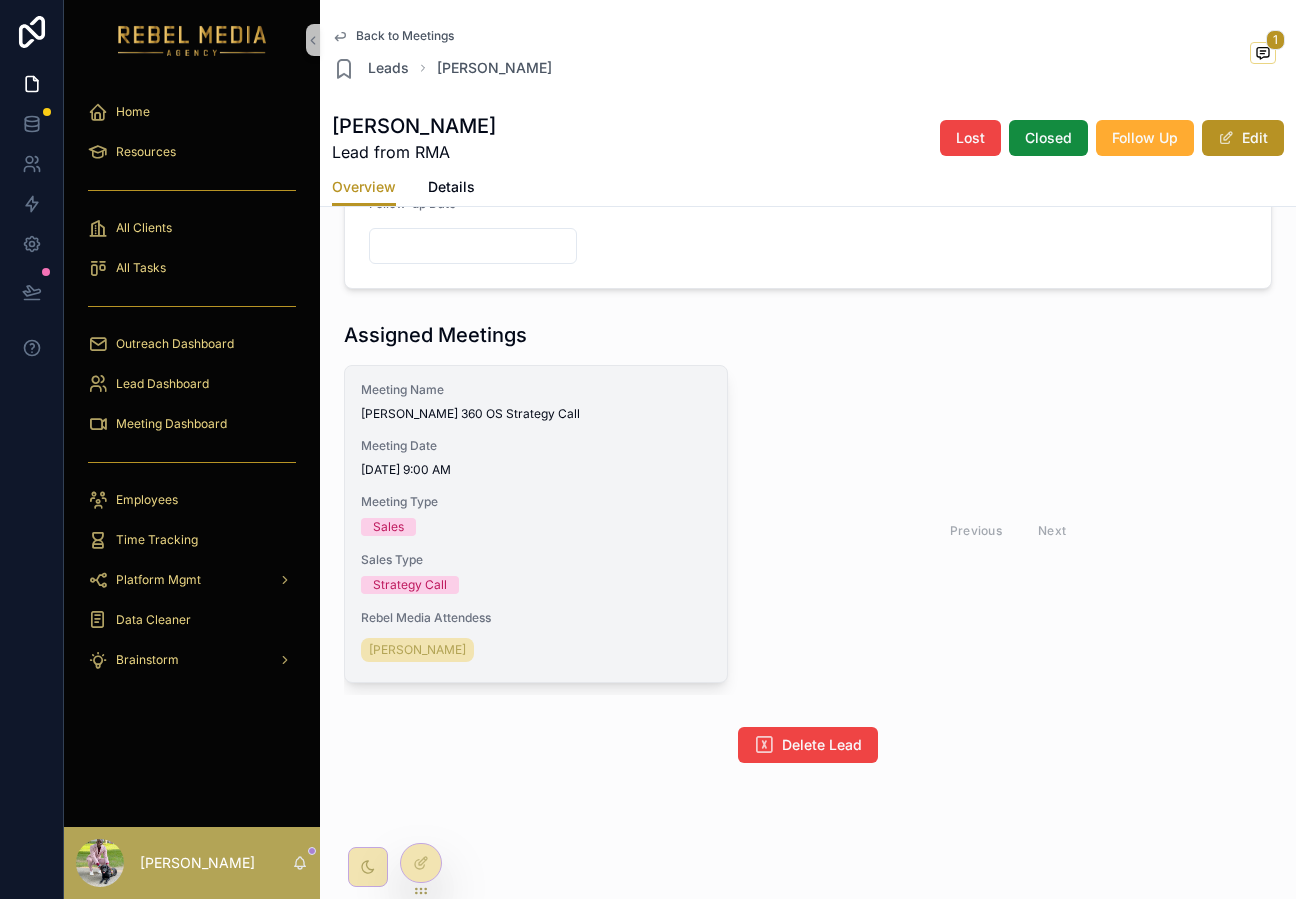 click on "Meeting Name Dickson 360 OS Strategy Call Meeting Date 7/9/2025 9:00 AM Meeting Type Sales Sales Type Strategy Call Rebel Media Attendess Nahrahel Louis" at bounding box center (536, 524) 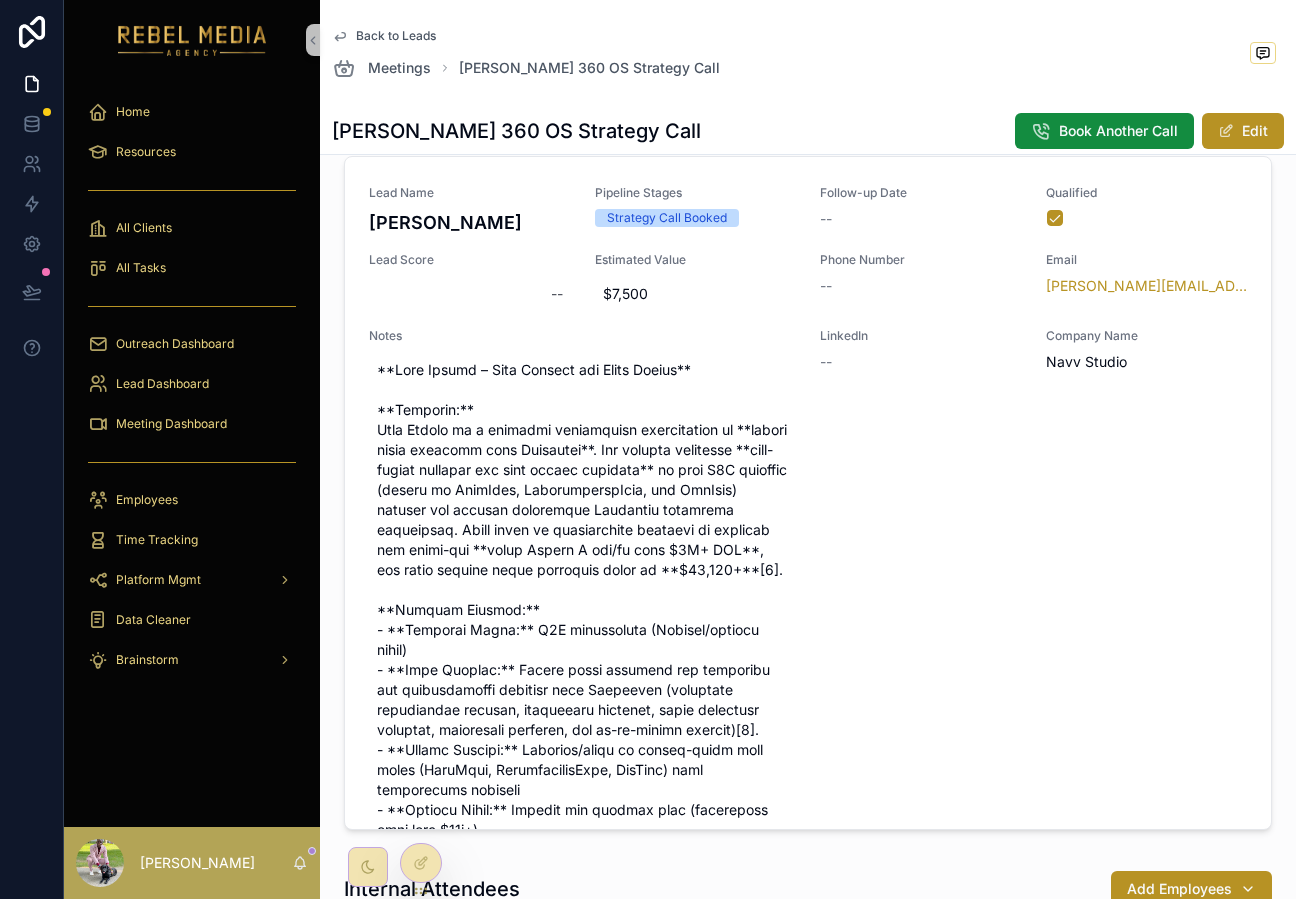 scroll, scrollTop: 832, scrollLeft: 0, axis: vertical 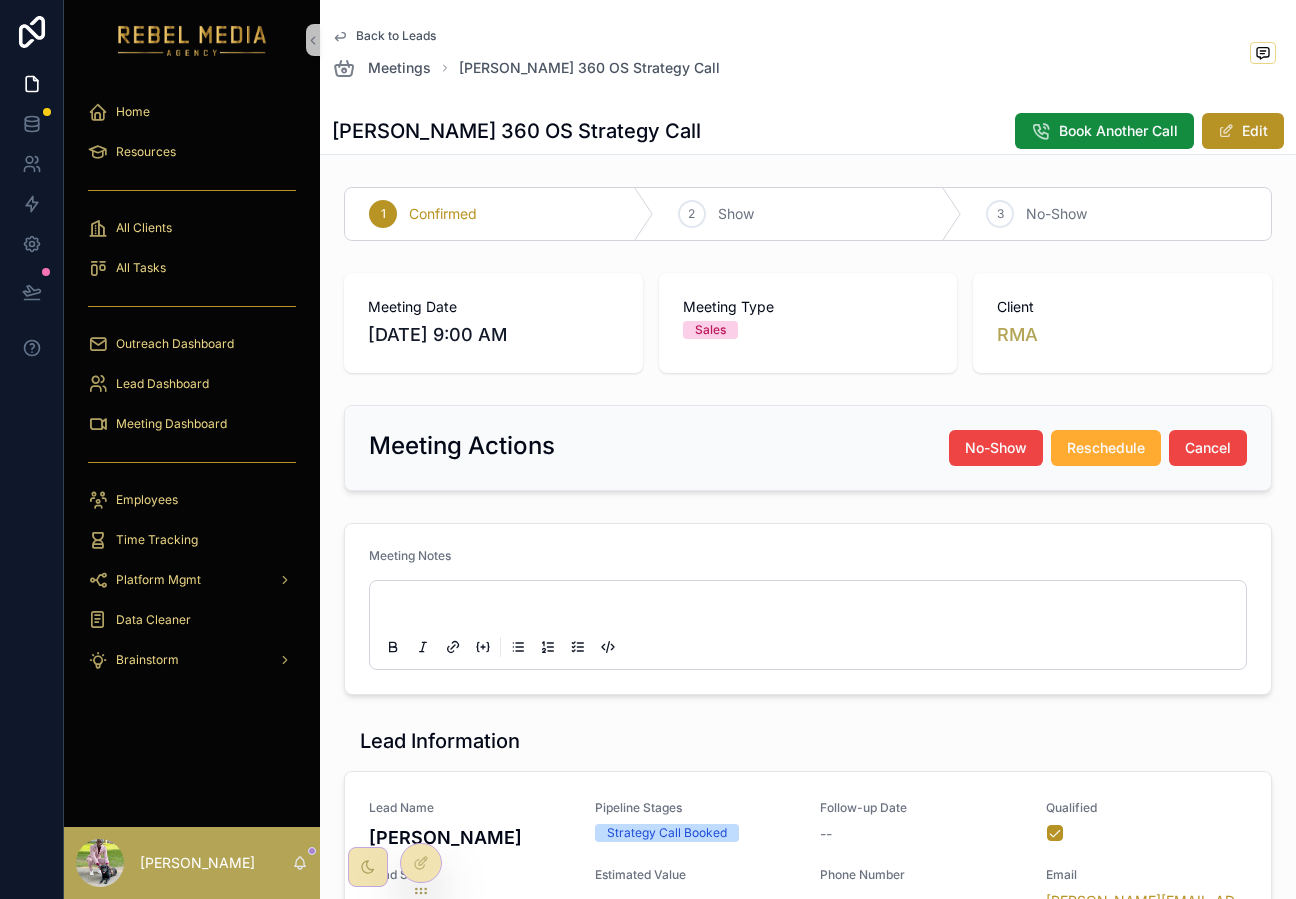 click on "Meeting Notes" at bounding box center (808, 560) 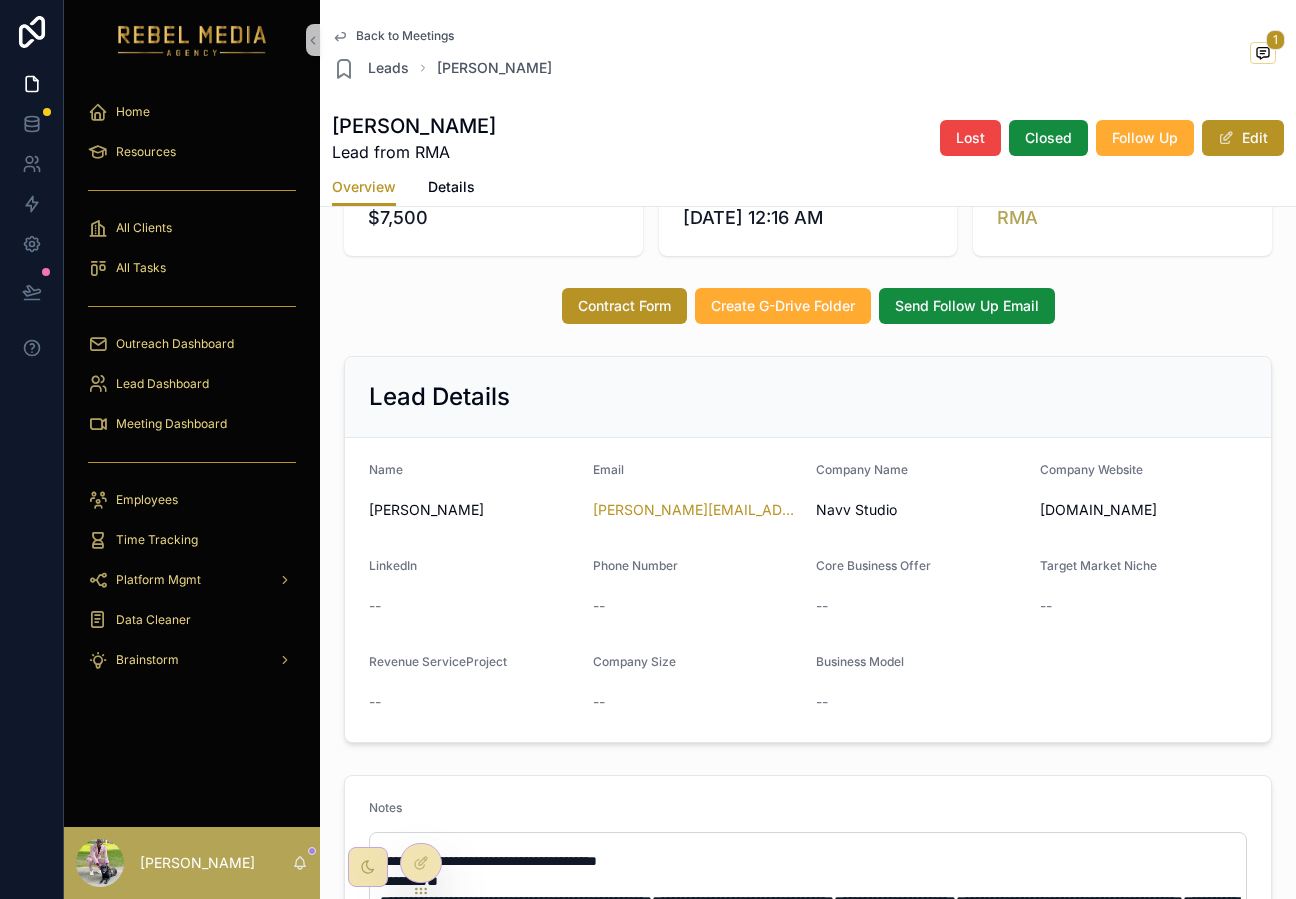 scroll, scrollTop: 0, scrollLeft: 0, axis: both 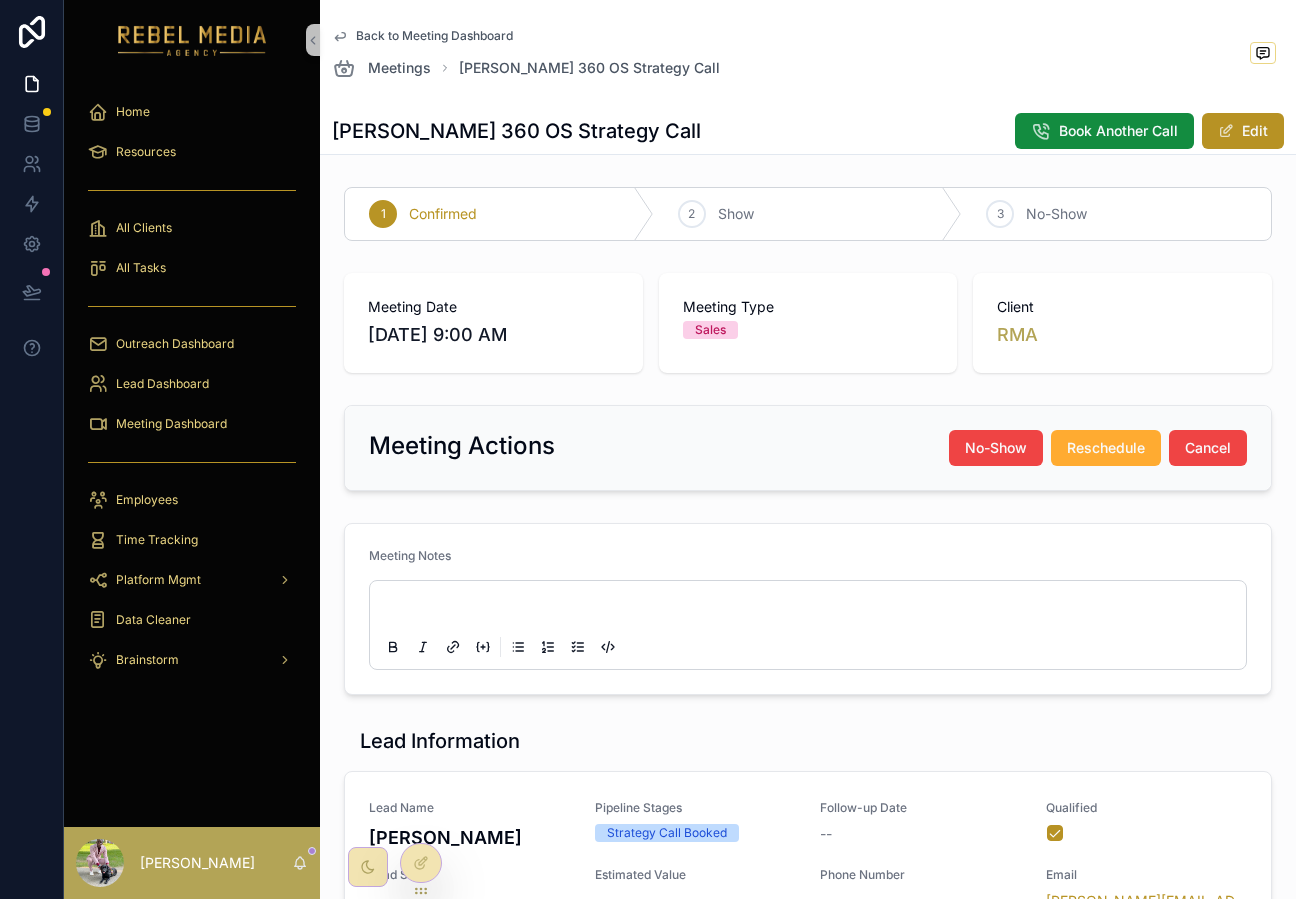 click on "Meeting Actions" at bounding box center [462, 446] 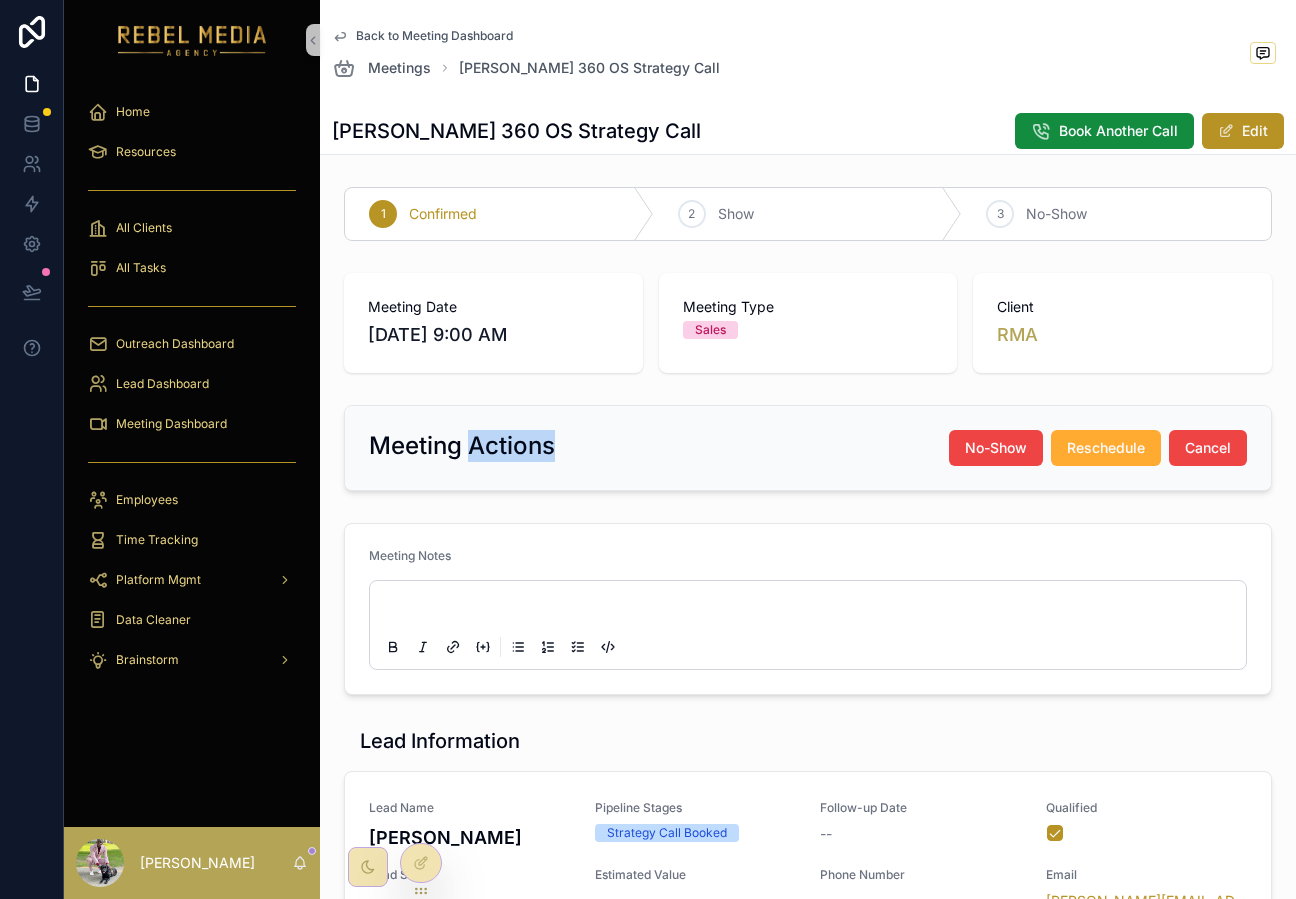 click on "Meeting Actions" at bounding box center (462, 446) 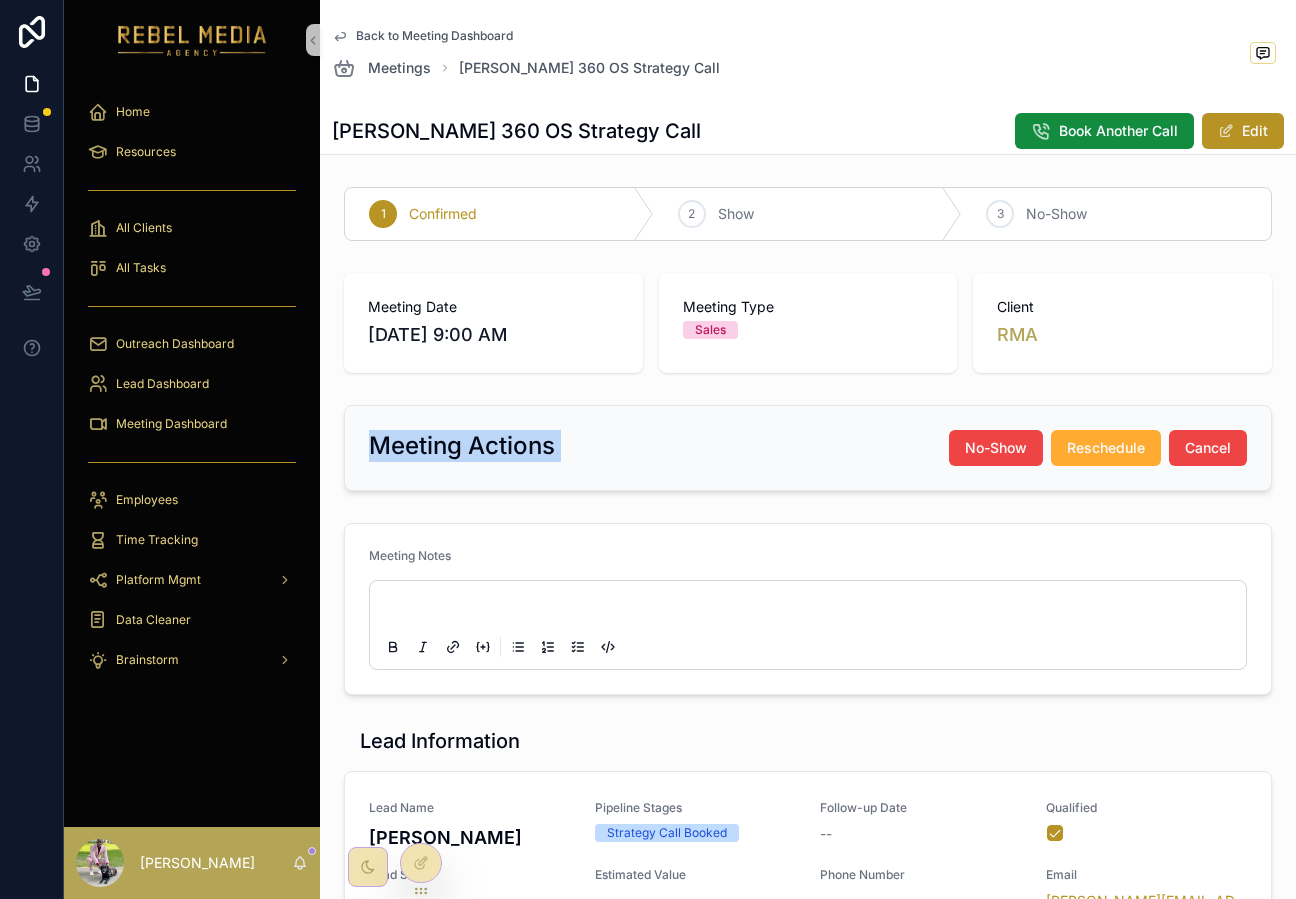 click on "Meeting Actions" at bounding box center [462, 446] 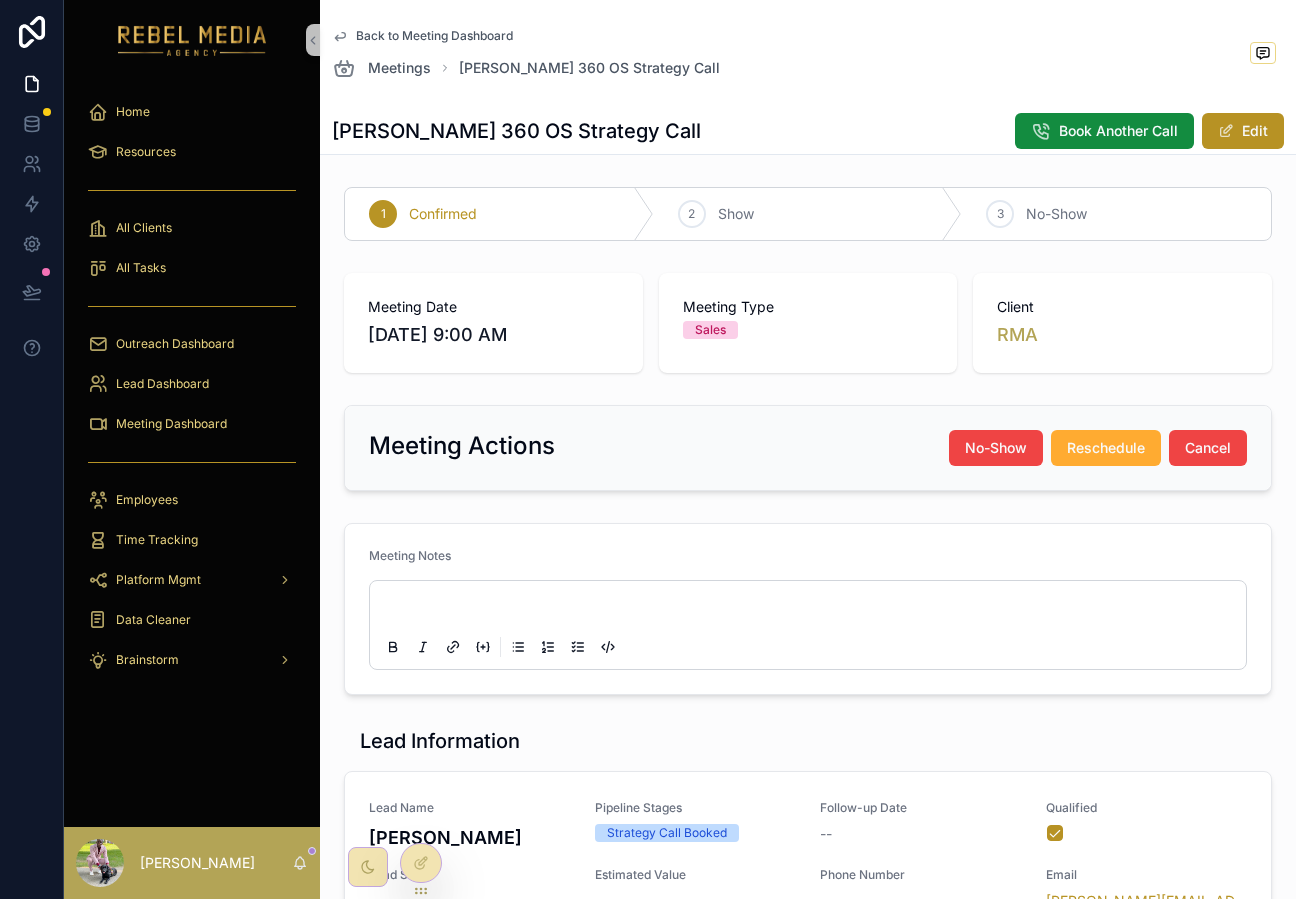 click on "Meeting Actions No-Show Reschedule Cancel" at bounding box center (808, 448) 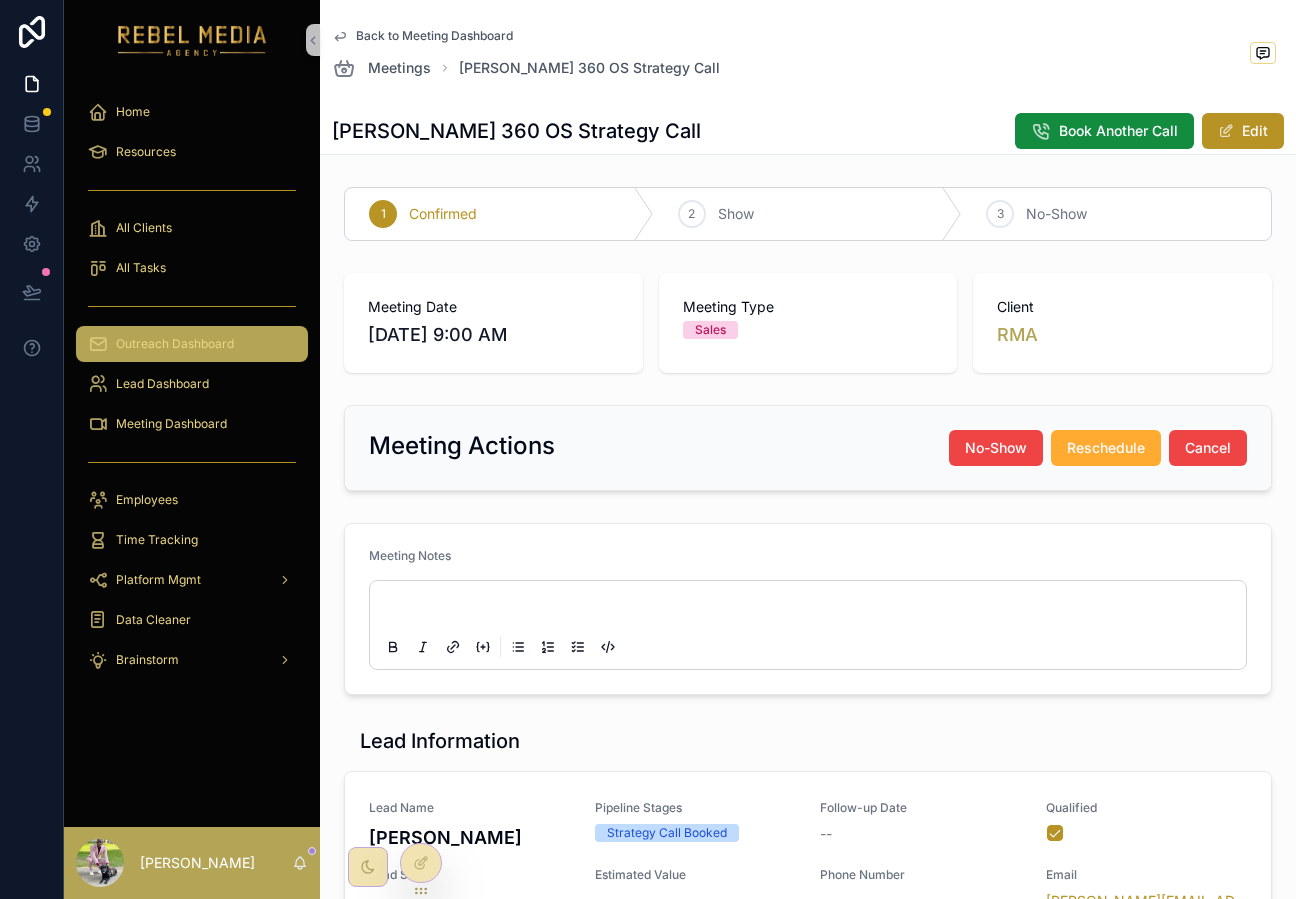 click on "Outreach Dashboard" at bounding box center (192, 344) 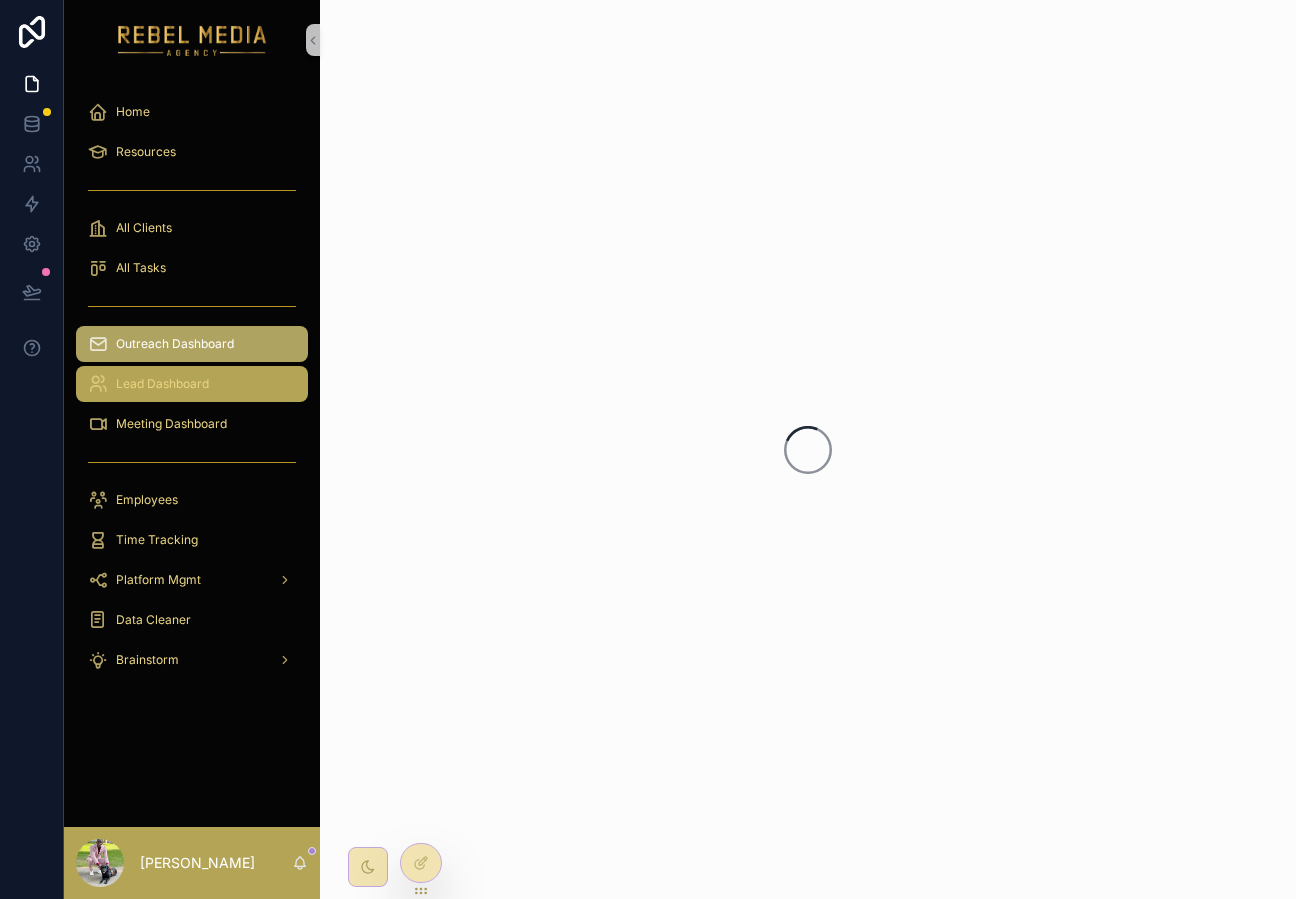 click on "Lead Dashboard" at bounding box center [162, 384] 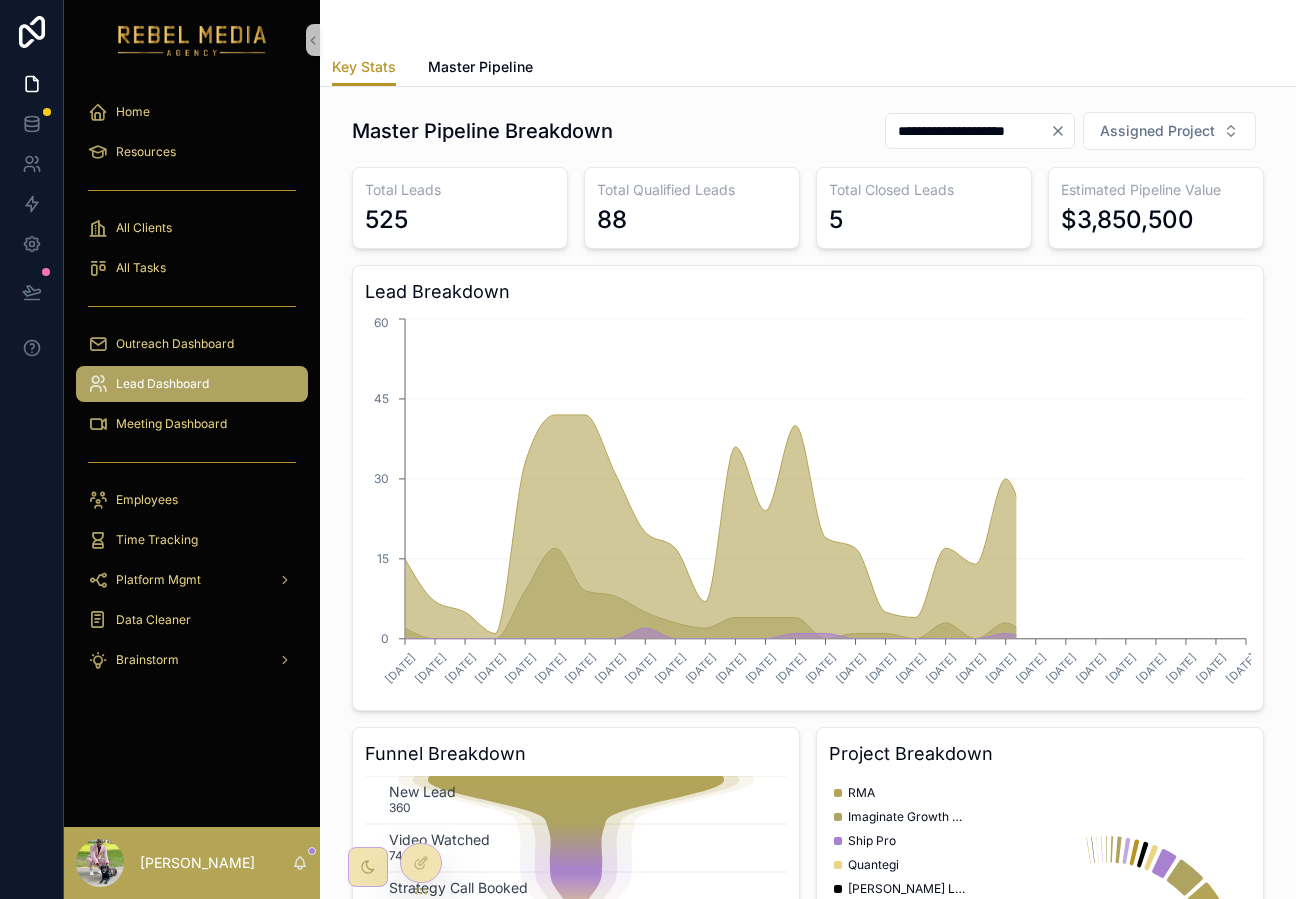click at bounding box center [192, 462] 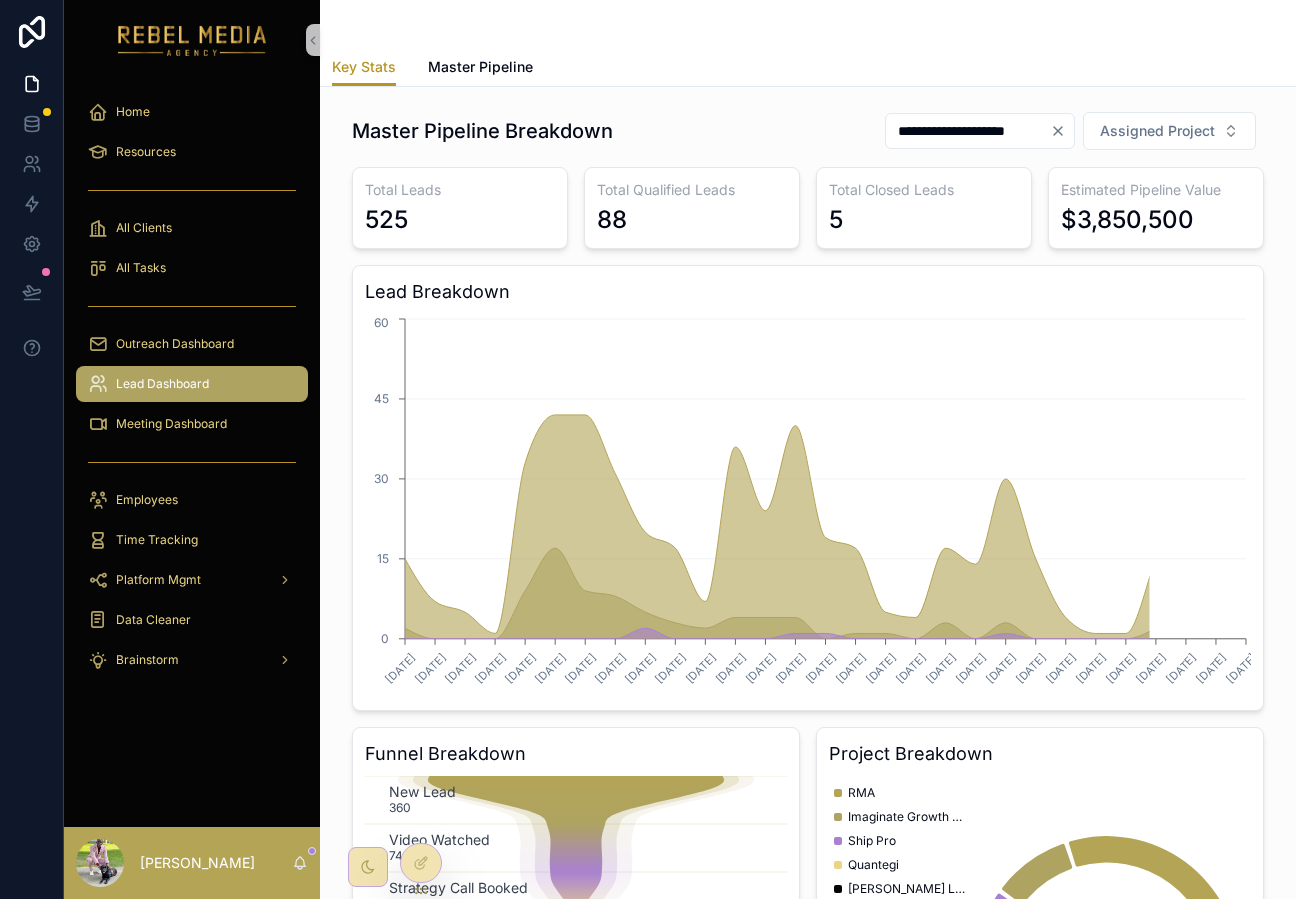 click on "Lead Dashboard" at bounding box center (192, 384) 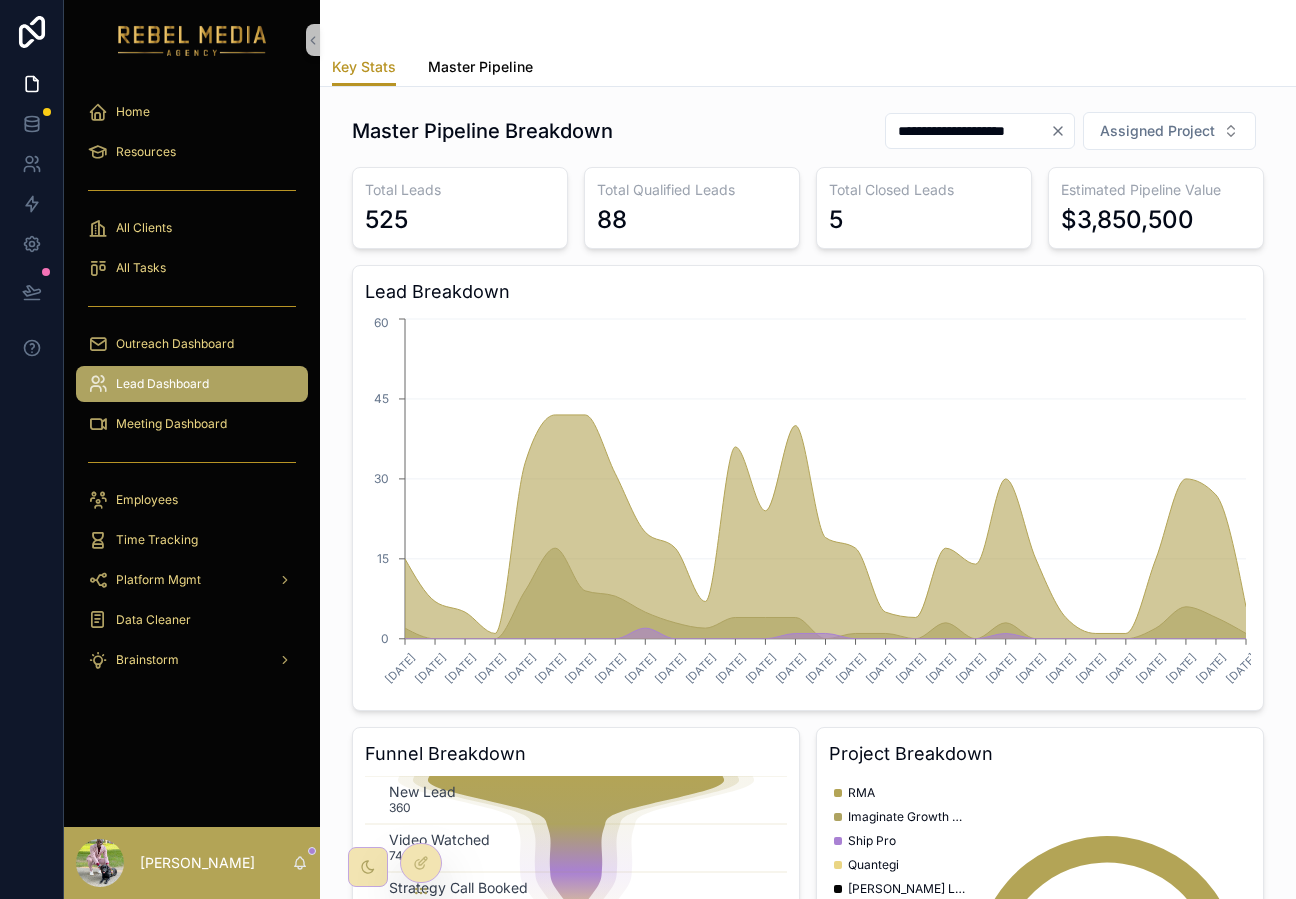 click on "Master Pipeline" at bounding box center [480, 67] 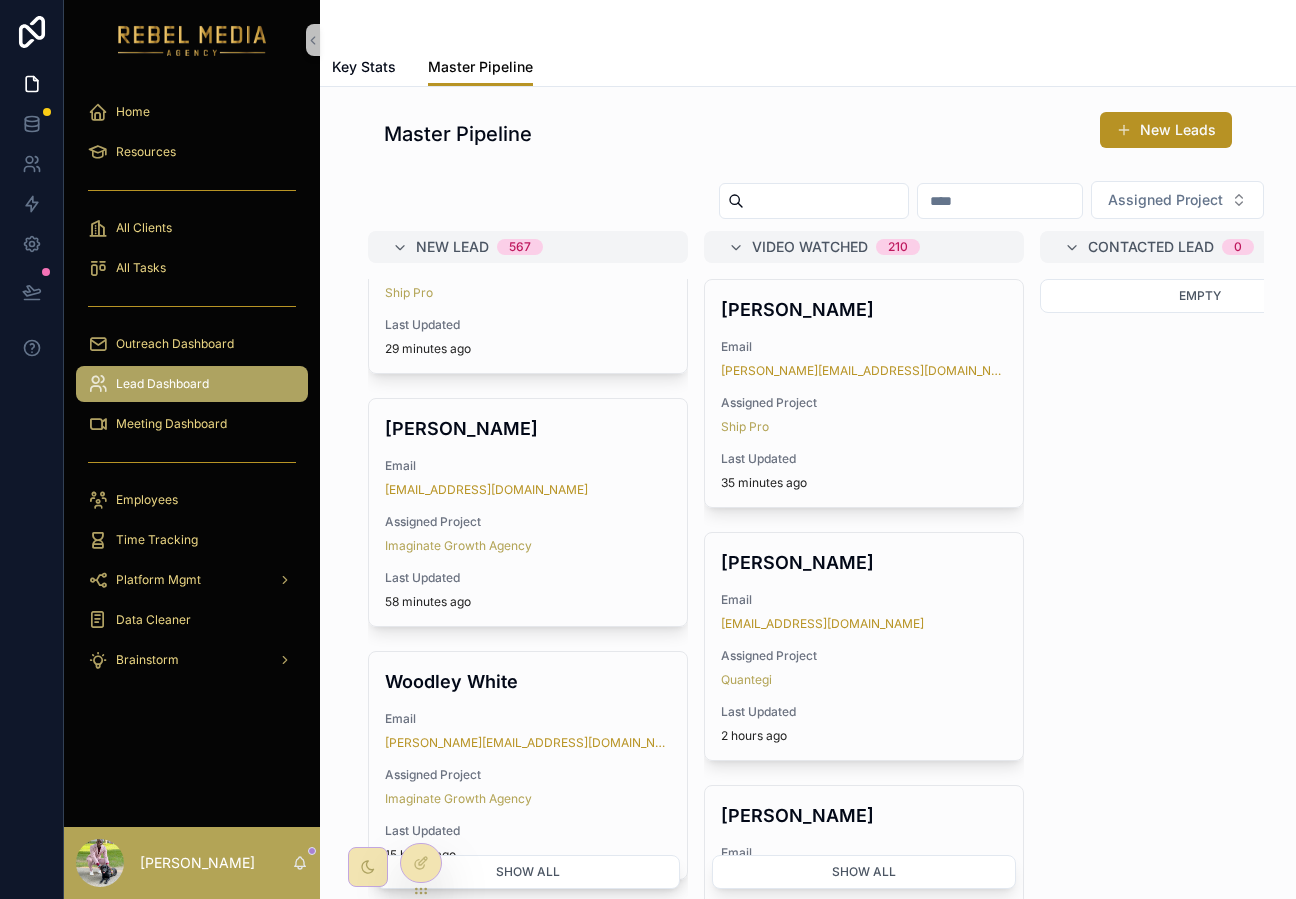 scroll, scrollTop: 176, scrollLeft: 0, axis: vertical 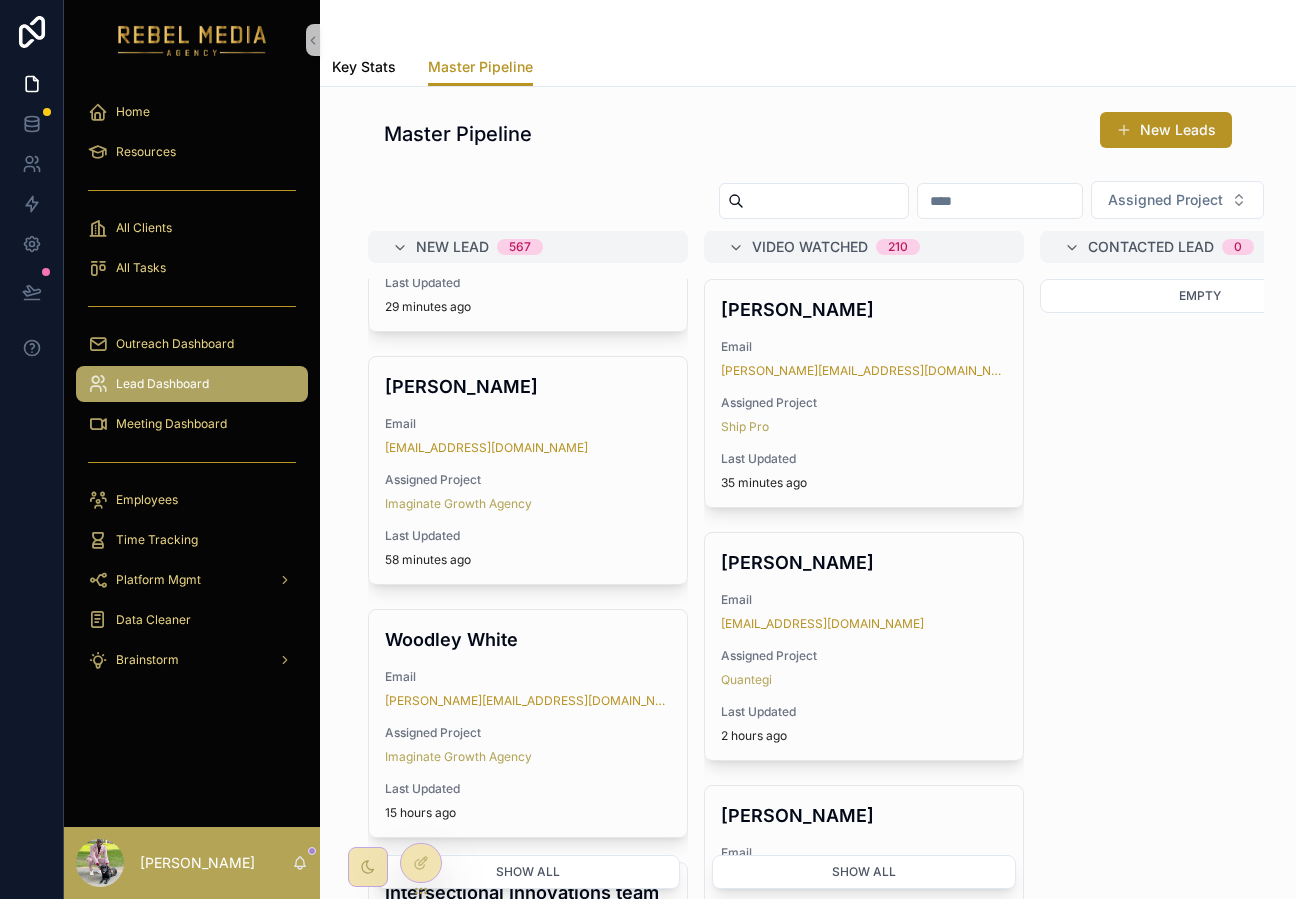 click on "Key Stats" at bounding box center (364, 67) 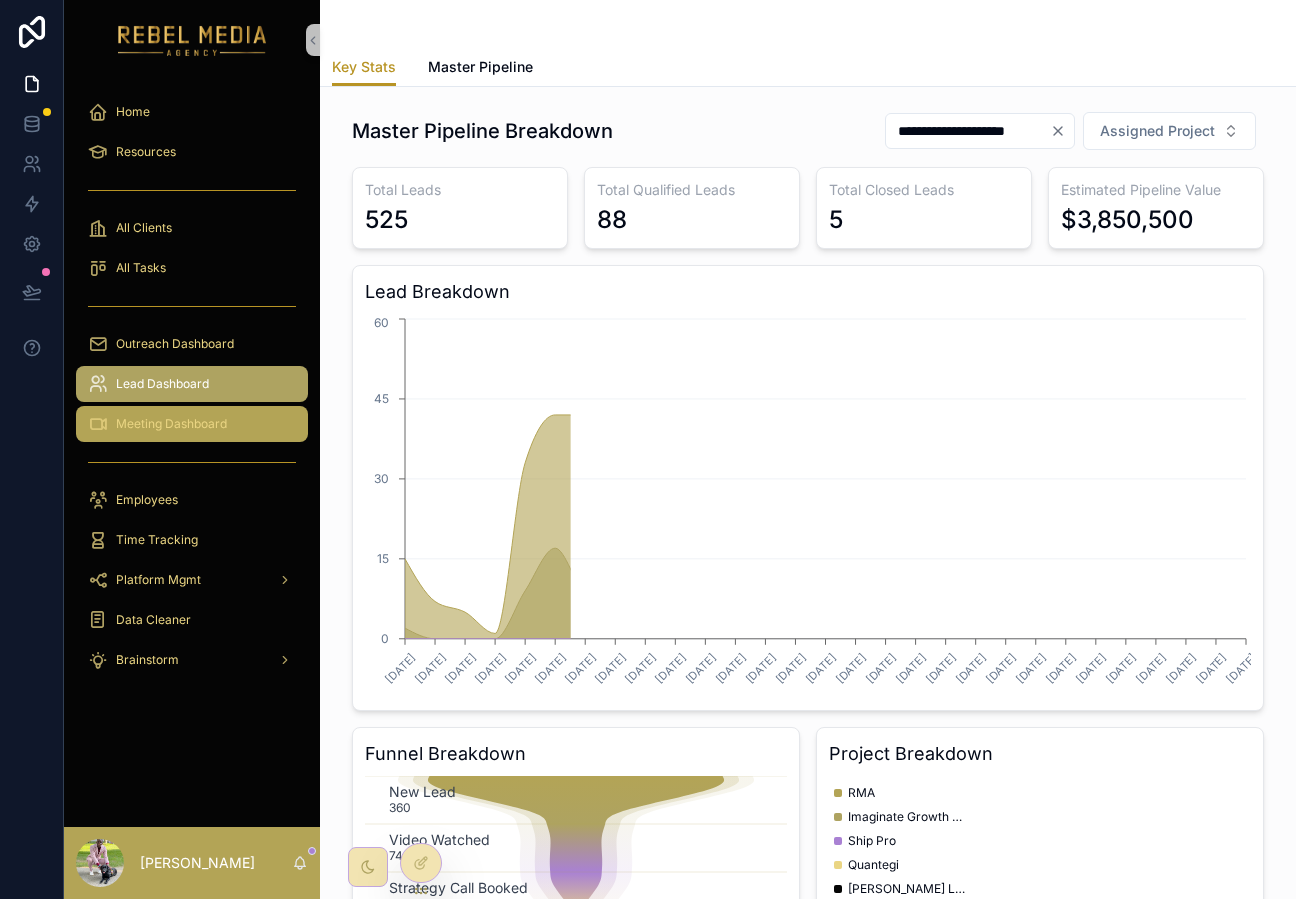 click on "Meeting Dashboard" at bounding box center (192, 424) 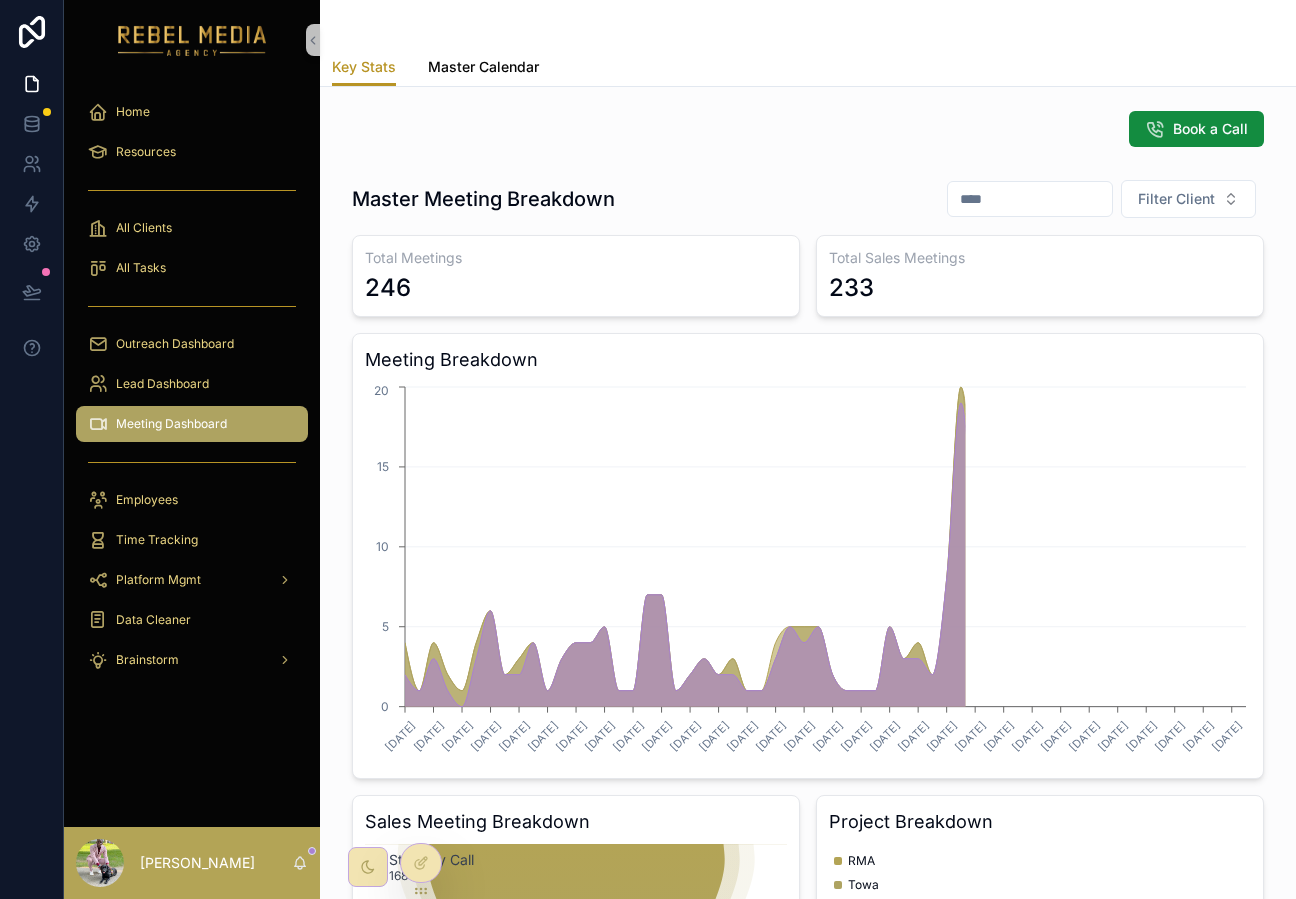 click on "Master Calendar" at bounding box center [483, 69] 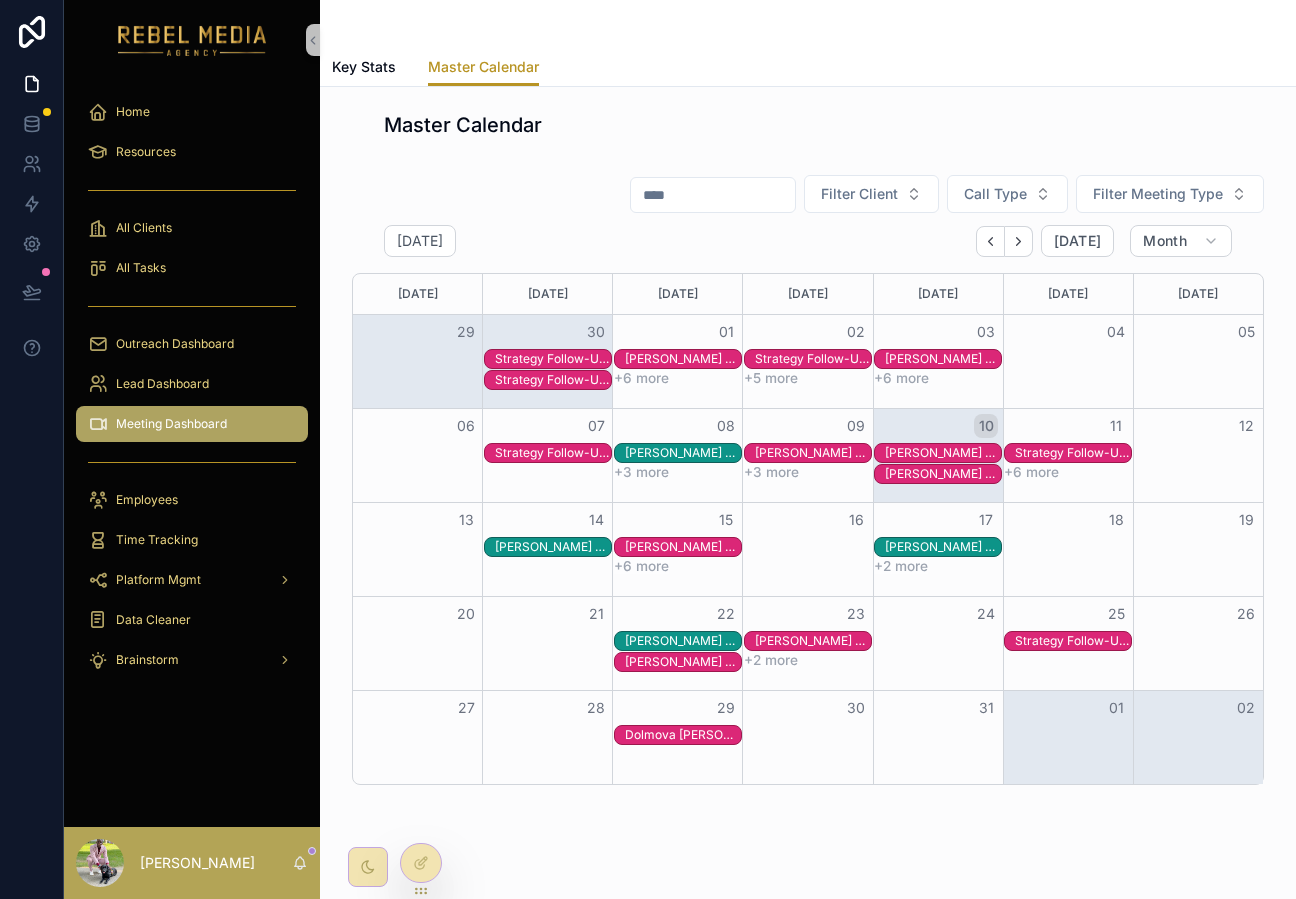 click on "10" at bounding box center (986, 426) 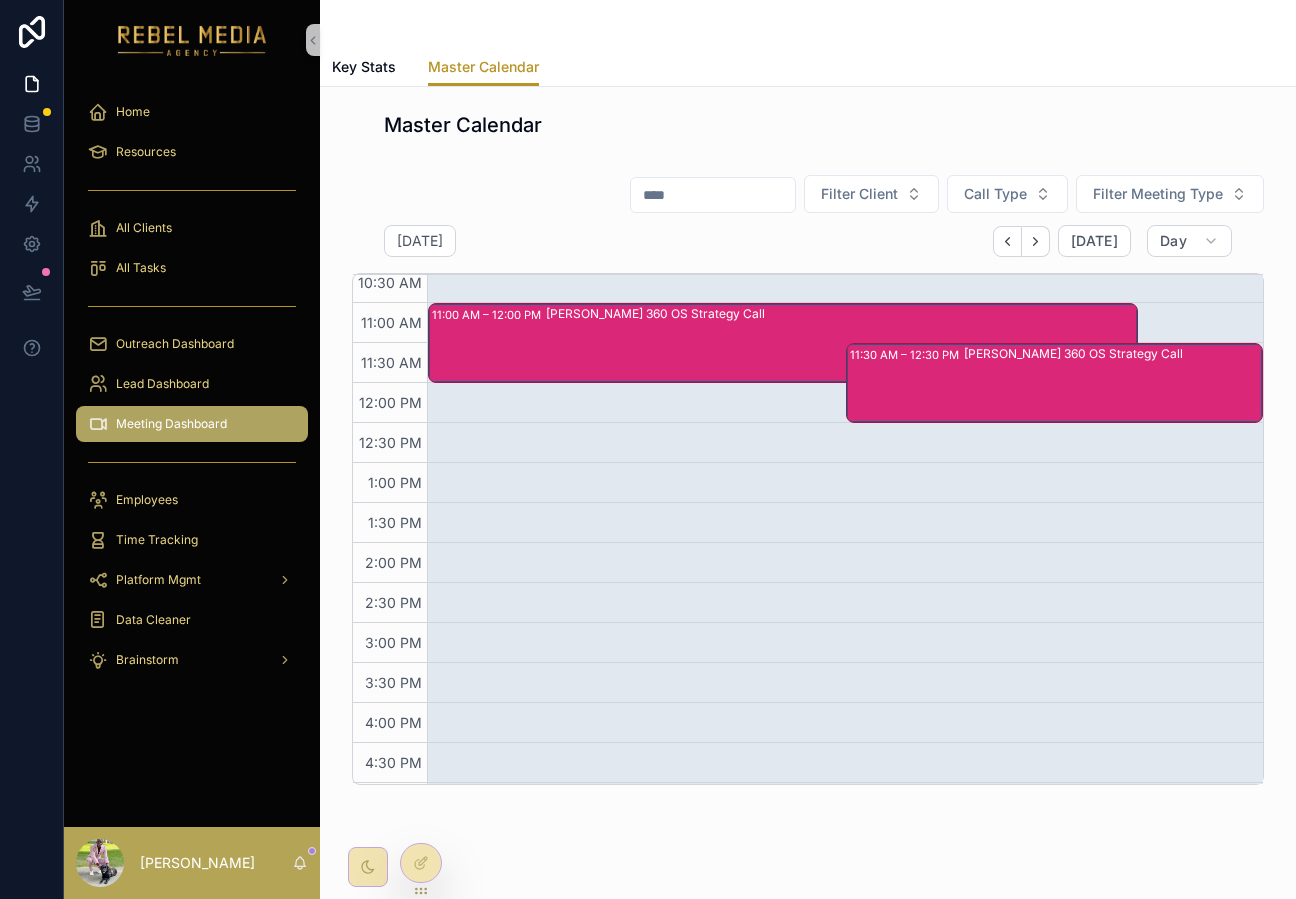 scroll, scrollTop: 821, scrollLeft: 0, axis: vertical 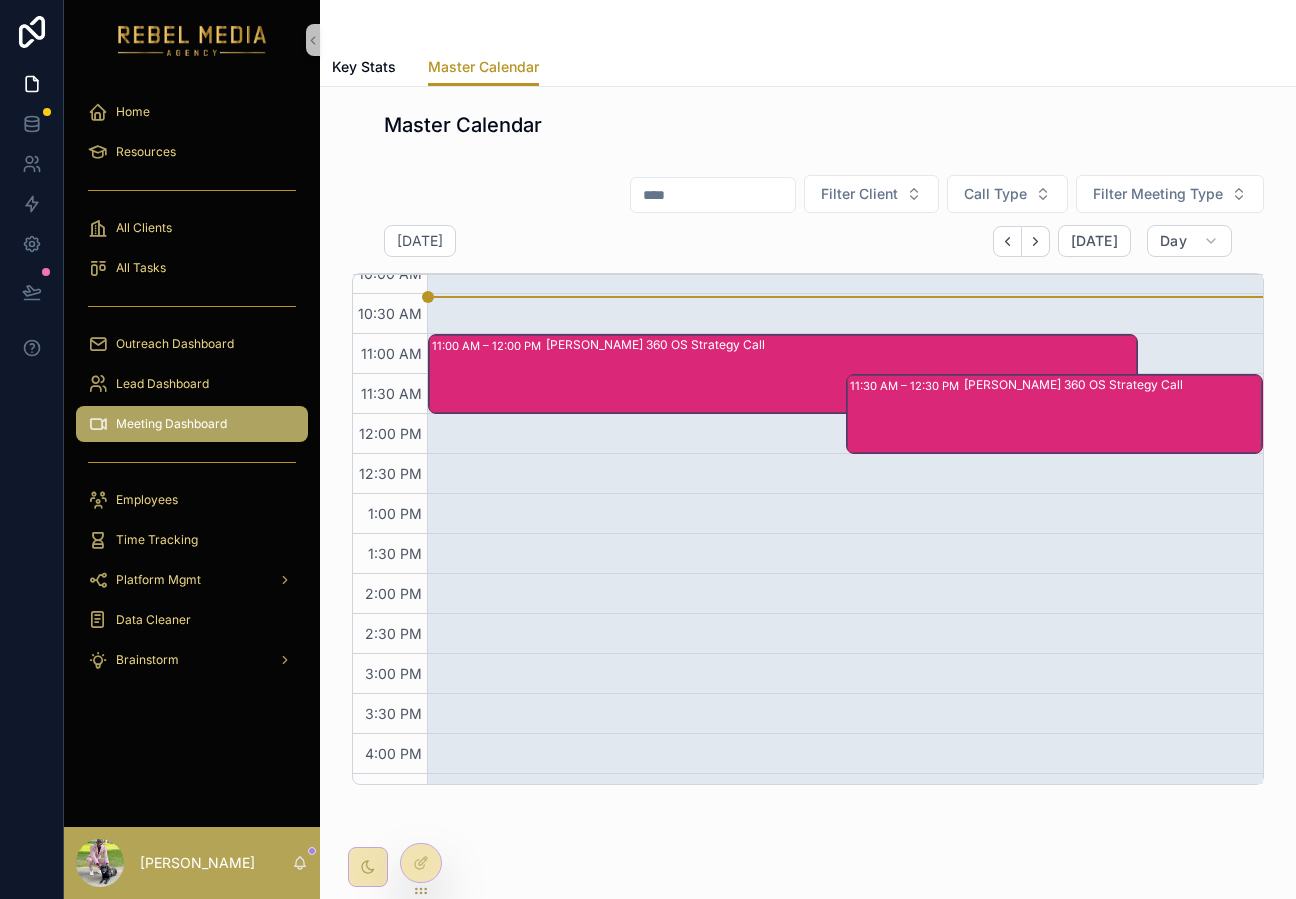 click on "Robert Bradford 360 OS Strategy Call" at bounding box center (841, 374) 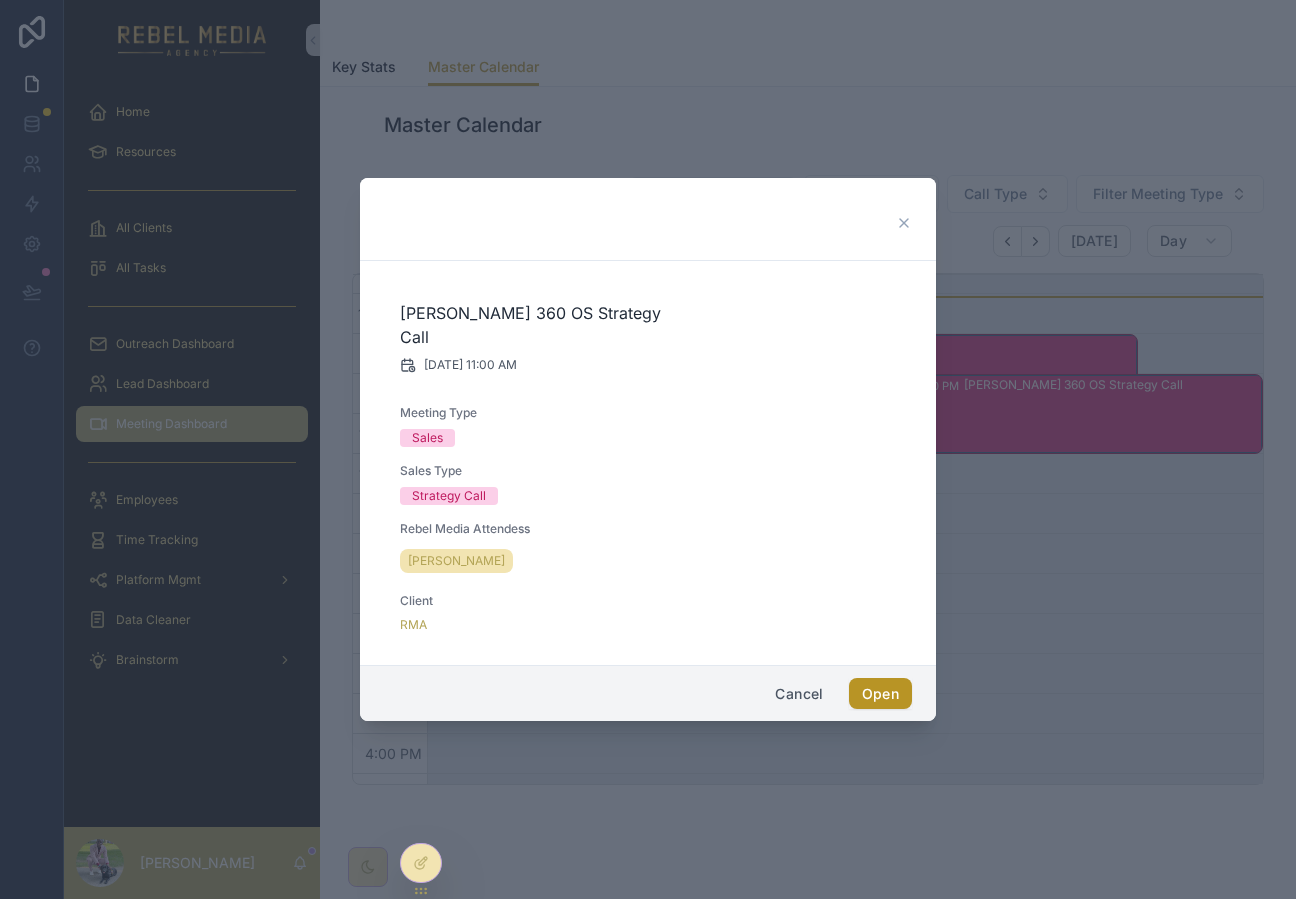 click on "11:00 AM – 12:00 PM Robert Bradford 360 OS Strategy Call" at bounding box center (648, 219) 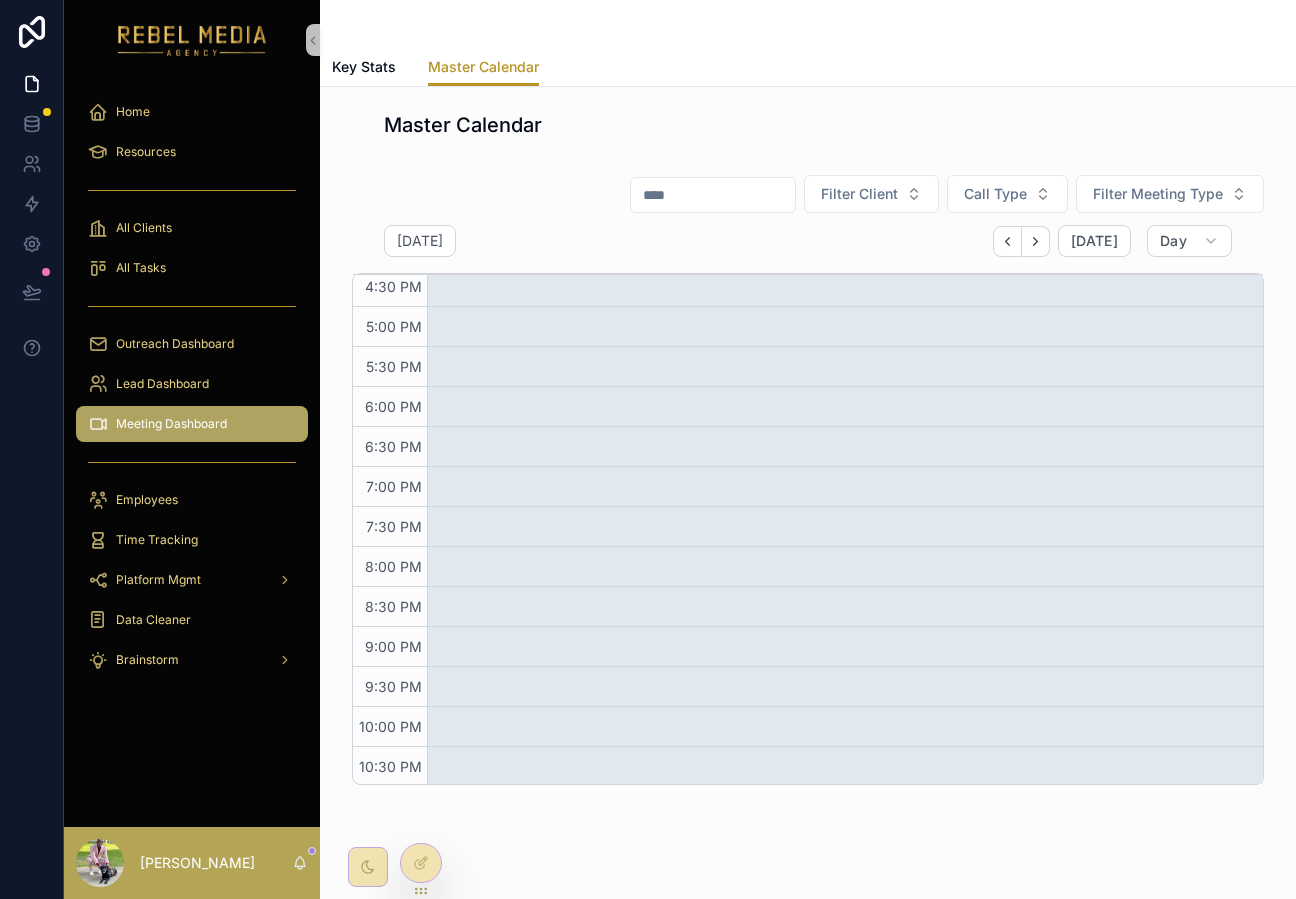 scroll, scrollTop: 1410, scrollLeft: 0, axis: vertical 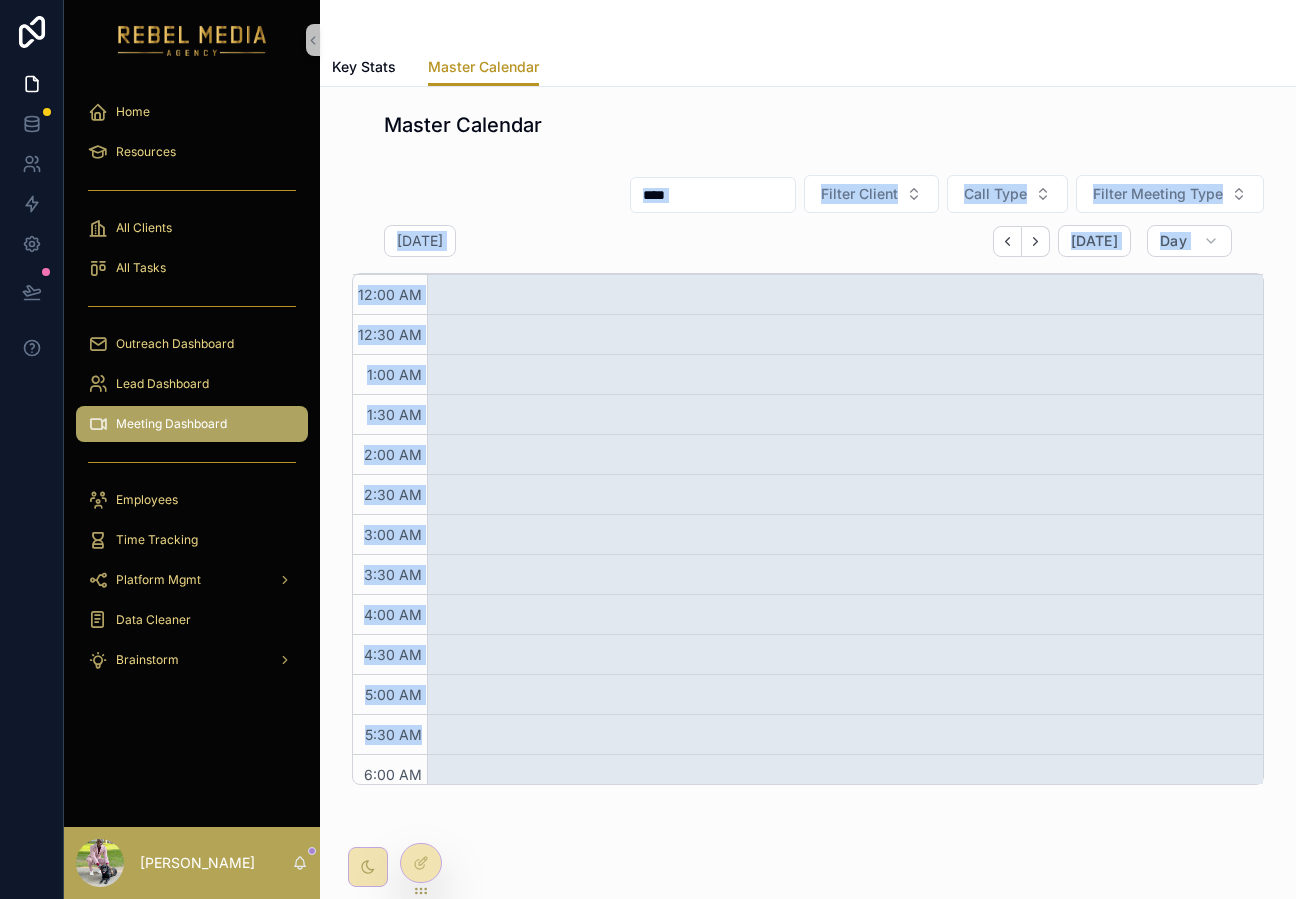 drag, startPoint x: 391, startPoint y: 702, endPoint x: 416, endPoint y: 177, distance: 525.5949 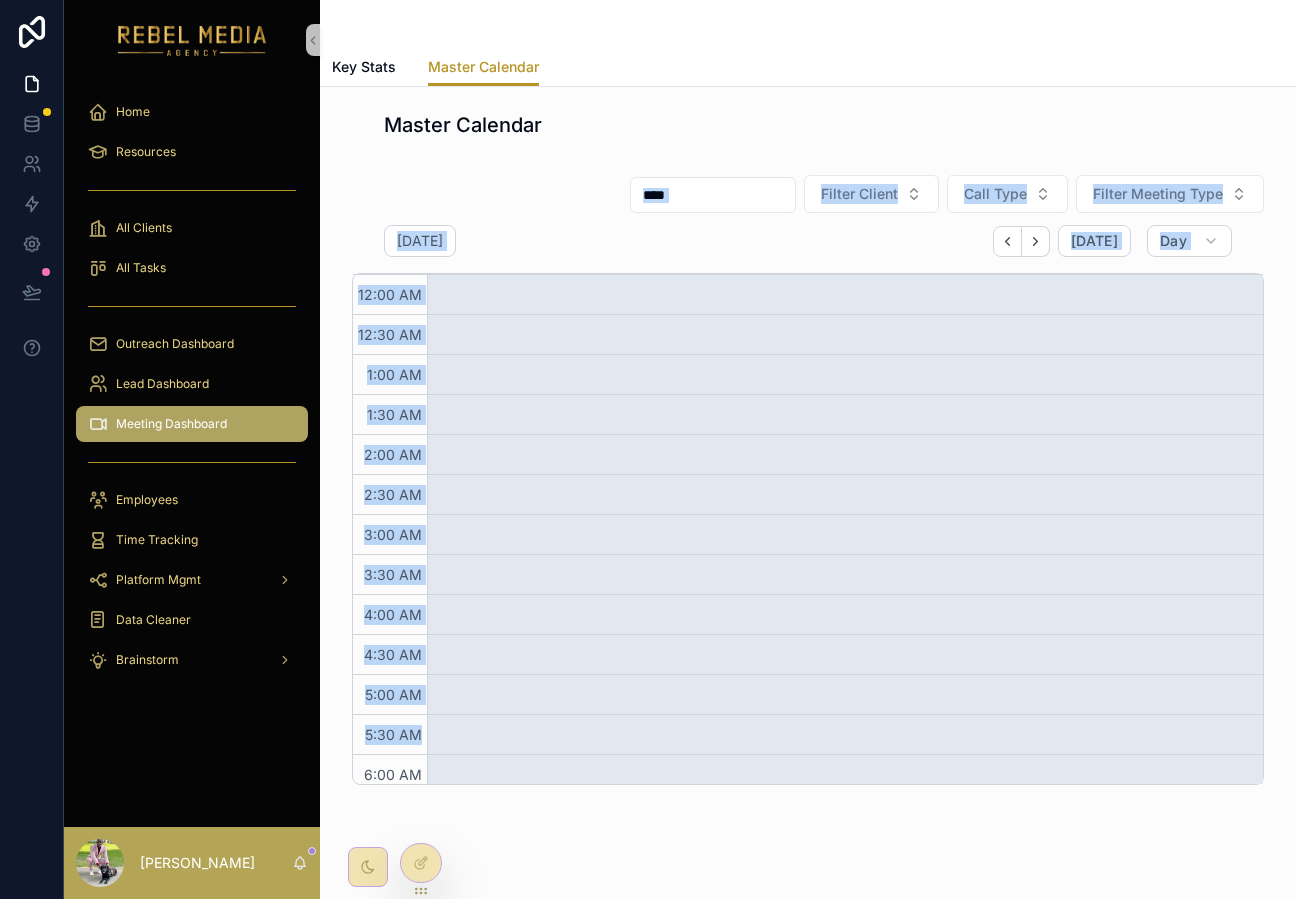 click on "Master Calendar Filter Client Call Type Filter Meeting Type Thursday Jul 10 Today Day 10 Thu 12:00 AM 12:30 AM 1:00 AM 1:30 AM 2:00 AM 2:30 AM 3:00 AM 3:30 AM 4:00 AM 4:30 AM 5:00 AM 5:30 AM 6:00 AM 6:30 AM 7:00 AM 7:30 AM 8:00 AM 8:30 AM 9:00 AM 9:30 AM 10:00 AM 10:30 AM 11:00 AM 11:30 AM 12:00 PM 12:30 PM 1:00 PM 1:30 PM 2:00 PM 2:30 PM 3:00 PM 3:30 PM 4:00 PM 4:30 PM 5:00 PM 5:30 PM 6:00 PM 6:30 PM 7:00 PM 7:30 PM 8:00 PM 8:30 PM 9:00 PM 9:30 PM 10:00 PM 10:30 PM 11:00 PM 11:30 PM 11:00 AM – 12:00 PM Robert Bradford 360 OS Strategy Call 11:30 AM – 12:30 PM Sean Doherty 360 OS Strategy Call" at bounding box center [808, 448] 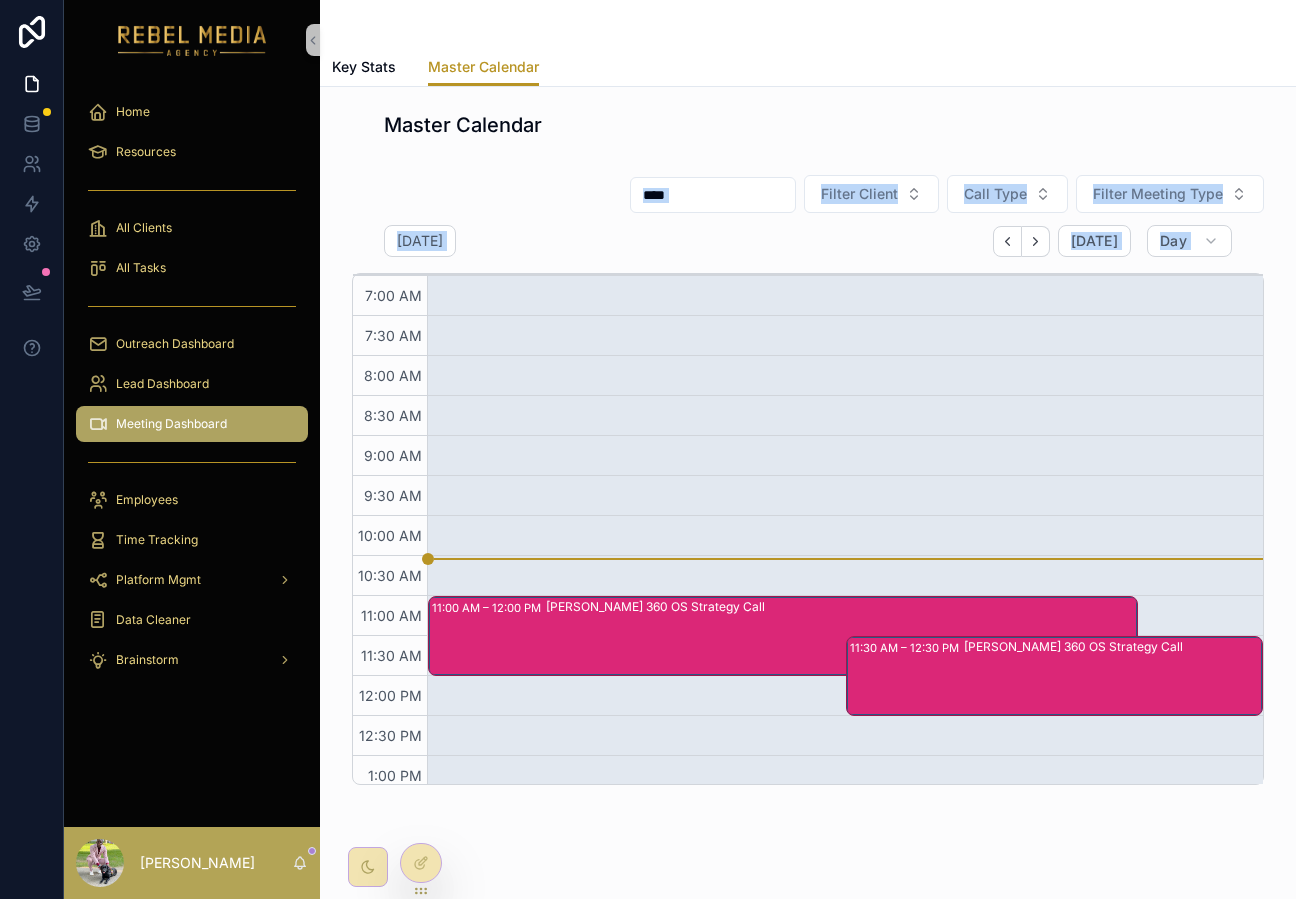scroll, scrollTop: 1410, scrollLeft: 0, axis: vertical 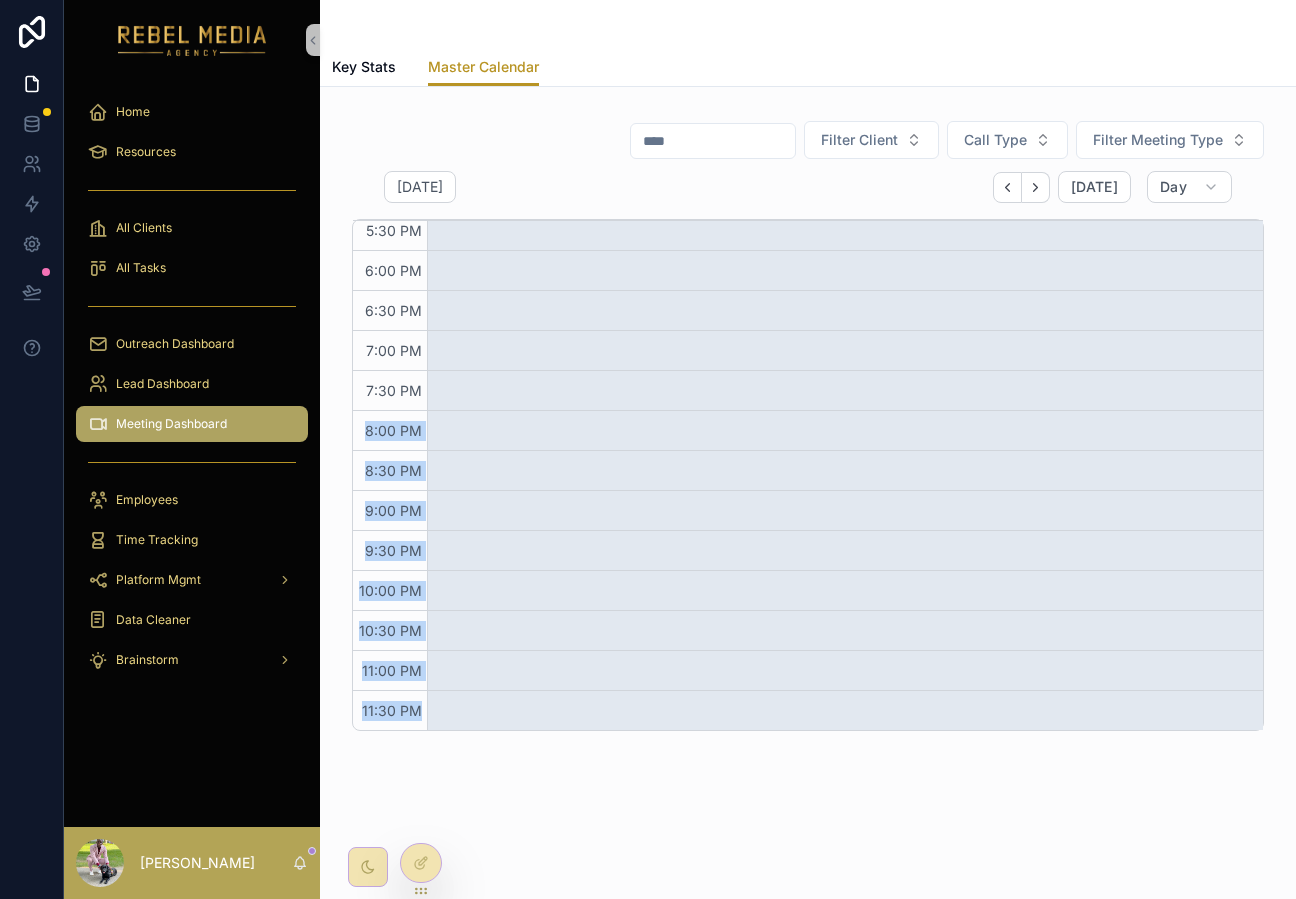 drag, startPoint x: 357, startPoint y: 424, endPoint x: 408, endPoint y: 725, distance: 305.29004 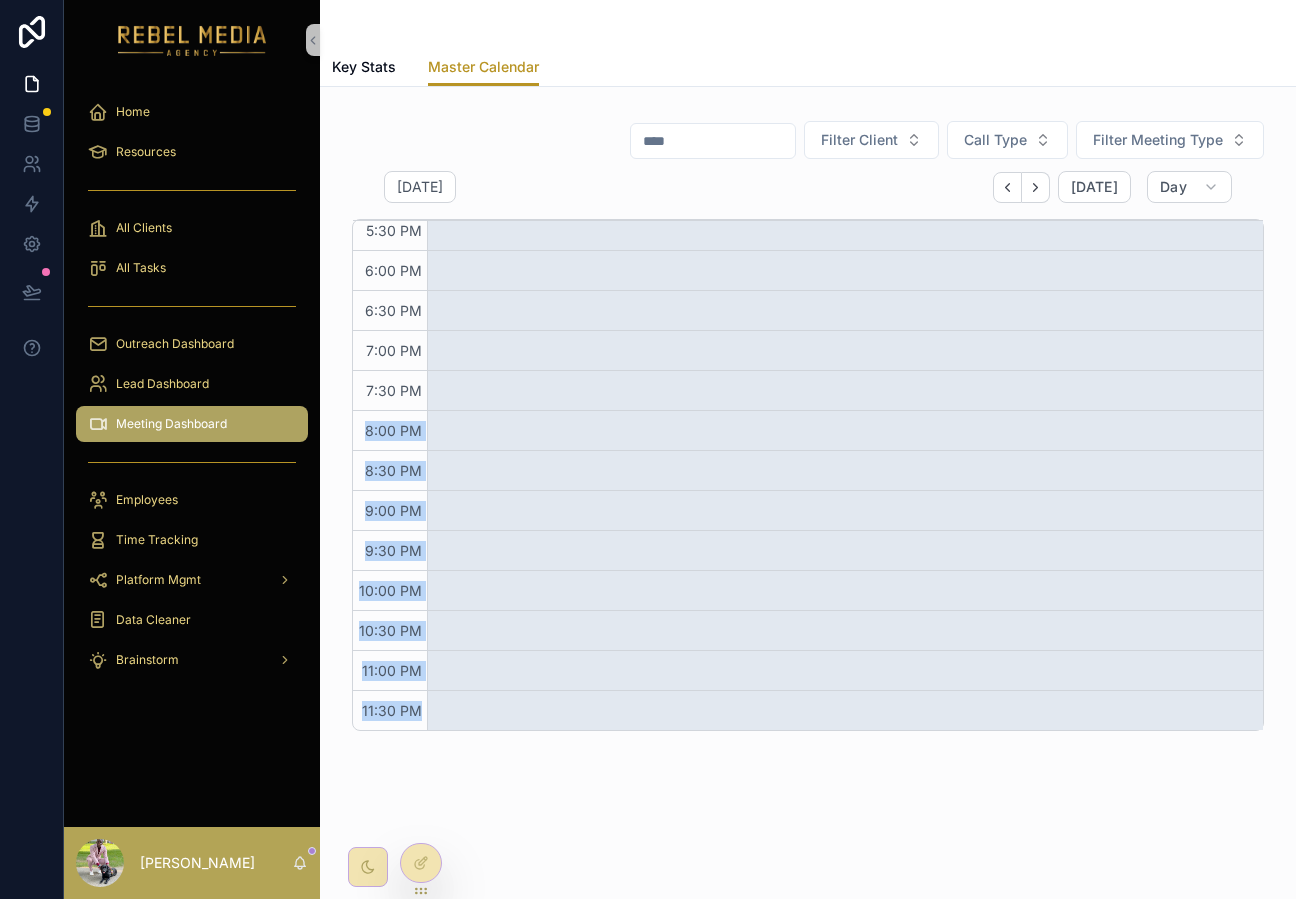 click on "12:00 AM 12:30 AM 1:00 AM 1:30 AM 2:00 AM 2:30 AM 3:00 AM 3:30 AM 4:00 AM 4:30 AM 5:00 AM 5:30 AM 6:00 AM 6:30 AM 7:00 AM 7:30 AM 8:00 AM 8:30 AM 9:00 AM 9:30 AM 10:00 AM 10:30 AM 11:00 AM 11:30 AM 12:00 PM 12:30 PM 1:00 PM 1:30 PM 2:00 PM 2:30 PM 3:00 PM 3:30 PM 4:00 PM 4:30 PM 5:00 PM 5:30 PM 6:00 PM 6:30 PM 7:00 PM 7:30 PM 8:00 PM 8:30 PM 9:00 PM 9:30 PM 10:00 PM 10:30 PM 11:00 PM 11:30 PM" at bounding box center [390, -229] 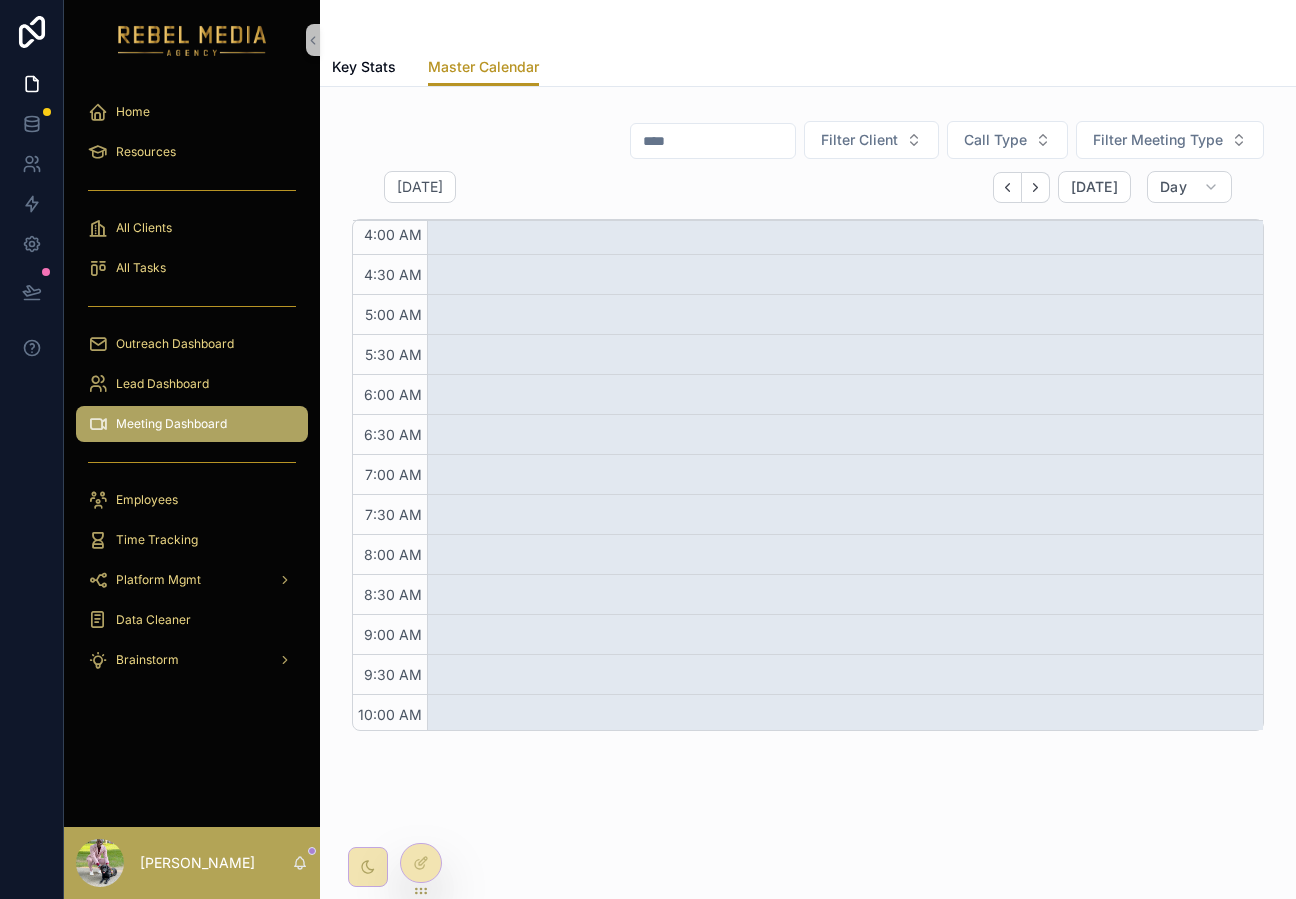 scroll, scrollTop: 0, scrollLeft: 0, axis: both 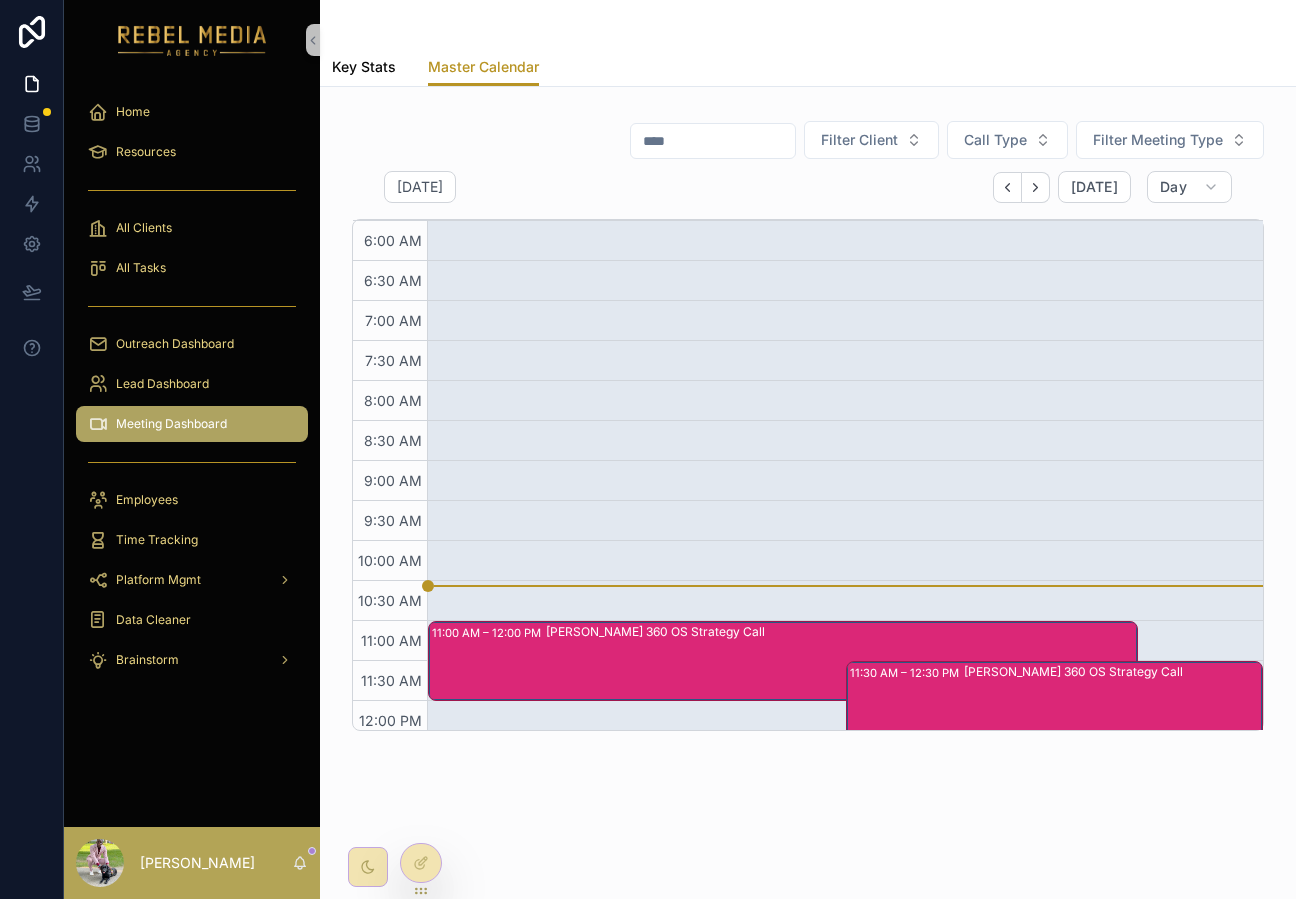 click on "Key Stats" at bounding box center (364, 67) 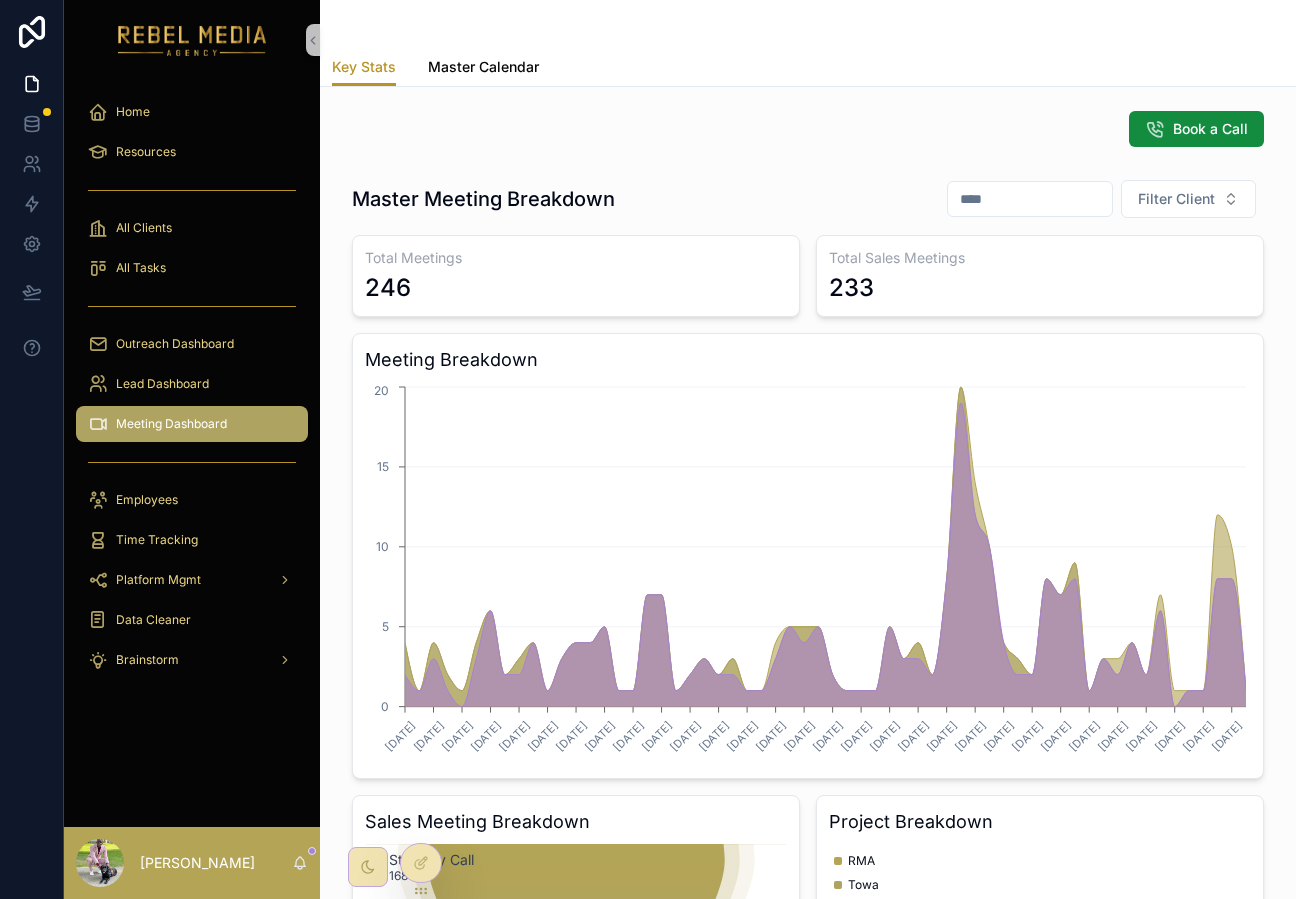 click on "Master Calendar" at bounding box center [483, 69] 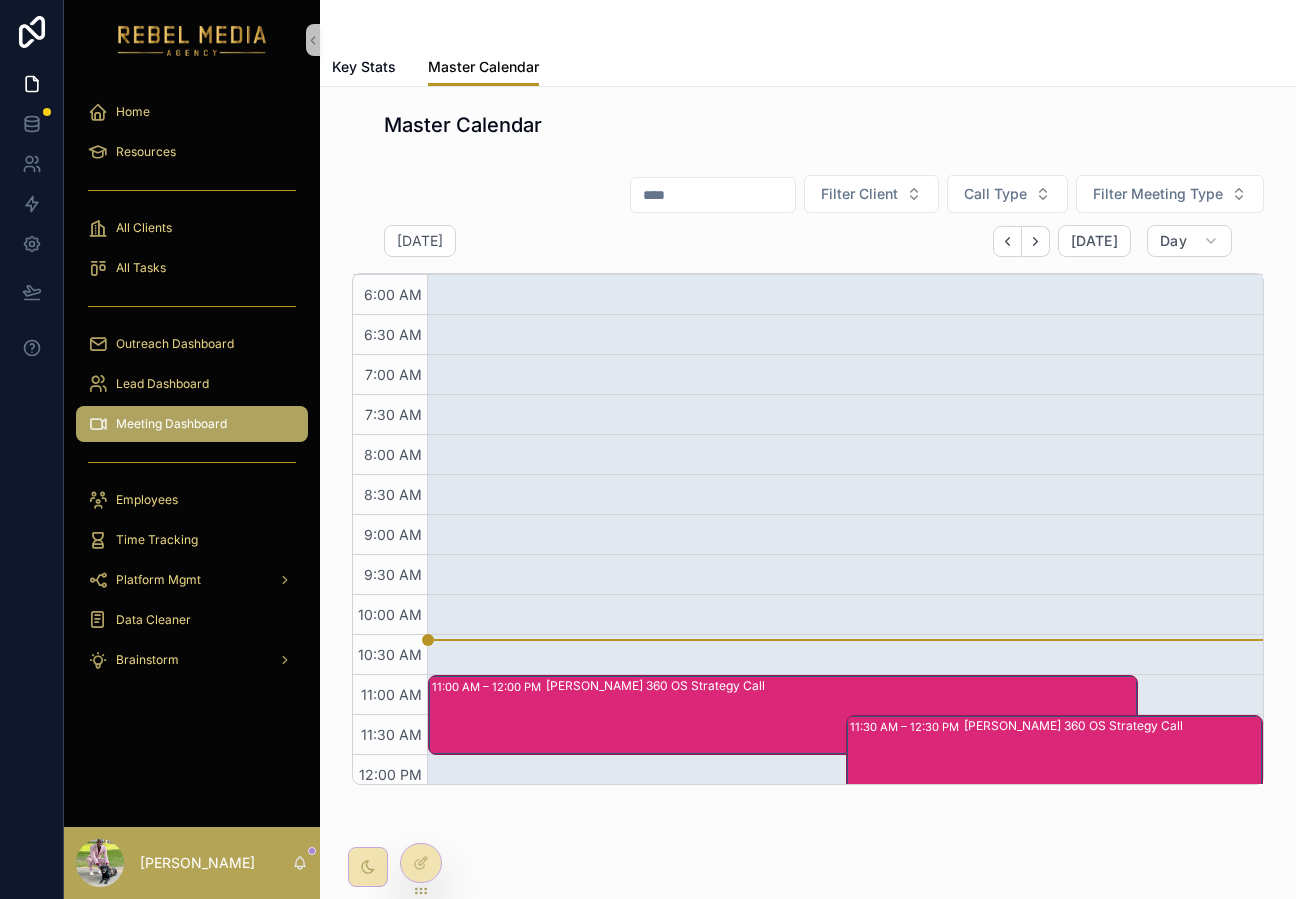 scroll, scrollTop: 480, scrollLeft: 0, axis: vertical 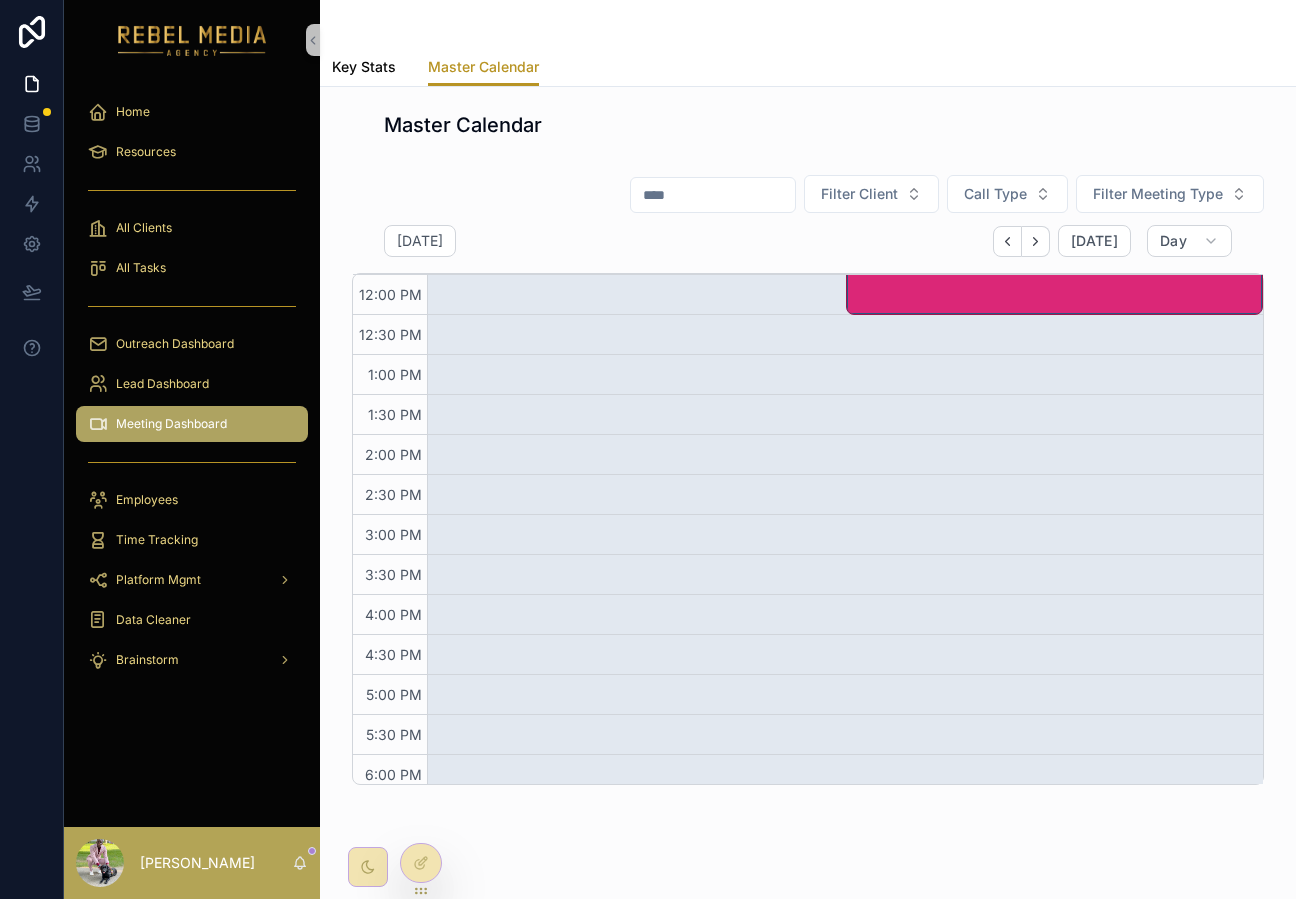 click on "Key Stats" at bounding box center [364, 67] 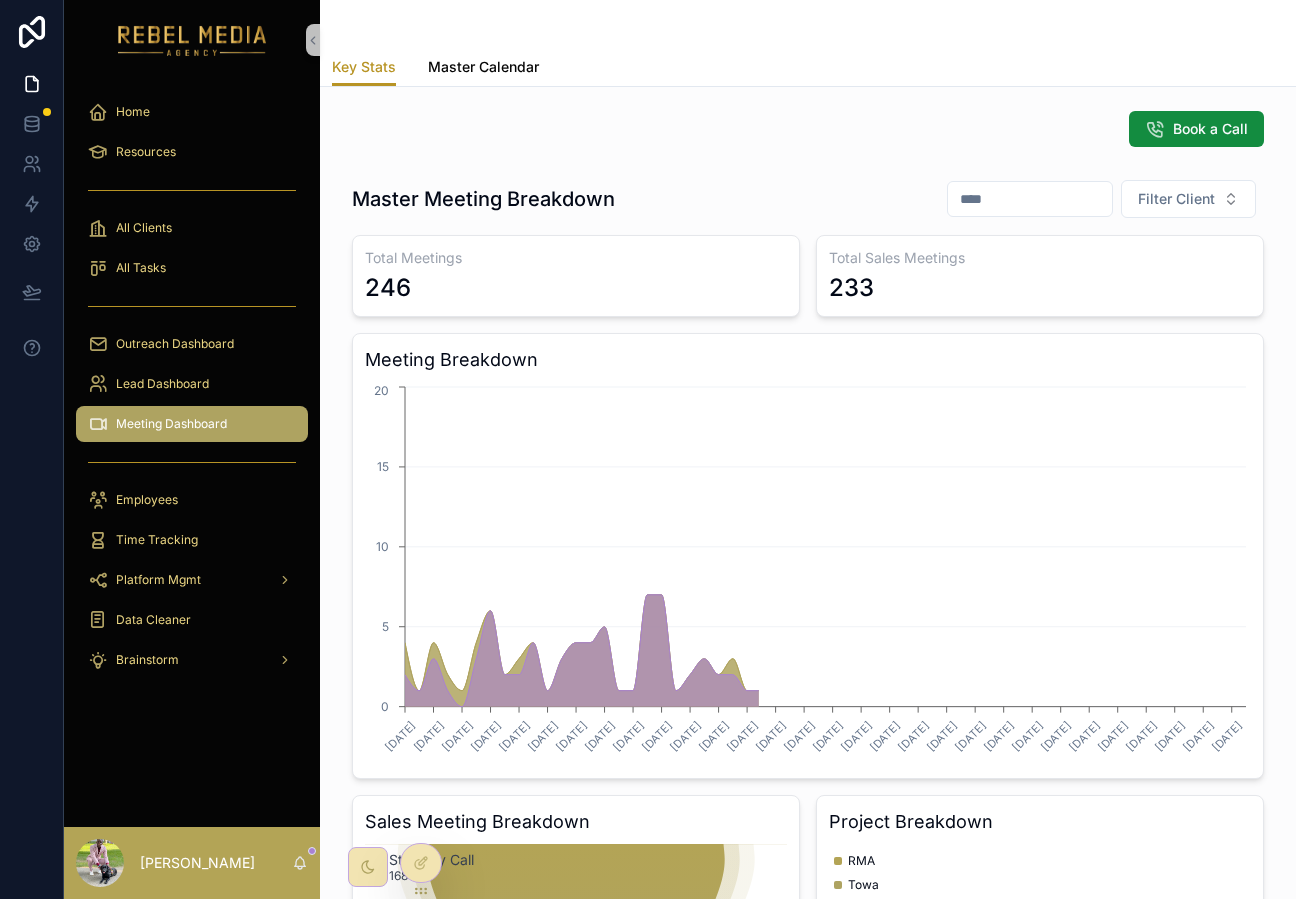 click on "Master Calendar" at bounding box center [483, 67] 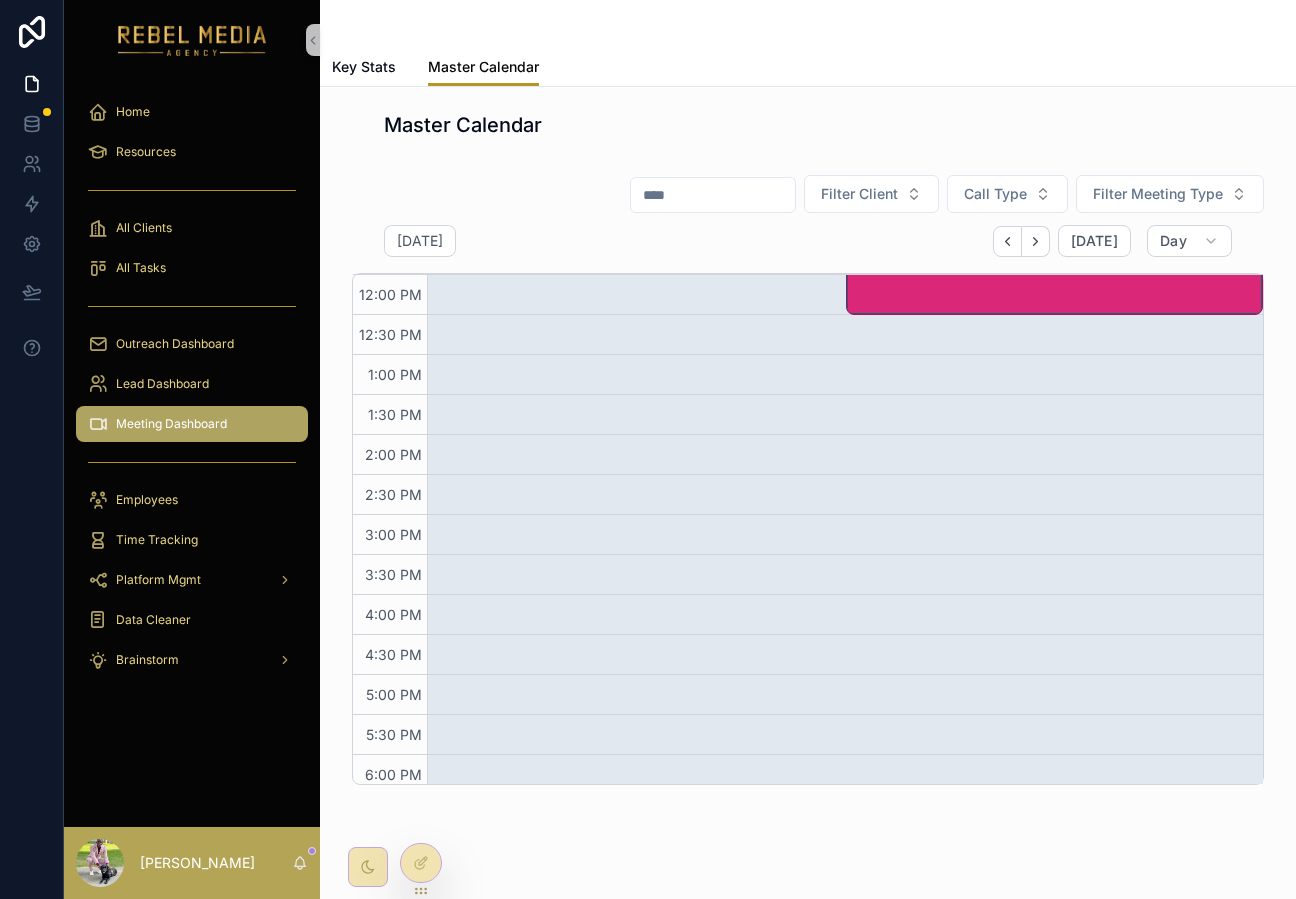 scroll, scrollTop: 0, scrollLeft: 0, axis: both 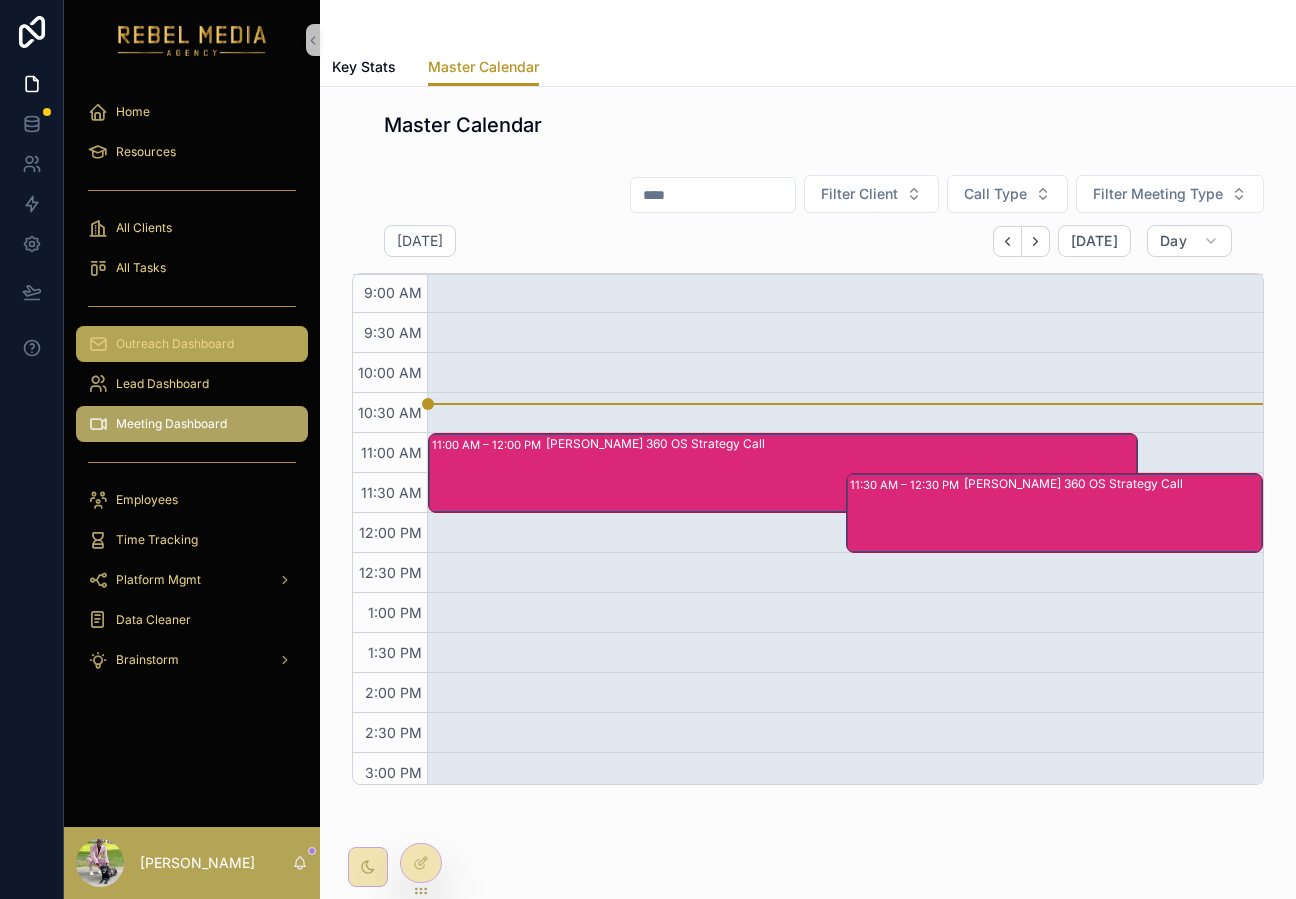 click on "Outreach Dashboard" at bounding box center [192, 344] 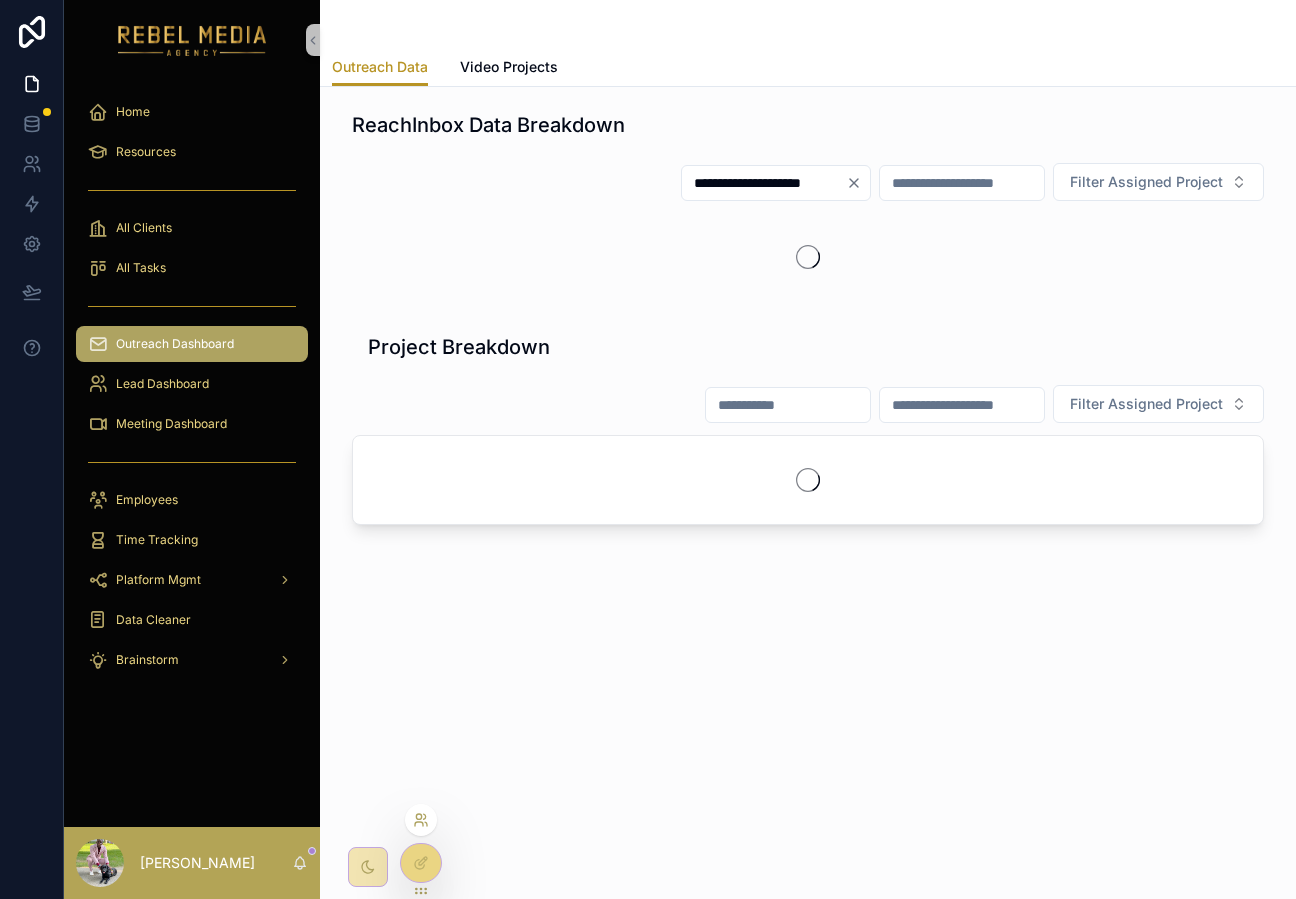 click 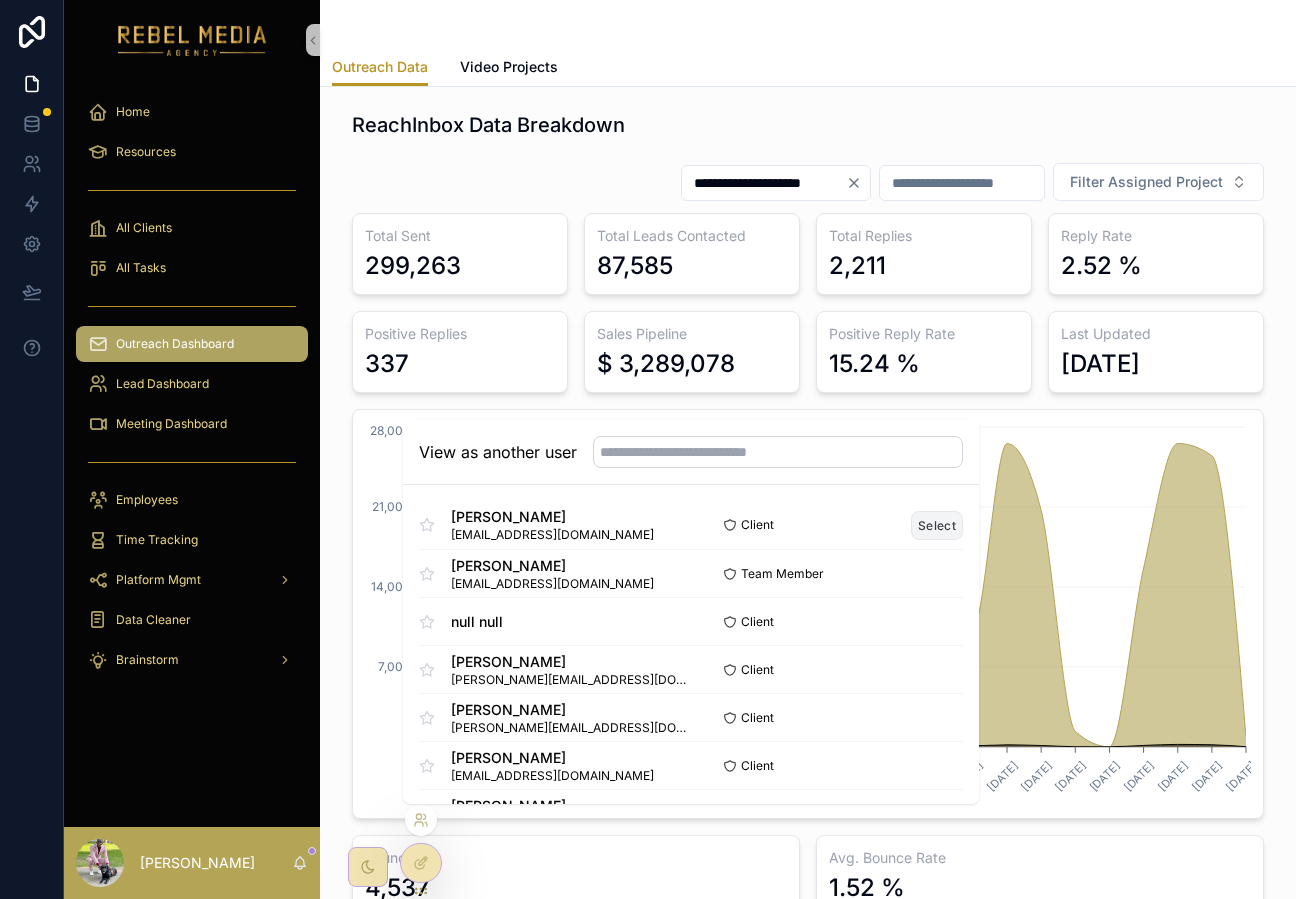 click on "Select" at bounding box center (937, 525) 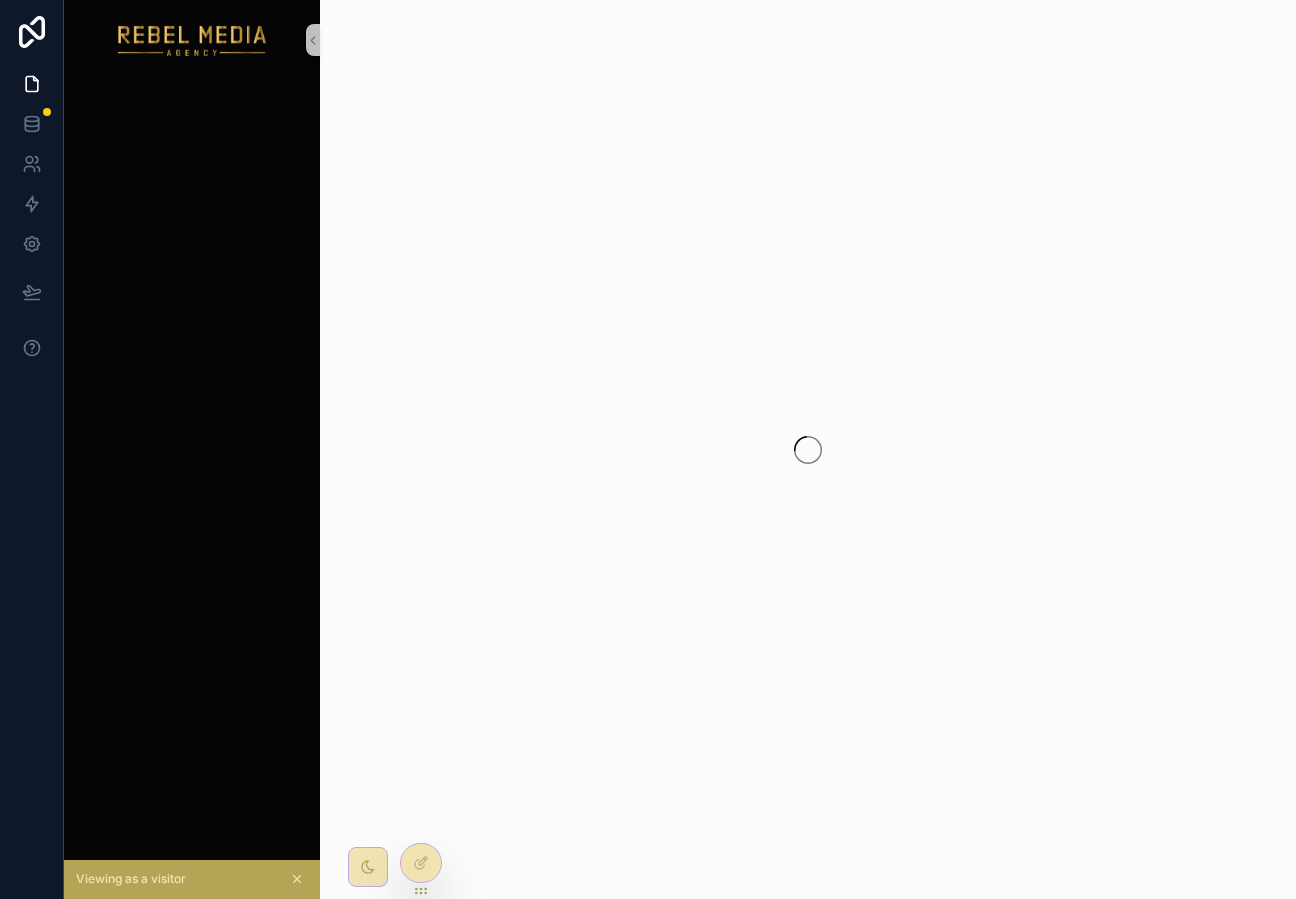 scroll, scrollTop: 0, scrollLeft: 0, axis: both 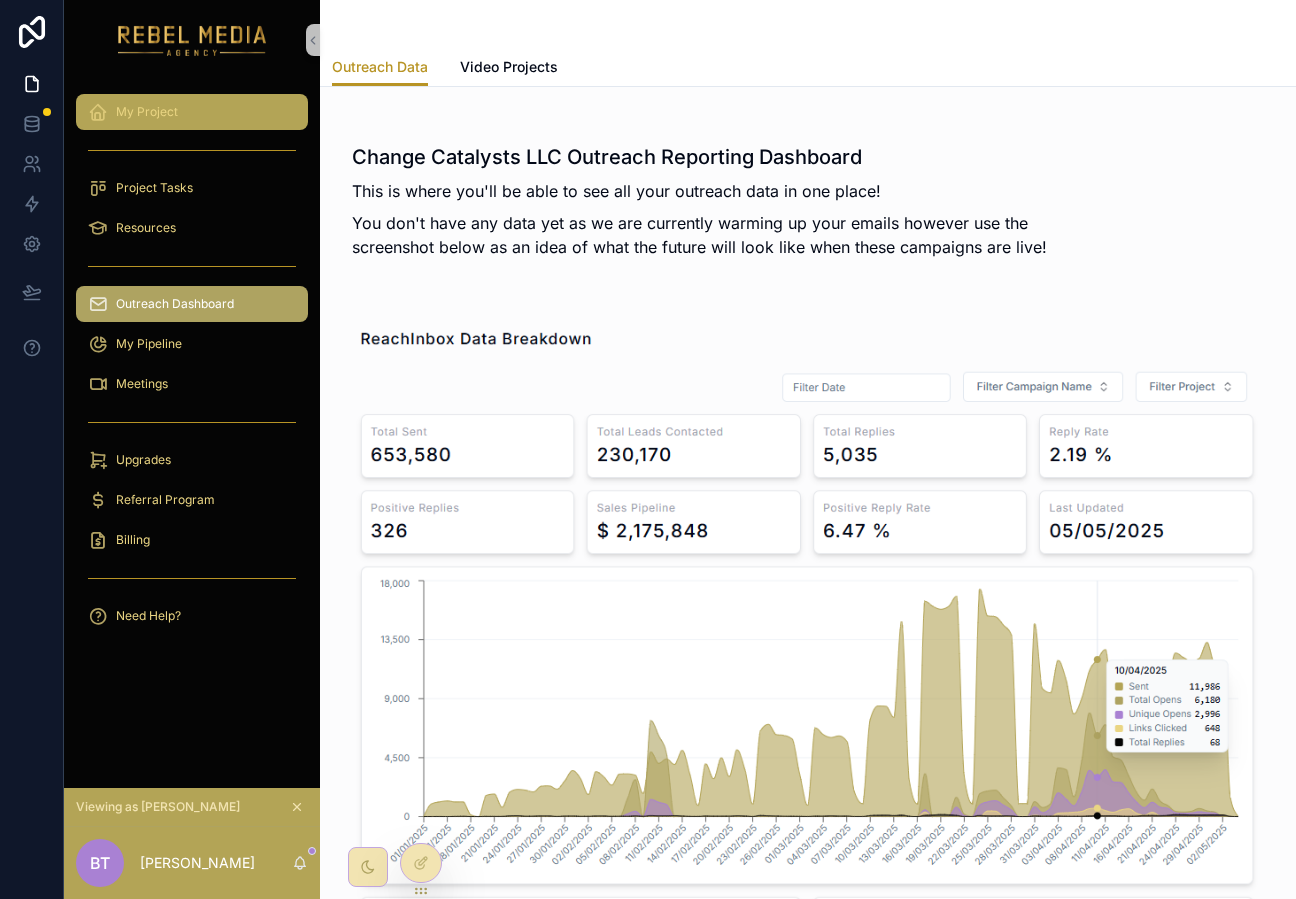 click on "My Project" at bounding box center [192, 112] 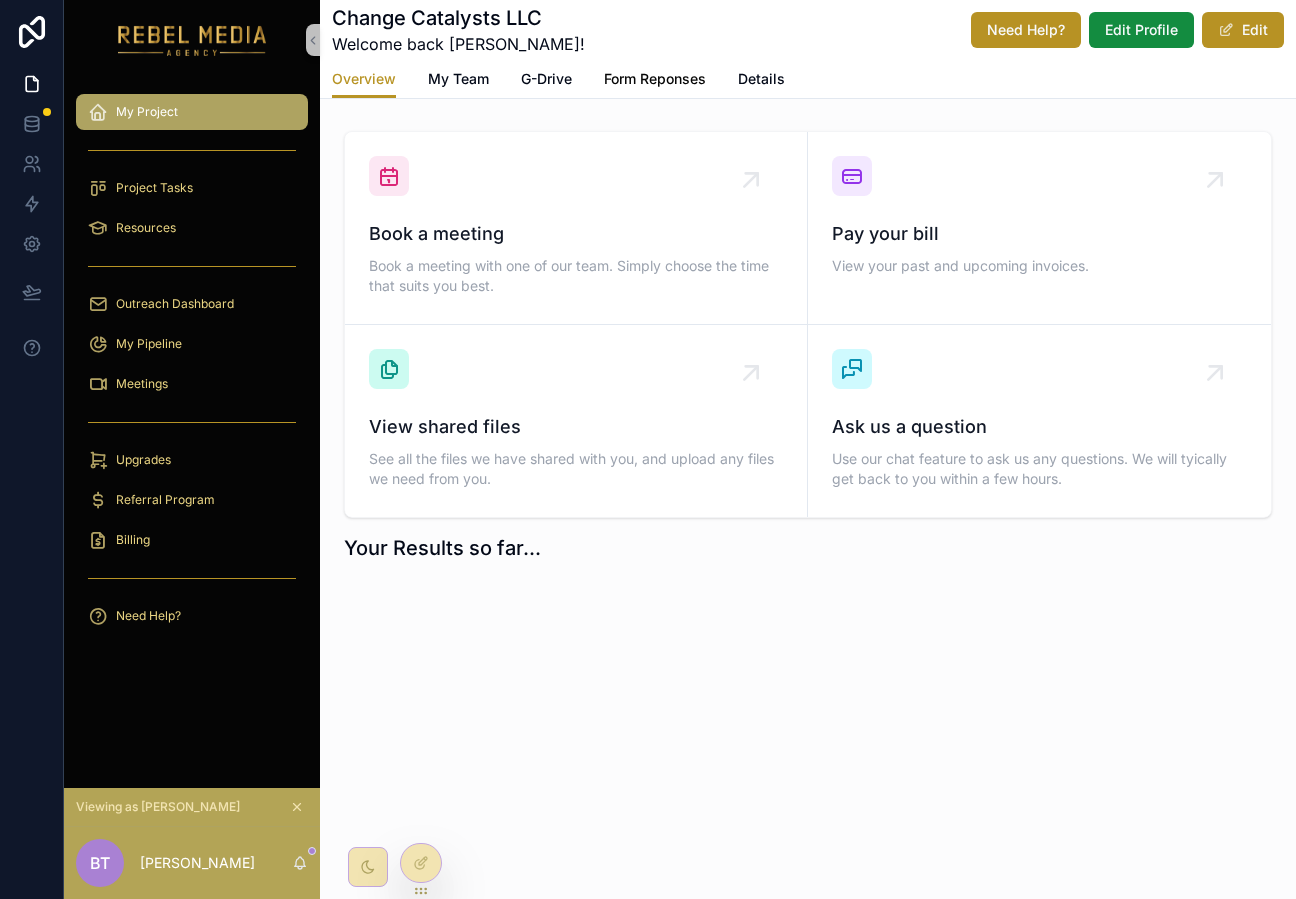 click on "Form Reponses" at bounding box center (655, 79) 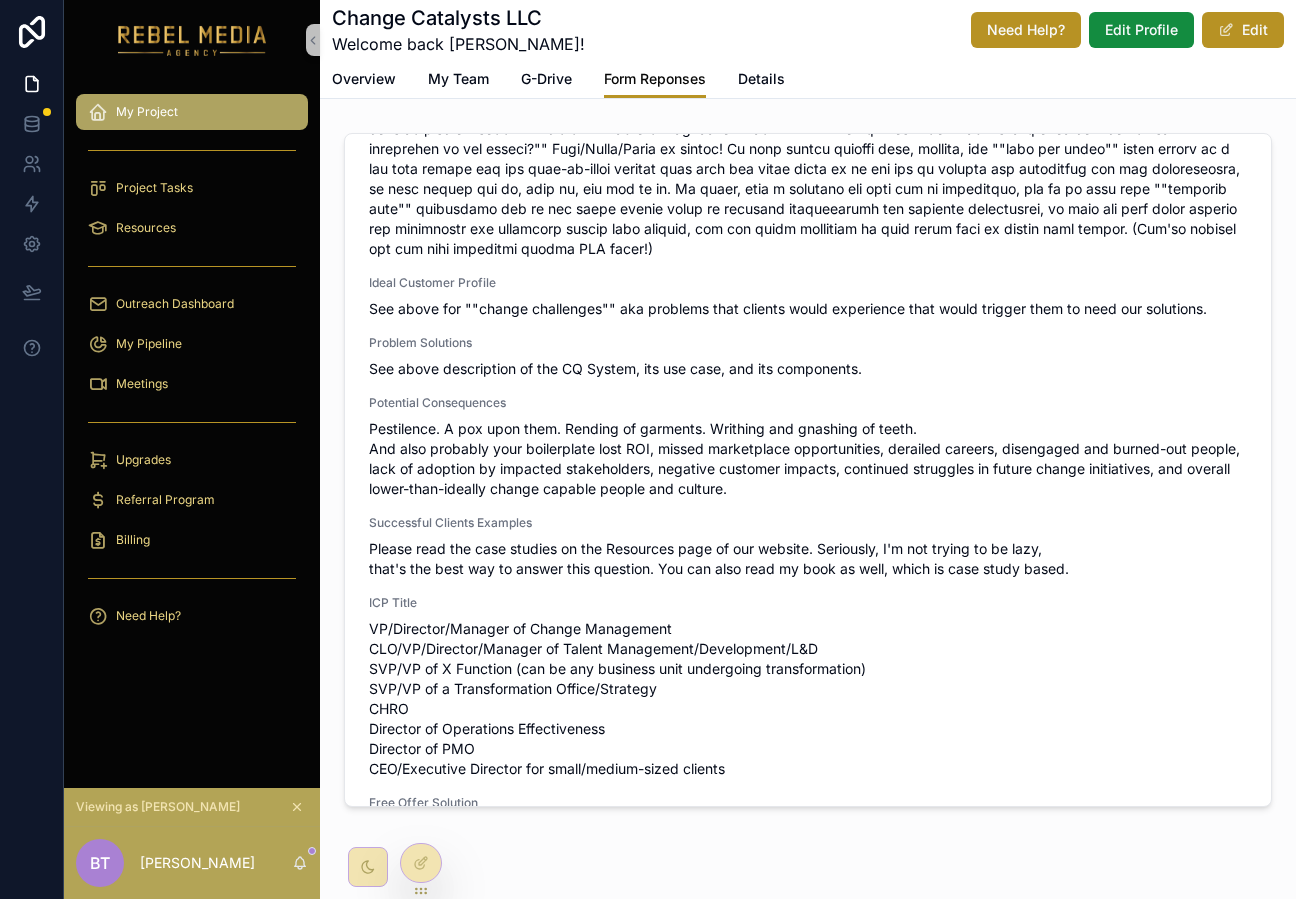 scroll, scrollTop: 3487, scrollLeft: 0, axis: vertical 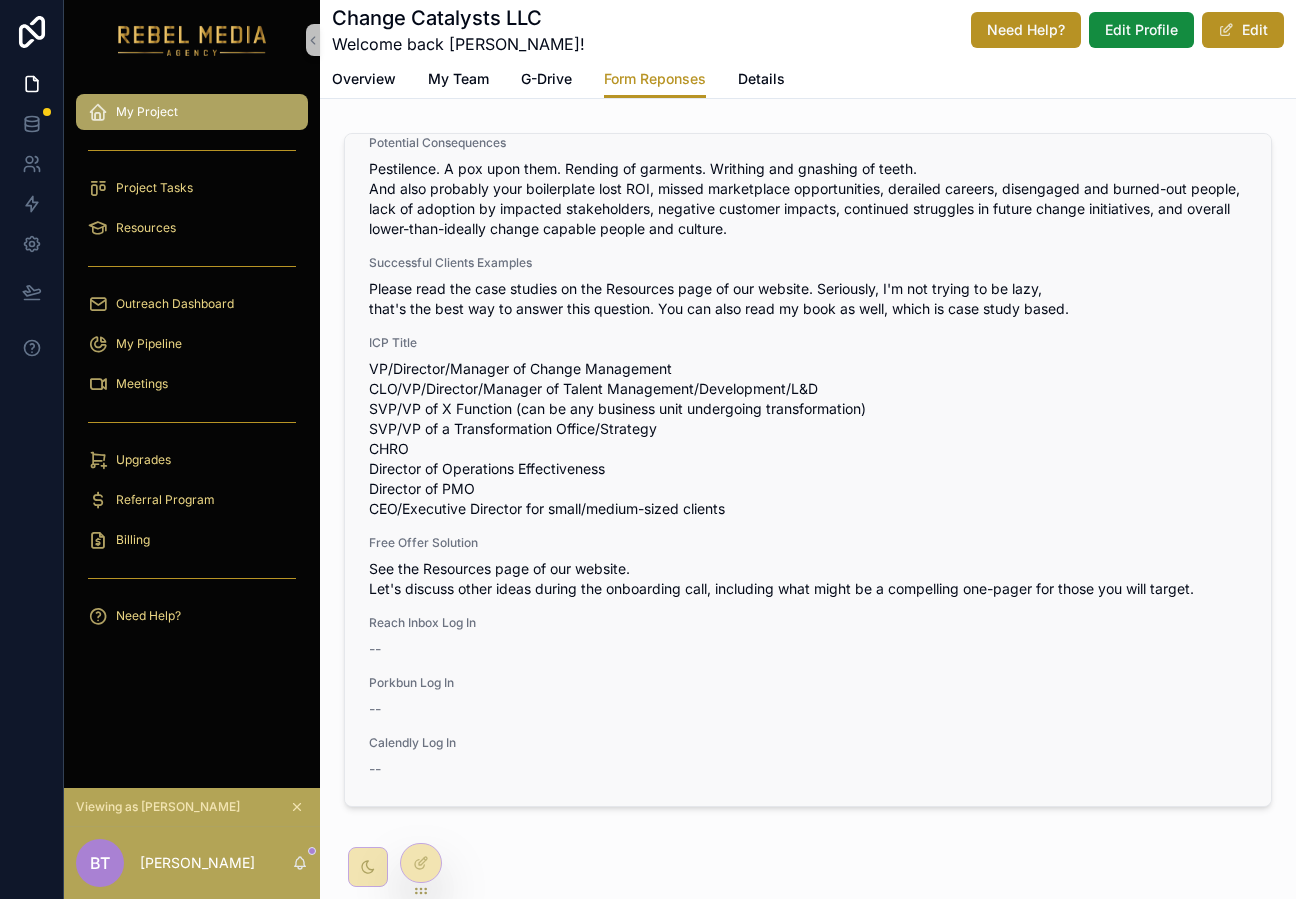 click on "VP/Director/Manager of Change Management
CLO/VP/Director/Manager of Talent Management/Development/L&D
SVP/VP of X Function (can be any business unit undergoing transformation)
SVP/VP of a Transformation Office/Strategy
CHRO
Director of Operations Effectiveness
Director of PMO
CEO/Executive Director for small/medium-sized clients" at bounding box center [808, 439] 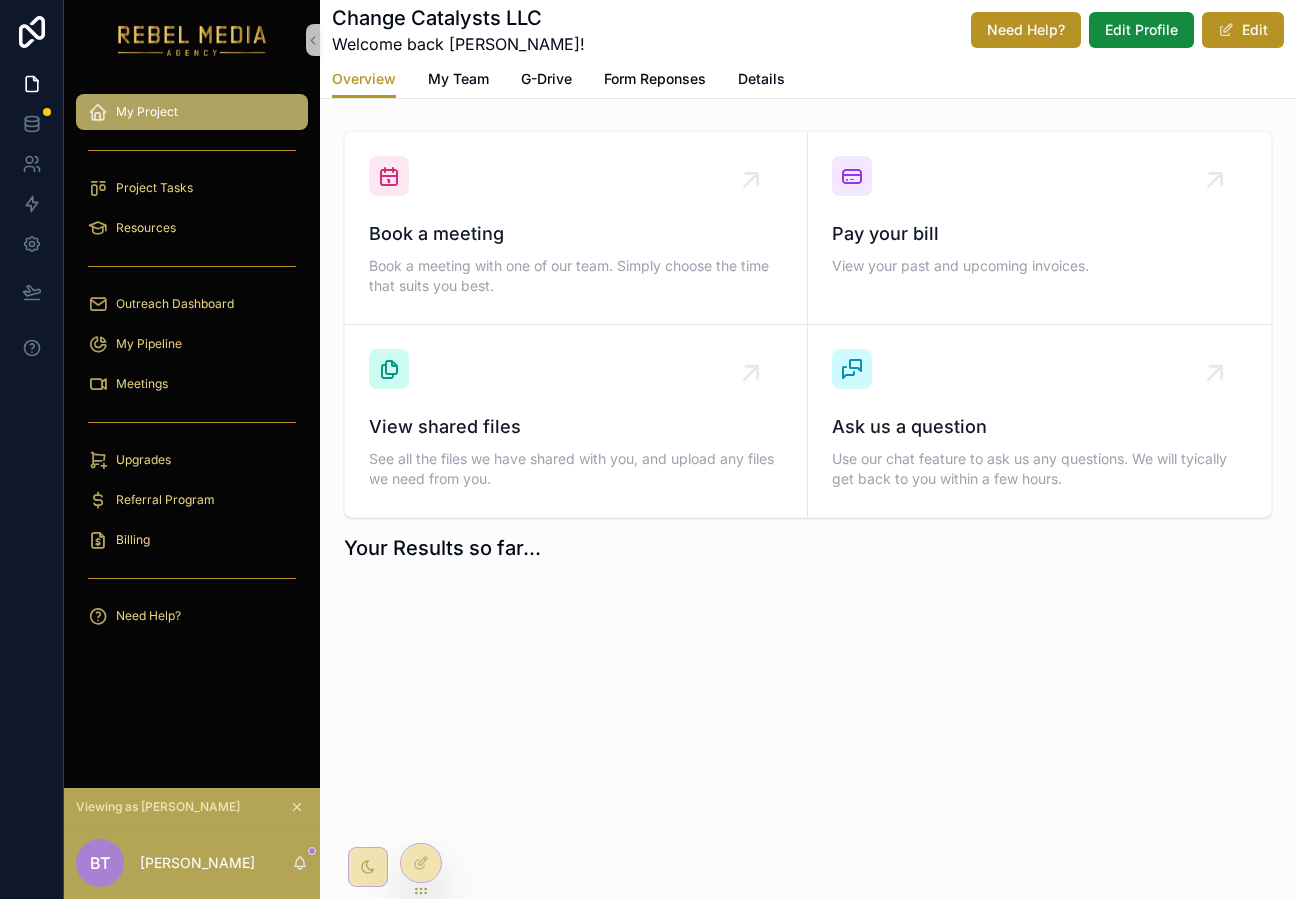 click on "Form Reponses" at bounding box center [655, 79] 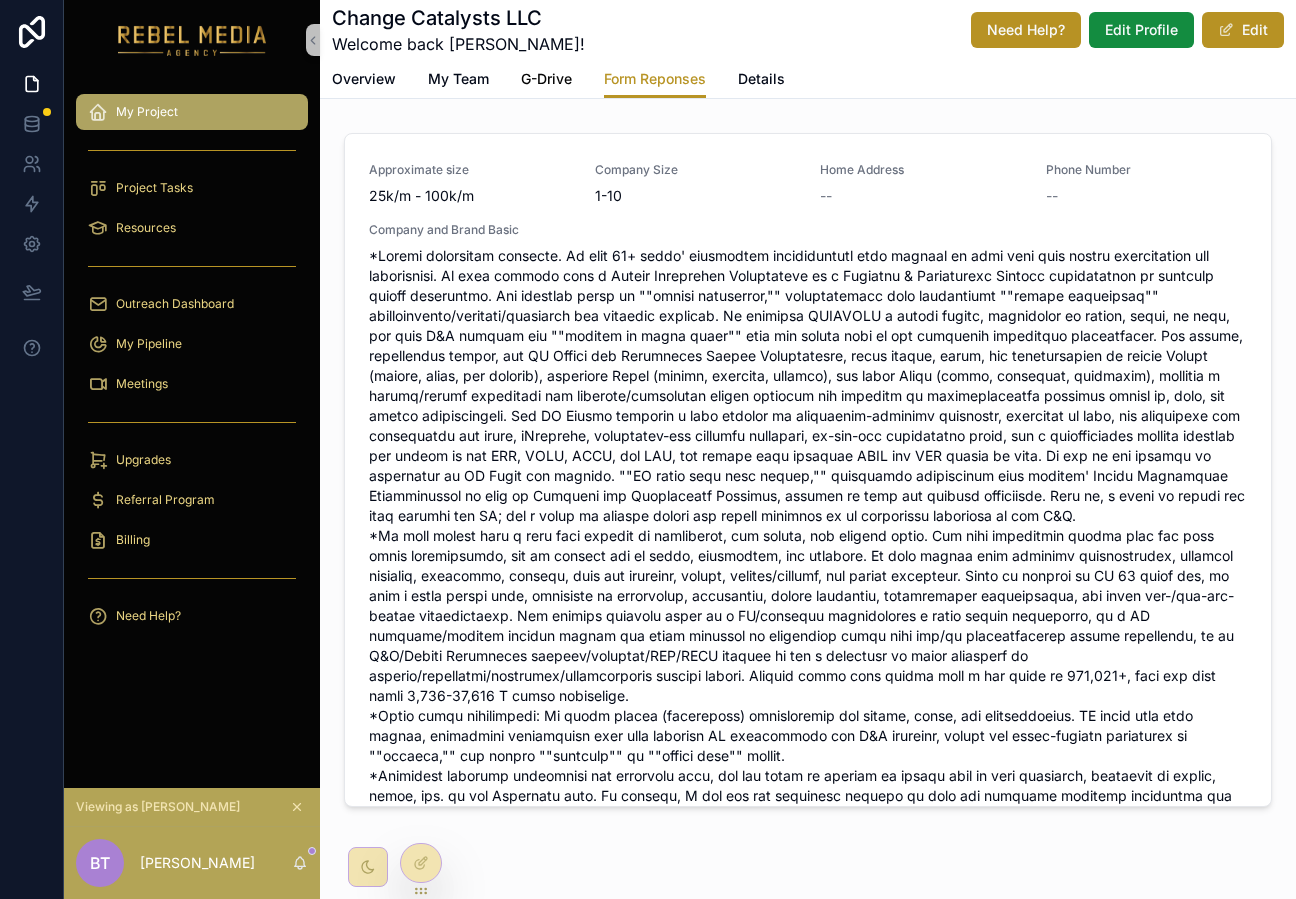 click on "G-Drive" at bounding box center (546, 79) 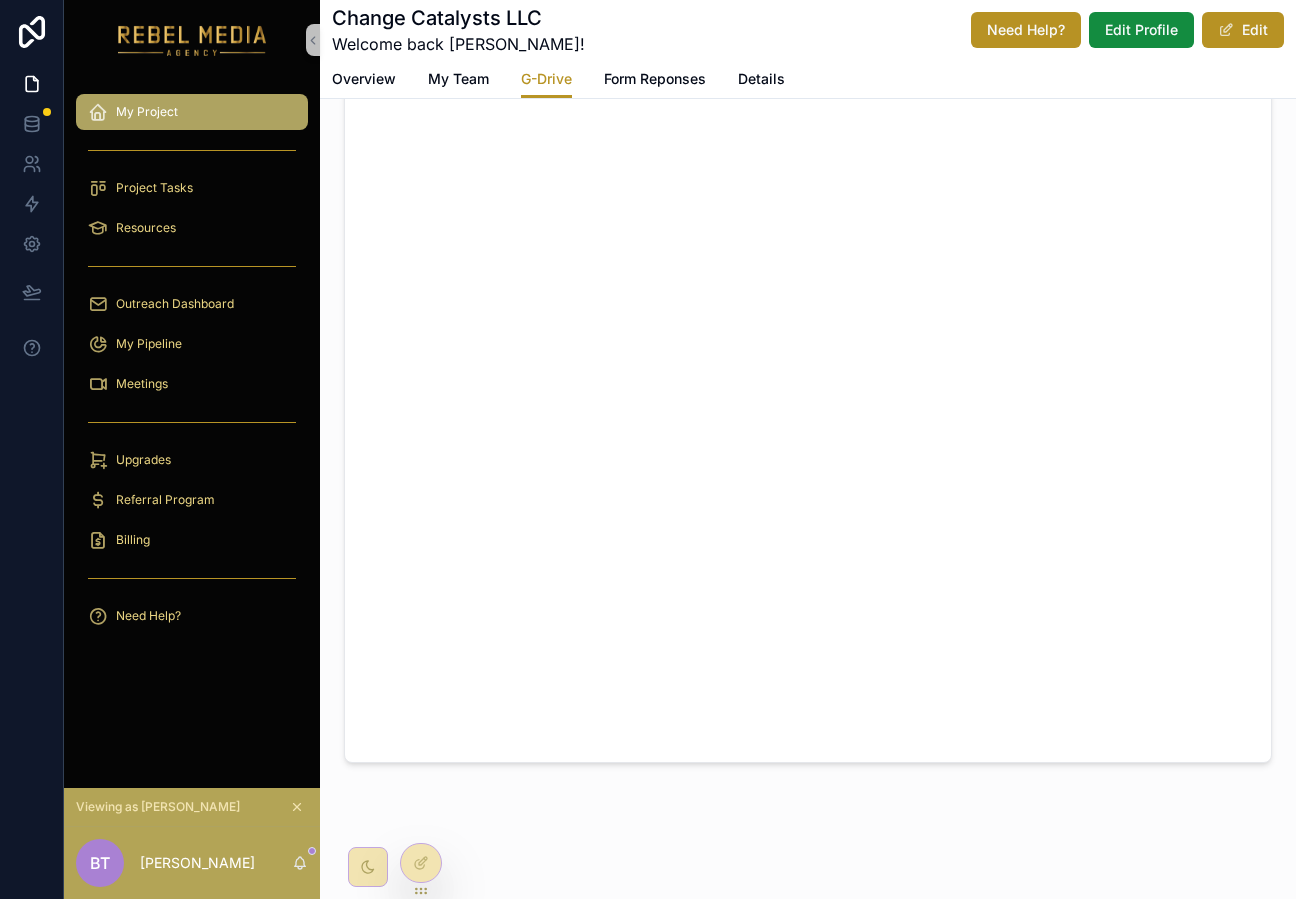 scroll, scrollTop: 0, scrollLeft: 0, axis: both 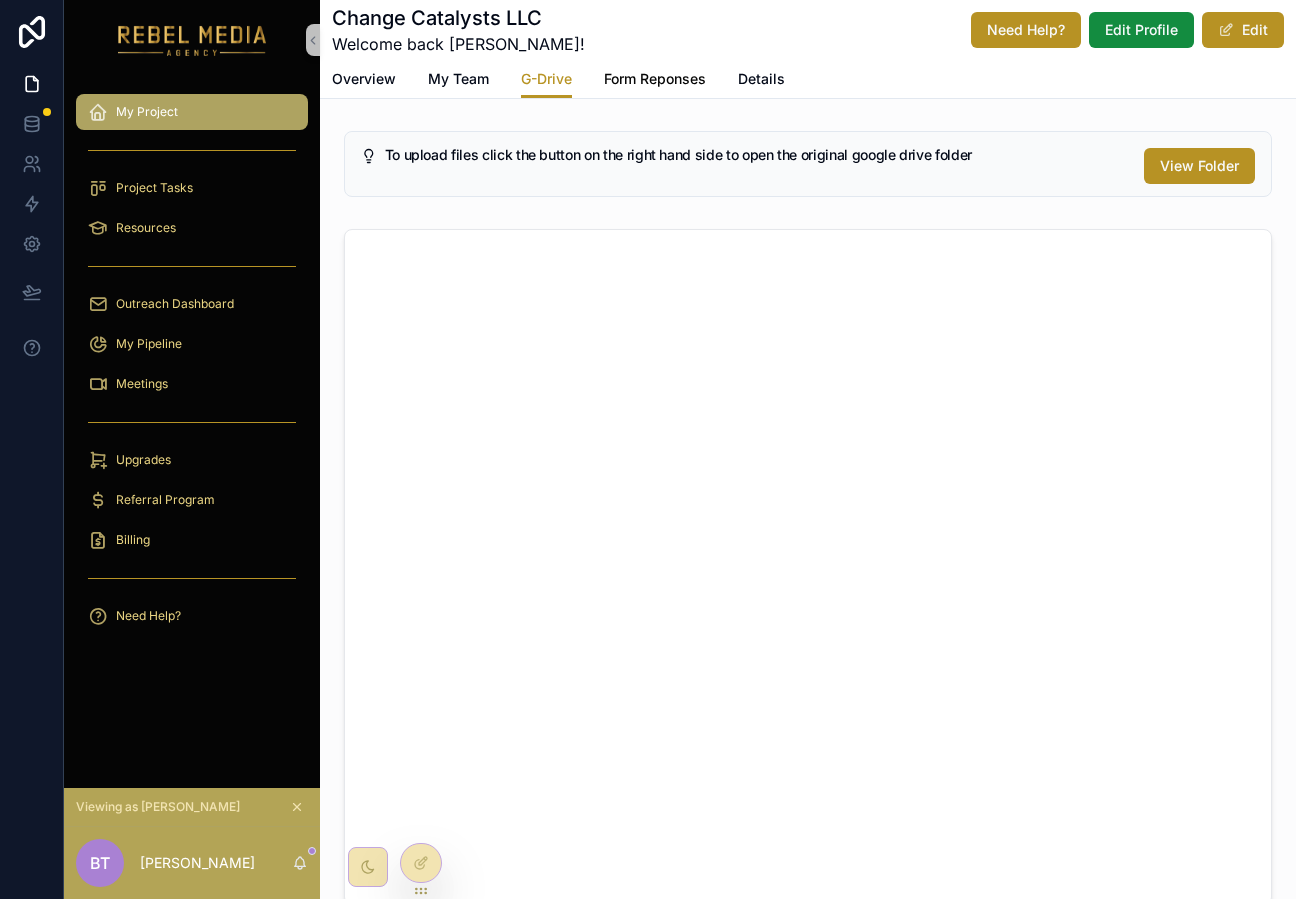 click on "Form Reponses" at bounding box center (655, 81) 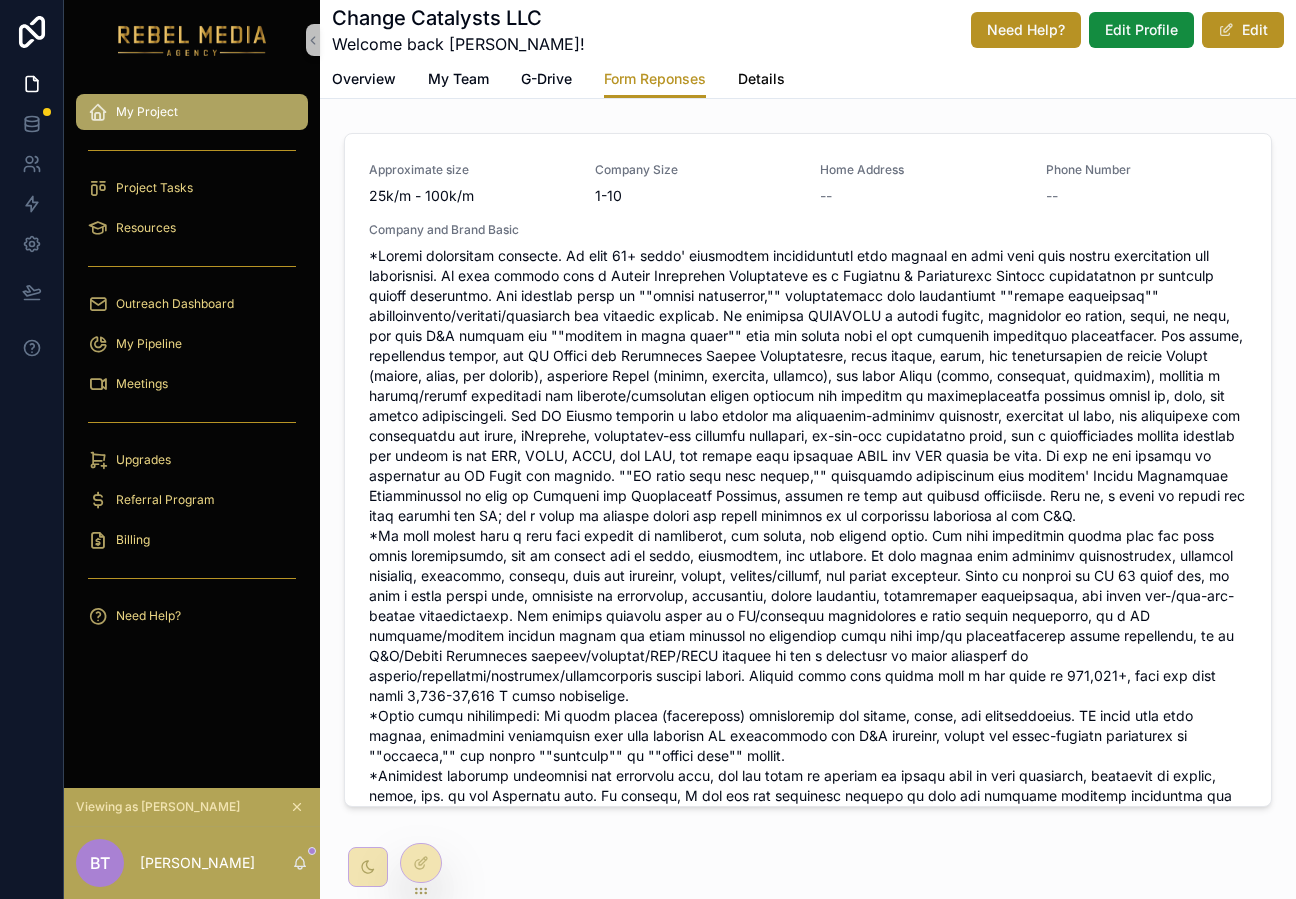 click on "Details" at bounding box center [761, 79] 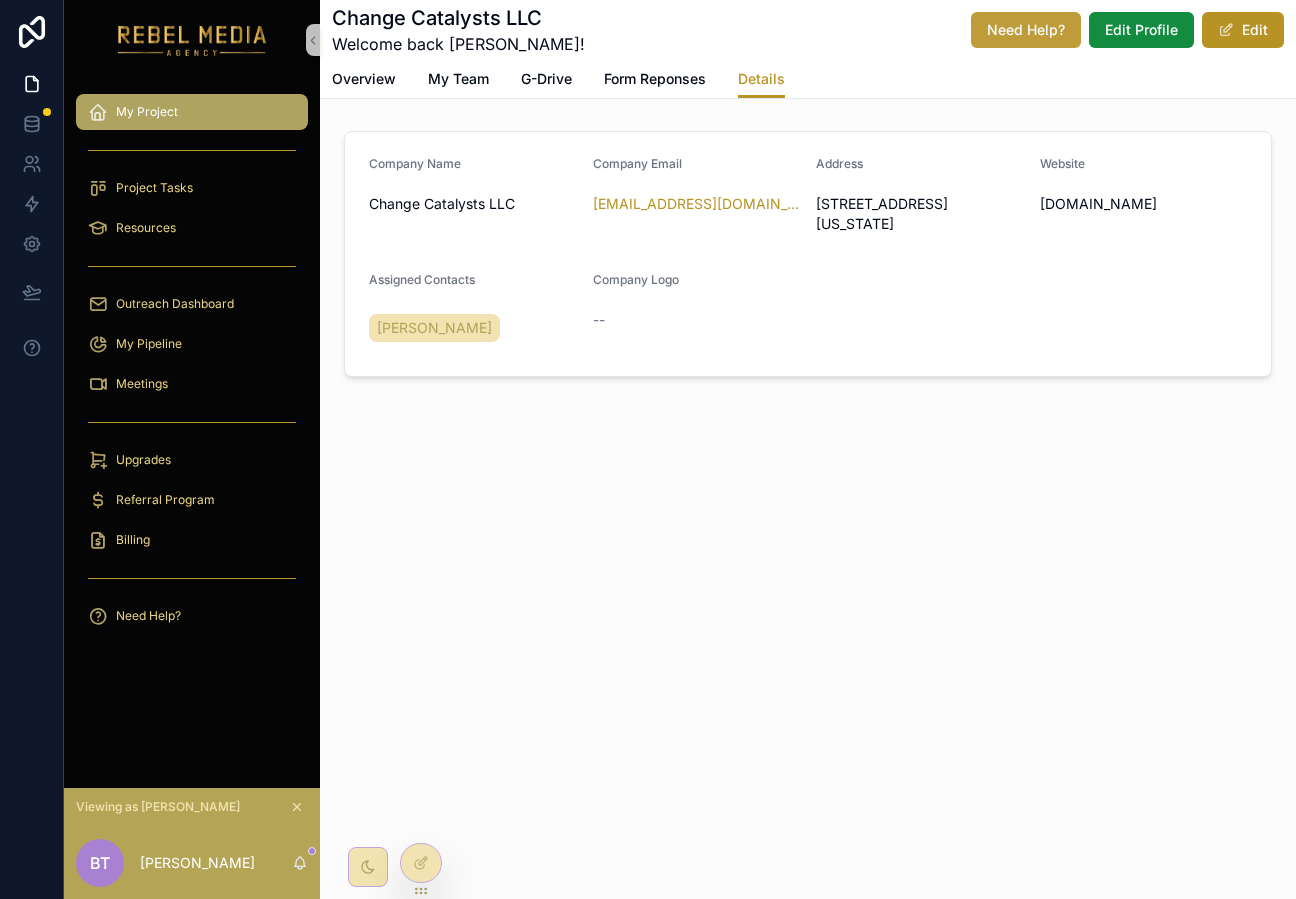 click on "Need Help?" at bounding box center (1026, 30) 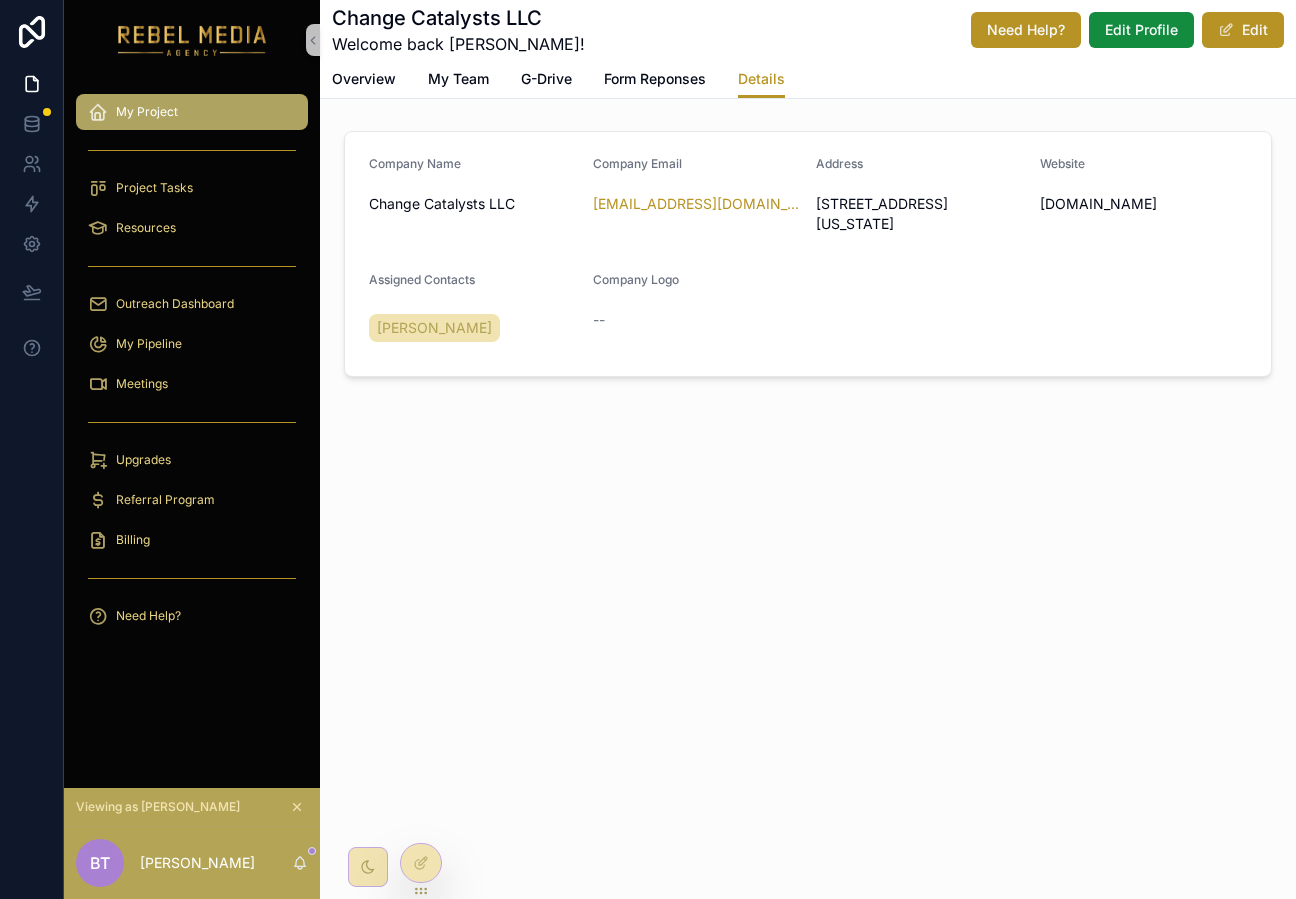 click 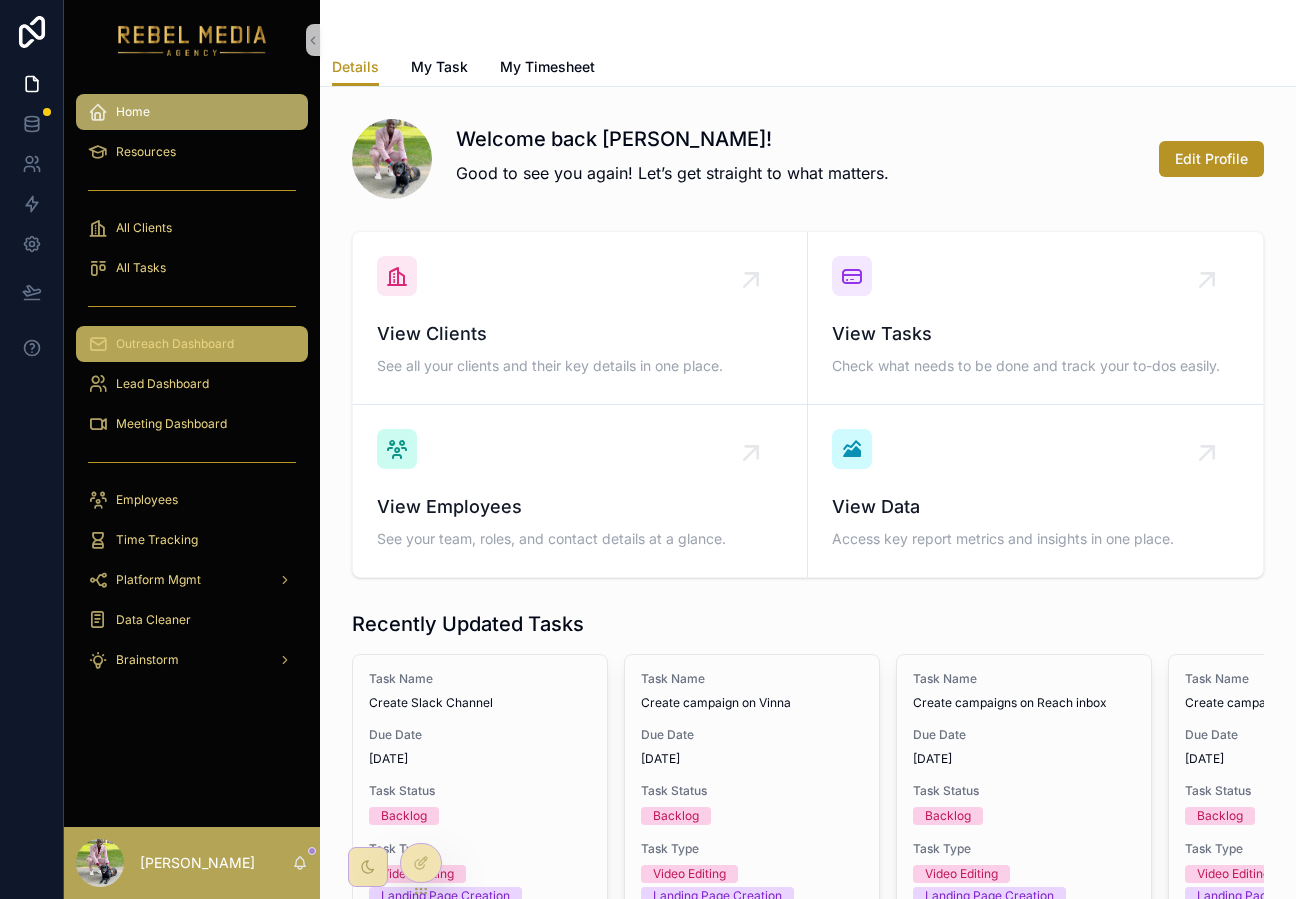 click on "Outreach Dashboard" at bounding box center [175, 344] 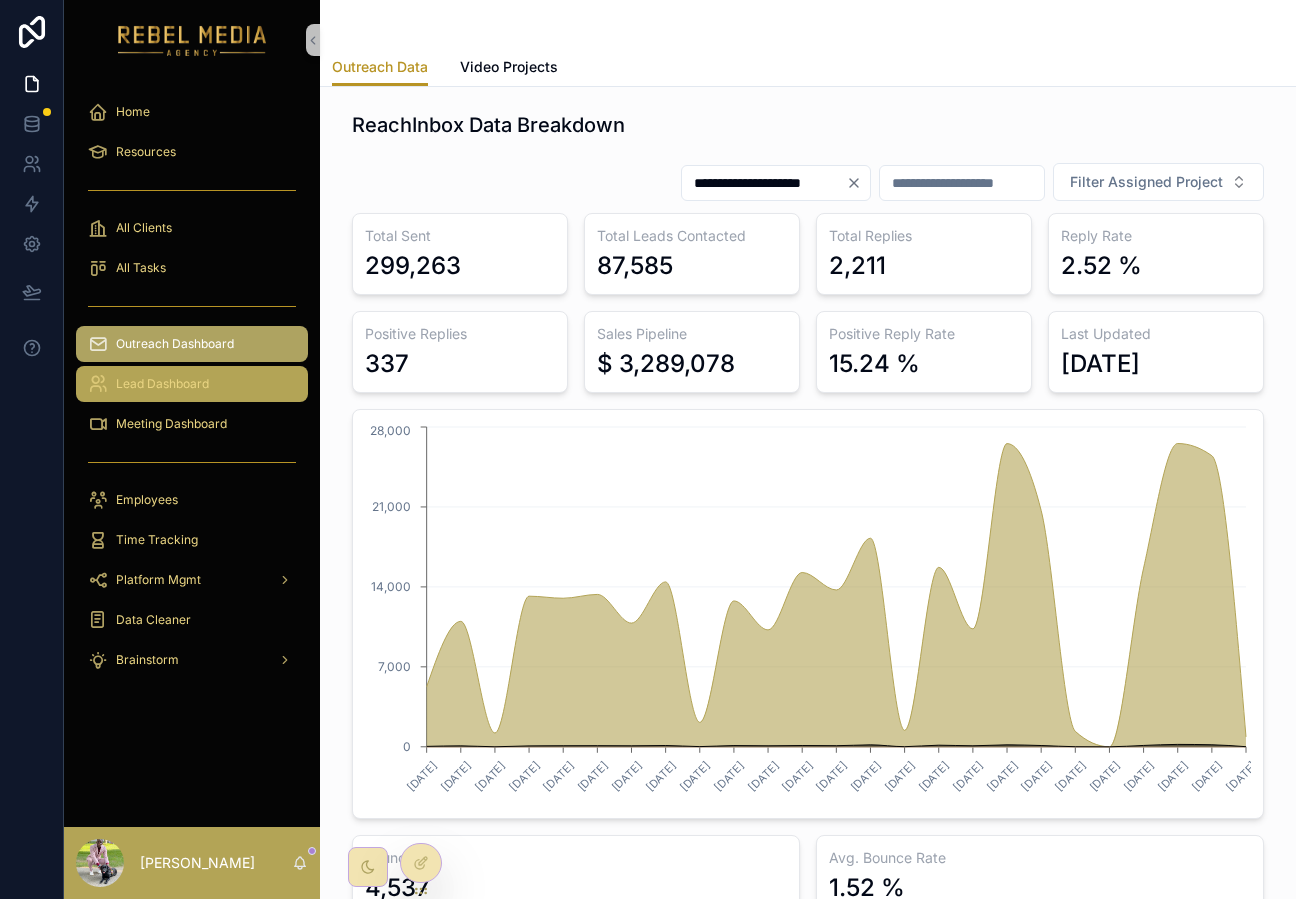 click on "Lead Dashboard" at bounding box center (162, 384) 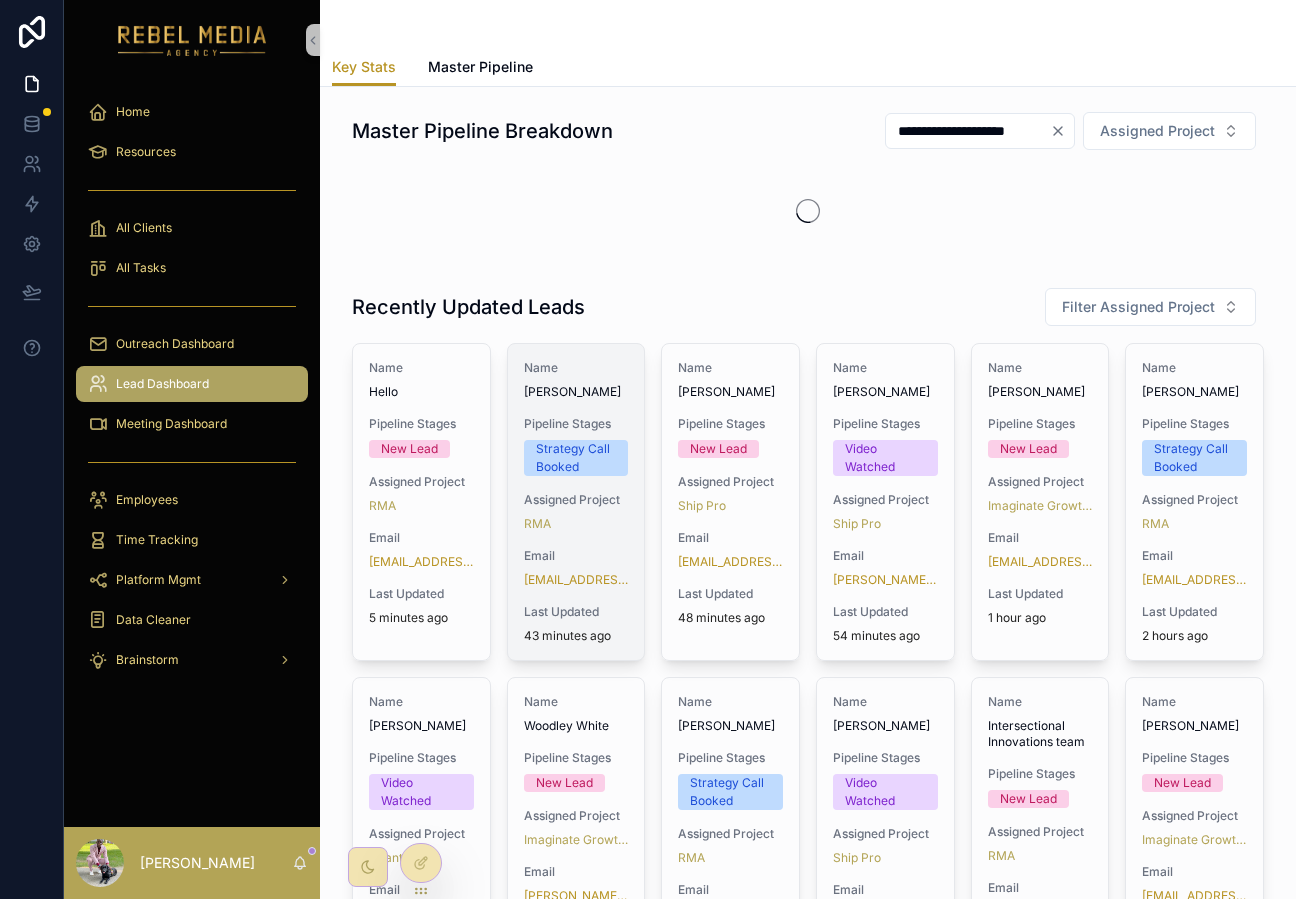 click on "Kevin Potrzeba" at bounding box center [576, 392] 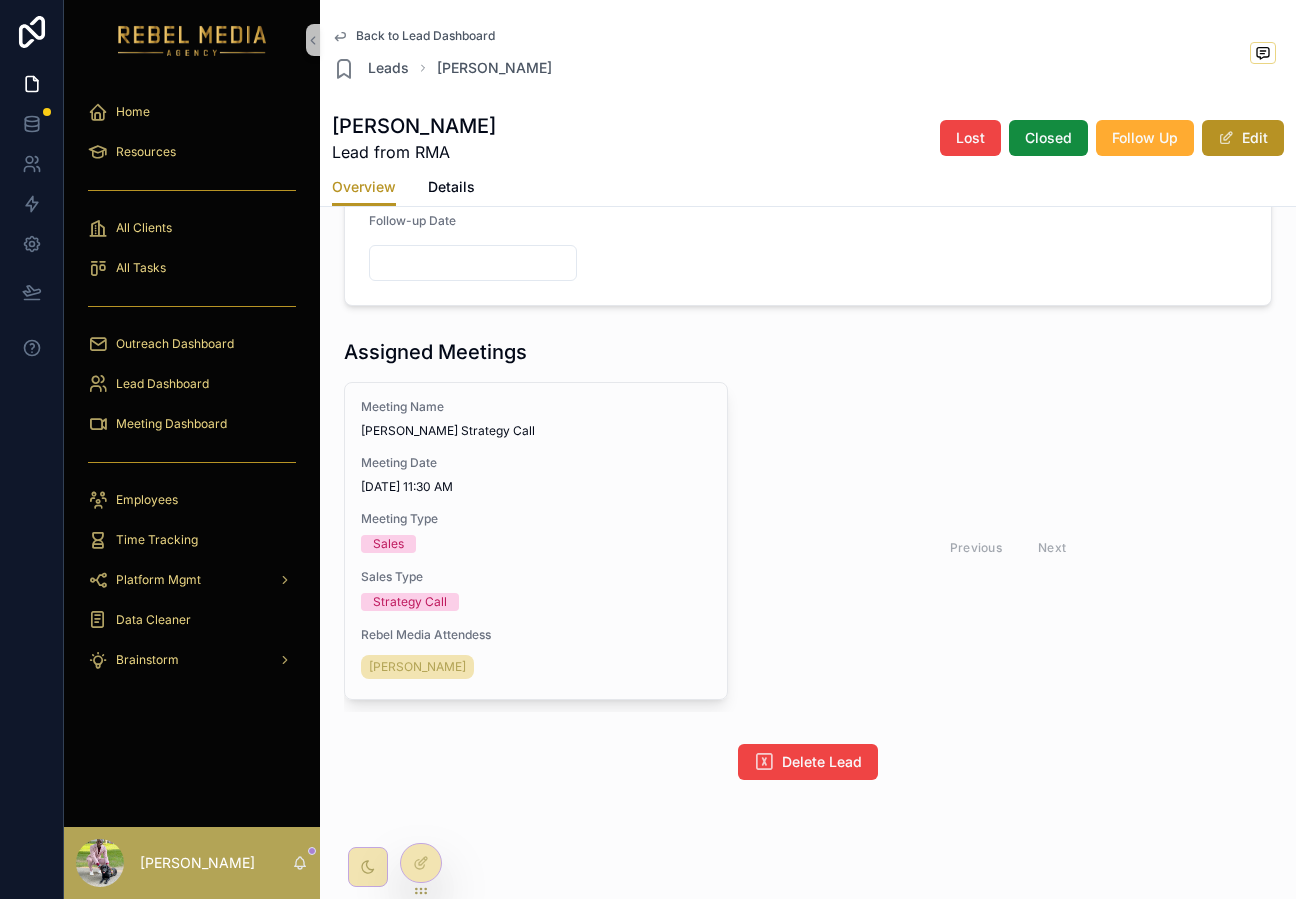 scroll, scrollTop: 1626, scrollLeft: 0, axis: vertical 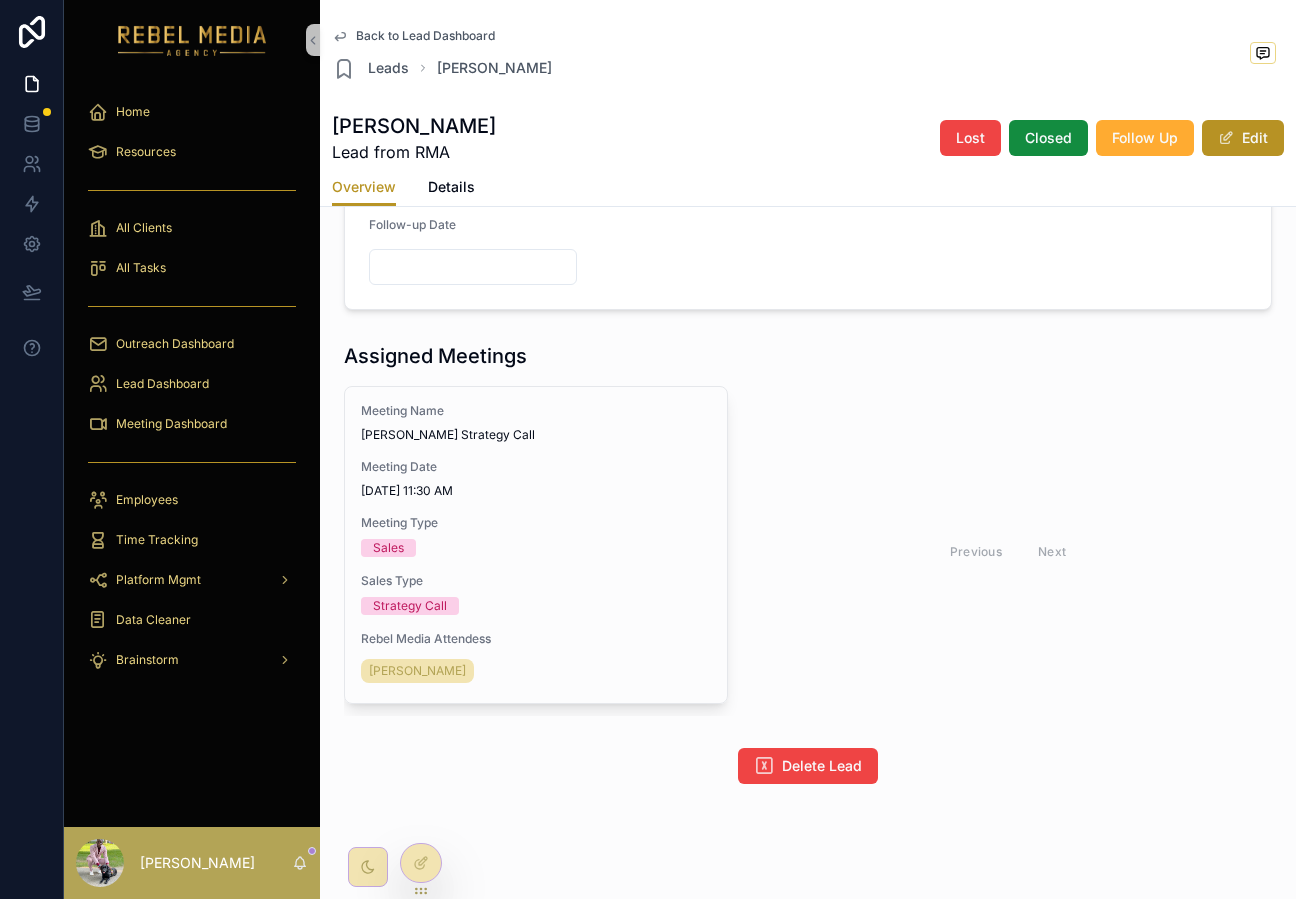 drag, startPoint x: 379, startPoint y: 227, endPoint x: 676, endPoint y: 226, distance: 297.00168 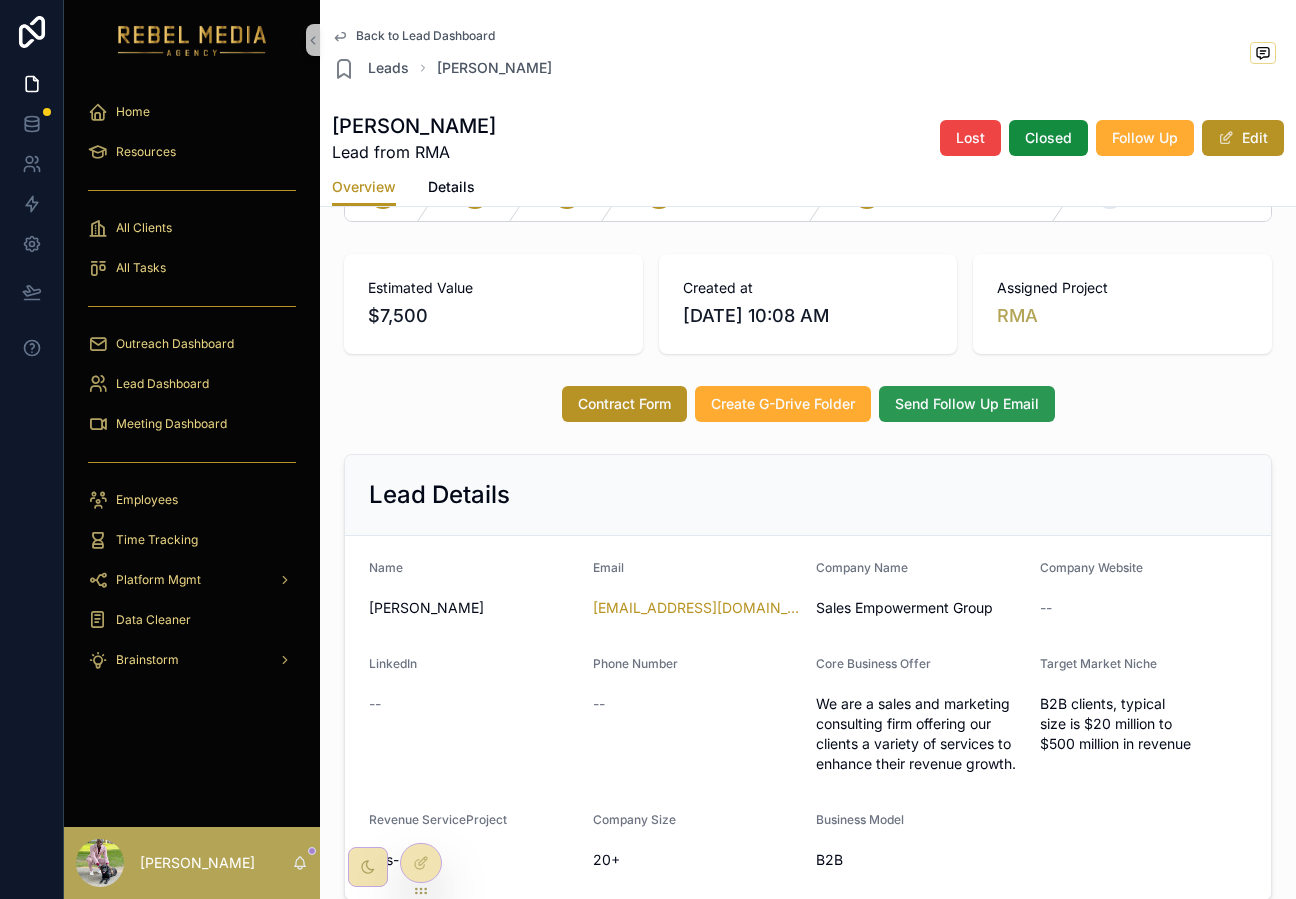 scroll, scrollTop: 70, scrollLeft: 0, axis: vertical 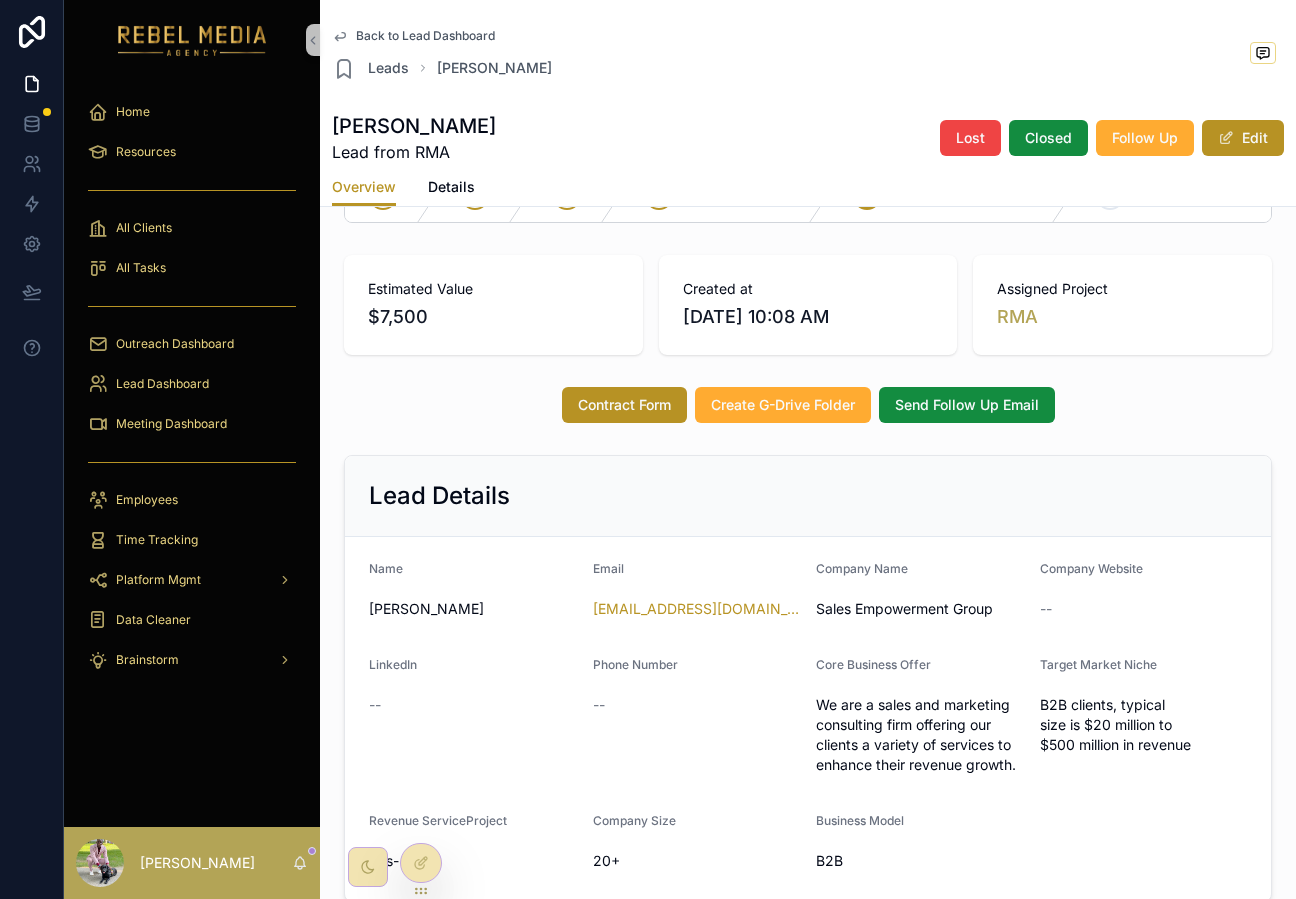 drag, startPoint x: 958, startPoint y: 395, endPoint x: 1183, endPoint y: 379, distance: 225.56818 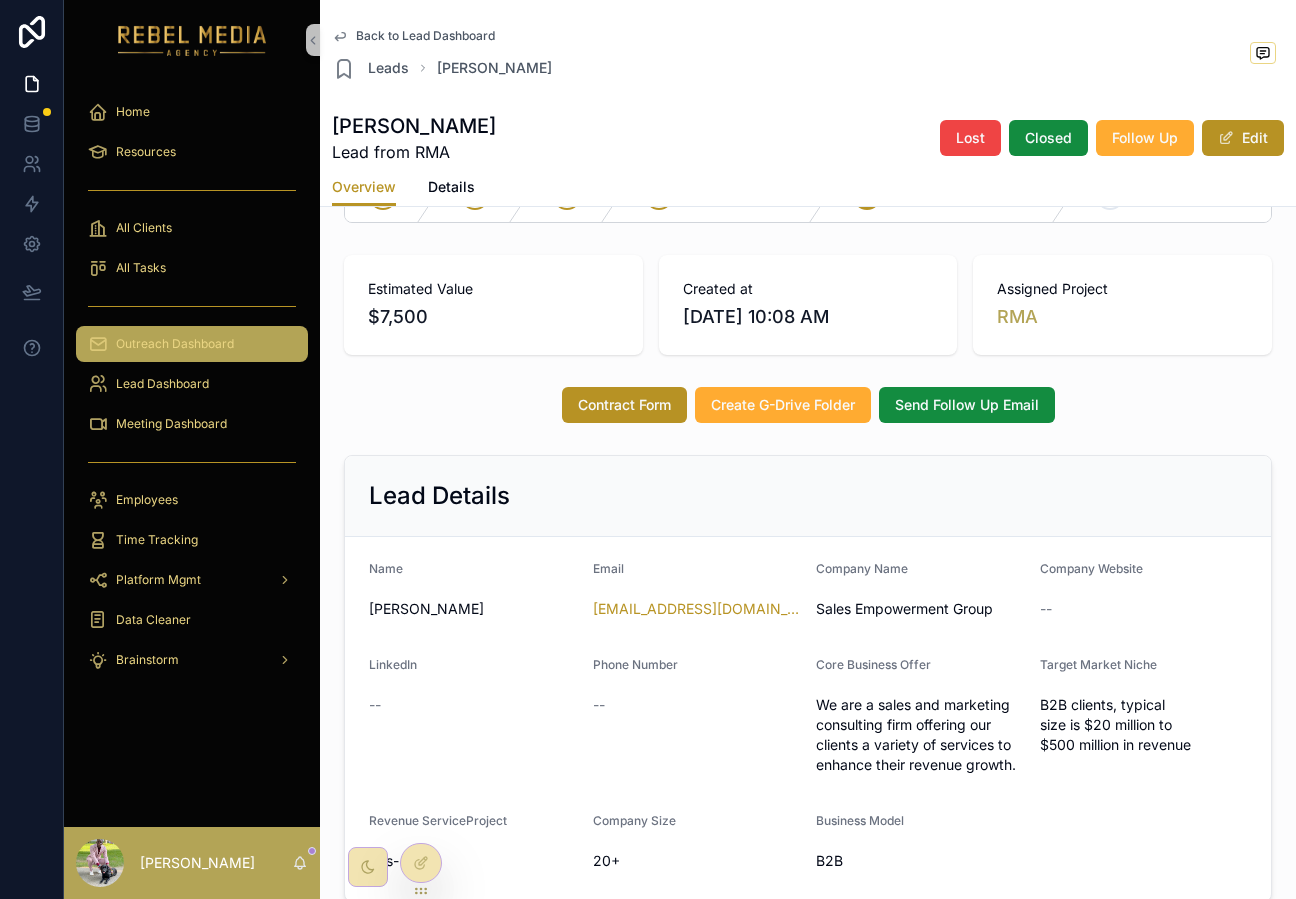 click on "Outreach Dashboard" at bounding box center (175, 344) 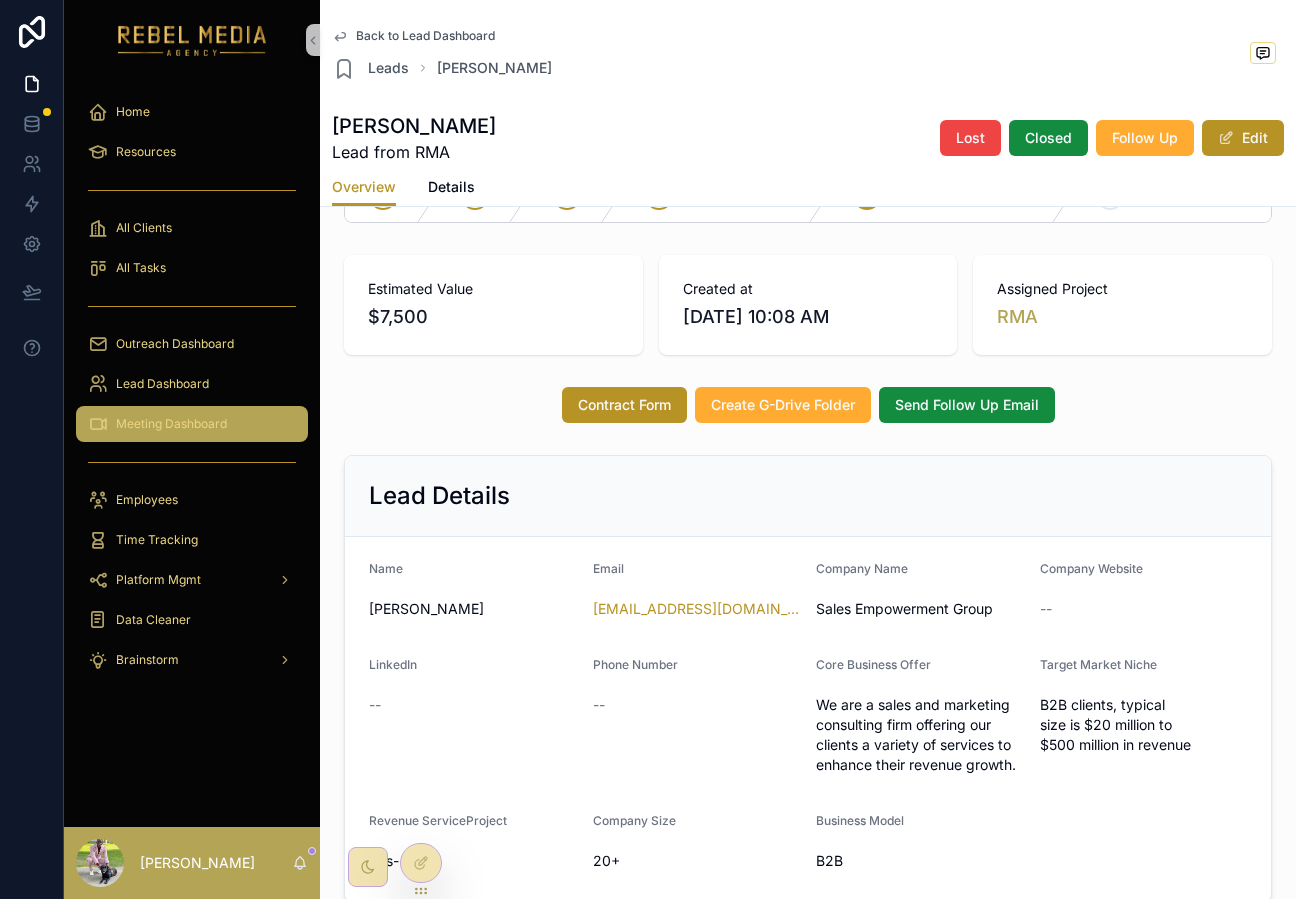 click on "Meeting Dashboard" at bounding box center (171, 424) 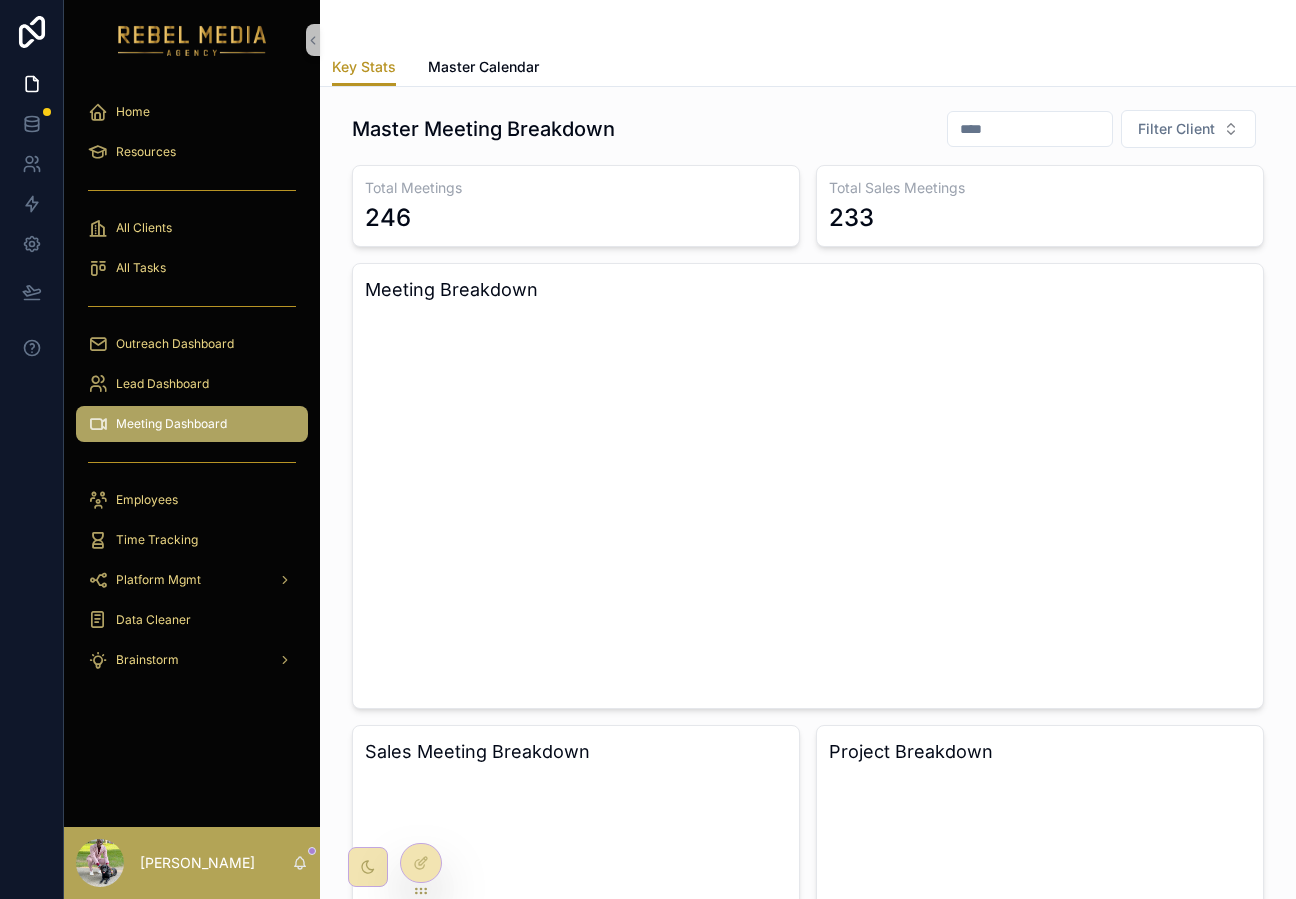 scroll, scrollTop: 0, scrollLeft: 0, axis: both 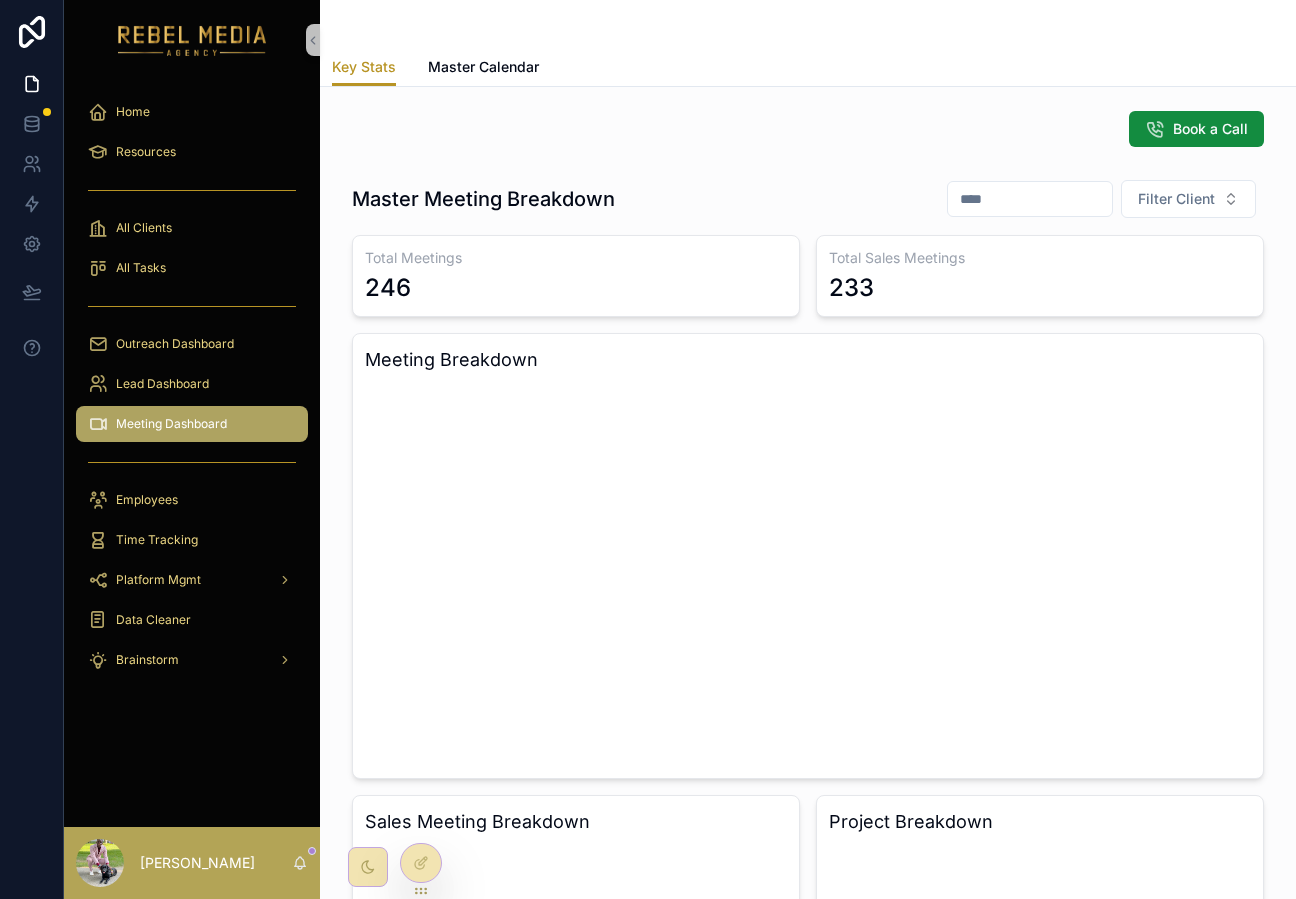 click on "Meeting Dashboard" at bounding box center [171, 424] 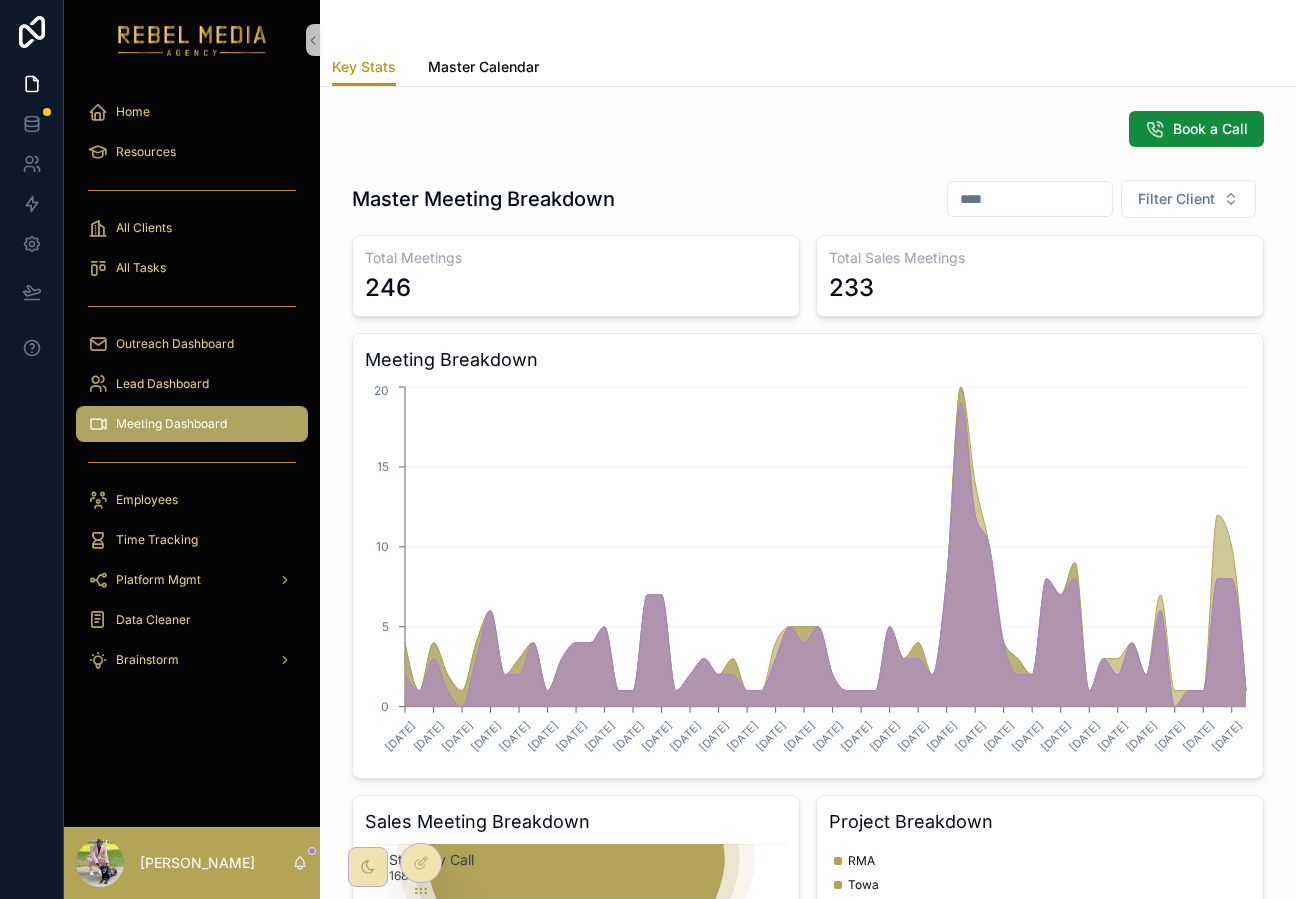 click on "Master Calendar" at bounding box center [483, 67] 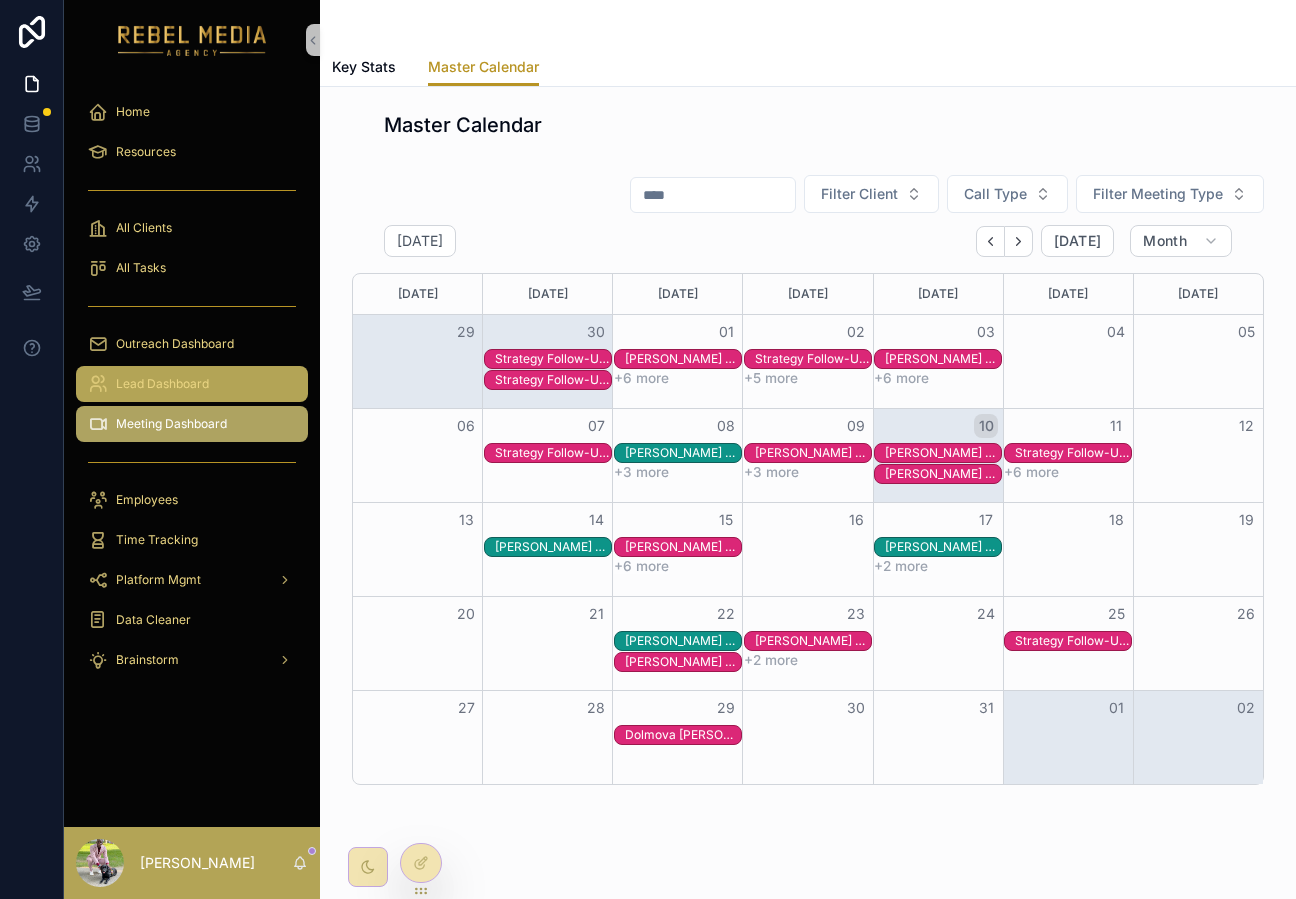 click on "Lead Dashboard" at bounding box center (192, 384) 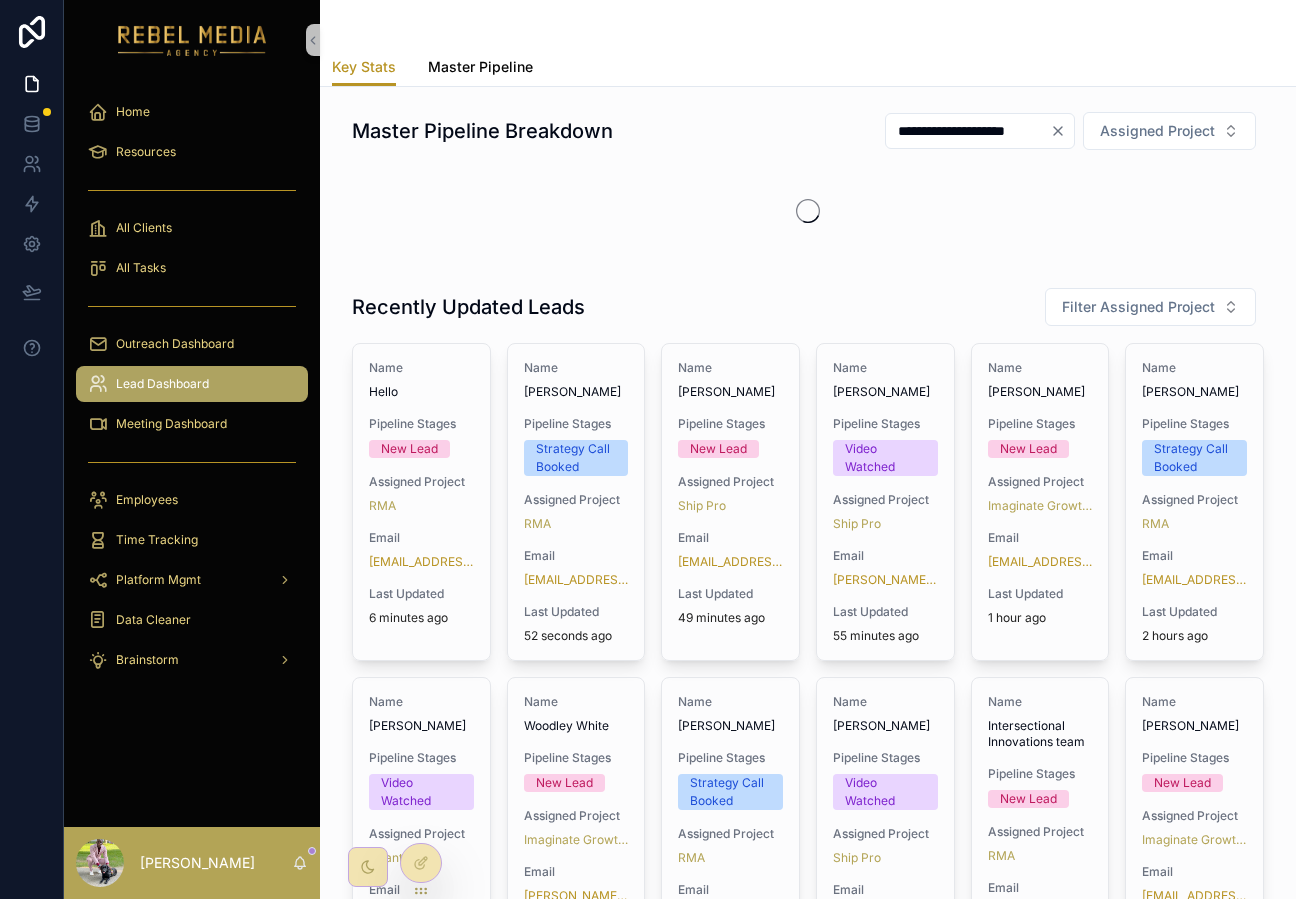 click on "Master Pipeline" at bounding box center [480, 67] 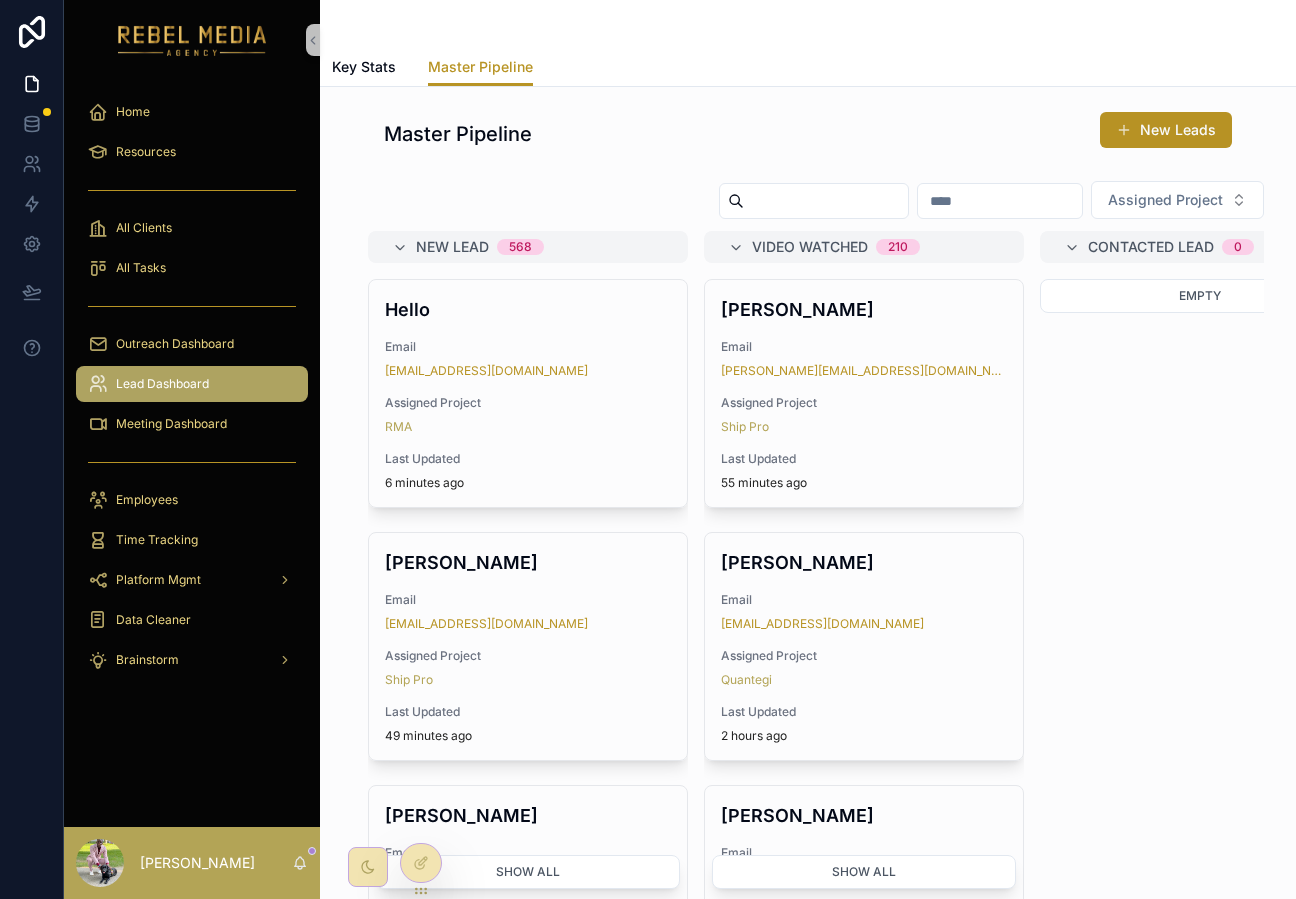 click at bounding box center (826, 201) 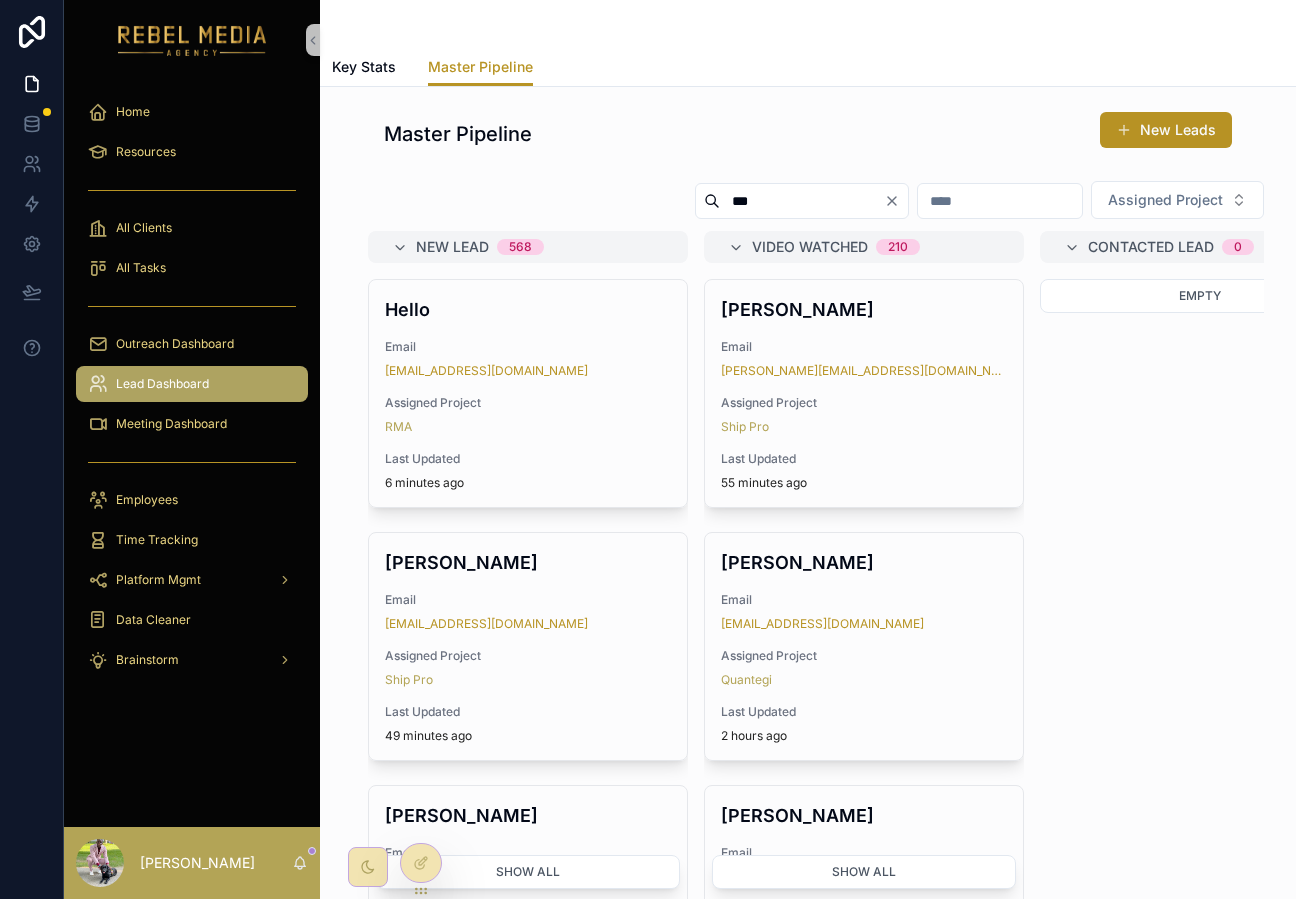 type on "***" 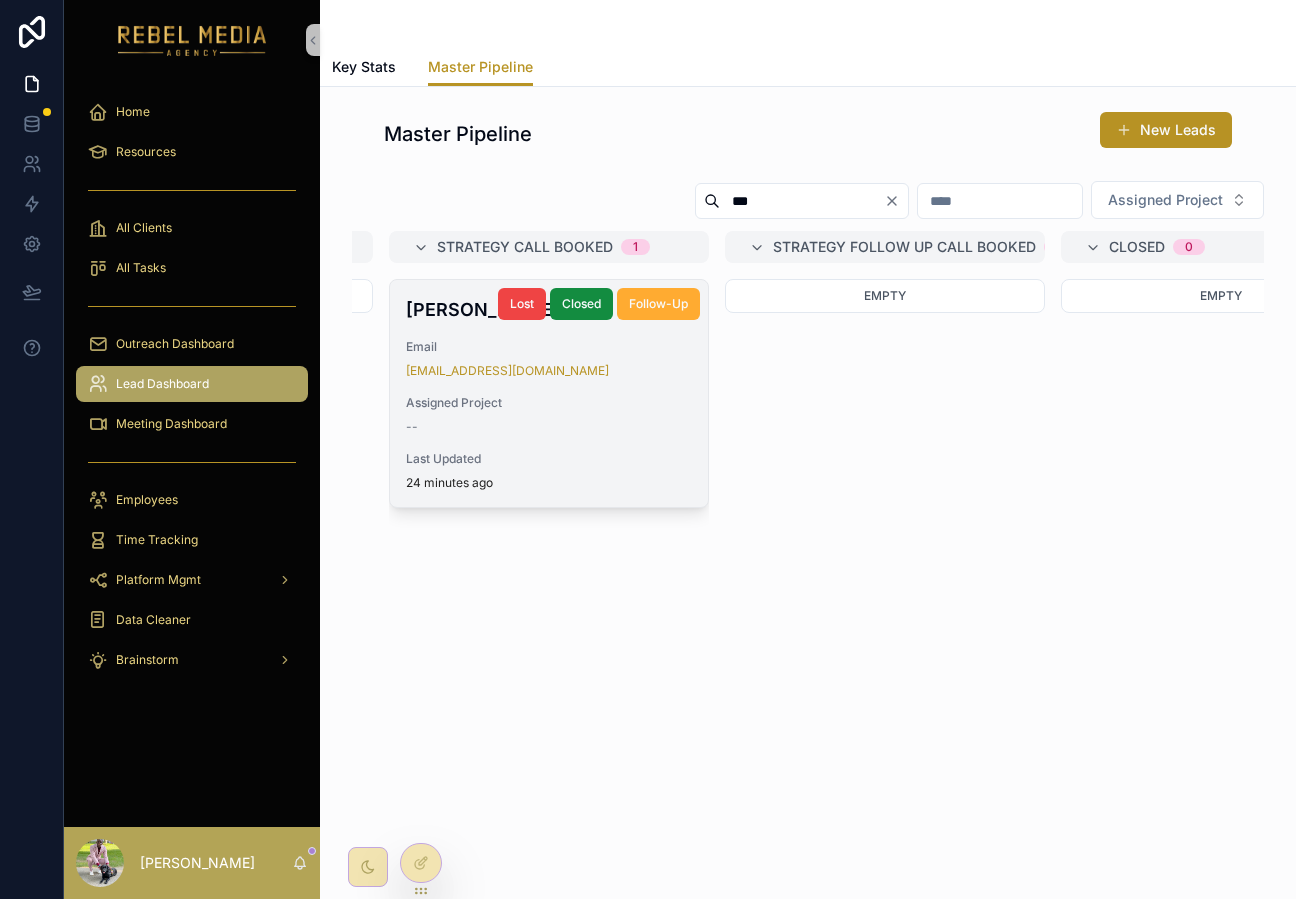 scroll, scrollTop: 0, scrollLeft: 1168, axis: horizontal 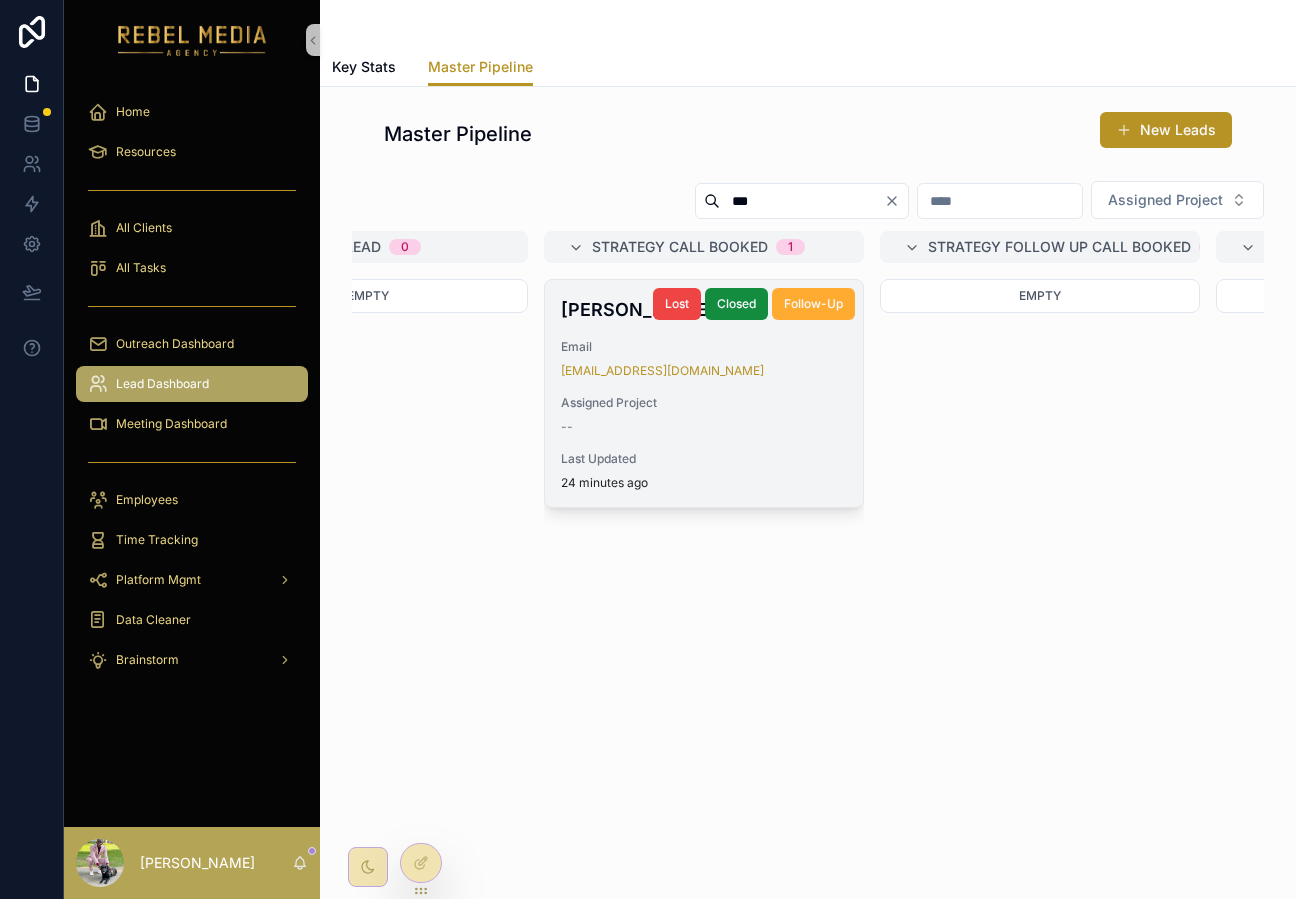 click on "Leo L Email tes321t@gmail.com Assigned Project -- Last Updated 24 minutes ago" at bounding box center [704, 393] 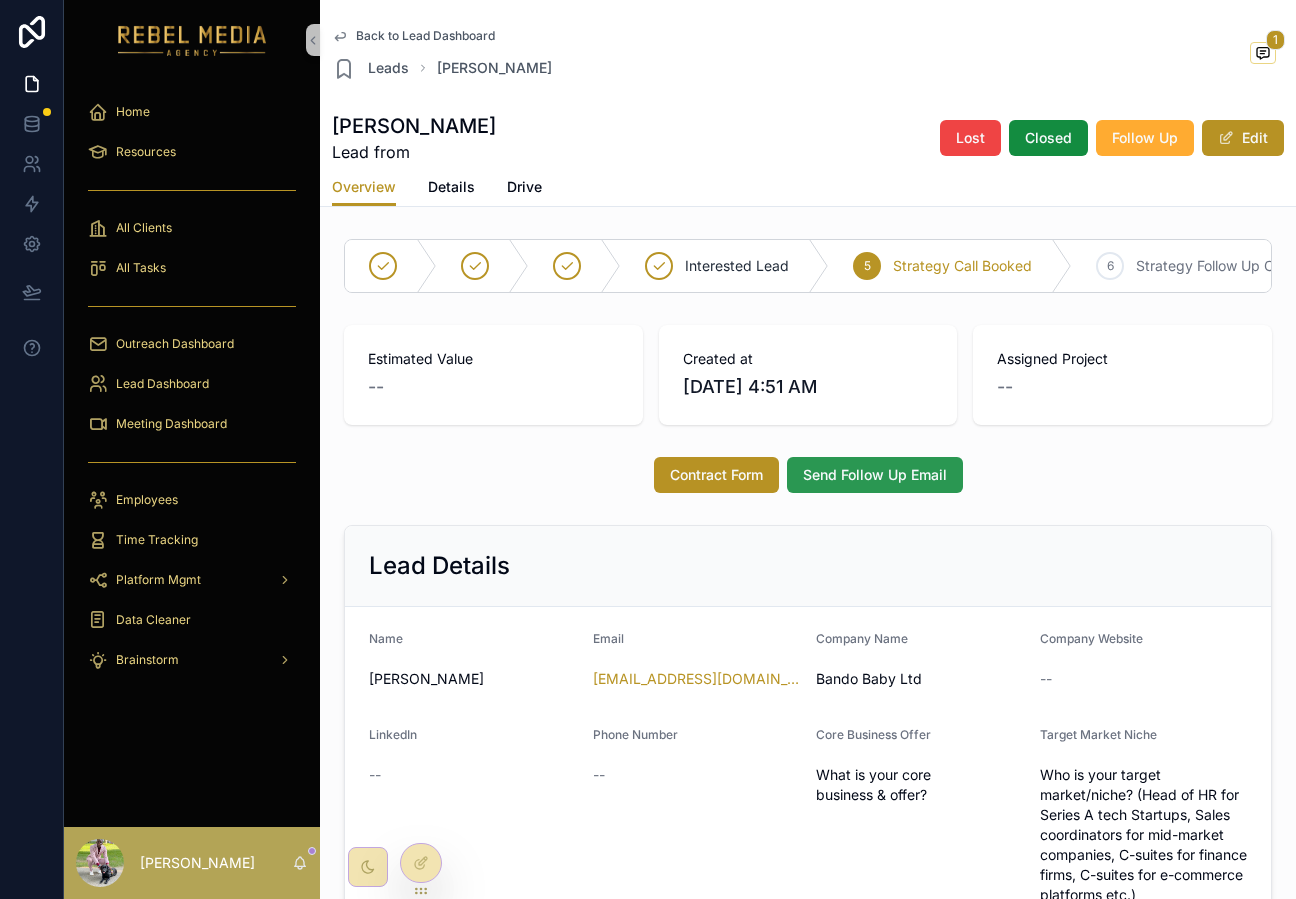 click on "Send Follow Up Email" at bounding box center [875, 475] 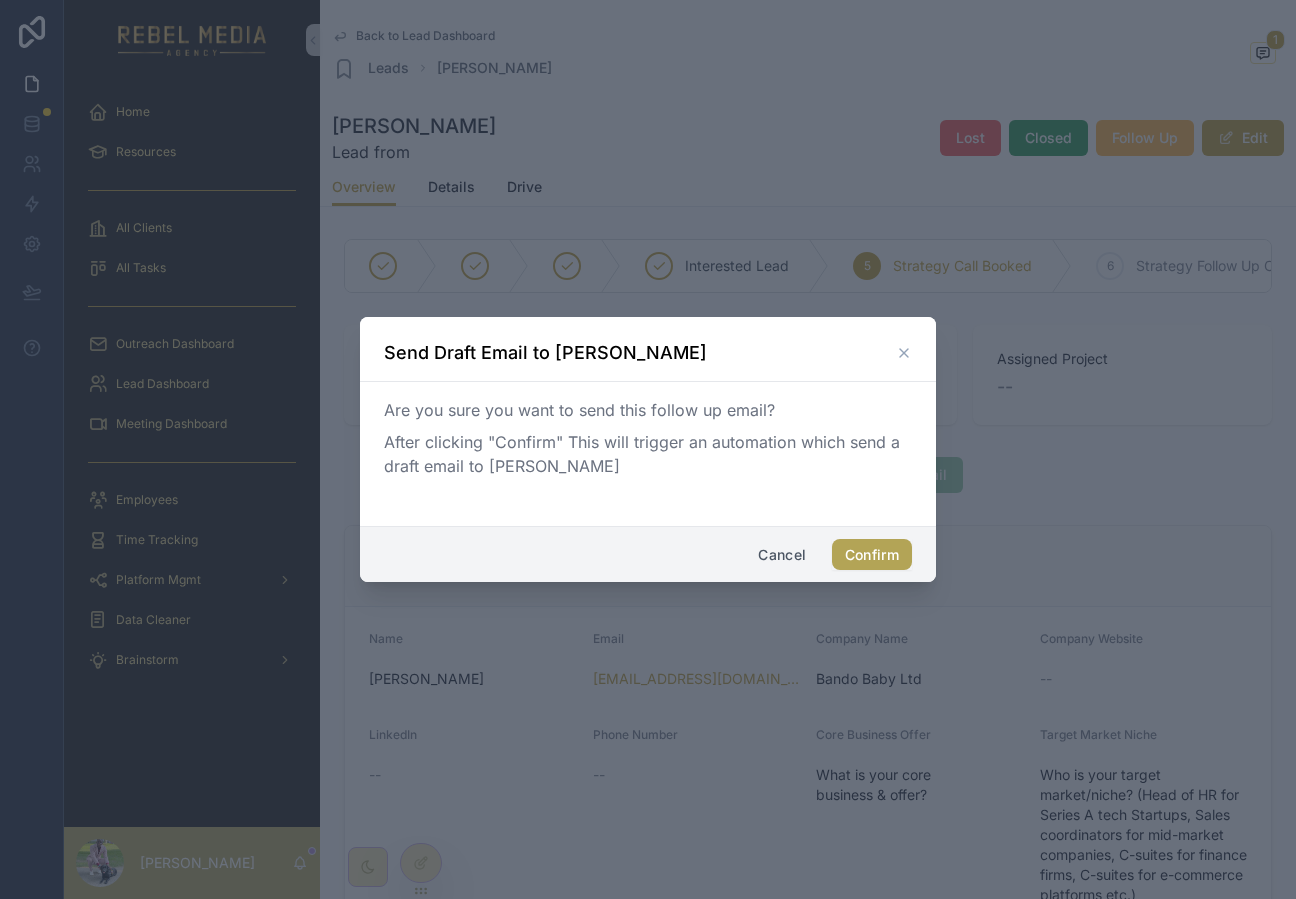 click on "Confirm" at bounding box center [872, 555] 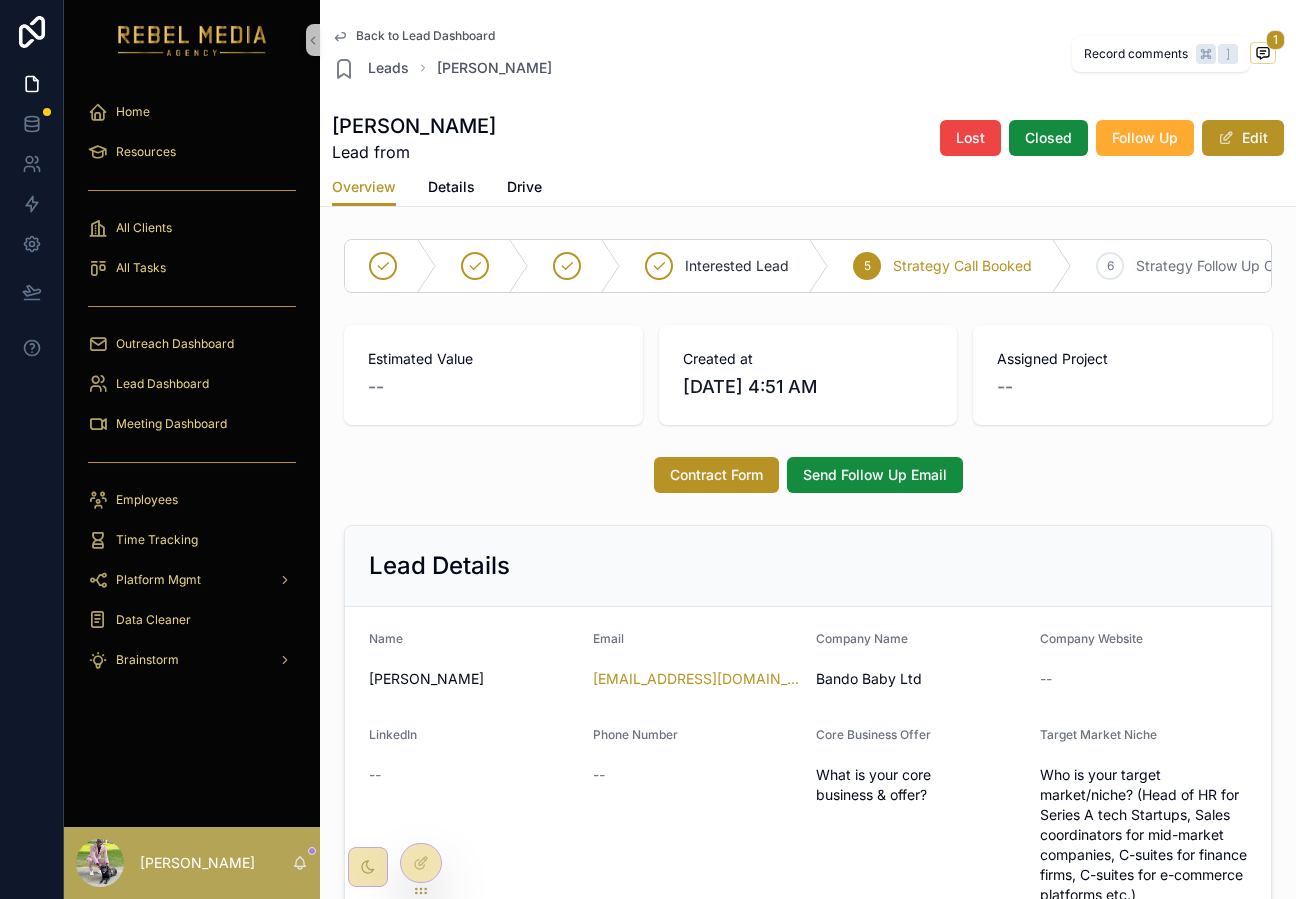 click 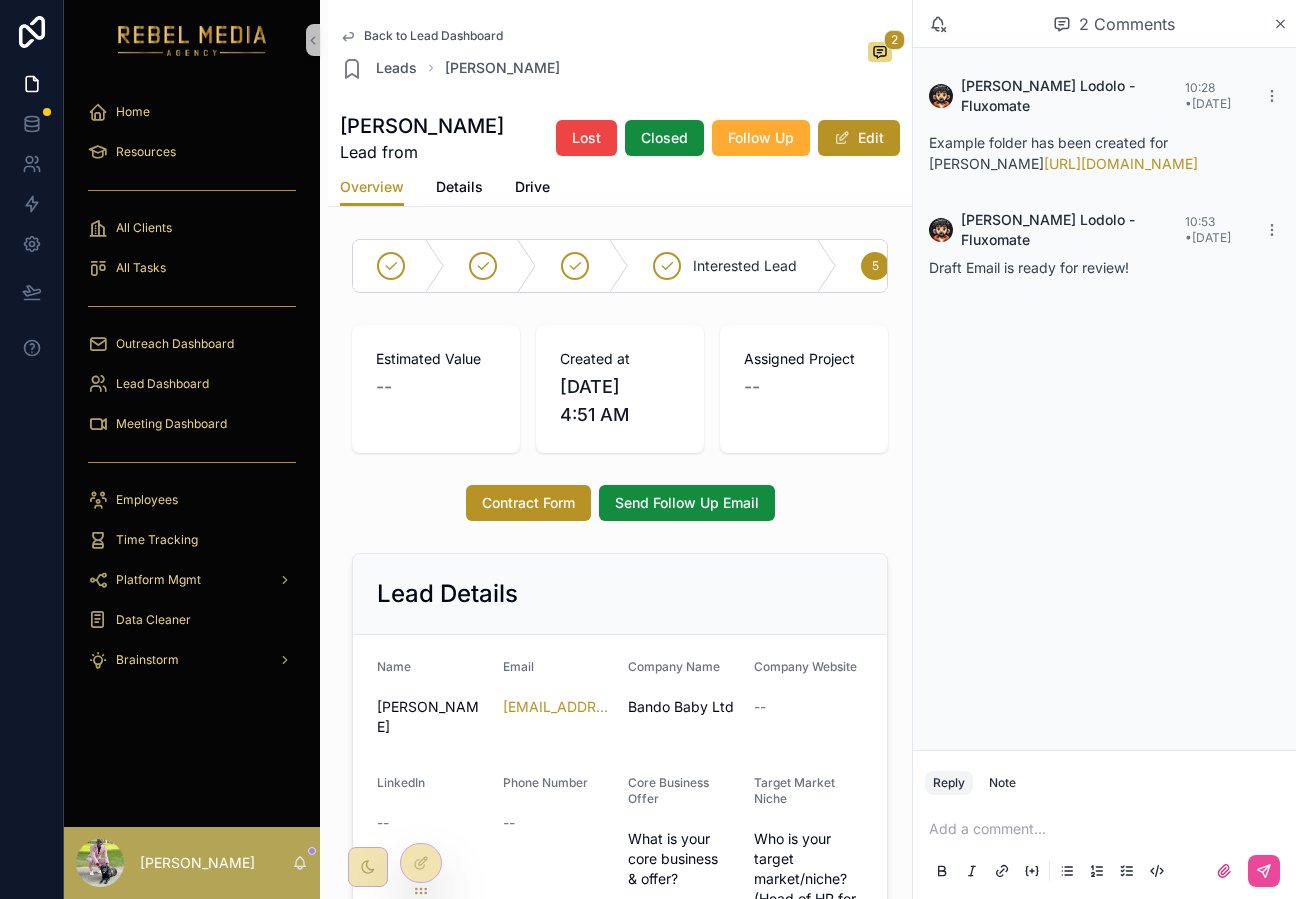 click on "Back to Lead Dashboard" at bounding box center [433, 36] 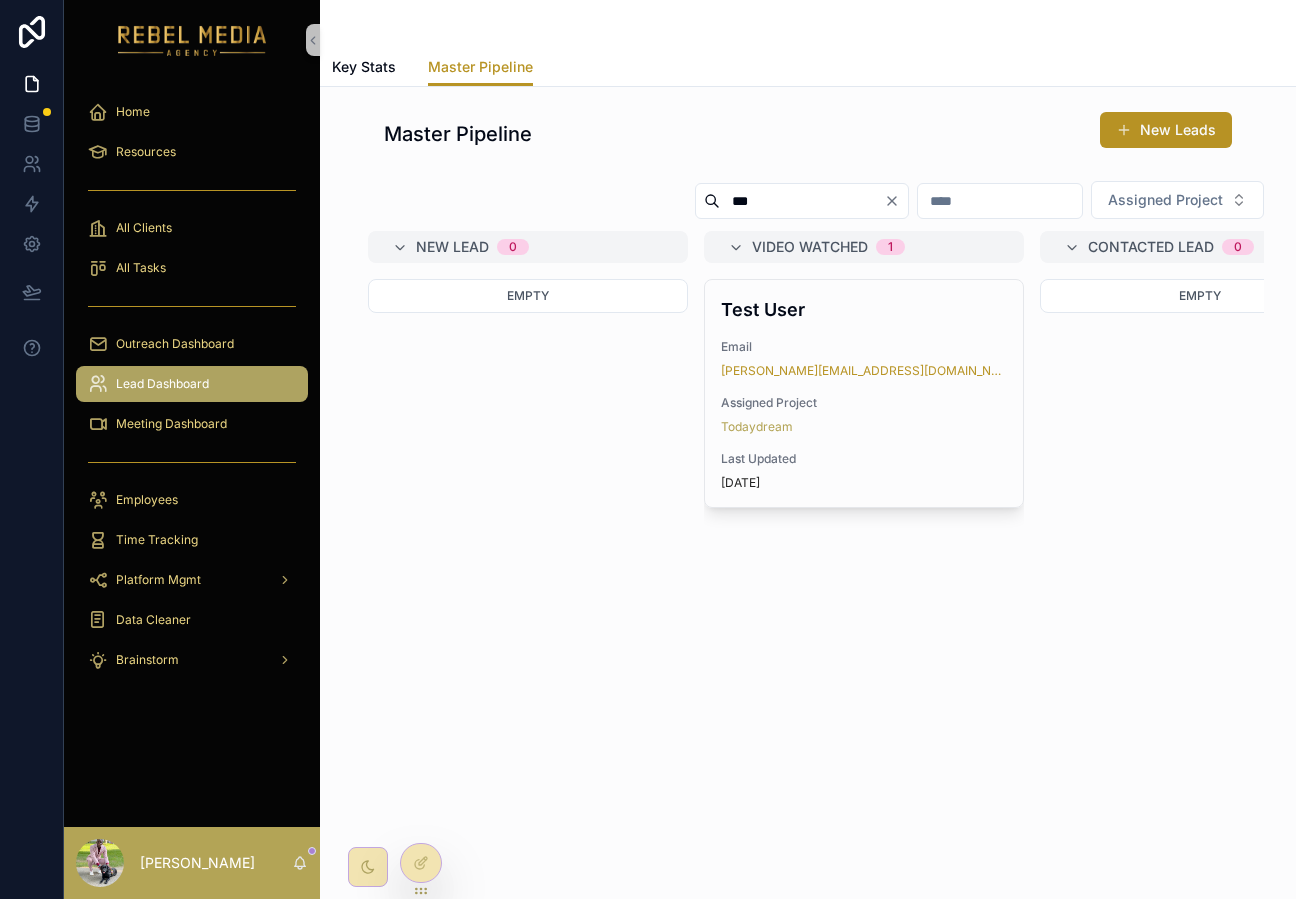 click 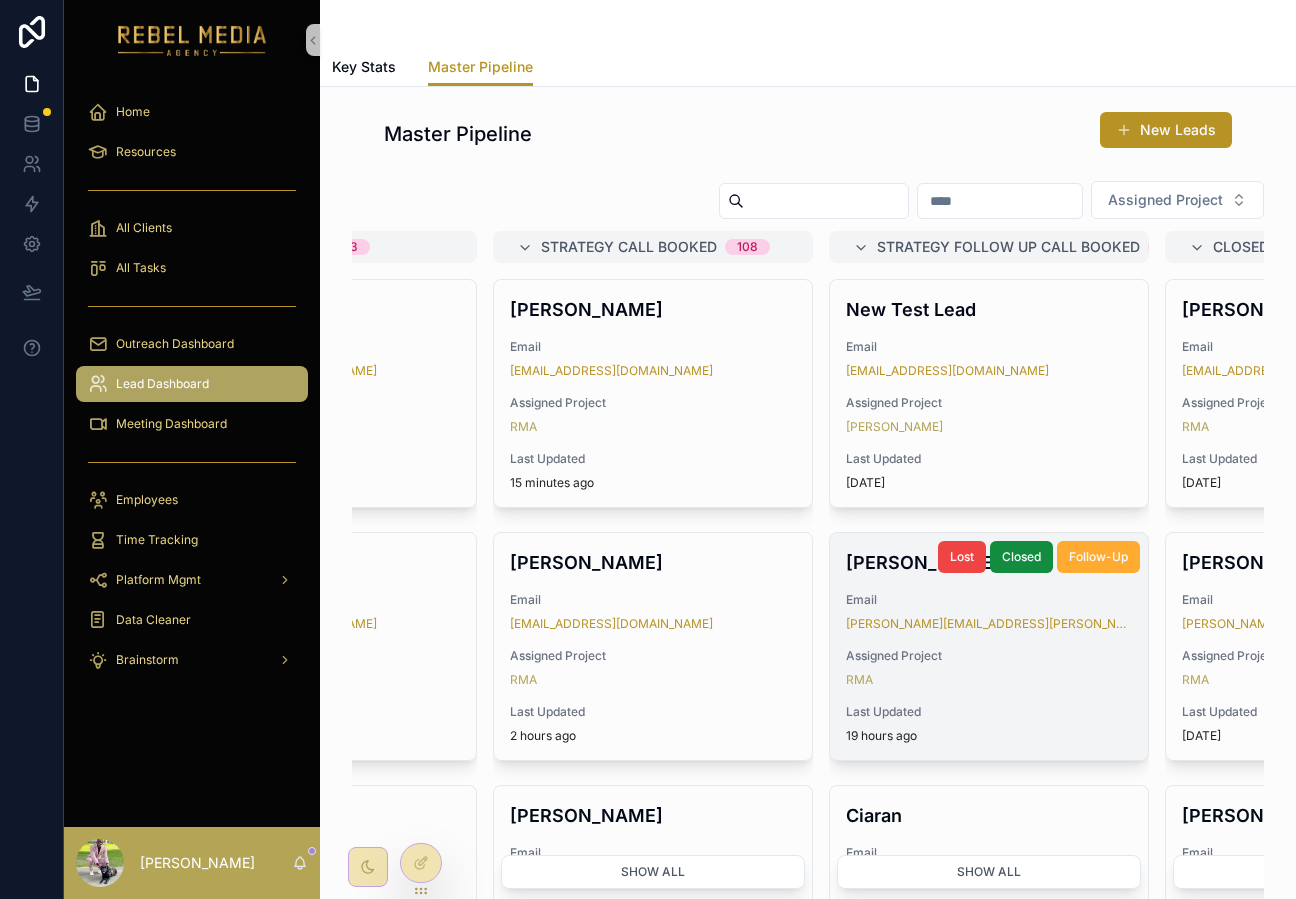 scroll, scrollTop: 0, scrollLeft: 1247, axis: horizontal 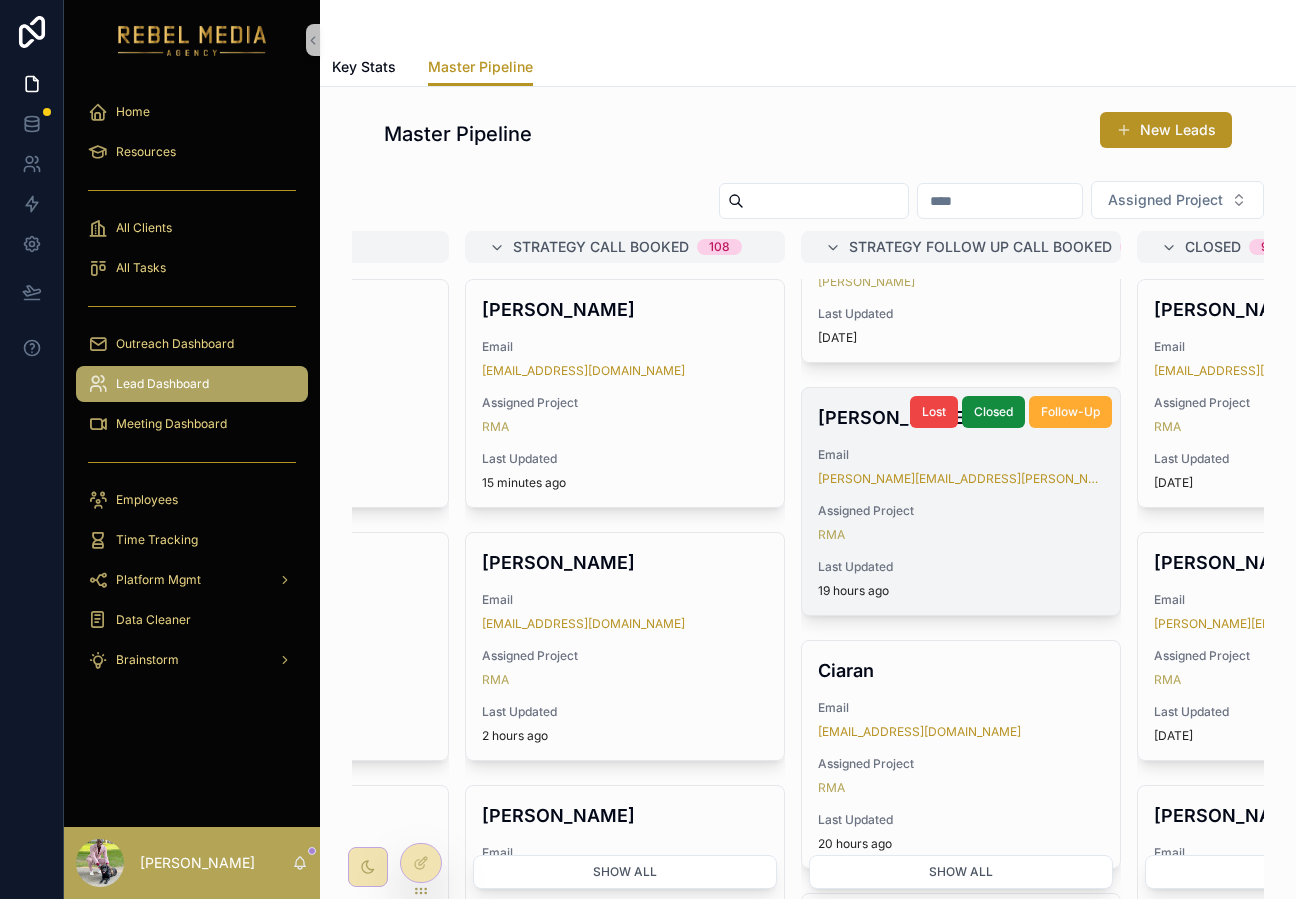 click on "RMA" at bounding box center [961, 535] 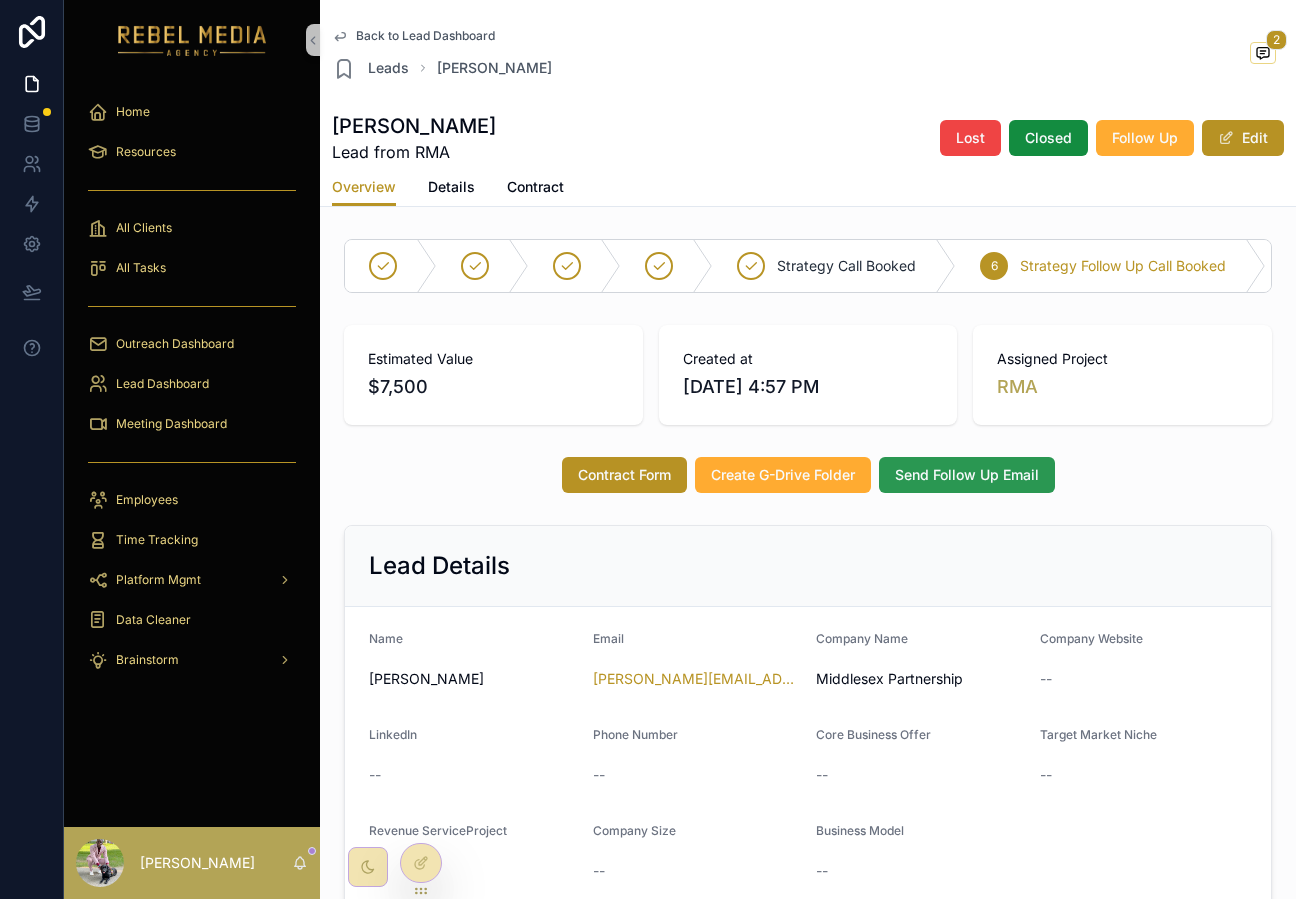 click on "Send Follow Up Email" at bounding box center (967, 475) 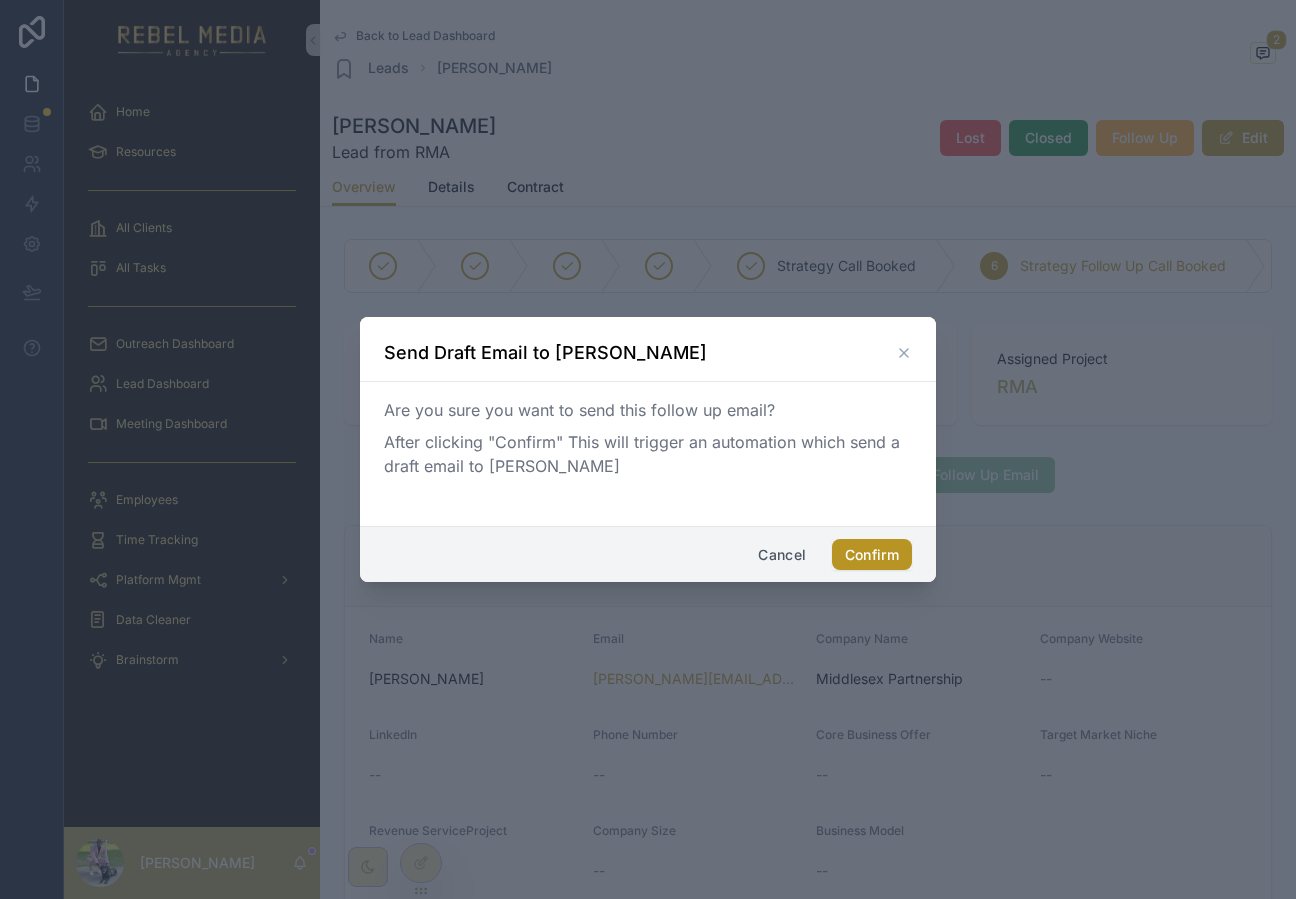 click on "Cancel Confirm" at bounding box center [648, 554] 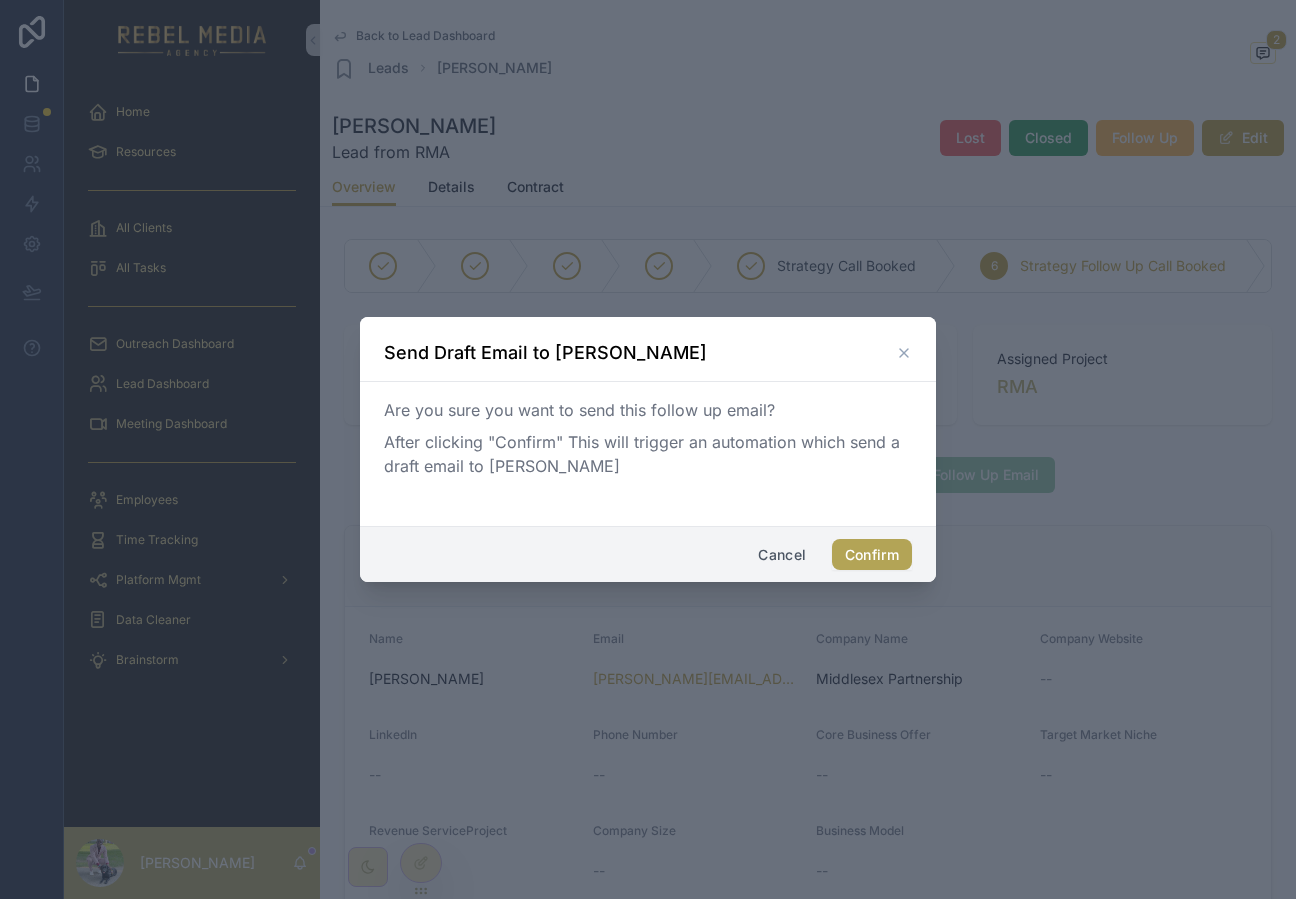 click on "Confirm" at bounding box center [872, 555] 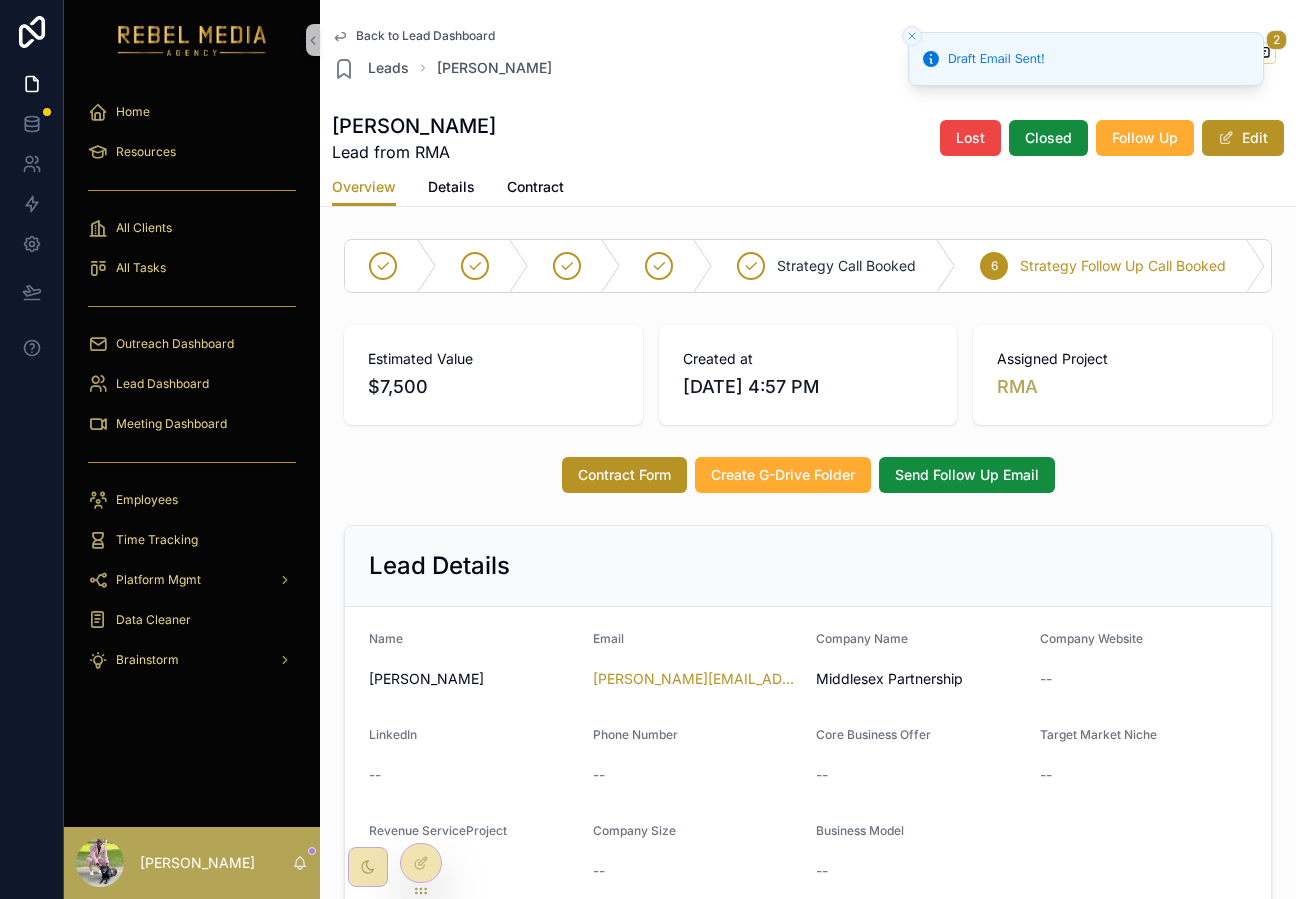 click on "Back to Lead Dashboard" at bounding box center (425, 36) 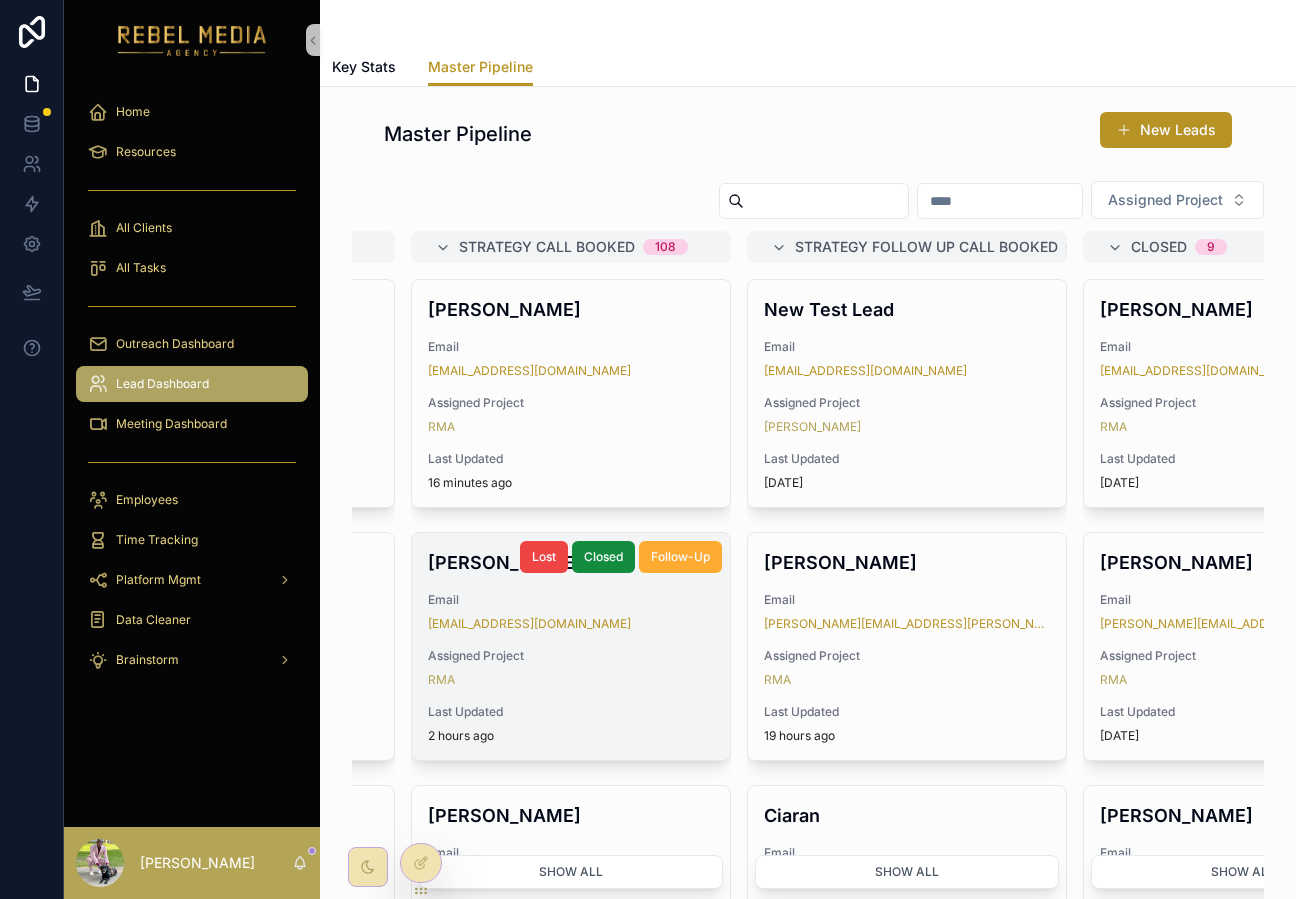 scroll, scrollTop: 0, scrollLeft: 1320, axis: horizontal 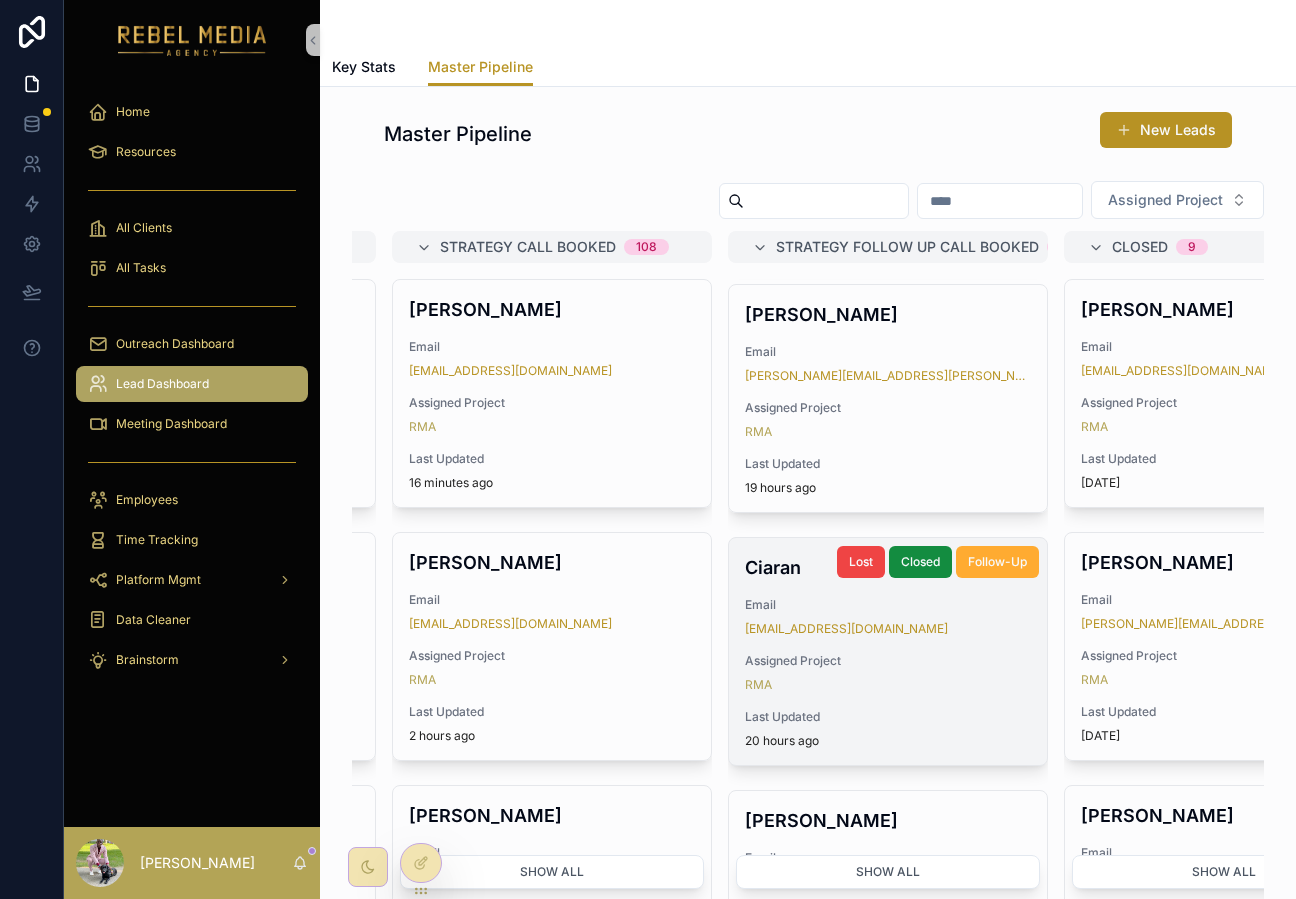 click on "Last Updated" at bounding box center [888, 717] 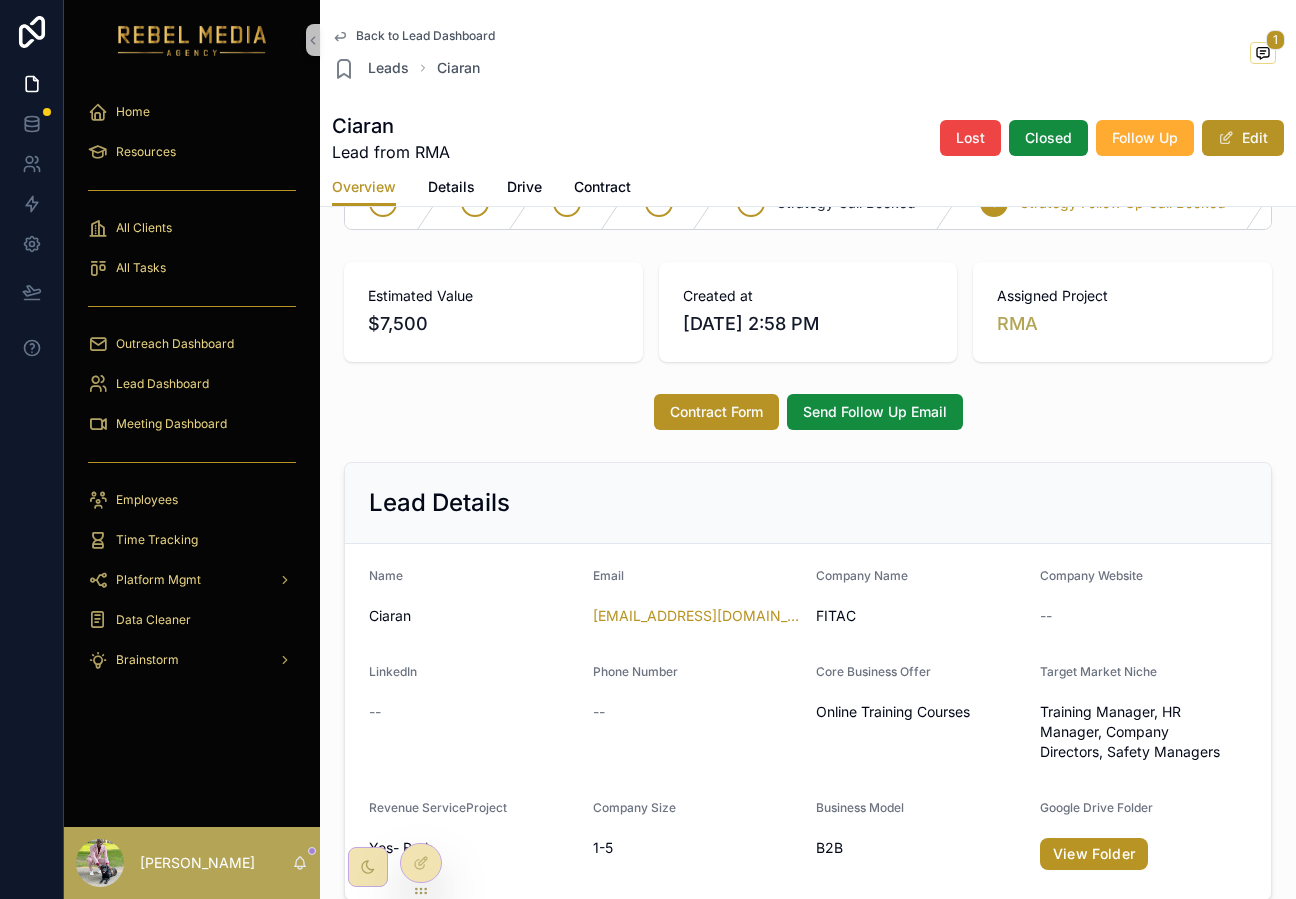 scroll, scrollTop: 0, scrollLeft: 0, axis: both 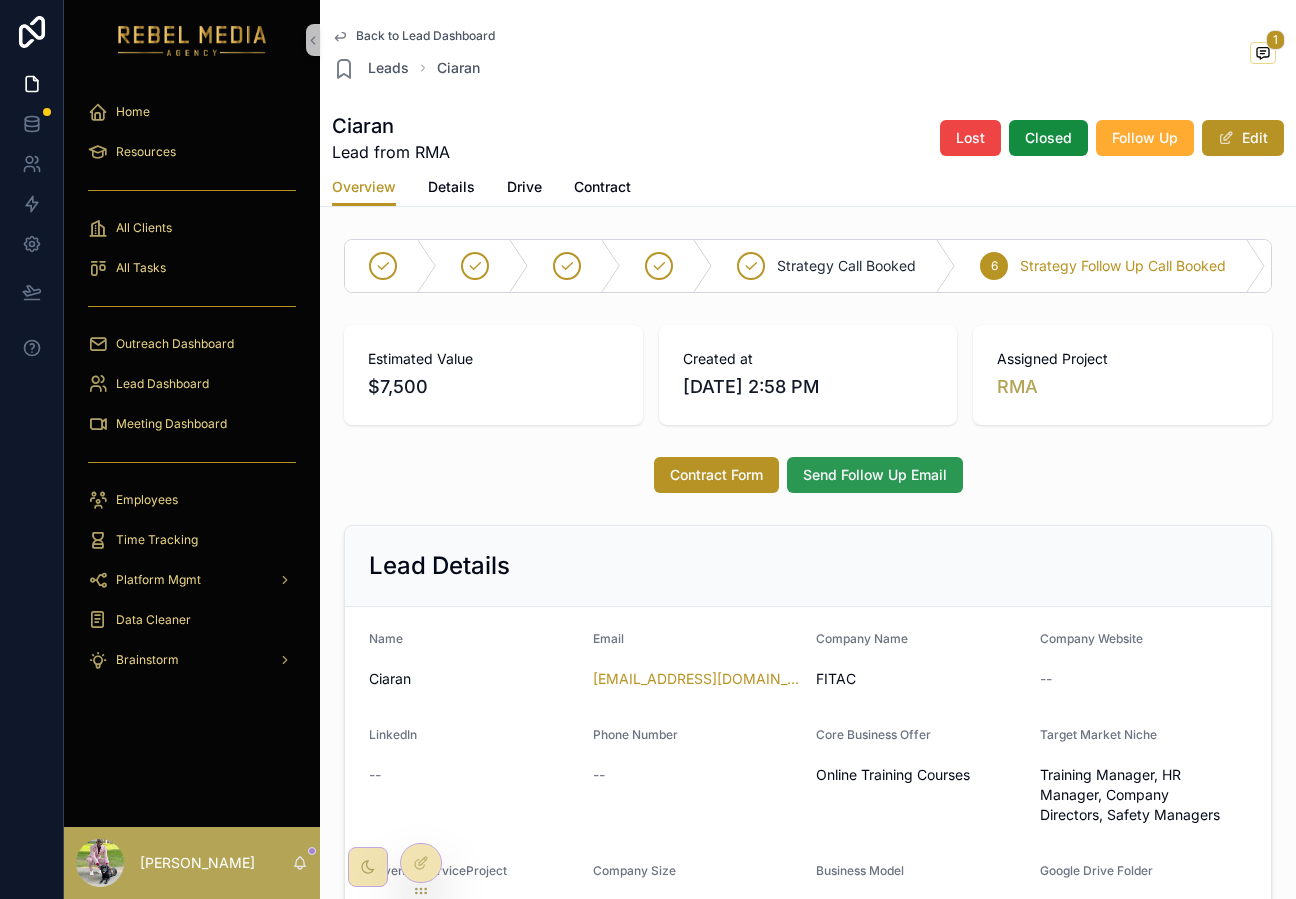 click on "Send Follow Up Email" at bounding box center [875, 475] 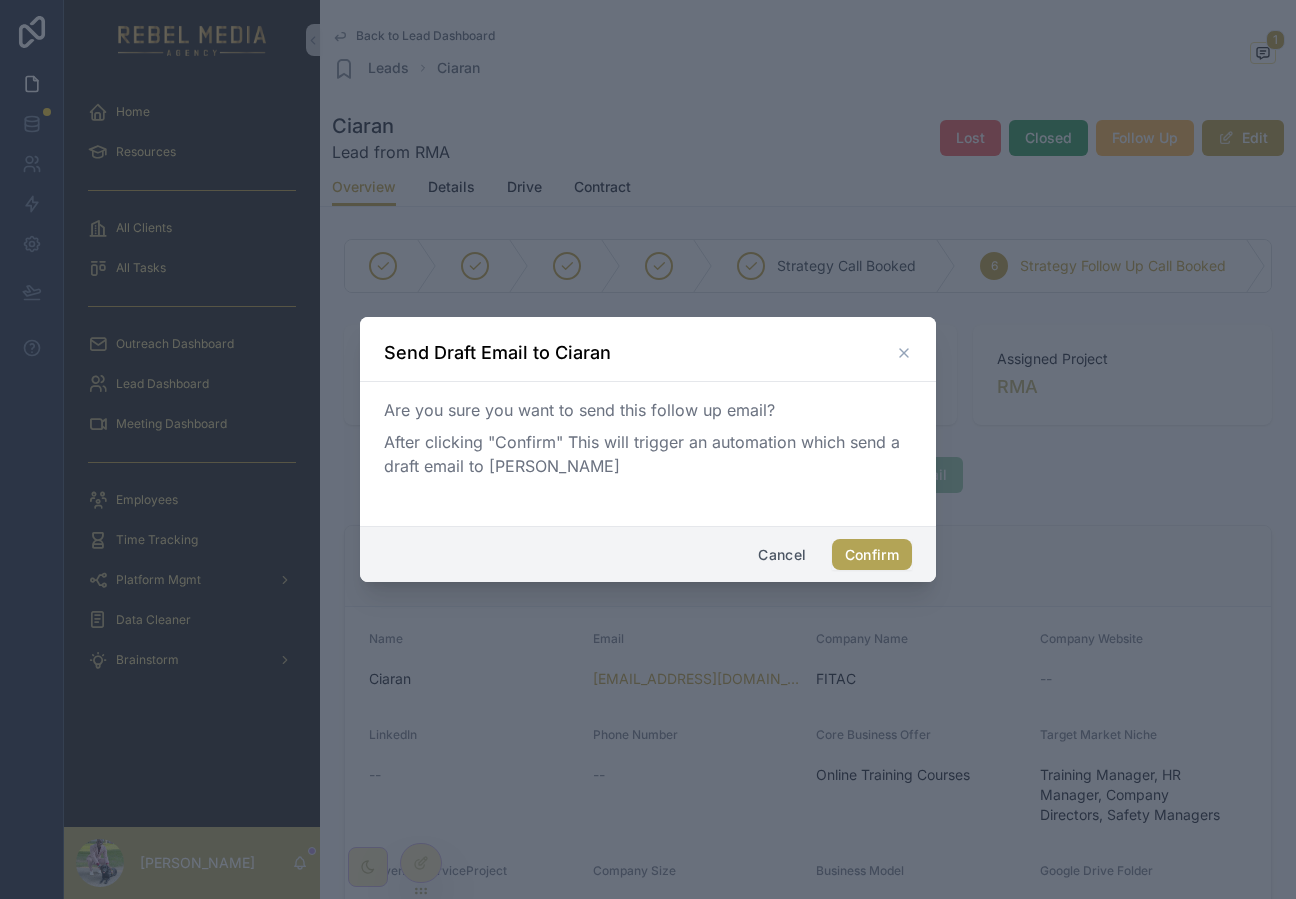 click on "Confirm" at bounding box center [872, 555] 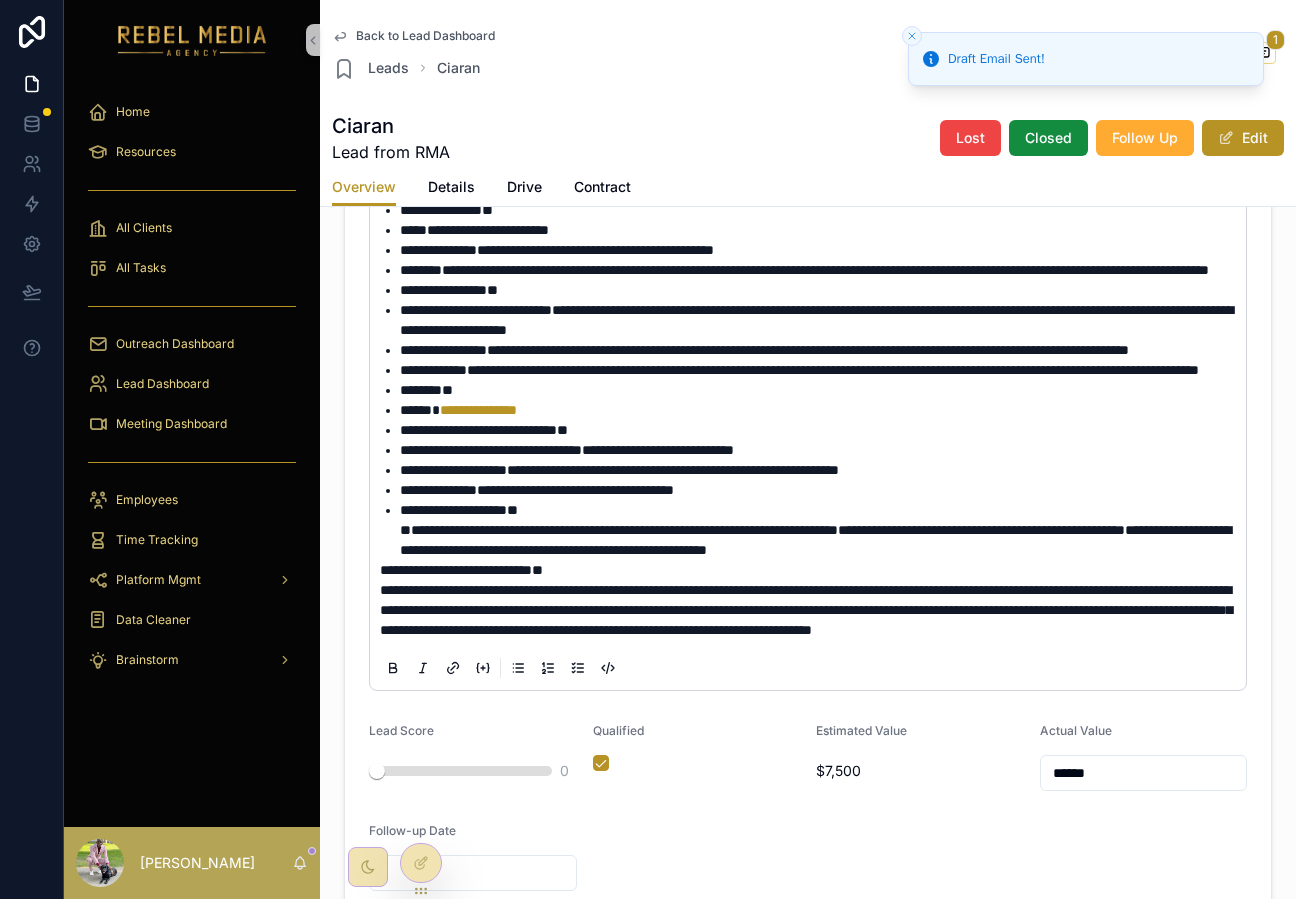 scroll, scrollTop: 1013, scrollLeft: 0, axis: vertical 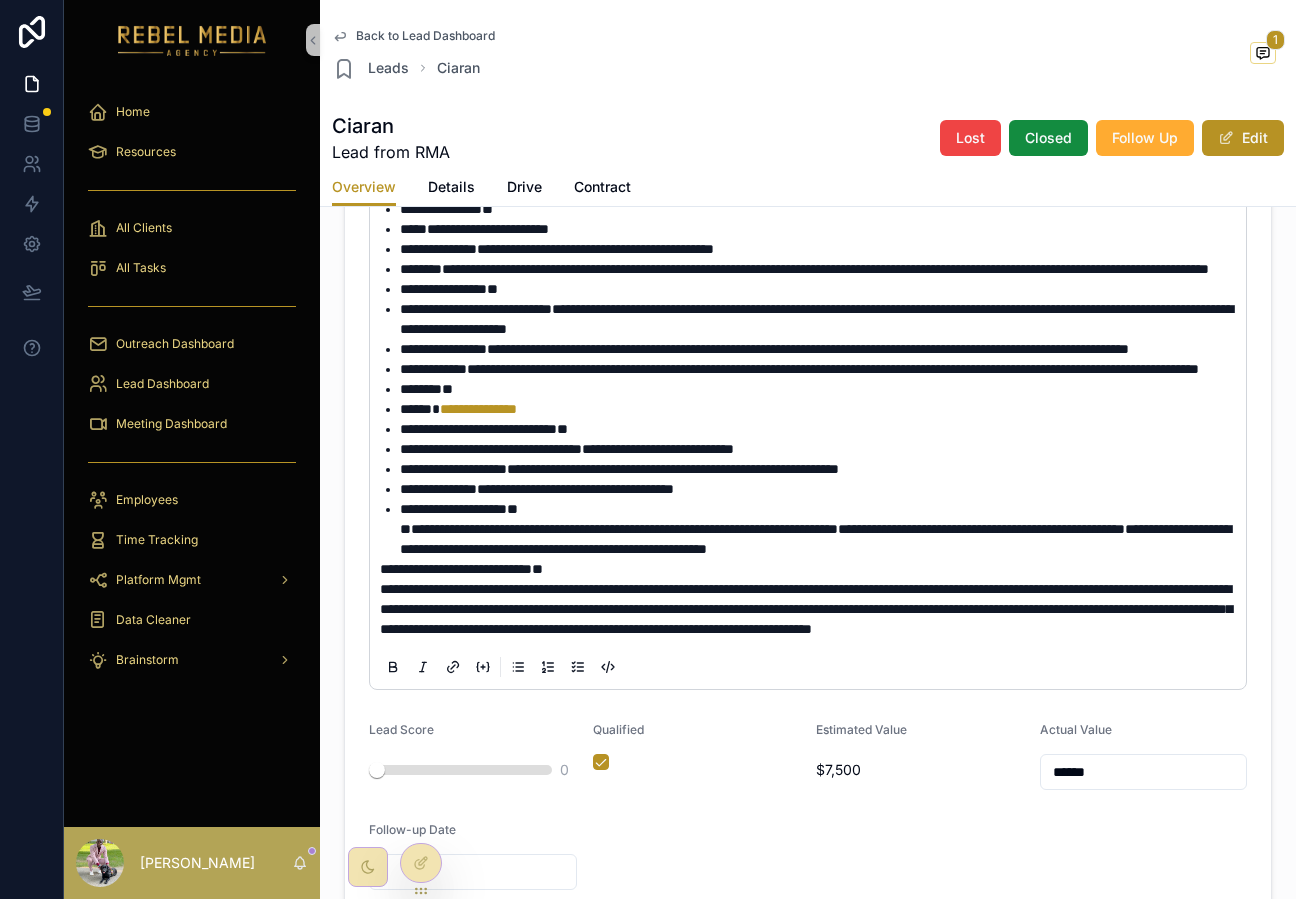 click on "**********" at bounding box center [812, 599] 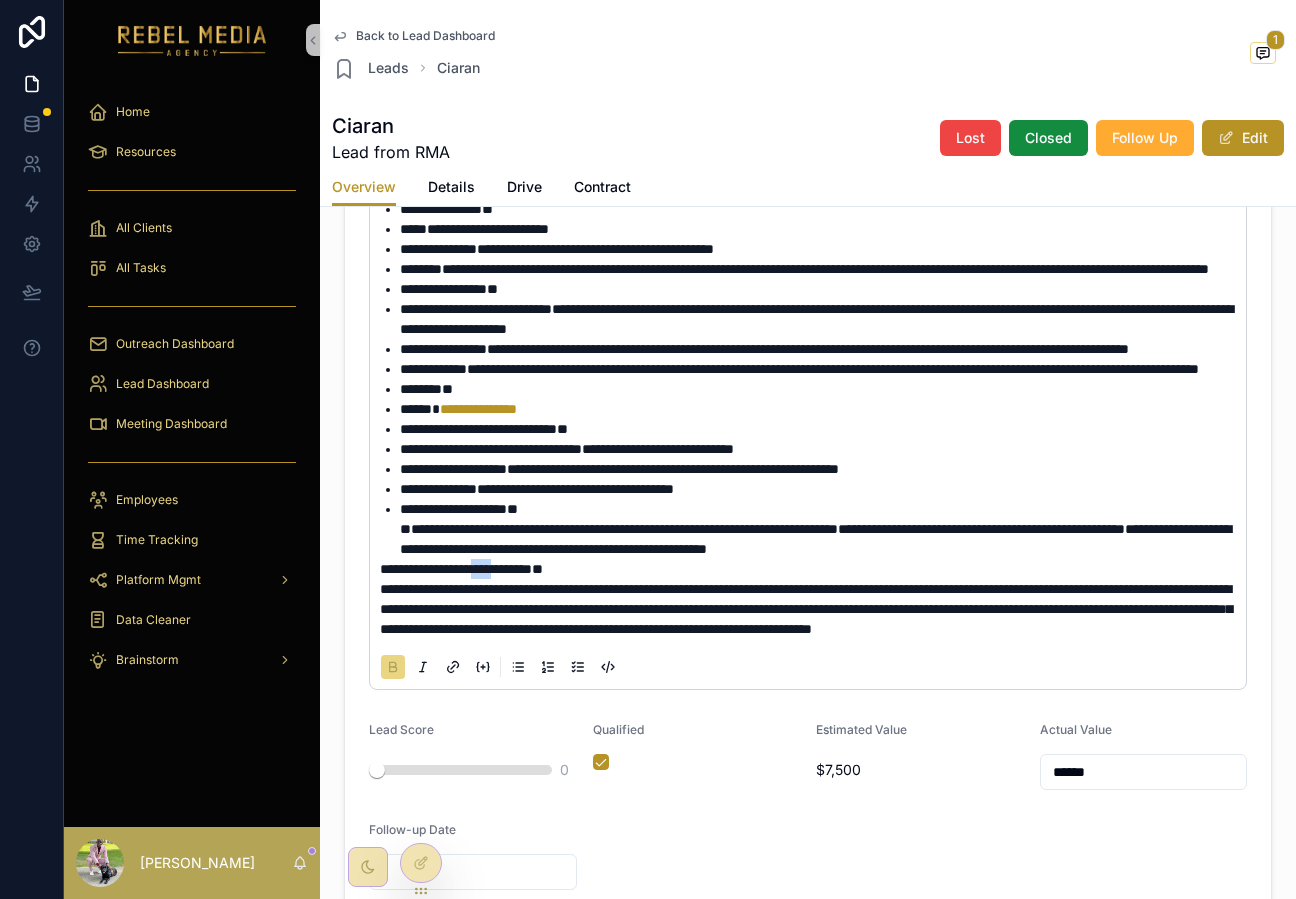 click on "**********" at bounding box center [812, 599] 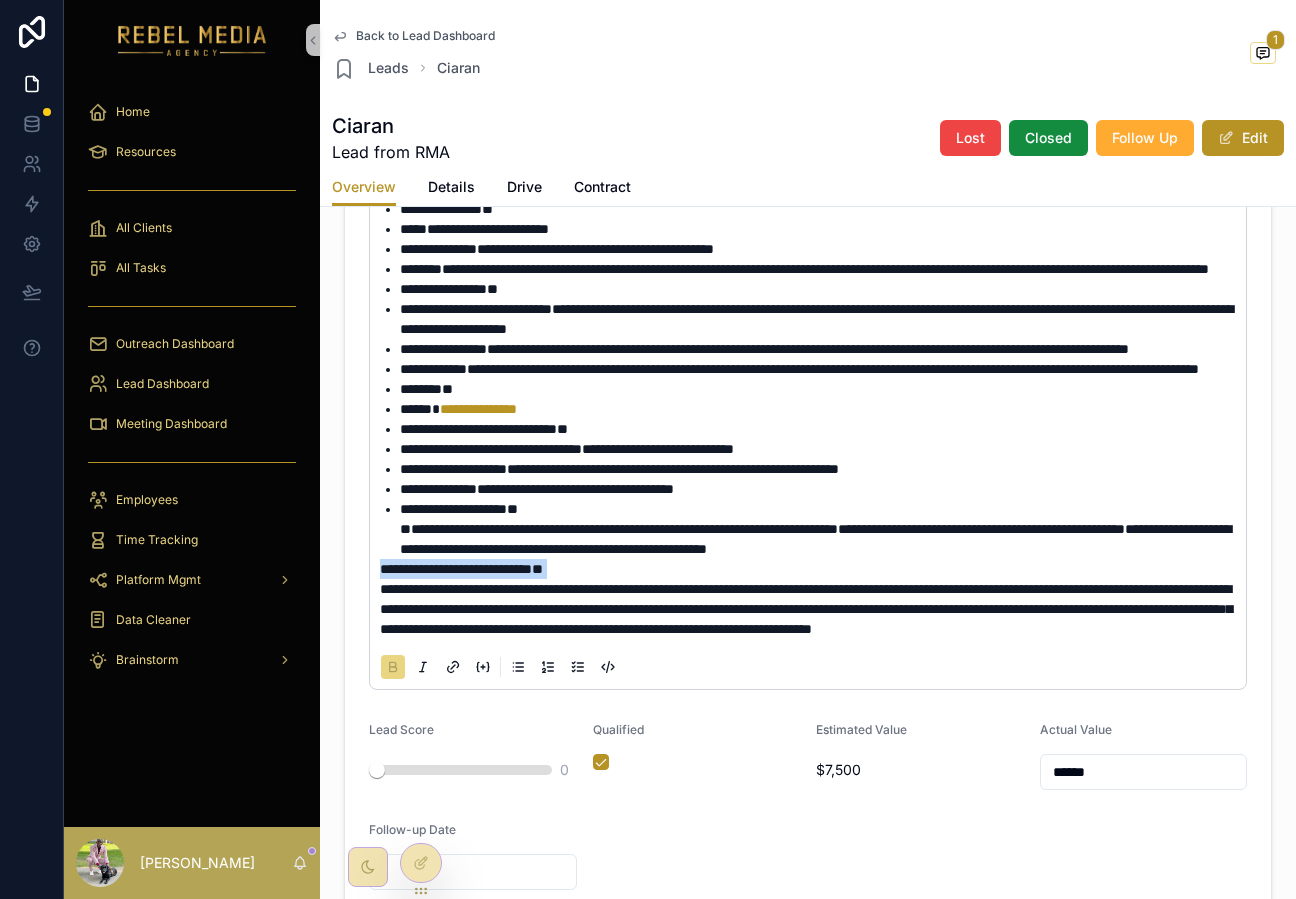 click on "**********" at bounding box center [812, 599] 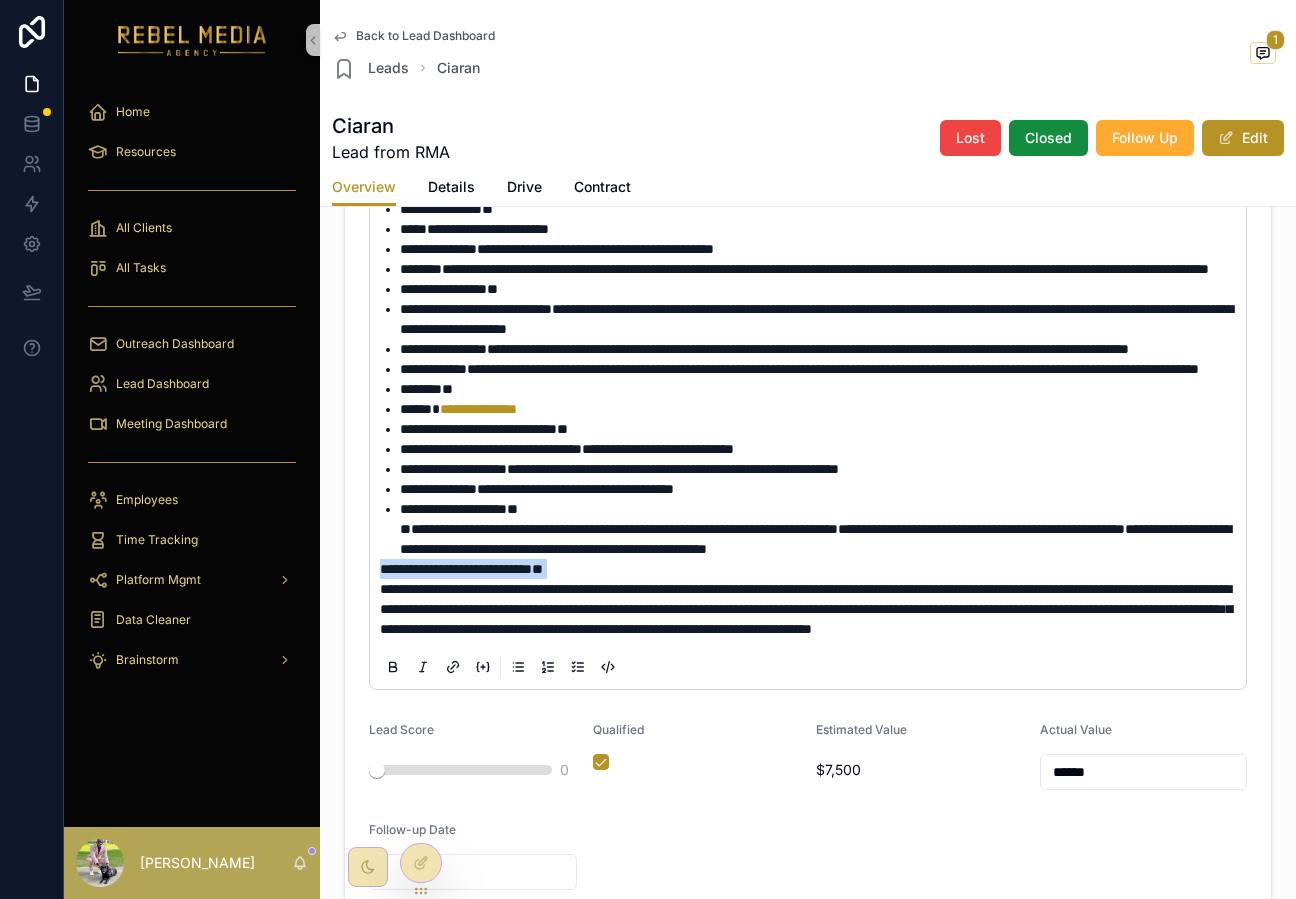 click on "**********" at bounding box center (456, 569) 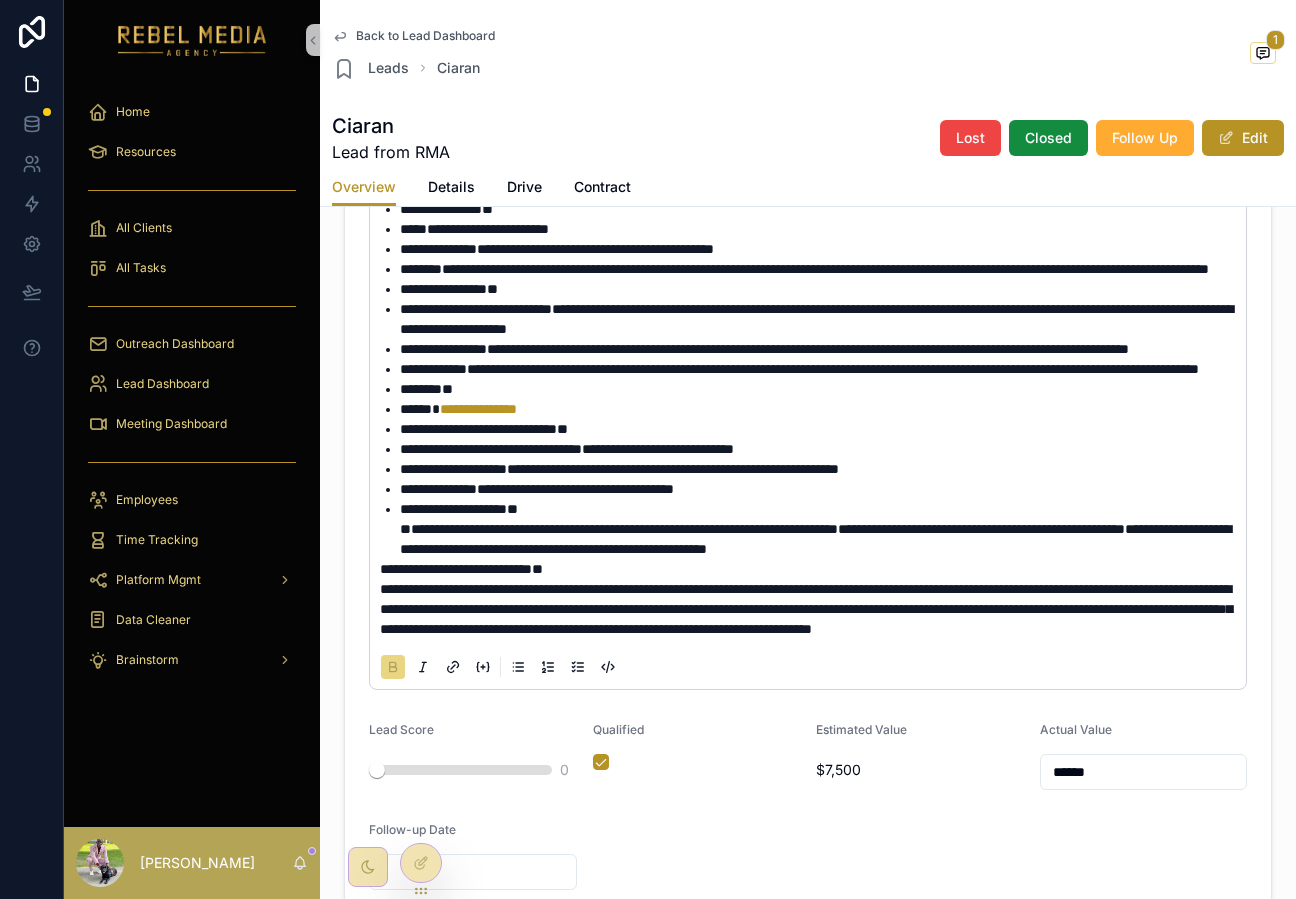 click on "**********" at bounding box center [806, 609] 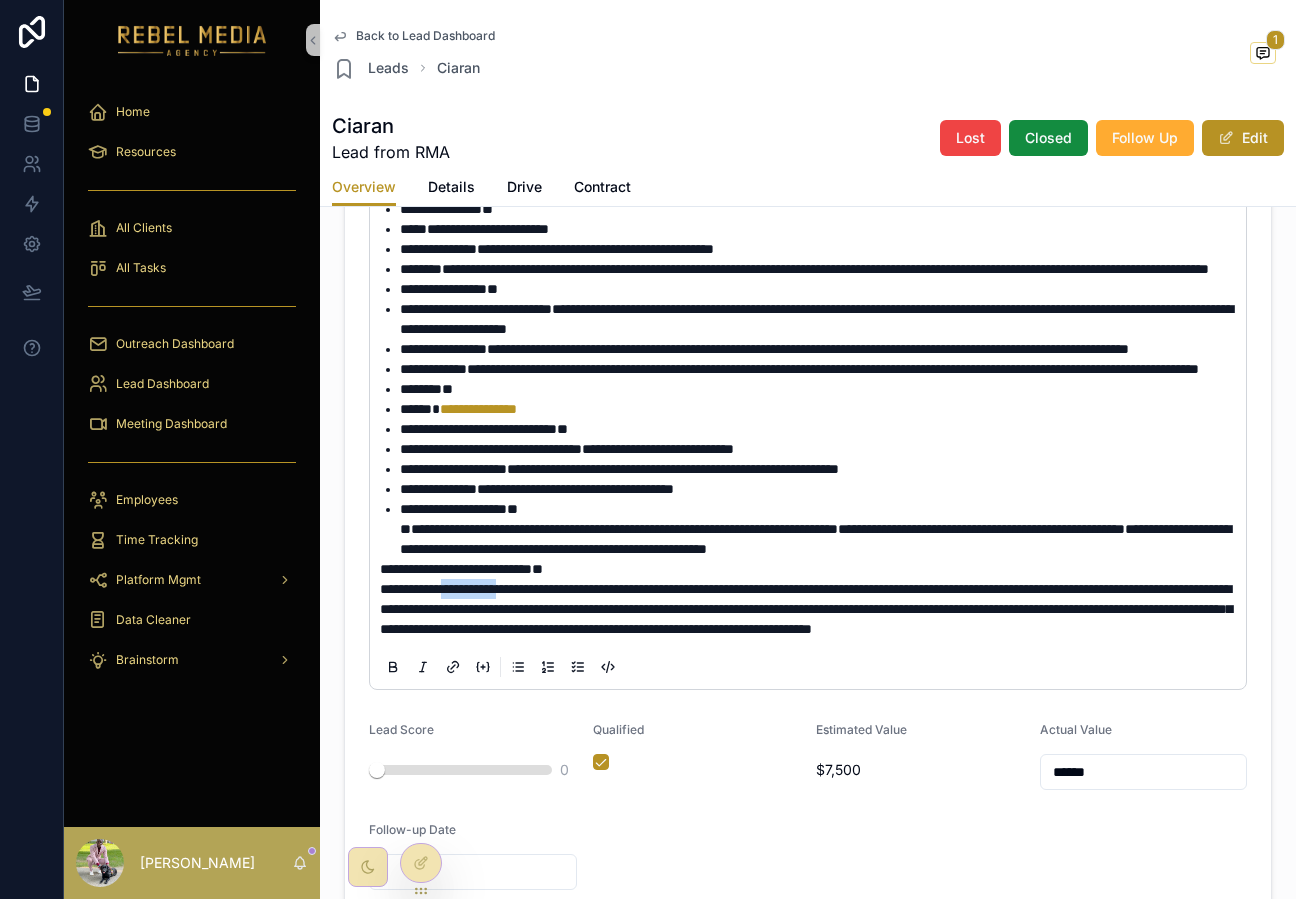 click on "**********" at bounding box center [806, 609] 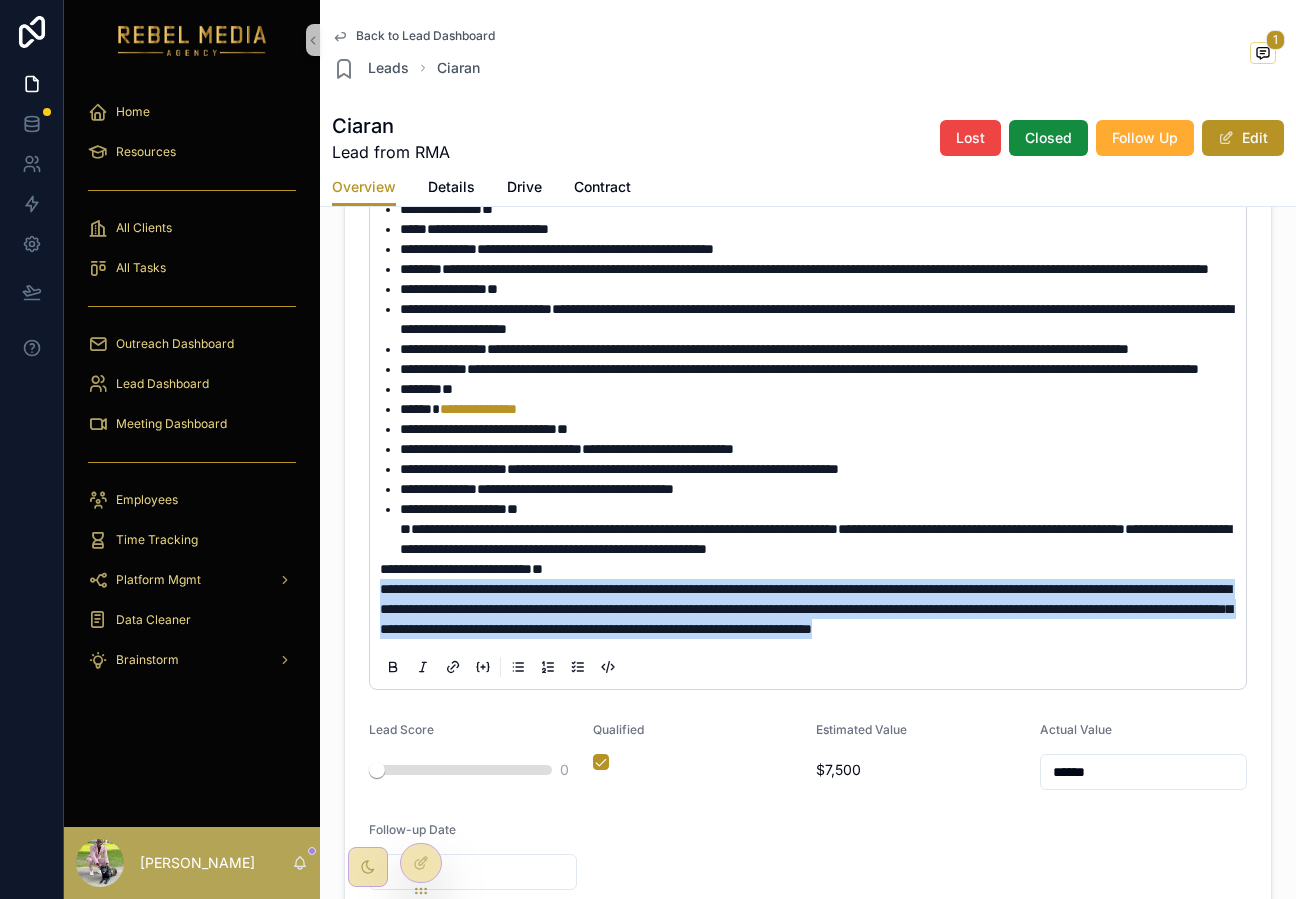 click on "**********" at bounding box center (806, 609) 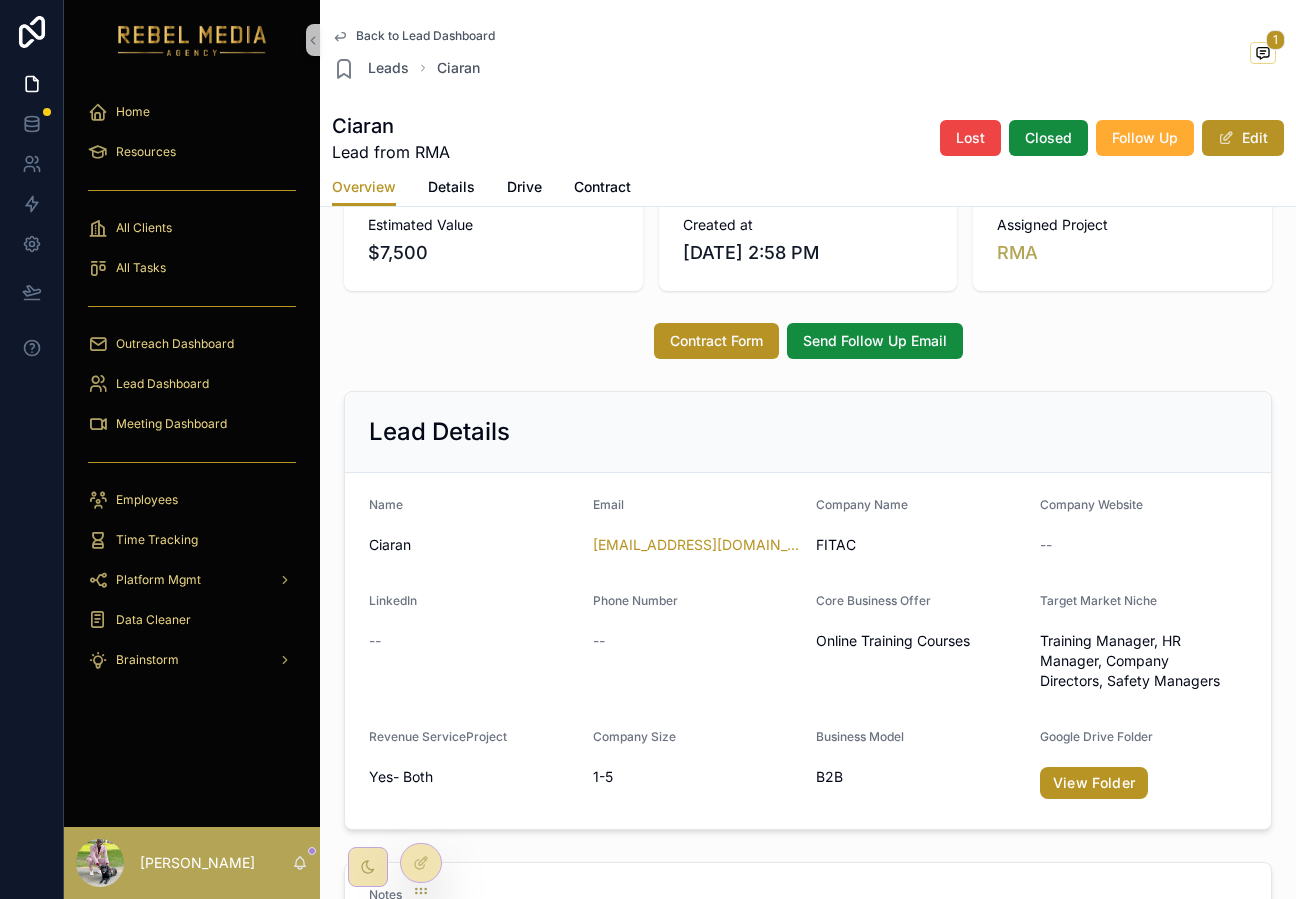 scroll, scrollTop: 0, scrollLeft: 0, axis: both 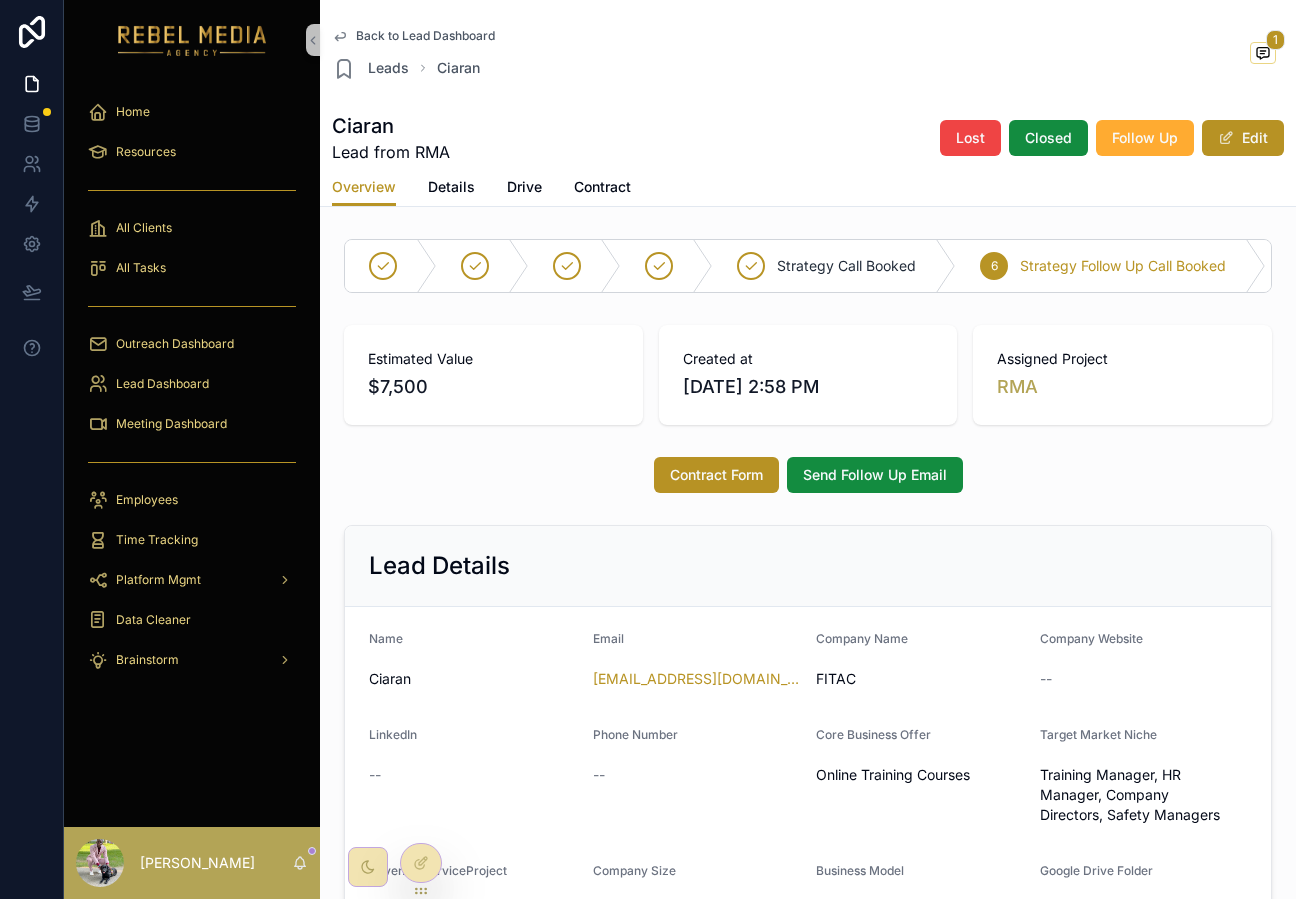 click on "Back to Lead Dashboard" at bounding box center (425, 36) 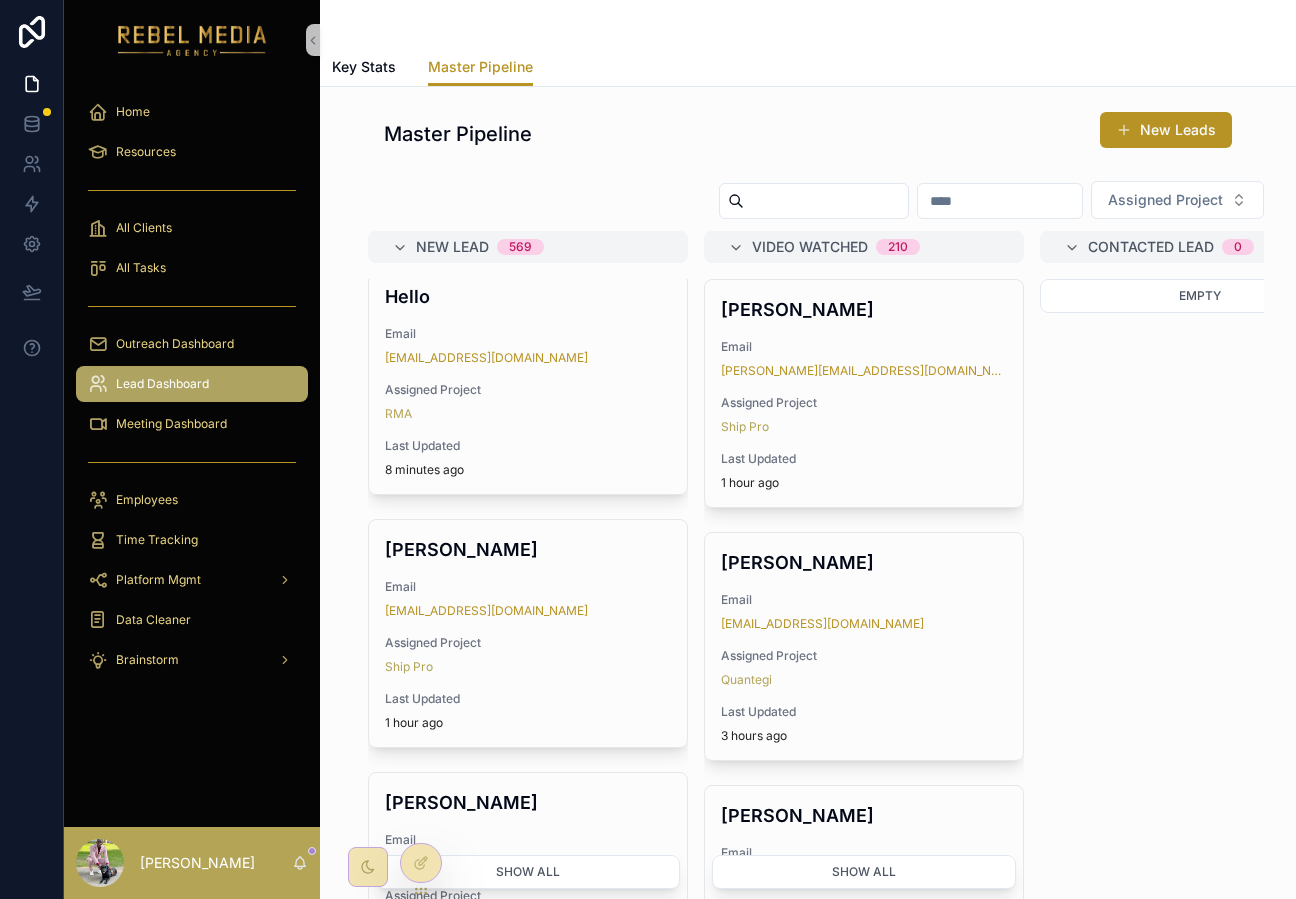 scroll, scrollTop: 715, scrollLeft: 0, axis: vertical 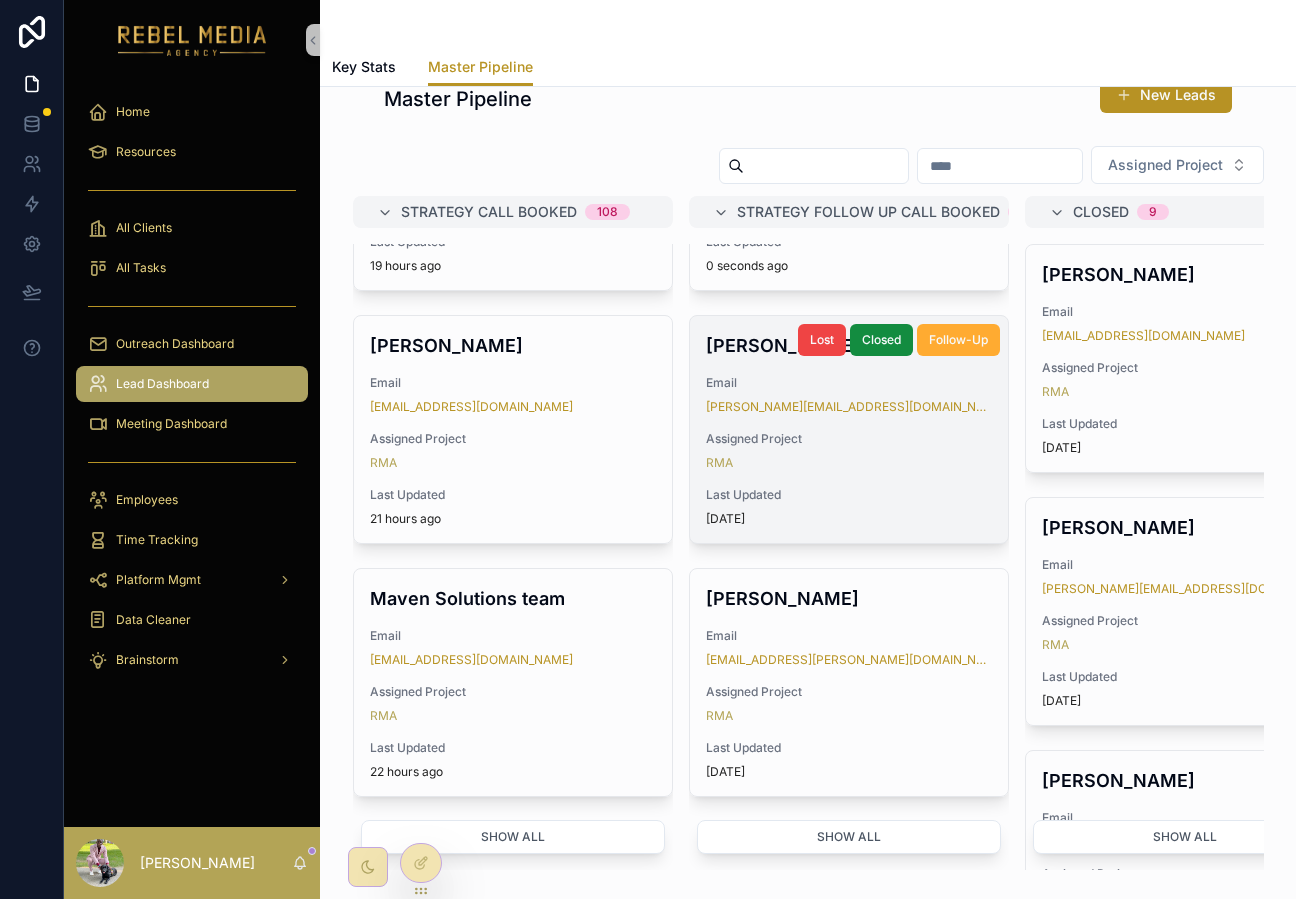 click on "Assigned Project RMA" at bounding box center [849, 704] 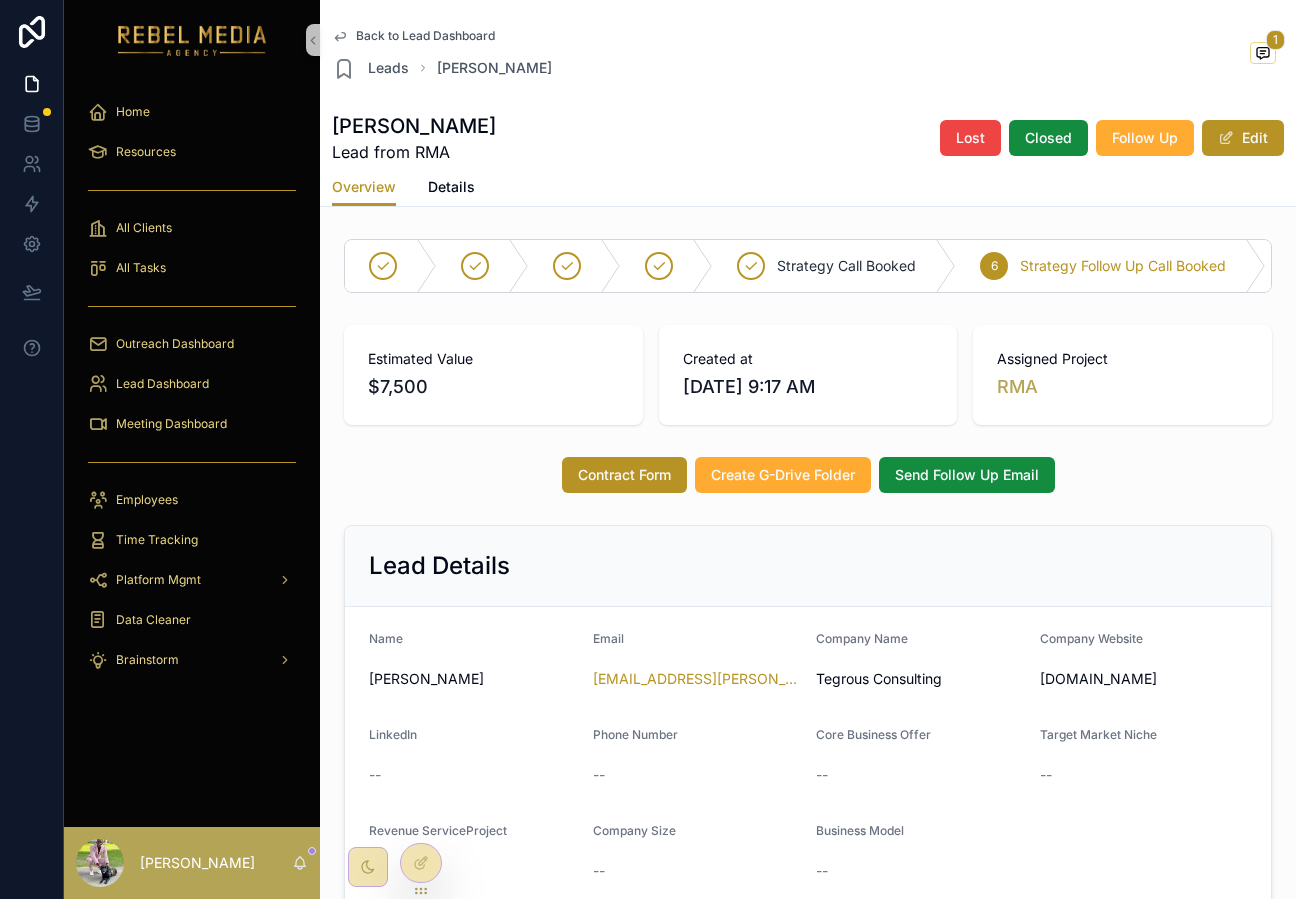 click on "Contract Form Create G-Drive Folder Send Follow Up Email" at bounding box center [808, 475] 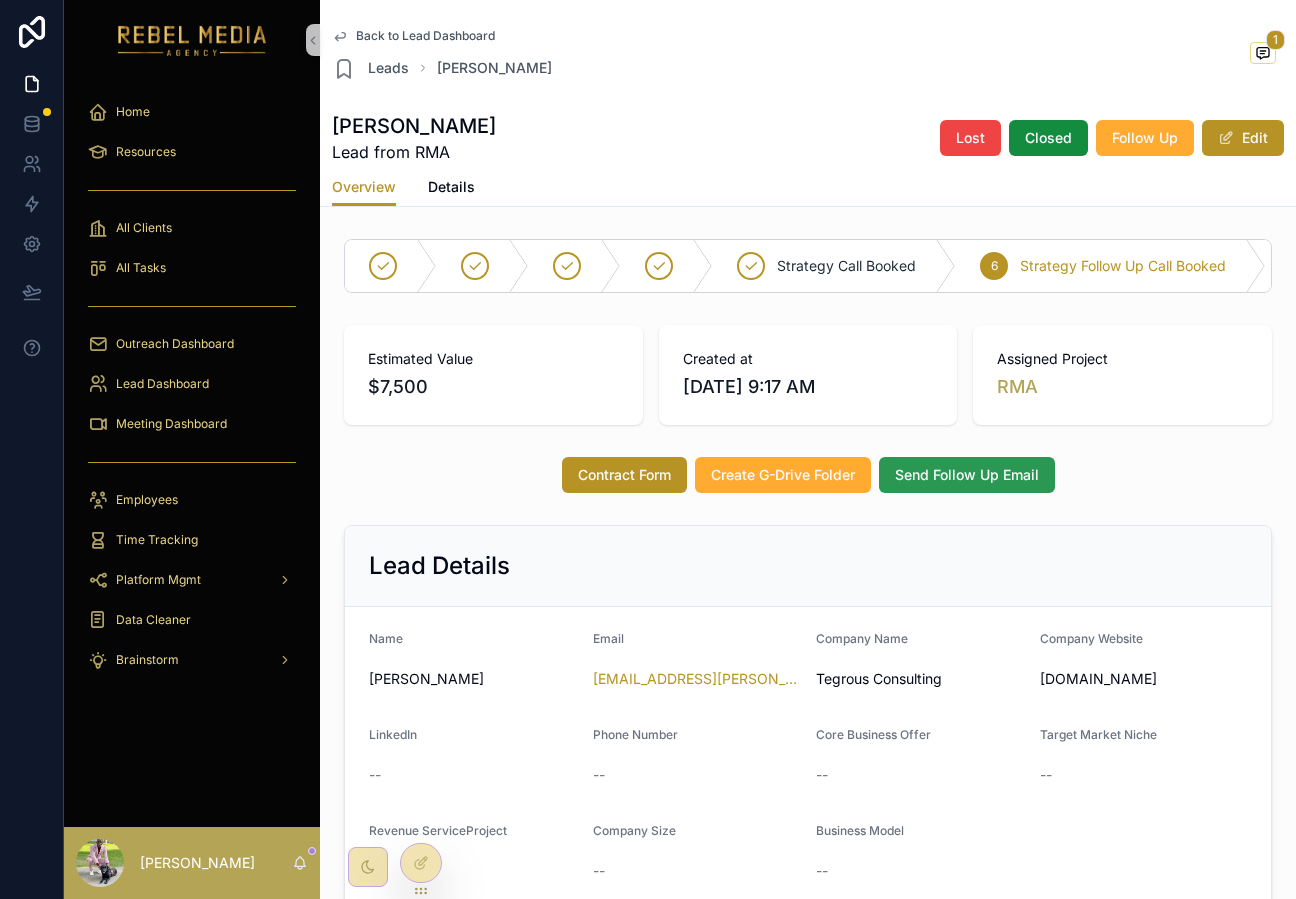 click on "Send Follow Up Email" at bounding box center (967, 475) 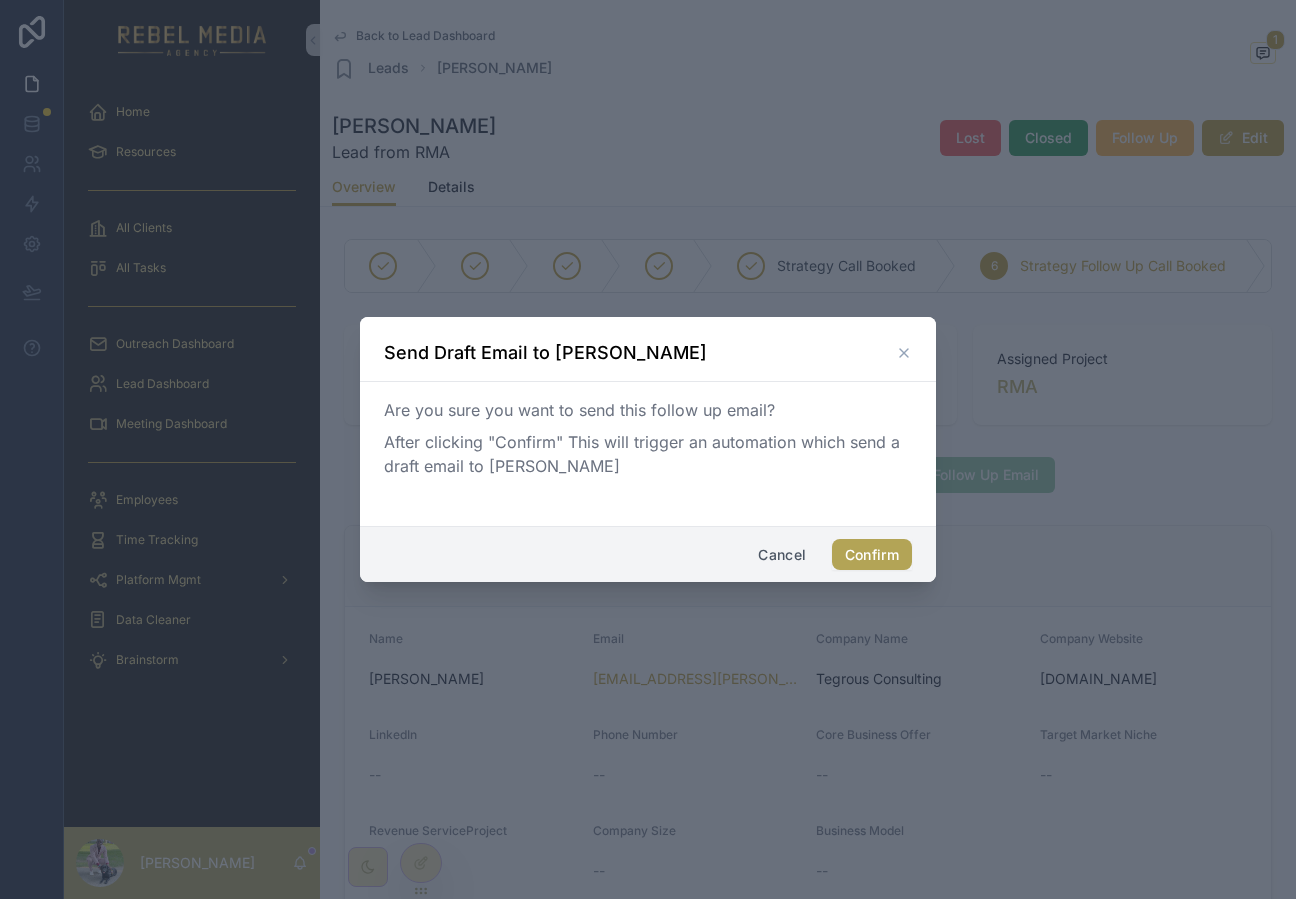 click on "Confirm" at bounding box center (872, 555) 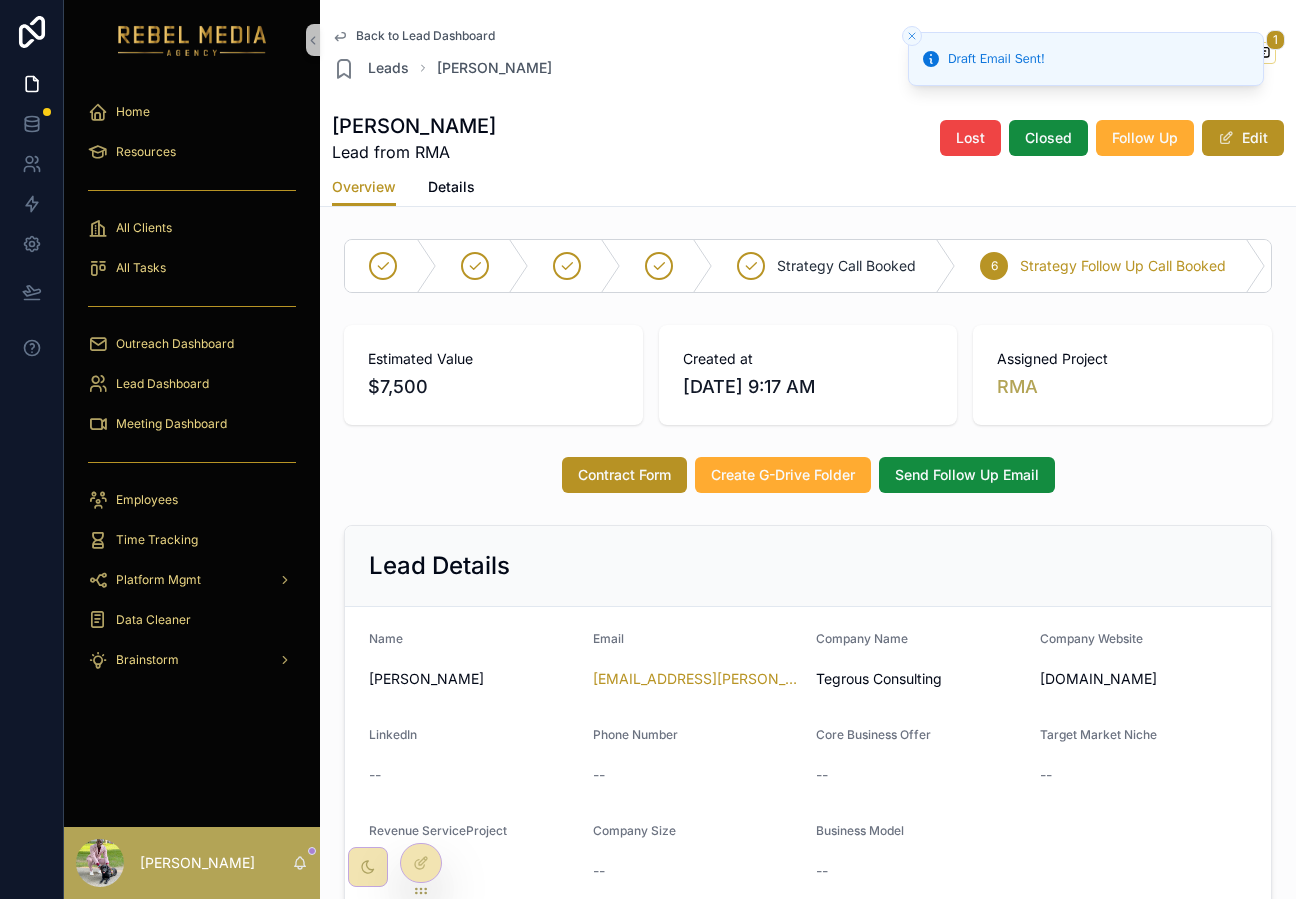click on "Back to Lead Dashboard" at bounding box center (425, 36) 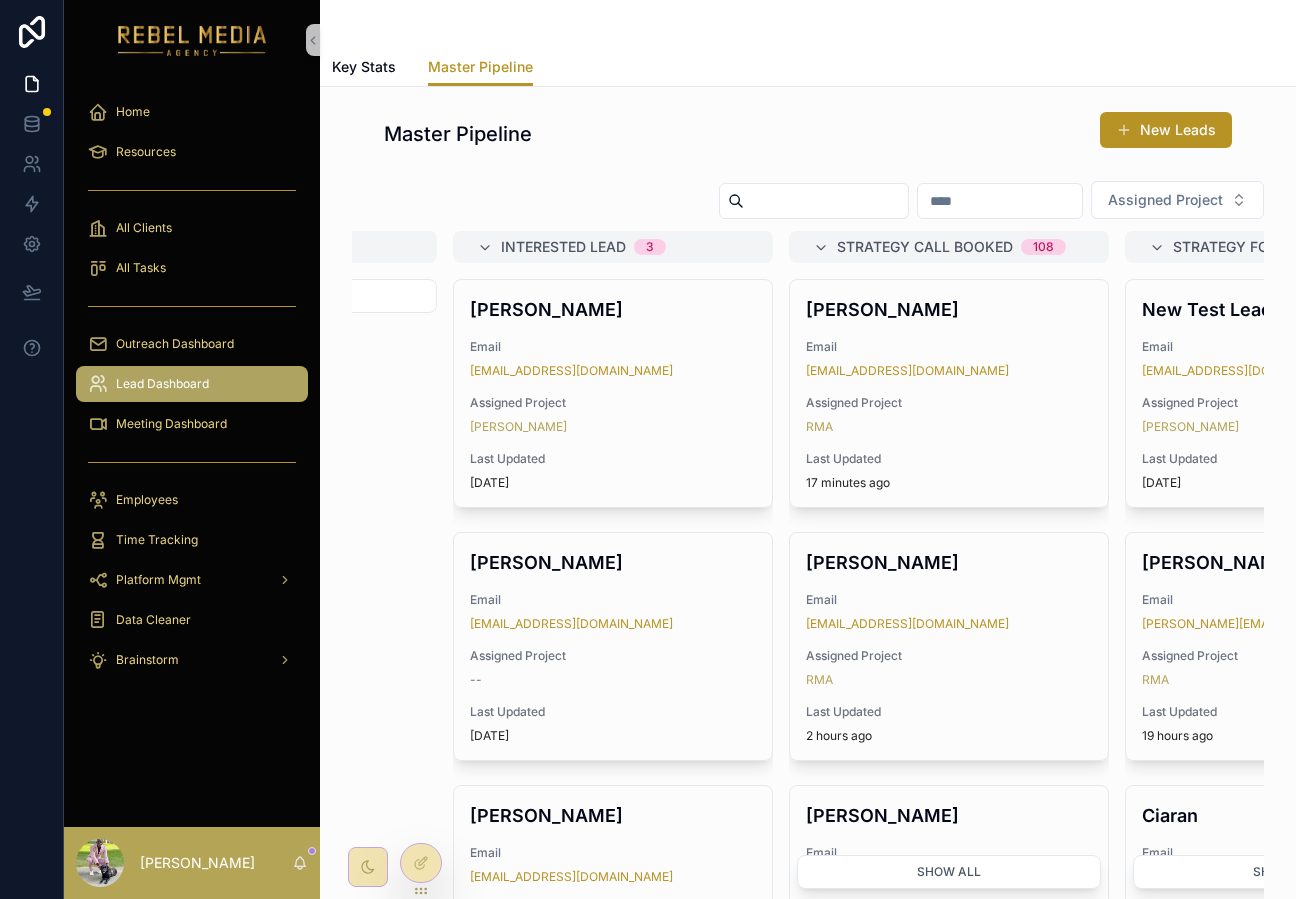 scroll, scrollTop: 0, scrollLeft: 922, axis: horizontal 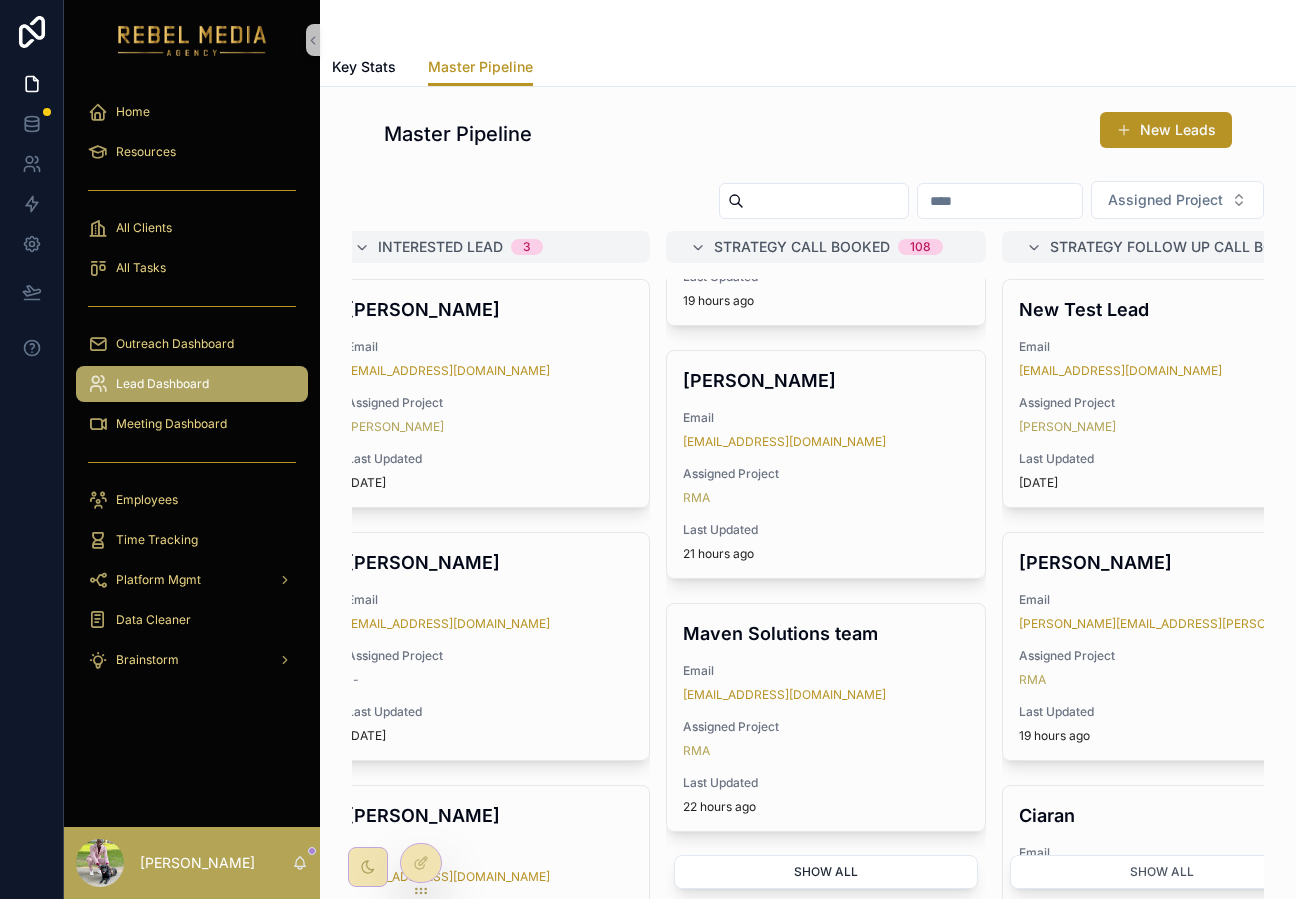 click on "Show all" at bounding box center [826, 872] 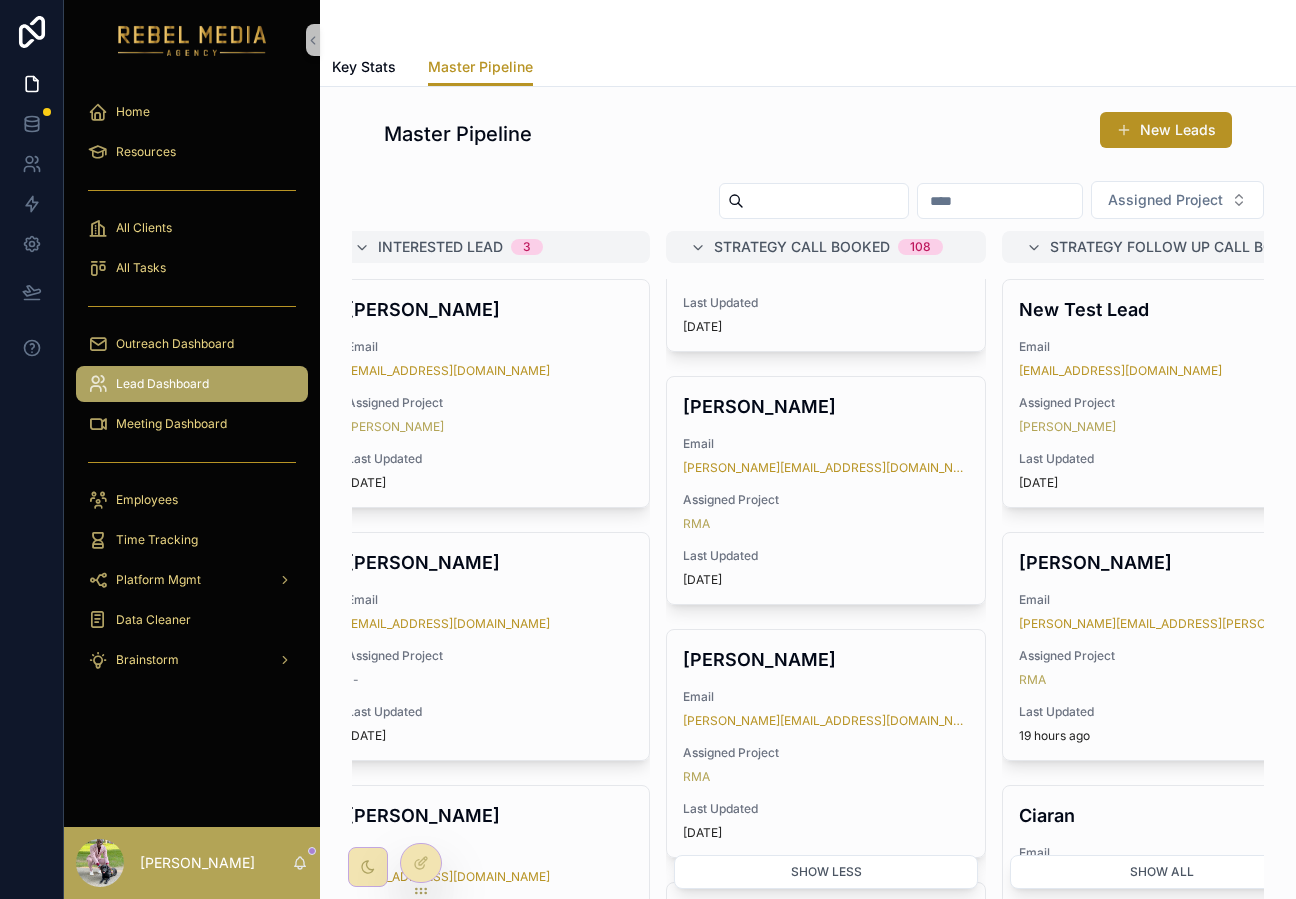 scroll, scrollTop: 5982, scrollLeft: 0, axis: vertical 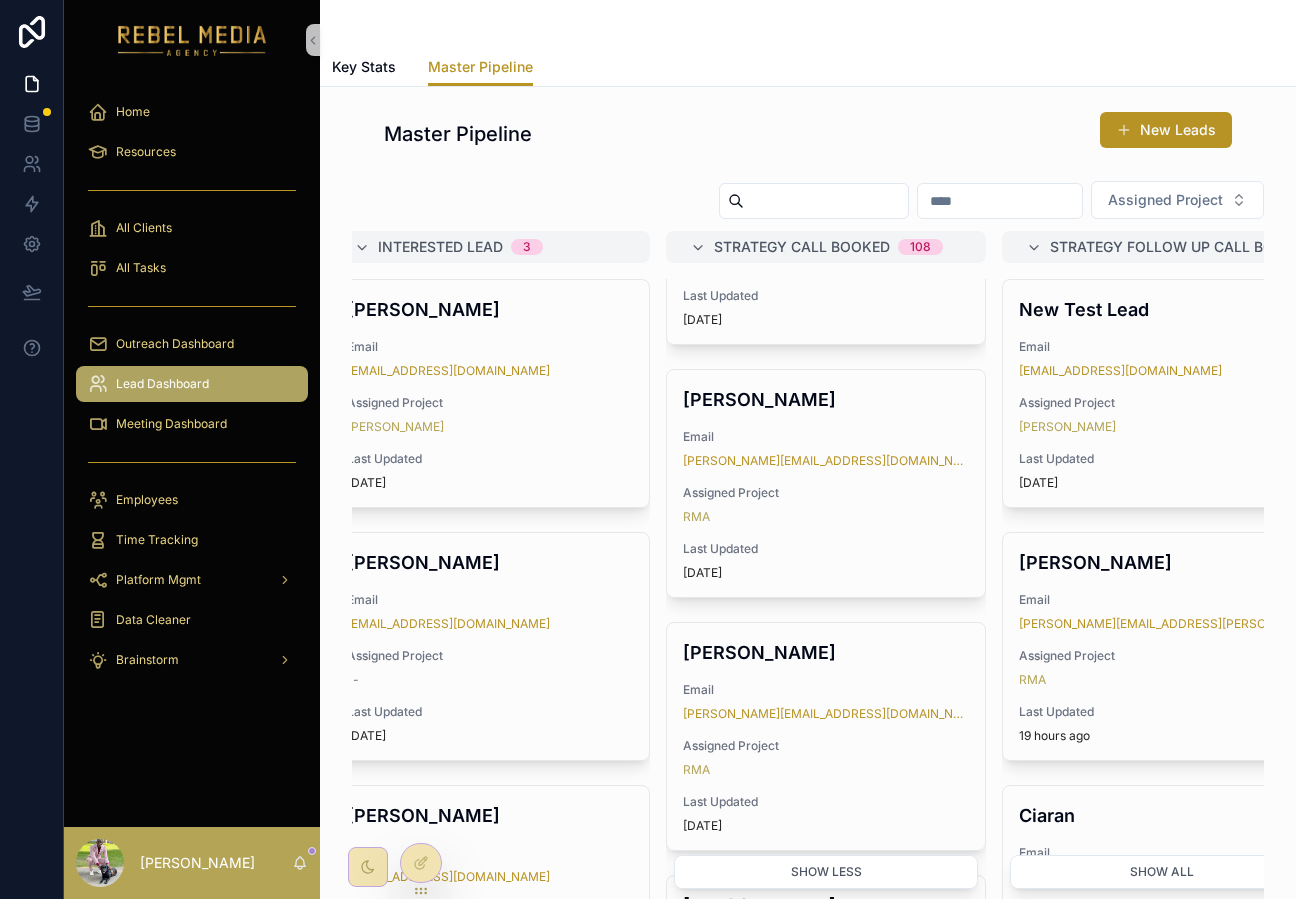 click at bounding box center [826, 201] 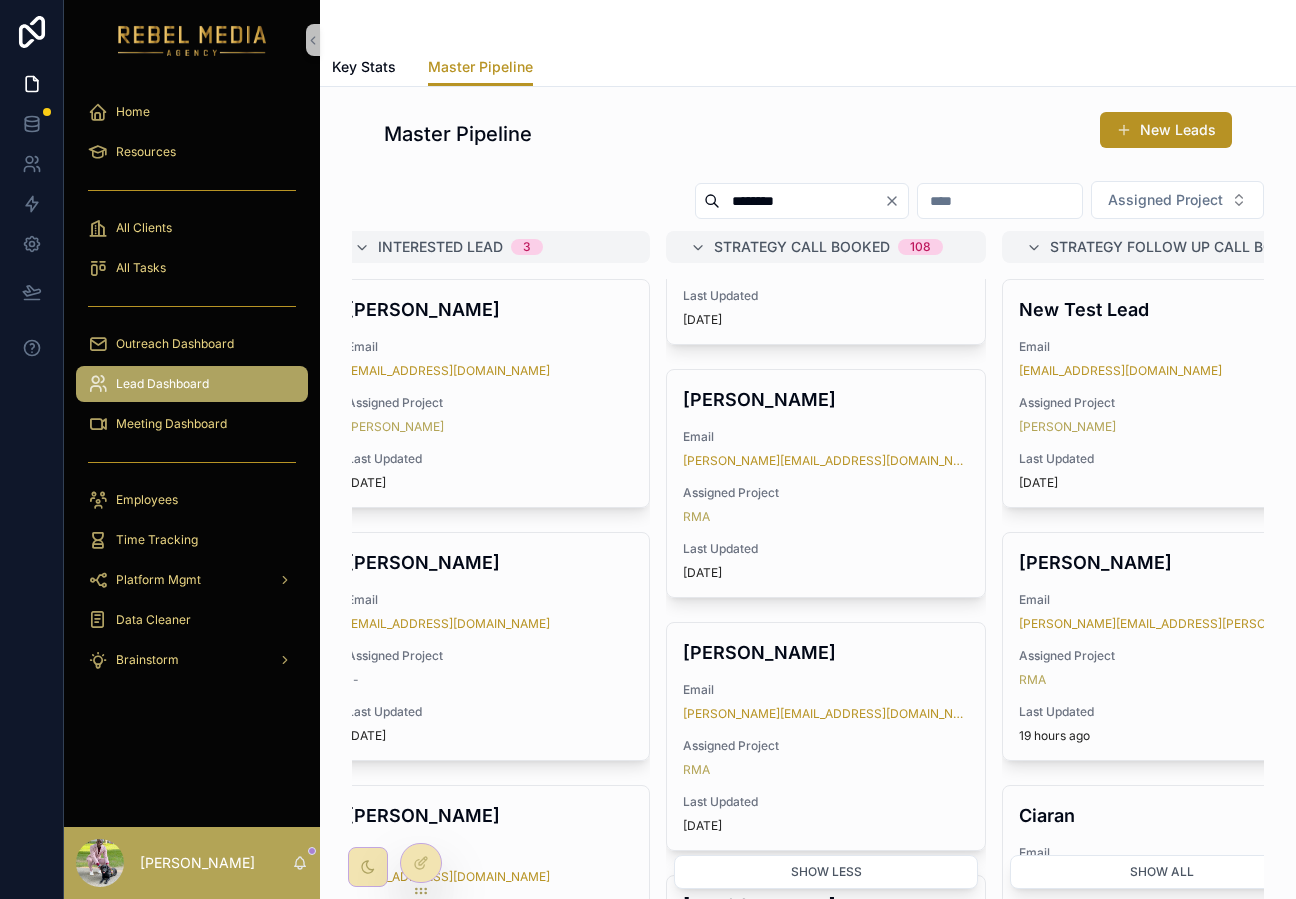 type on "********" 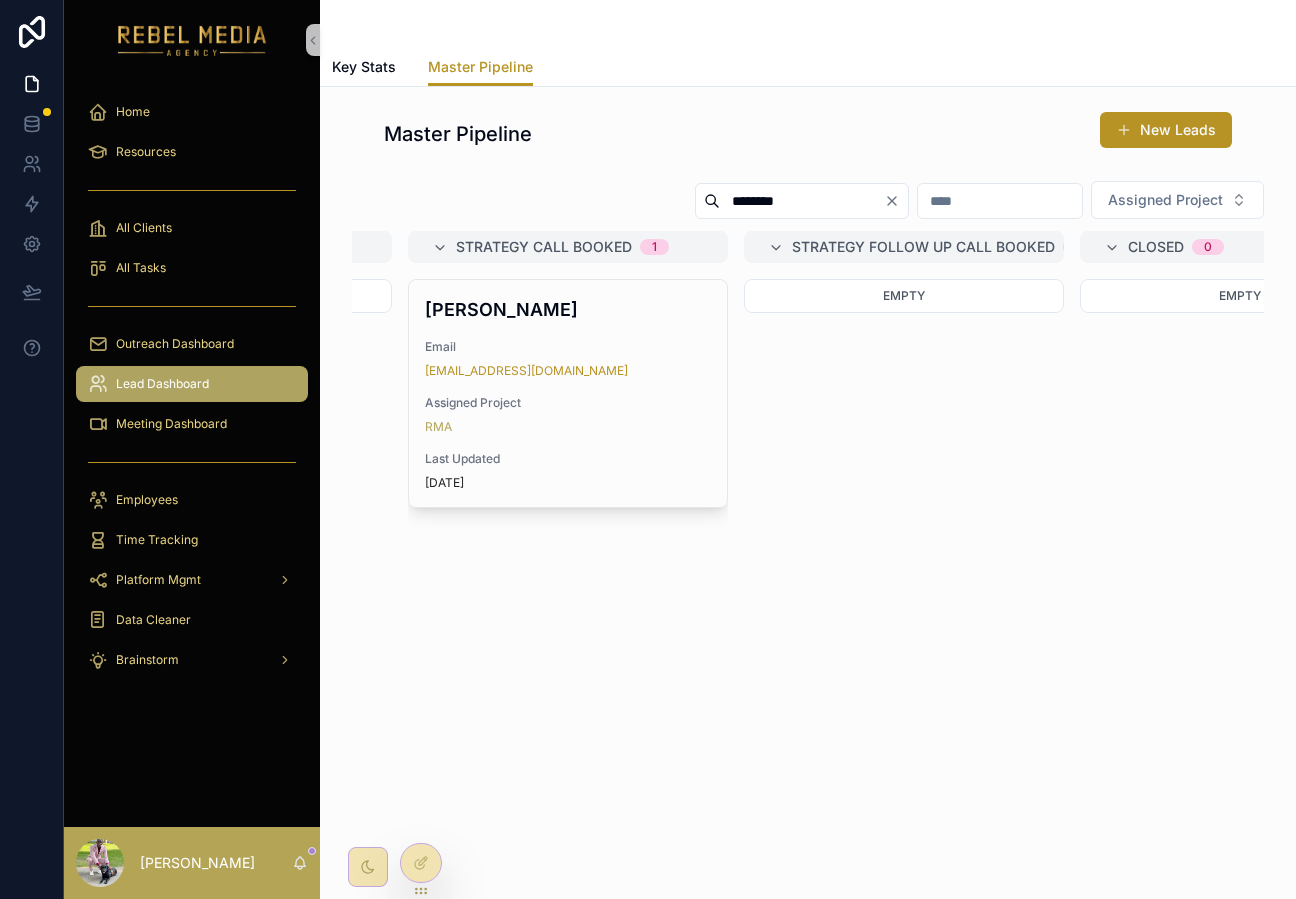 scroll, scrollTop: 0, scrollLeft: 1171, axis: horizontal 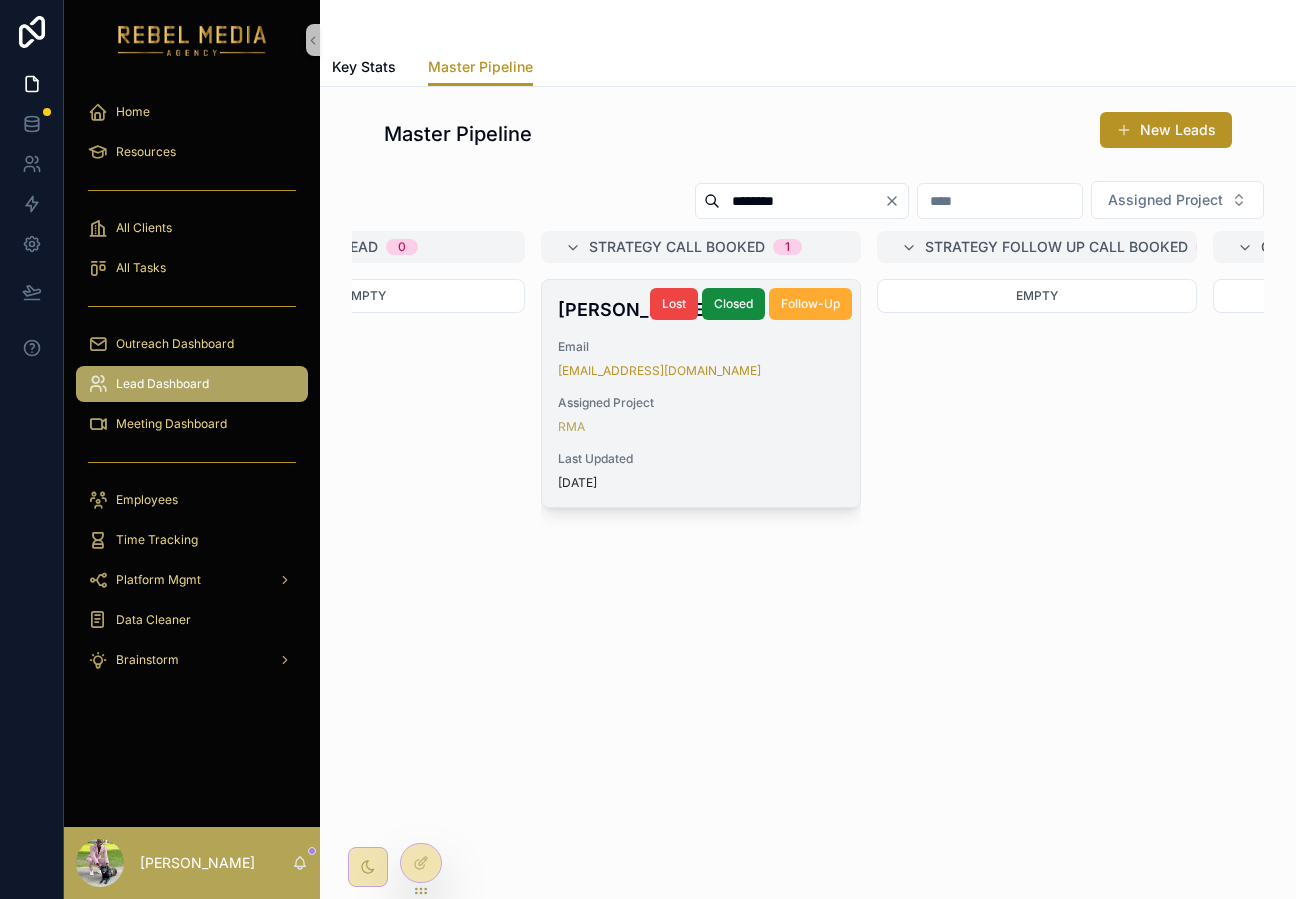 click on "[DATE]" at bounding box center (701, 483) 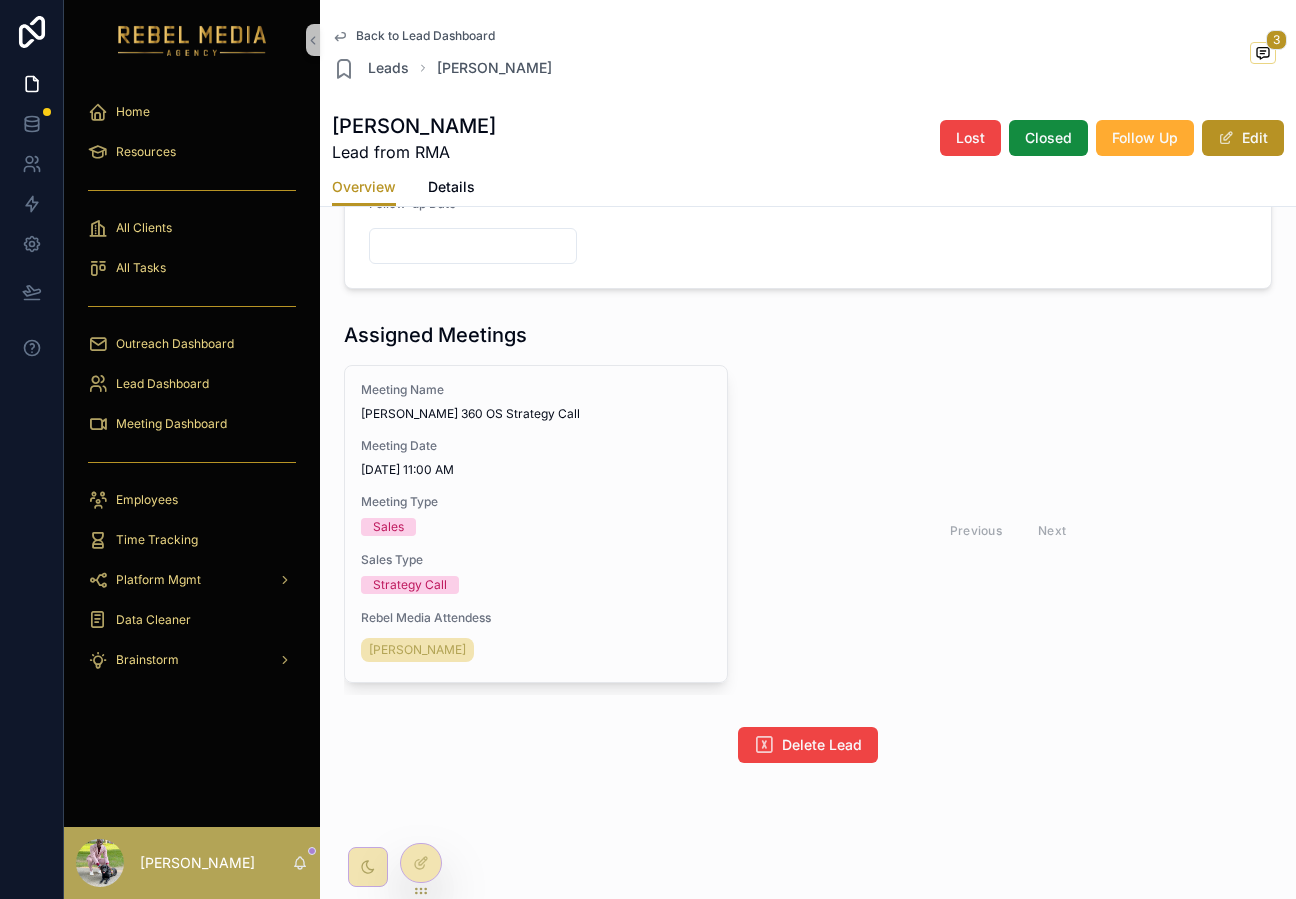 scroll, scrollTop: 1704, scrollLeft: 0, axis: vertical 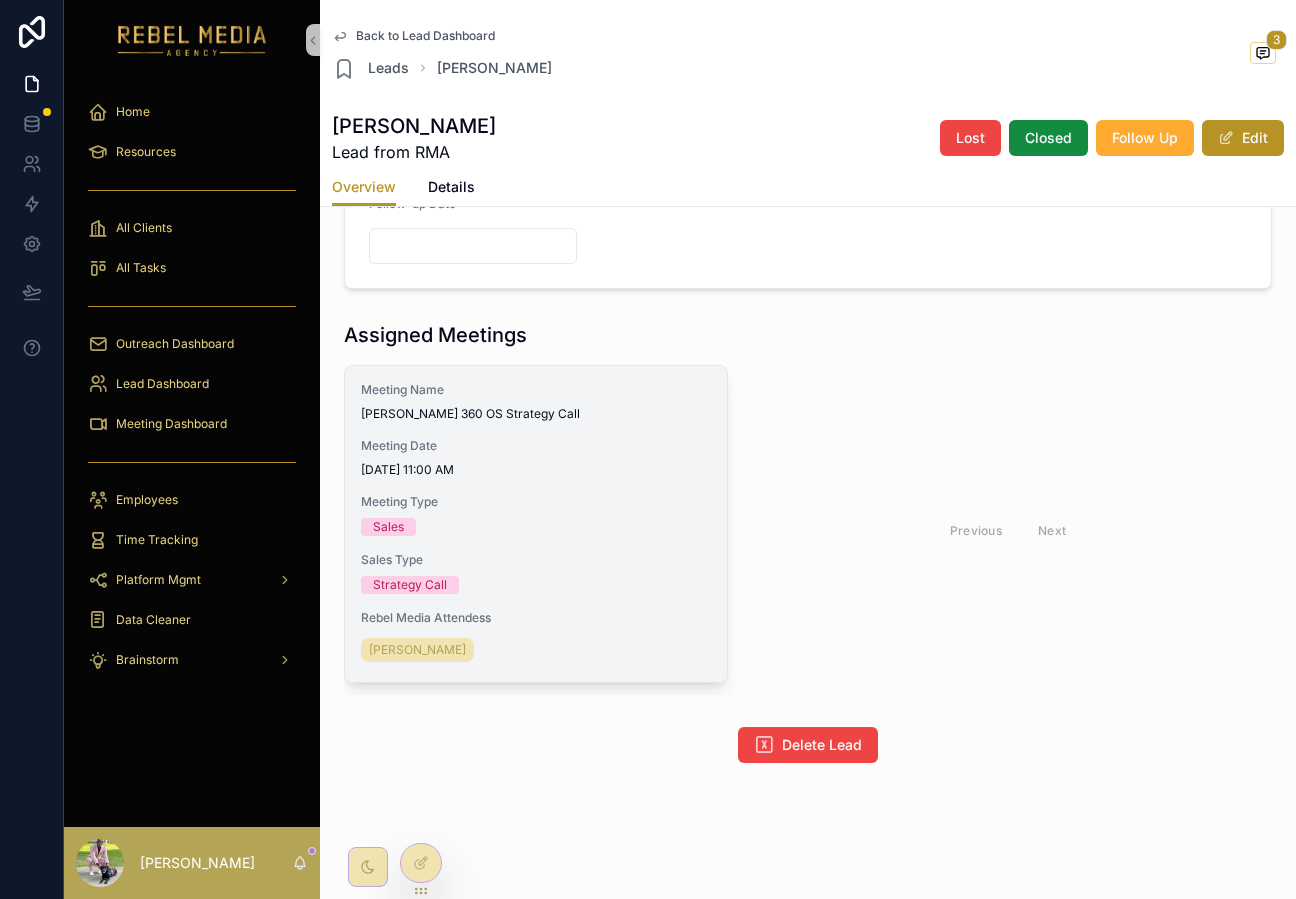 click on "Meeting Name Robert Bradford 360 OS Strategy Call Meeting Date 7/10/2025 11:00 AM Meeting Type Sales Sales Type Strategy Call Rebel Media Attendess Nahrahel Louis" at bounding box center (536, 524) 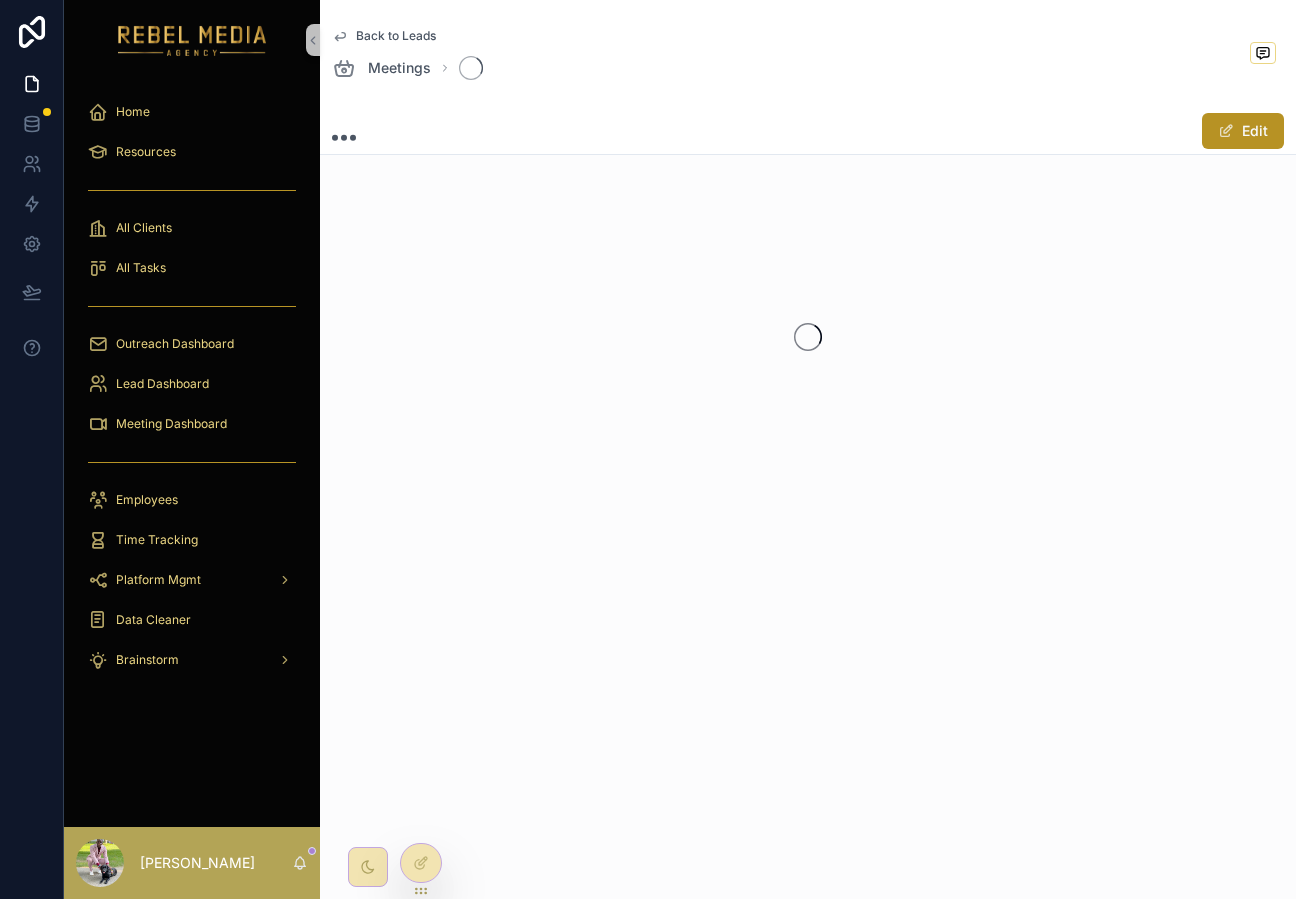 scroll, scrollTop: 0, scrollLeft: 0, axis: both 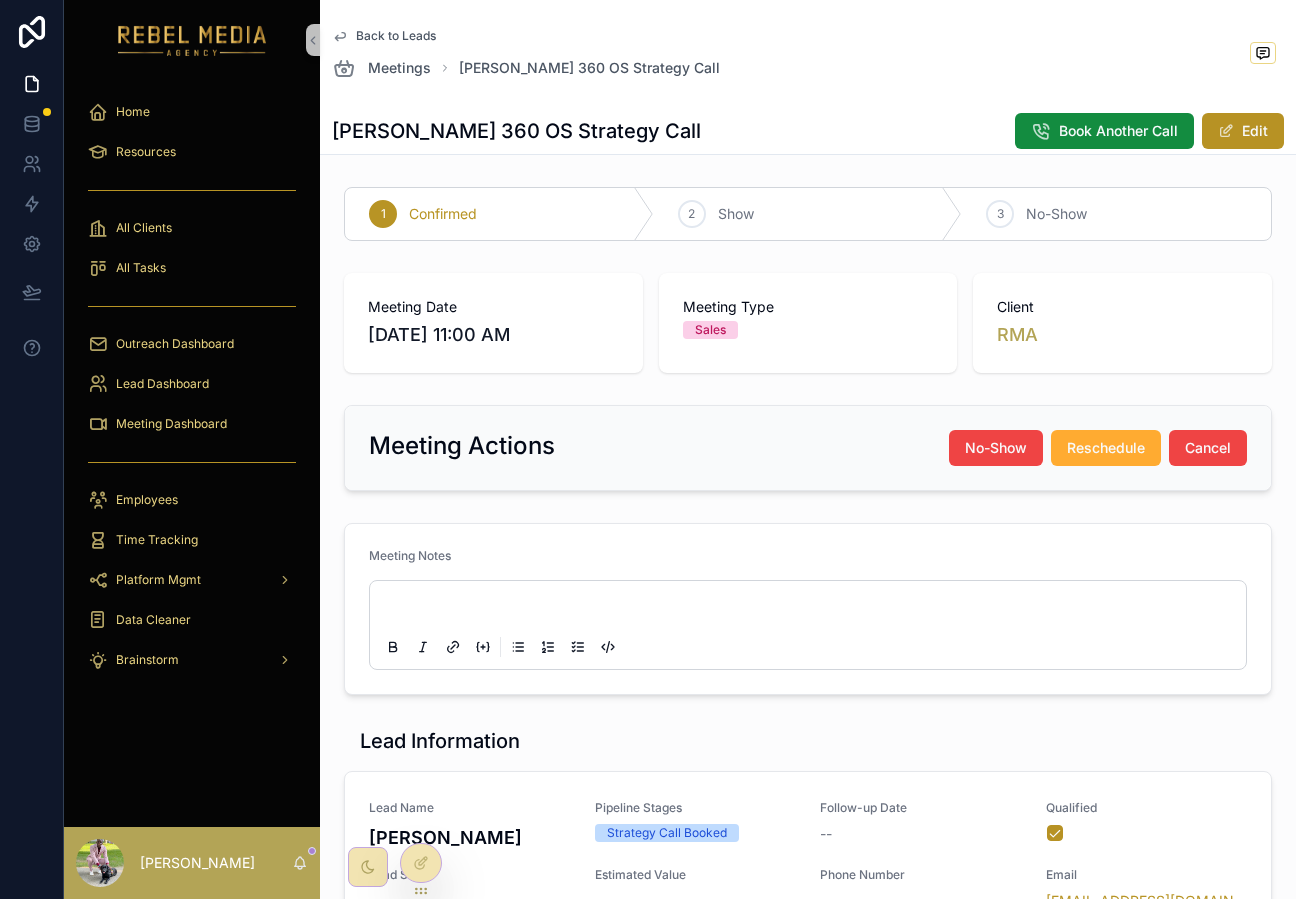 drag, startPoint x: 1209, startPoint y: 448, endPoint x: 940, endPoint y: 269, distance: 323.11298 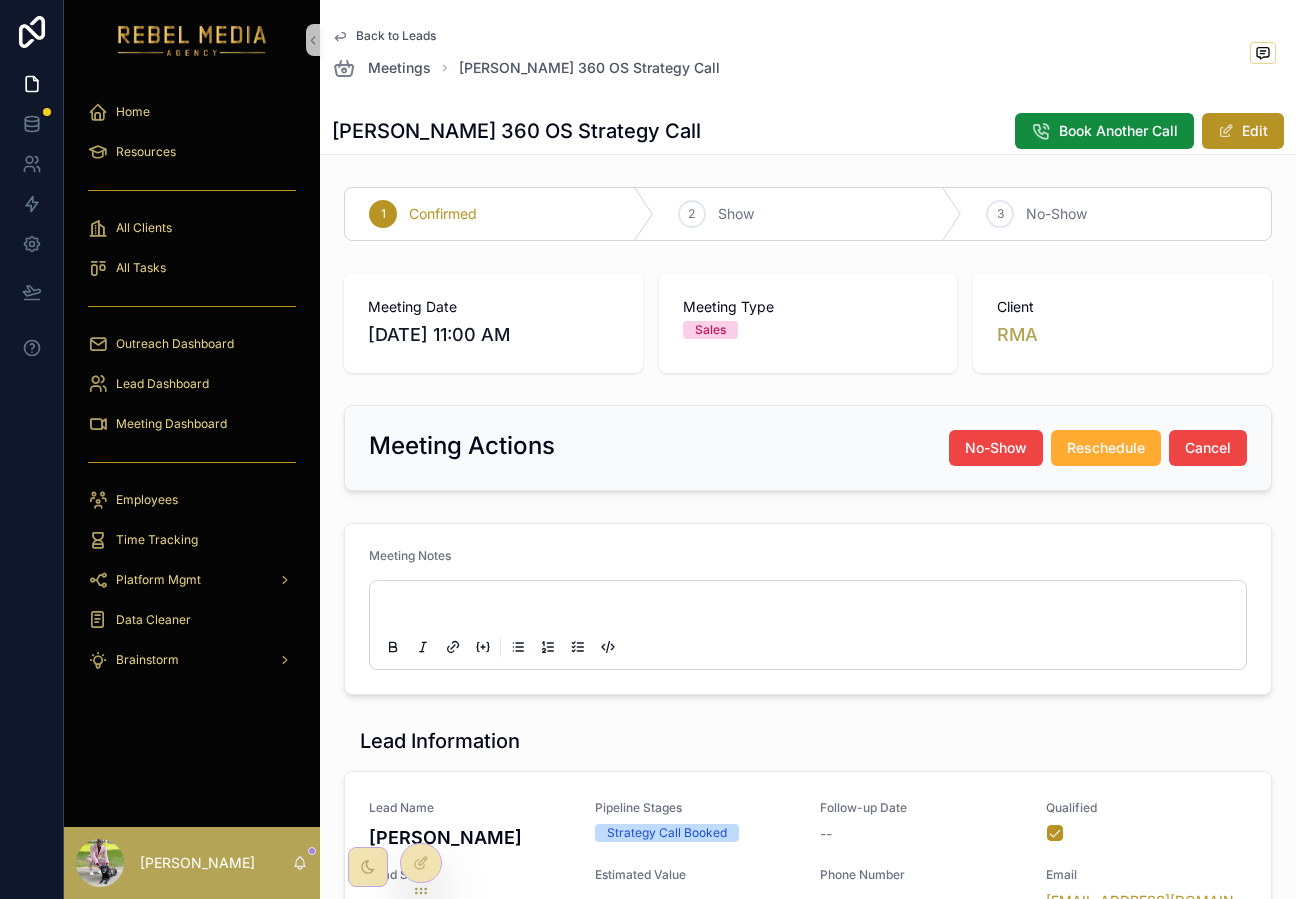 click on "1 Confirmed 2 Show 3 No-Show Meeting Date 7/10/2025 11:00 AM Meeting Type Sales Client RMA Meeting Actions No-Show Reschedule Cancel Meeting Notes Lead Information Lead Name Robert Bradford Pipeline Stages Strategy Call Booked Follow-up Date -- Qualified Lead Score -- Estimated Value $7,500 Phone Number -- Email rbradford@cssp.com Notes LinkedIn https://www.linkedin.com/in/simplifiedstrategy/ Company Name Center for Simplified Strategic Planning Internal Attendees Add Employees Nahrahel Louis Position Closer Start Date 2/25/2022 Status Active Unlink record Previous Next Delete Meeting" at bounding box center (808, 1145) 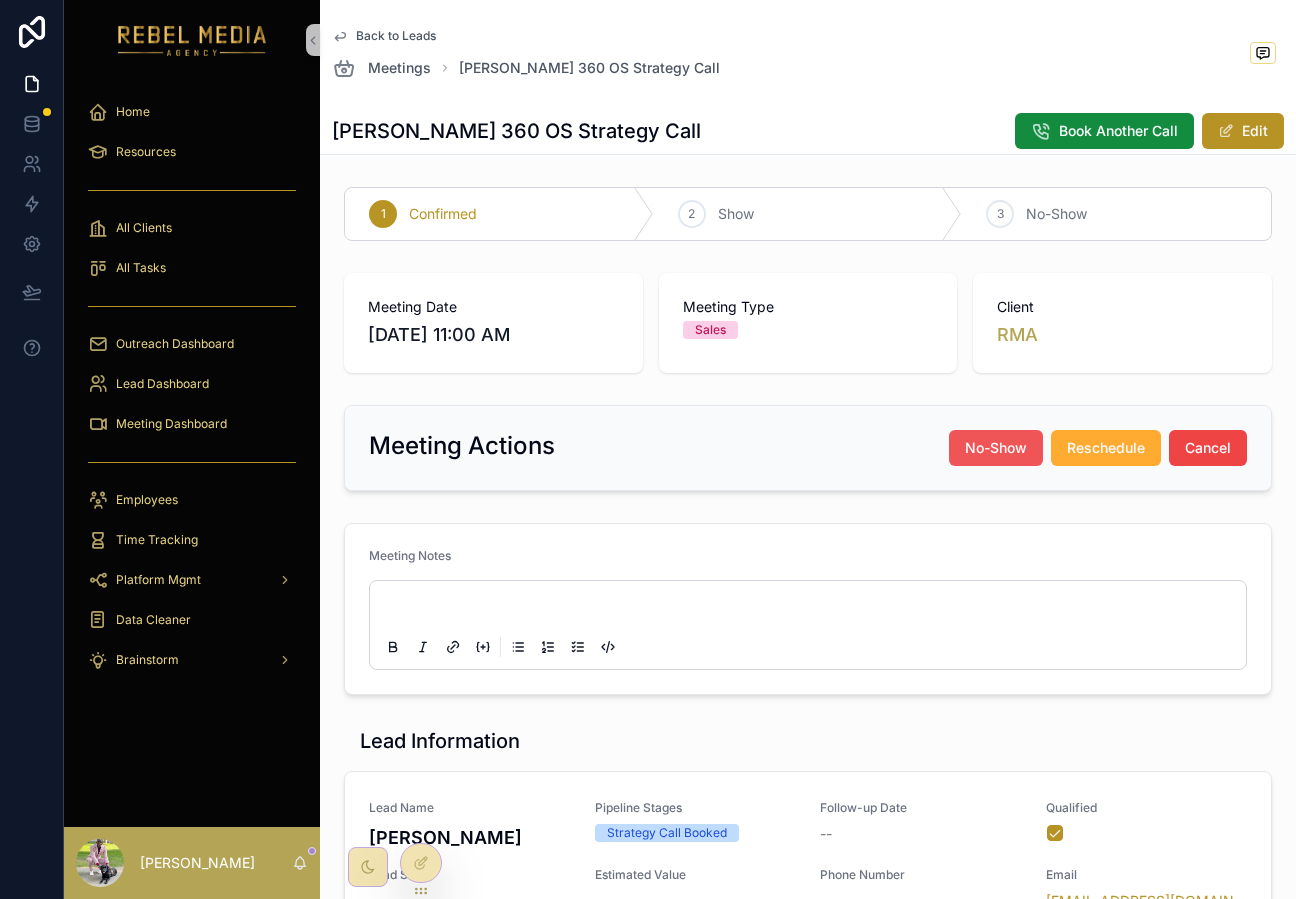 click on "No-Show" at bounding box center [996, 448] 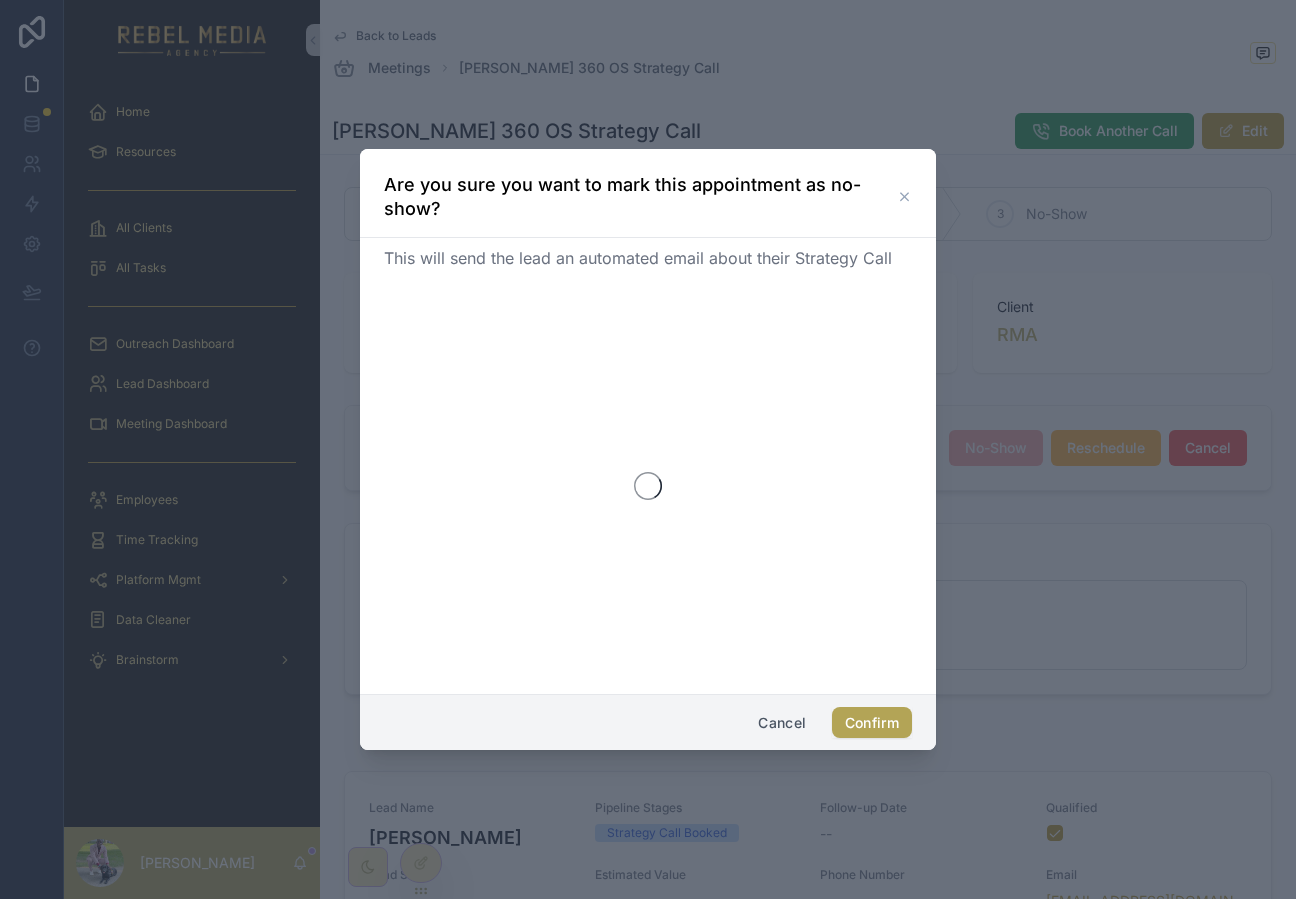 click at bounding box center (648, 449) 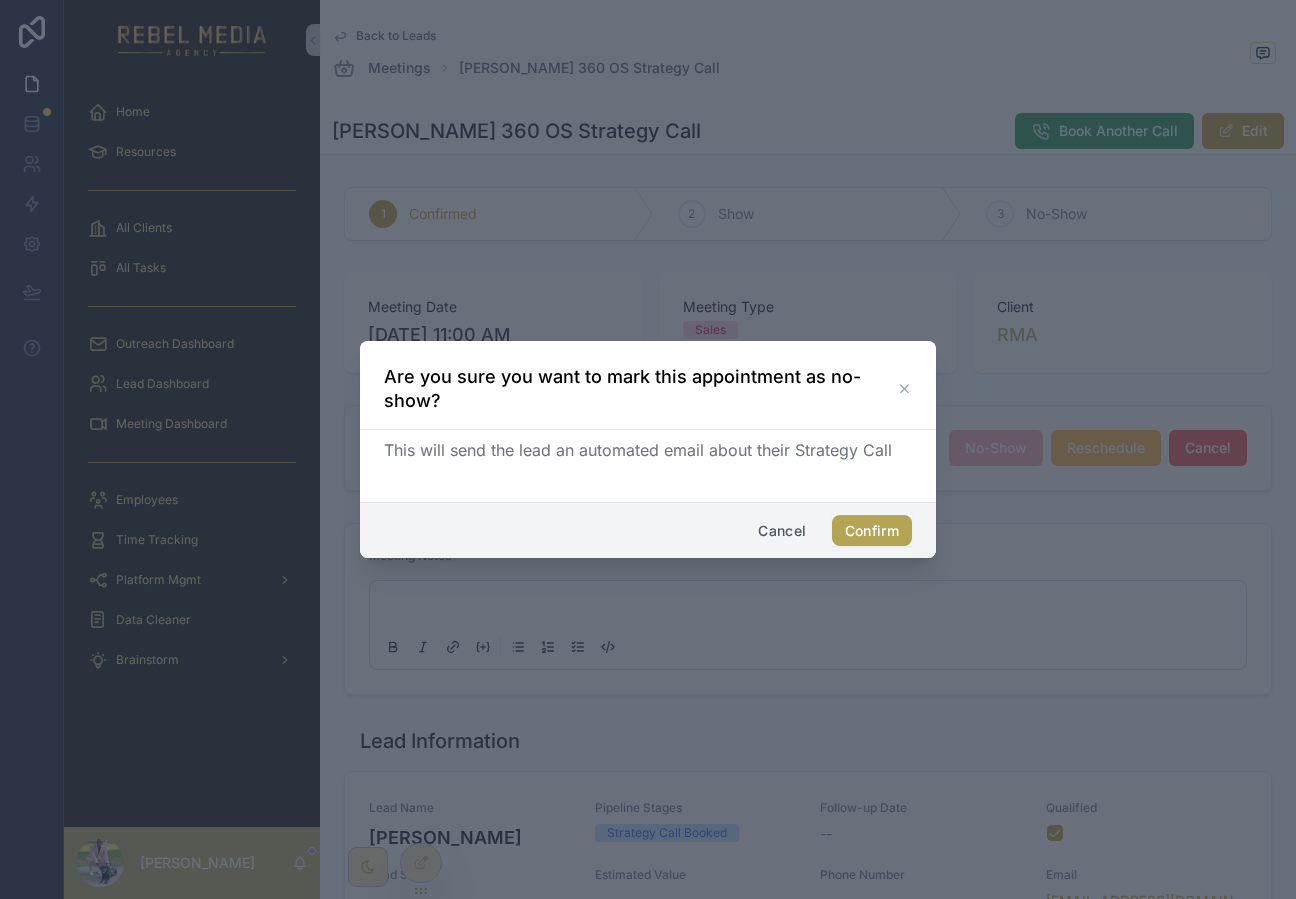 click on "Confirm" at bounding box center [872, 531] 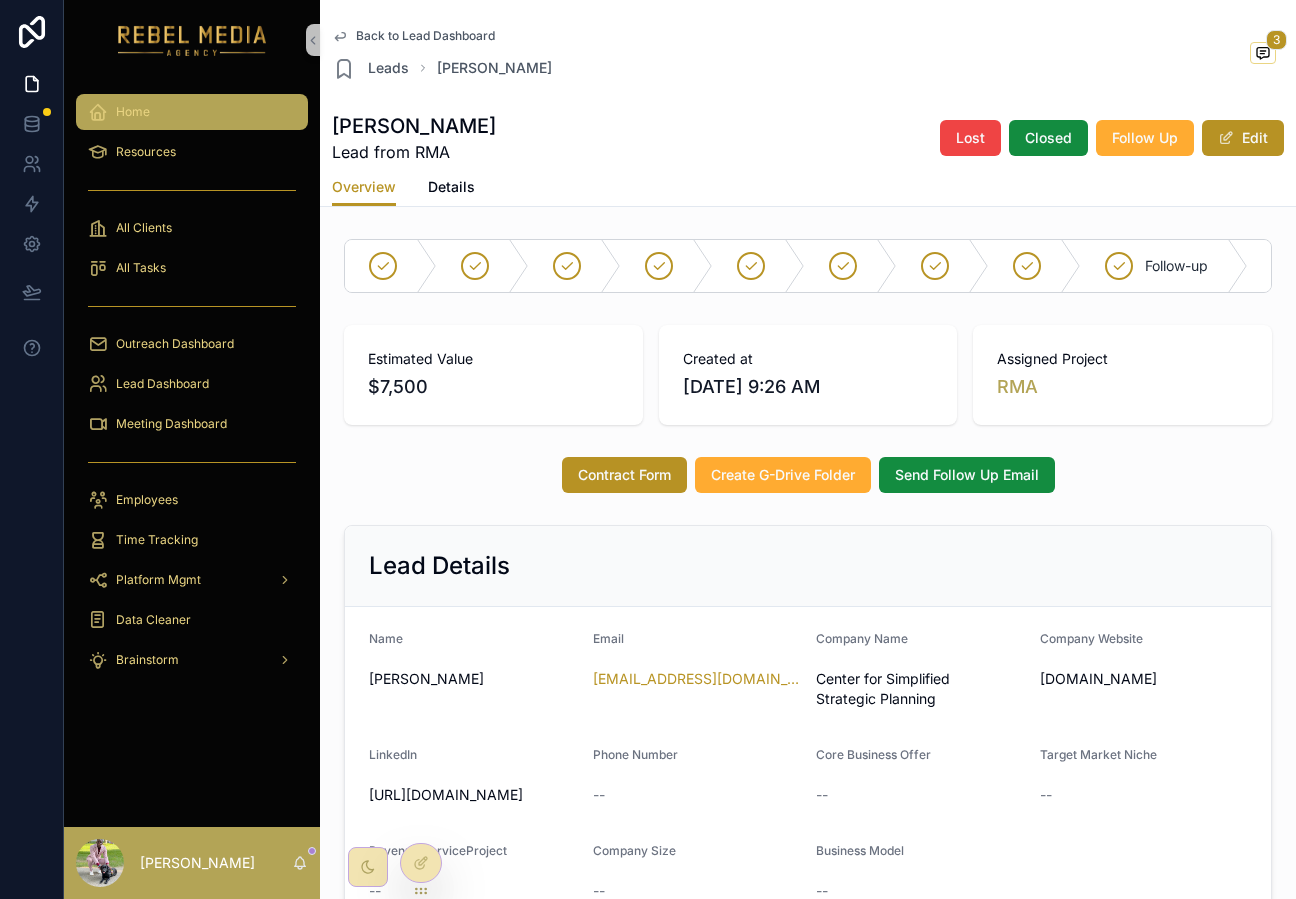 click on "Home" at bounding box center [192, 112] 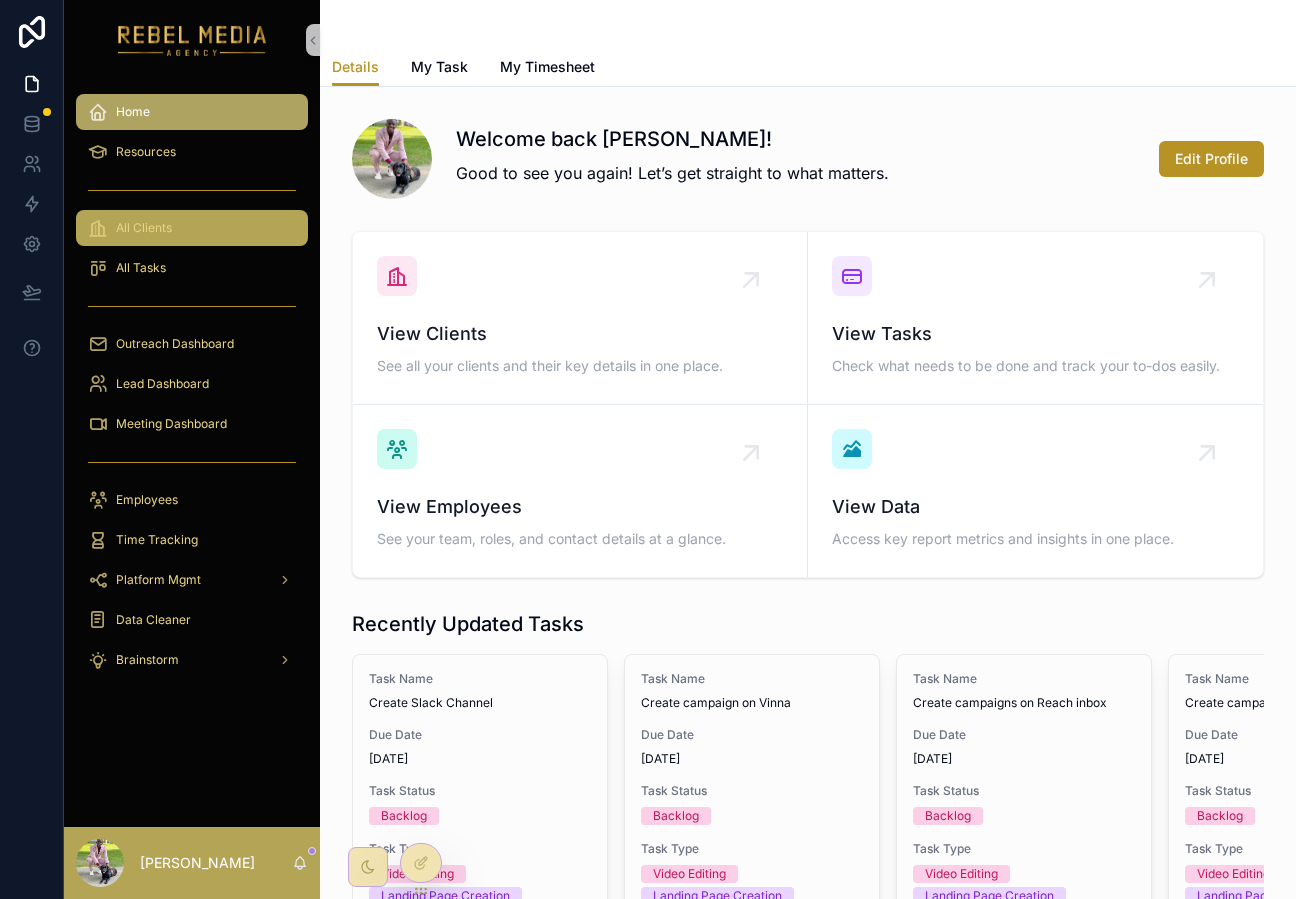 click on "All Clients" at bounding box center [192, 228] 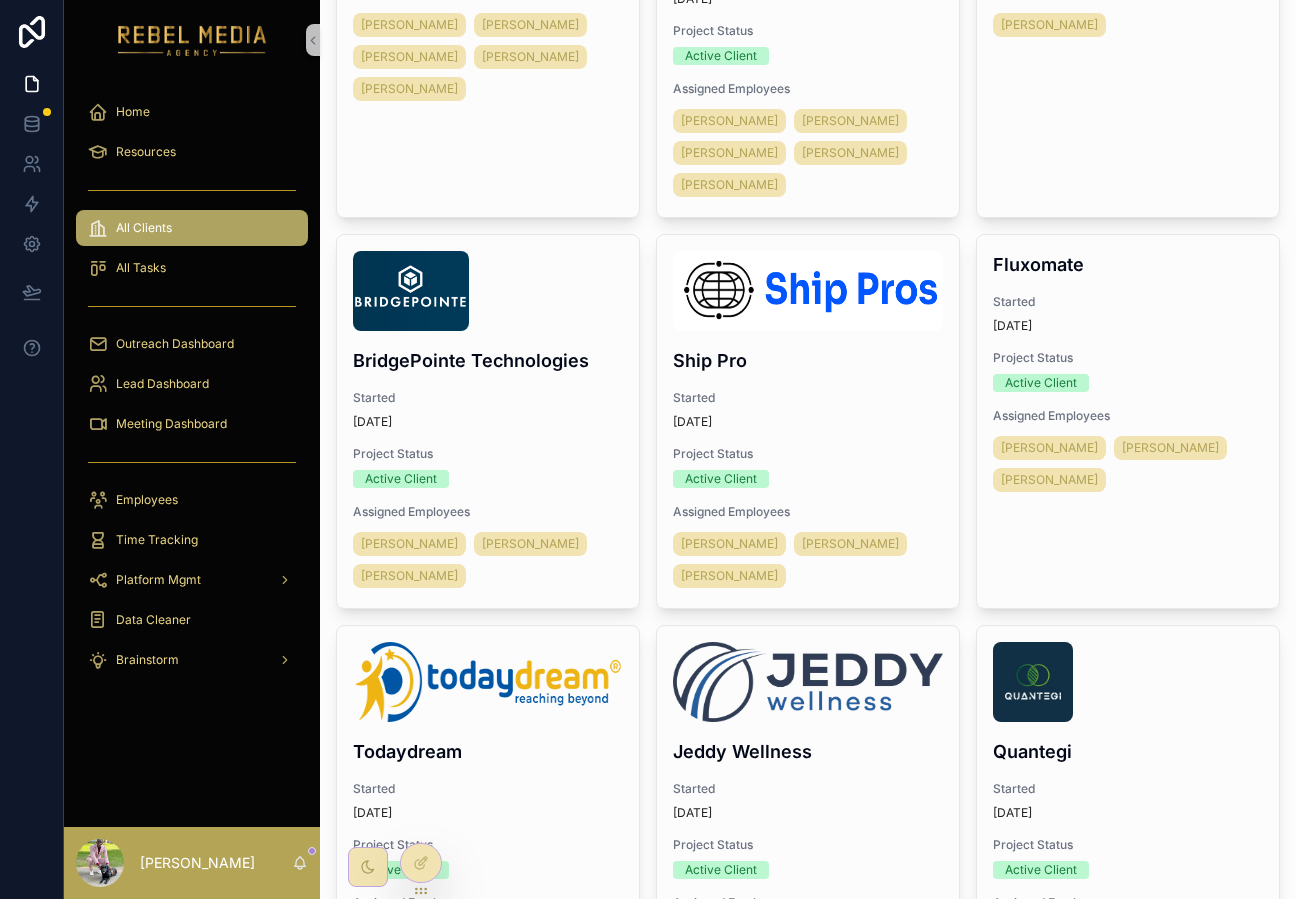 scroll, scrollTop: 1181, scrollLeft: 0, axis: vertical 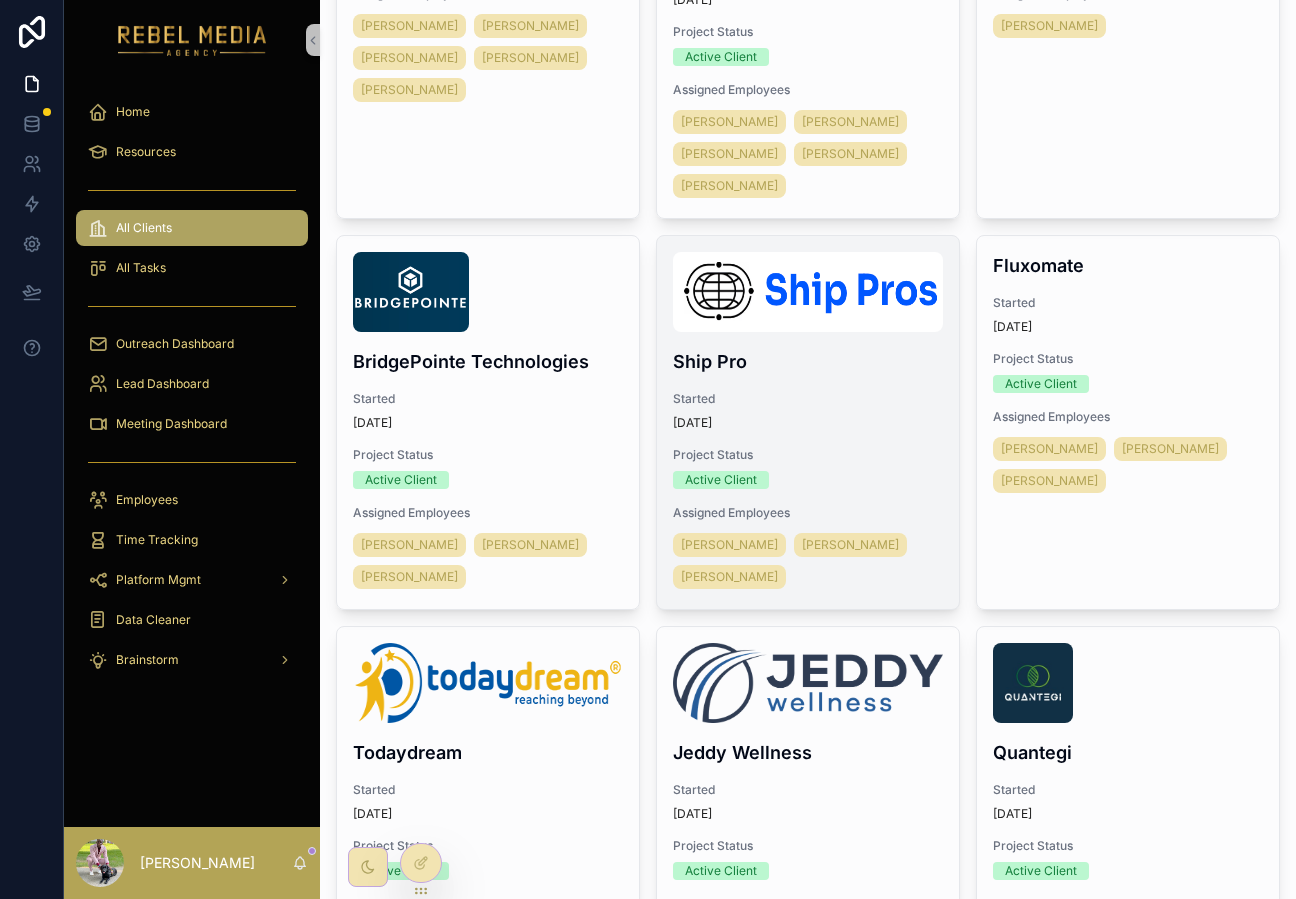 click on "Ship Pro" at bounding box center [808, 361] 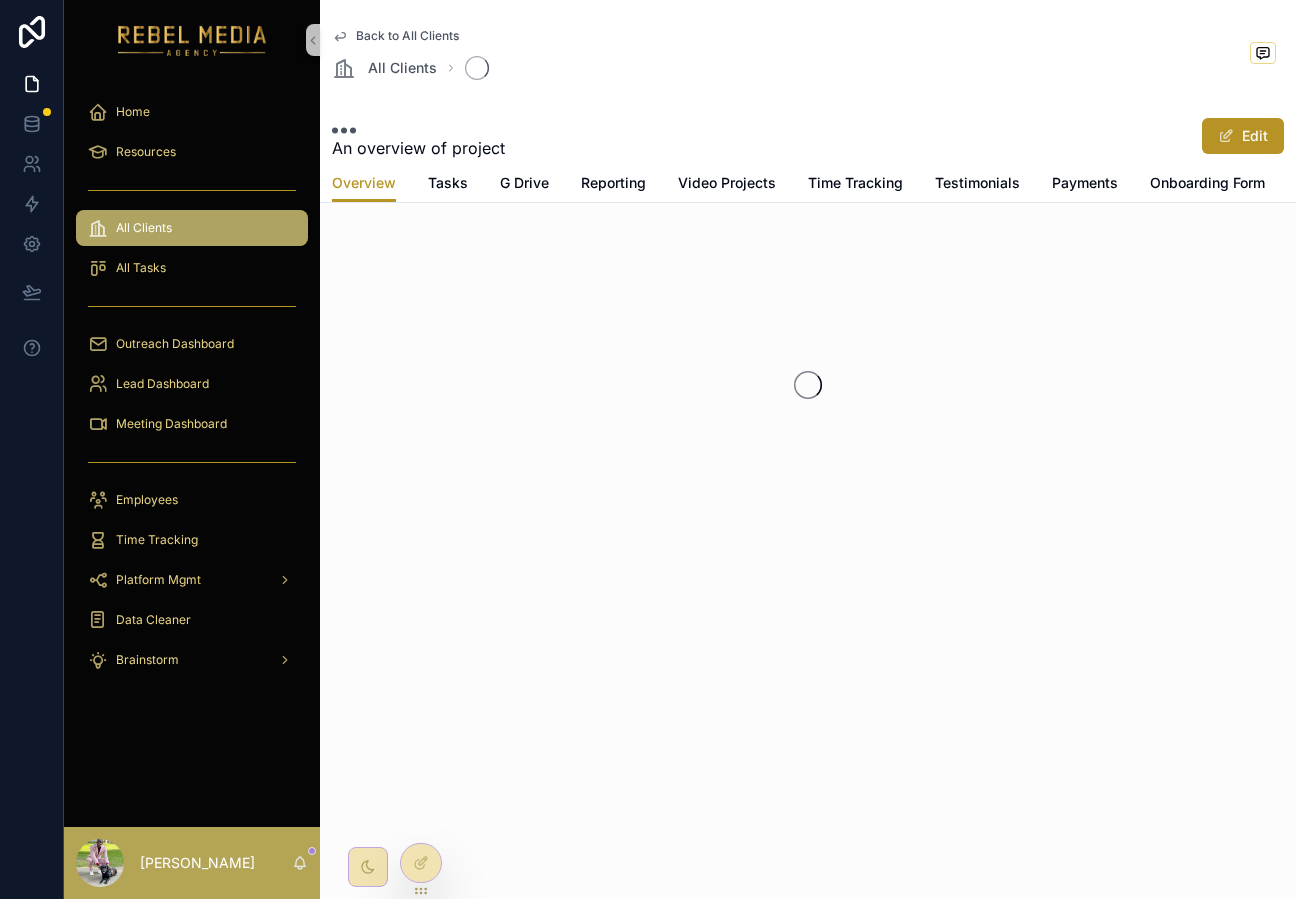 scroll, scrollTop: 0, scrollLeft: 0, axis: both 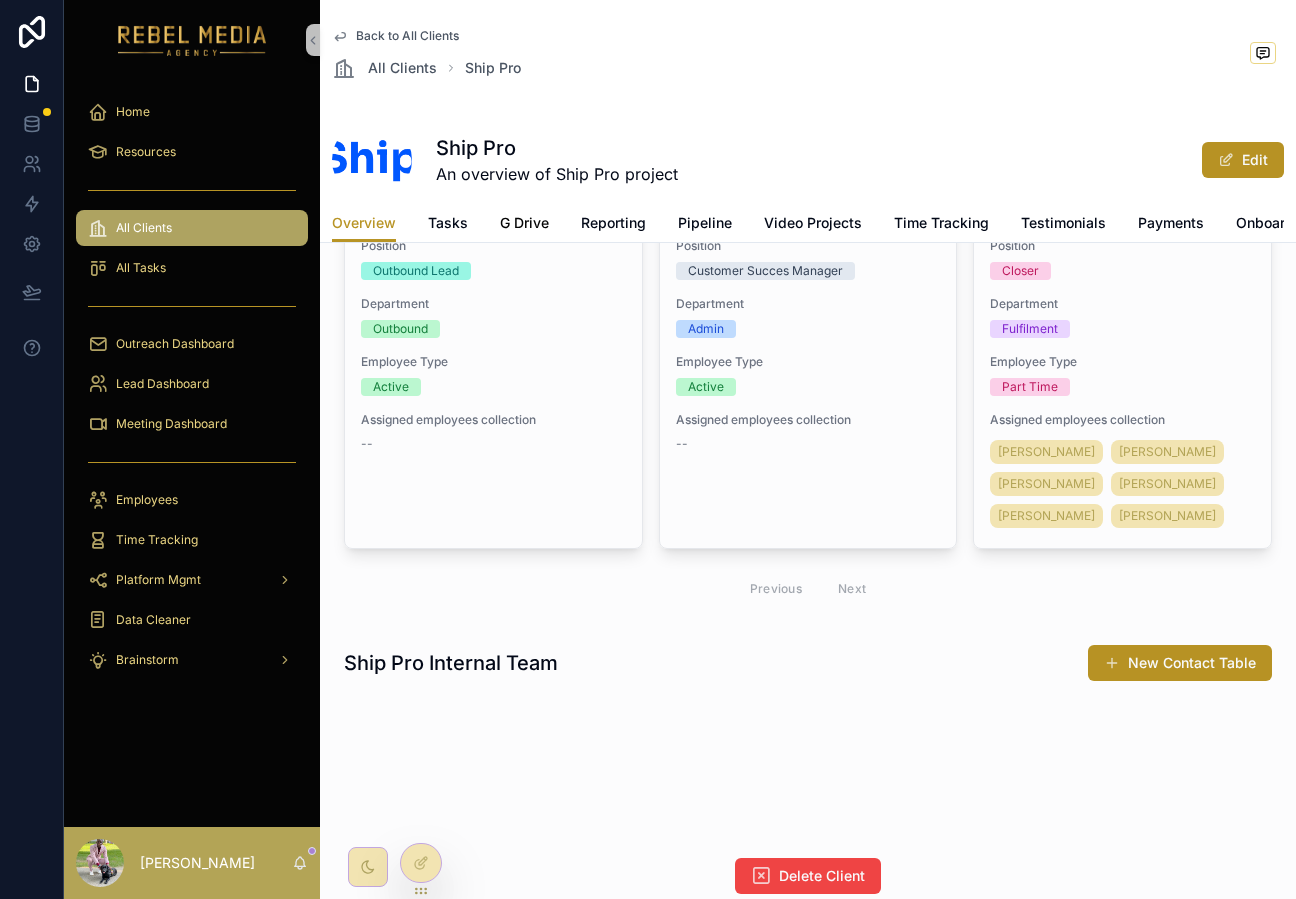 click on "G Drive" at bounding box center (524, 223) 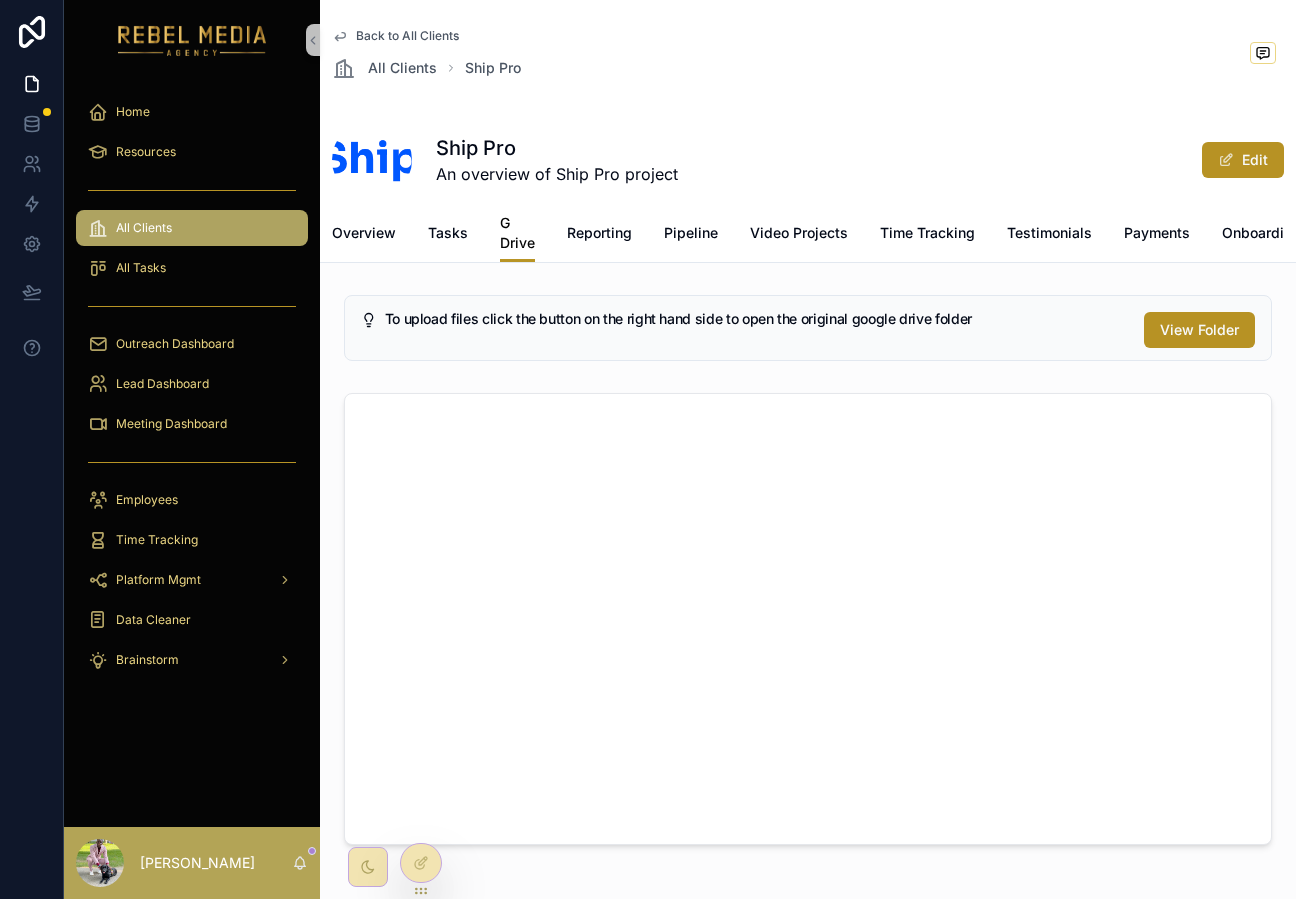 scroll, scrollTop: 81, scrollLeft: 0, axis: vertical 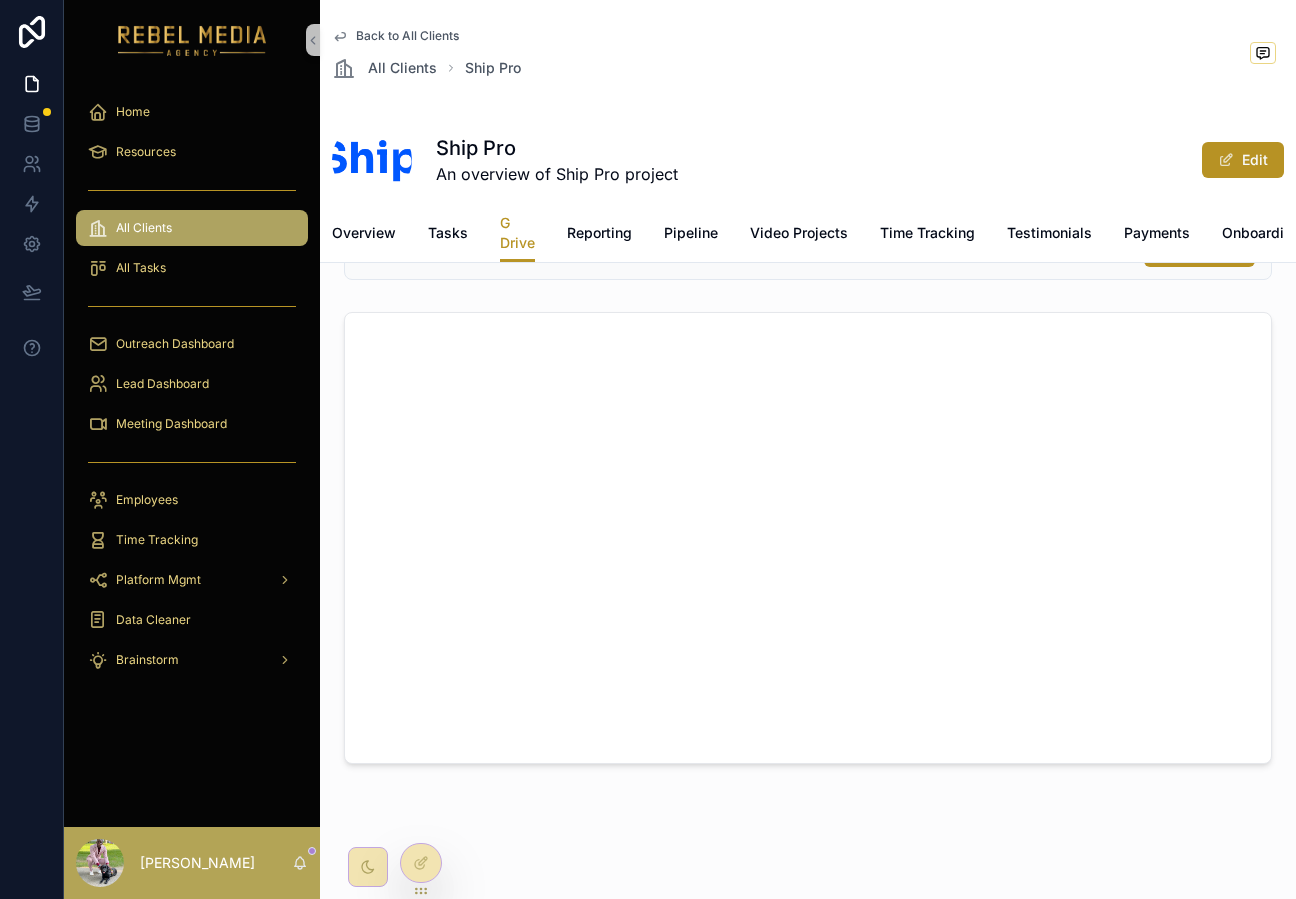 click on "Overview Tasks G Drive Reporting Pipeline Video Projects Time Tracking Testimonials Payments Onboarding Form Details" at bounding box center (808, 233) 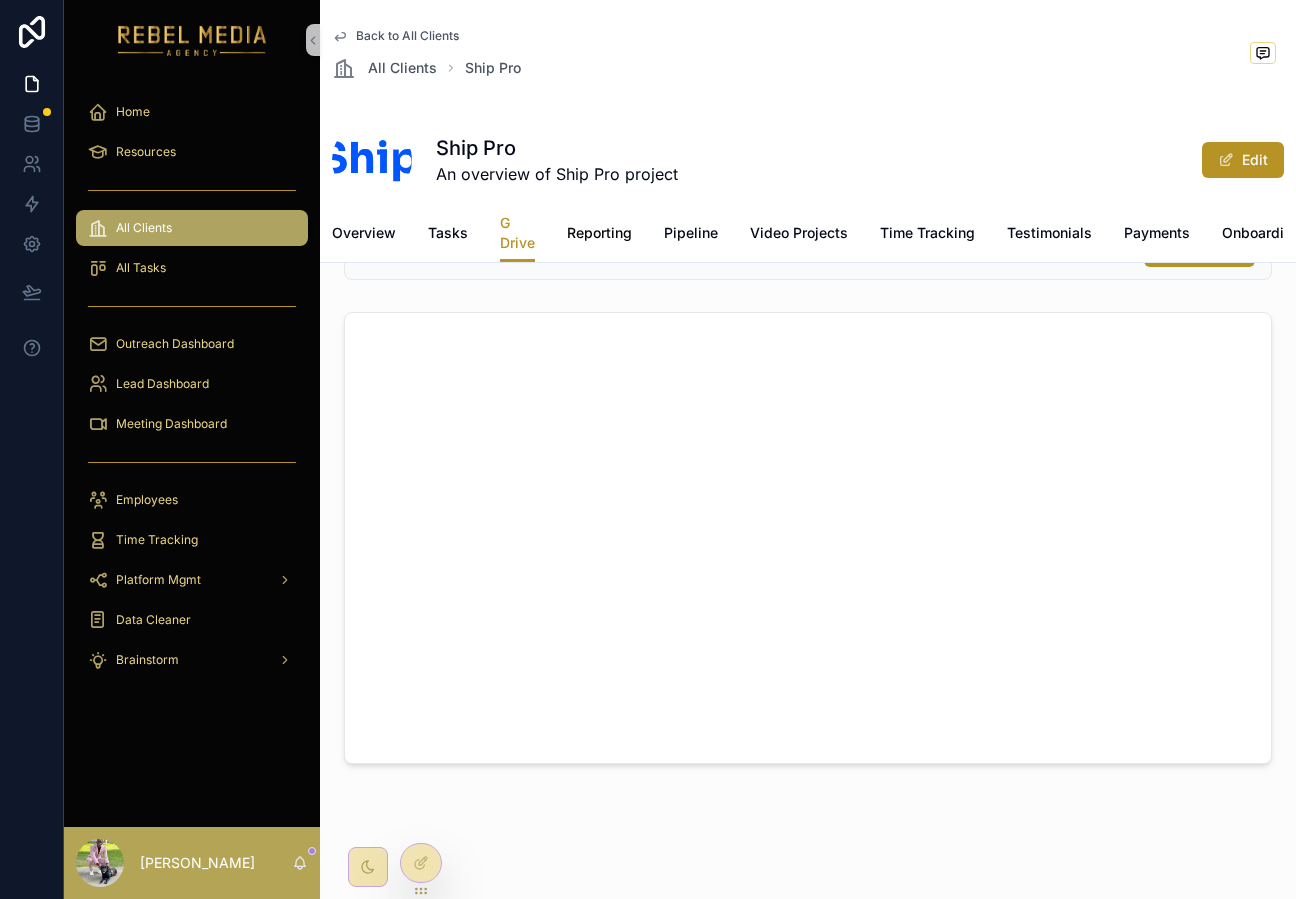 click on "Reporting" at bounding box center (599, 233) 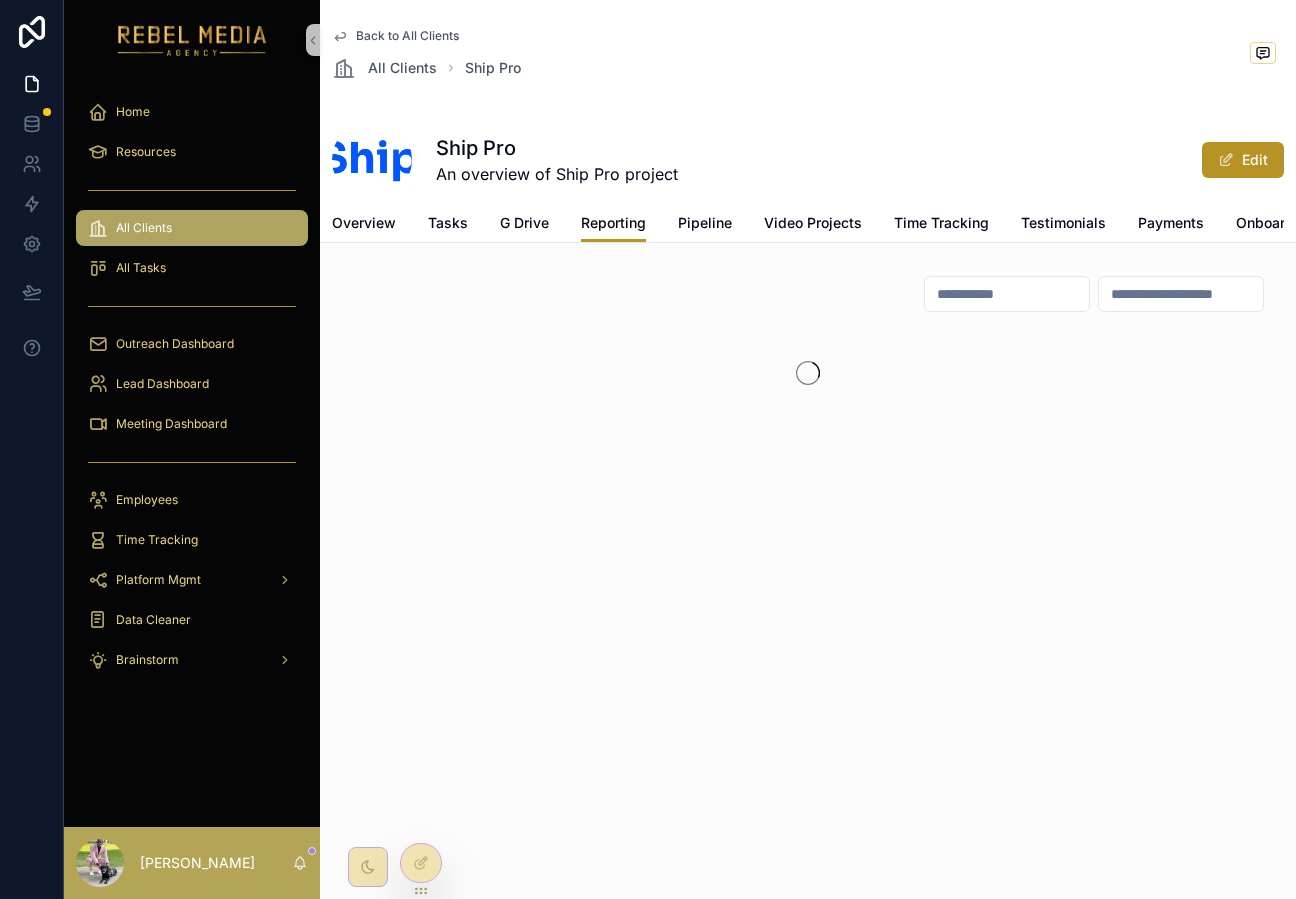 scroll, scrollTop: 0, scrollLeft: 0, axis: both 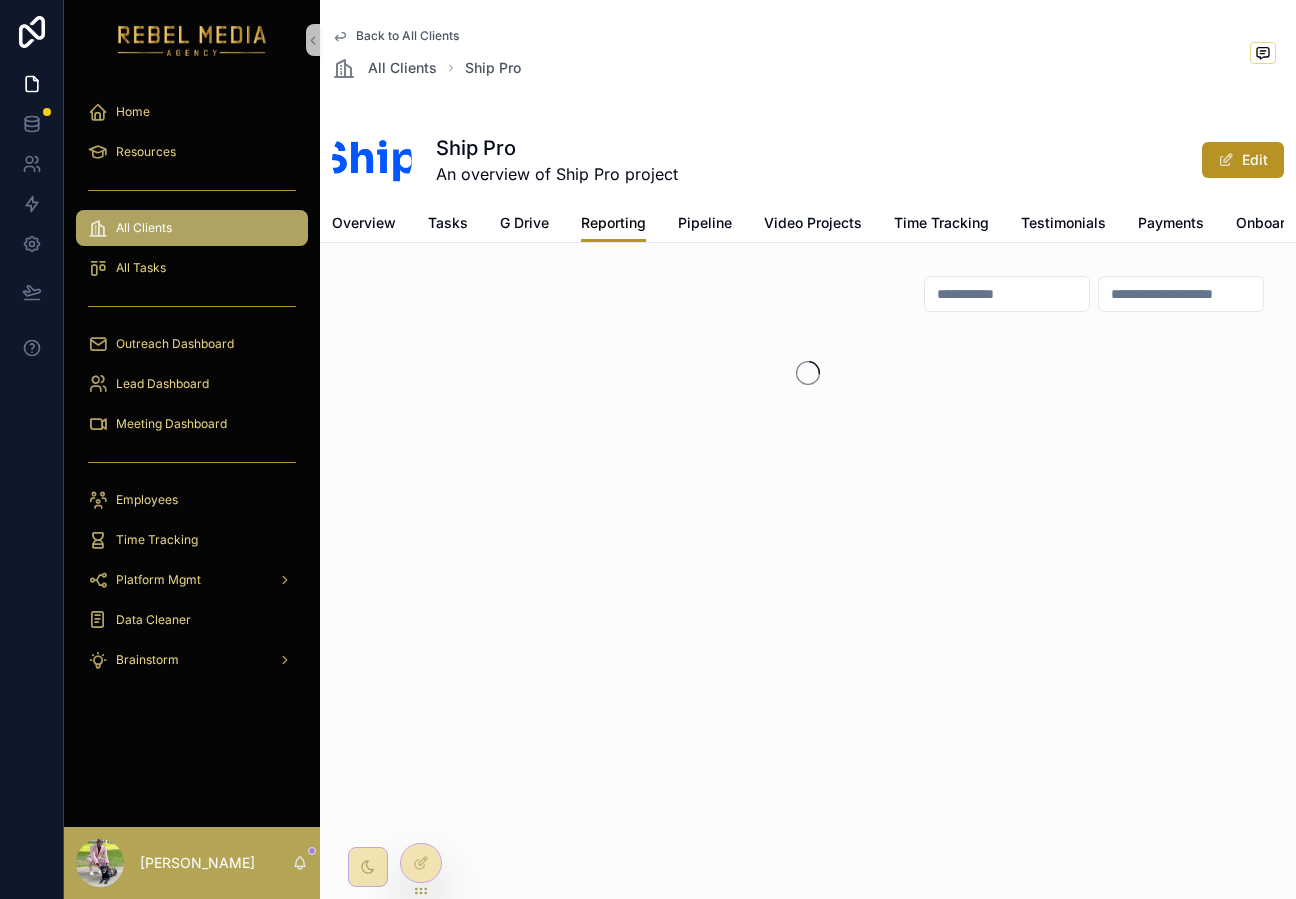 click on "Reporting" at bounding box center [613, 223] 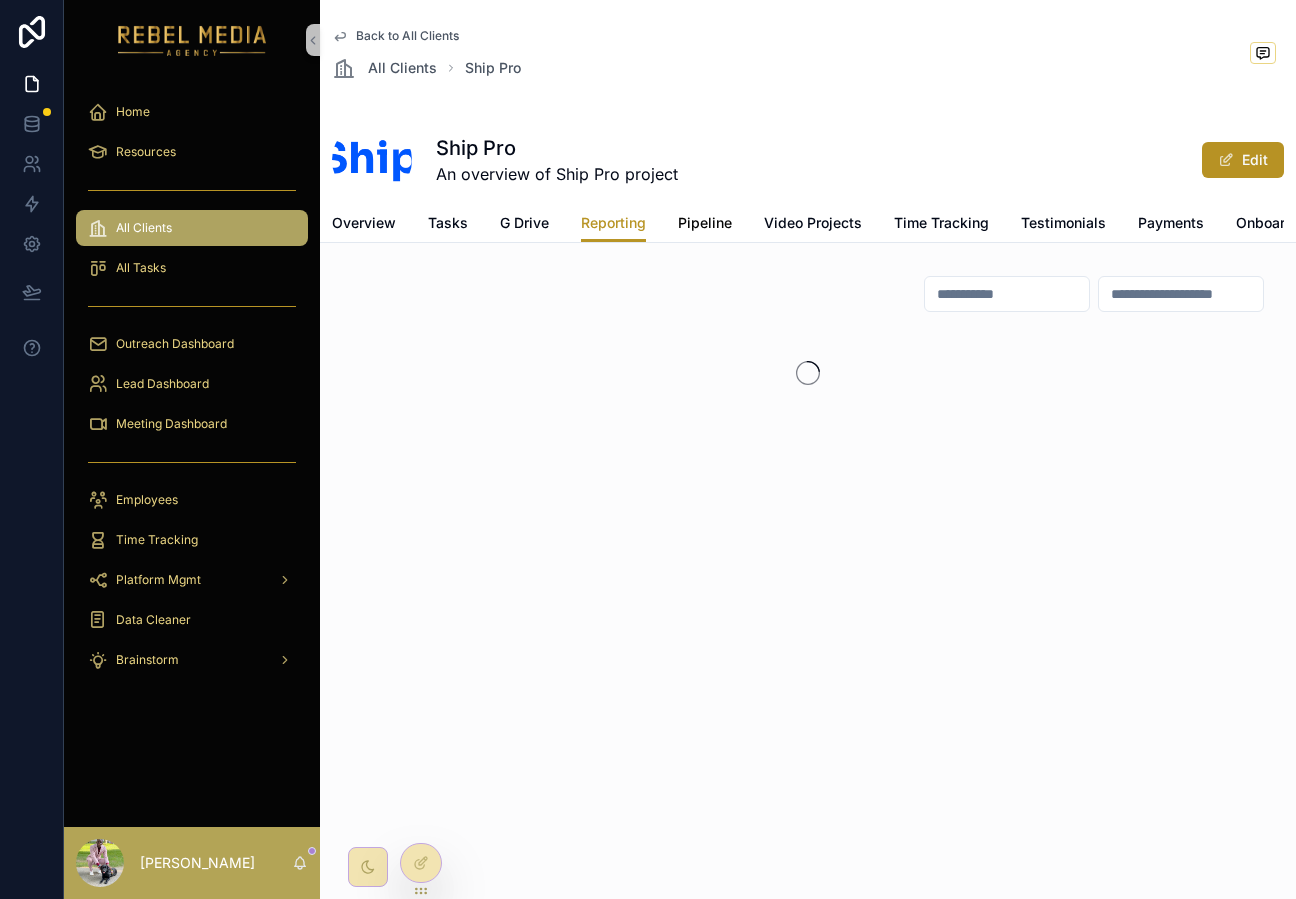 click on "Pipeline" at bounding box center (705, 223) 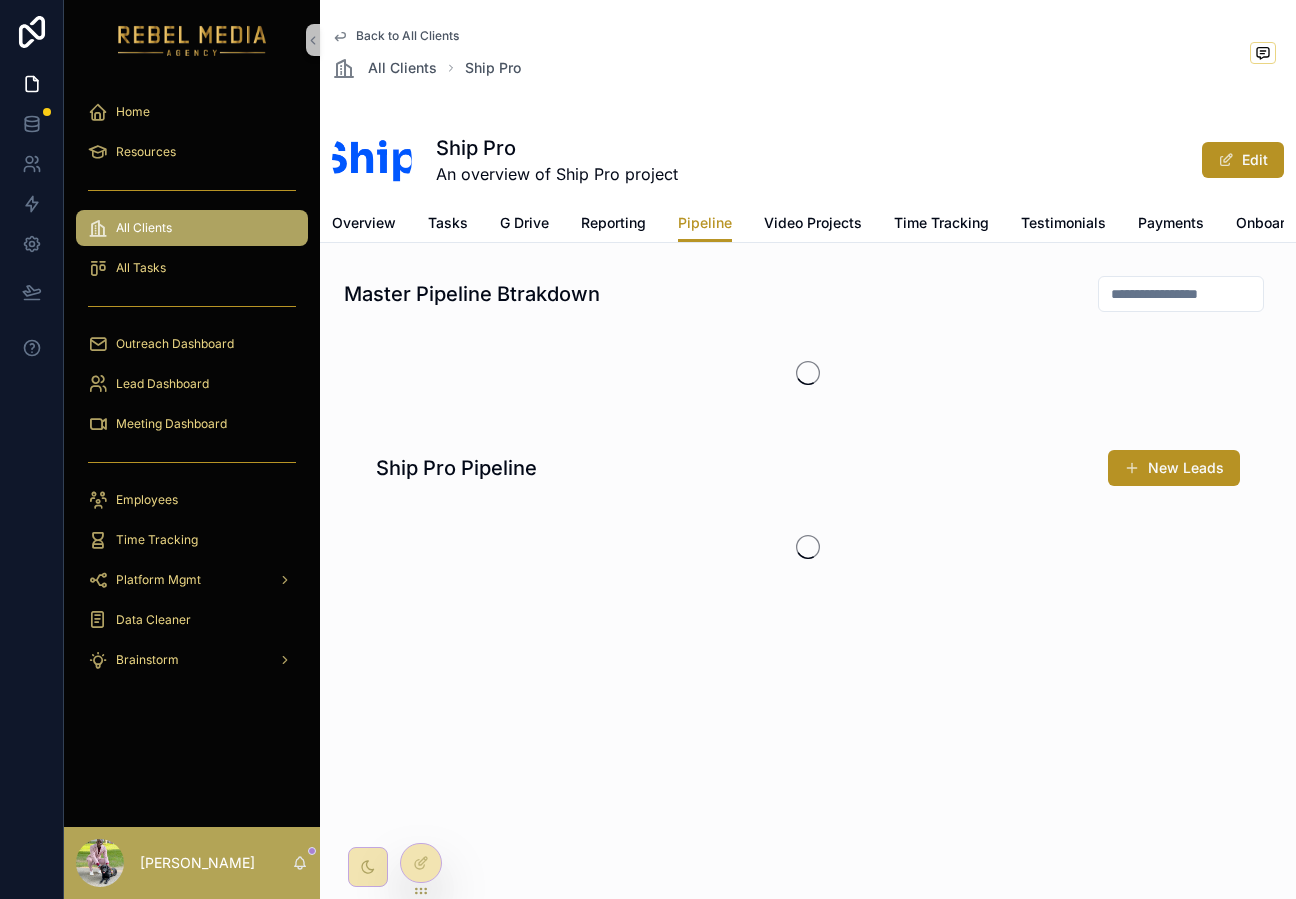 click on "Back to All Clients All Clients Ship Pro Ship Pro An overview of Ship Pro project Edit Pipeline Overview Tasks G Drive Reporting Pipeline Video Projects Time Tracking Testimonials Payments Onboarding Form Details Master Pipeline Btrakdown Ship Pro Pipeline New Leads" at bounding box center [808, 363] 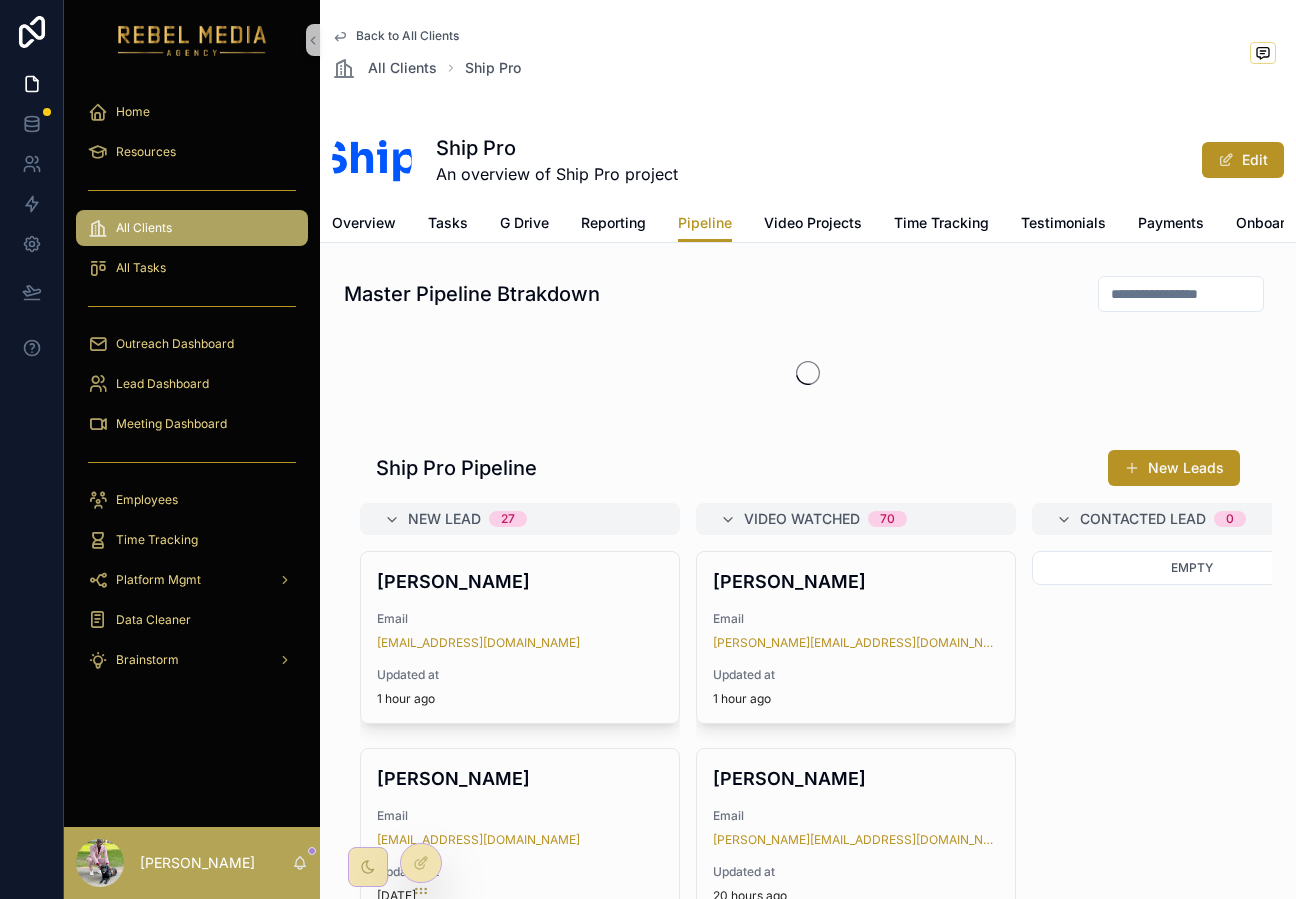 click on "Overview Tasks G Drive Reporting Pipeline Video Projects Time Tracking Testimonials Payments Onboarding Form Details" at bounding box center (808, 223) 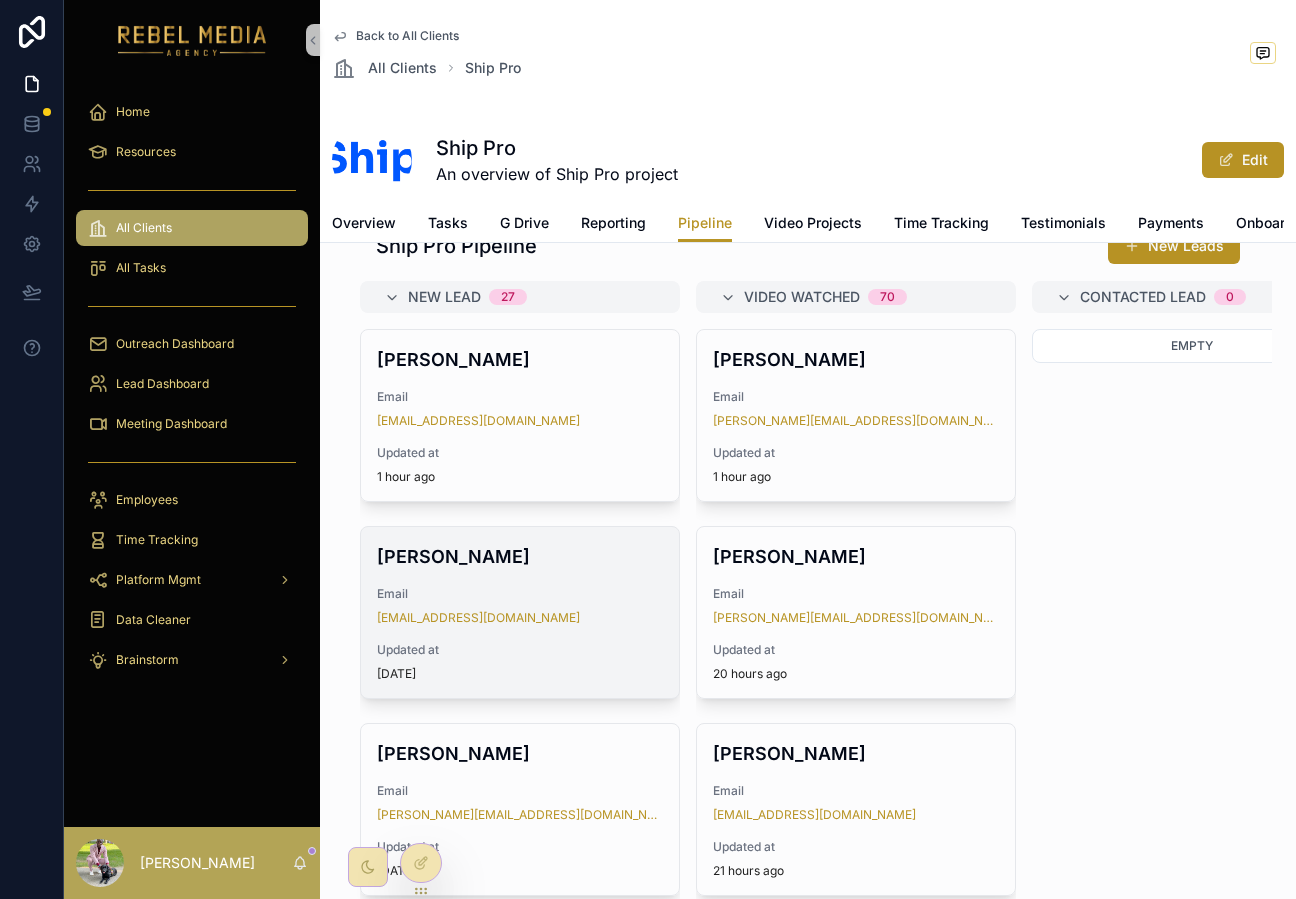 scroll, scrollTop: 174, scrollLeft: 0, axis: vertical 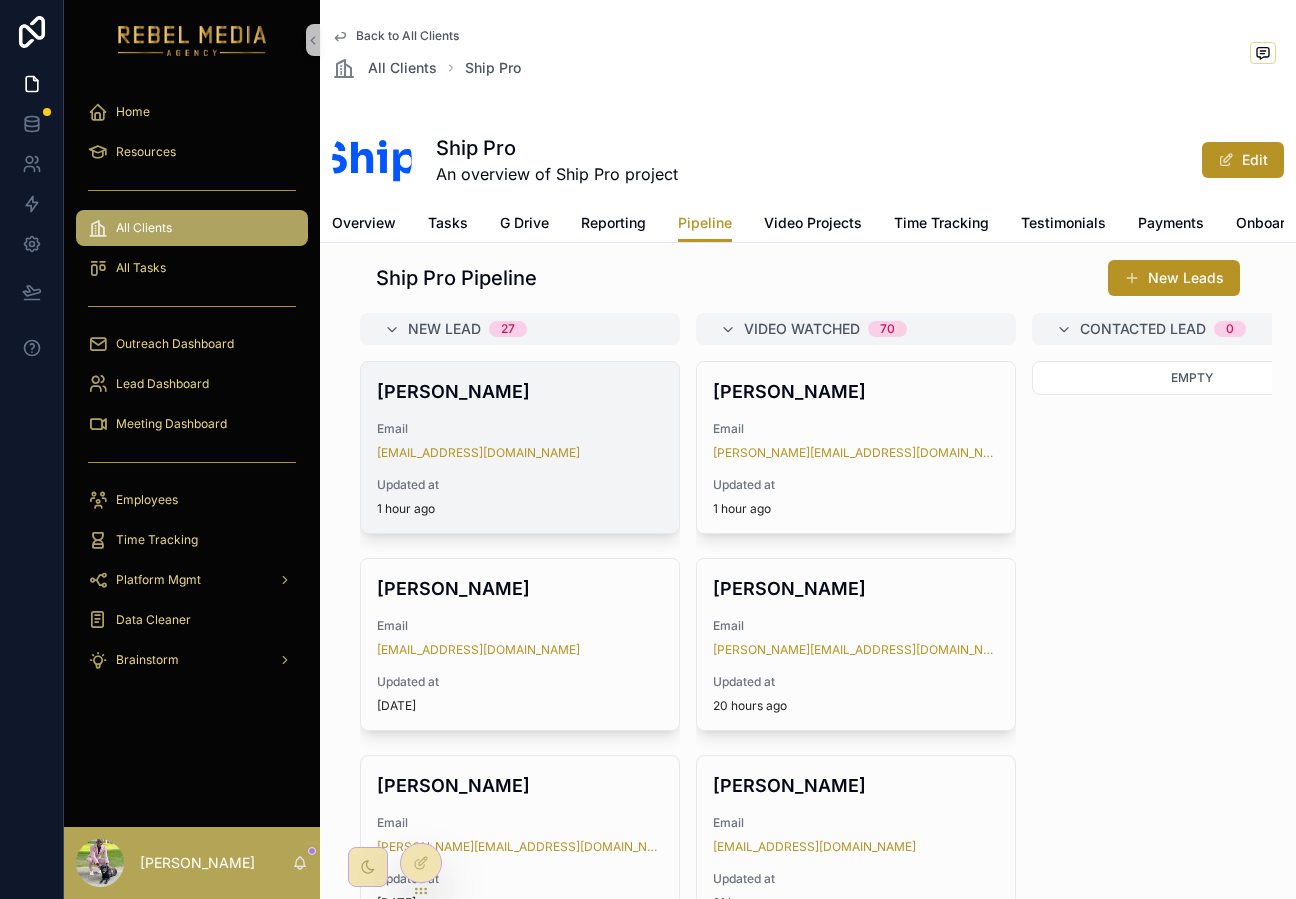 click on "Email" at bounding box center (520, 429) 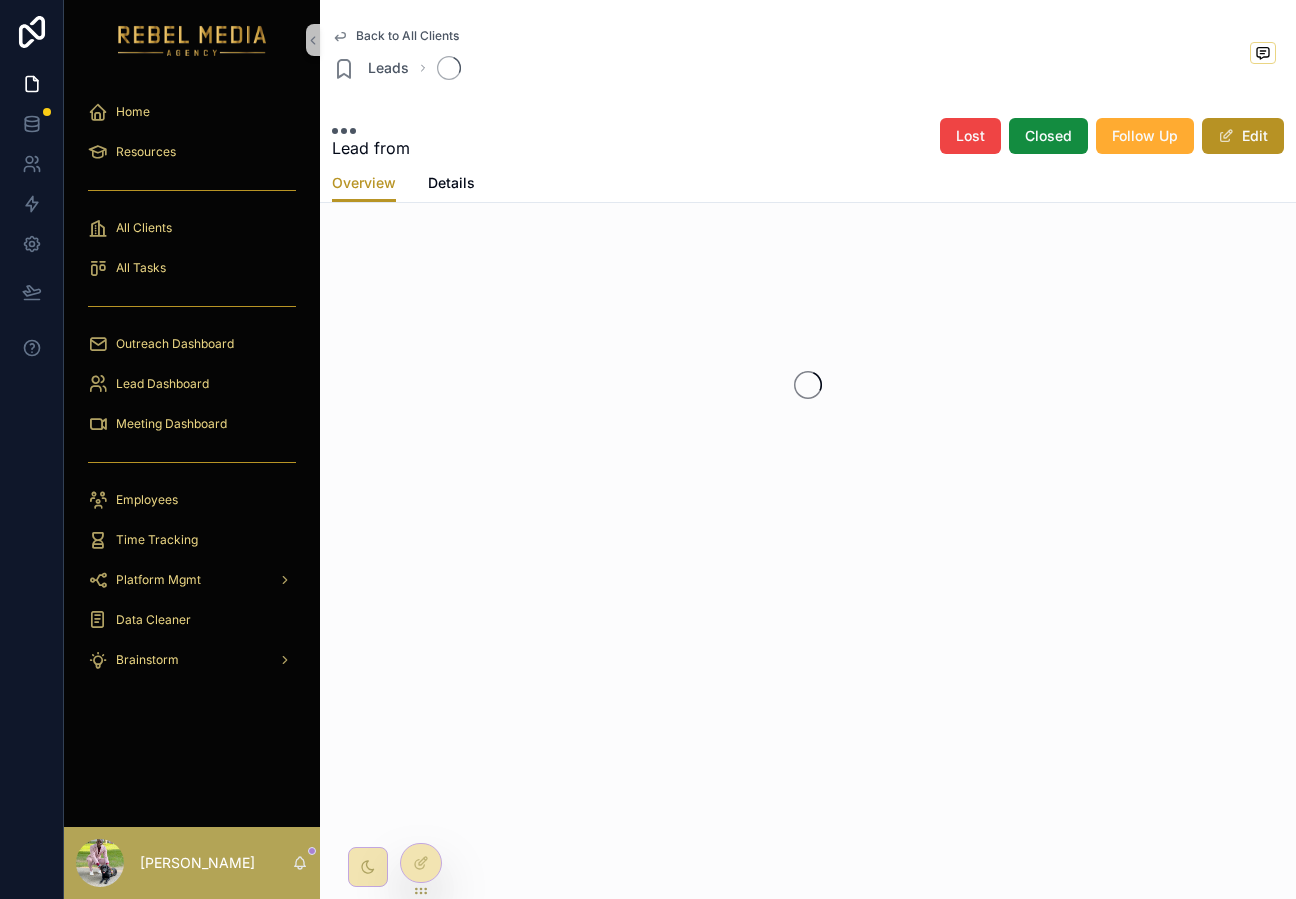 scroll, scrollTop: 0, scrollLeft: 0, axis: both 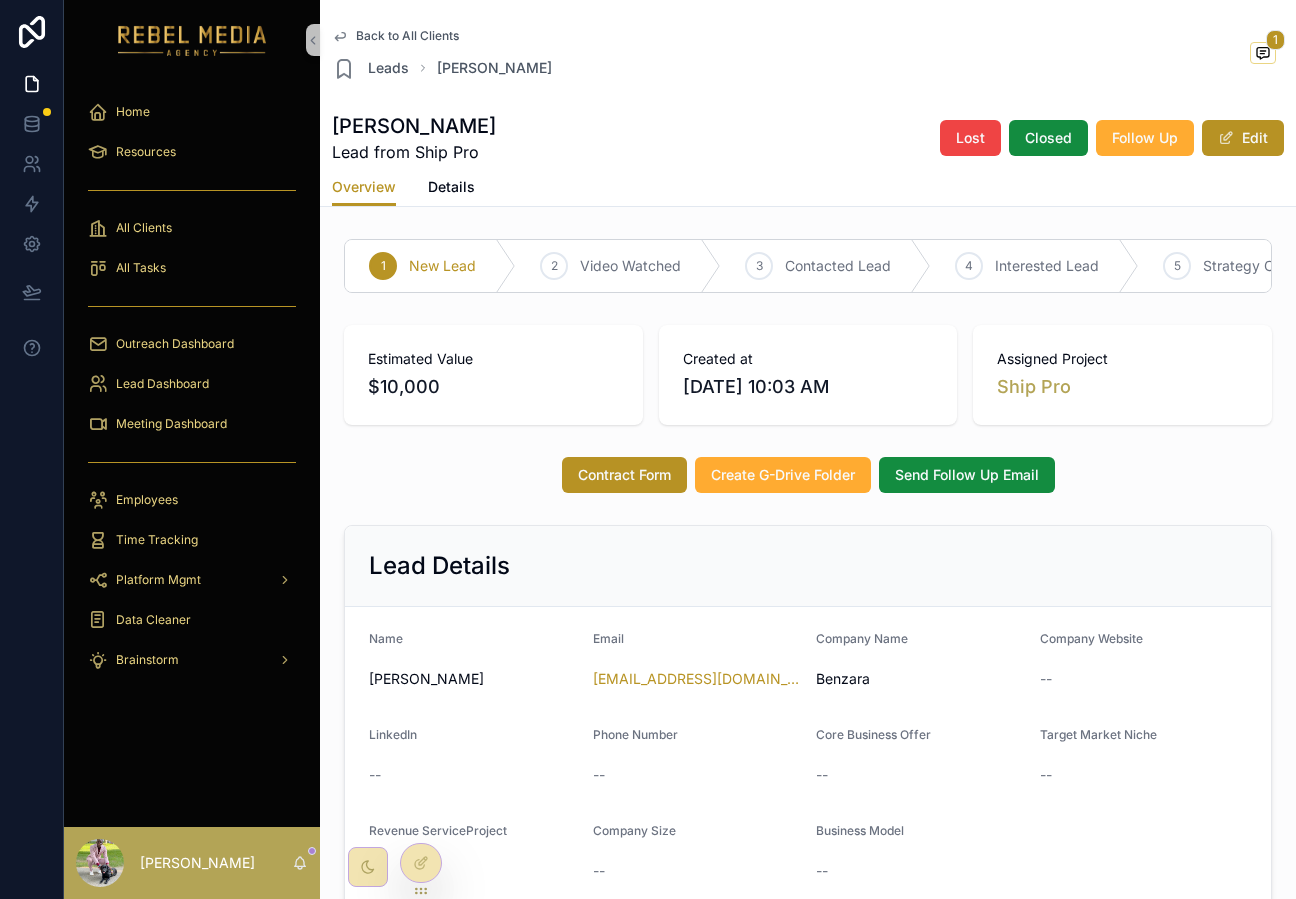 click on "$10,000" at bounding box center (493, 387) 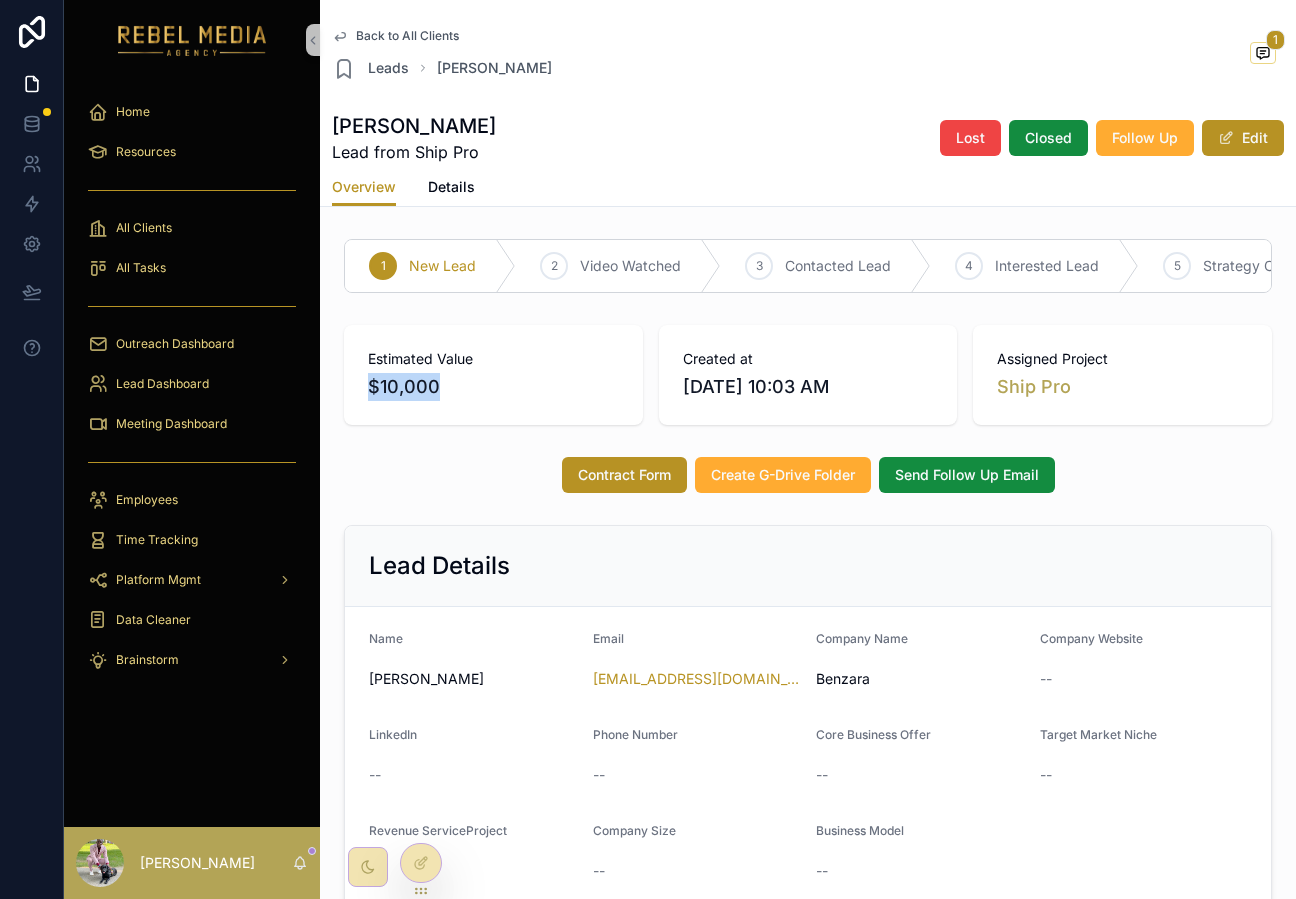 click on "$10,000" at bounding box center [493, 387] 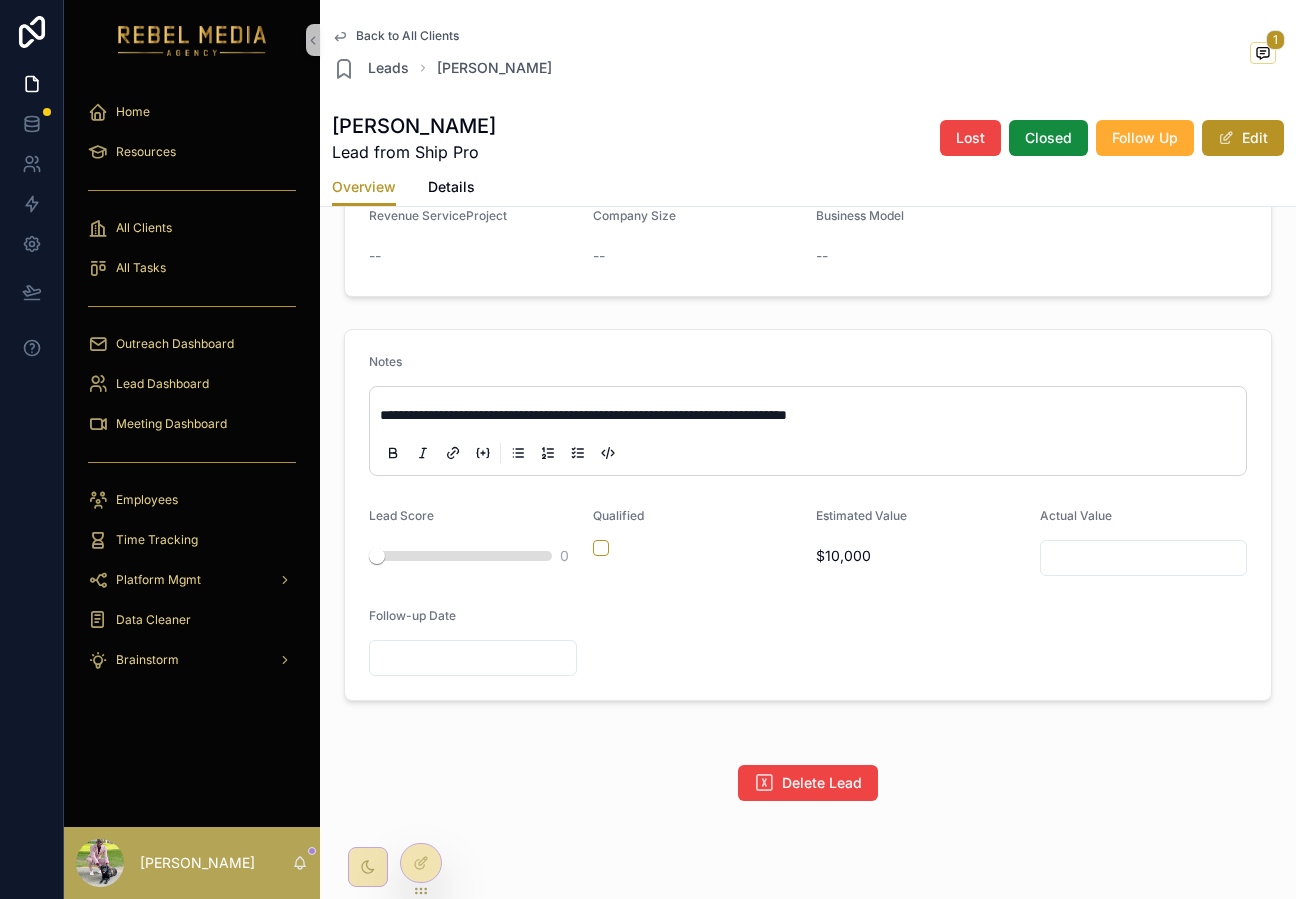 scroll, scrollTop: 647, scrollLeft: 0, axis: vertical 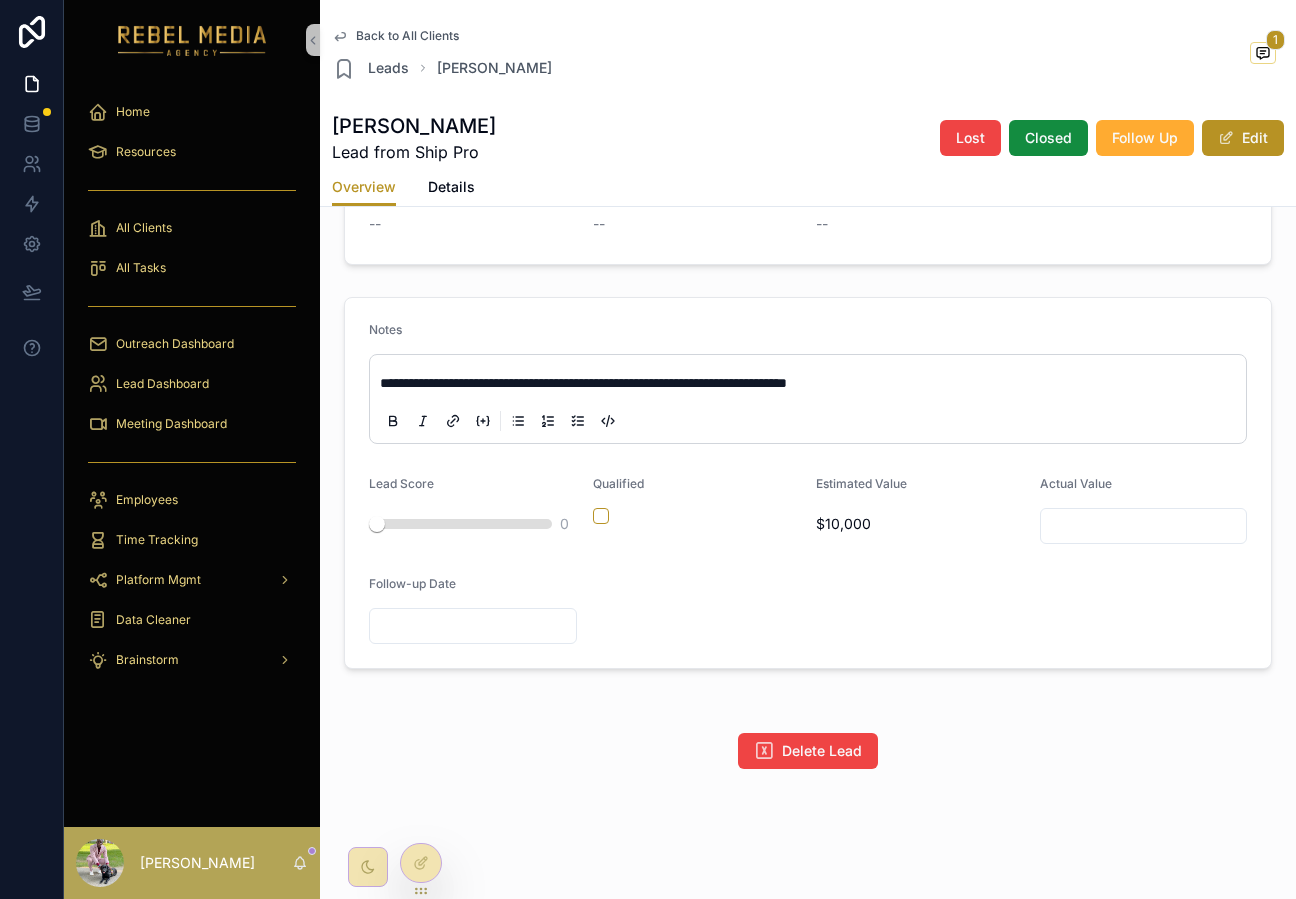 click on "**********" at bounding box center (583, 383) 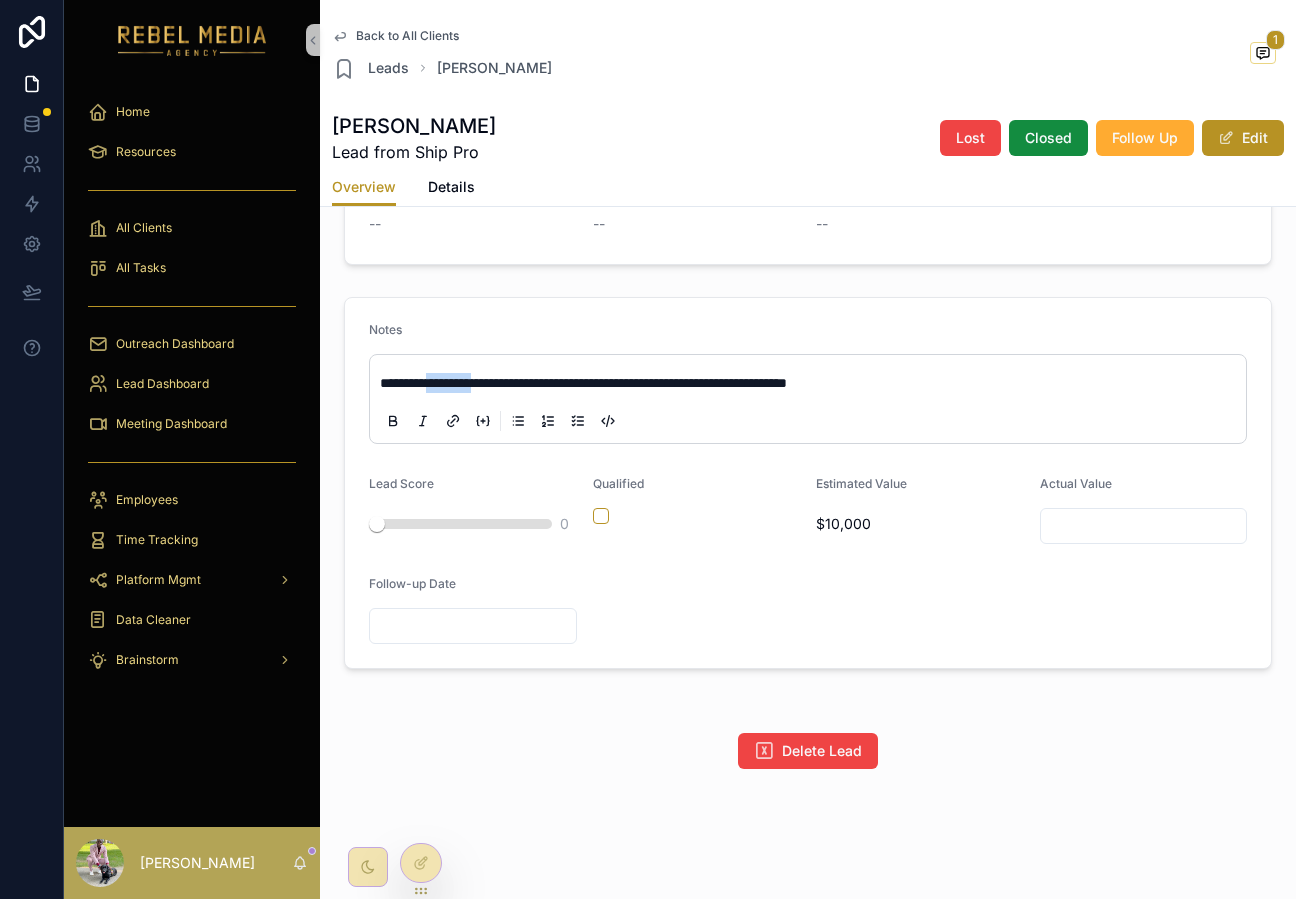click on "**********" at bounding box center (583, 383) 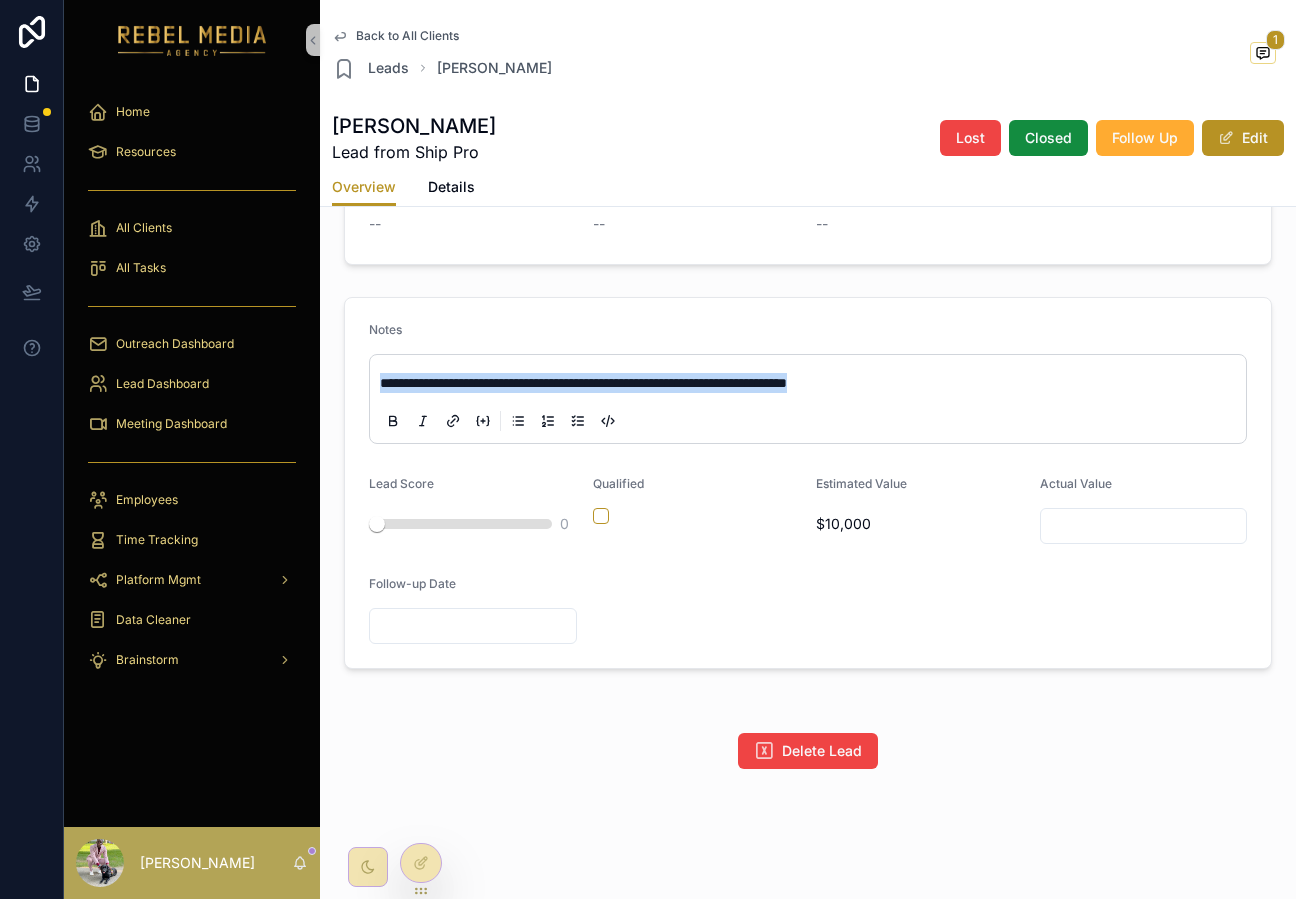 click on "**********" at bounding box center (583, 383) 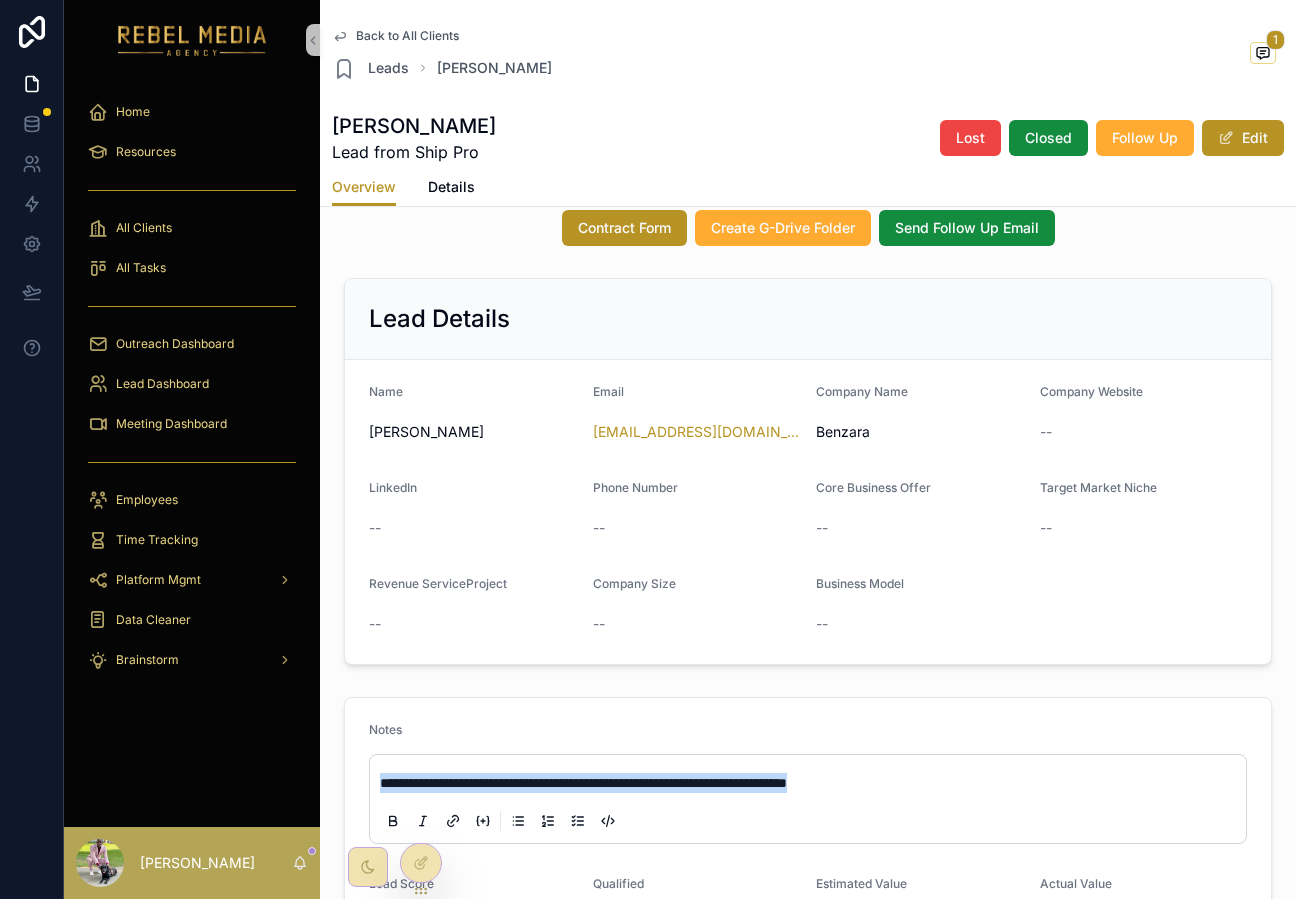 scroll, scrollTop: 167, scrollLeft: 0, axis: vertical 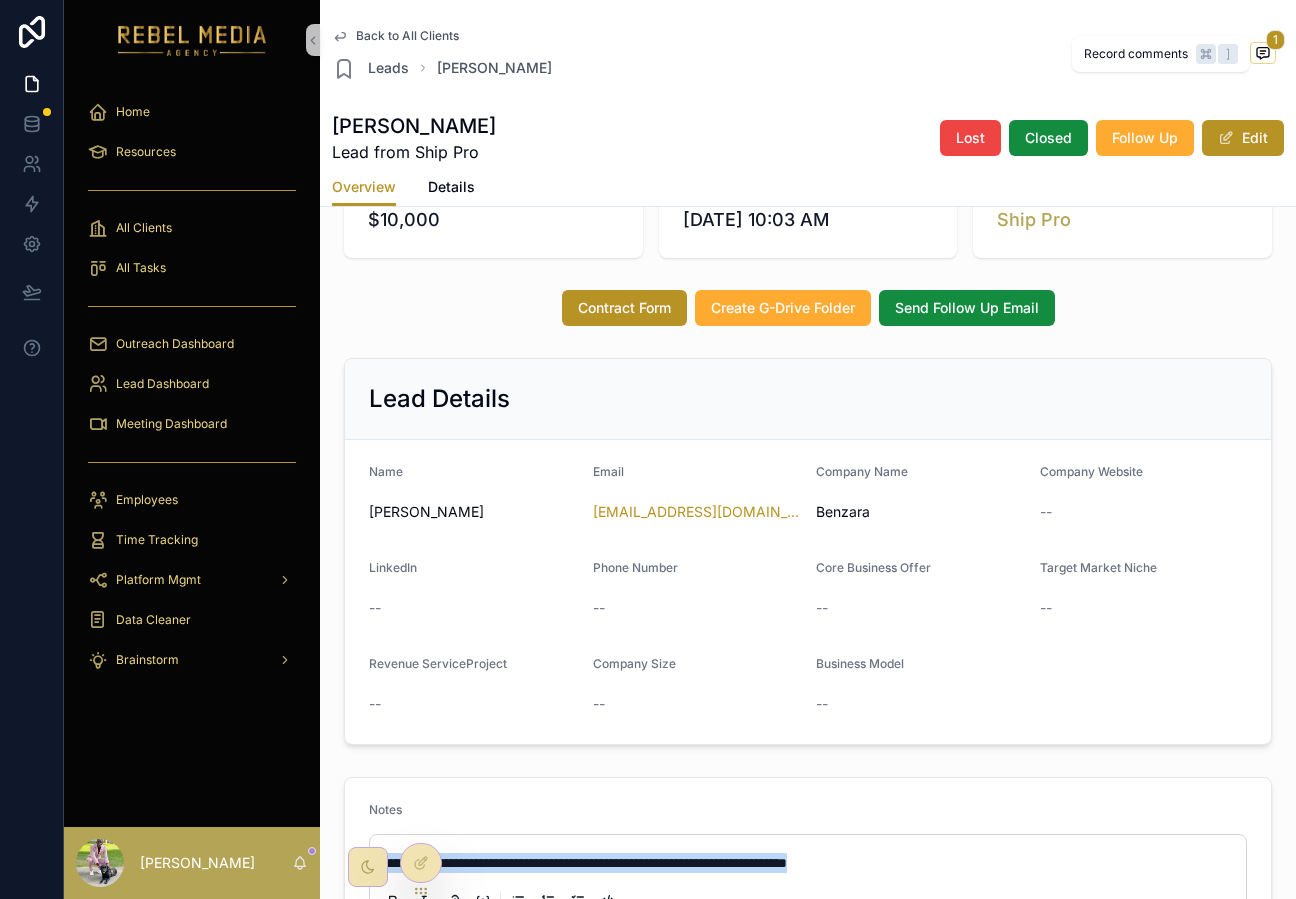 click 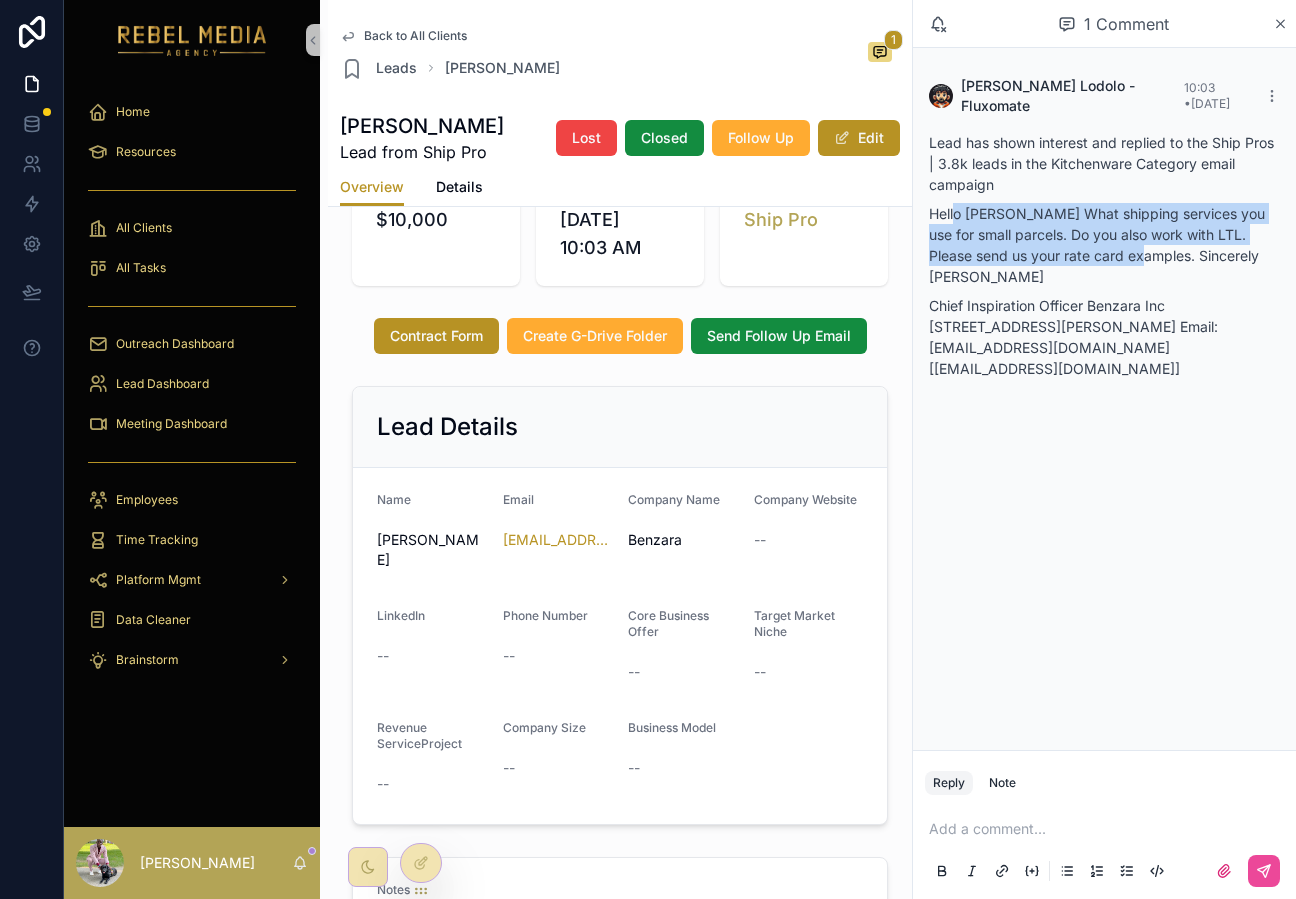 drag, startPoint x: 953, startPoint y: 188, endPoint x: 1092, endPoint y: 248, distance: 151.39684 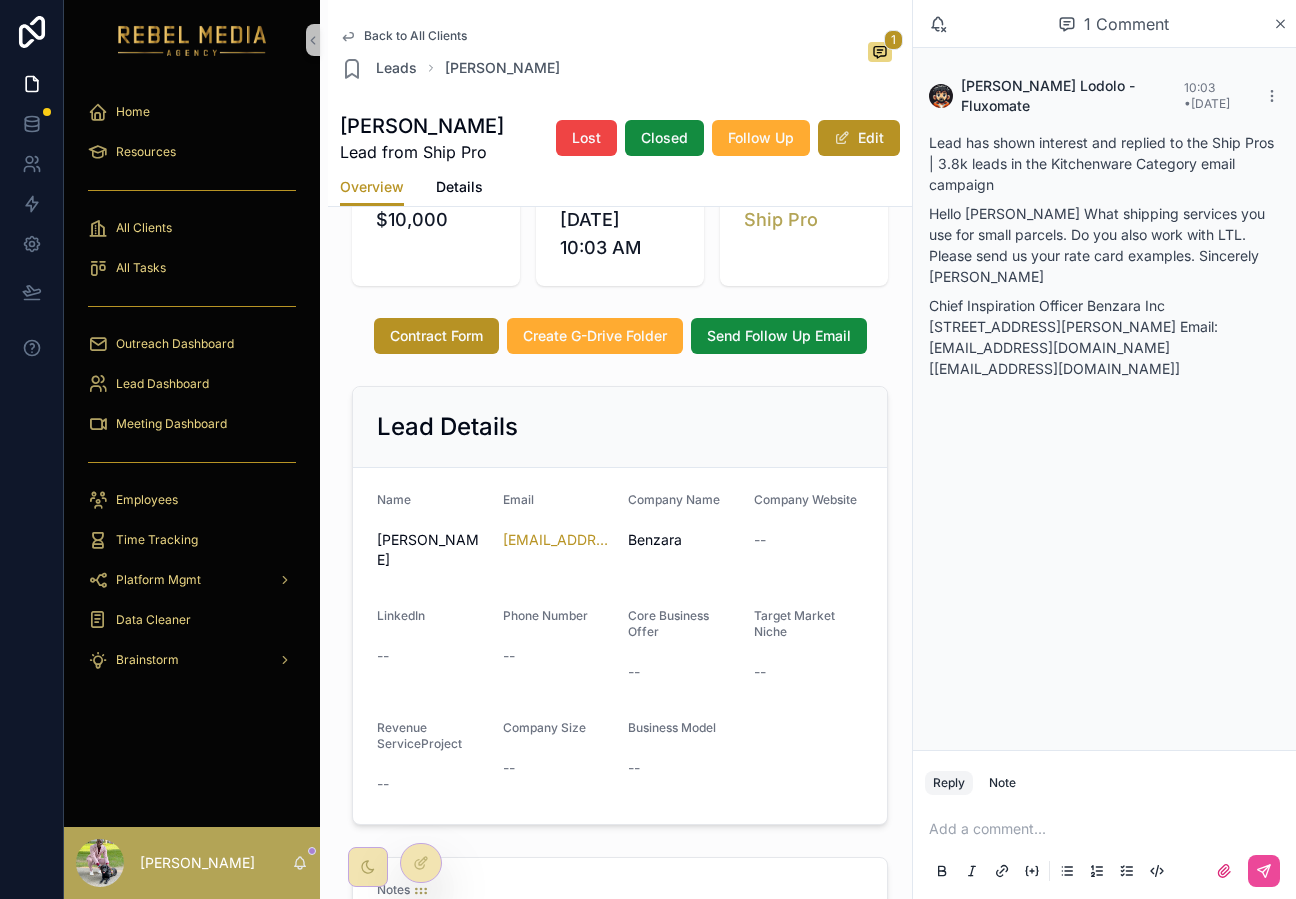 click on "Lead from Ship Pro" at bounding box center [422, 152] 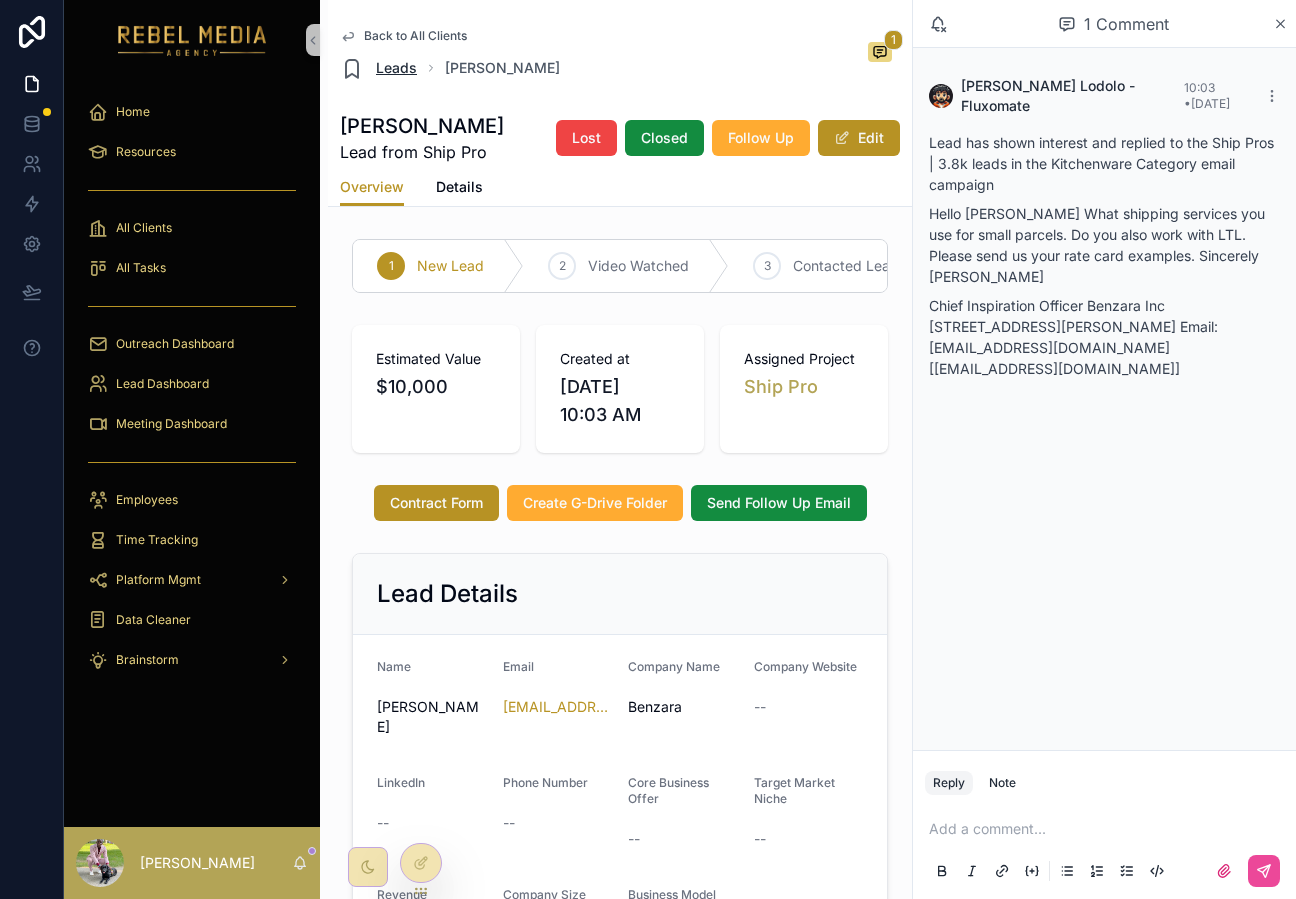 click on "Leads" at bounding box center (396, 68) 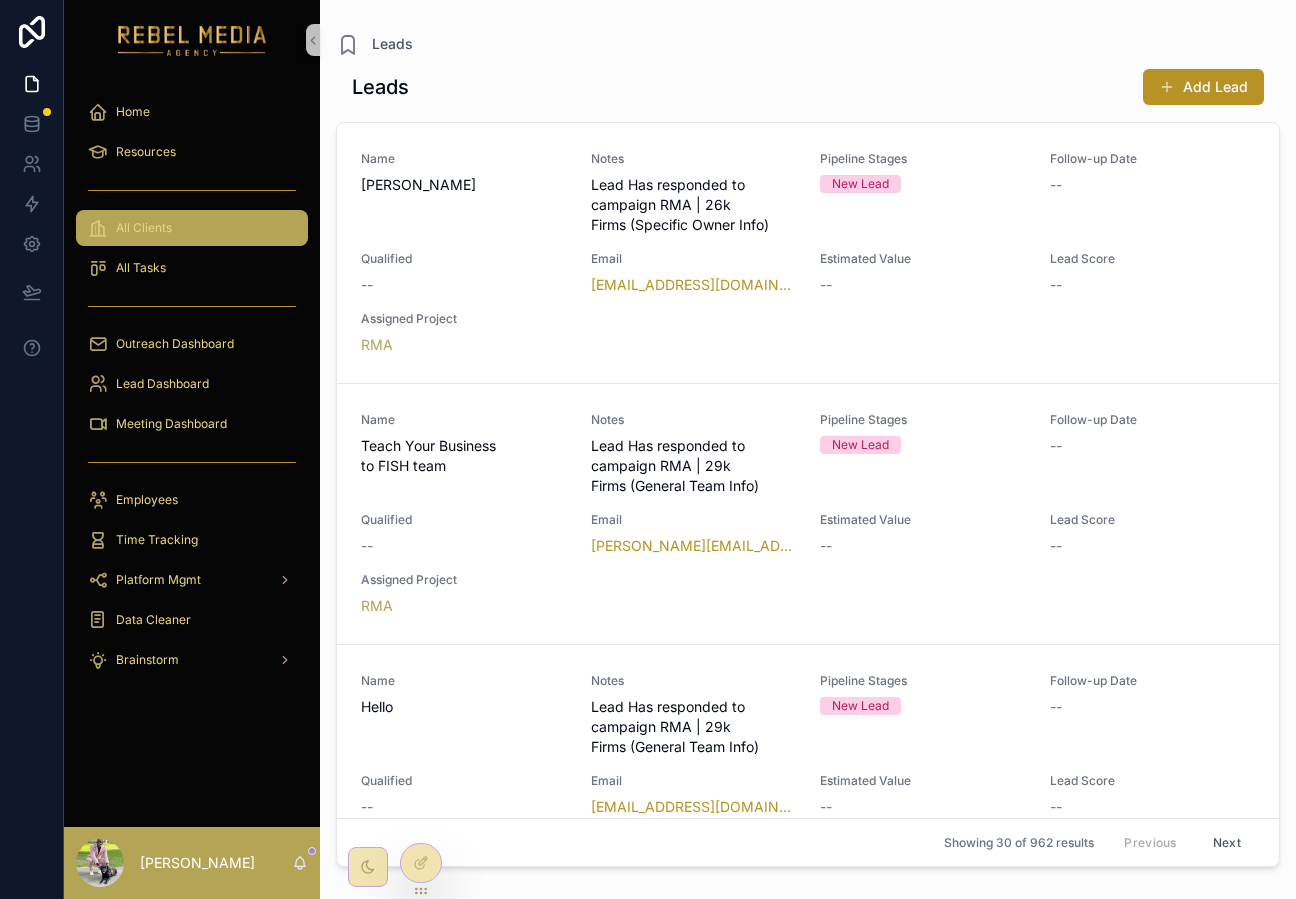 click on "All Clients" at bounding box center (192, 228) 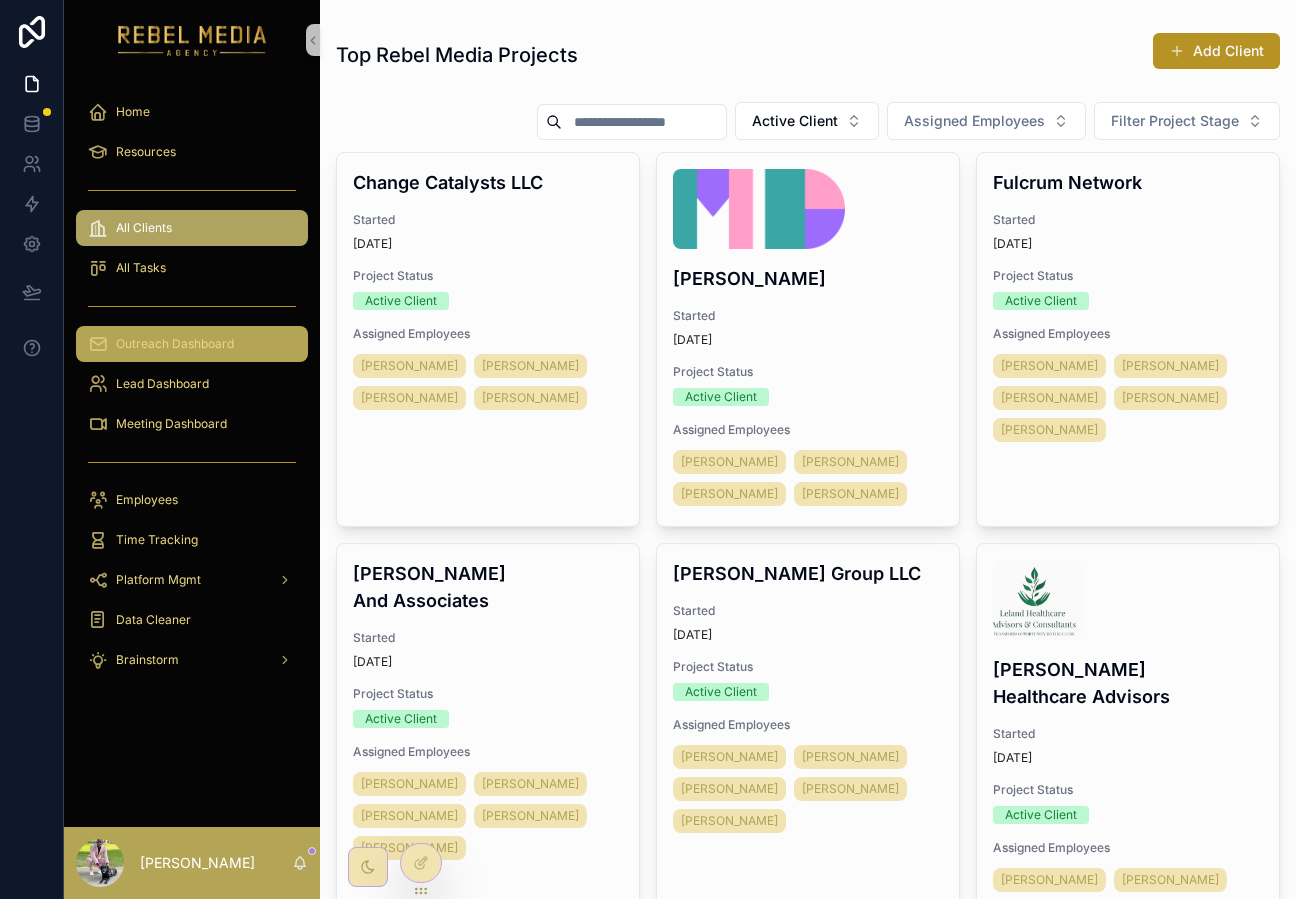 click on "Outreach Dashboard" at bounding box center [175, 344] 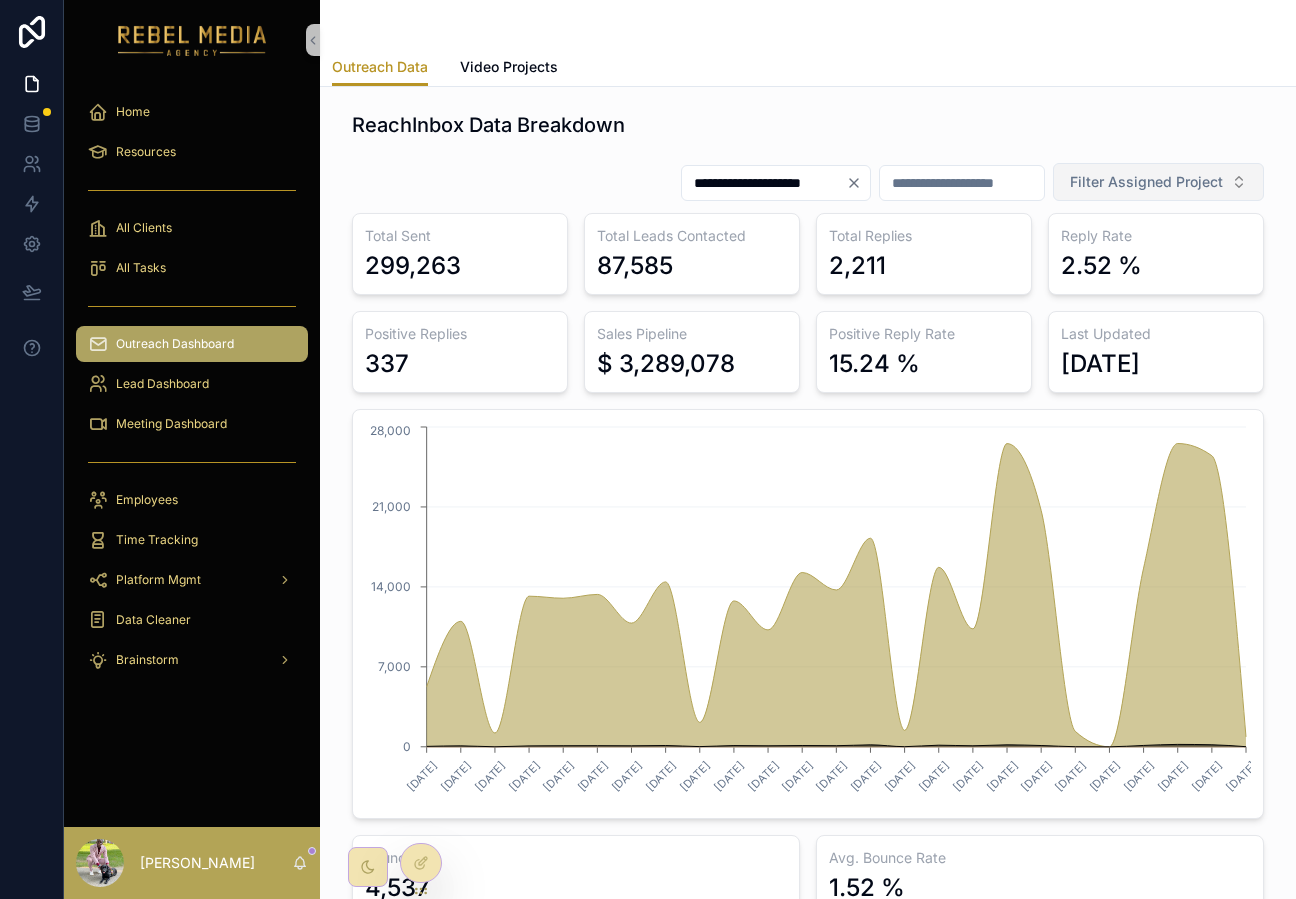 click on "Filter Assigned Project" at bounding box center [1146, 182] 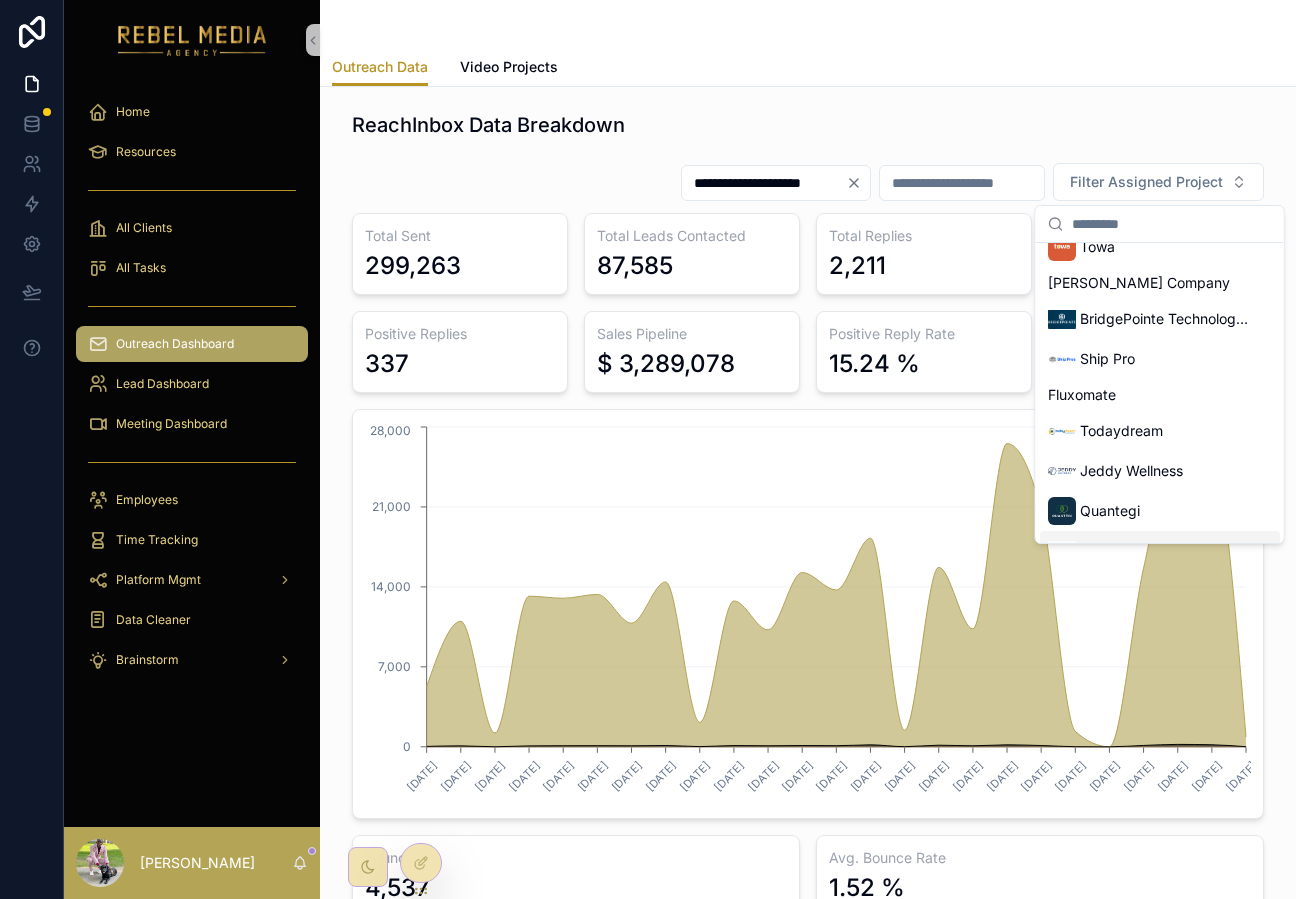 scroll, scrollTop: 287, scrollLeft: 0, axis: vertical 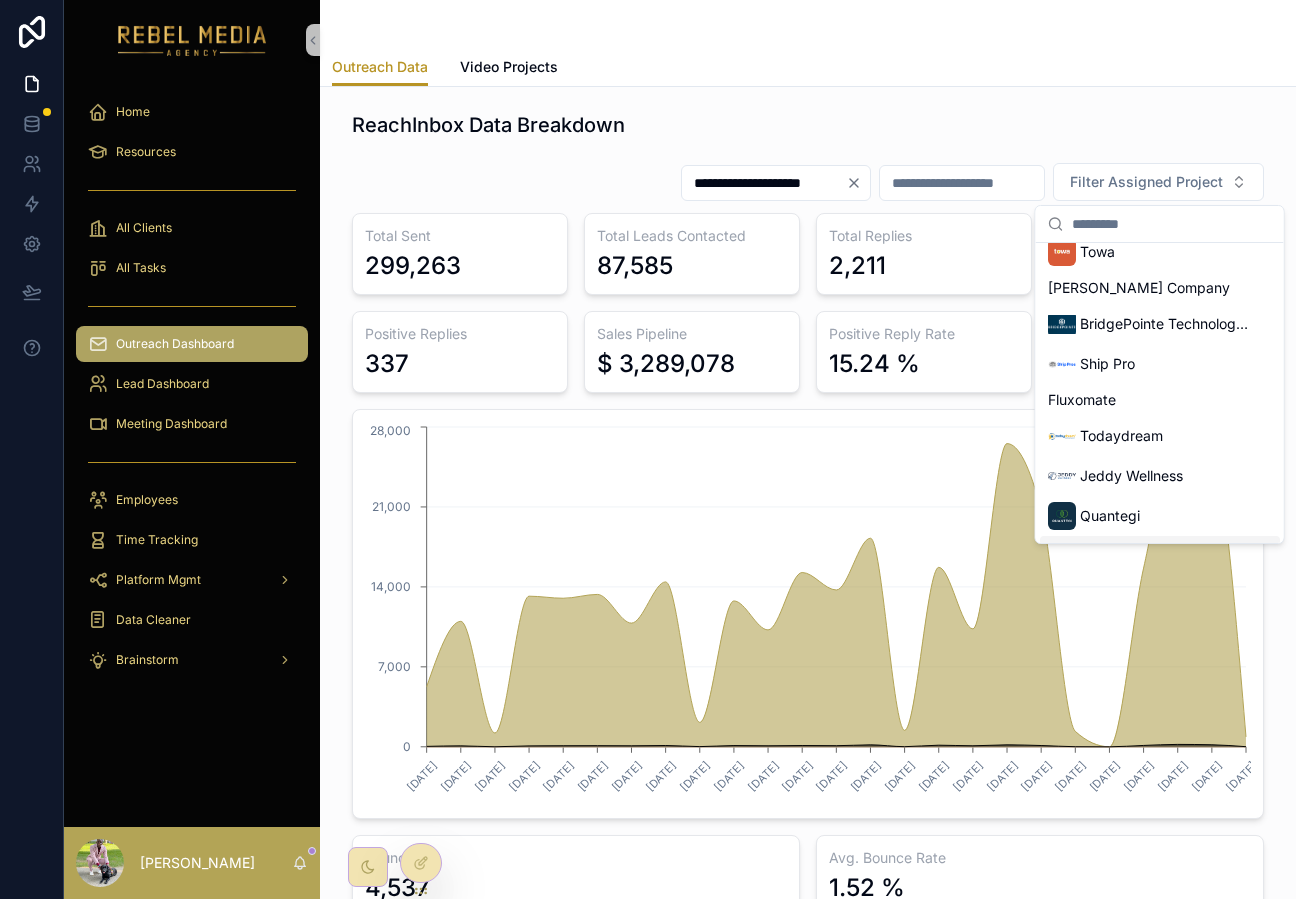 click on "Ship Pro" at bounding box center (1107, 364) 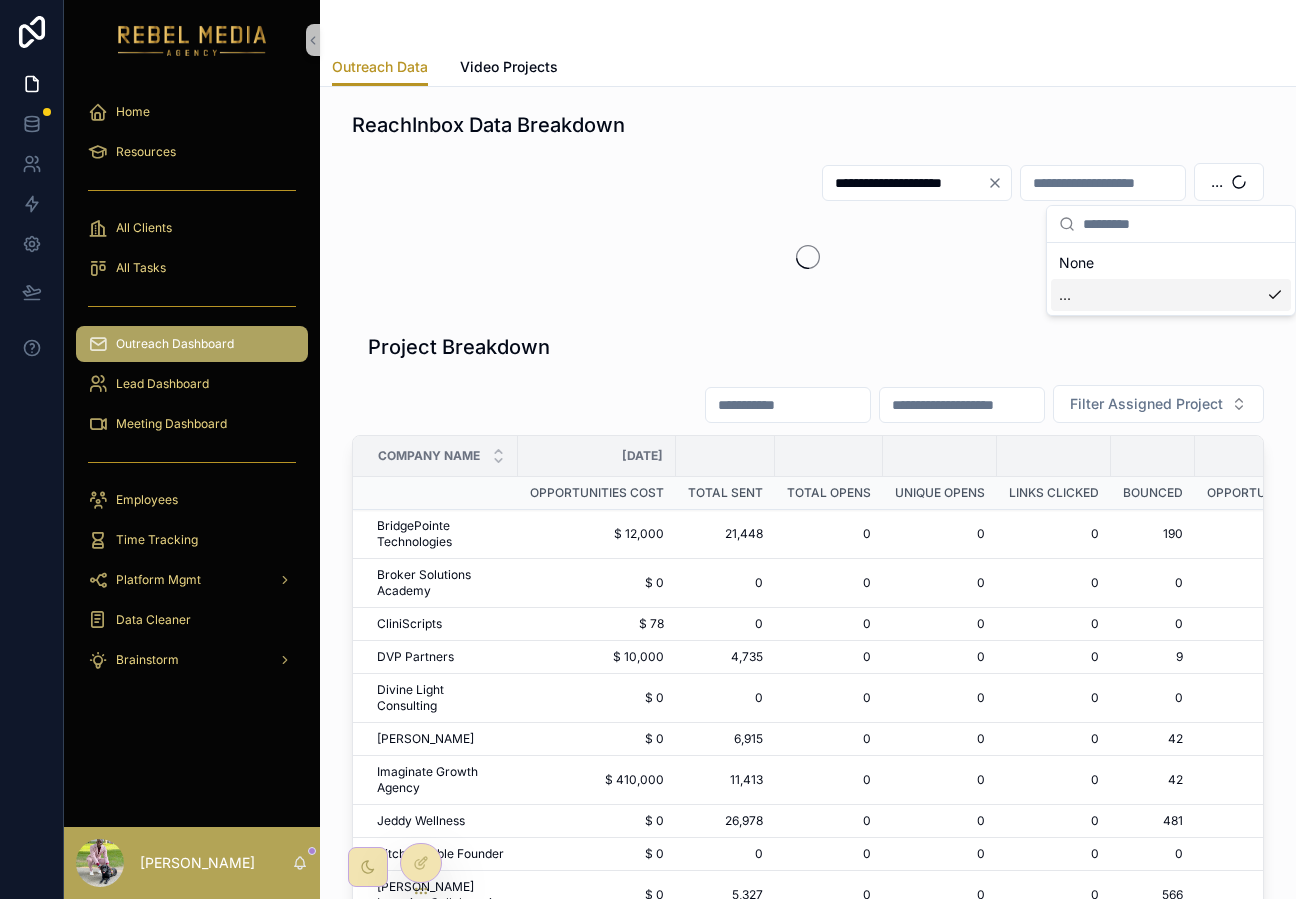 scroll, scrollTop: 0, scrollLeft: 0, axis: both 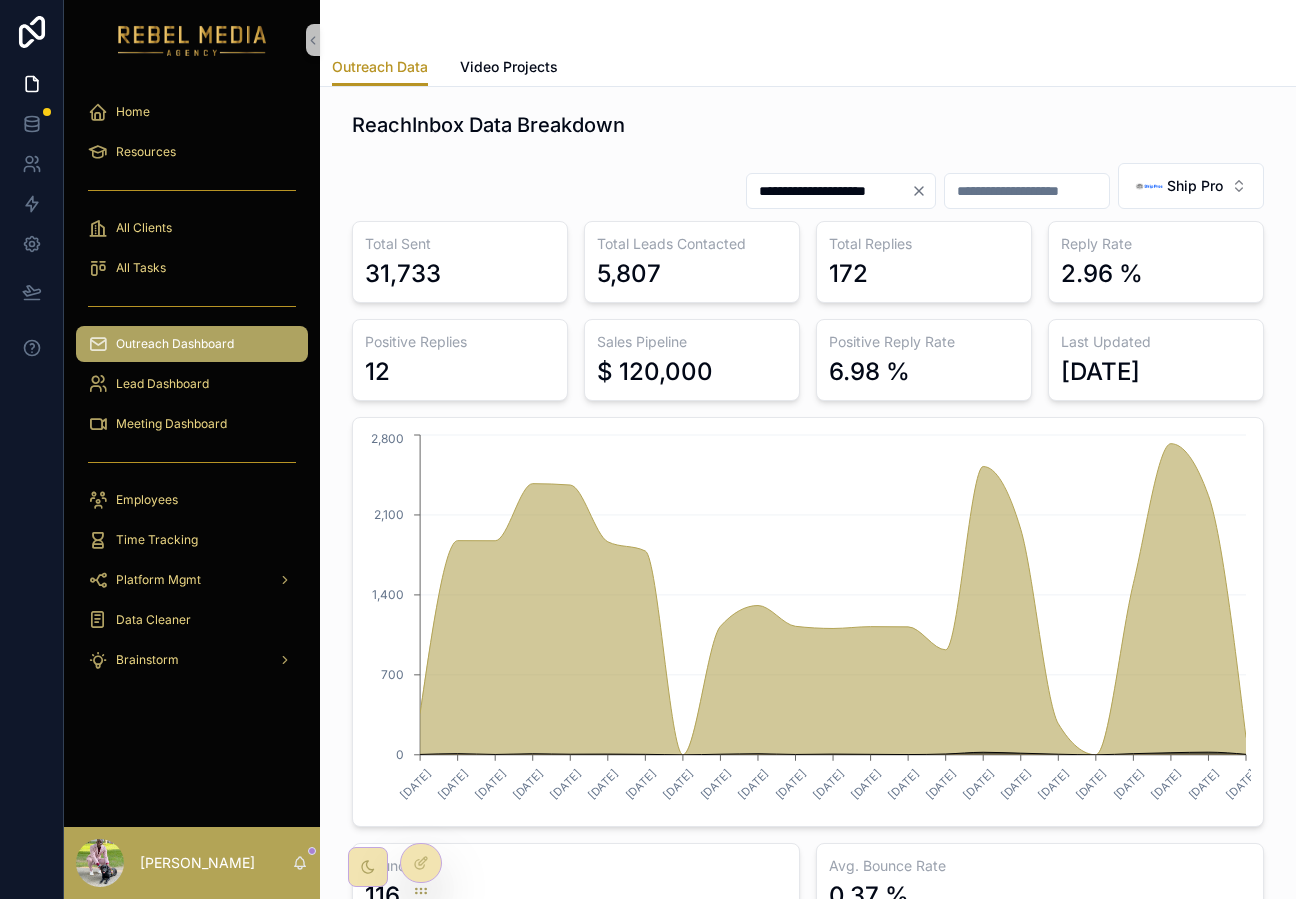click 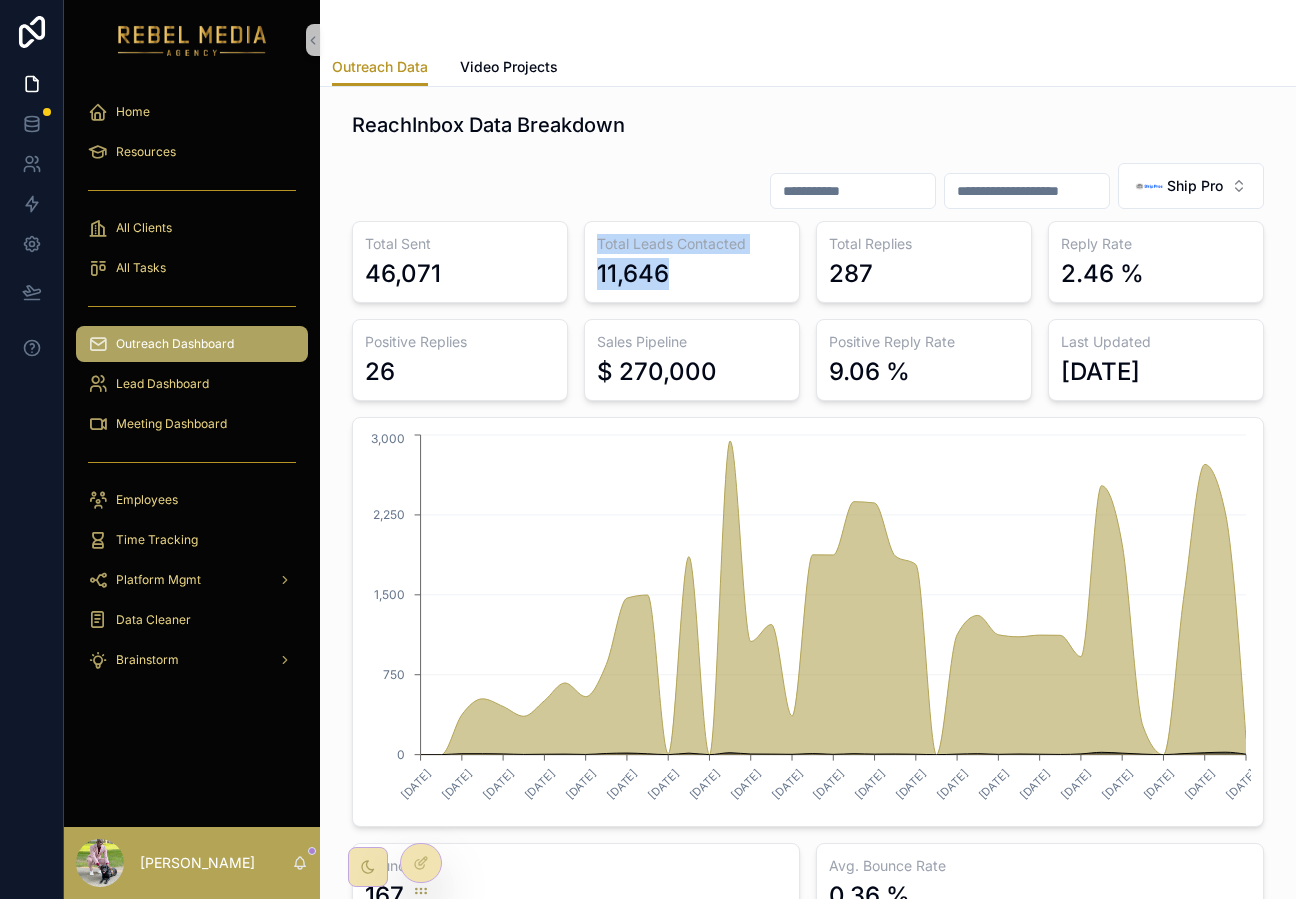 drag, startPoint x: 705, startPoint y: 277, endPoint x: 572, endPoint y: 277, distance: 133 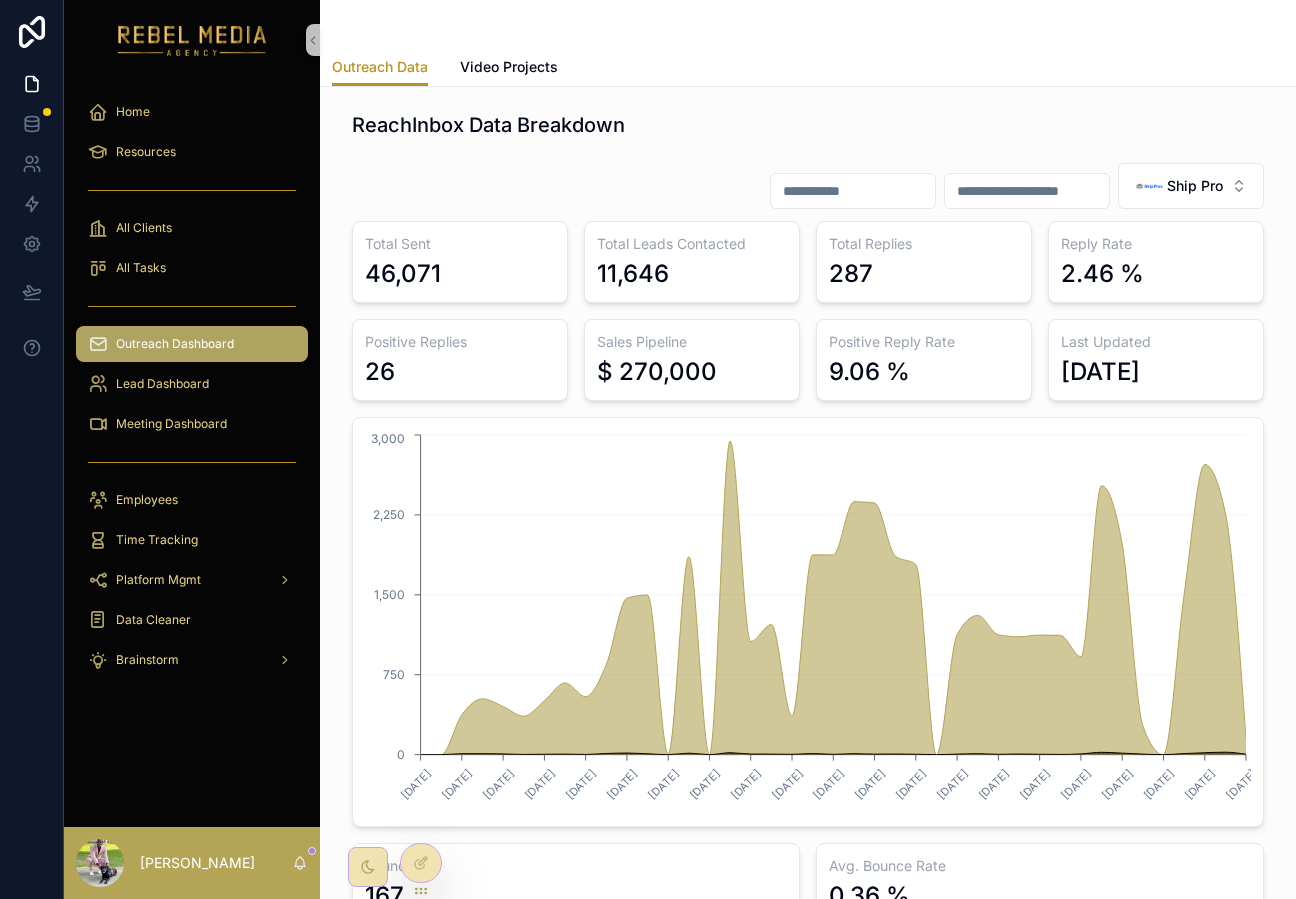 click on "11,646" at bounding box center [633, 274] 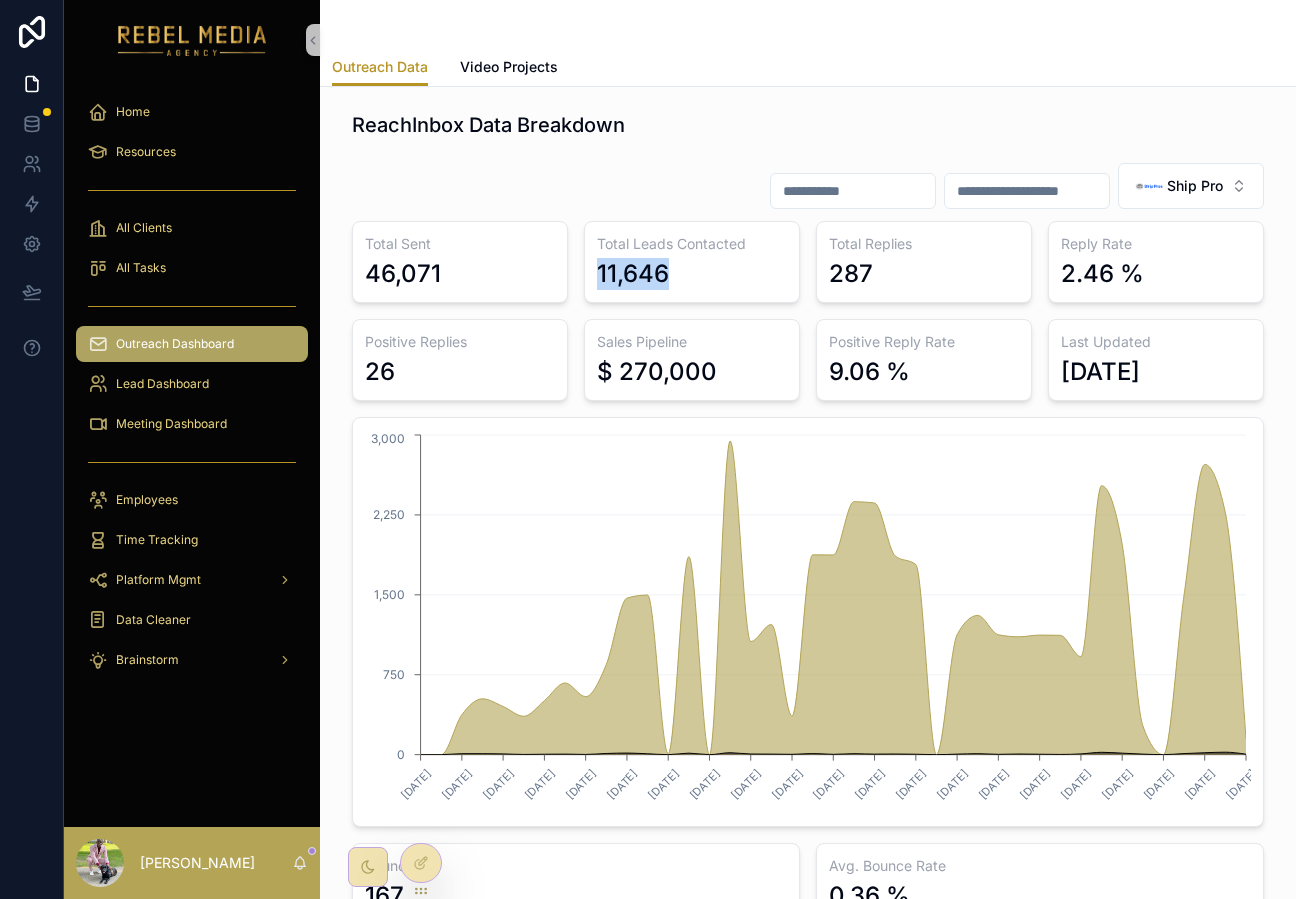click on "11,646" at bounding box center (633, 274) 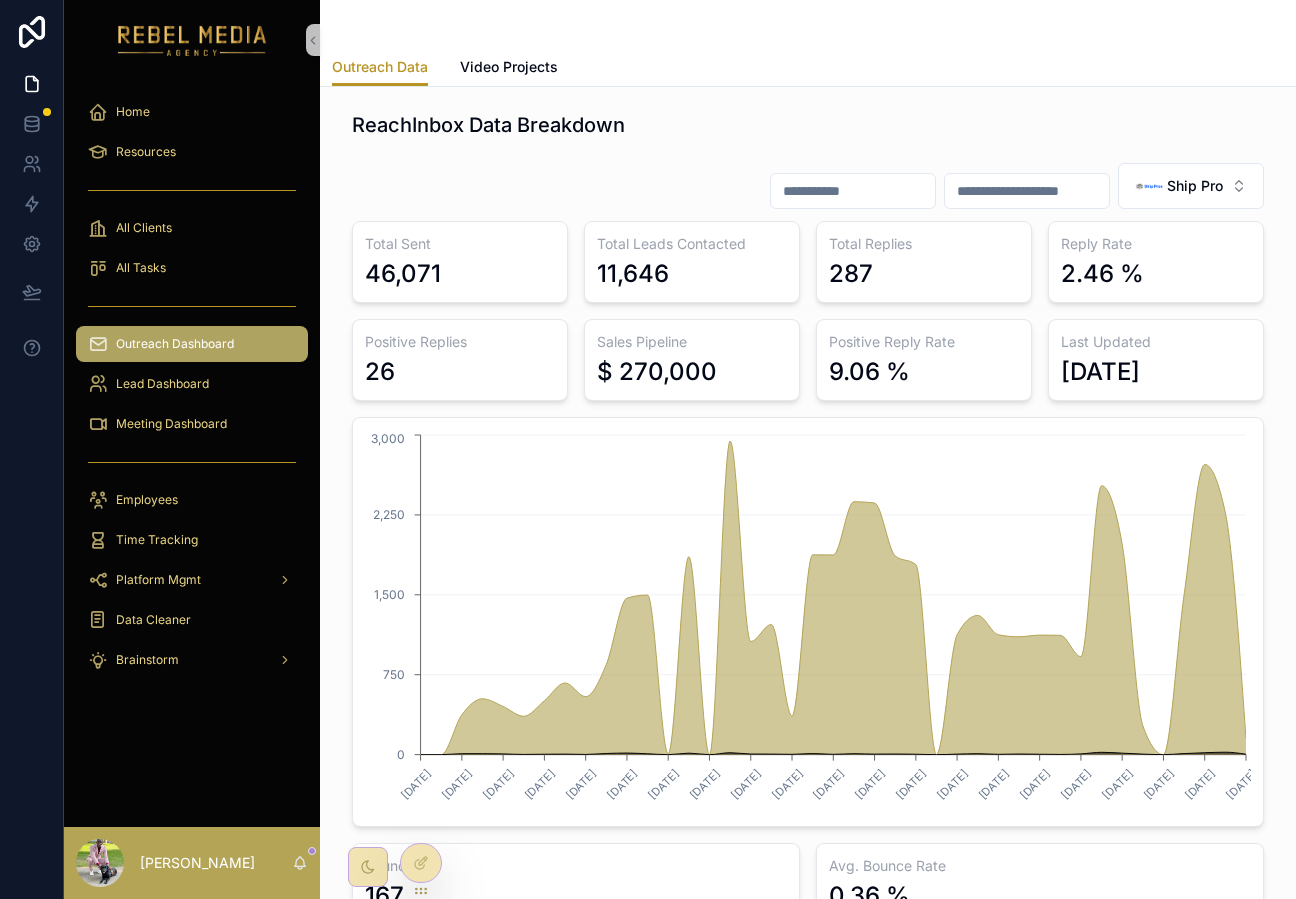 click on "$ 270,000" at bounding box center (657, 372) 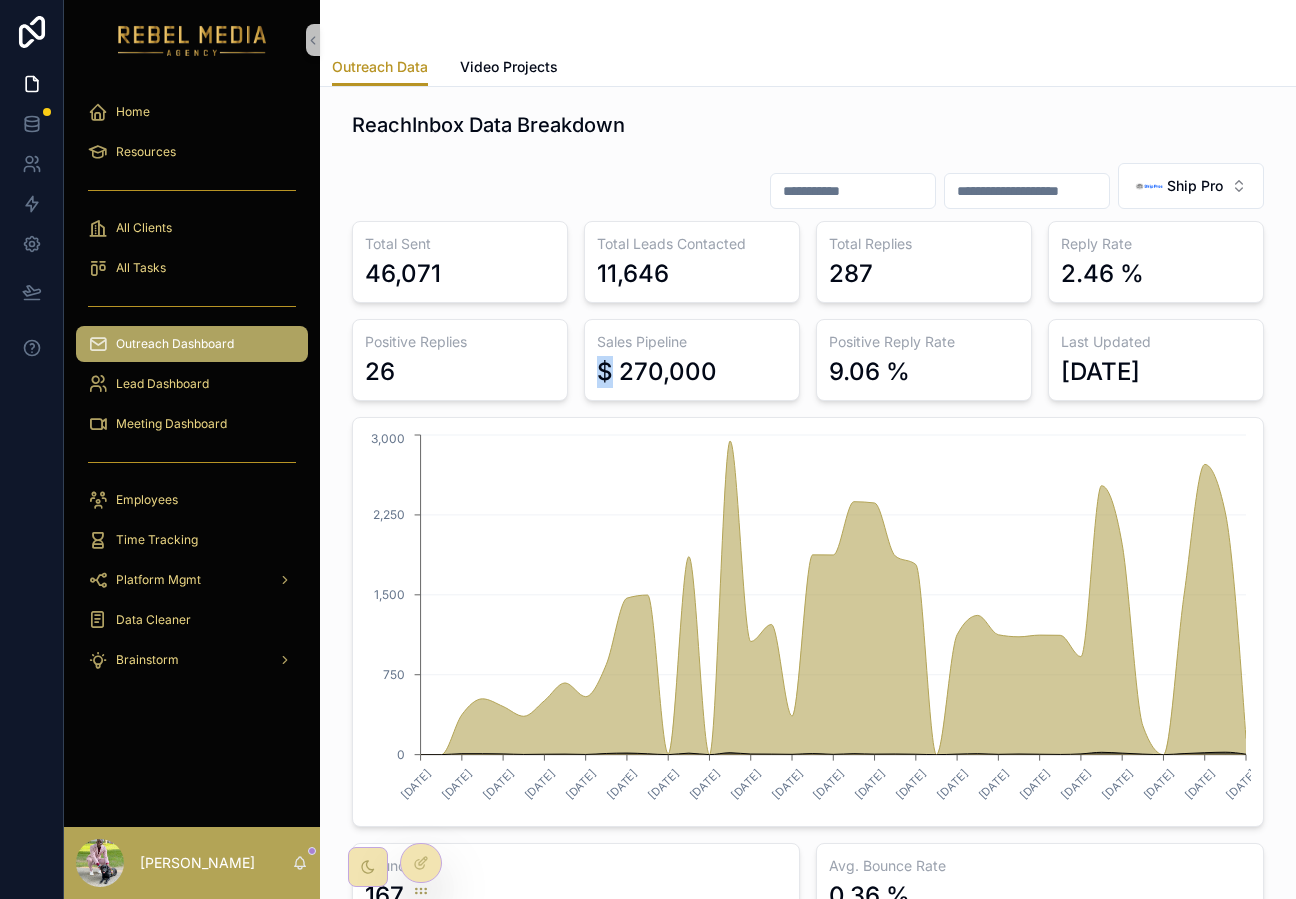 click on "$ 270,000" at bounding box center [657, 372] 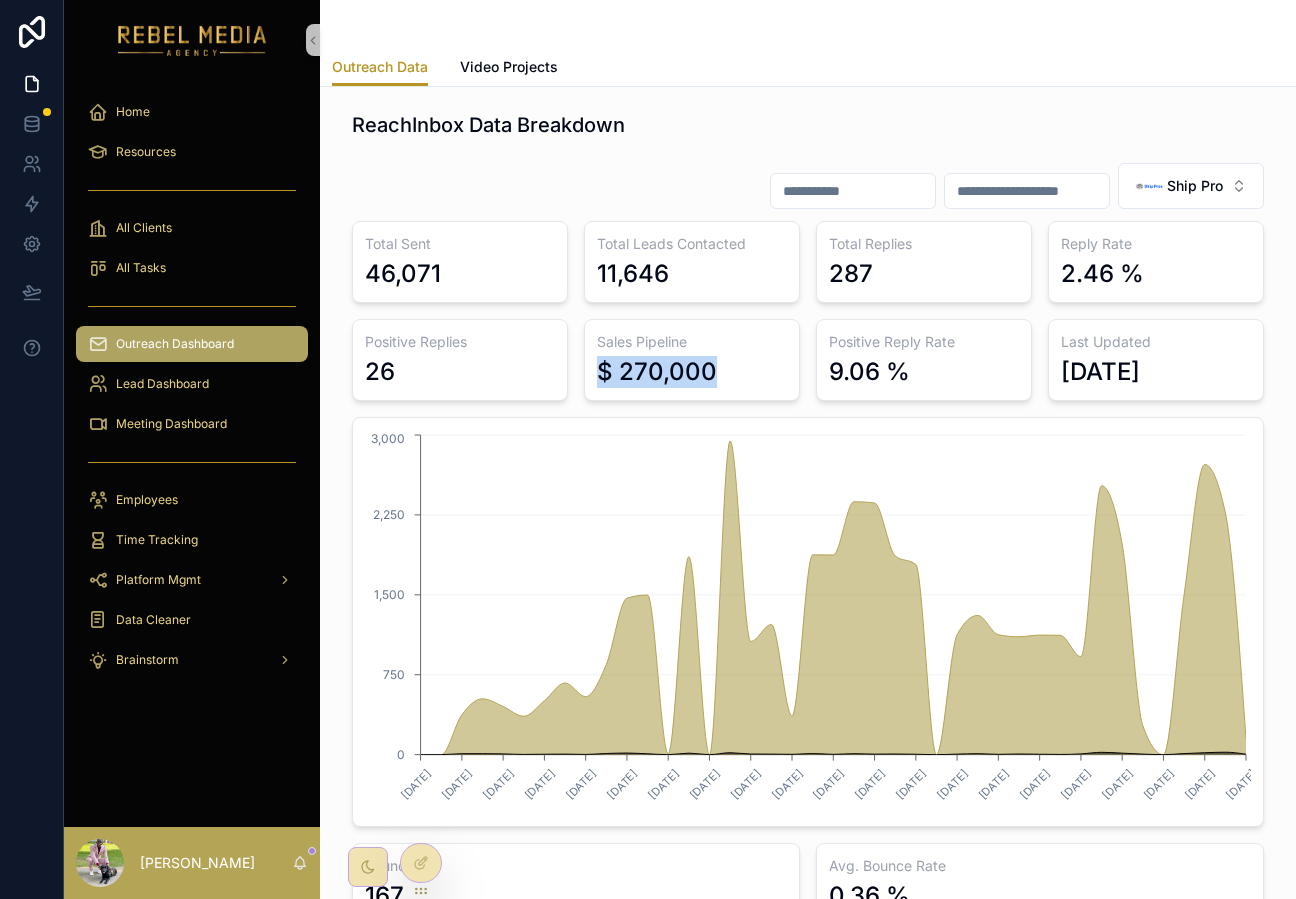 click on "$ 270,000" at bounding box center [657, 372] 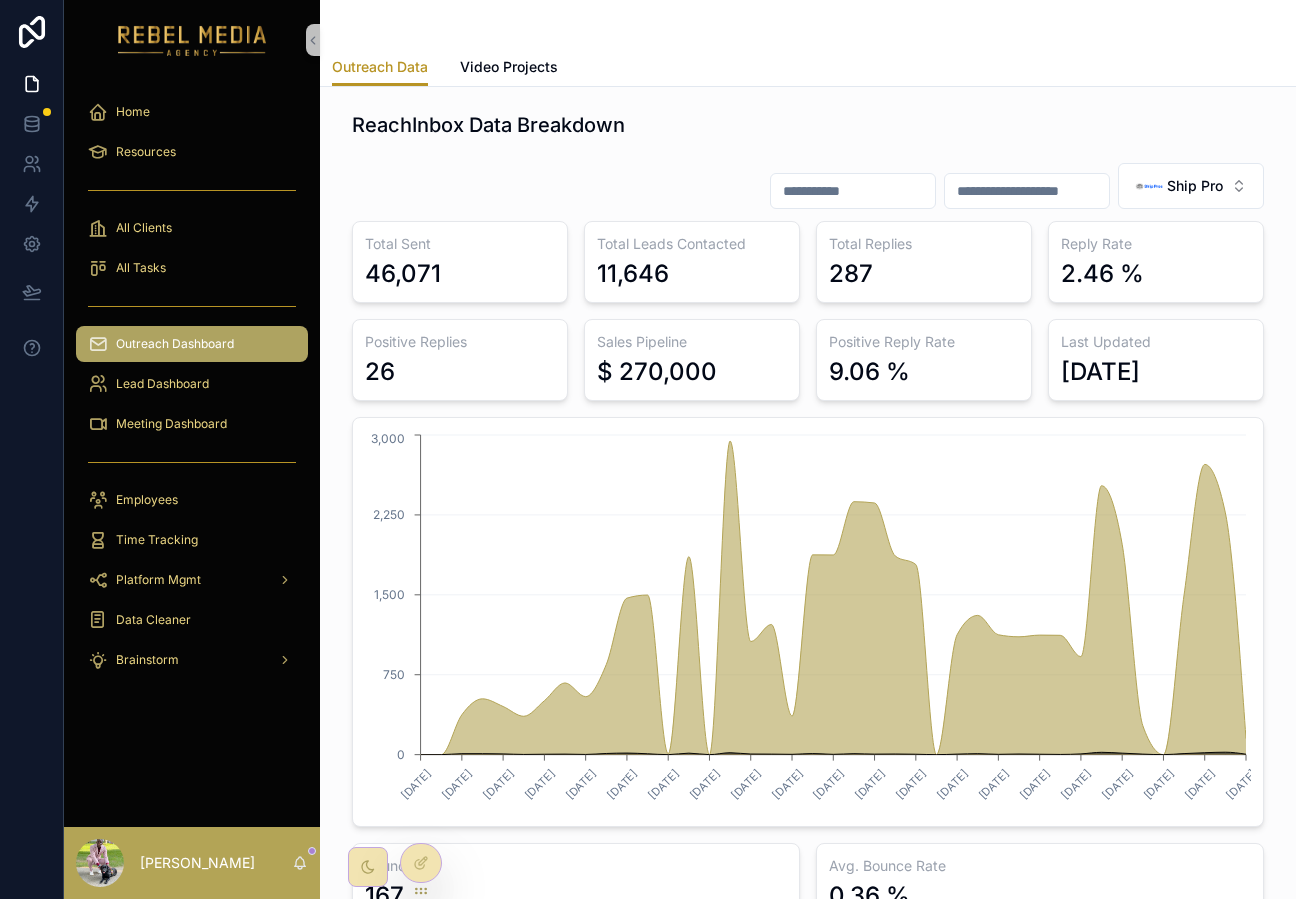 click on "2.46 %" at bounding box center [1102, 274] 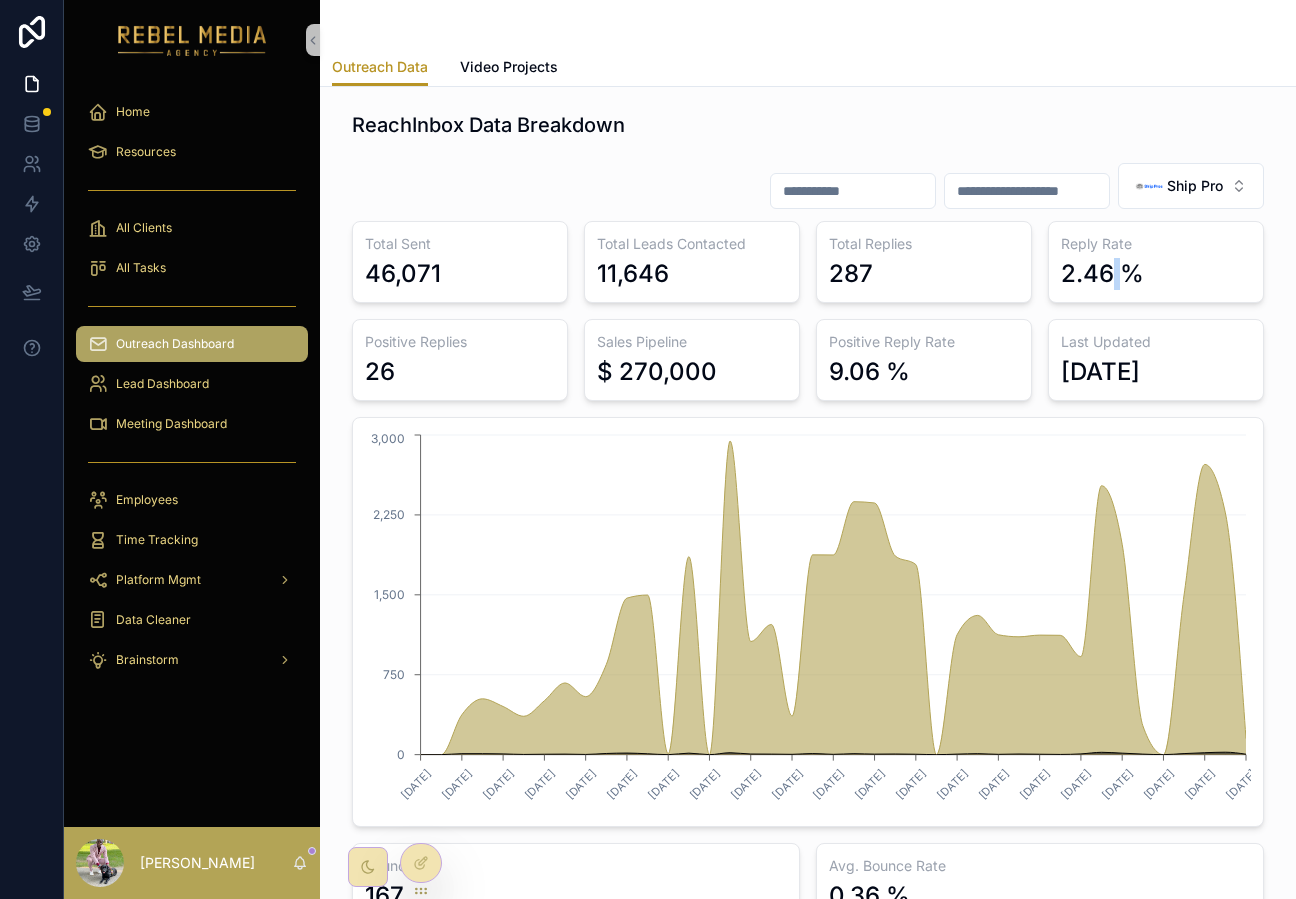 click on "2.46 %" at bounding box center (1102, 274) 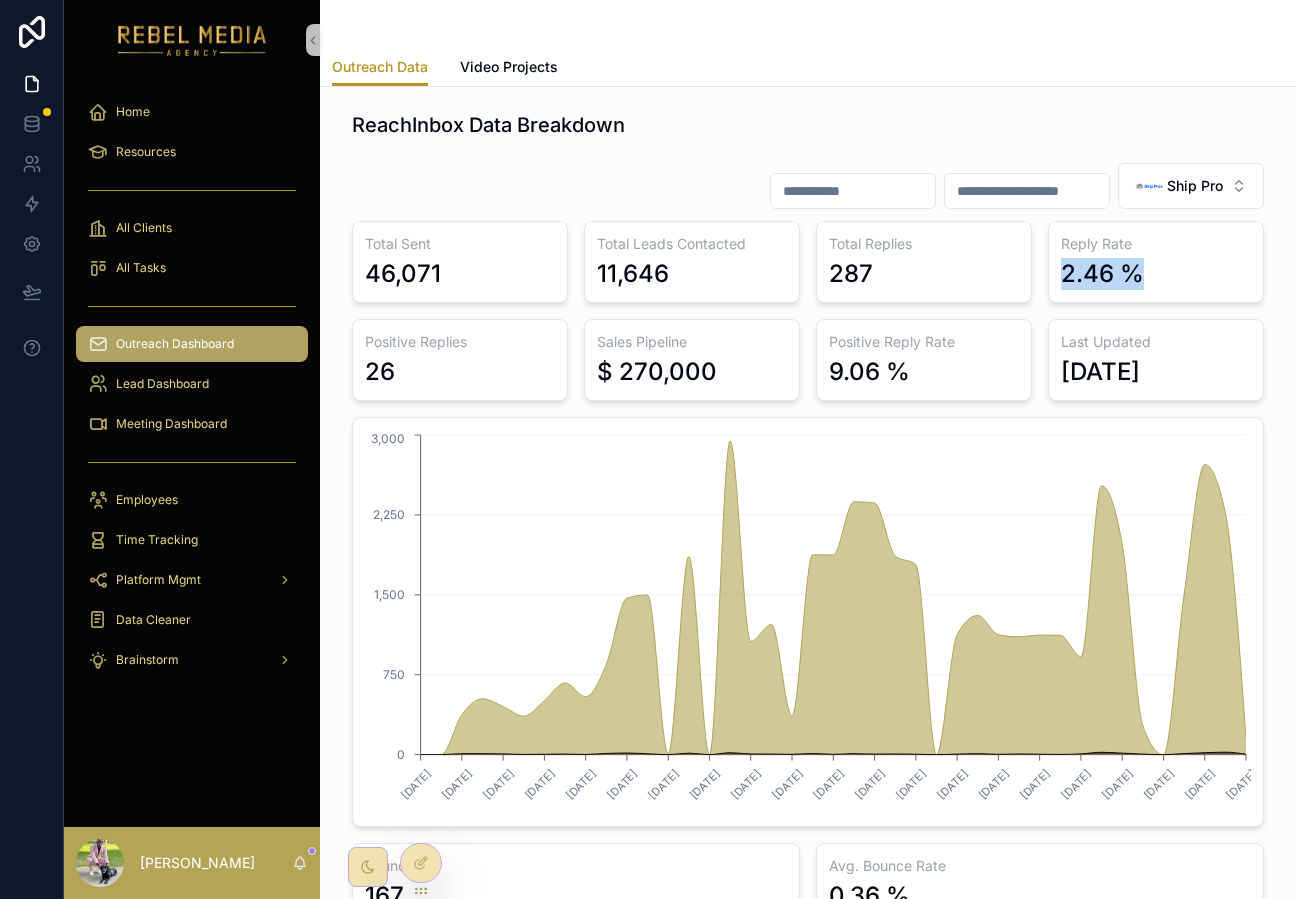 click on "2.46 %" at bounding box center (1102, 274) 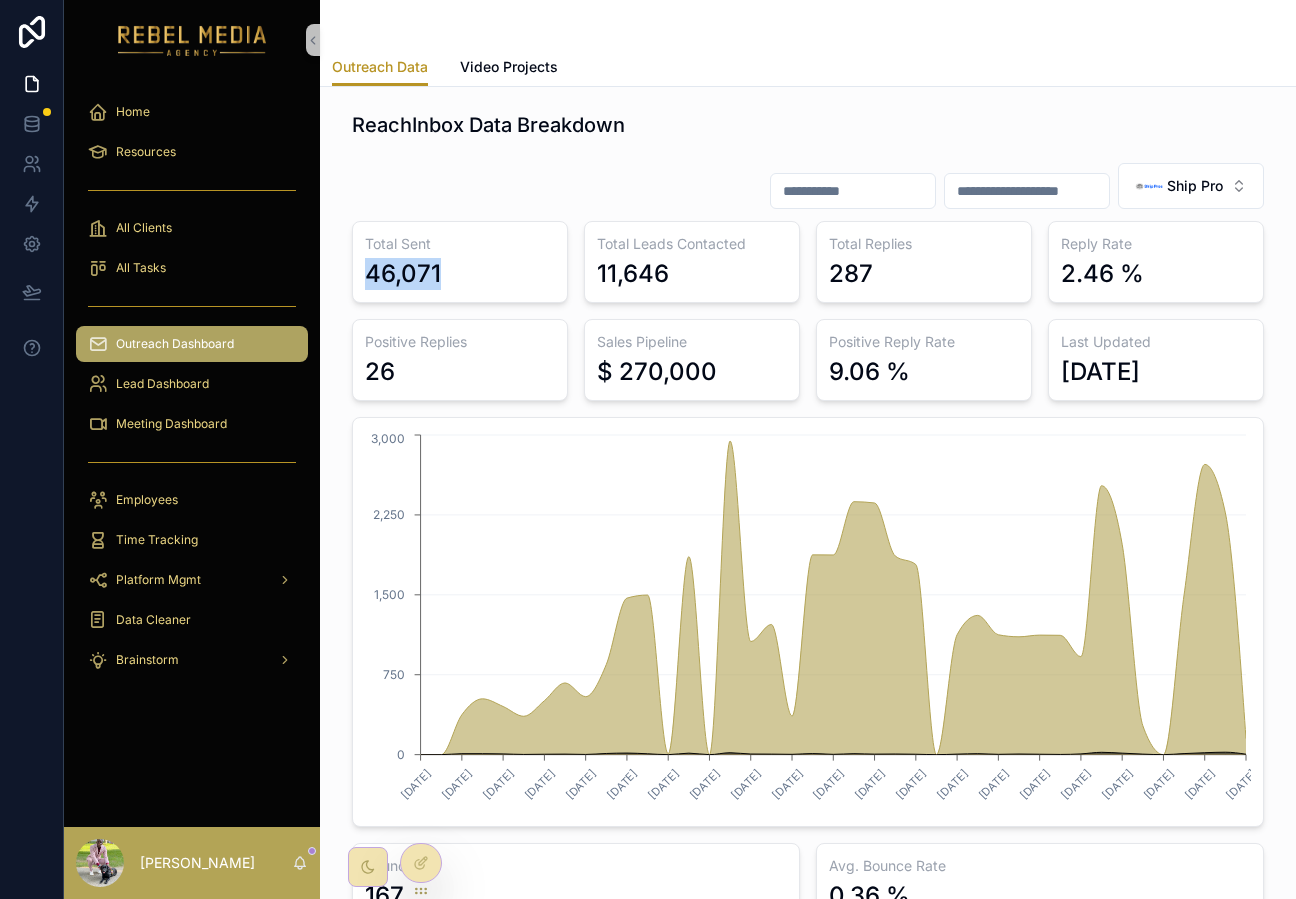 drag, startPoint x: 359, startPoint y: 268, endPoint x: 496, endPoint y: 267, distance: 137.00365 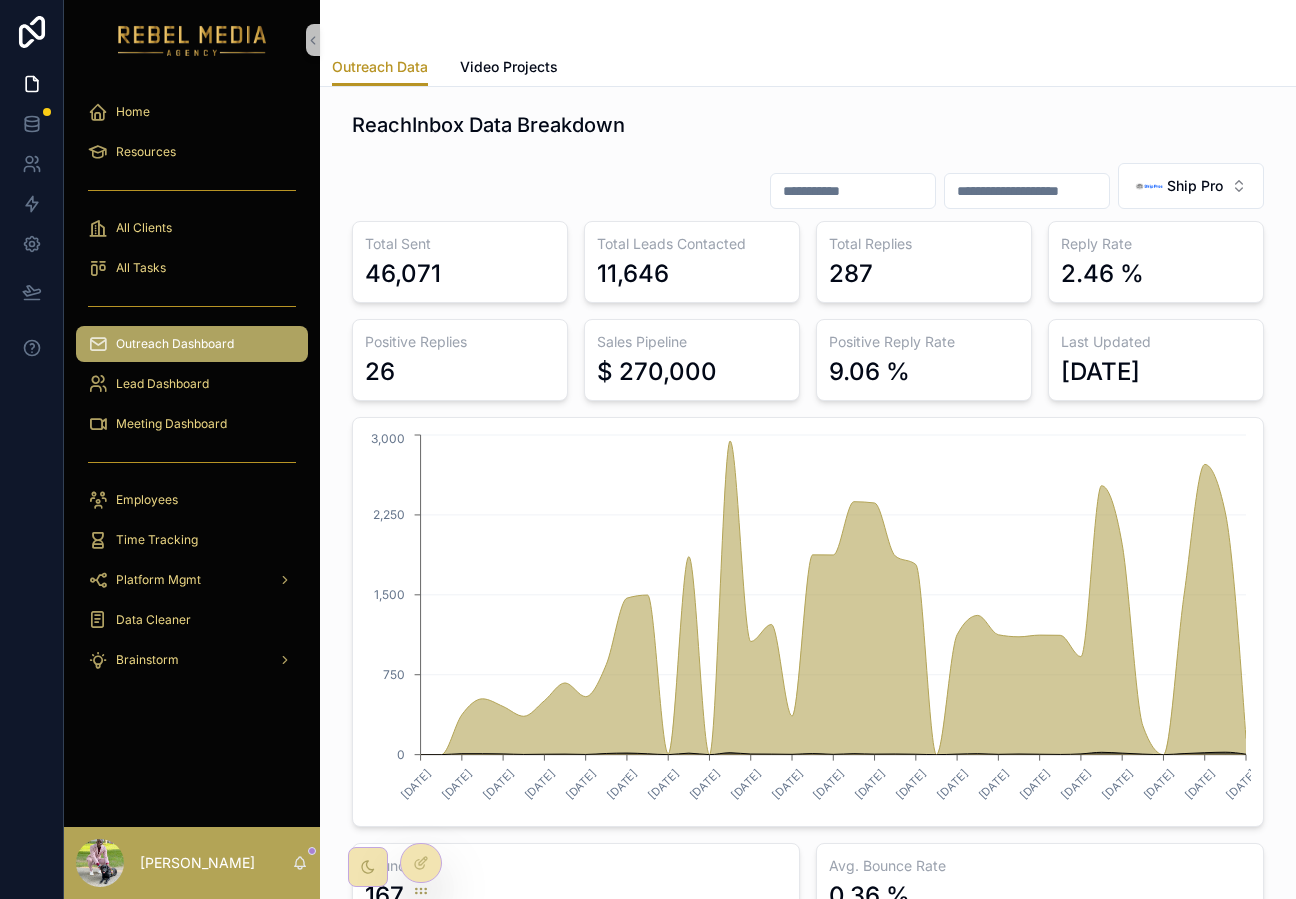 click on "46,071" at bounding box center (460, 274) 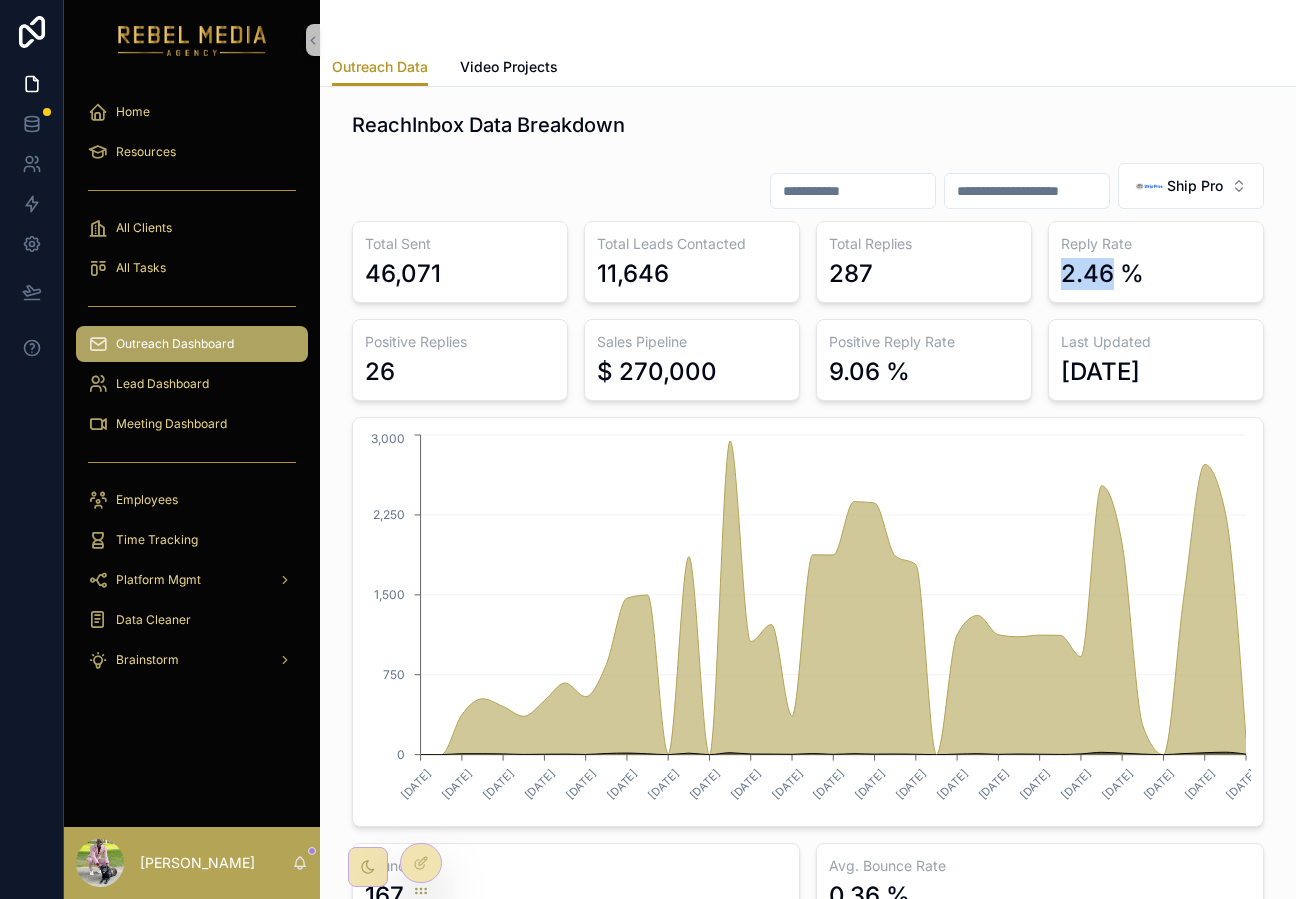 click on "2.46 %" at bounding box center (1102, 274) 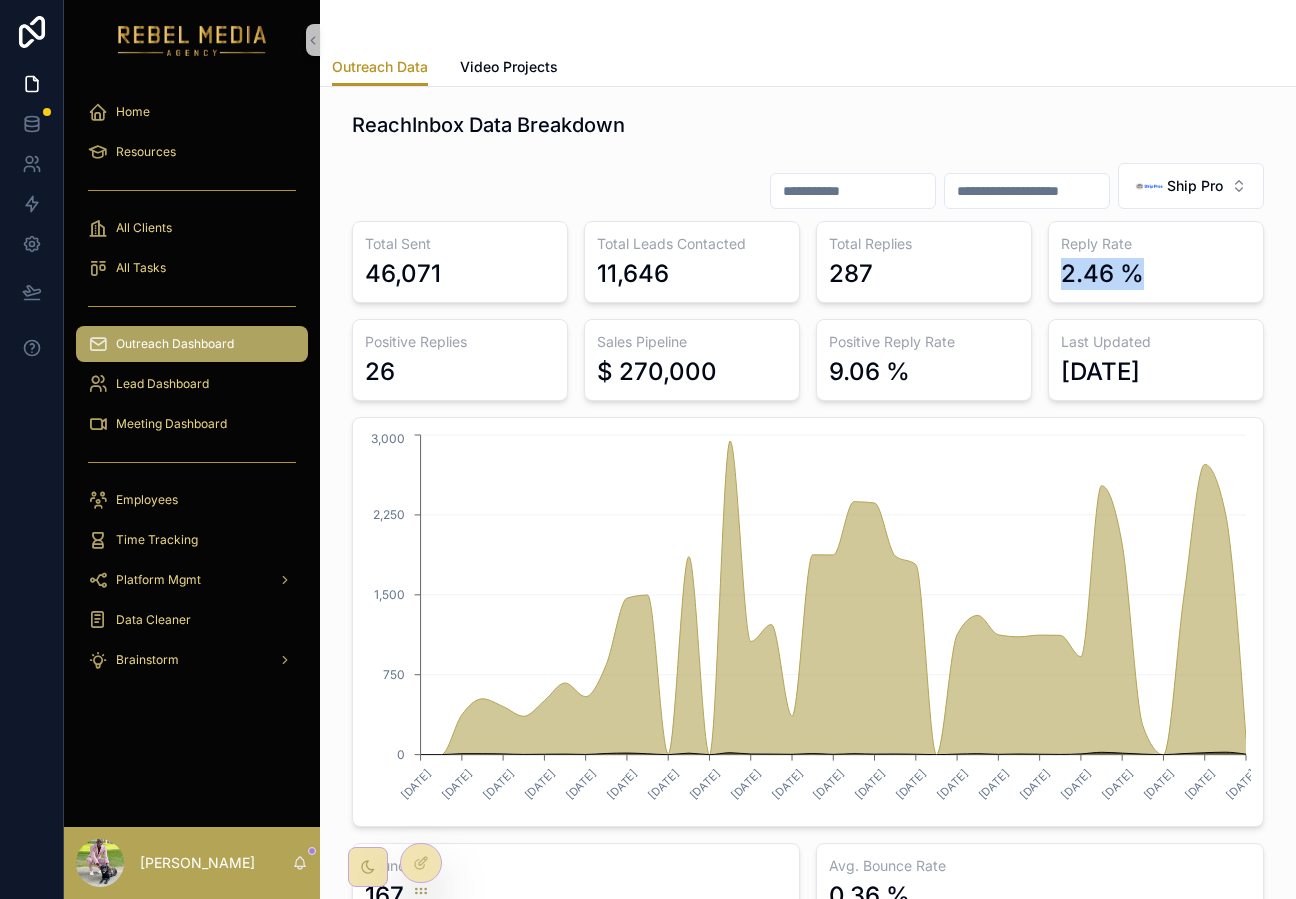 click on "2.46 %" at bounding box center [1102, 274] 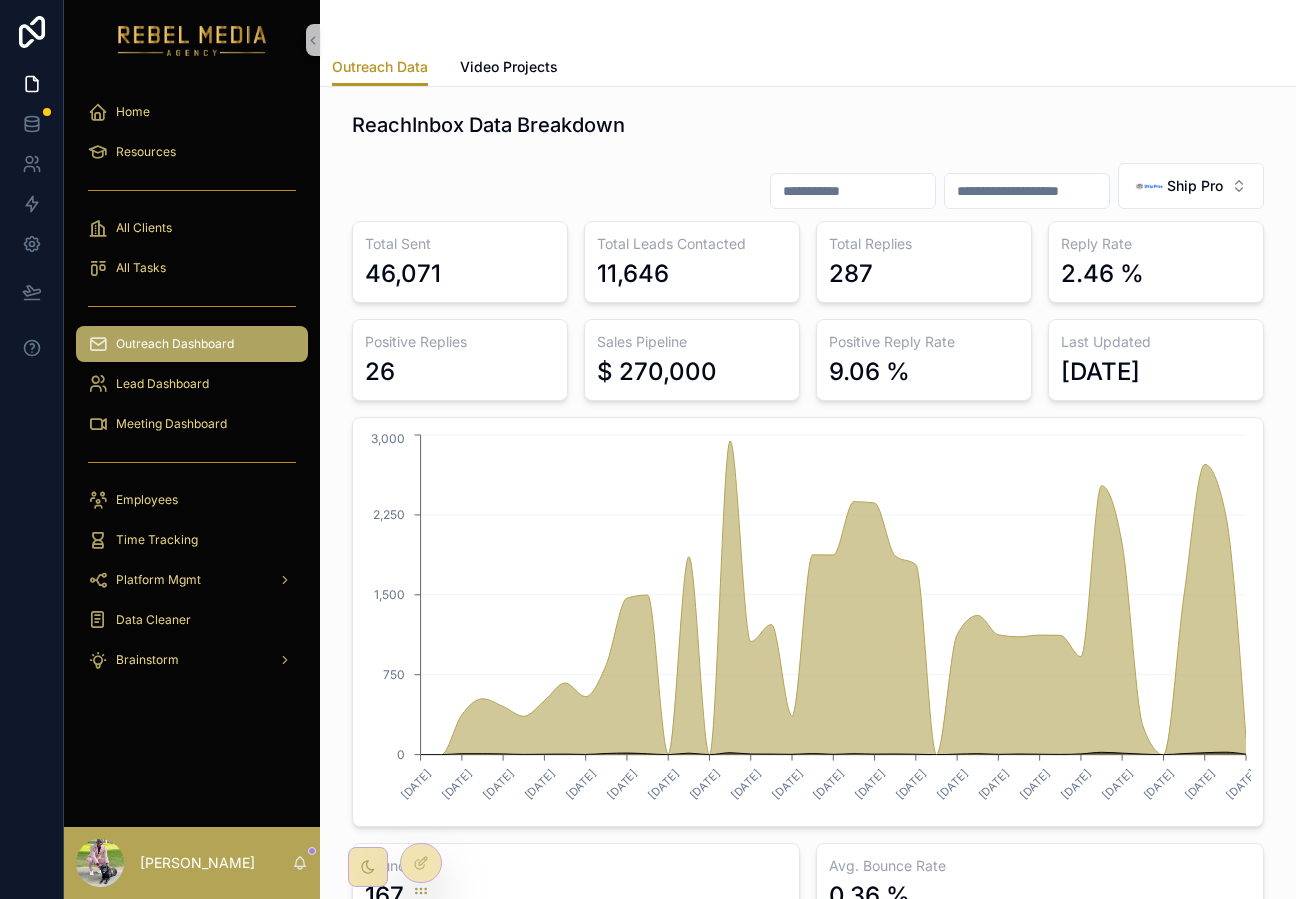 click on "Reply Rate 2.46 %" at bounding box center [1156, 262] 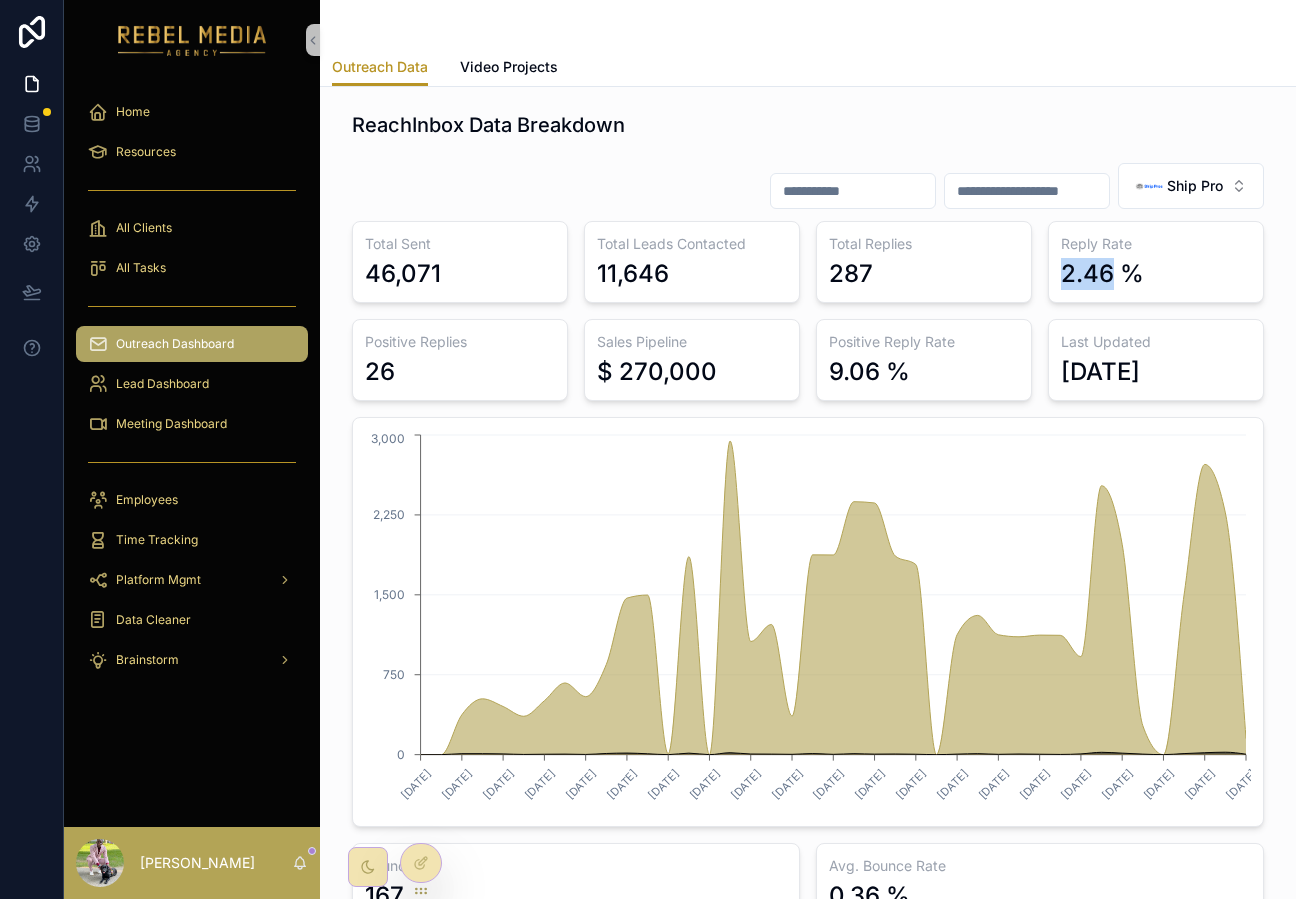 click on "Reply Rate 2.46 %" at bounding box center [1156, 262] 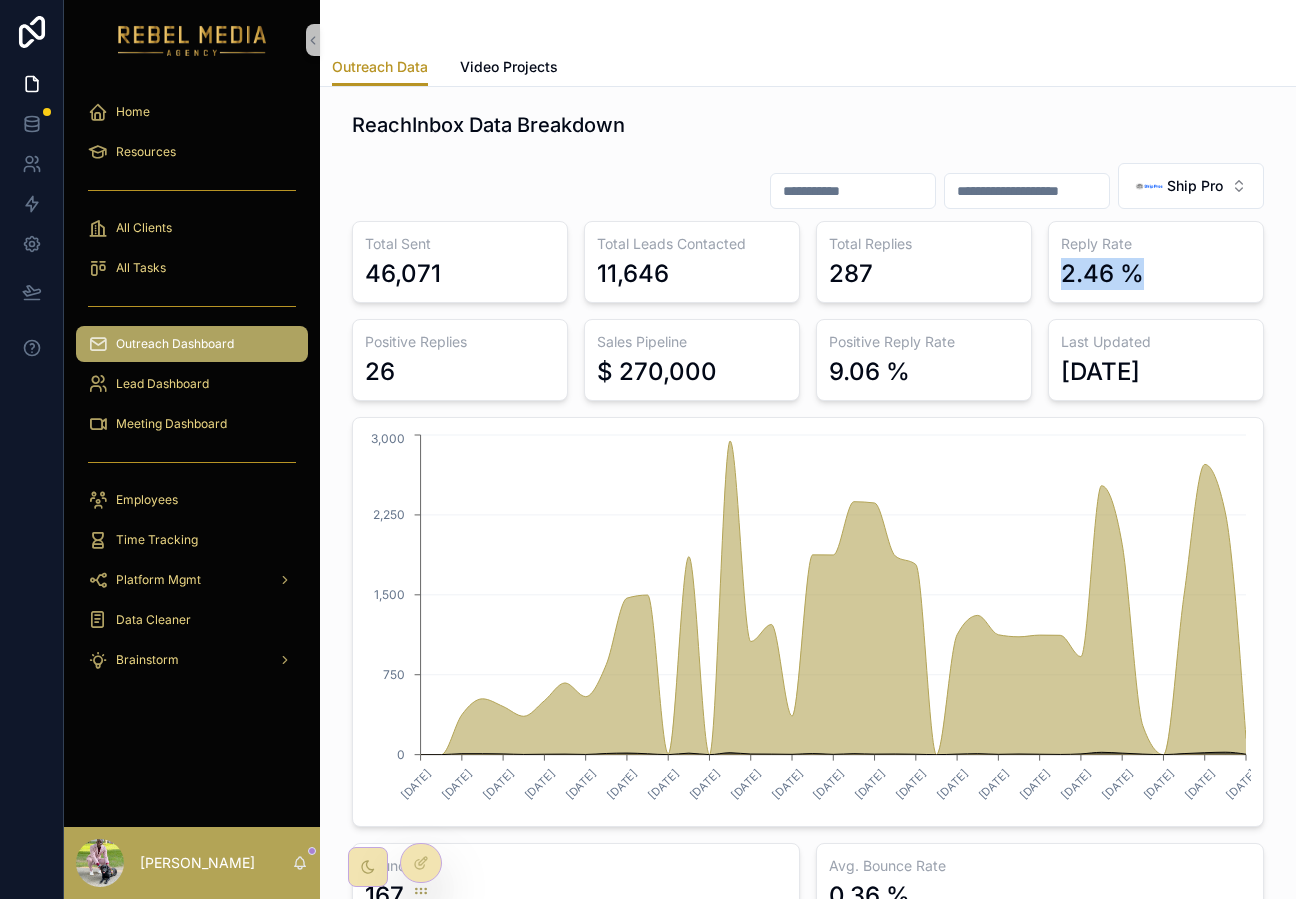 click on "Reply Rate 2.46 %" at bounding box center [1156, 262] 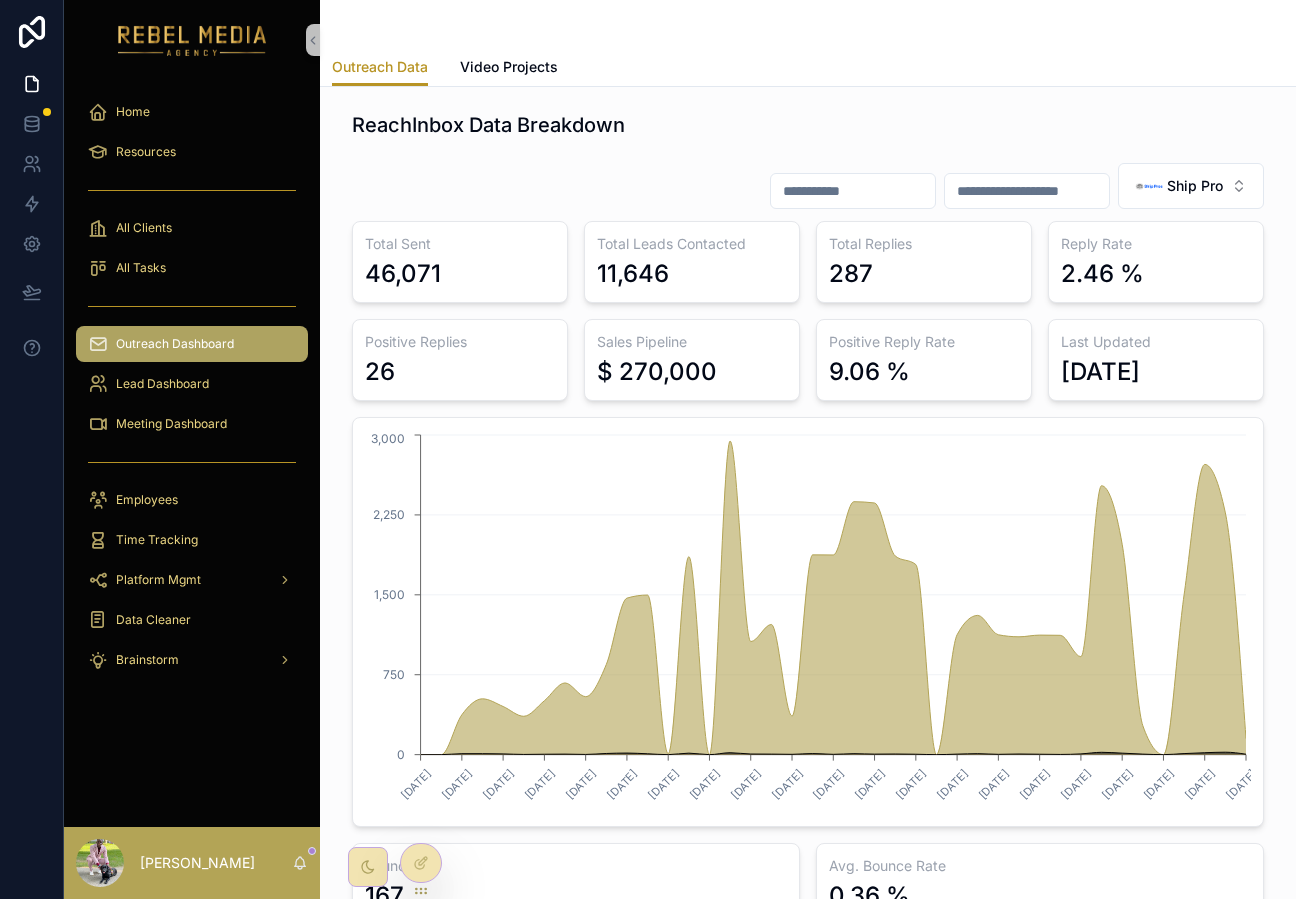 drag, startPoint x: 605, startPoint y: 353, endPoint x: 756, endPoint y: 390, distance: 155.46704 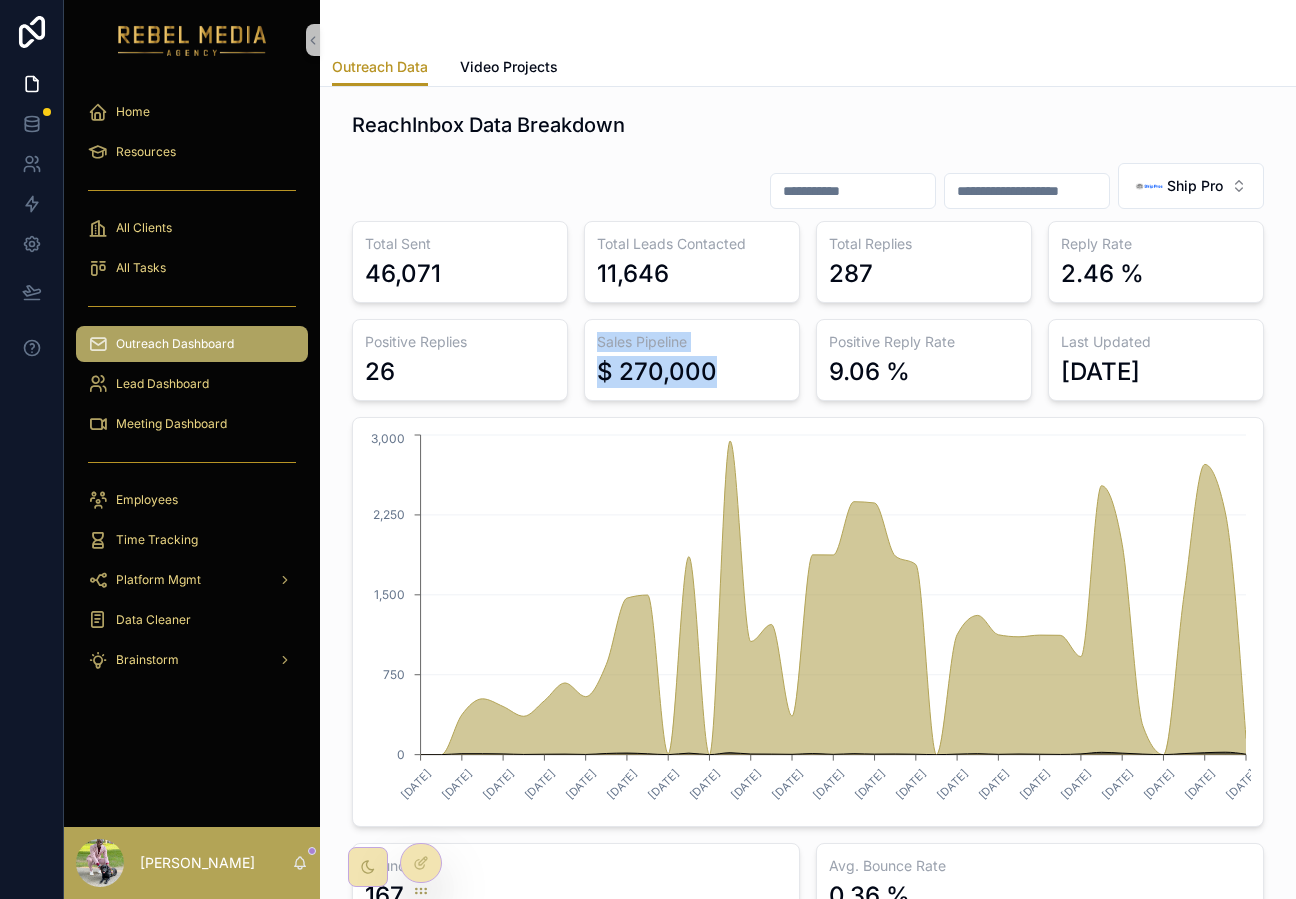 drag, startPoint x: 756, startPoint y: 390, endPoint x: 562, endPoint y: 362, distance: 196.01021 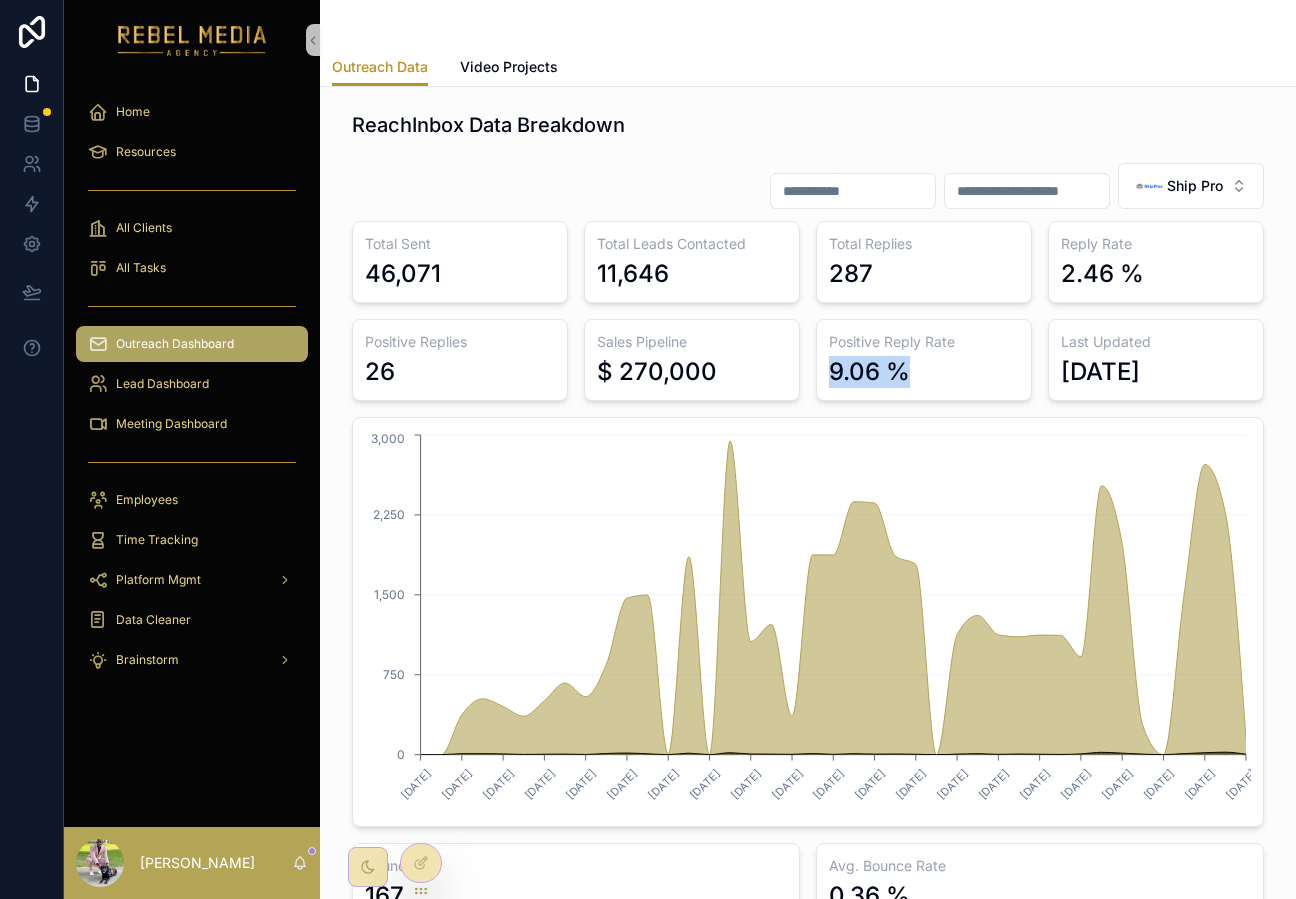 drag, startPoint x: 818, startPoint y: 367, endPoint x: 980, endPoint y: 367, distance: 162 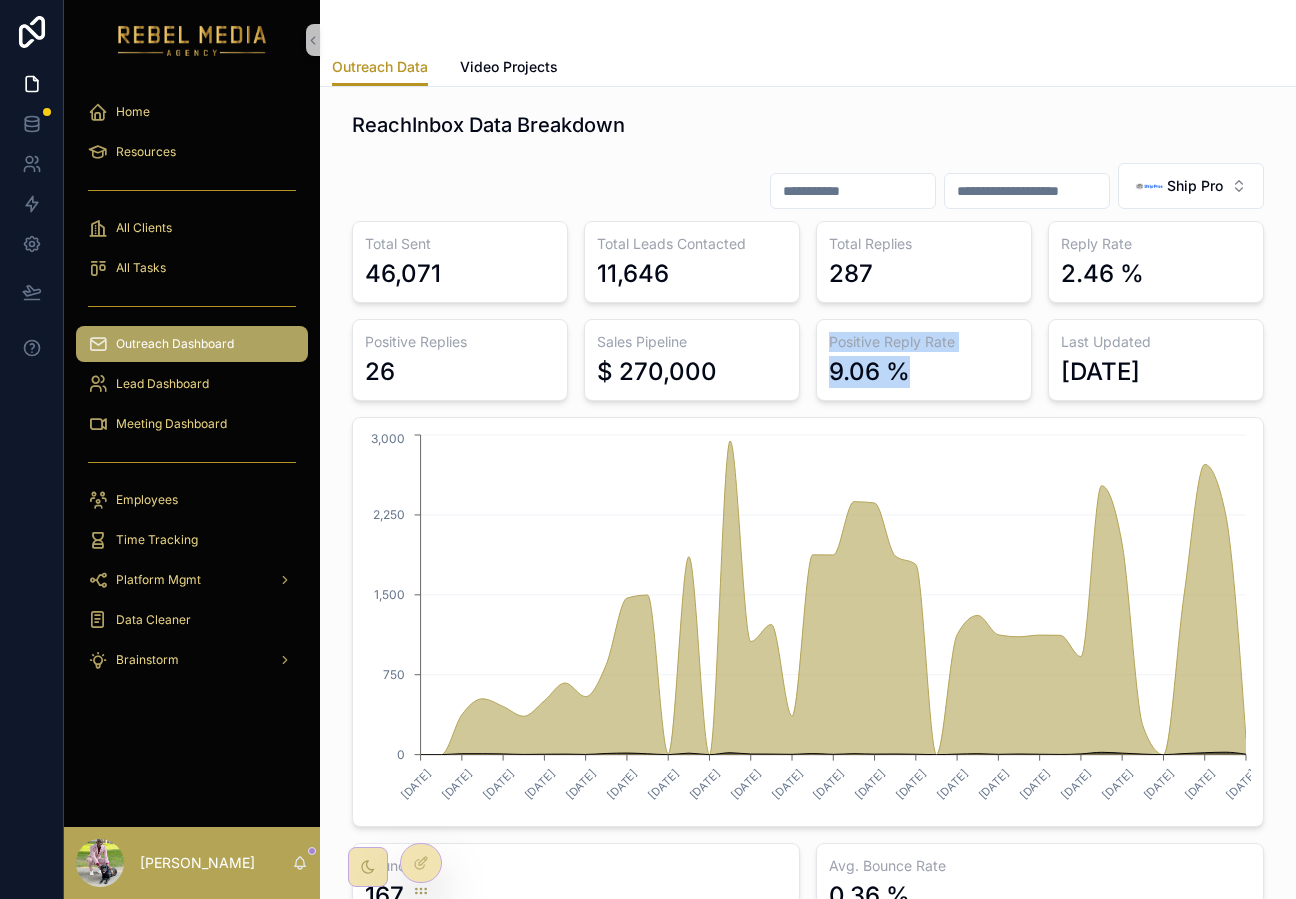 drag, startPoint x: 918, startPoint y: 364, endPoint x: 794, endPoint y: 365, distance: 124.004036 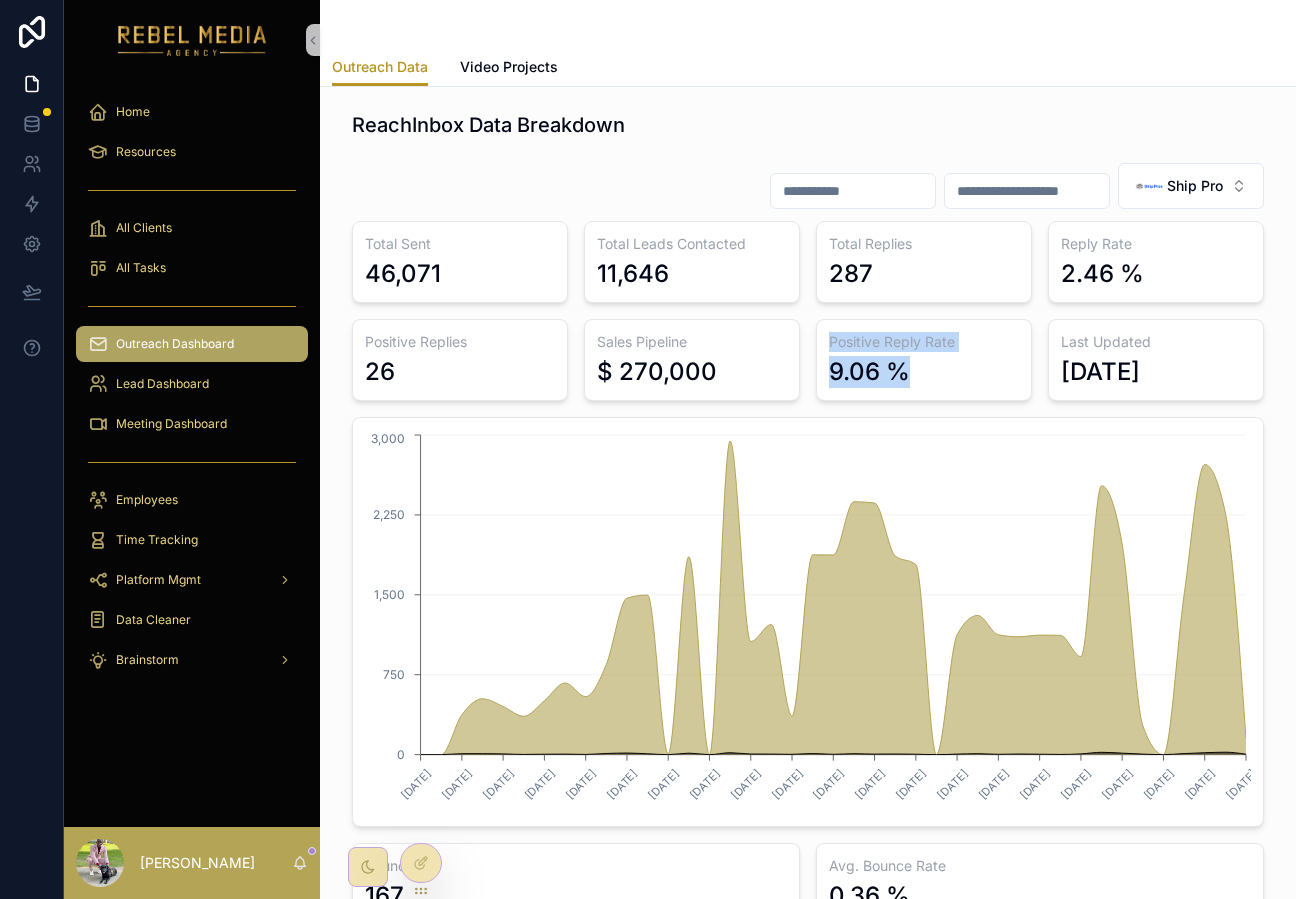 click on "Total Sent 46,071 Total Leads Contacted 11,646 Total Replies 287 Reply Rate 2.46 % Positive Replies 26 Sales Pipeline $ 270,000 Positive Reply Rate 9.06 % Last Updated 7/10/2025 4/29/2025 5/12/2025 5/14/2025 5/16/2025 5/20/2025 5/22/2025 5/29/2025 6/7/2025 6/10/2025 6/12/2025 6/16/2025 6/18/2025 6/20/2025 6/23/2025 6/25/2025 6/27/2025 7/1/2025 7/3/2025 7/5/2025 7/8/2025 7/10/2025 0 750 1,500 2,250 3,000 Bounced 167 Avg. Bounce Rate 0.36 %" at bounding box center (808, 573) 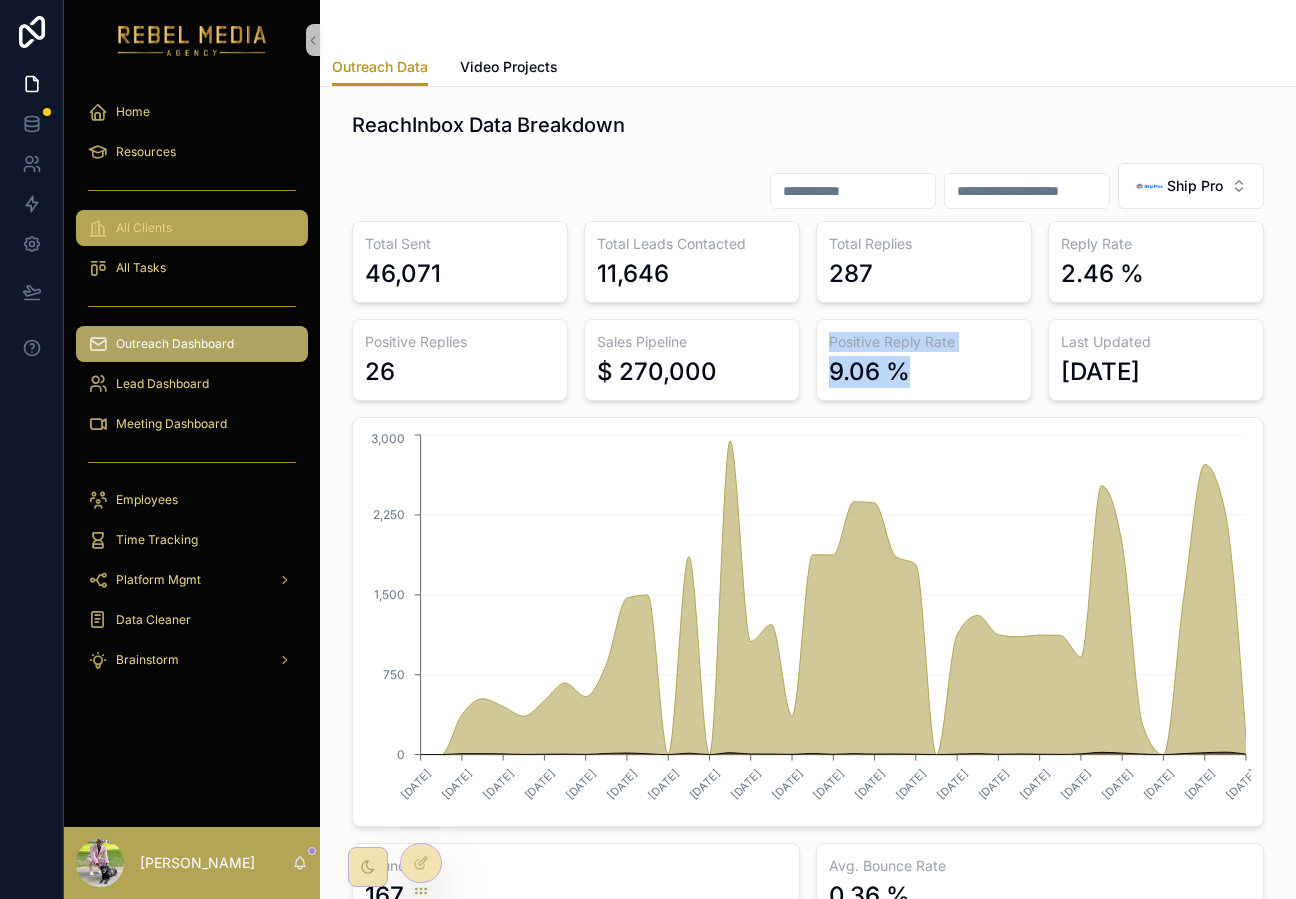 click on "All Clients" at bounding box center (192, 228) 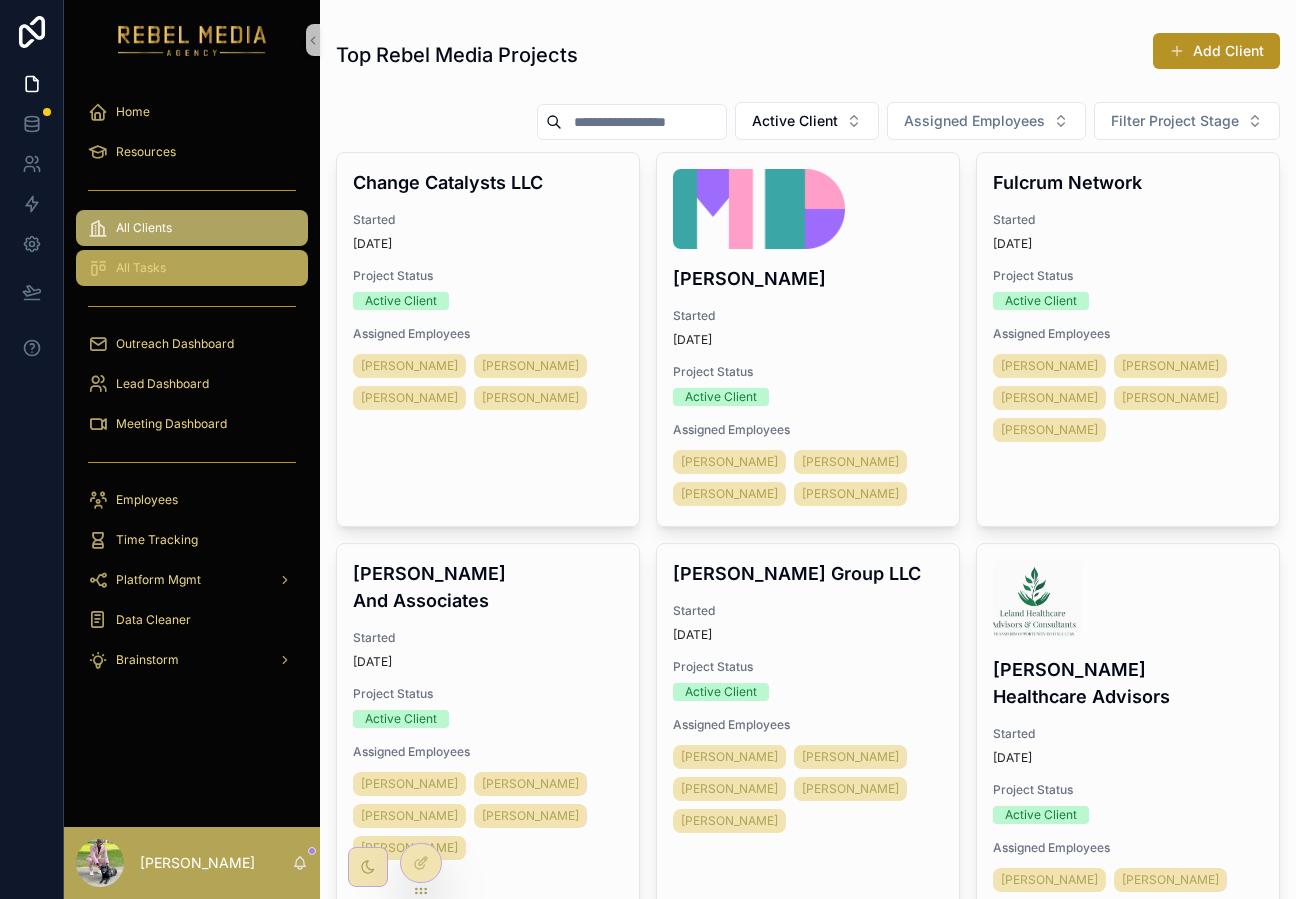 click on "All Tasks" at bounding box center (192, 268) 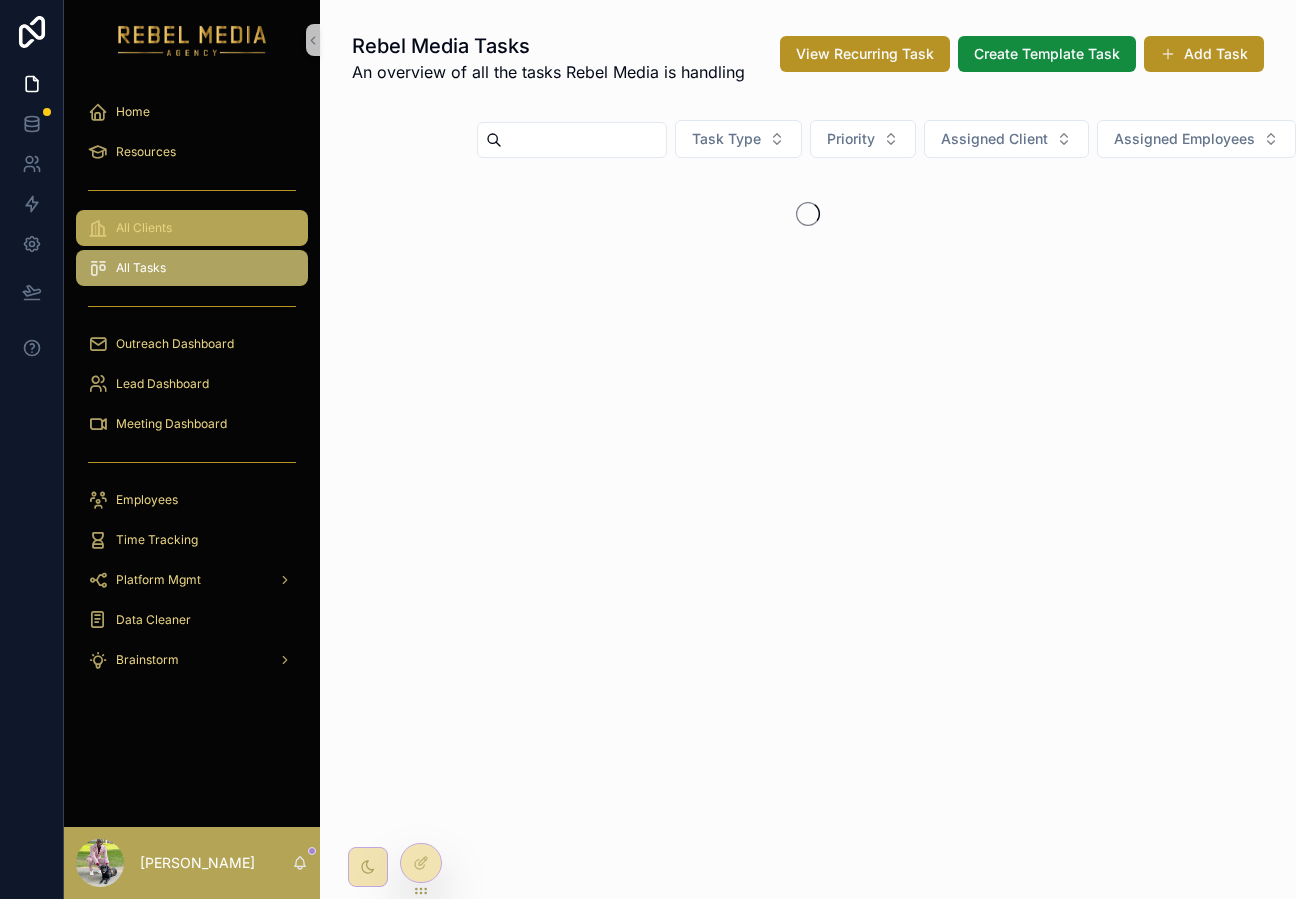 click on "All Clients" at bounding box center [192, 228] 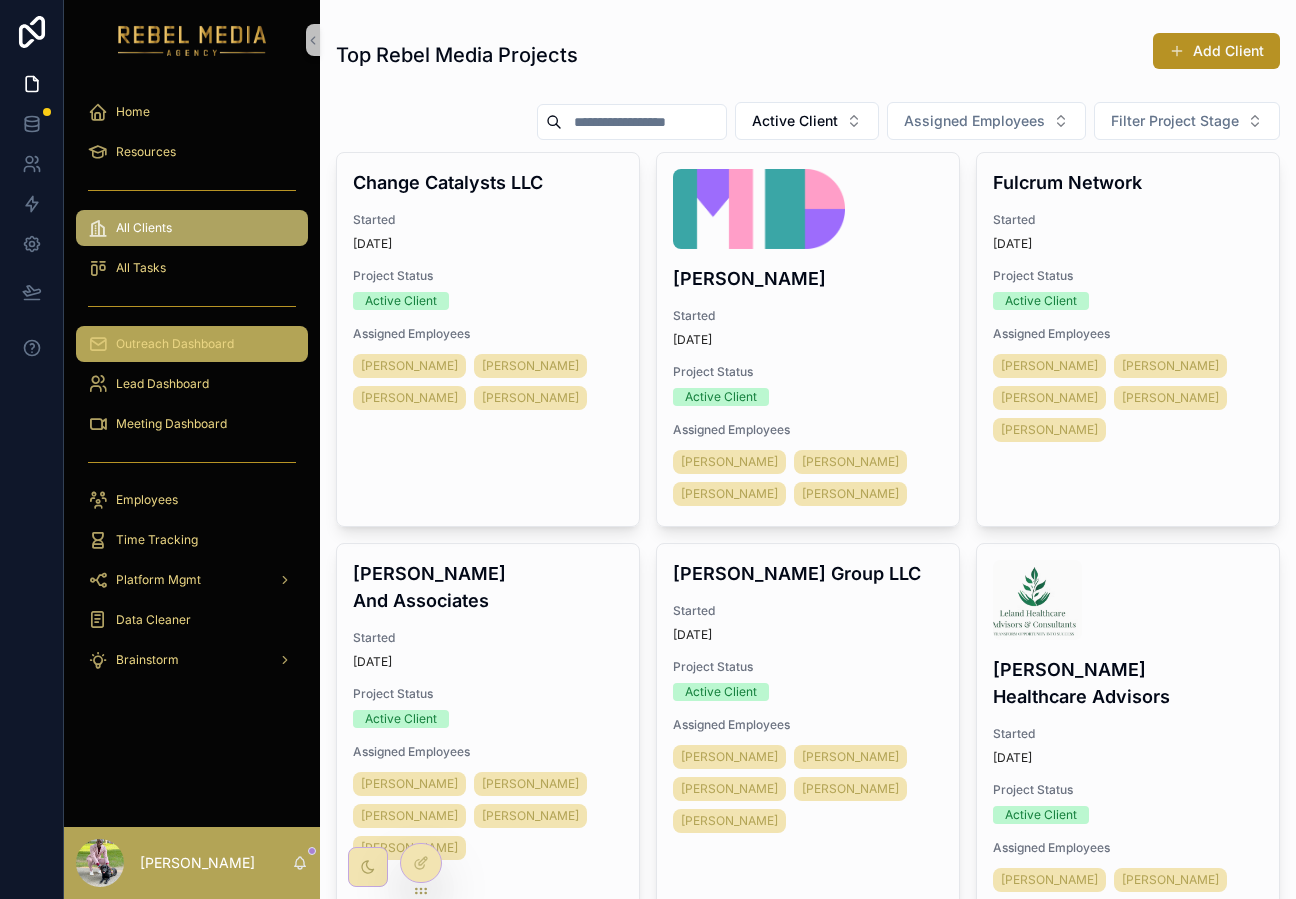 click on "Outreach Dashboard" at bounding box center [192, 344] 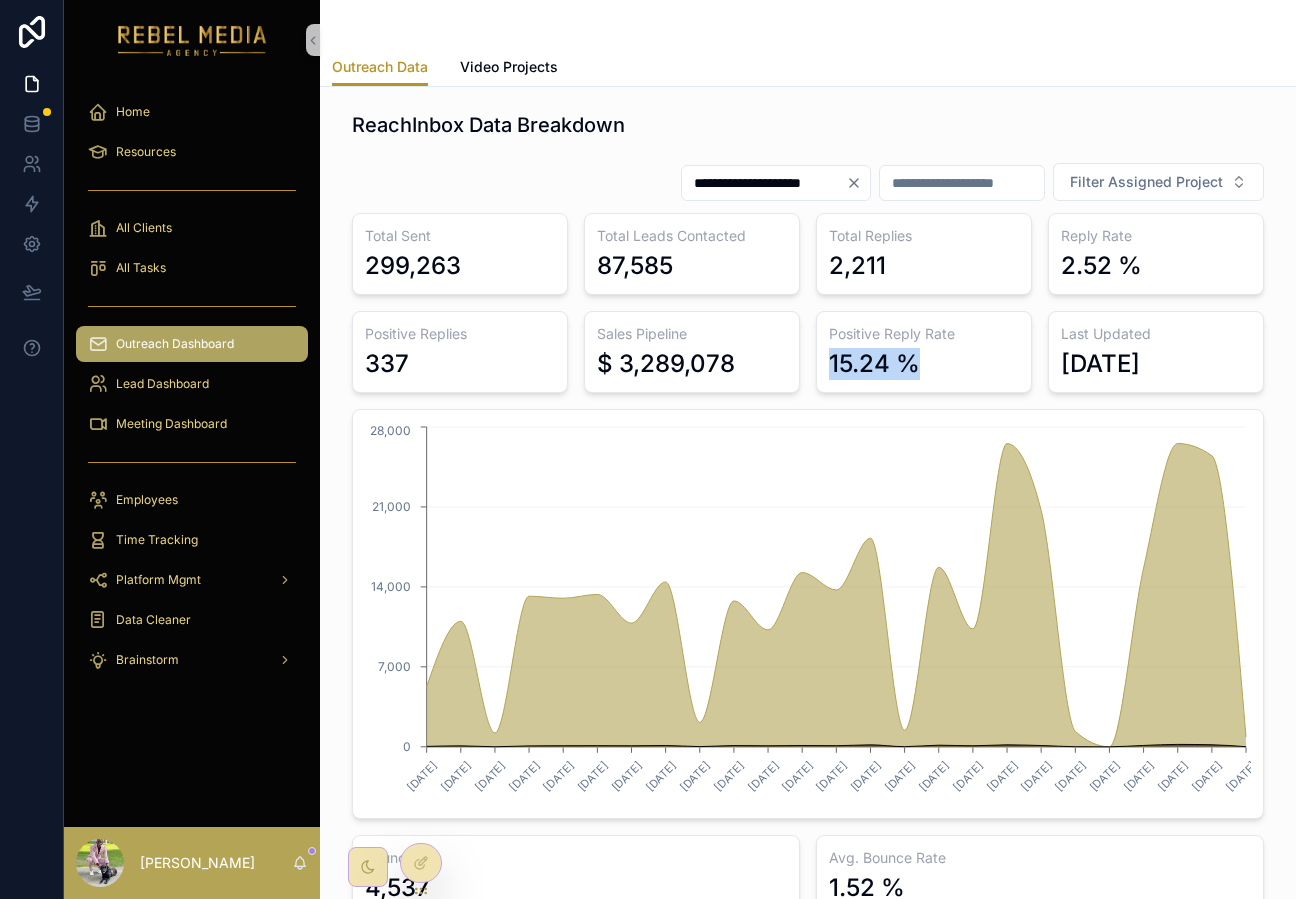 drag, startPoint x: 936, startPoint y: 368, endPoint x: 829, endPoint y: 363, distance: 107.11676 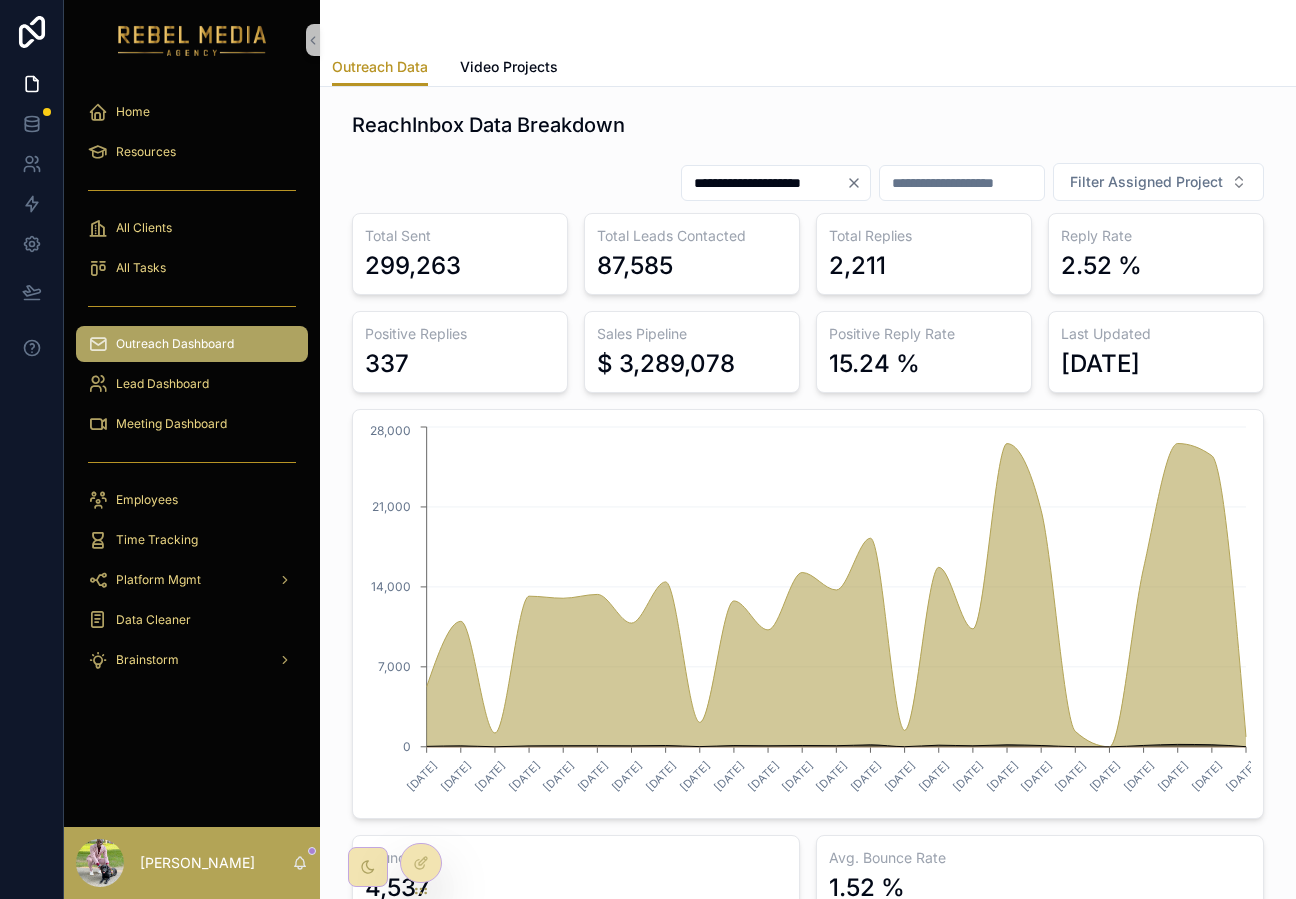click on "ReachInbox Data Breakdown" at bounding box center [488, 125] 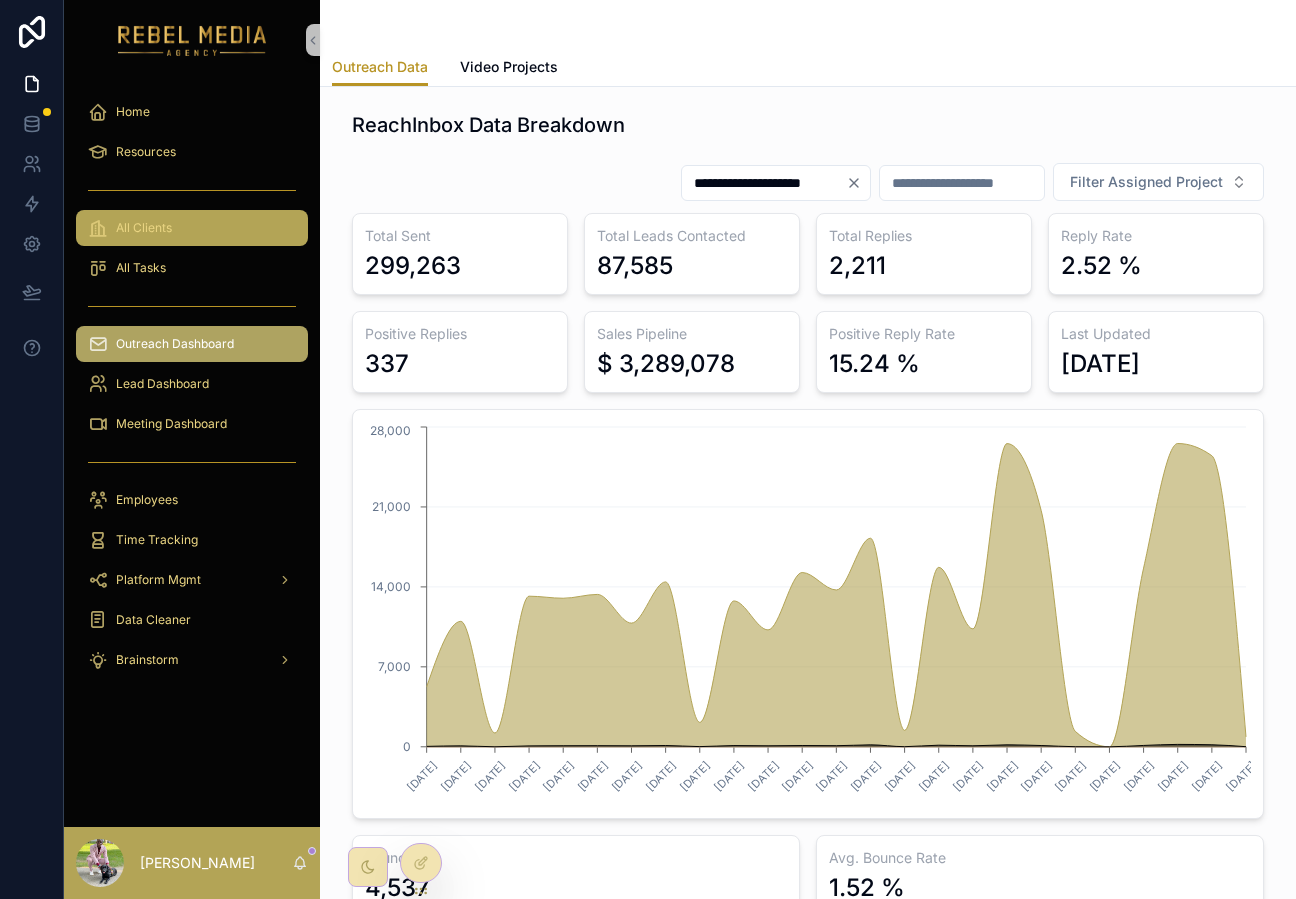 click on "All Clients" at bounding box center (192, 228) 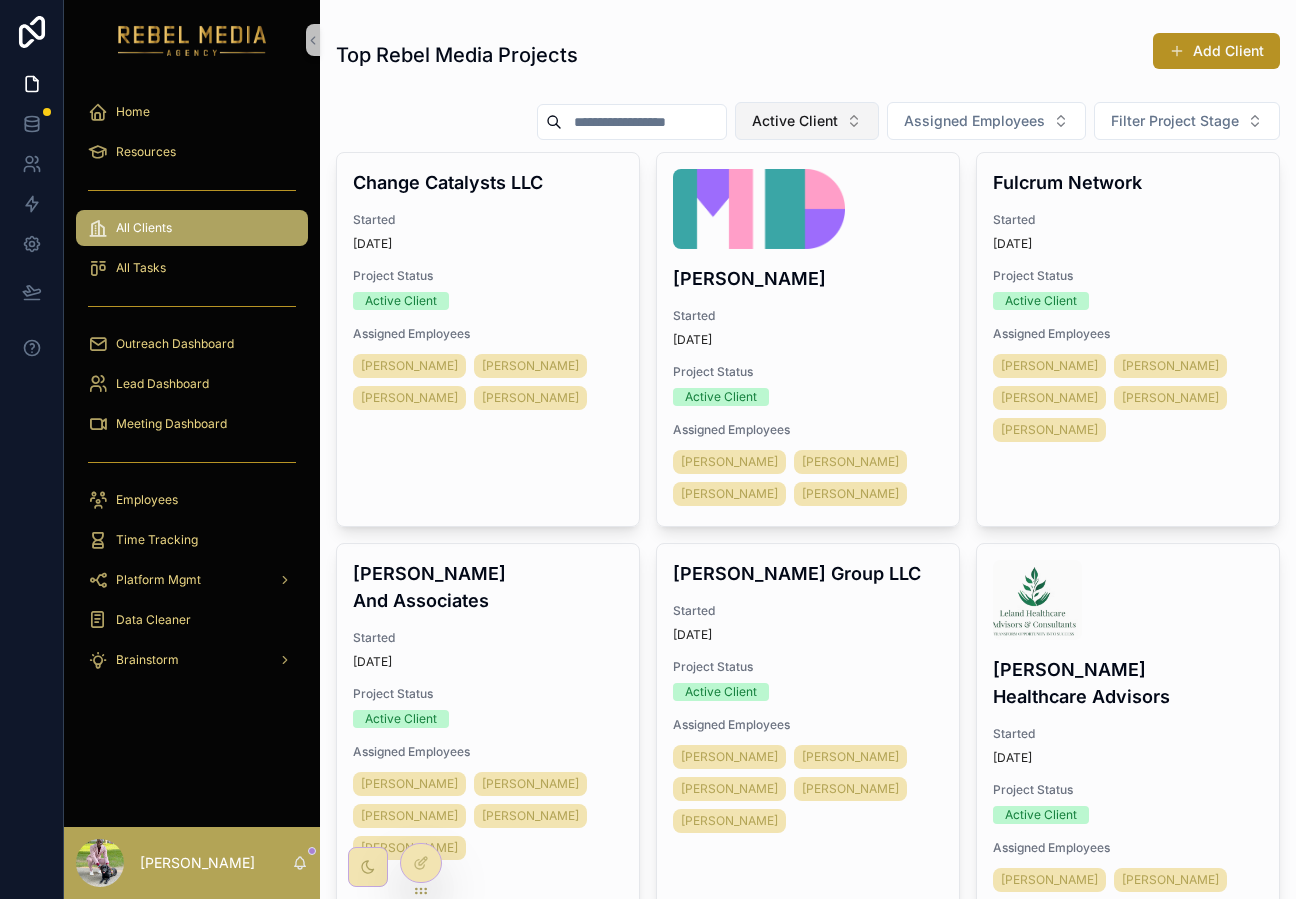 click on "Active Client" at bounding box center (795, 121) 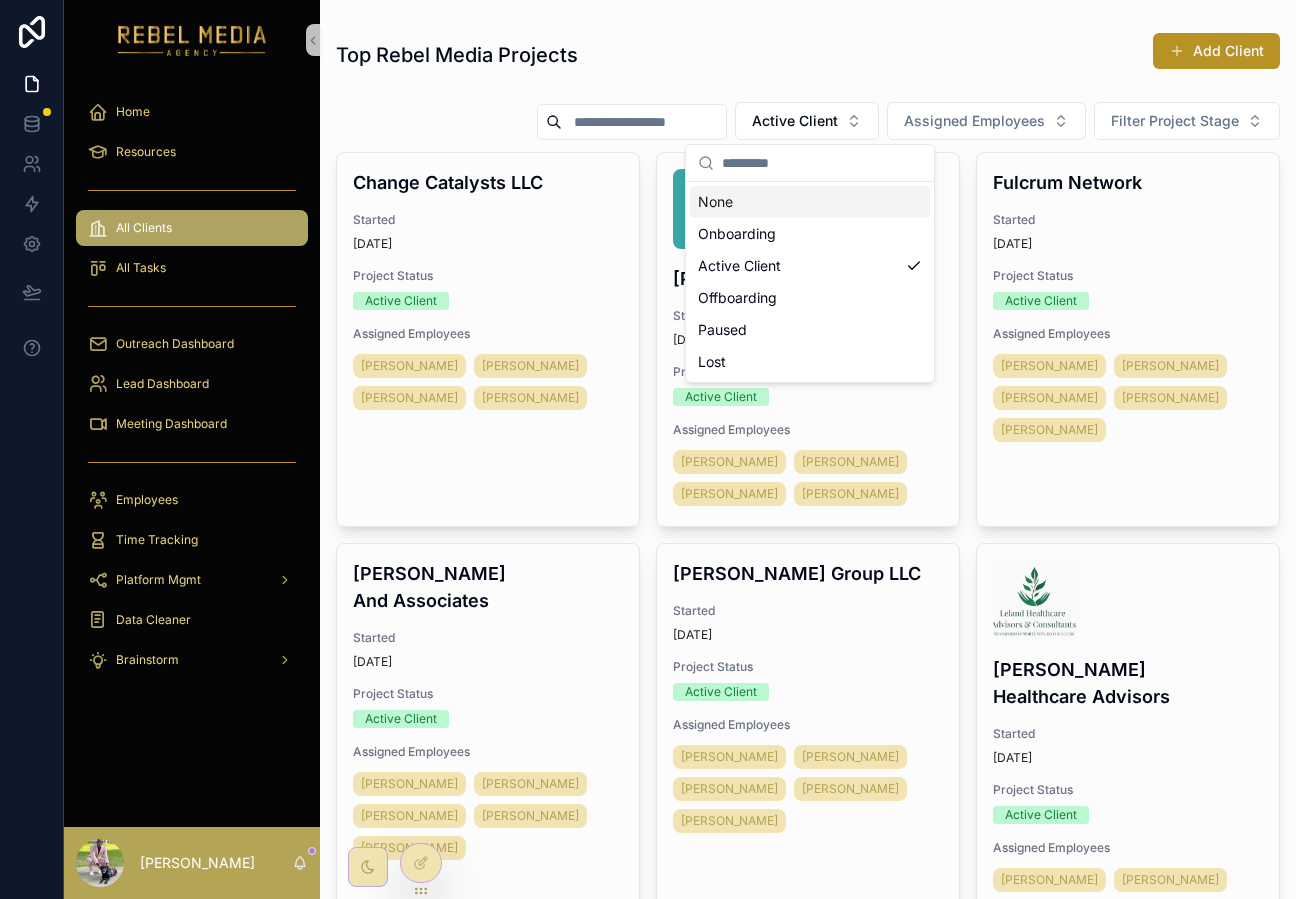 click at bounding box center (644, 122) 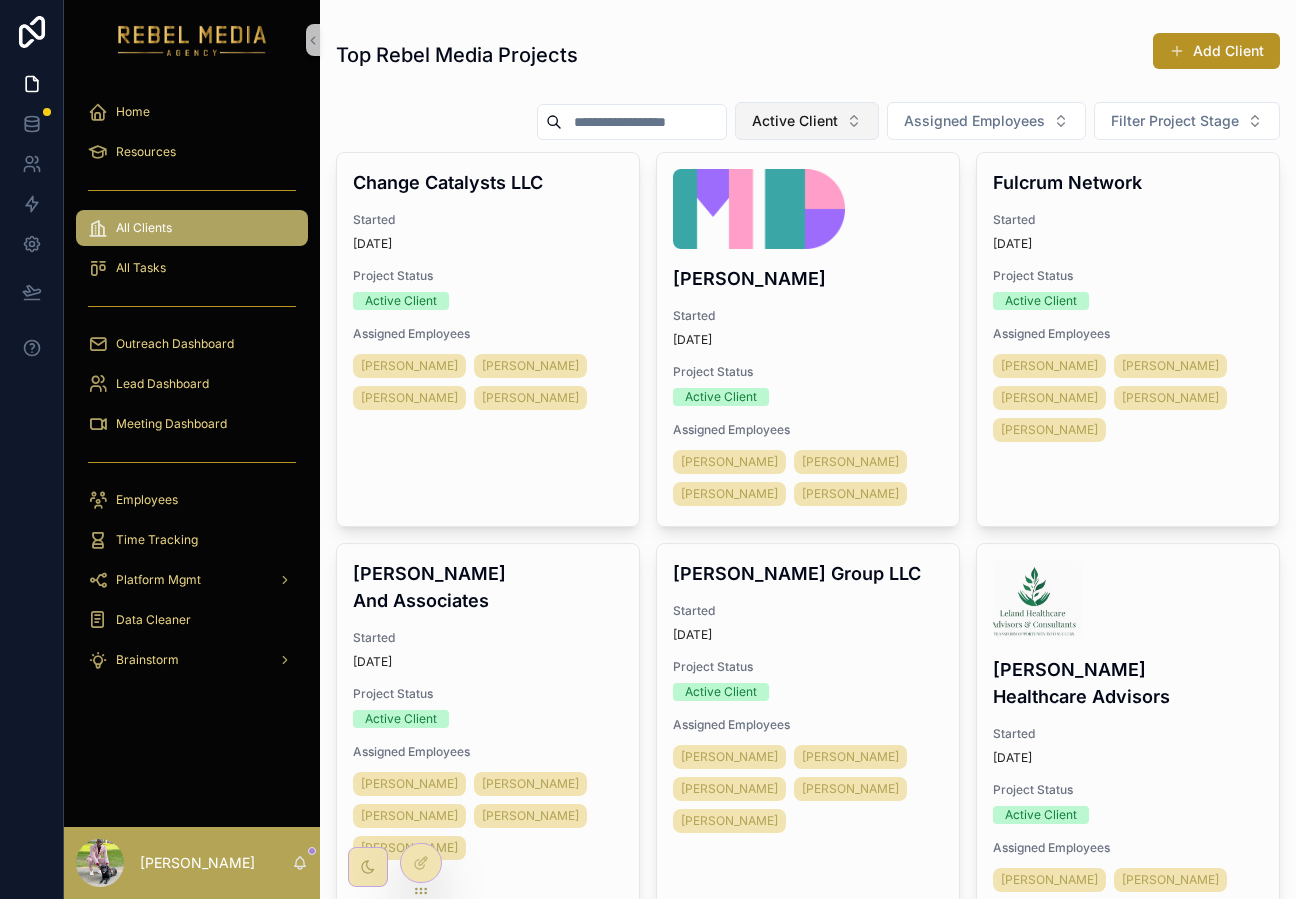 click on "Active Client" at bounding box center (807, 121) 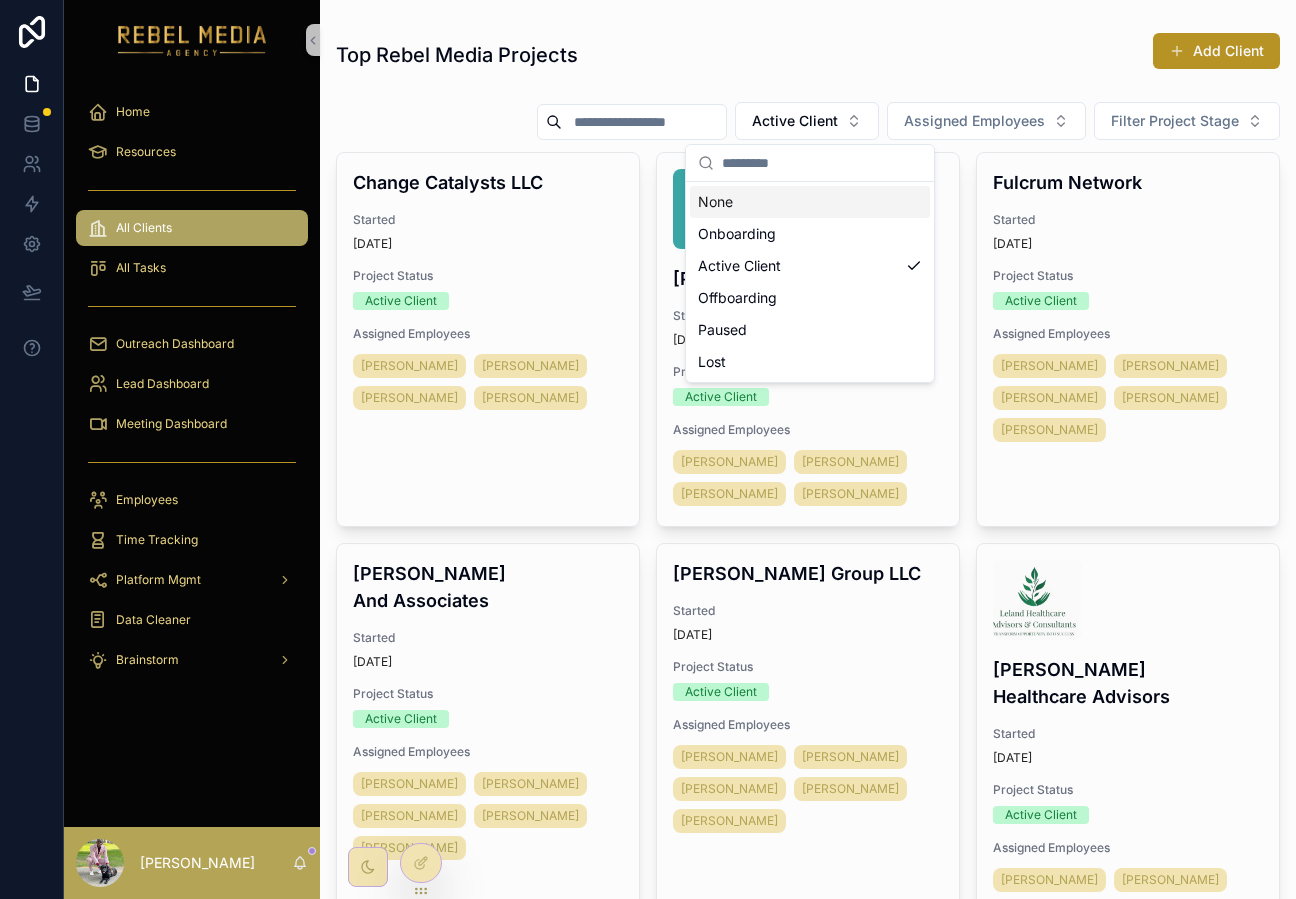 click on "Top Rebel Media Projects Add Client" at bounding box center (808, 59) 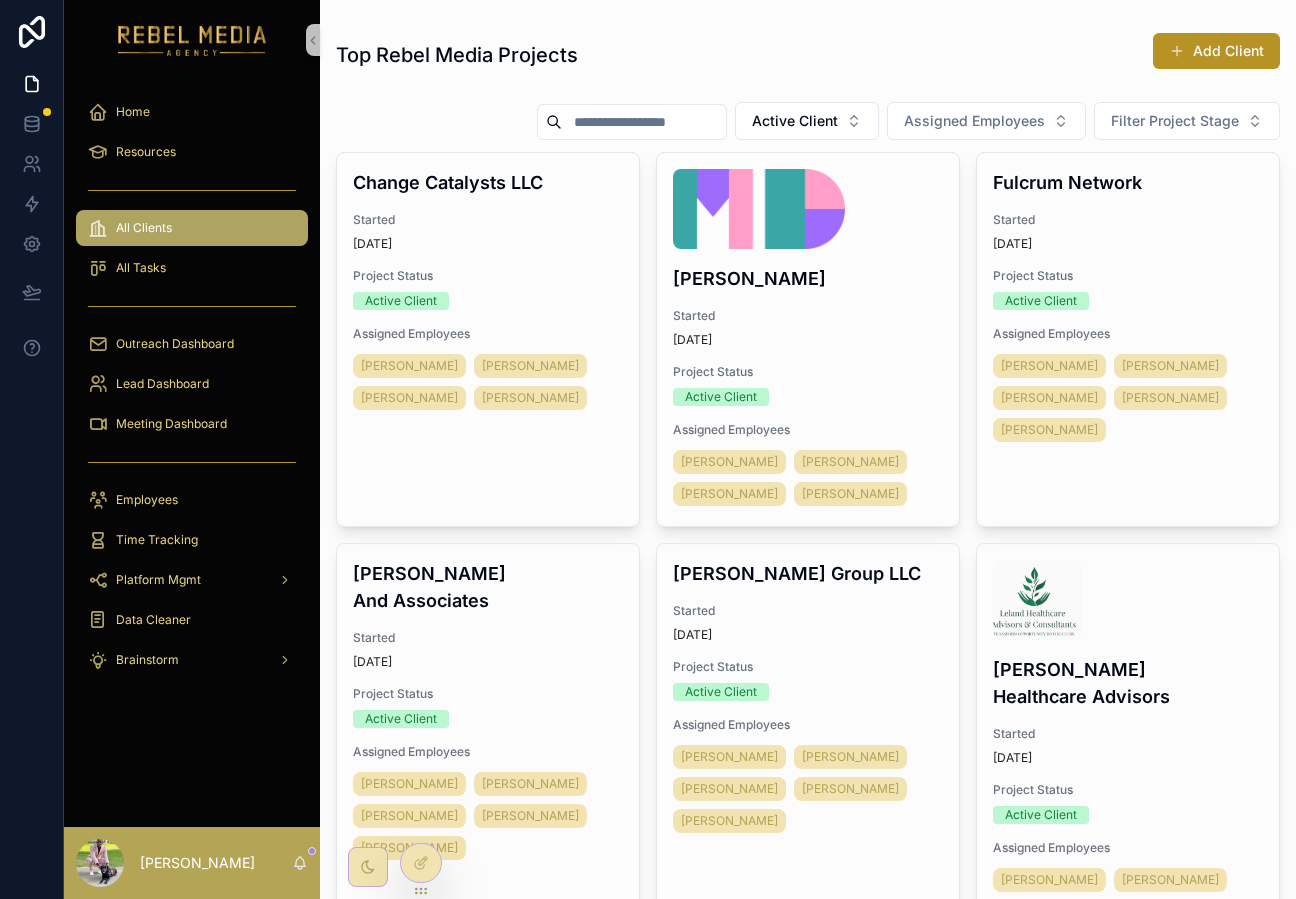 click at bounding box center (644, 122) 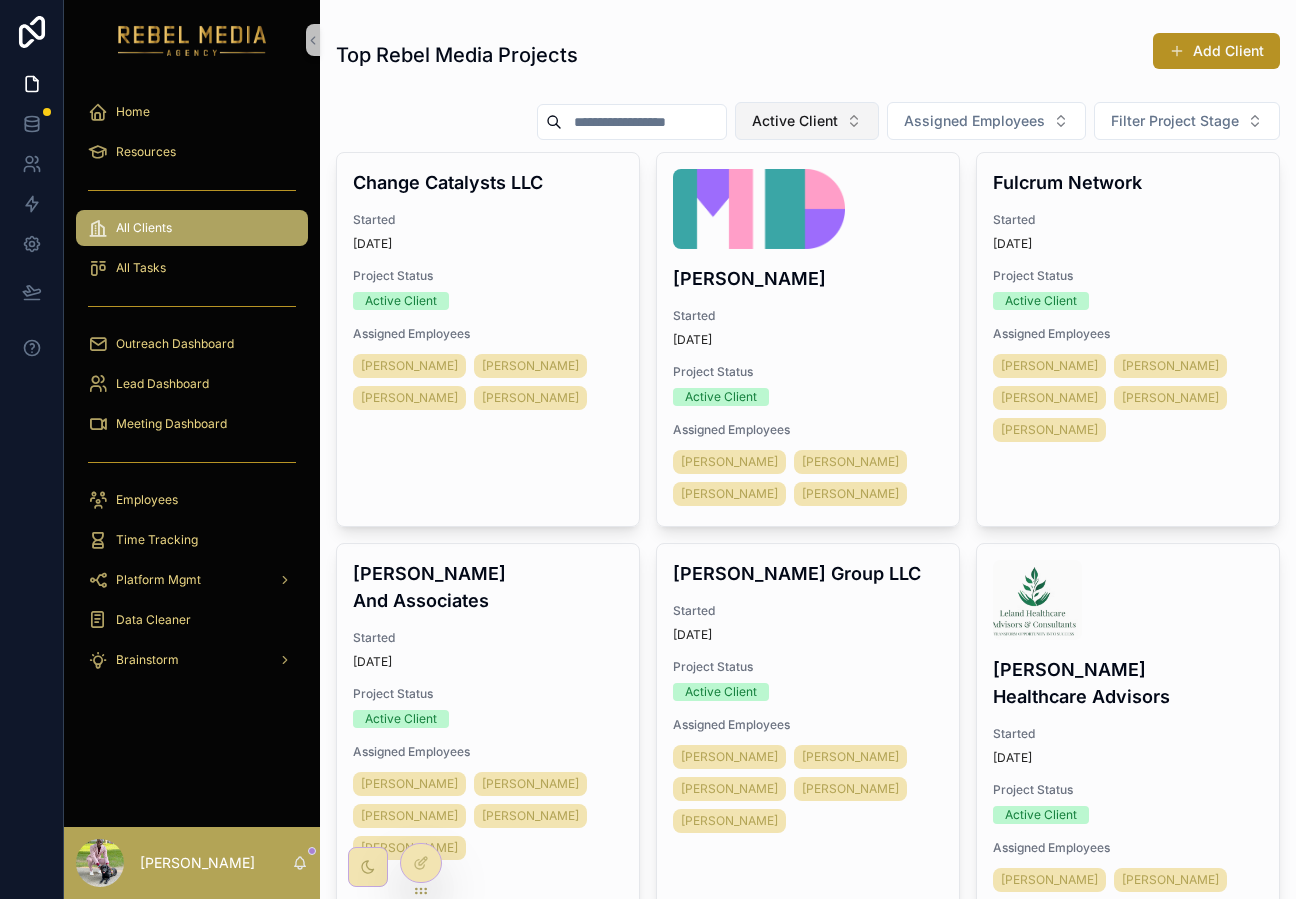 click on "Active Client" at bounding box center [795, 121] 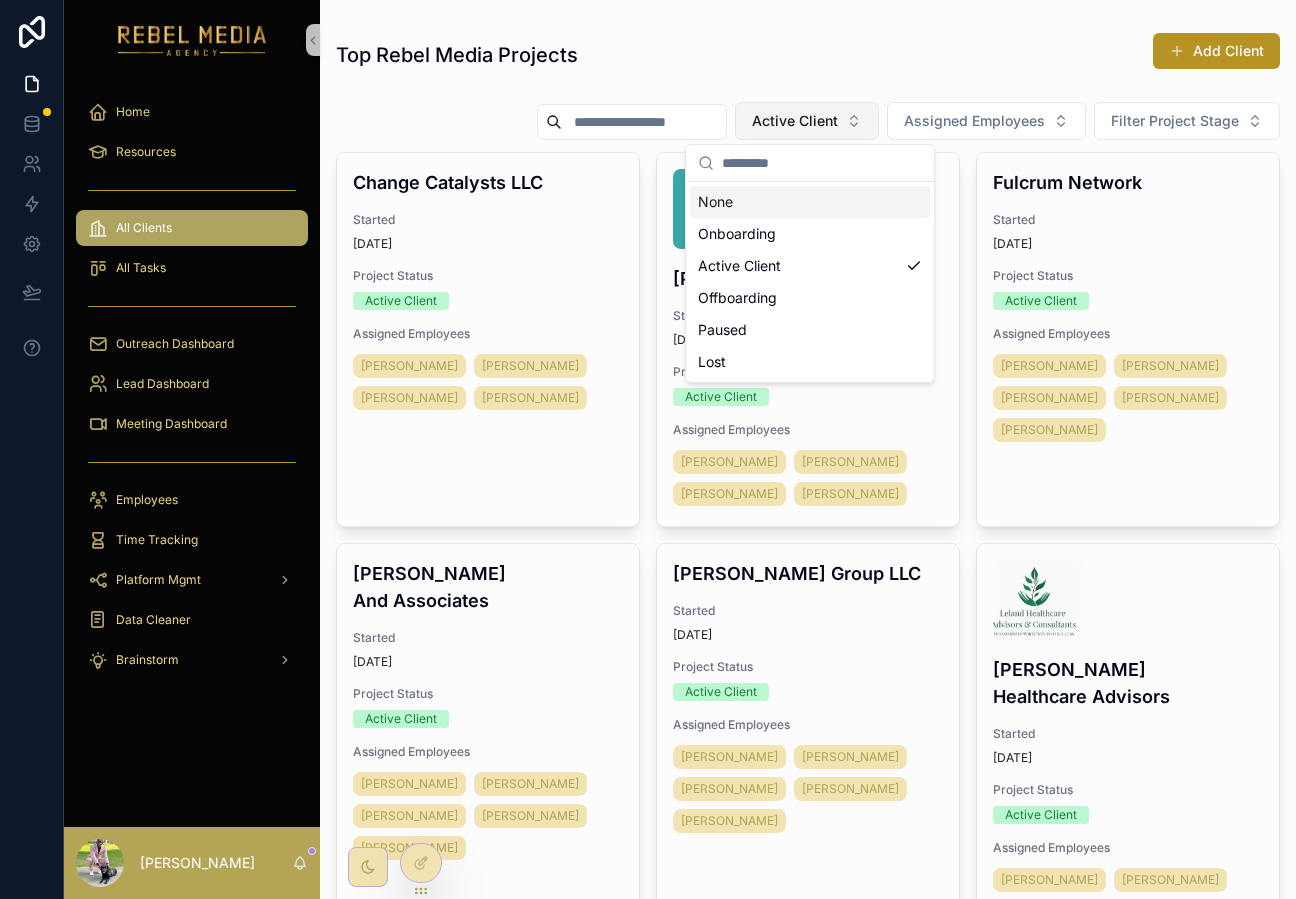 click on "Active Client" at bounding box center [807, 121] 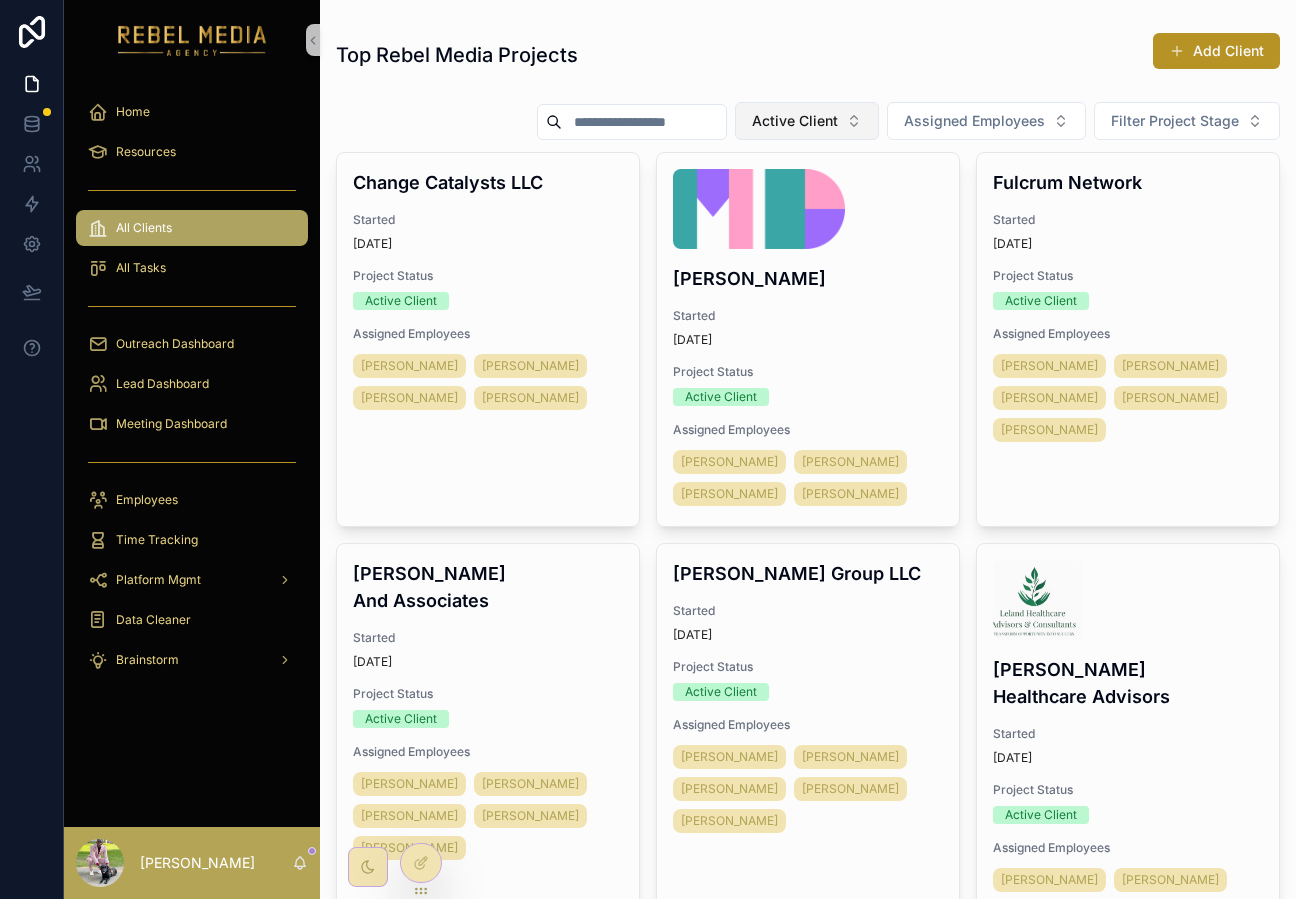 click on "Active Client" at bounding box center (795, 121) 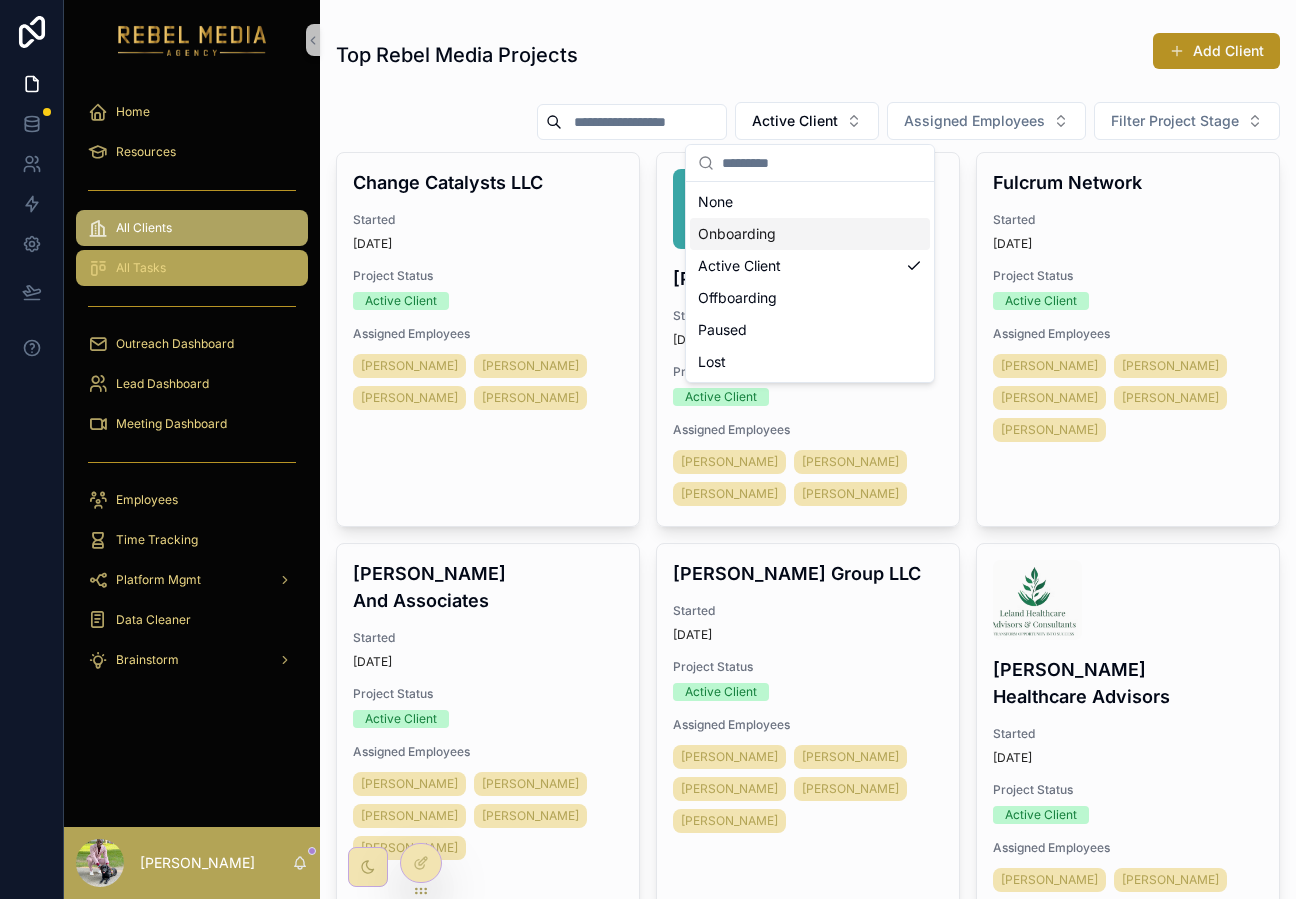 click on "All Tasks" at bounding box center [192, 268] 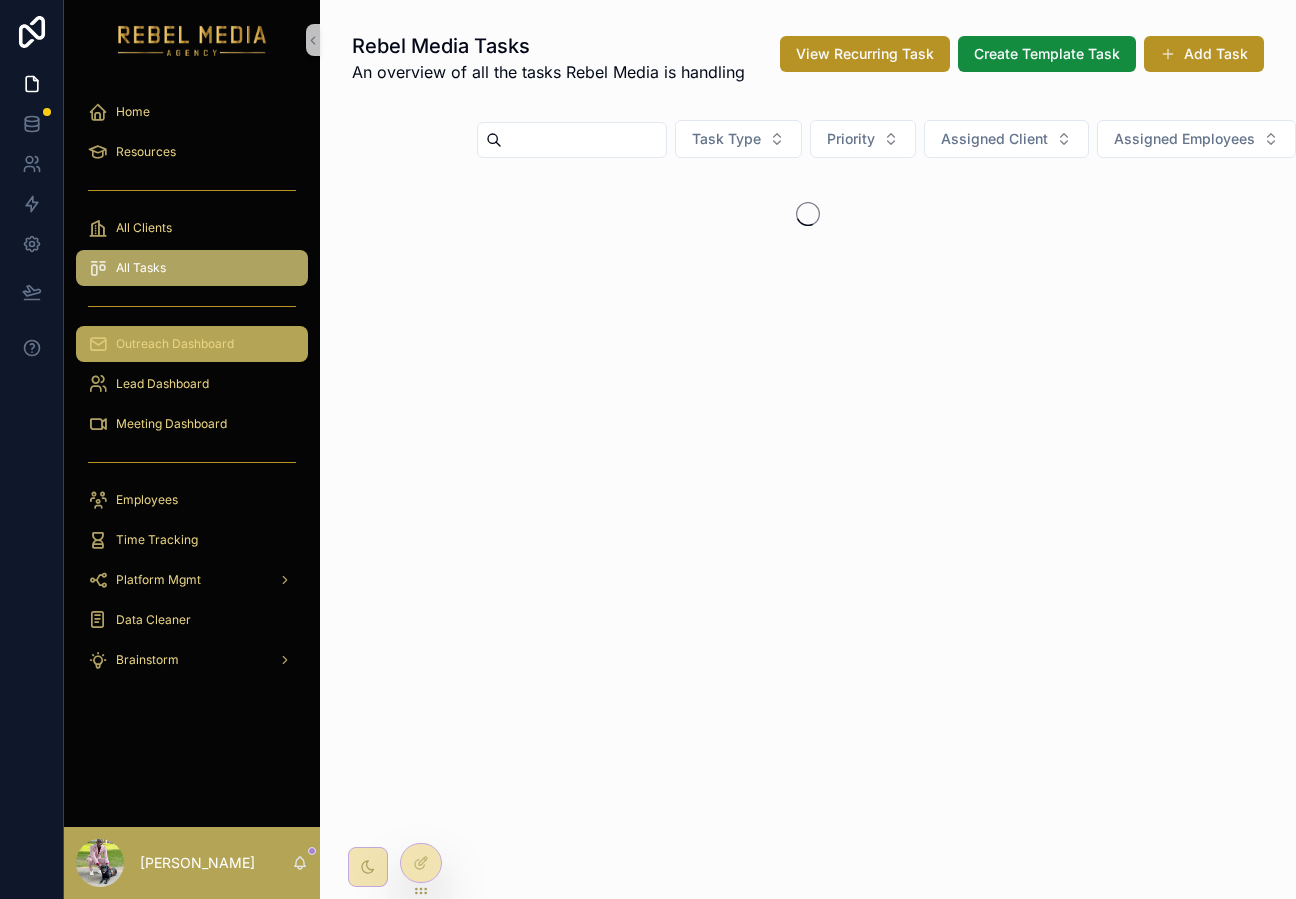 click on "Outreach Dashboard" at bounding box center [192, 344] 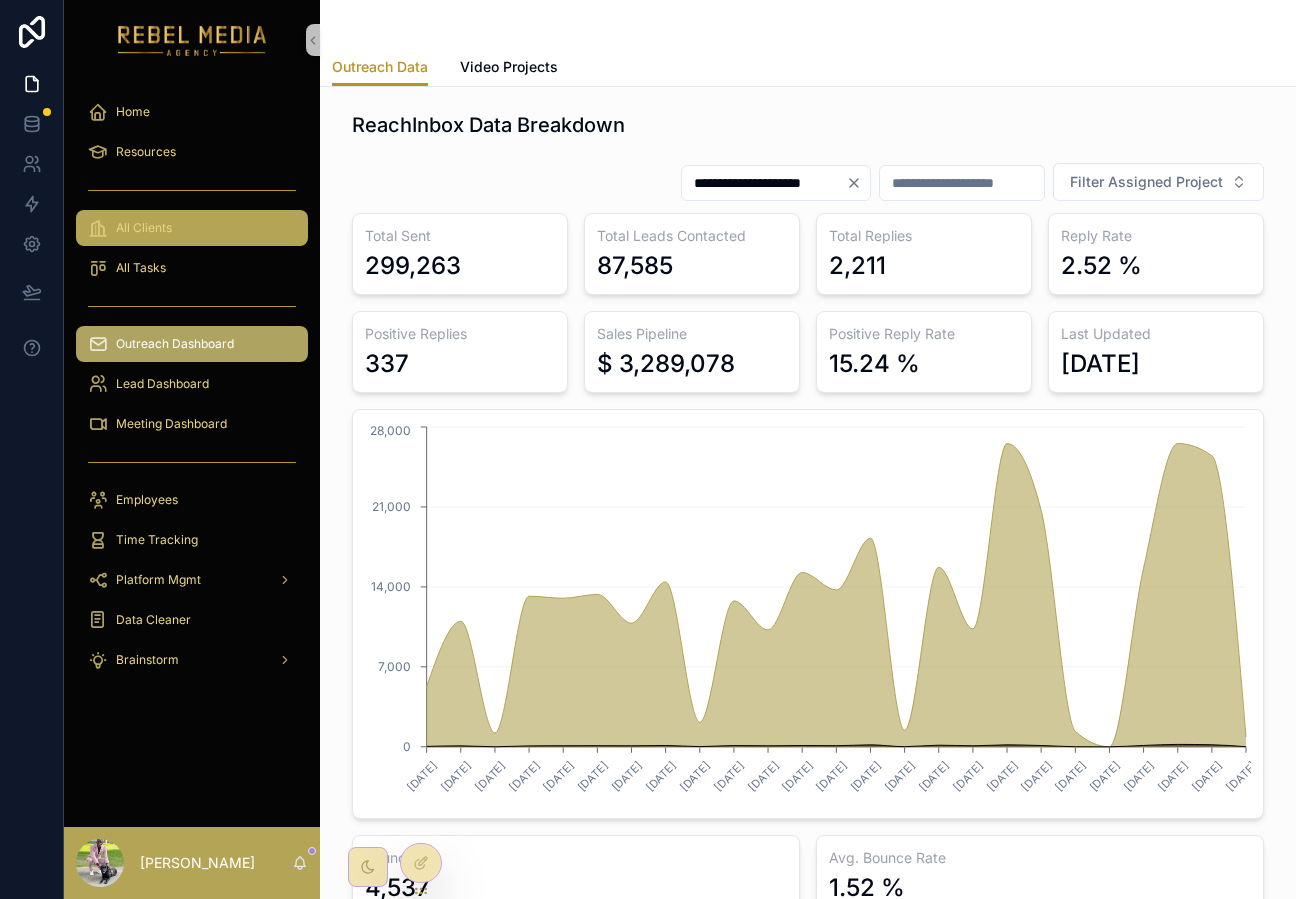 click on "All Clients" at bounding box center (192, 228) 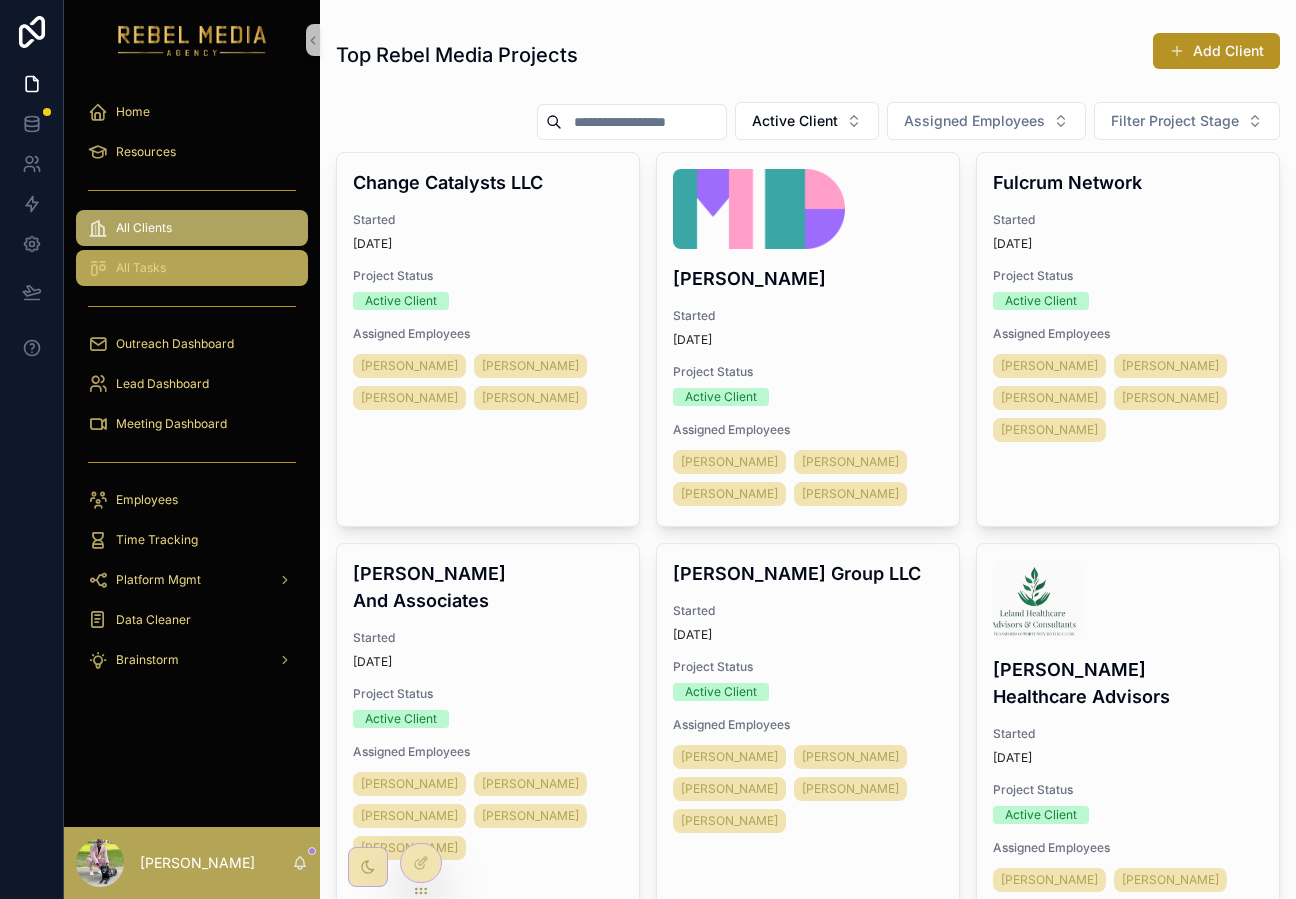 click on "All Tasks" at bounding box center (141, 268) 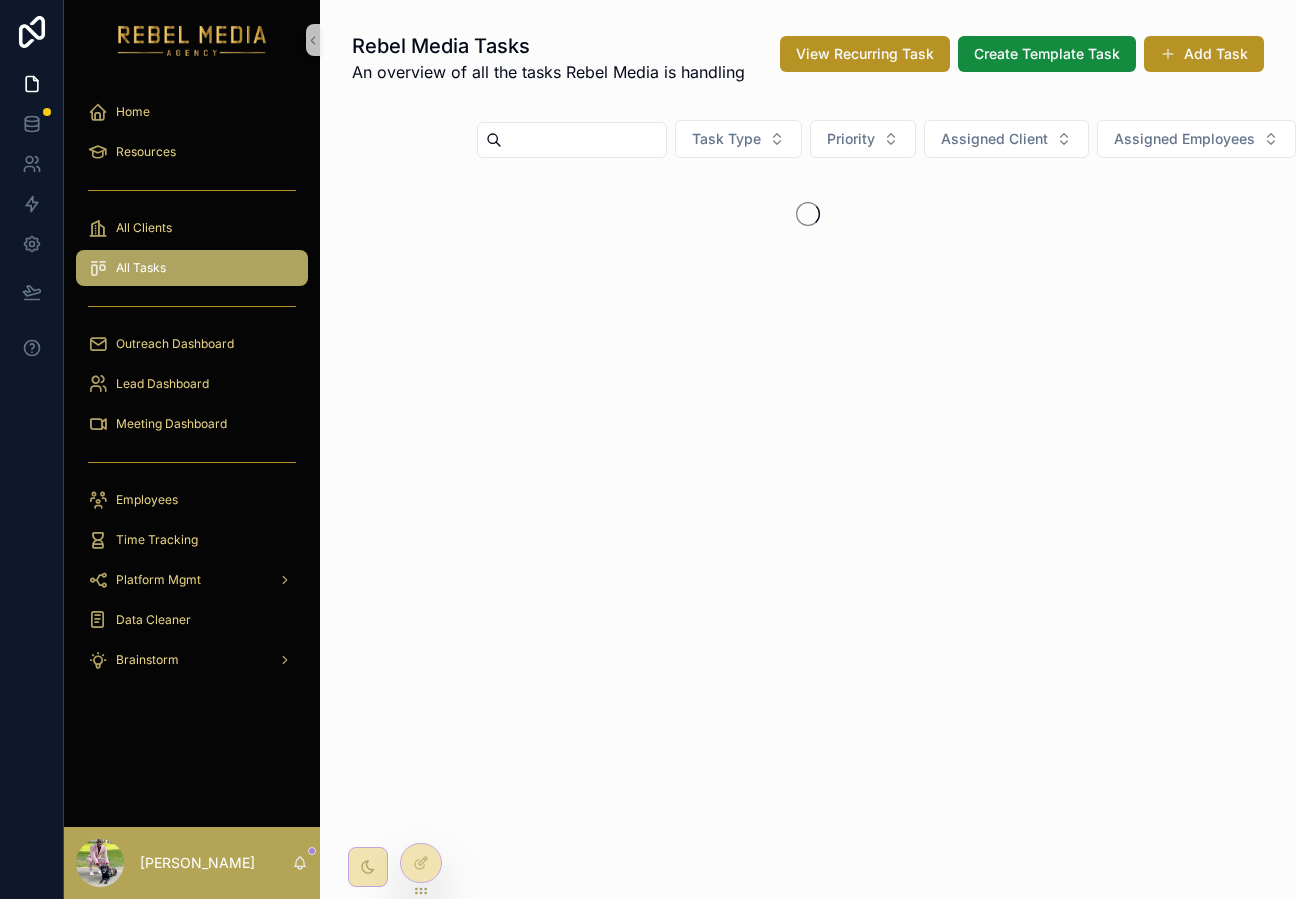 click at bounding box center [584, 140] 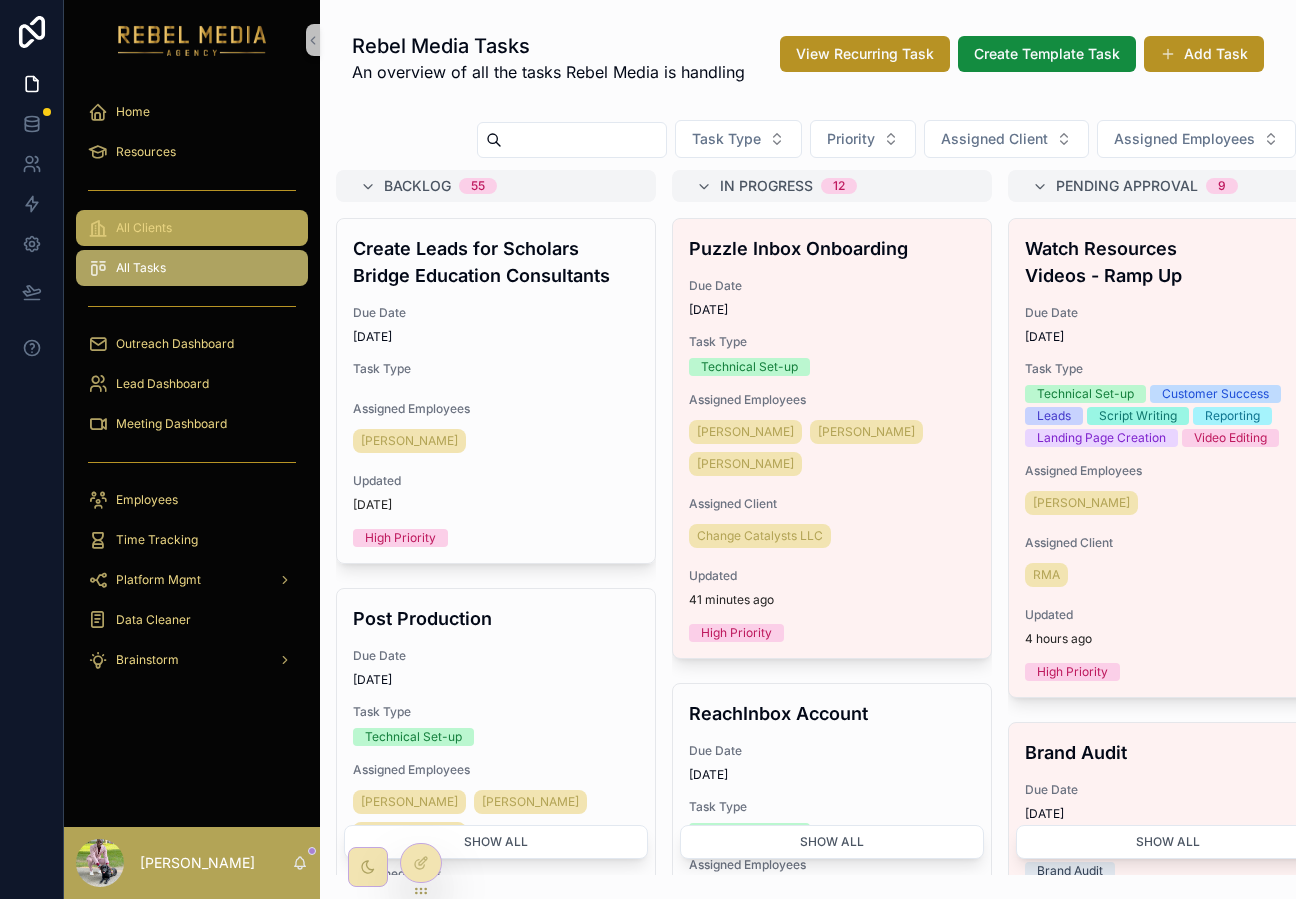 click on "All Clients" at bounding box center [192, 228] 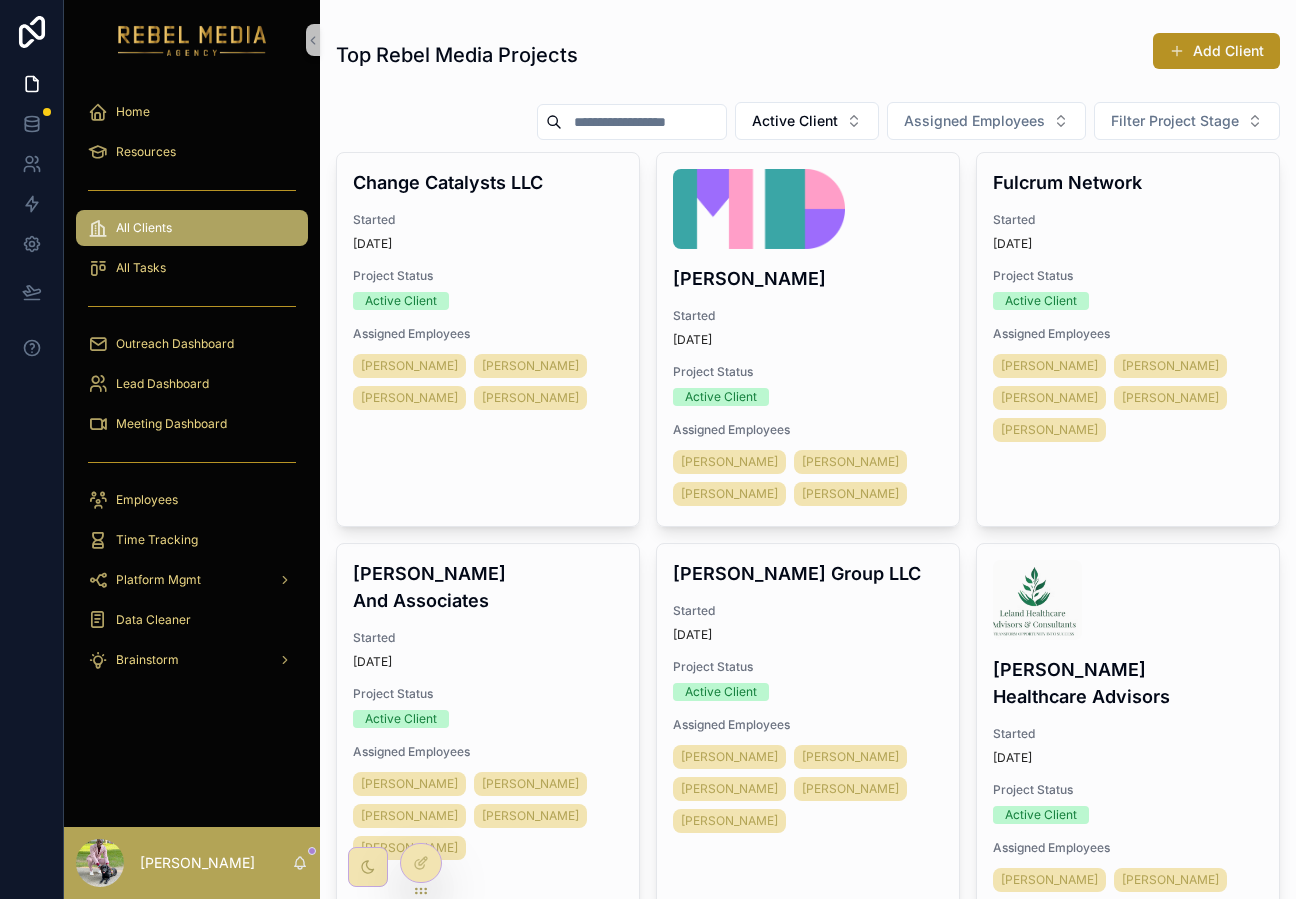 click on "Top Rebel Media Projects Add Client" at bounding box center (808, 55) 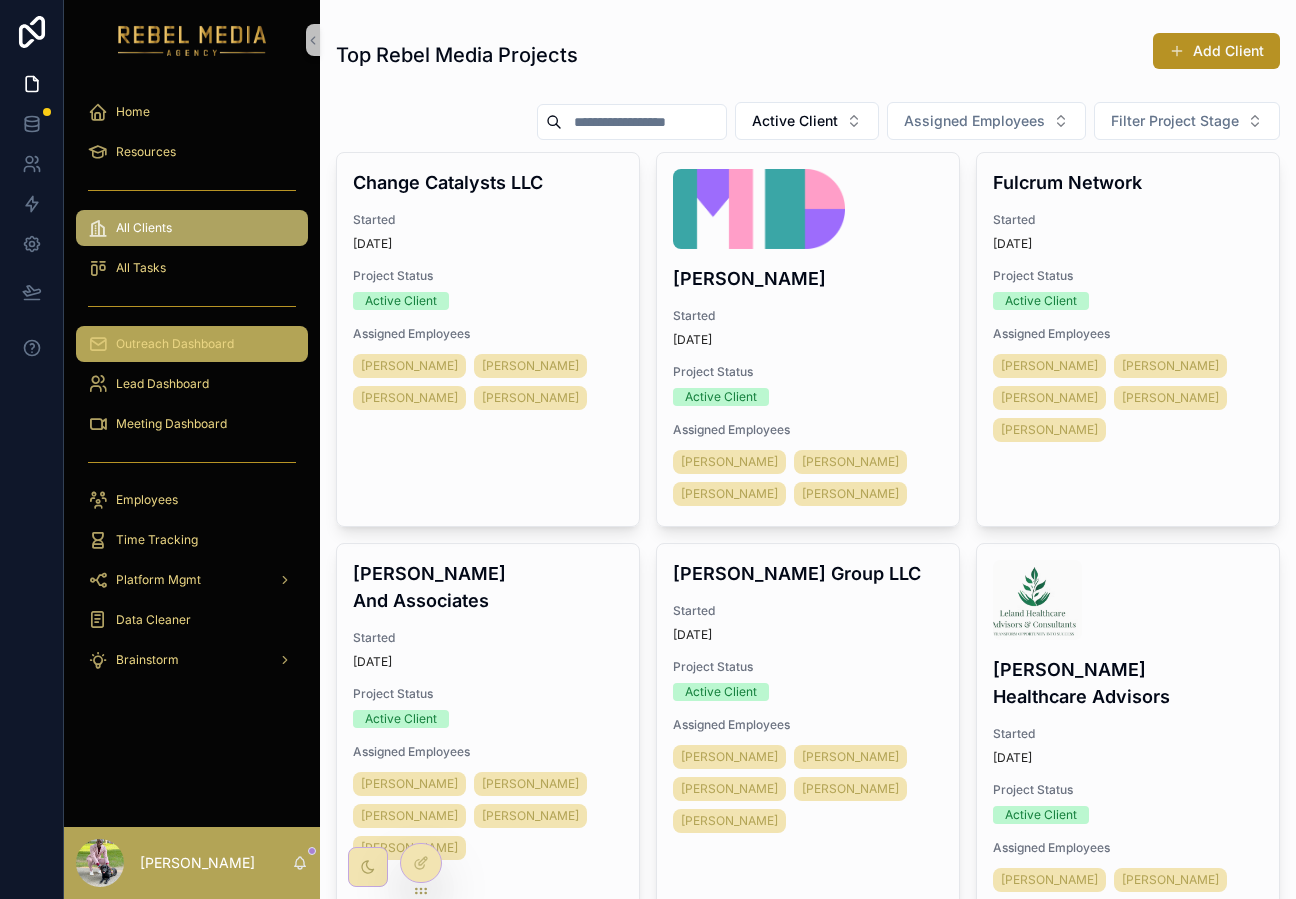 click on "Outreach Dashboard" at bounding box center [175, 344] 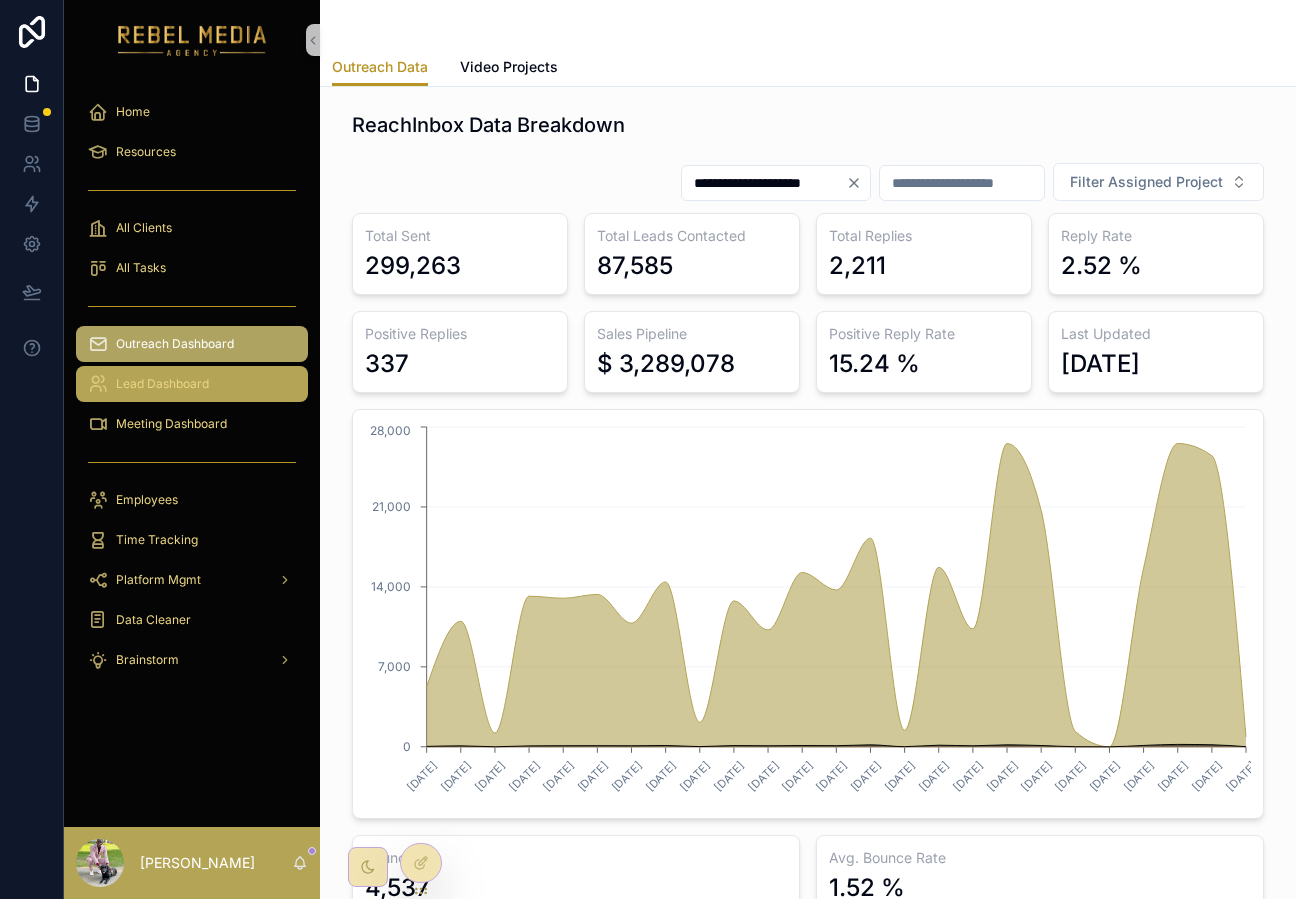 click on "Lead Dashboard" at bounding box center [162, 384] 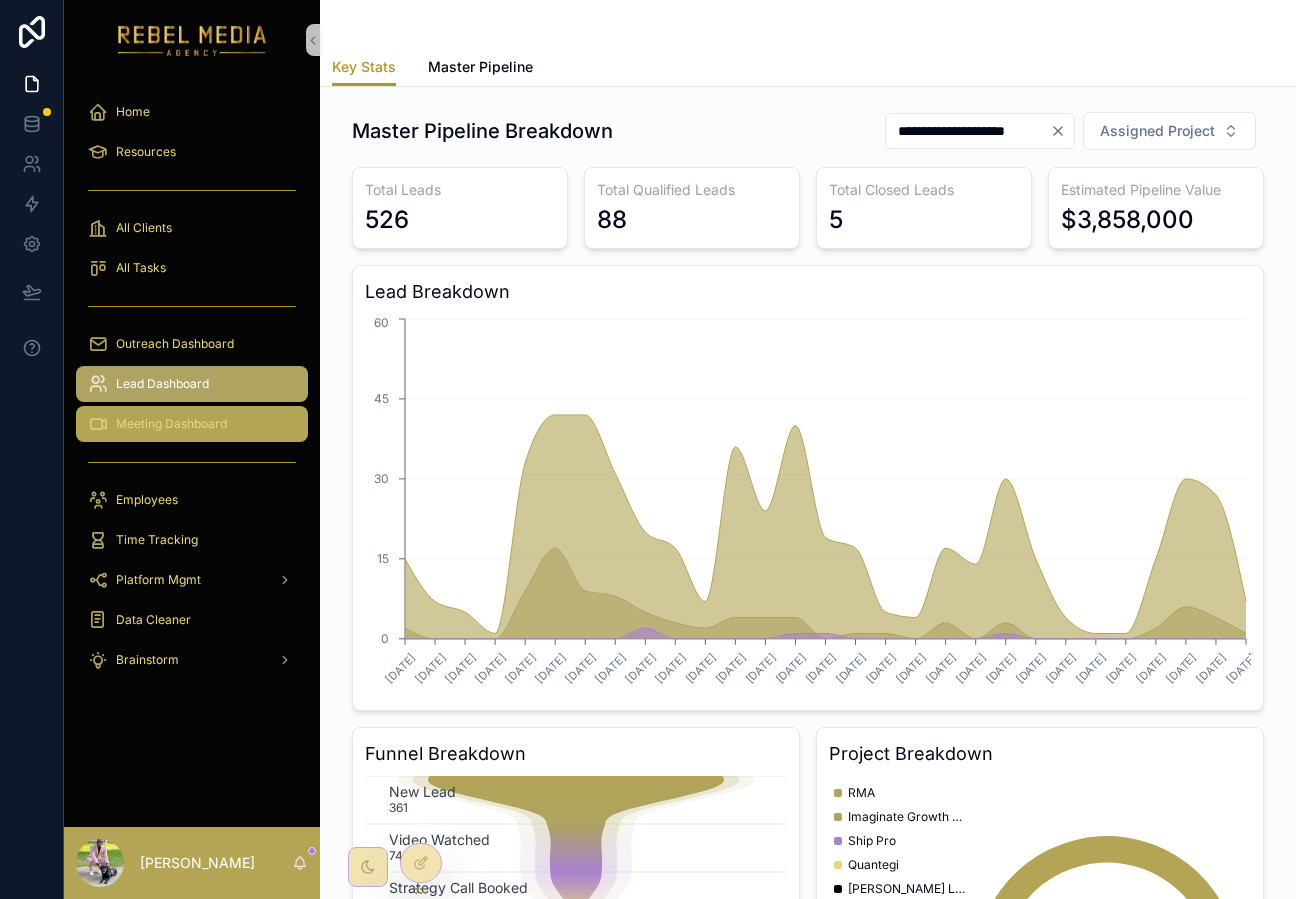 click on "Meeting Dashboard" at bounding box center [192, 424] 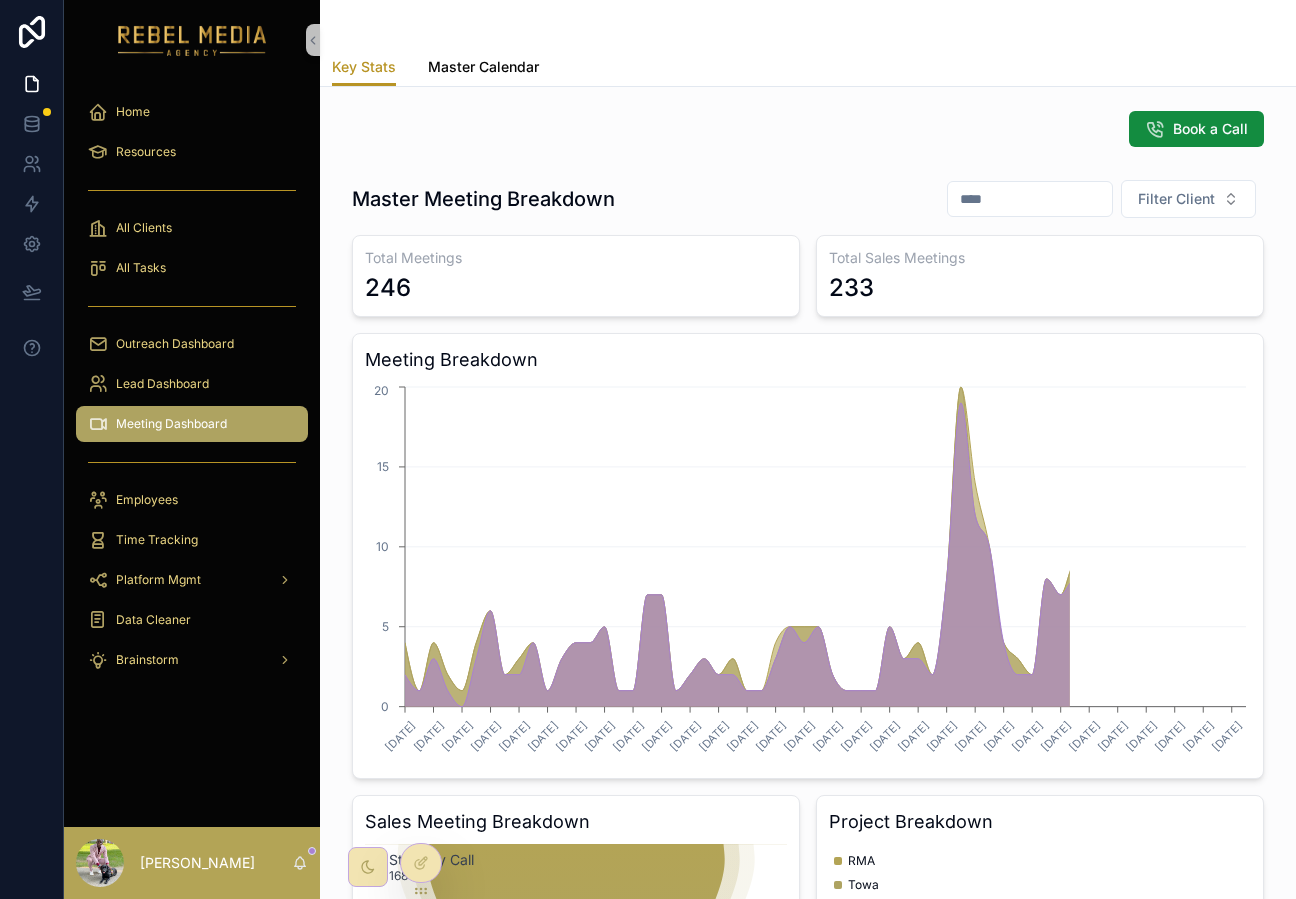 click on "Master Calendar" at bounding box center [483, 69] 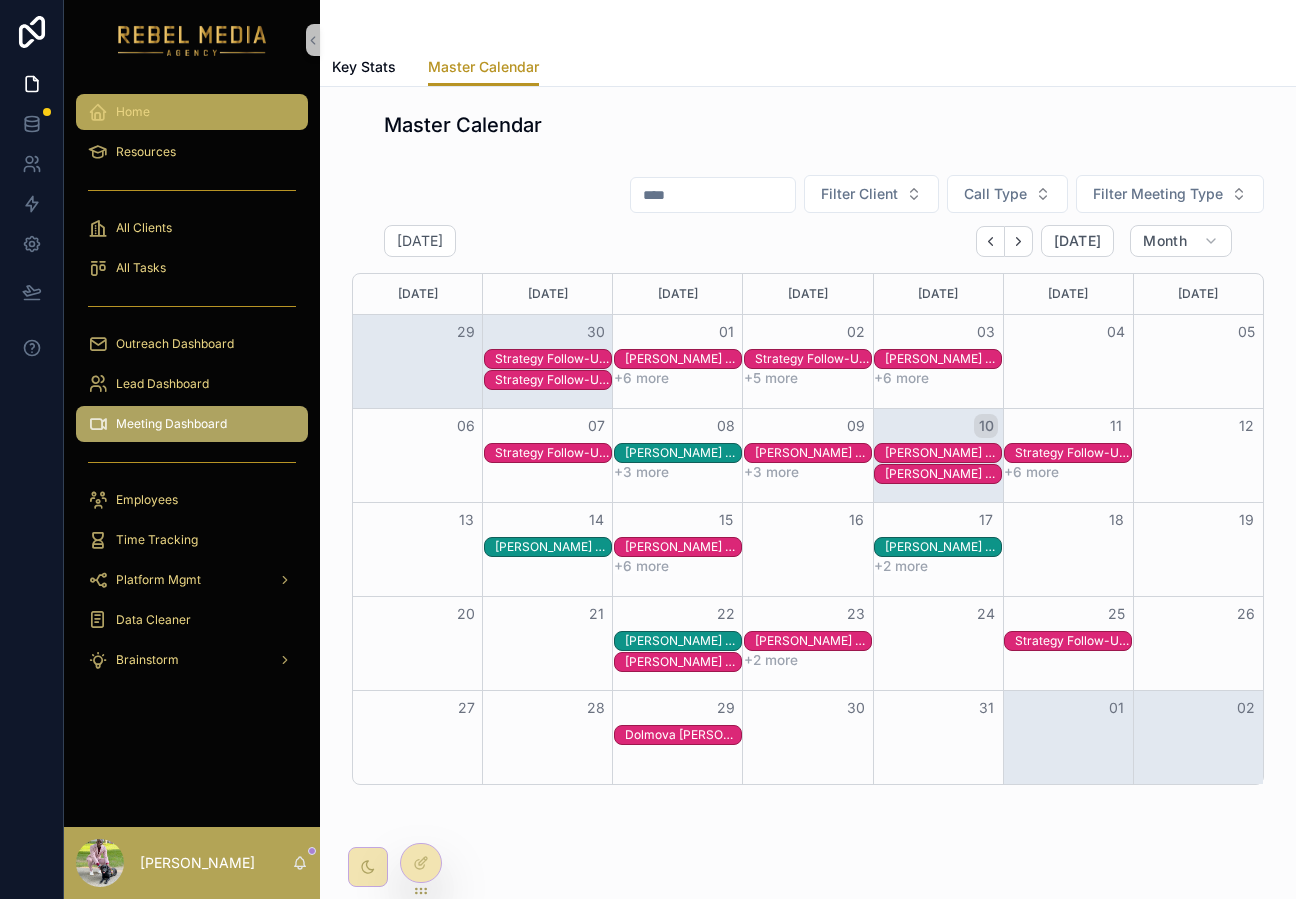 click on "Home" at bounding box center (192, 112) 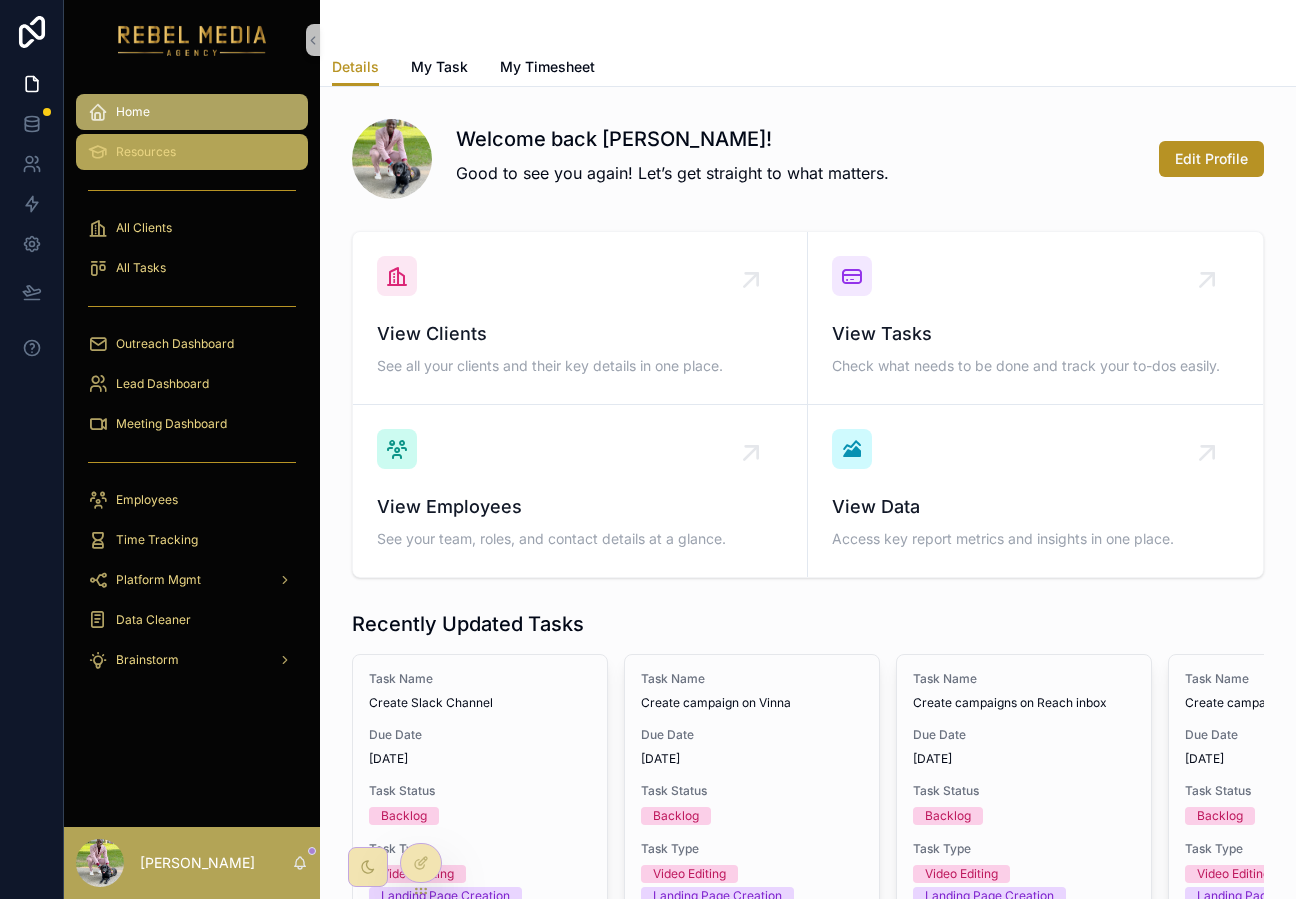click on "Resources" at bounding box center [146, 152] 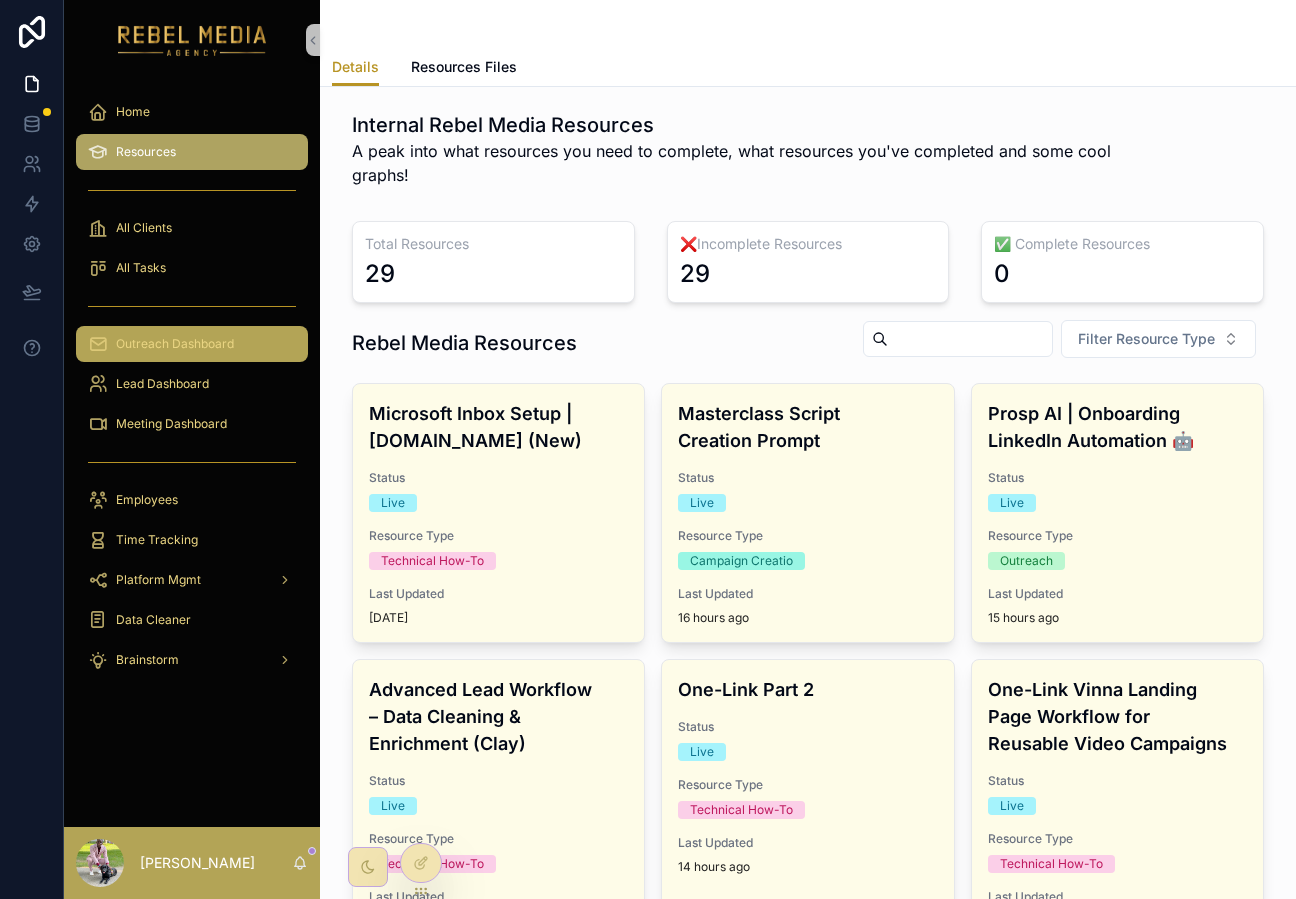 click on "Outreach Dashboard" at bounding box center [192, 344] 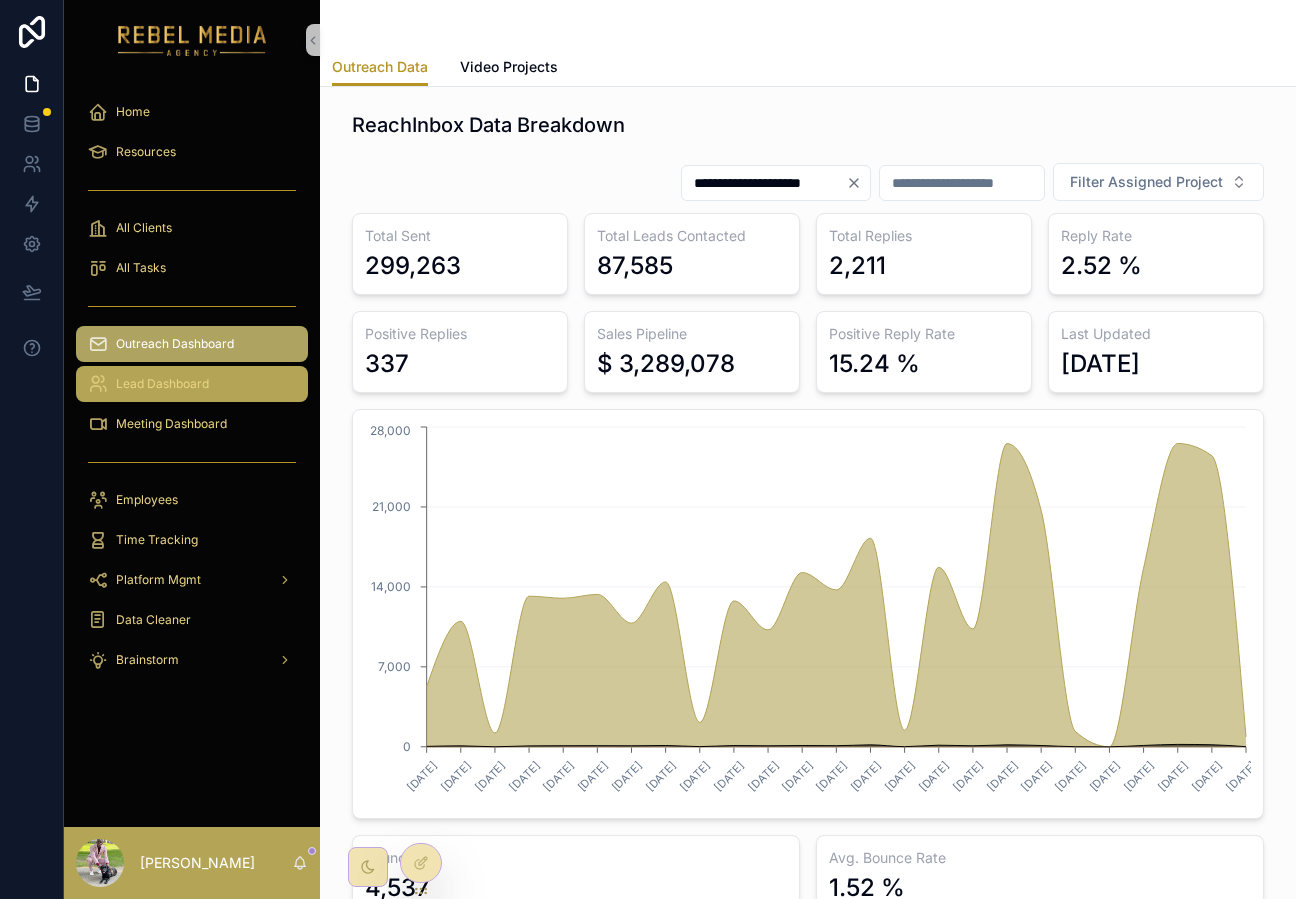 click on "Lead Dashboard" at bounding box center [192, 384] 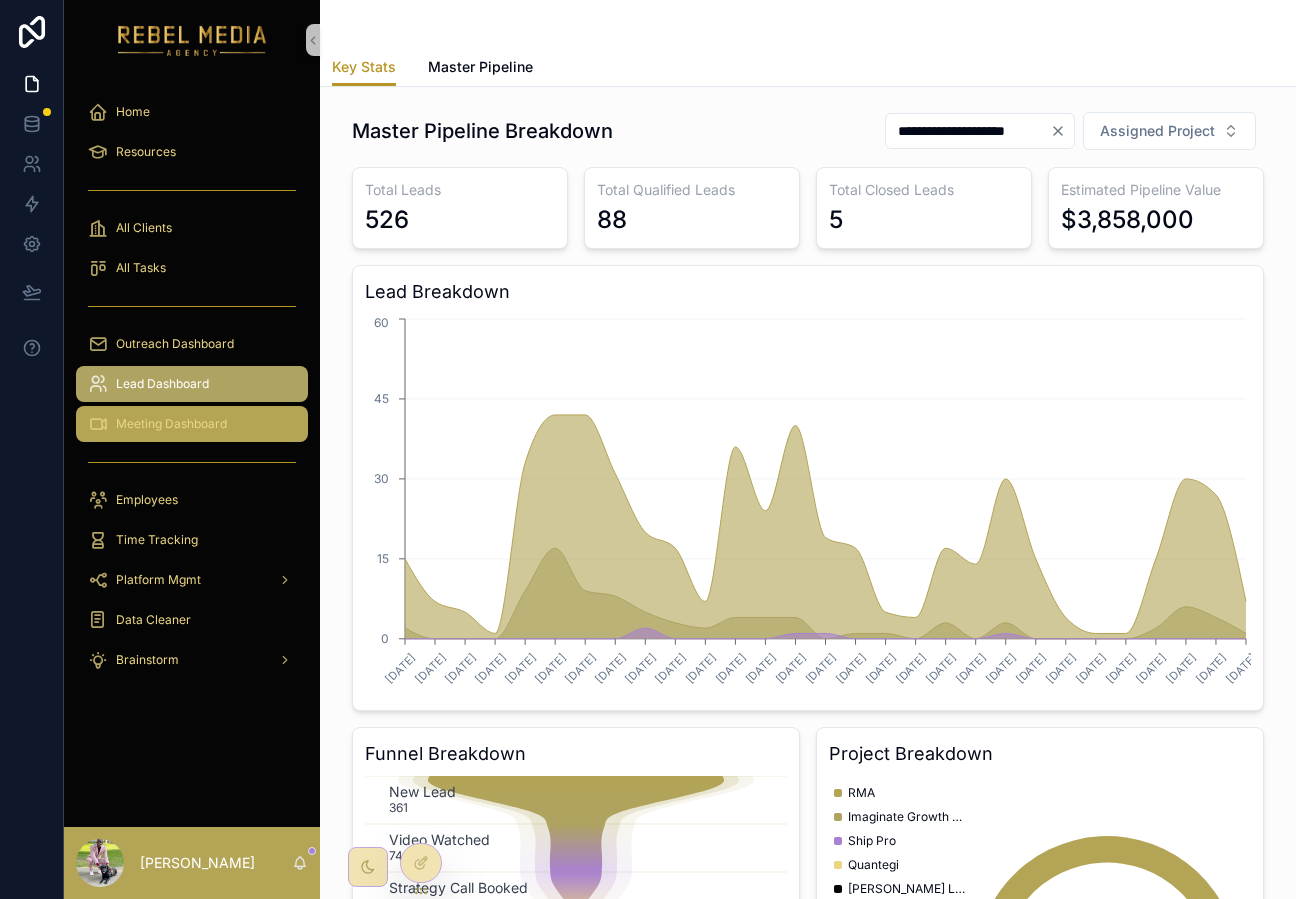click on "Meeting Dashboard" at bounding box center [192, 424] 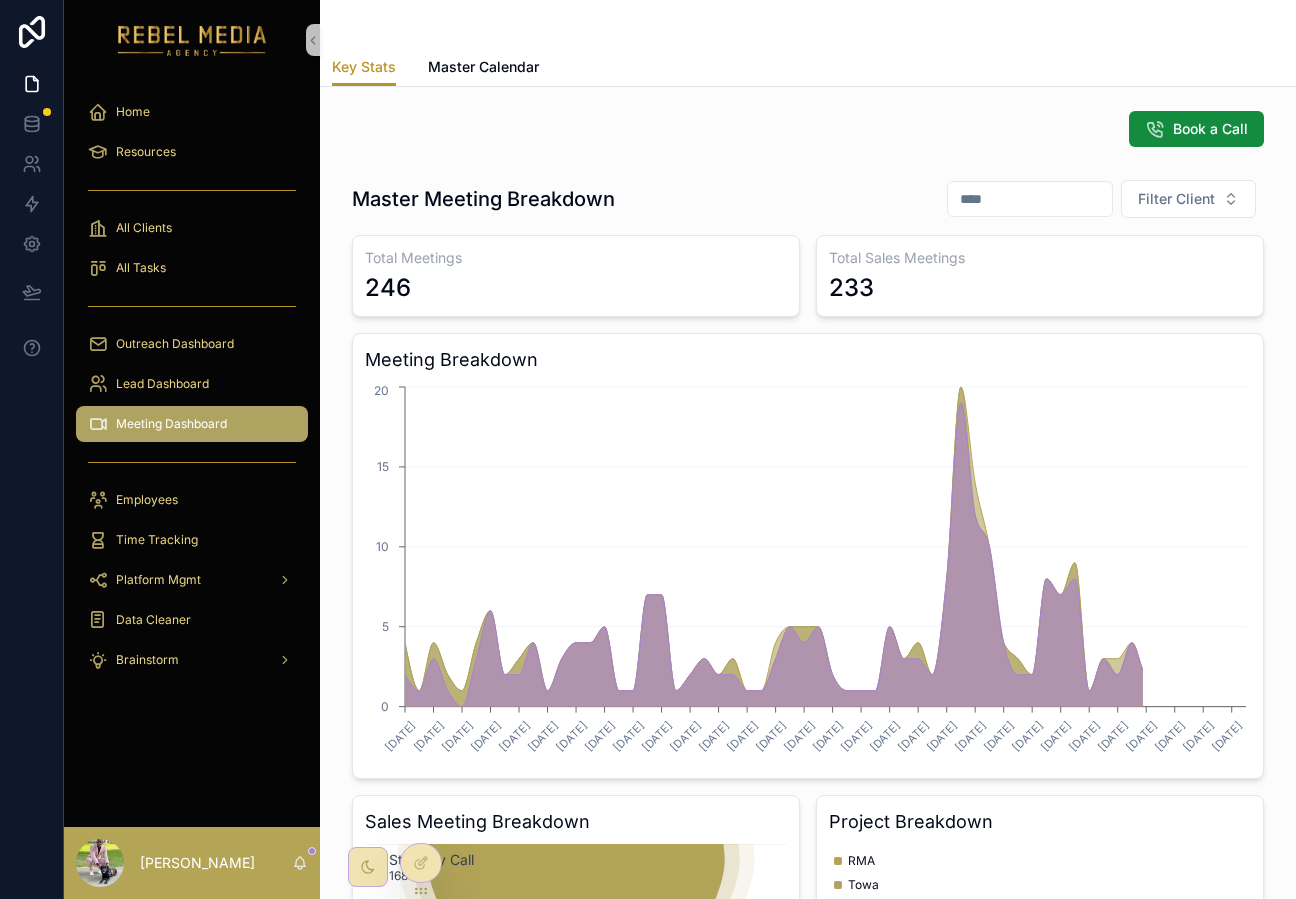 click on "Book a Call Master Meeting Breakdown Filter Client Total Meetings 246 Total Sales Meetings 233 Meeting Breakdown 4/29/2025 5/1/2025 5/4/2025 5/6/2025 5/8/2025 5/10/2025 5/13/2025 5/15/2025 5/18/2025 5/20/2025 5/22/2025 5/24/2025 5/28/2025 5/30/2025 6/3/2025 6/5/2025 6/8/2025 6/10/2025 6/12/2025 6/16/2025 6/18/2025 6/20/2025 6/22/2025 6/24/2025 6/26/2025 6/28/2025 7/1/2025 7/3/2025 7/7/2025 7/9/2025 0 5 10 15 20 Sales Meeting Breakdown Strategy Call 168 Strategy Follow-up call 66 Project Breakdown RMA Towa Marc Weinberg Leland Healthcare Advisors Stephen Curry Company Marcel Schwantes Group LLC Anderson Lane And Associates Fulcrum Network Melanie Deziel Change Catalysts LLC Recently Booked Meetings Filter Client Meeting Name Kevin Potrzeba Strategy Call Meeting Date 7/11/2025 11:30 AM Meeting Type Sales Sales Type Strategy Call Rebel Media Attendess Nahrahel Louis Meeting Name Barbara A Trautlein Video Production Call- 360 OS Meeting Date 7/17/2025 2:00 PM Meeting Type Client Call Sales Type -- Nahrahel Louis" at bounding box center [808, 1182] 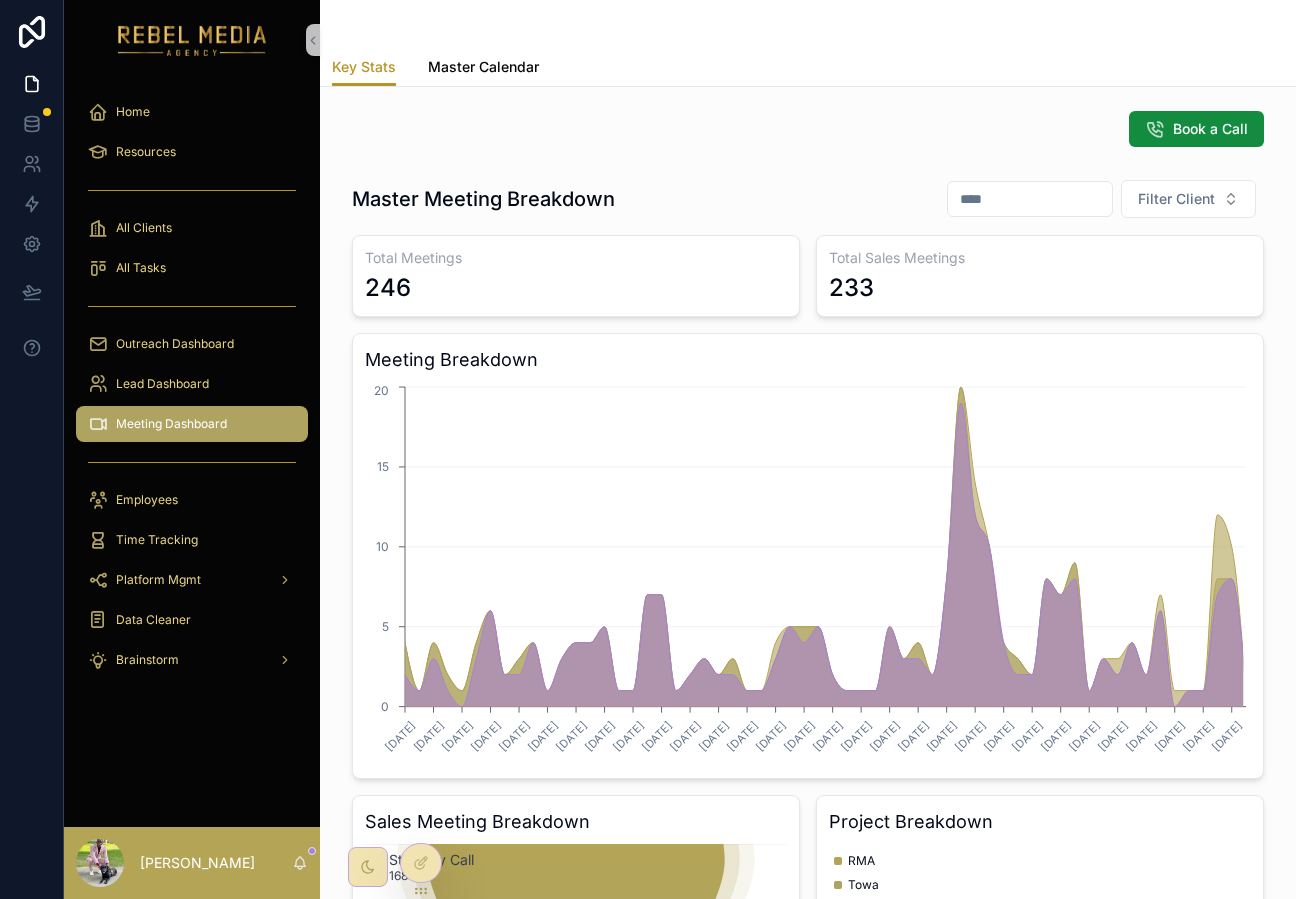 click on "Master Calendar" at bounding box center (483, 67) 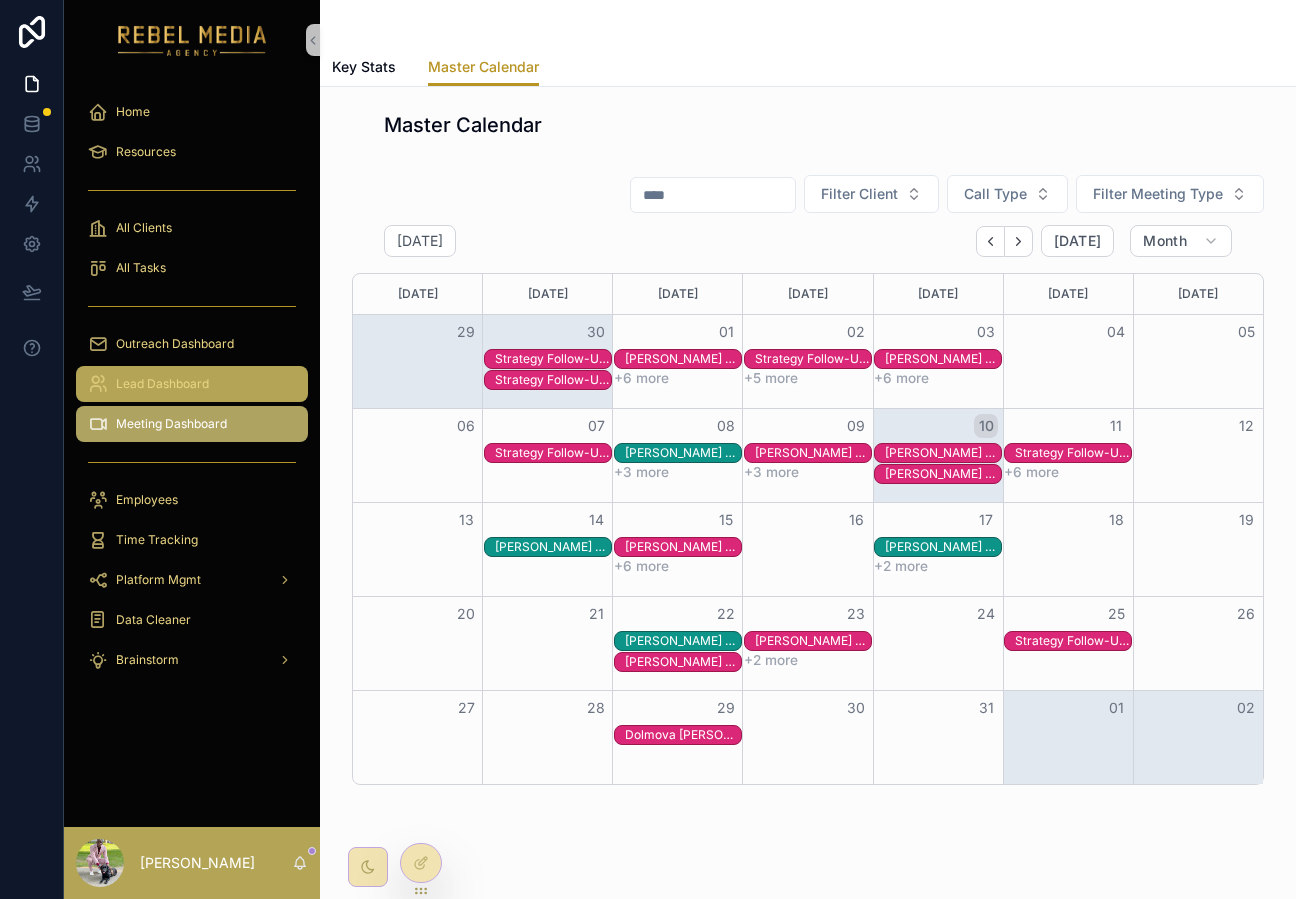 click on "Lead Dashboard" at bounding box center (162, 384) 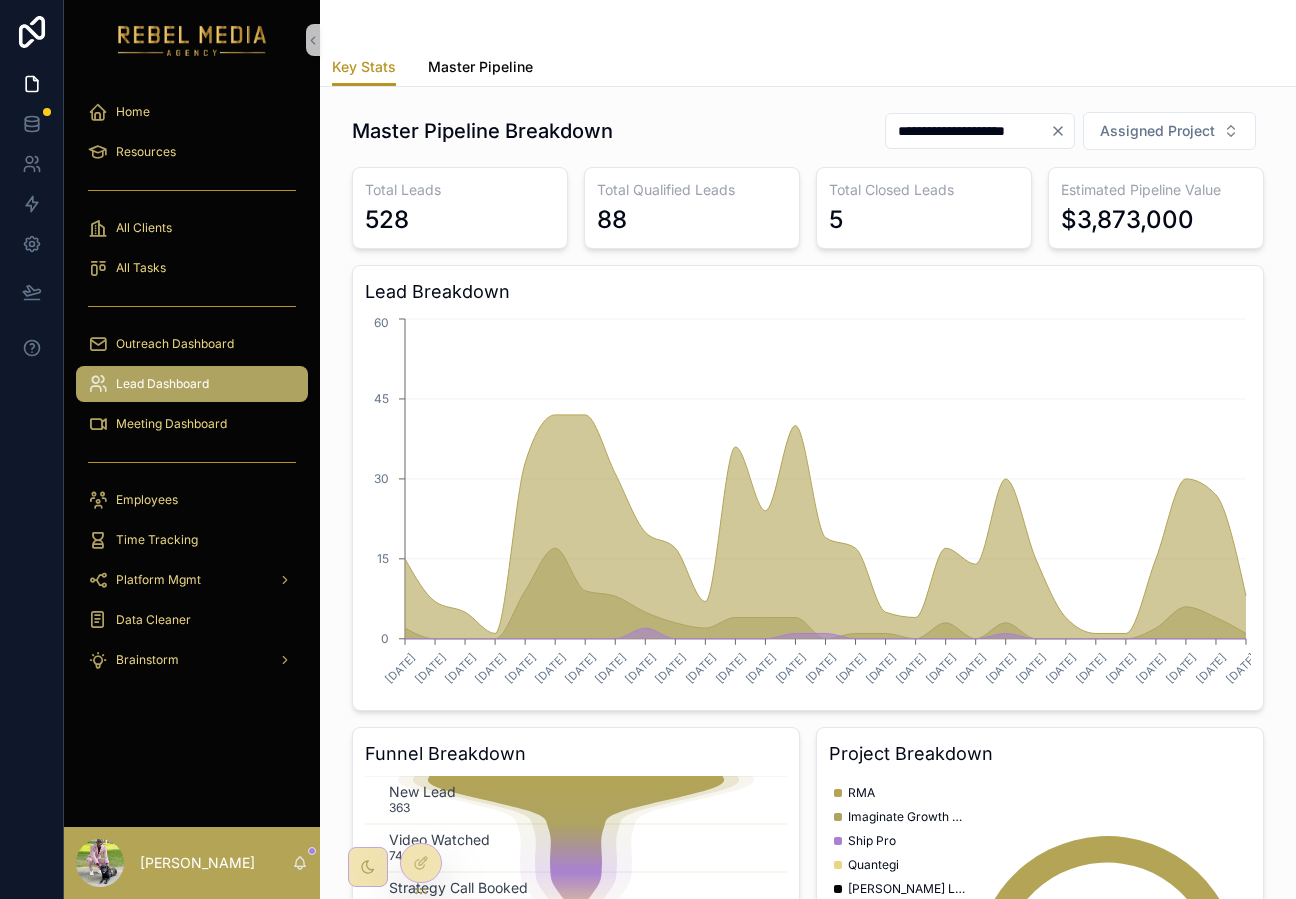 click on "Master Pipeline" at bounding box center [480, 69] 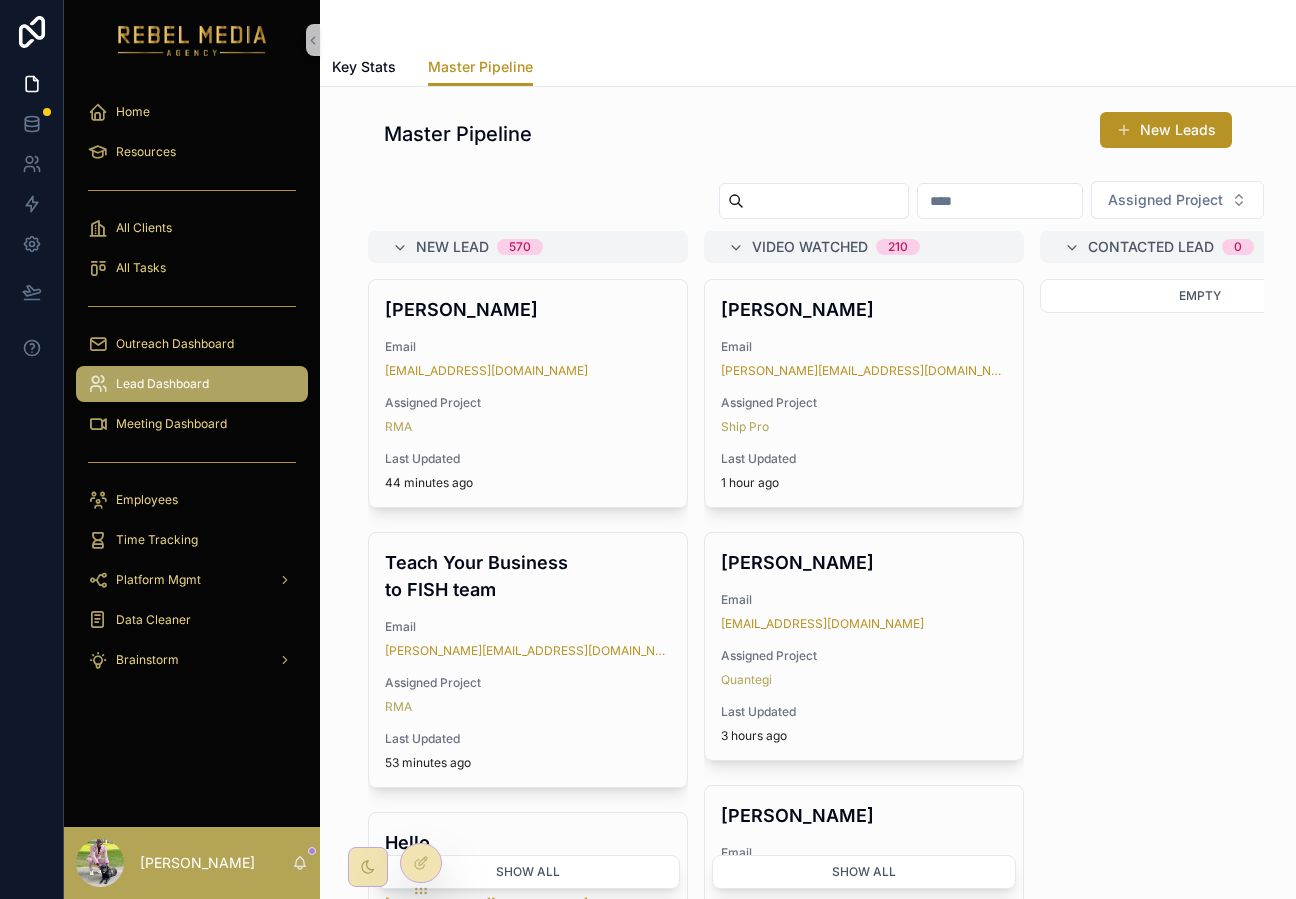 click at bounding box center [826, 201] 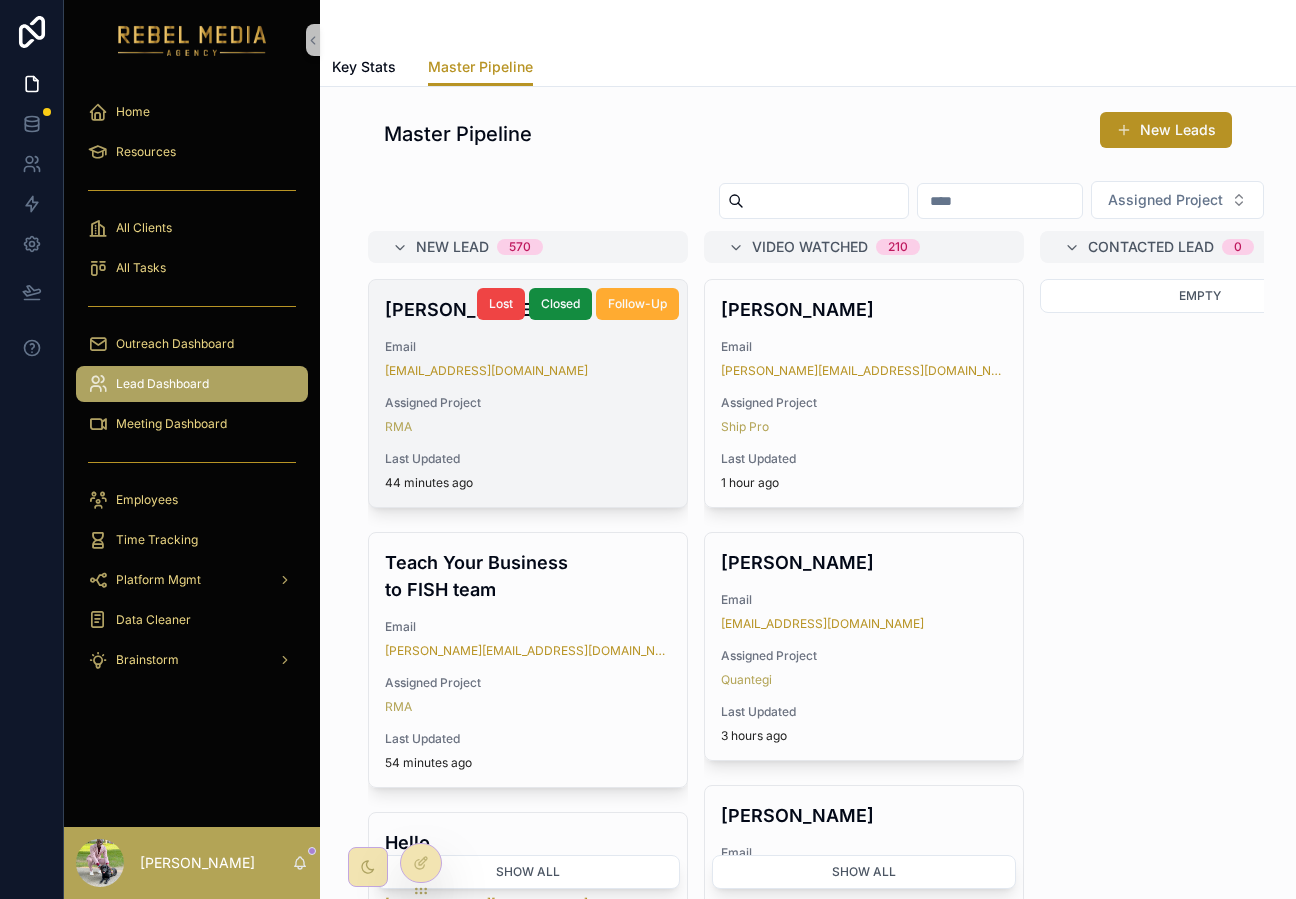 type on "*" 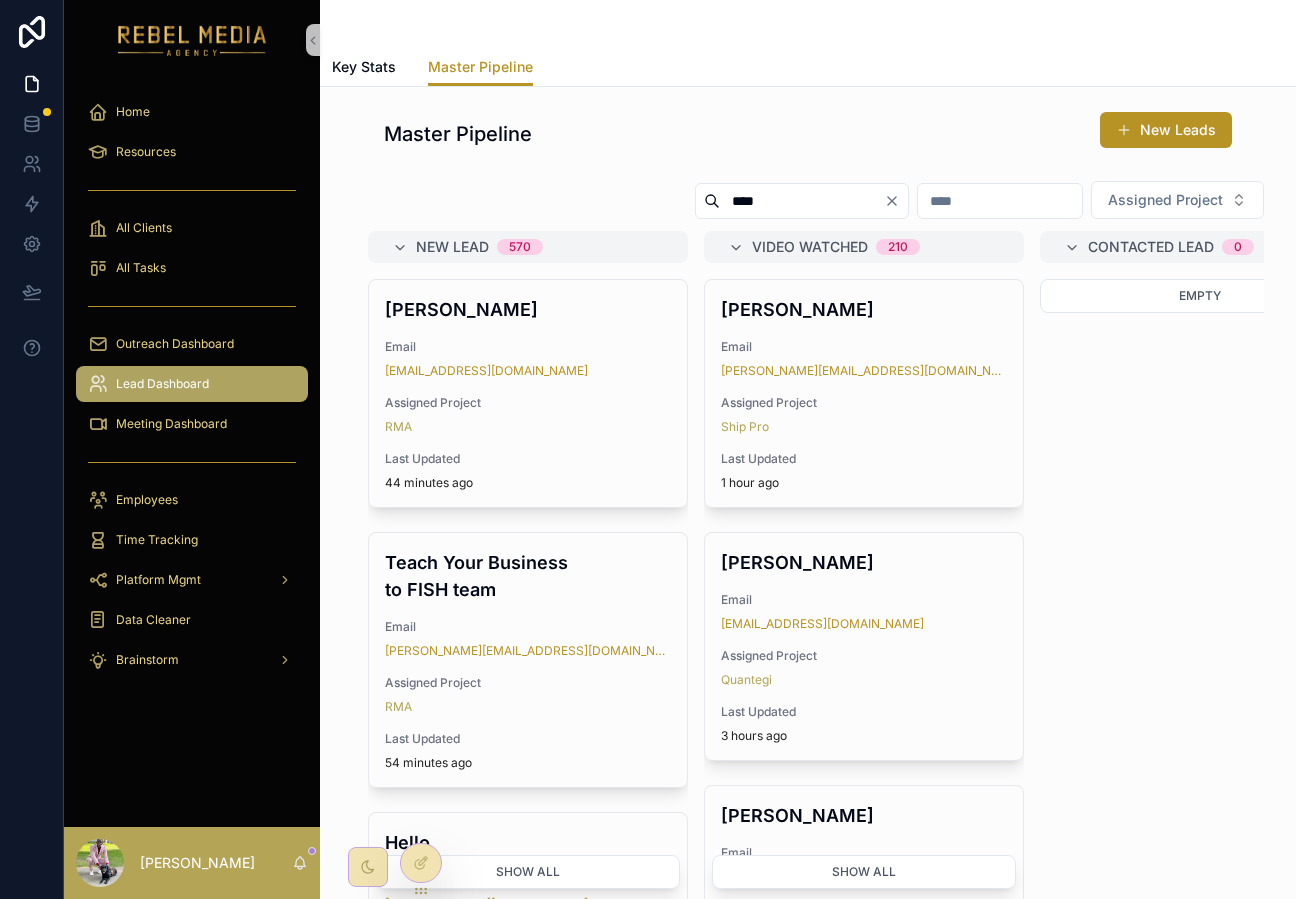 type on "****" 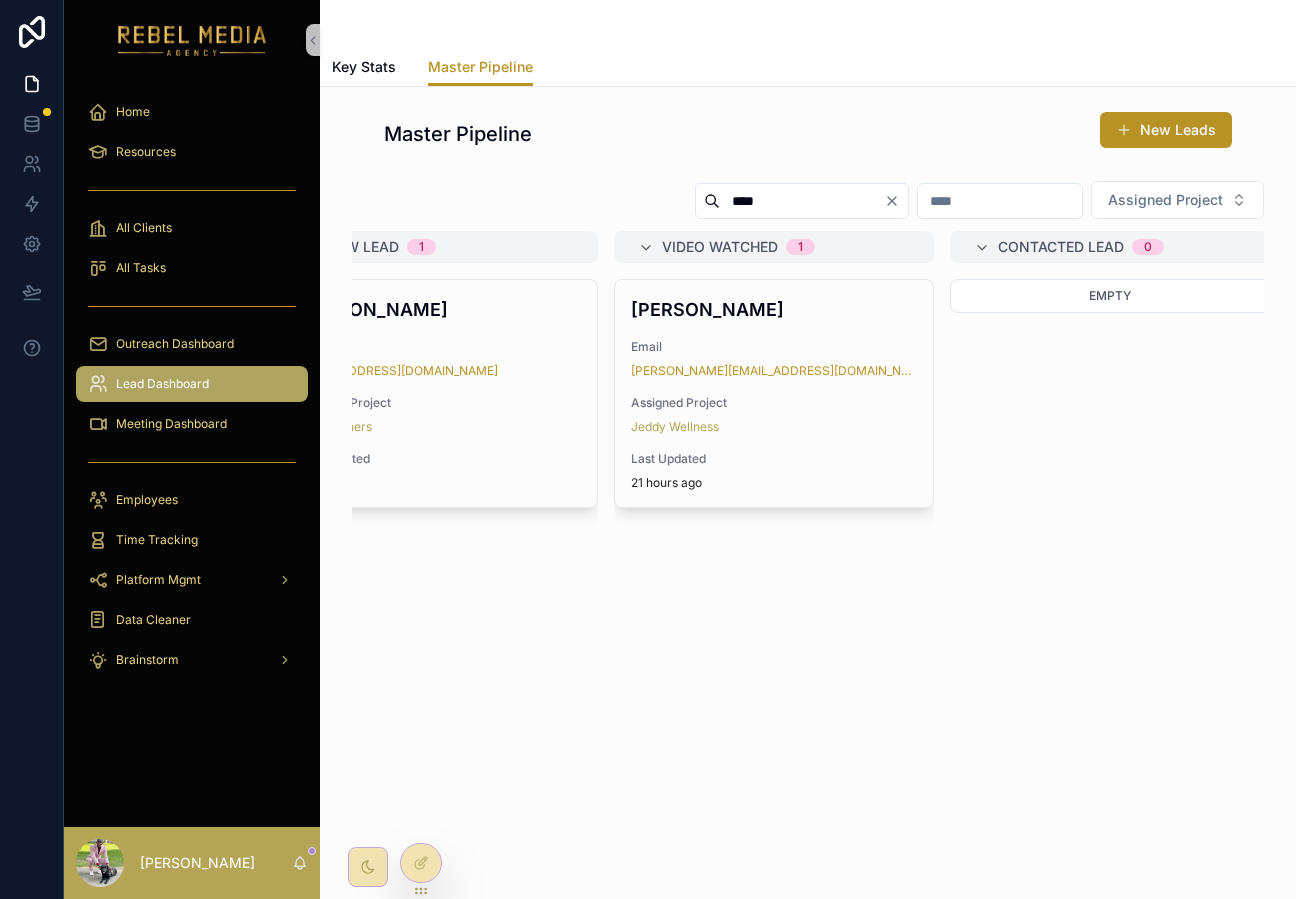 scroll, scrollTop: 0, scrollLeft: 20, axis: horizontal 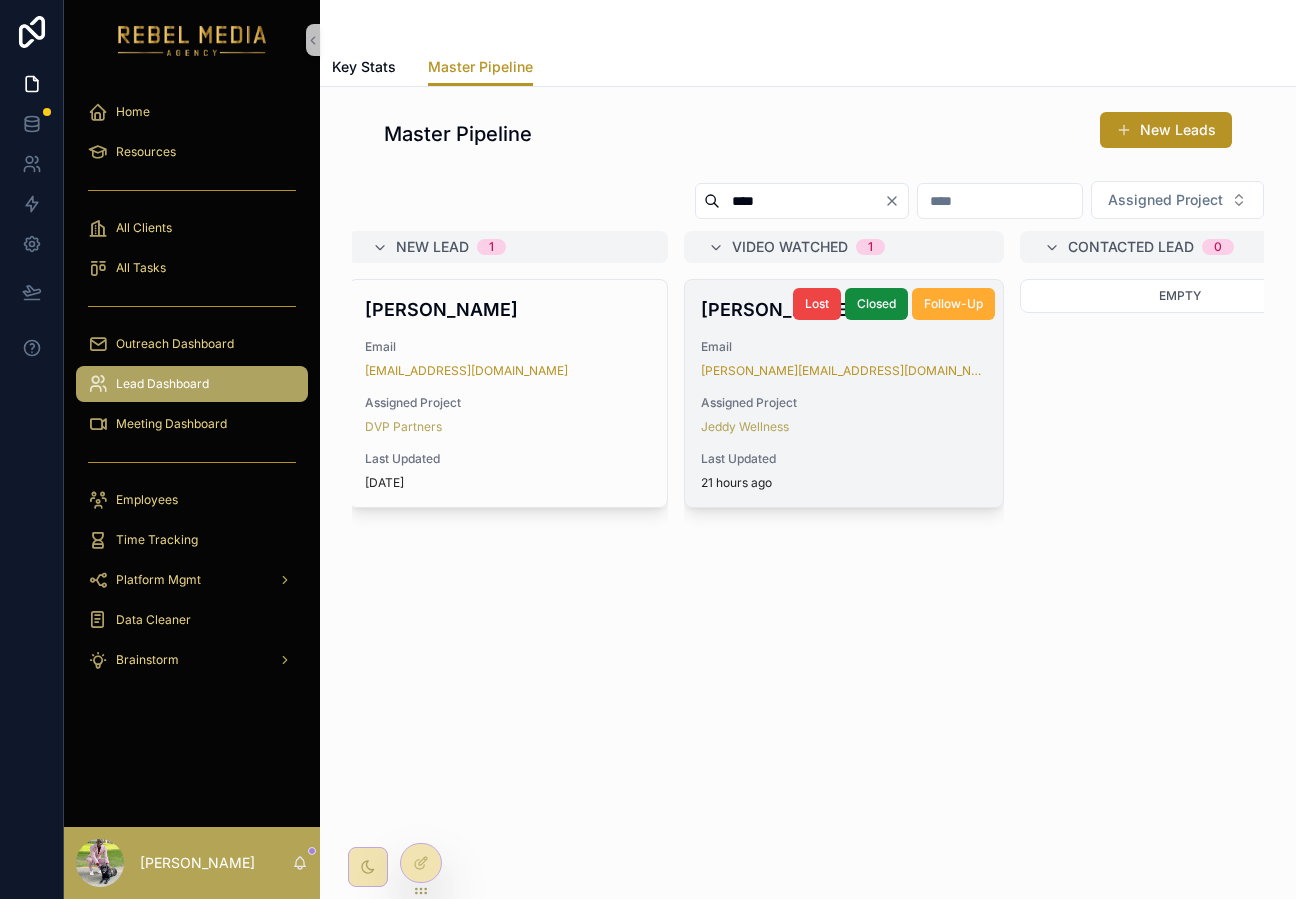 click on "21 hours ago" at bounding box center (844, 483) 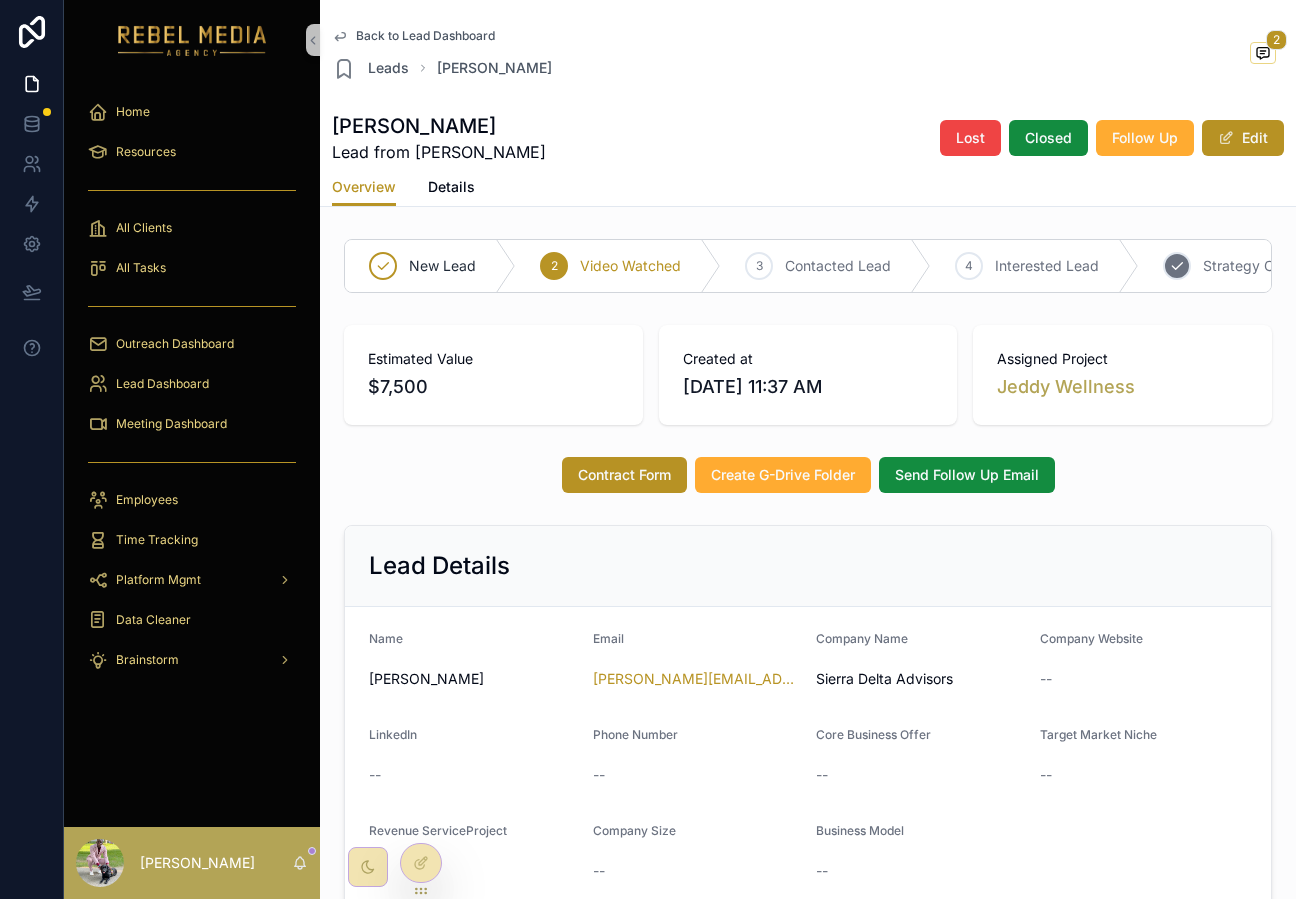 click 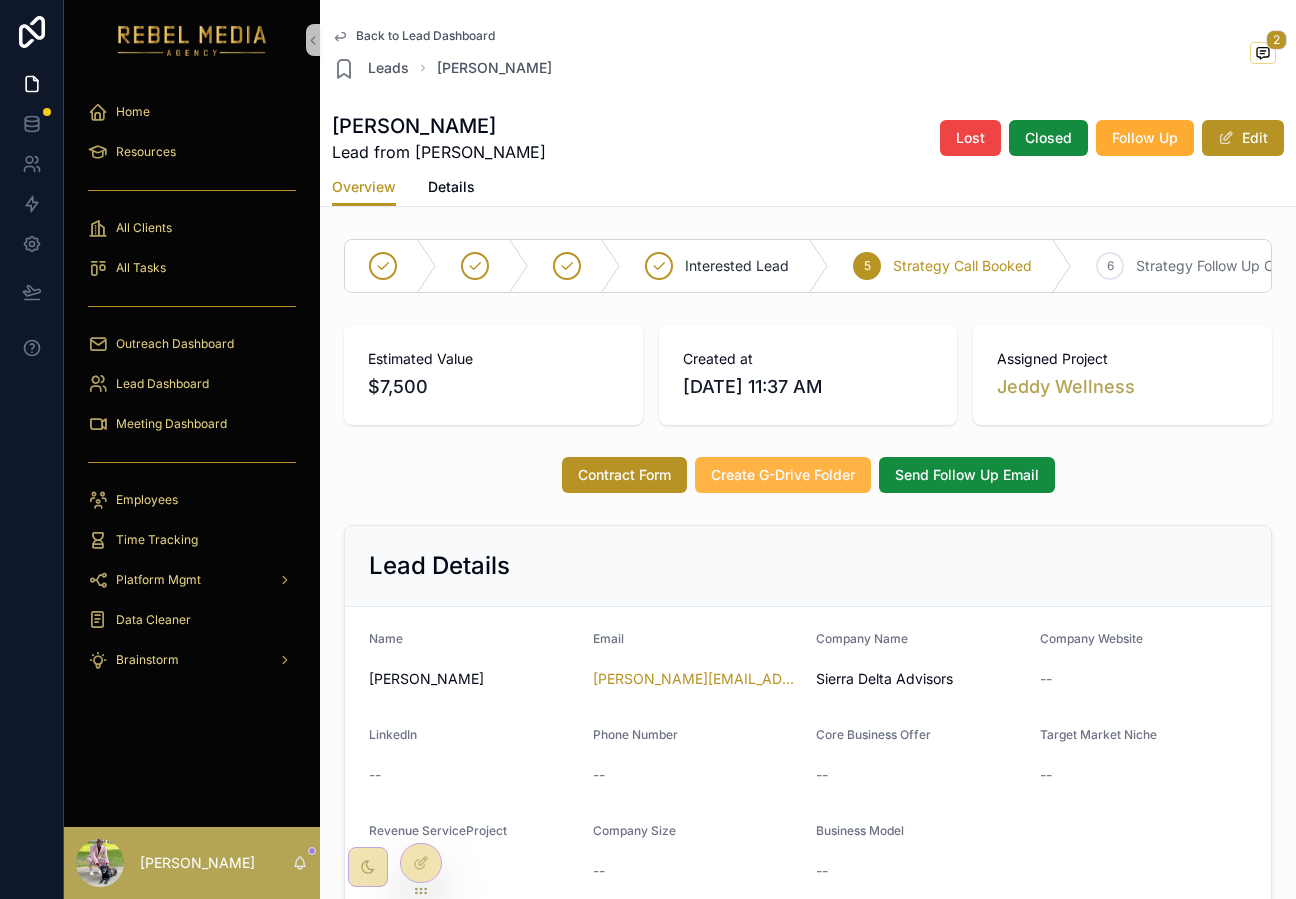 click on "Create G-Drive Folder" at bounding box center [783, 475] 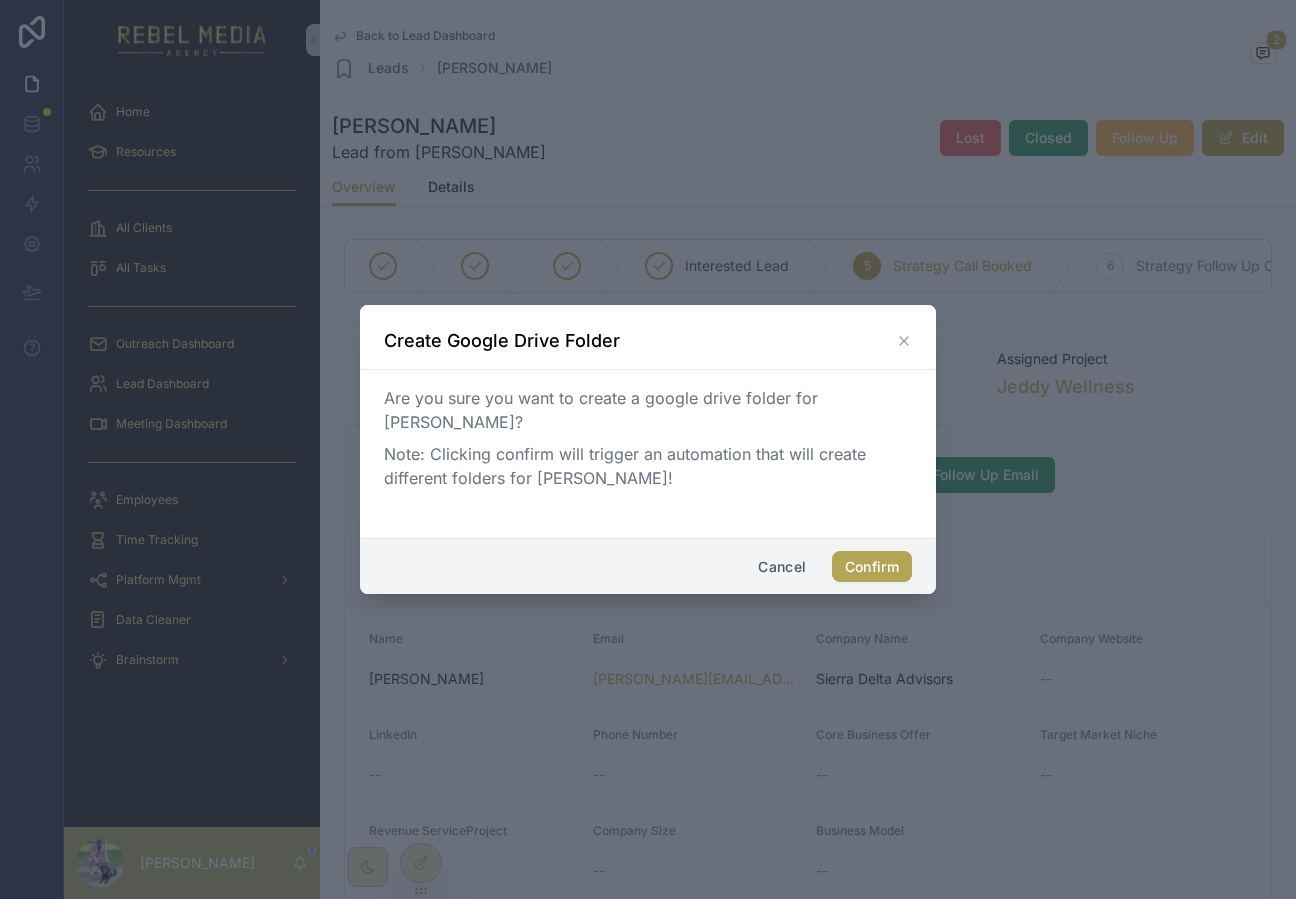 click on "Confirm" at bounding box center (872, 567) 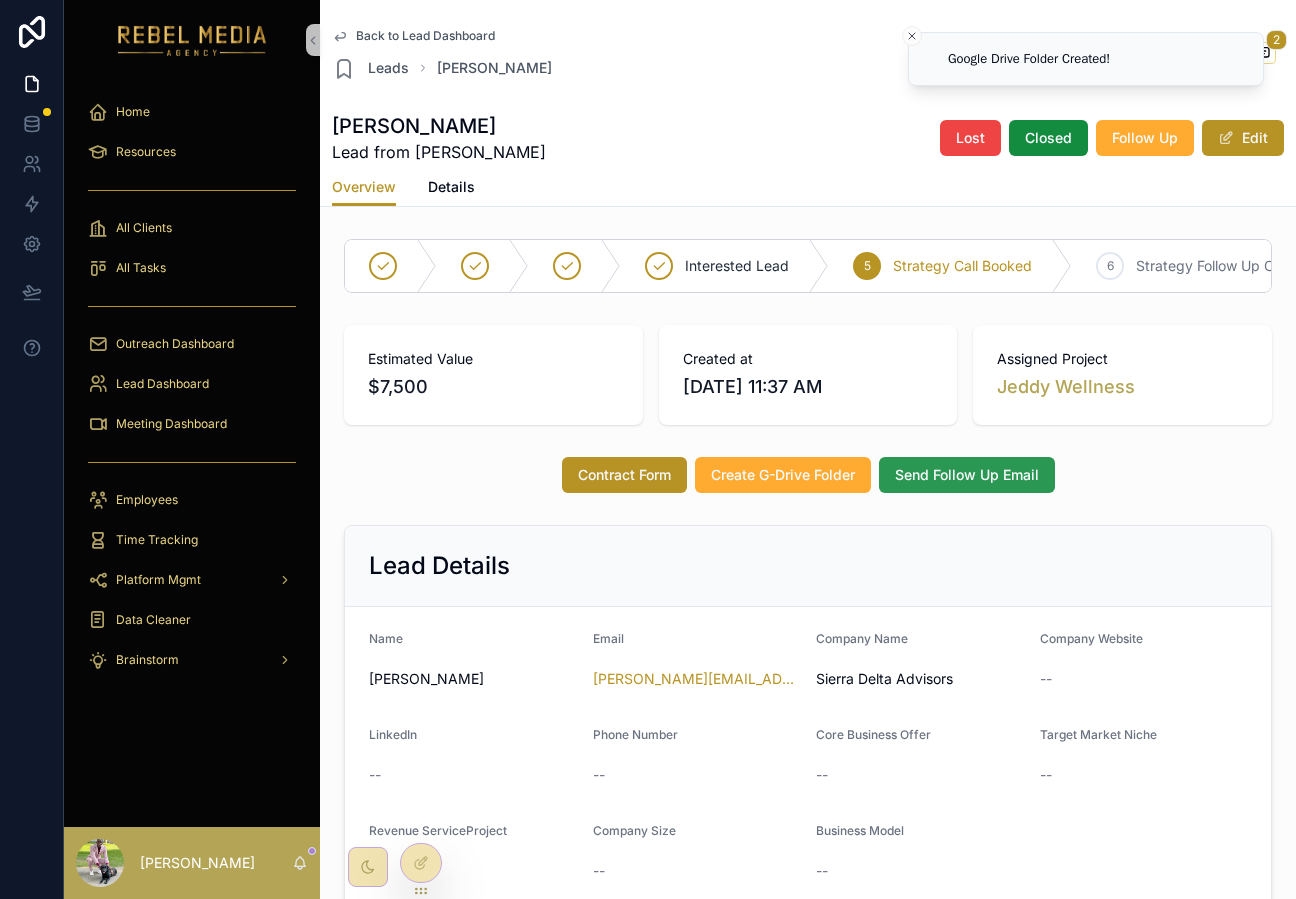 click on "Send Follow Up Email" at bounding box center (967, 475) 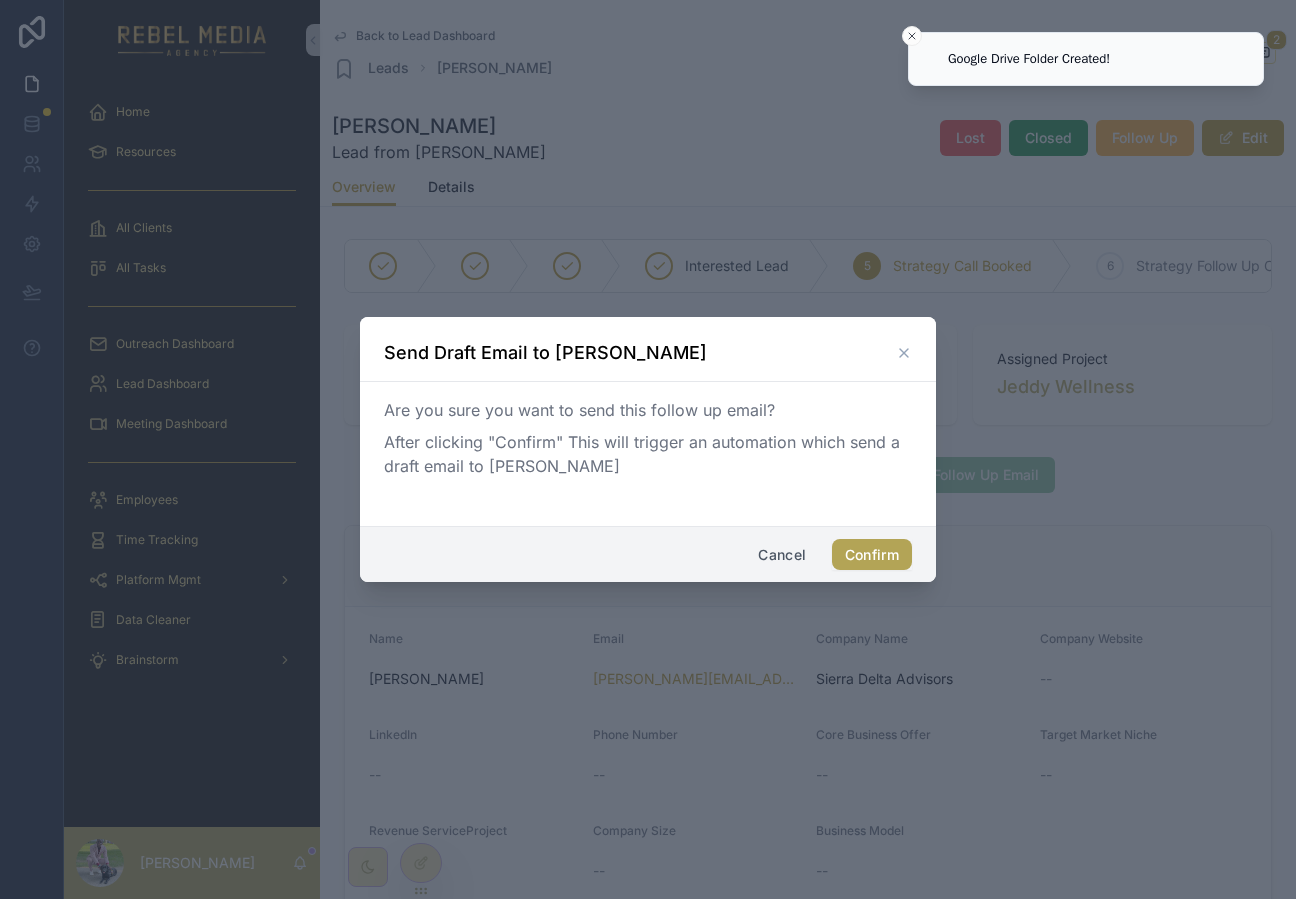 click on "Confirm" at bounding box center [872, 555] 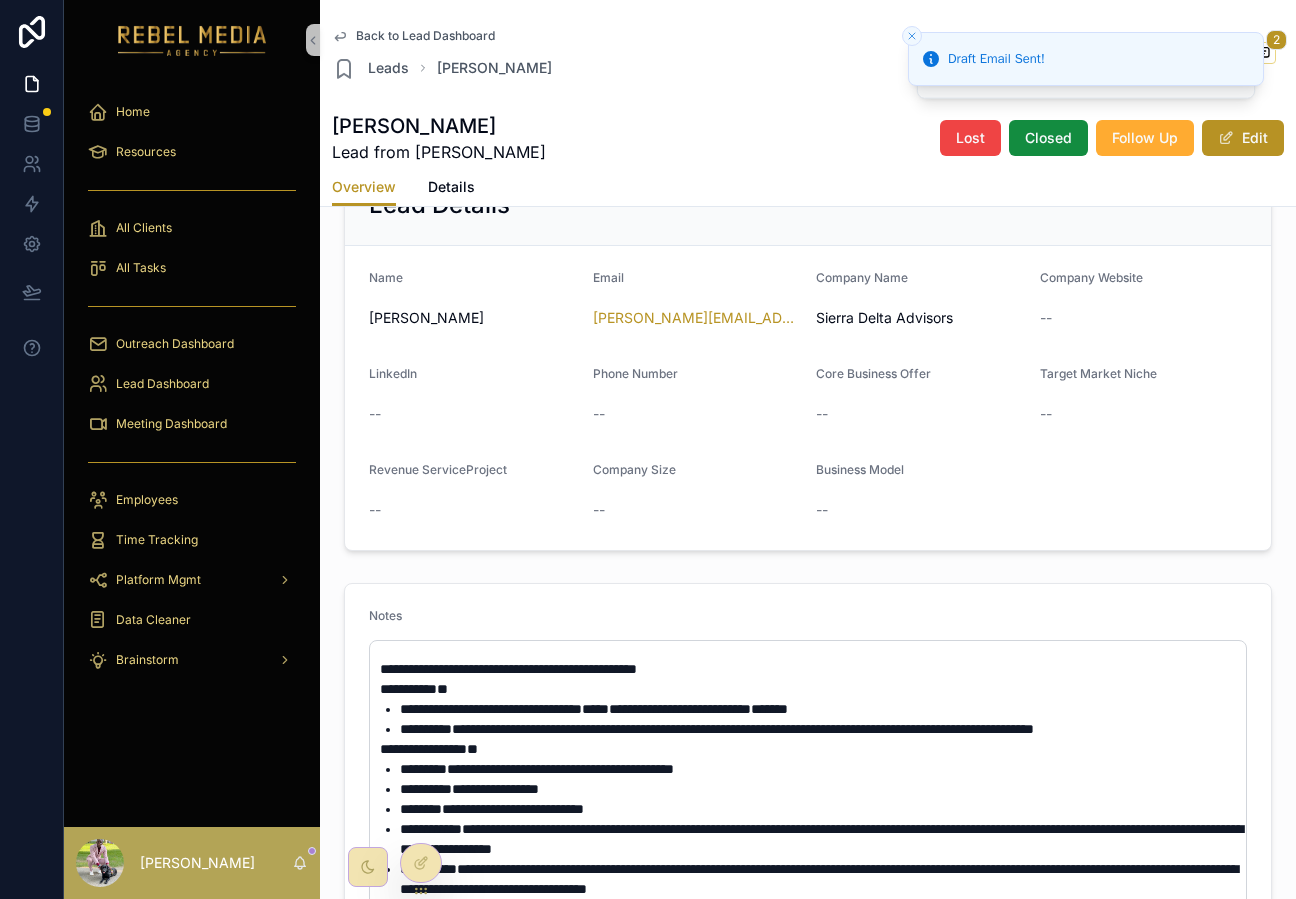 scroll, scrollTop: 85, scrollLeft: 0, axis: vertical 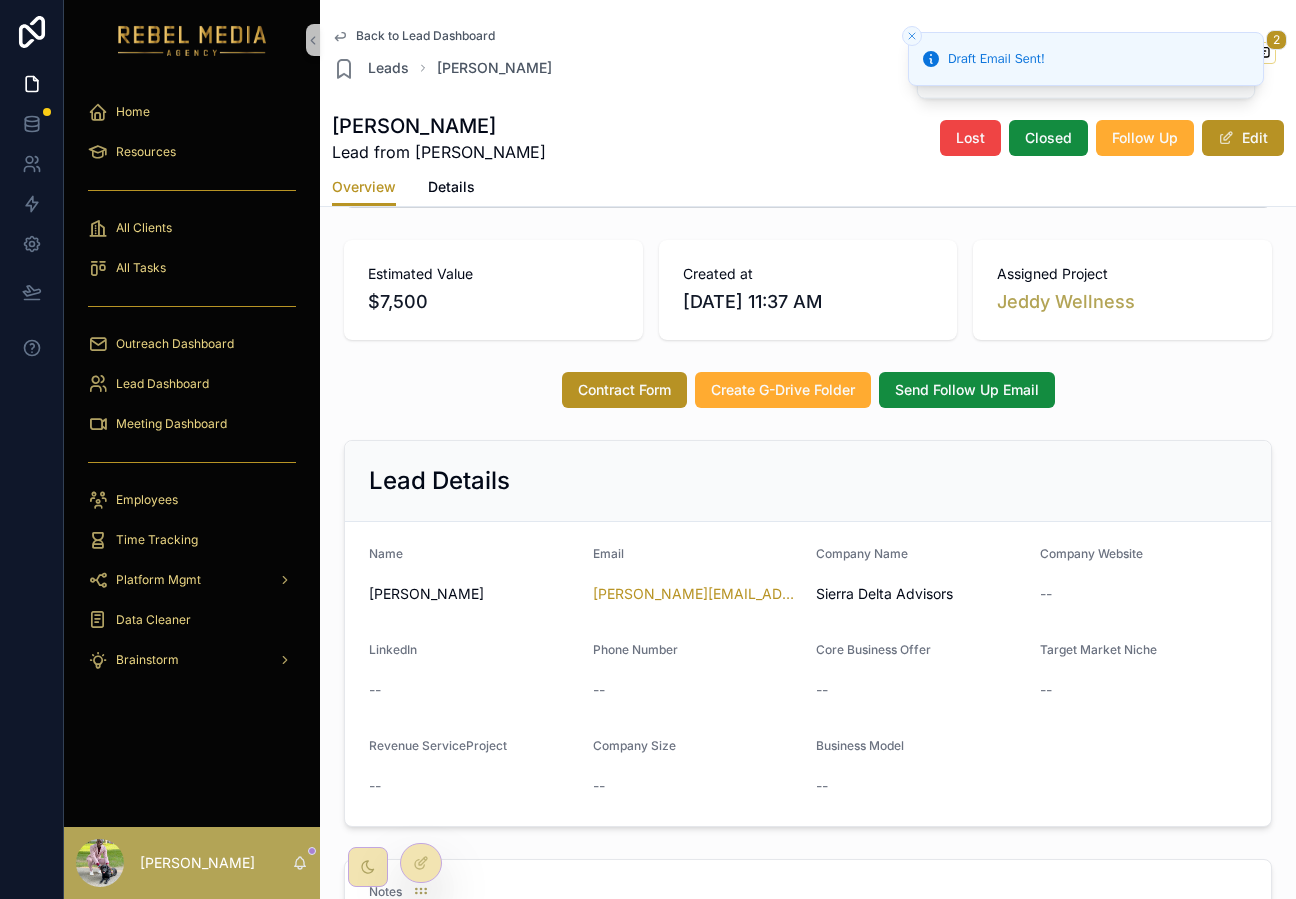 click on "Contract Form Create G-Drive Folder Send Follow Up Email" at bounding box center [808, 390] 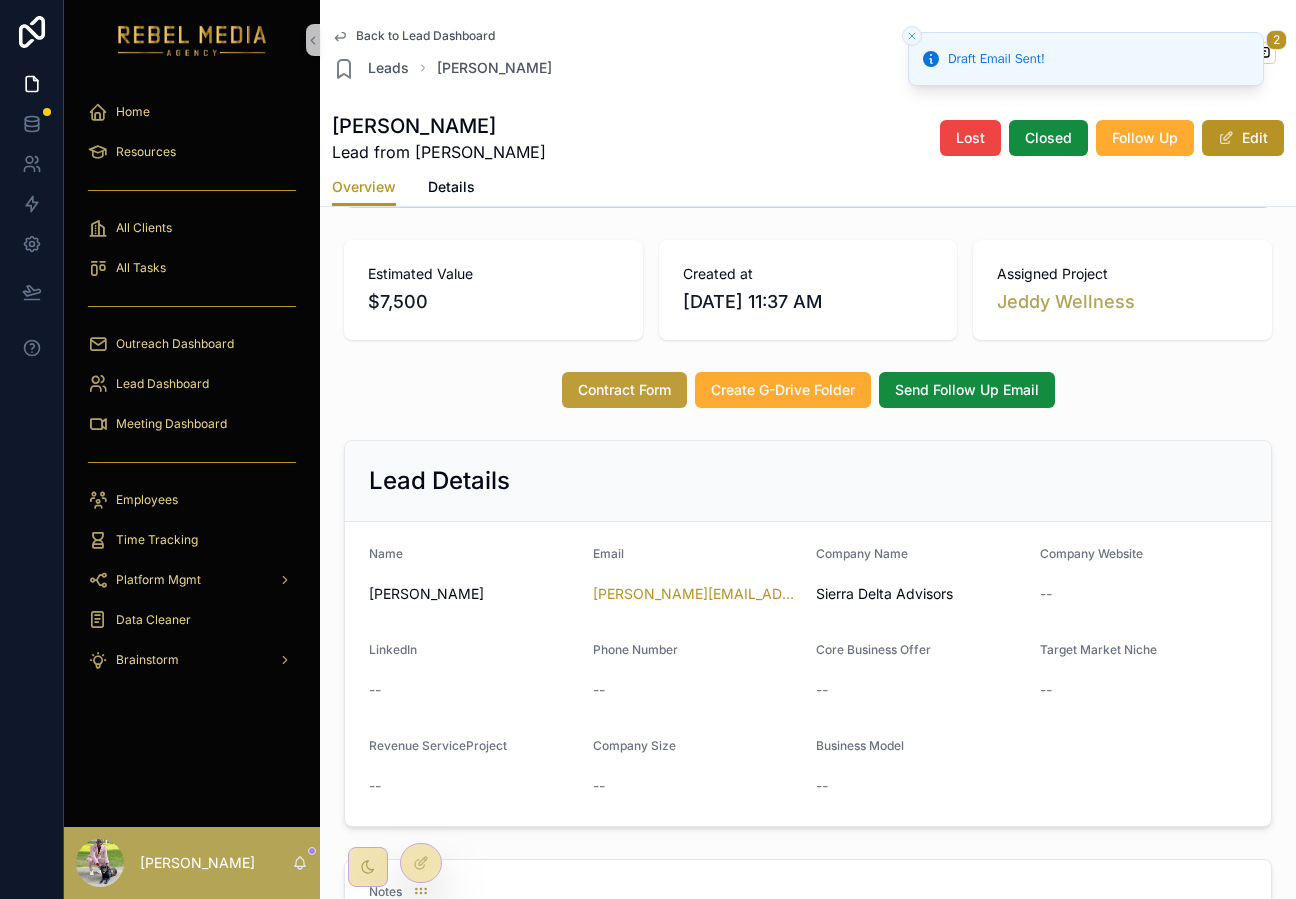 click on "Contract Form" at bounding box center (624, 390) 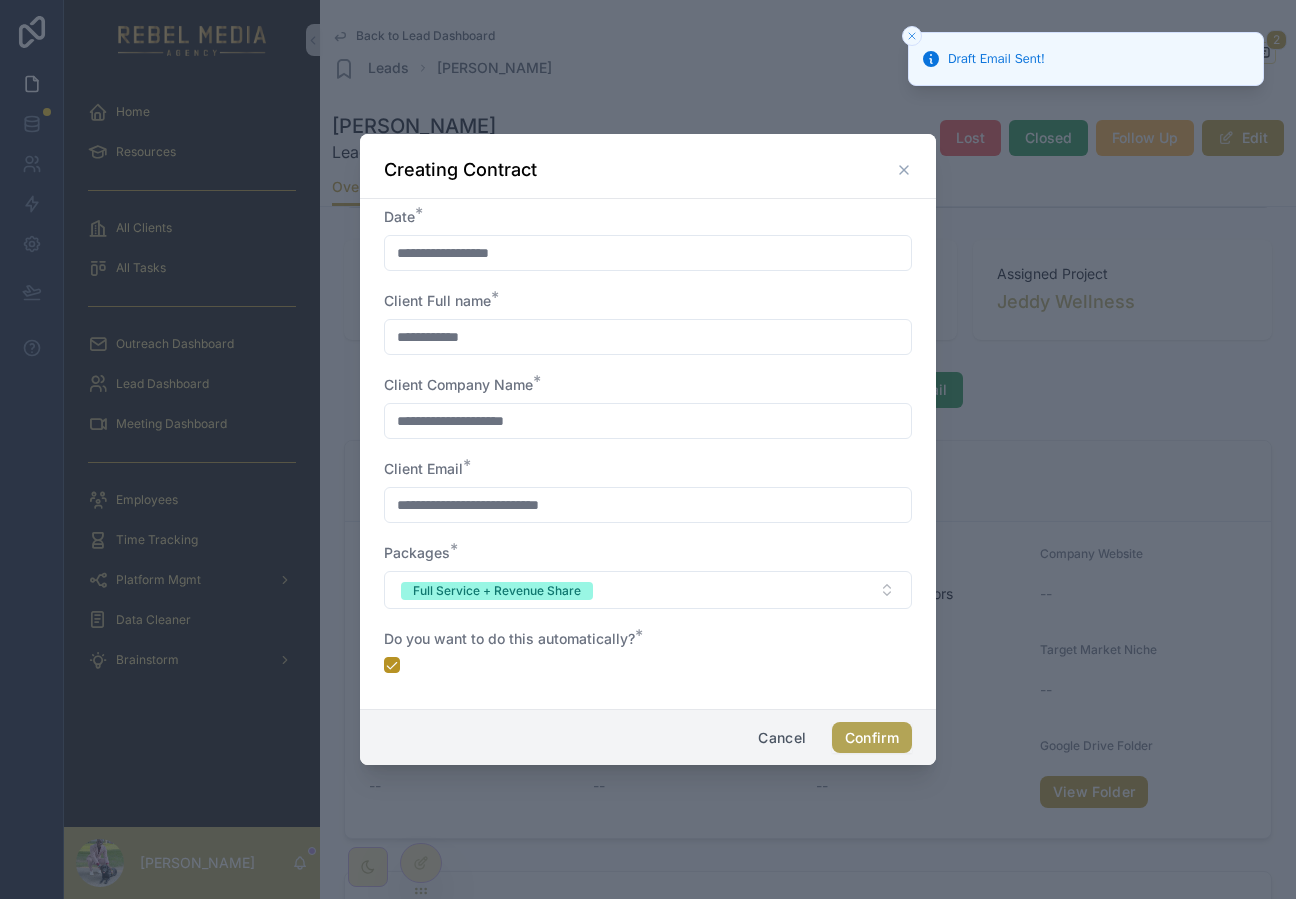 click on "Confirm" at bounding box center [872, 738] 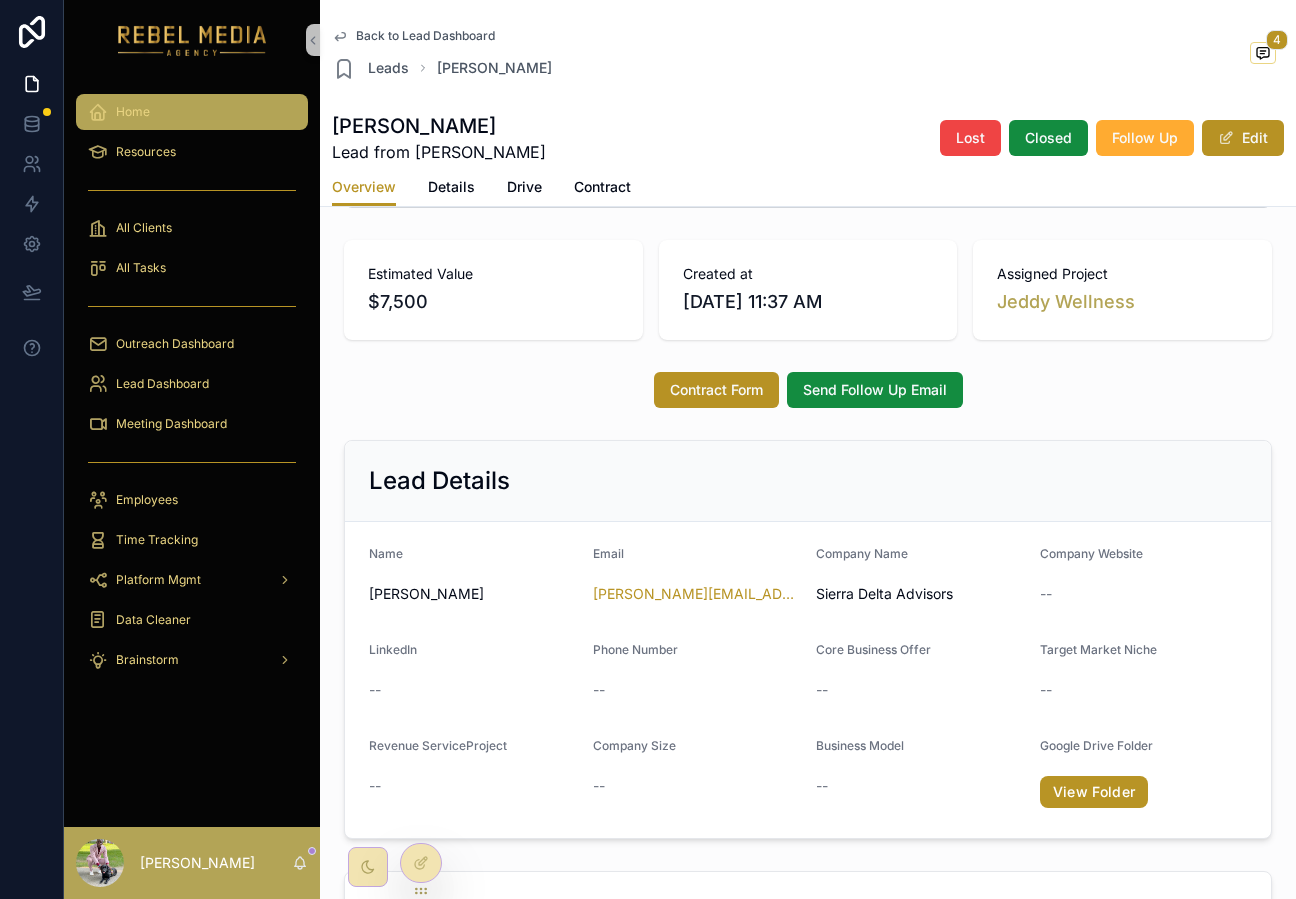 click on "Home" at bounding box center [192, 112] 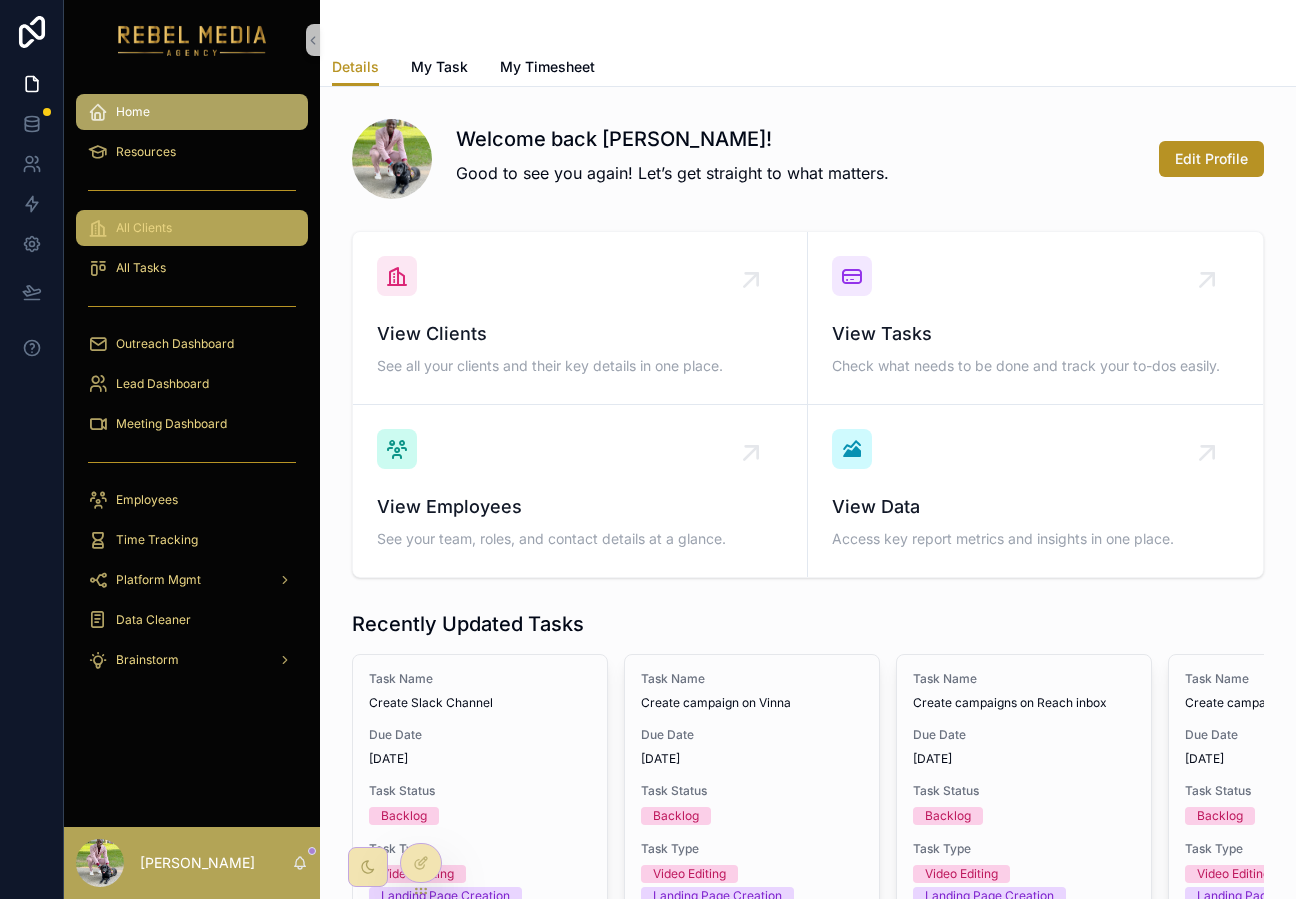 click on "All Clients" at bounding box center (192, 228) 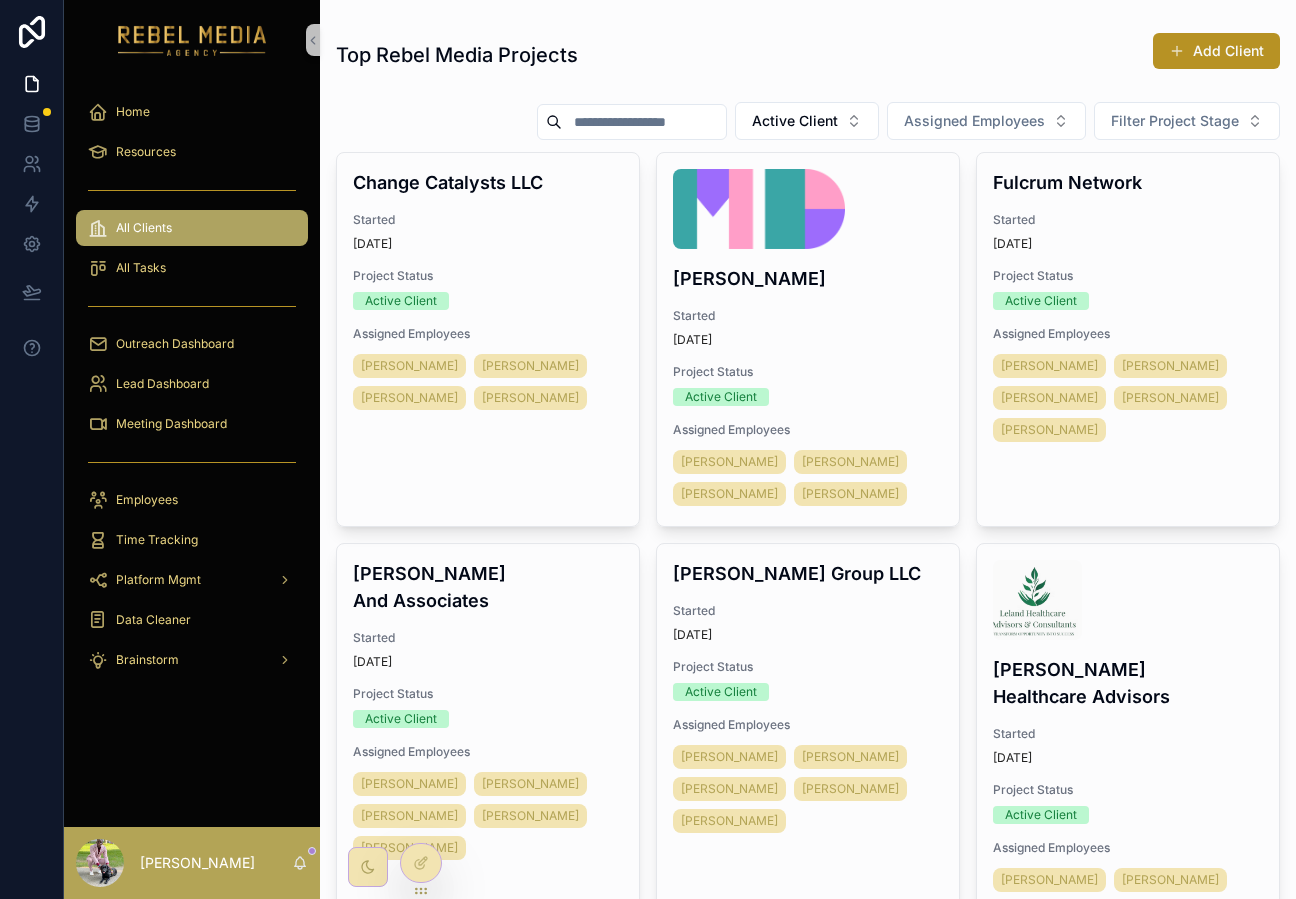 click on "Resources" at bounding box center [192, 152] 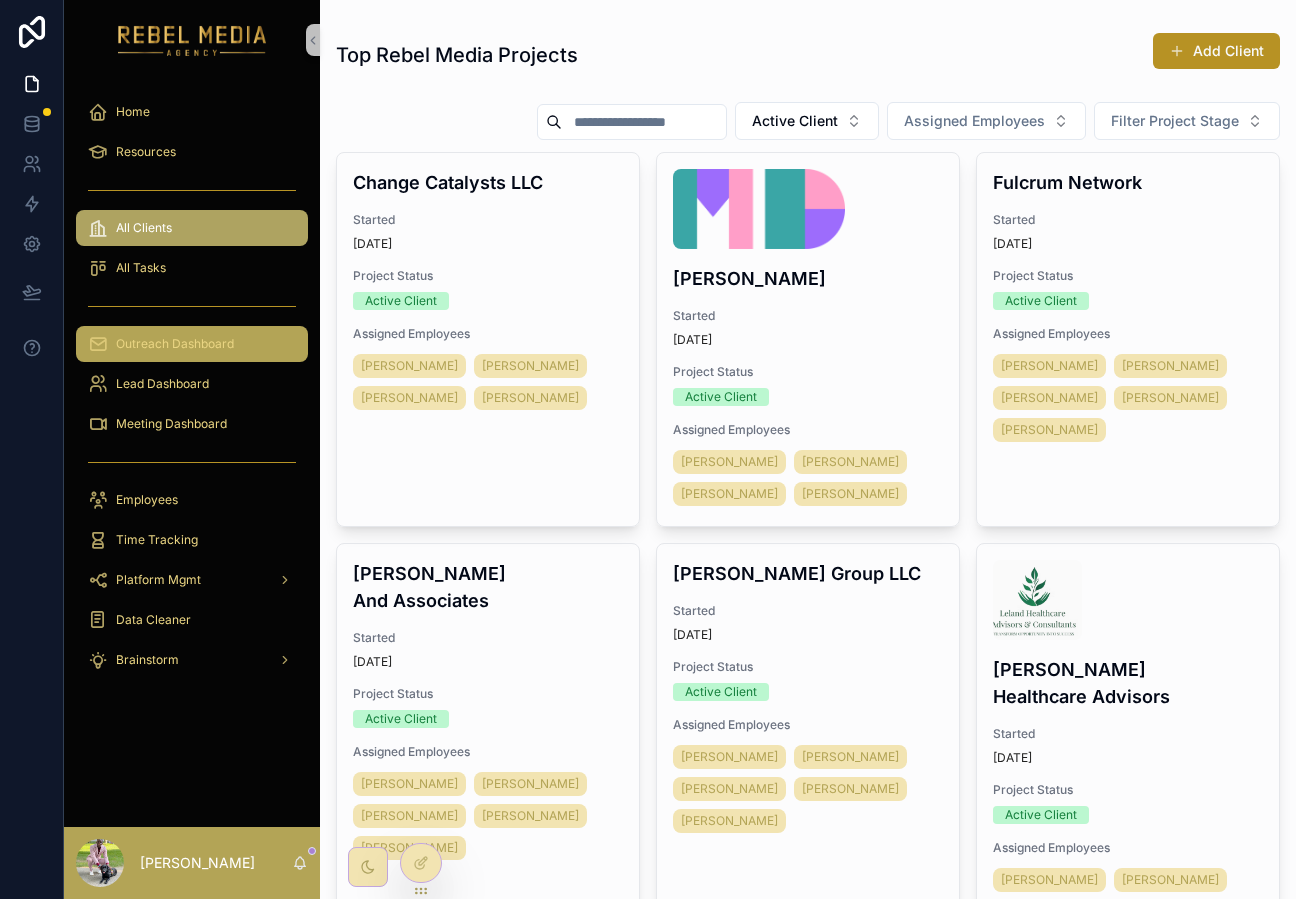 click on "Outreach Dashboard" at bounding box center [192, 344] 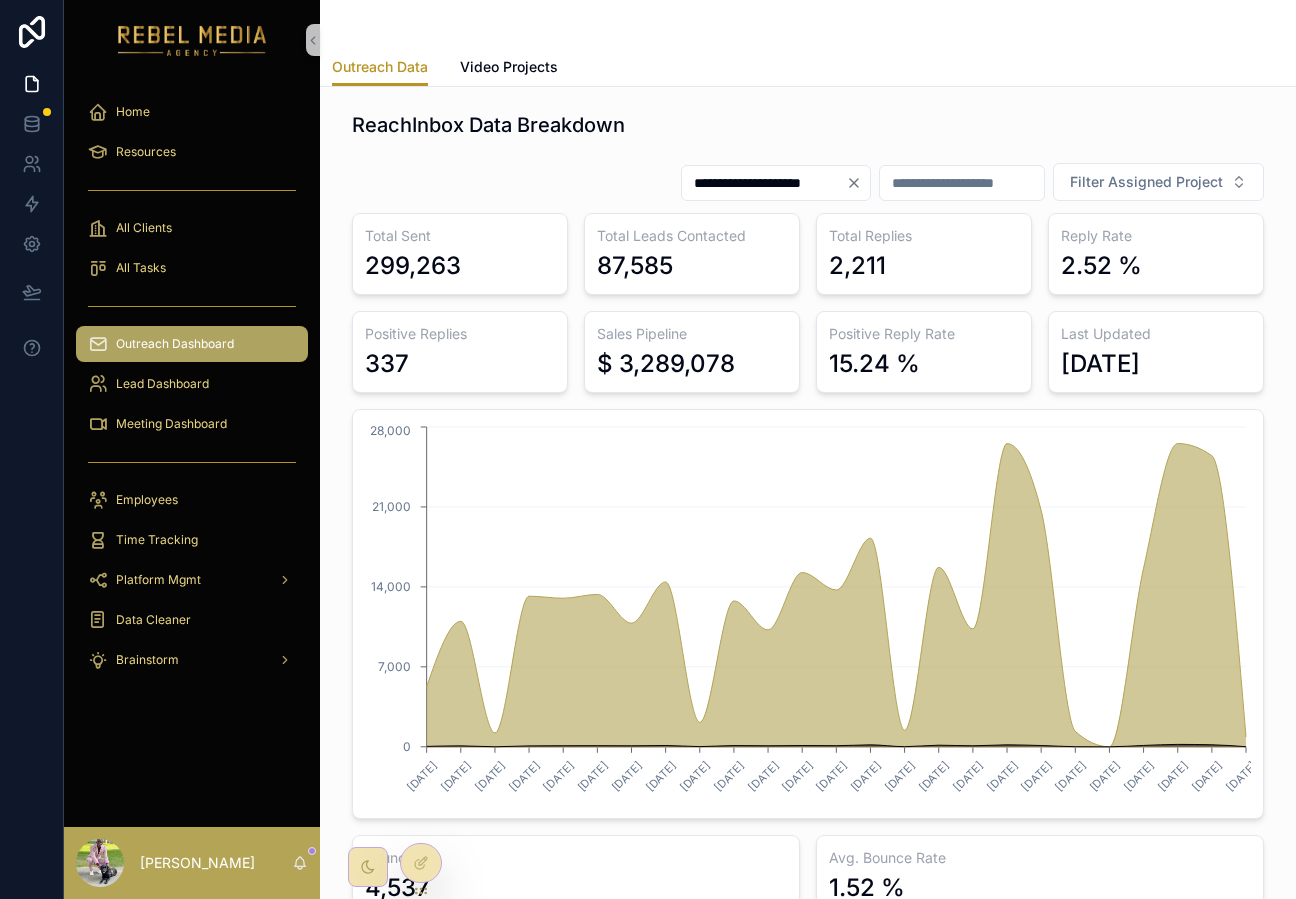 click on "**********" at bounding box center [764, 183] 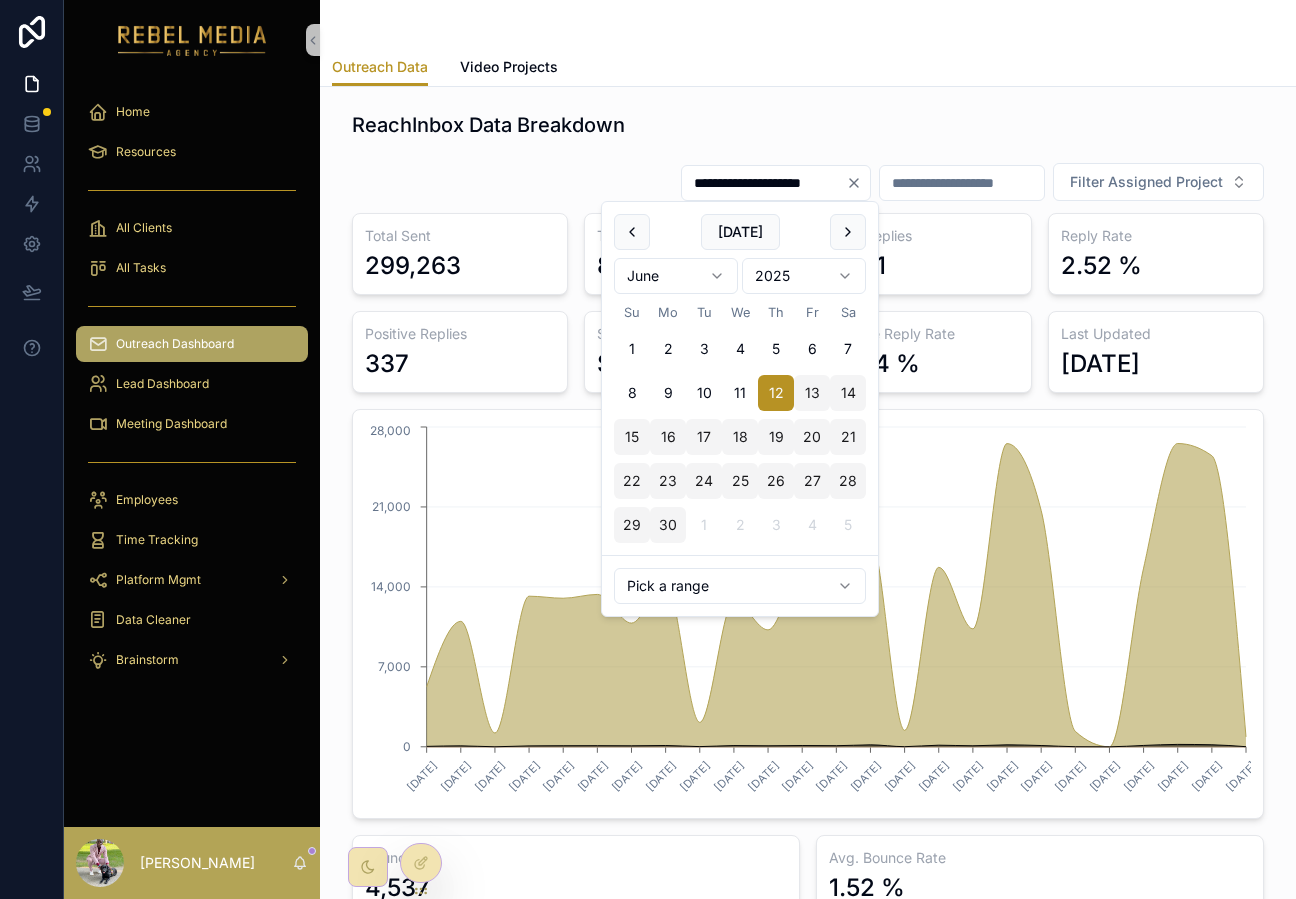 click 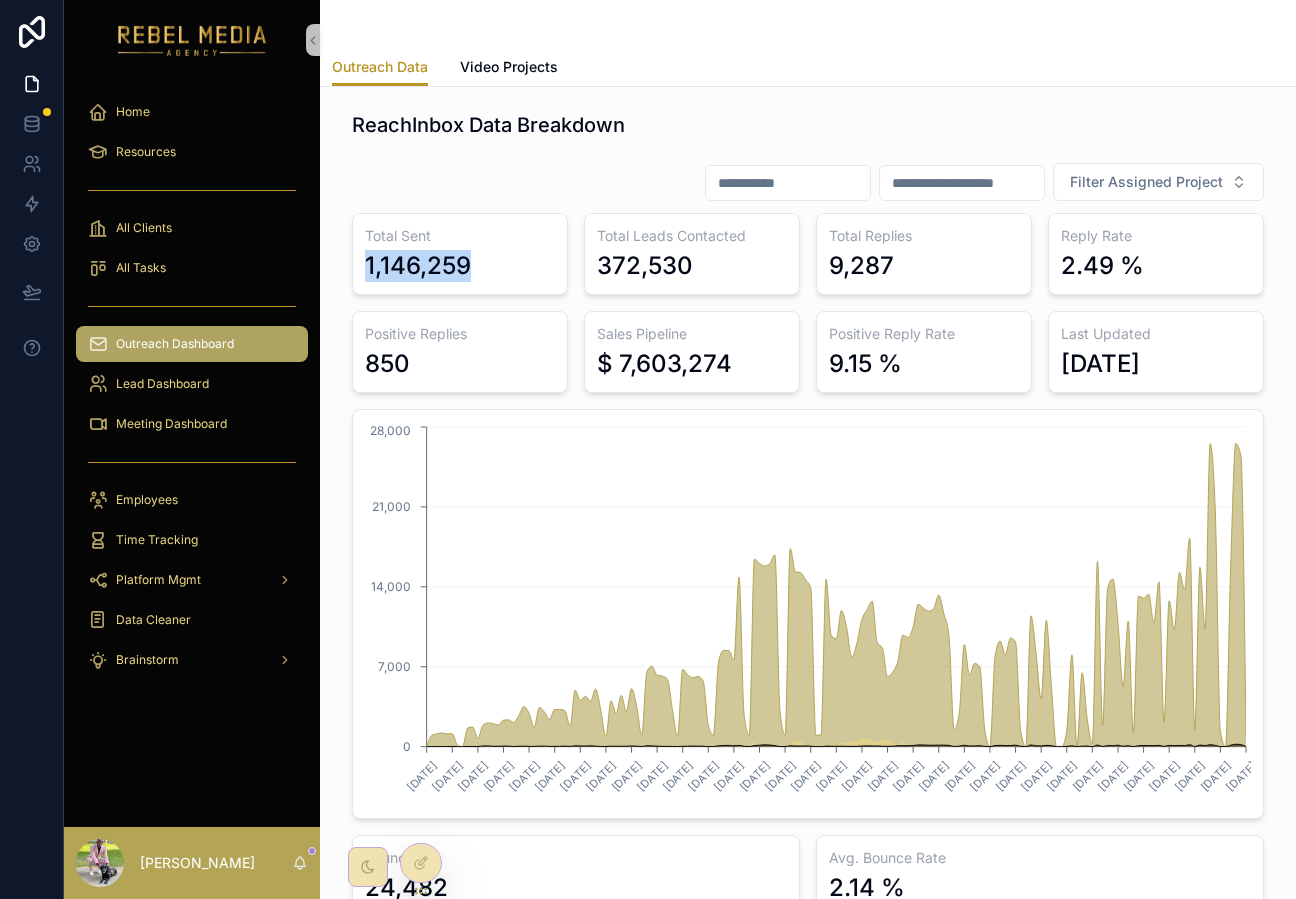 drag, startPoint x: 355, startPoint y: 261, endPoint x: 554, endPoint y: 261, distance: 199 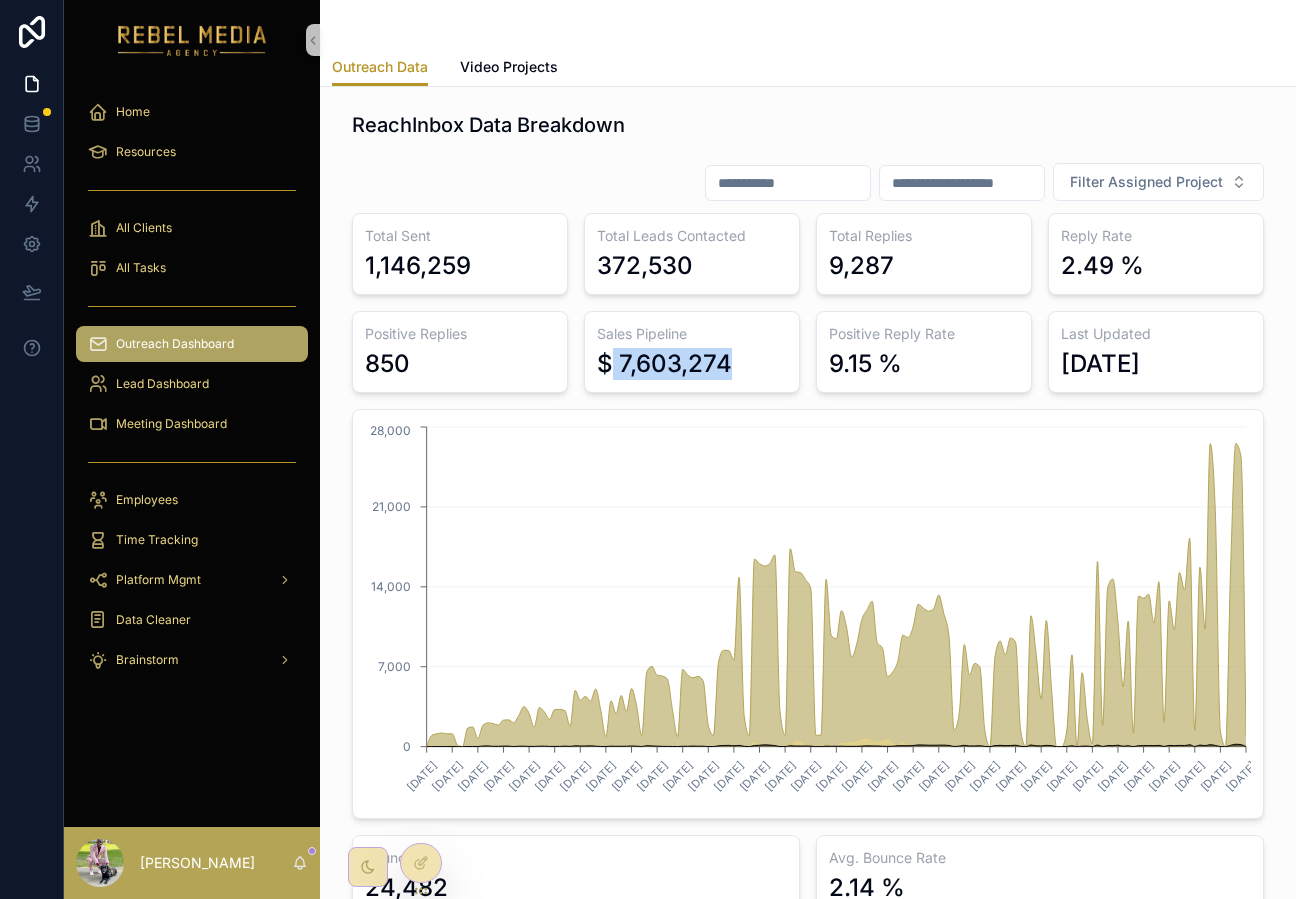 drag, startPoint x: 608, startPoint y: 366, endPoint x: 788, endPoint y: 358, distance: 180.17769 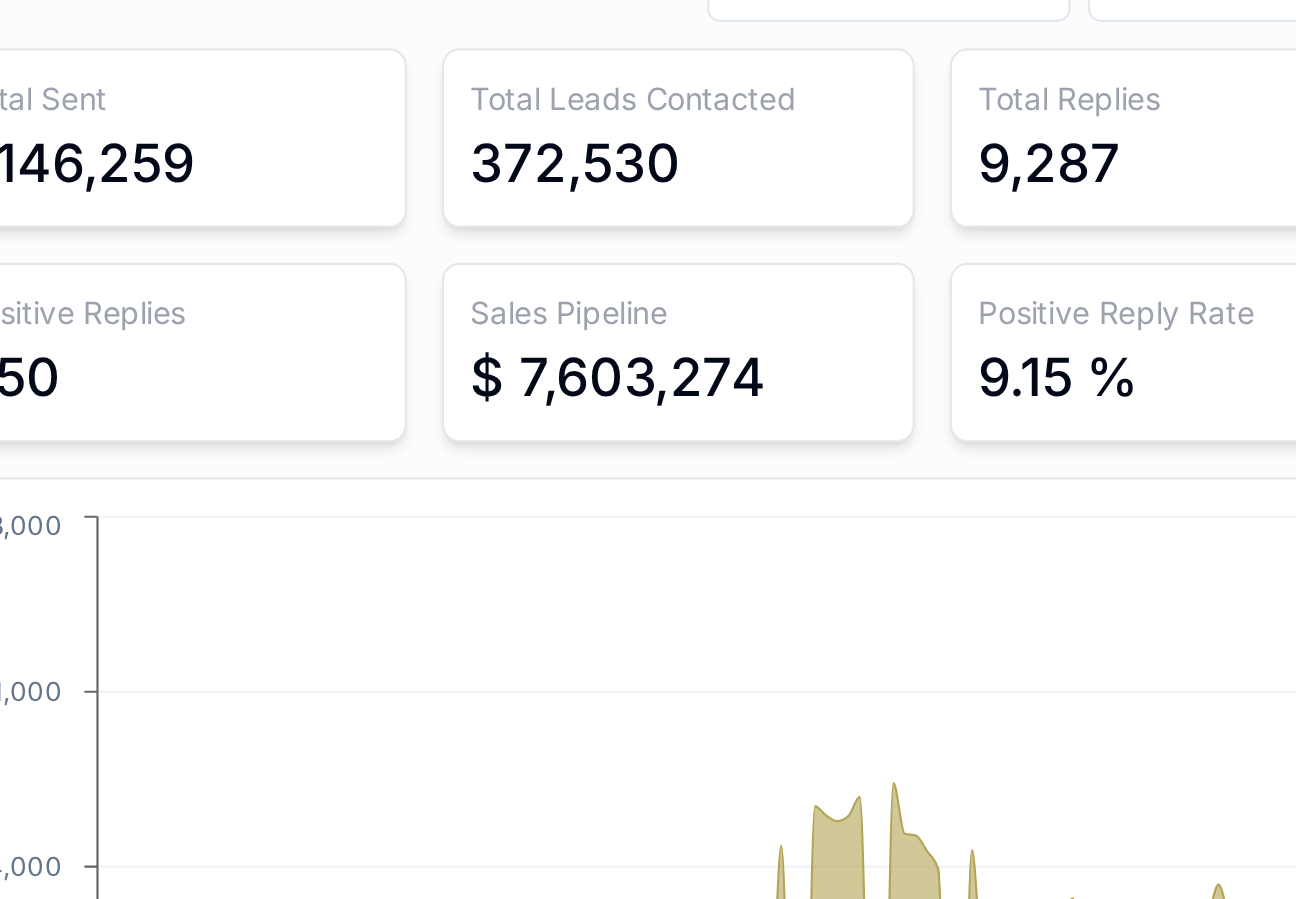 click on "Sales Pipeline" at bounding box center (692, 334) 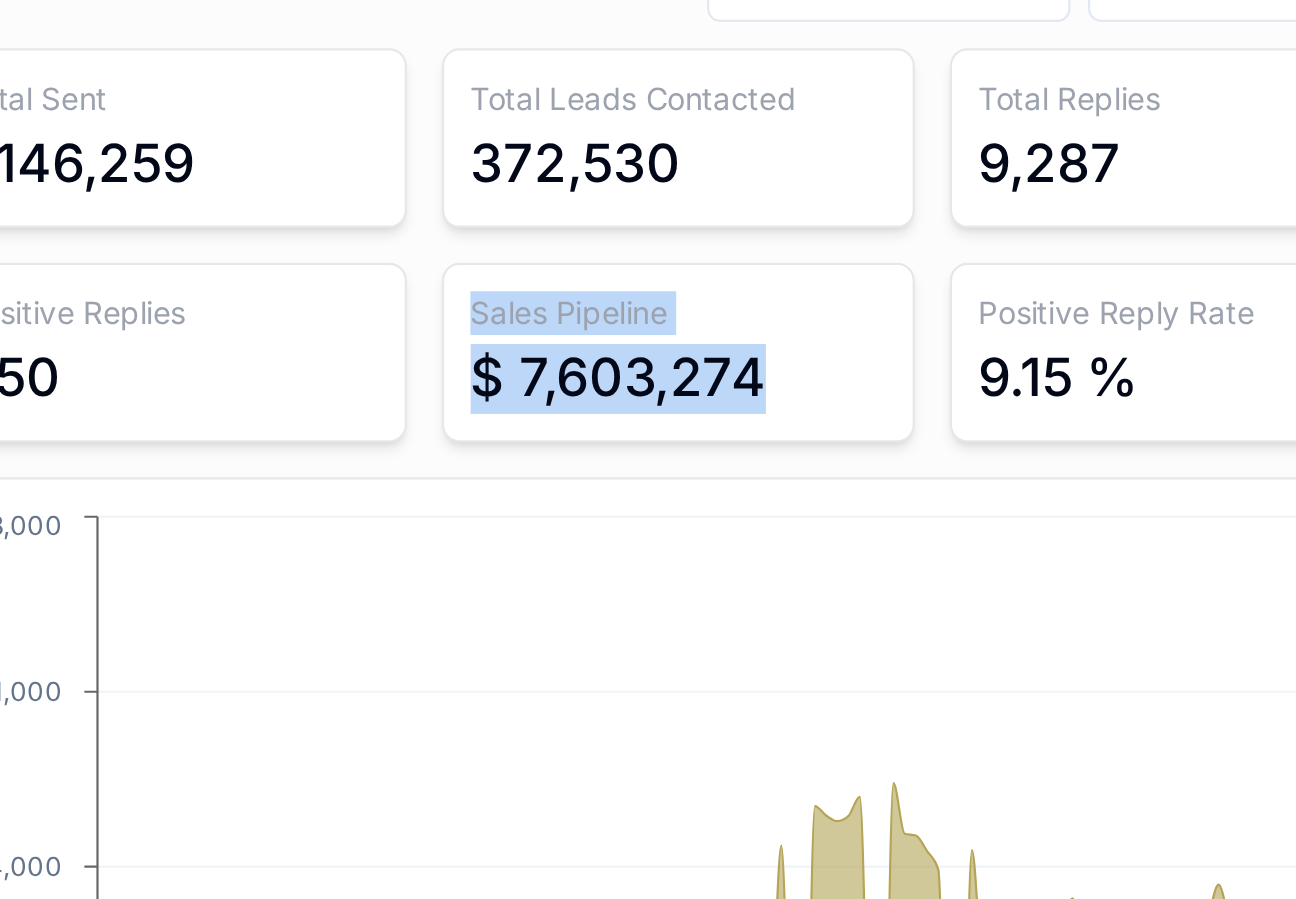 drag, startPoint x: 741, startPoint y: 357, endPoint x: 577, endPoint y: 392, distance: 167.69318 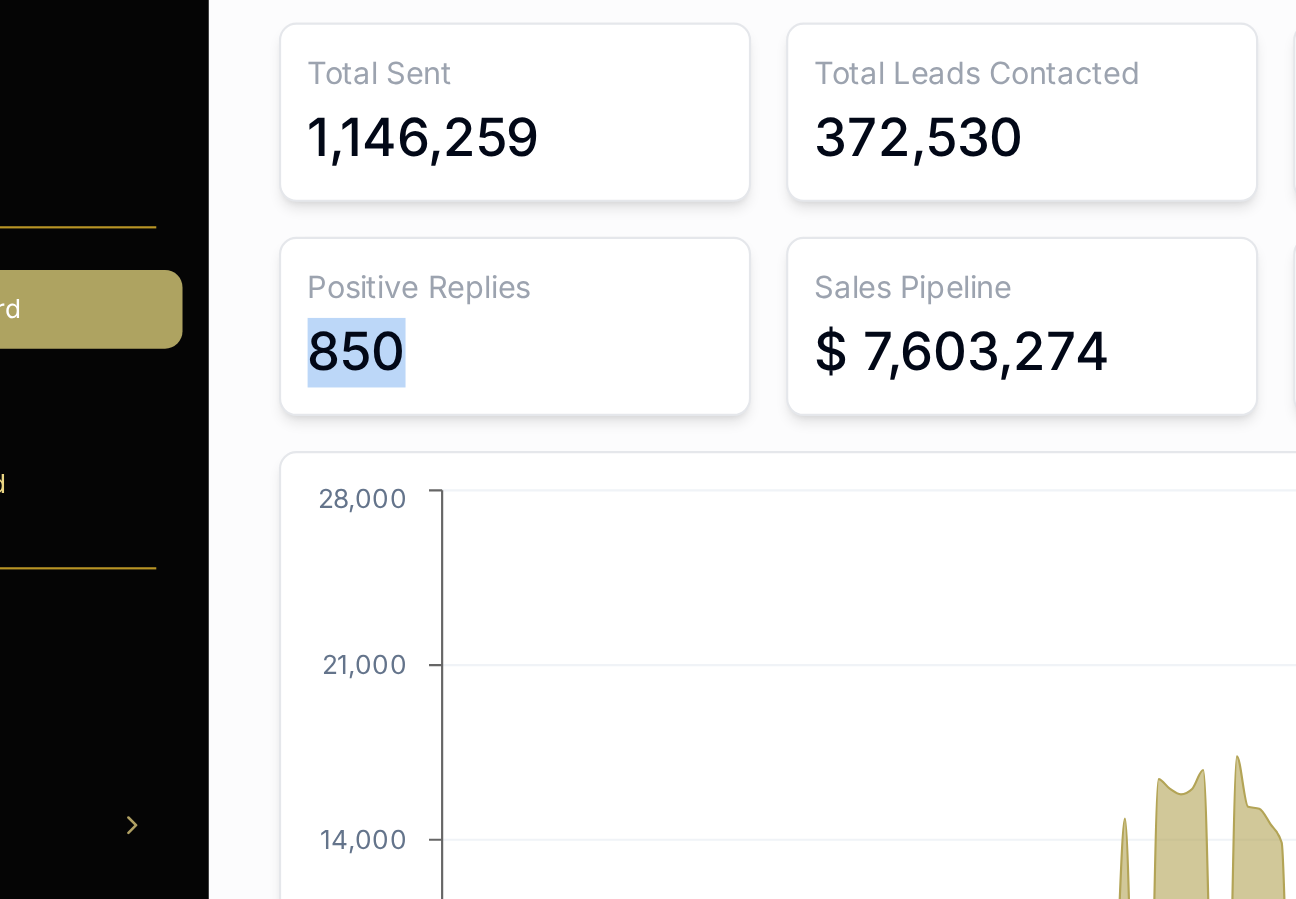 drag, startPoint x: 368, startPoint y: 362, endPoint x: 443, endPoint y: 363, distance: 75.00667 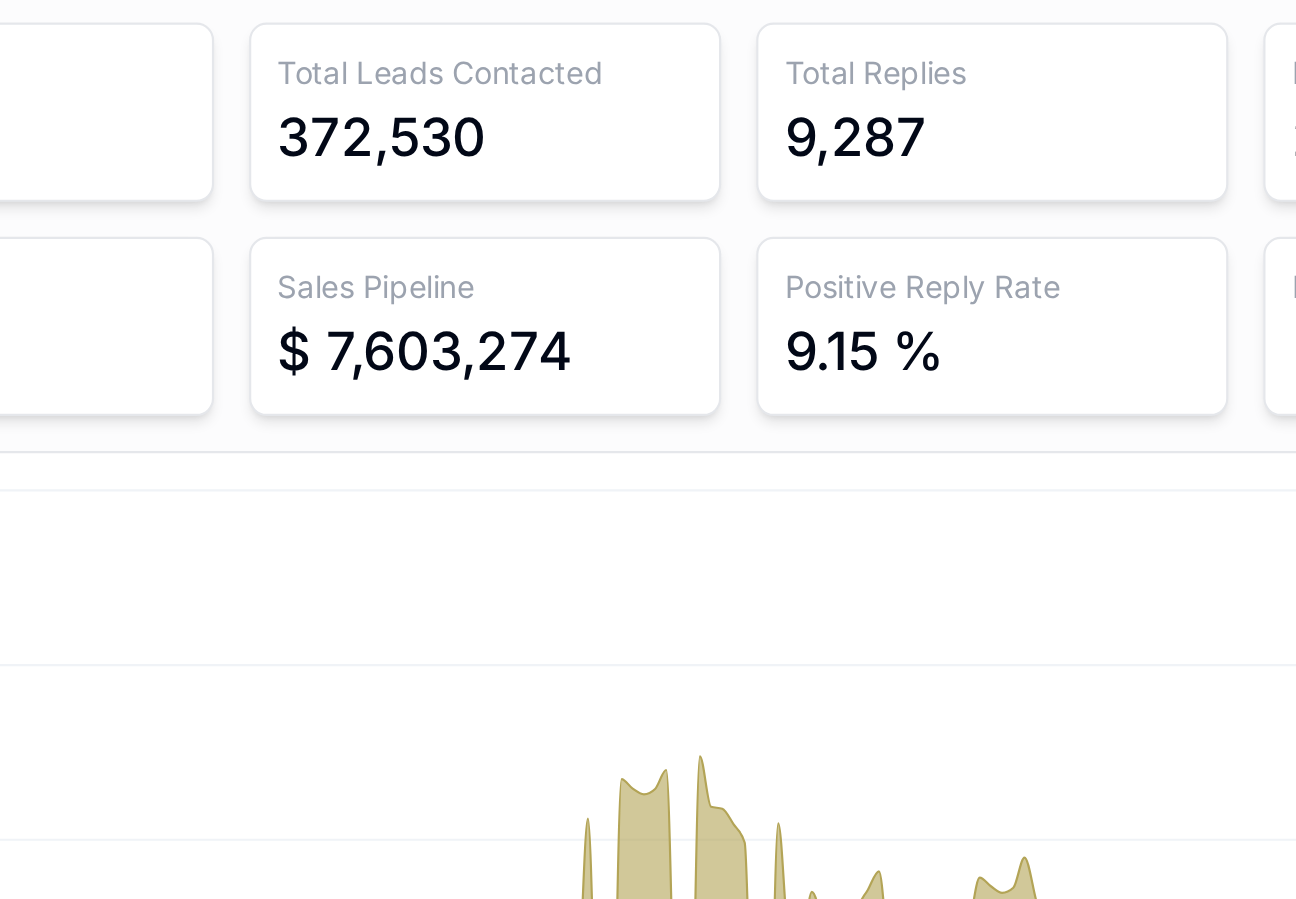 click on "372,530" at bounding box center (645, 266) 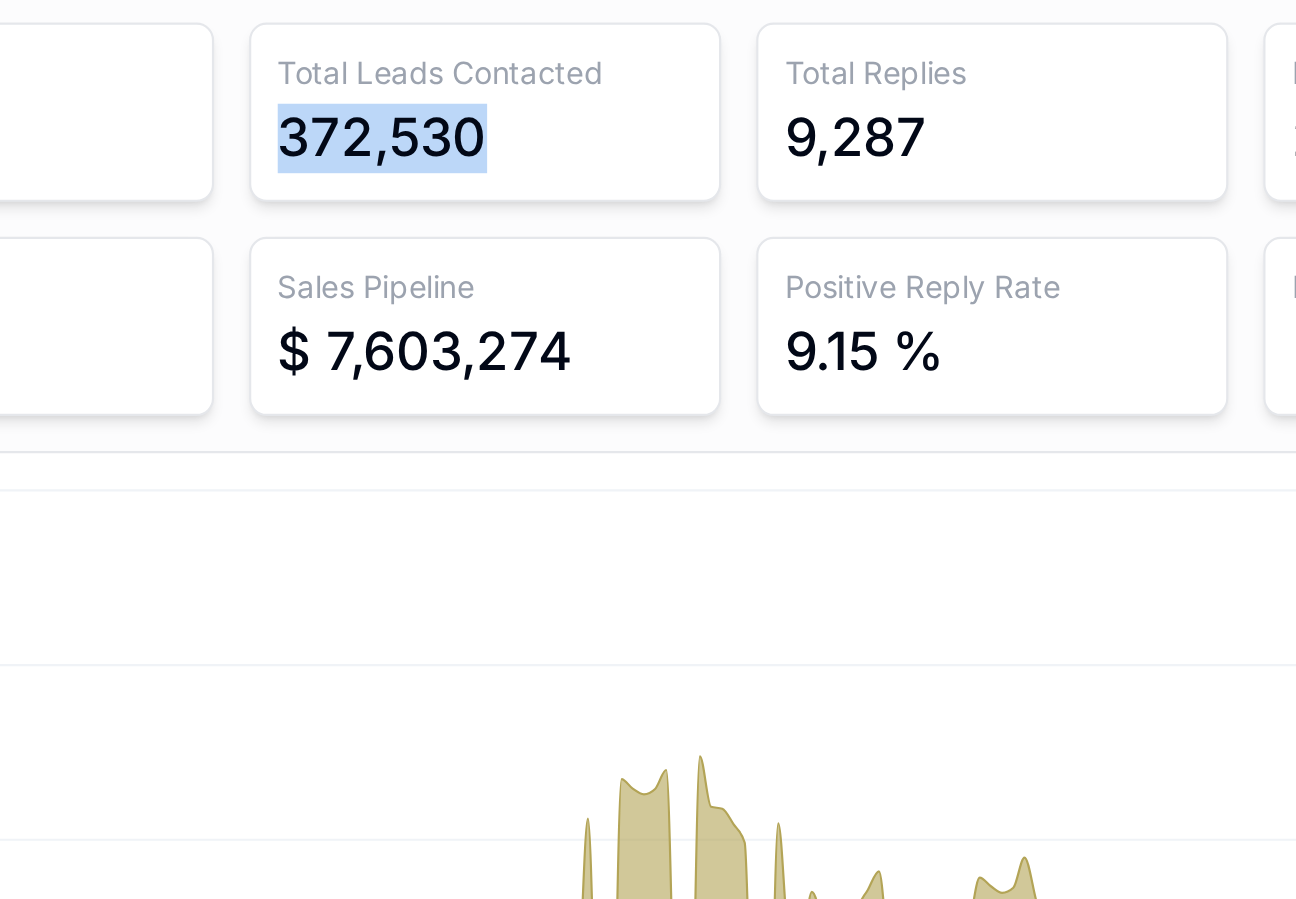 click on "372,530" at bounding box center [645, 266] 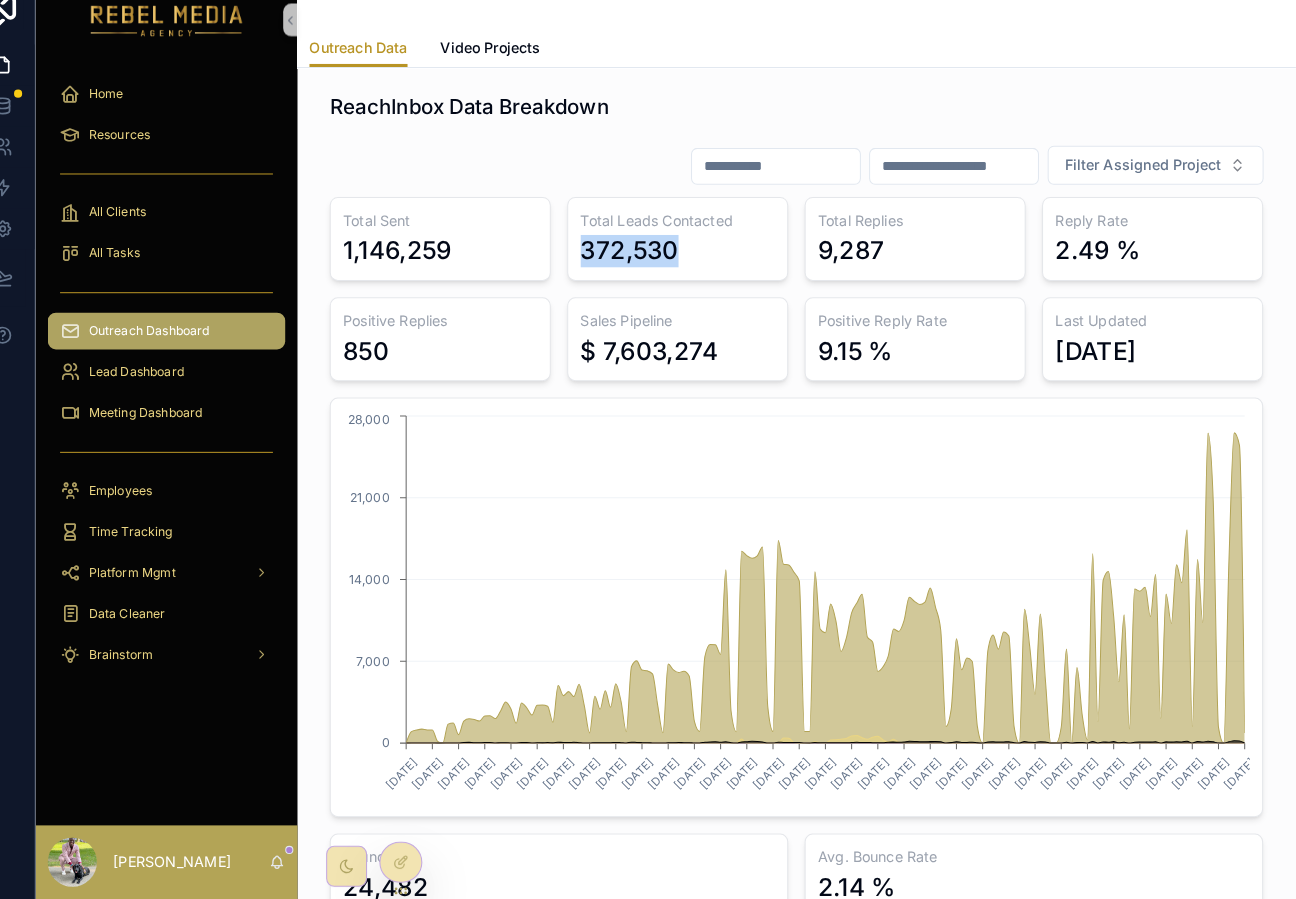 scroll, scrollTop: 0, scrollLeft: 0, axis: both 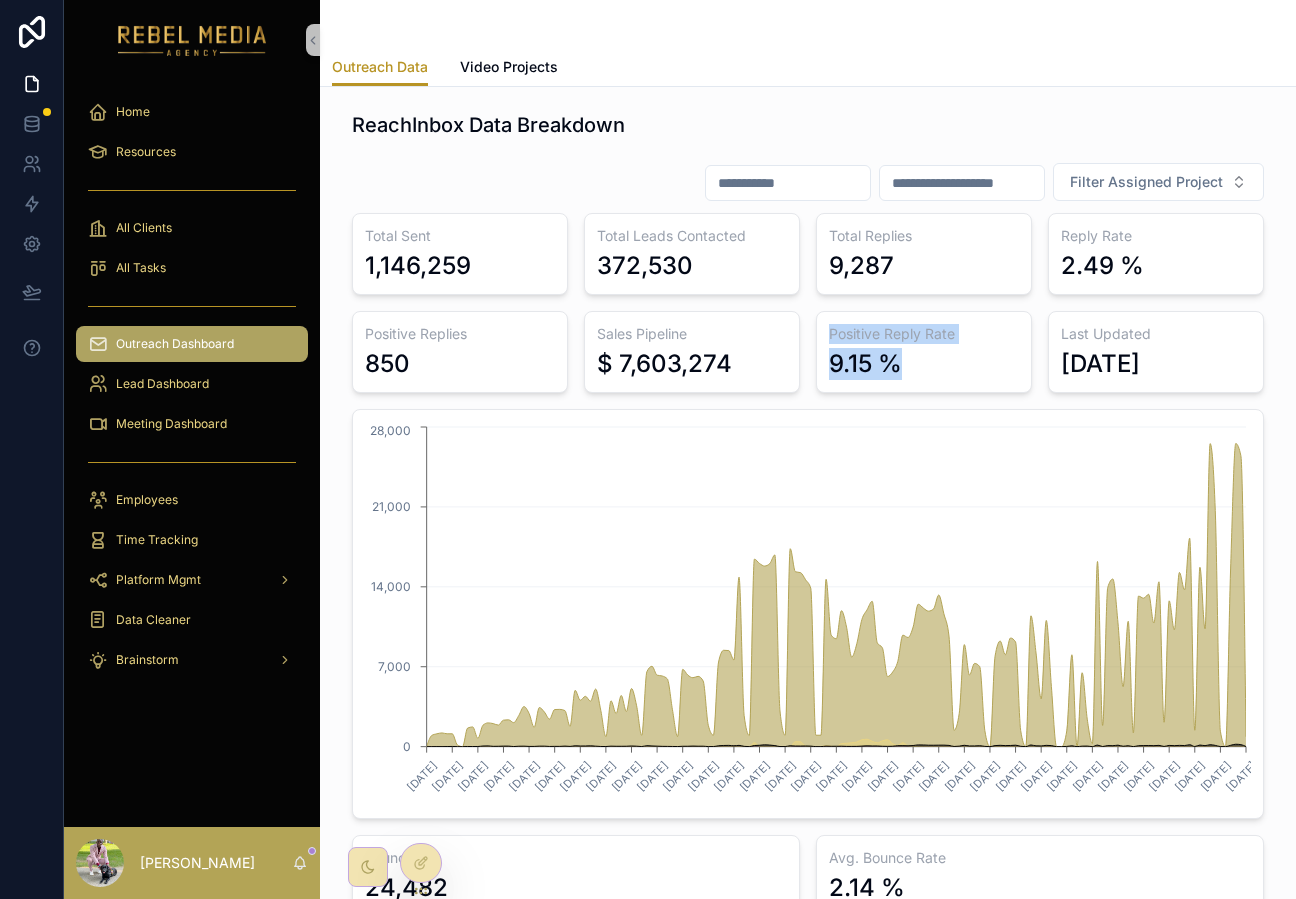drag, startPoint x: 936, startPoint y: 369, endPoint x: 800, endPoint y: 368, distance: 136.00368 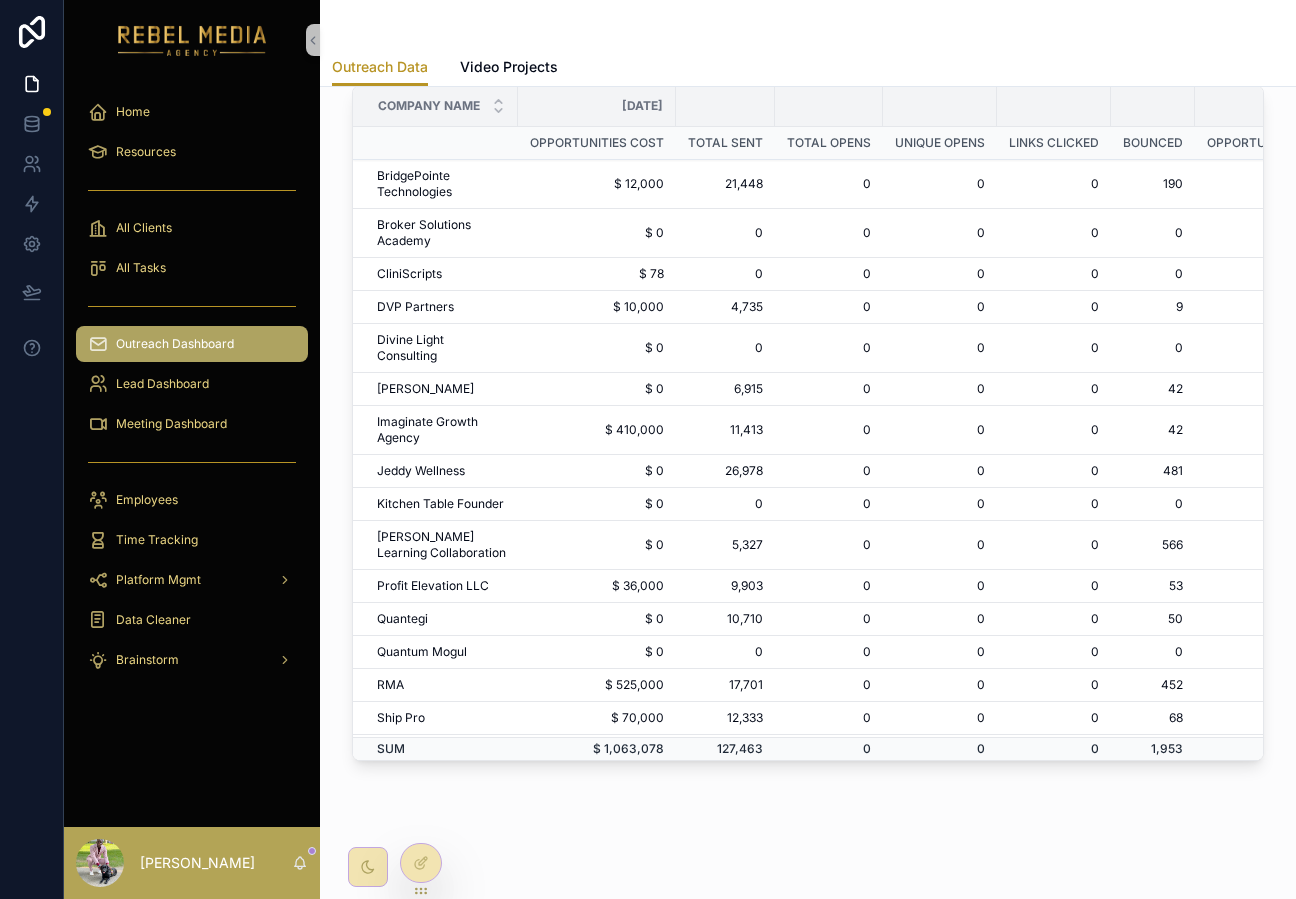 scroll, scrollTop: 995, scrollLeft: 0, axis: vertical 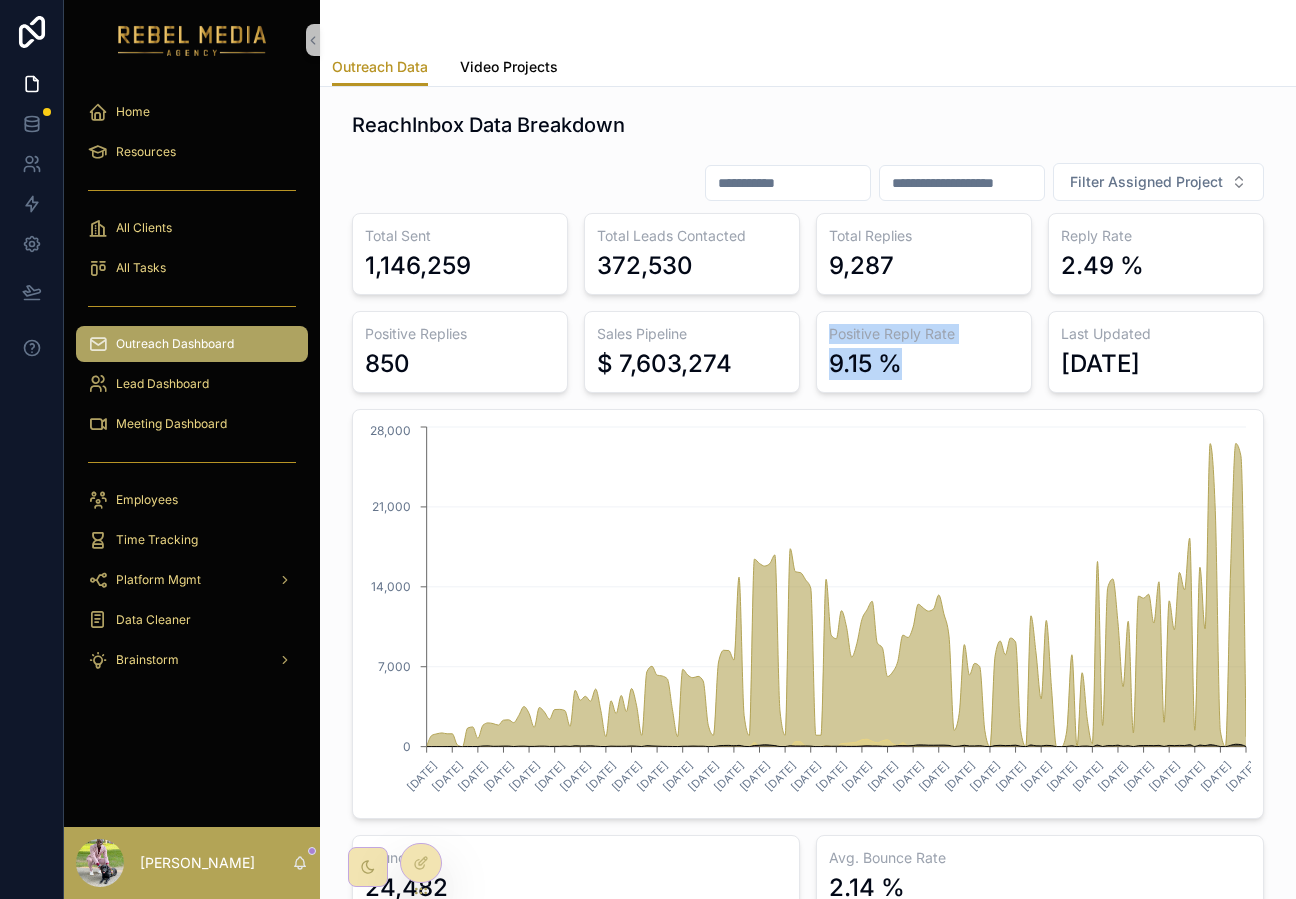 click on "Video Projects" at bounding box center (509, 67) 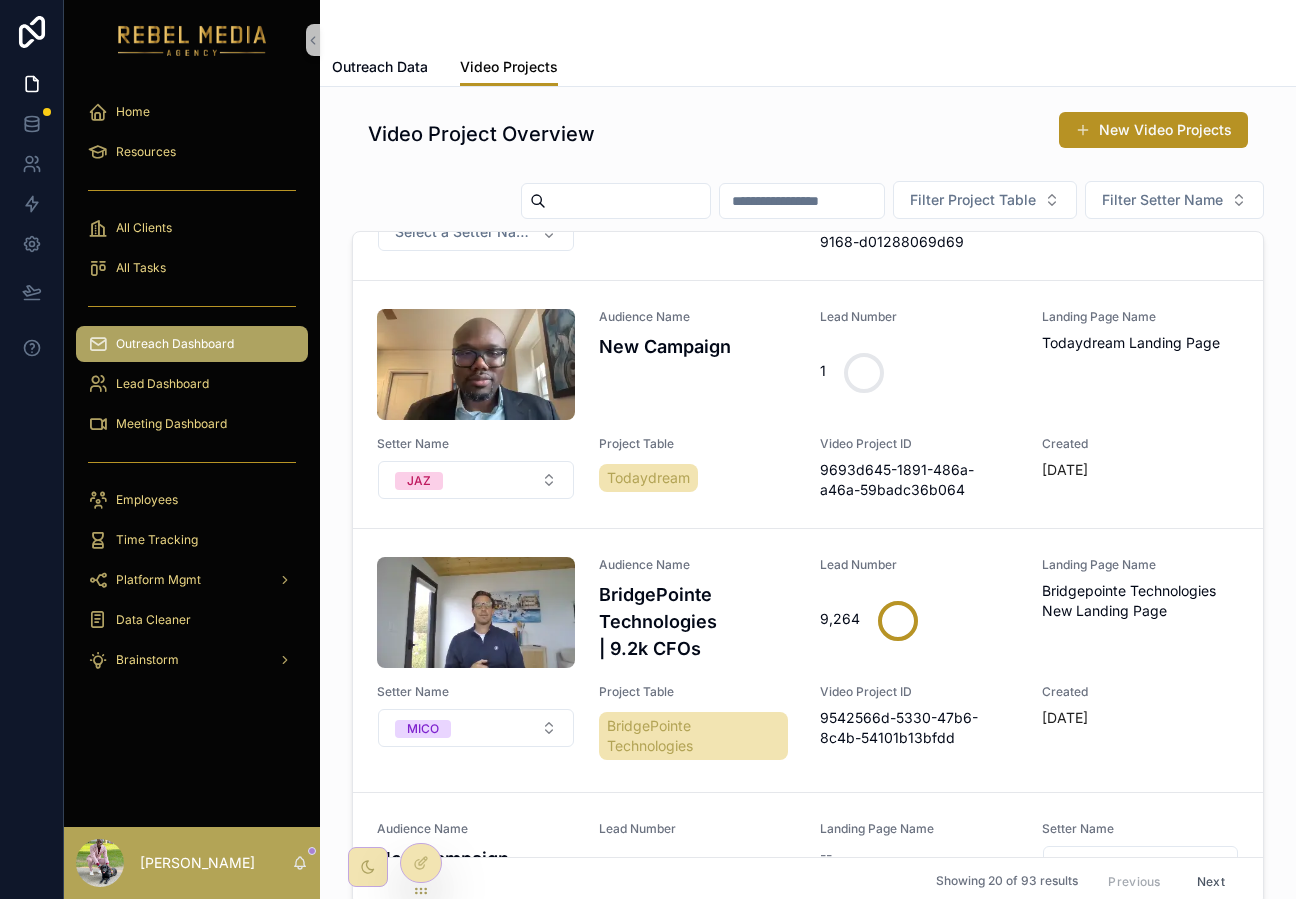 scroll, scrollTop: 0, scrollLeft: 0, axis: both 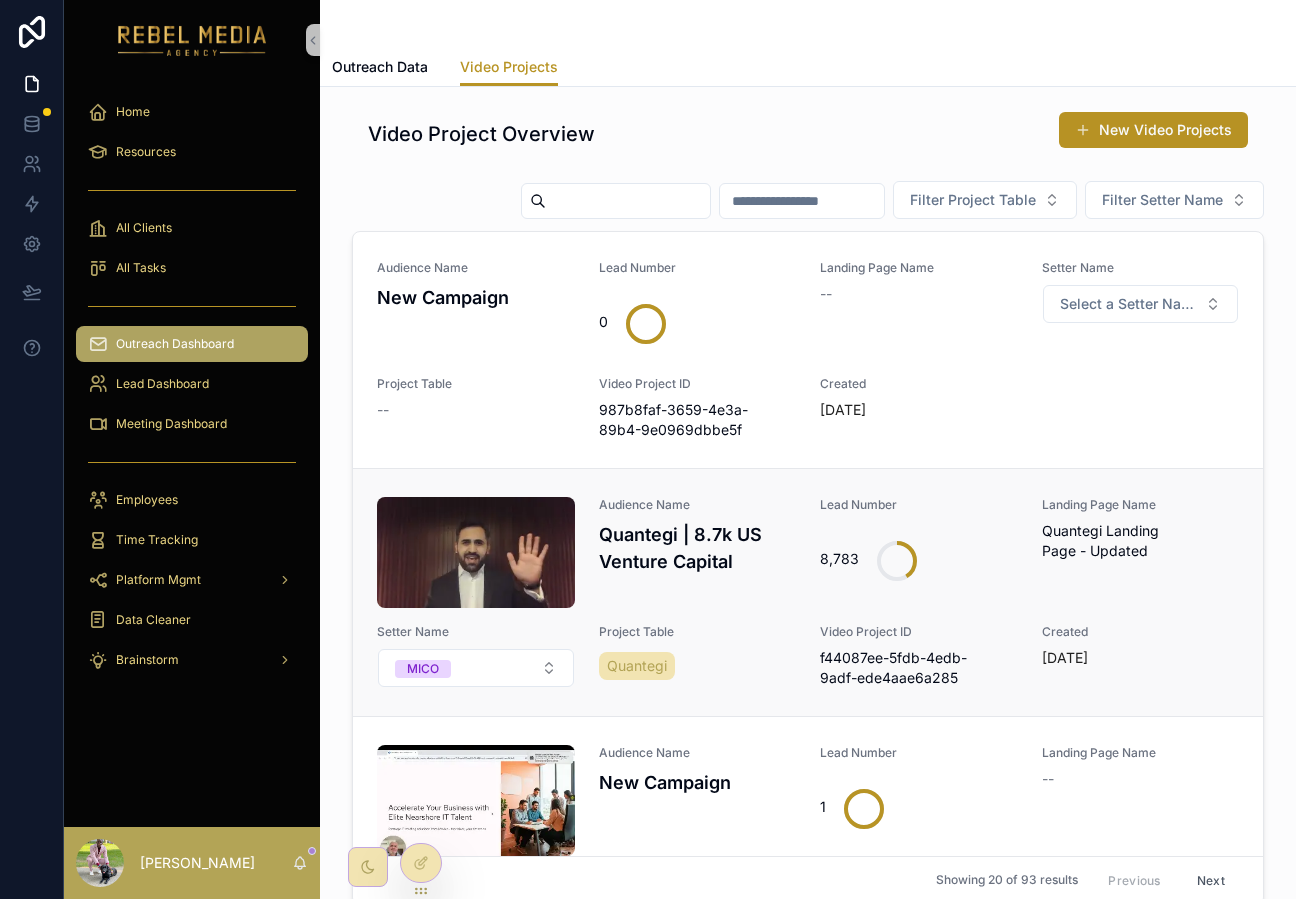 click on "Quantegi | 8.7k US Venture Capital" at bounding box center (698, 548) 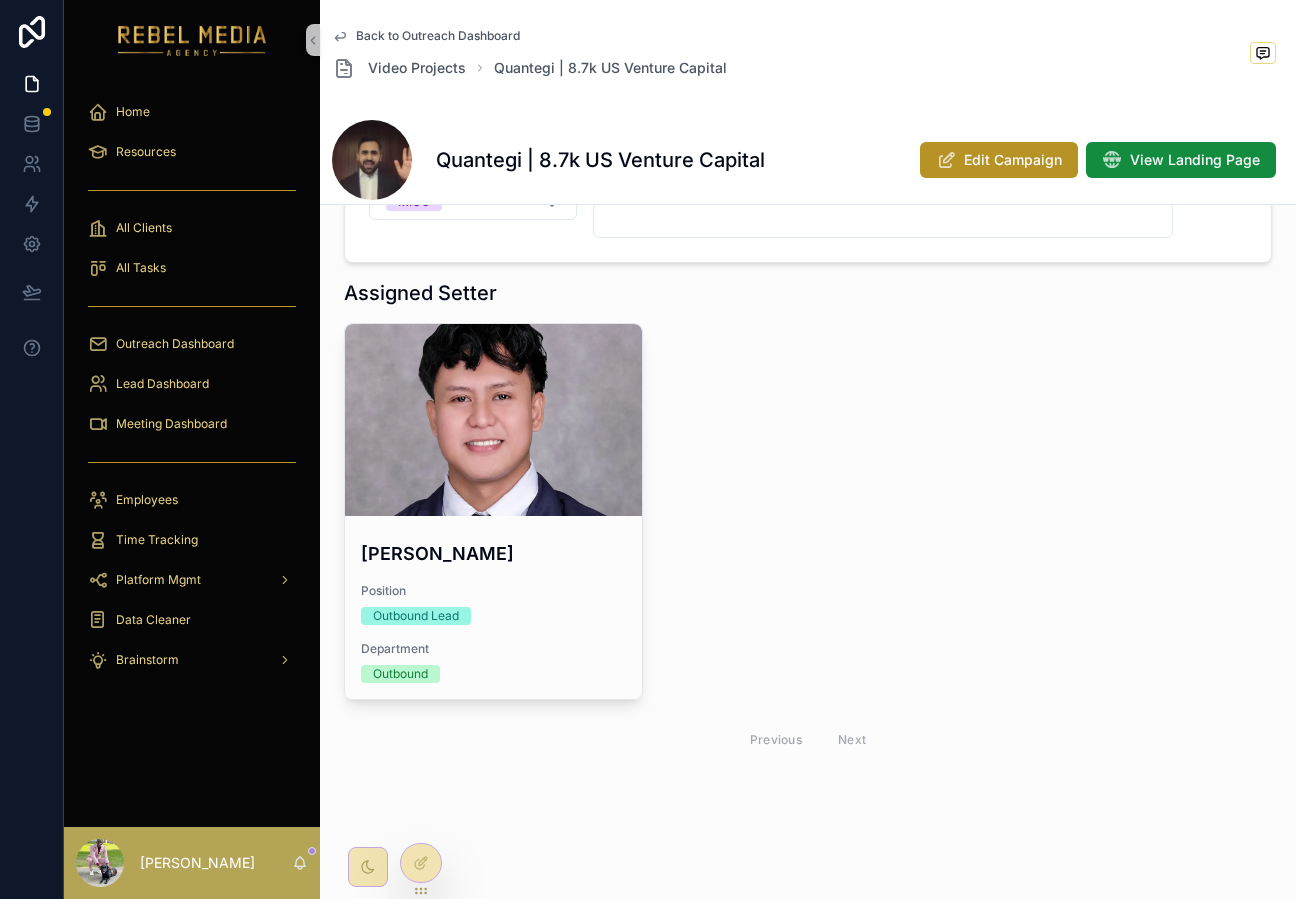 scroll, scrollTop: 0, scrollLeft: 0, axis: both 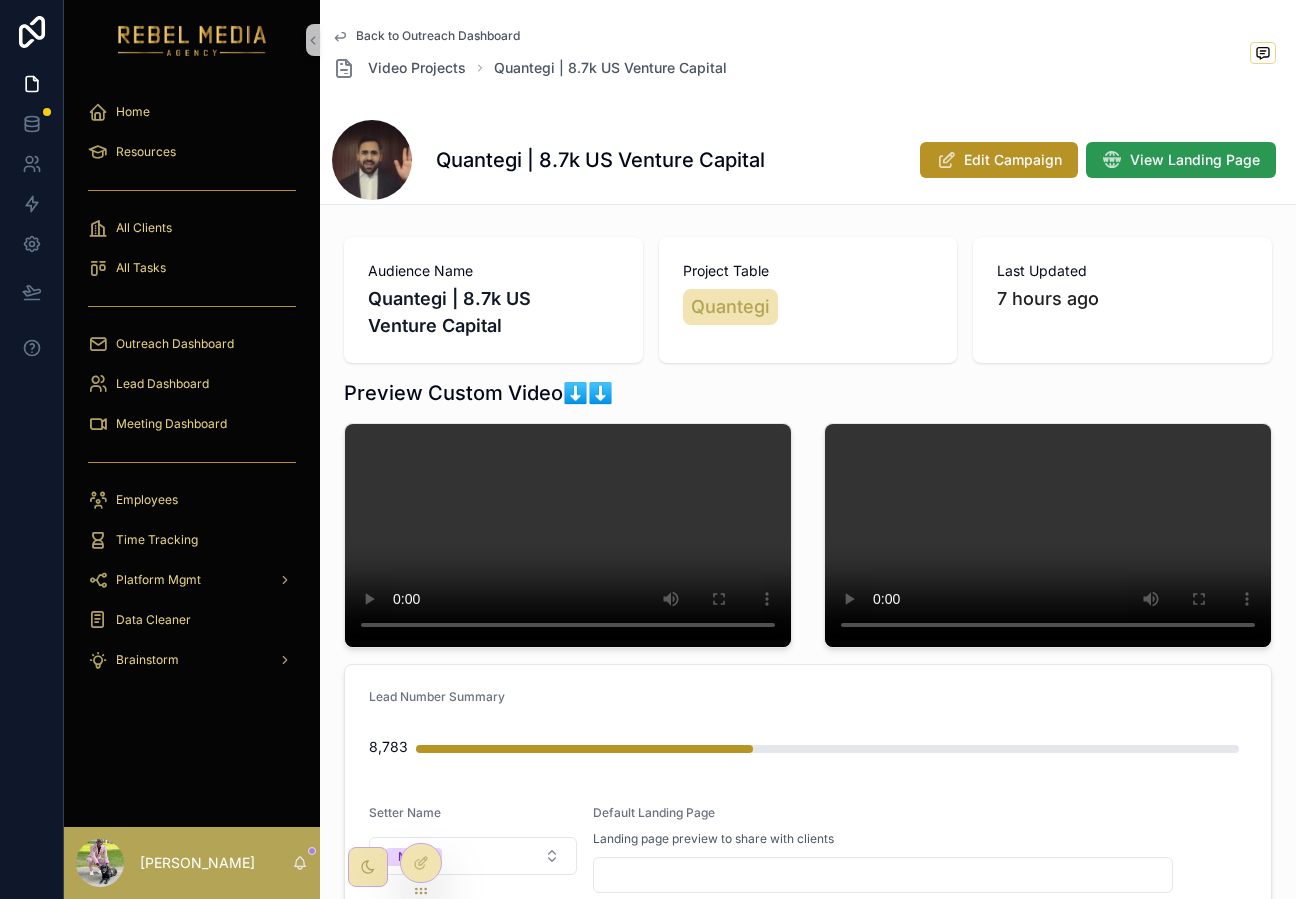click on "View Landing Page" at bounding box center [1181, 160] 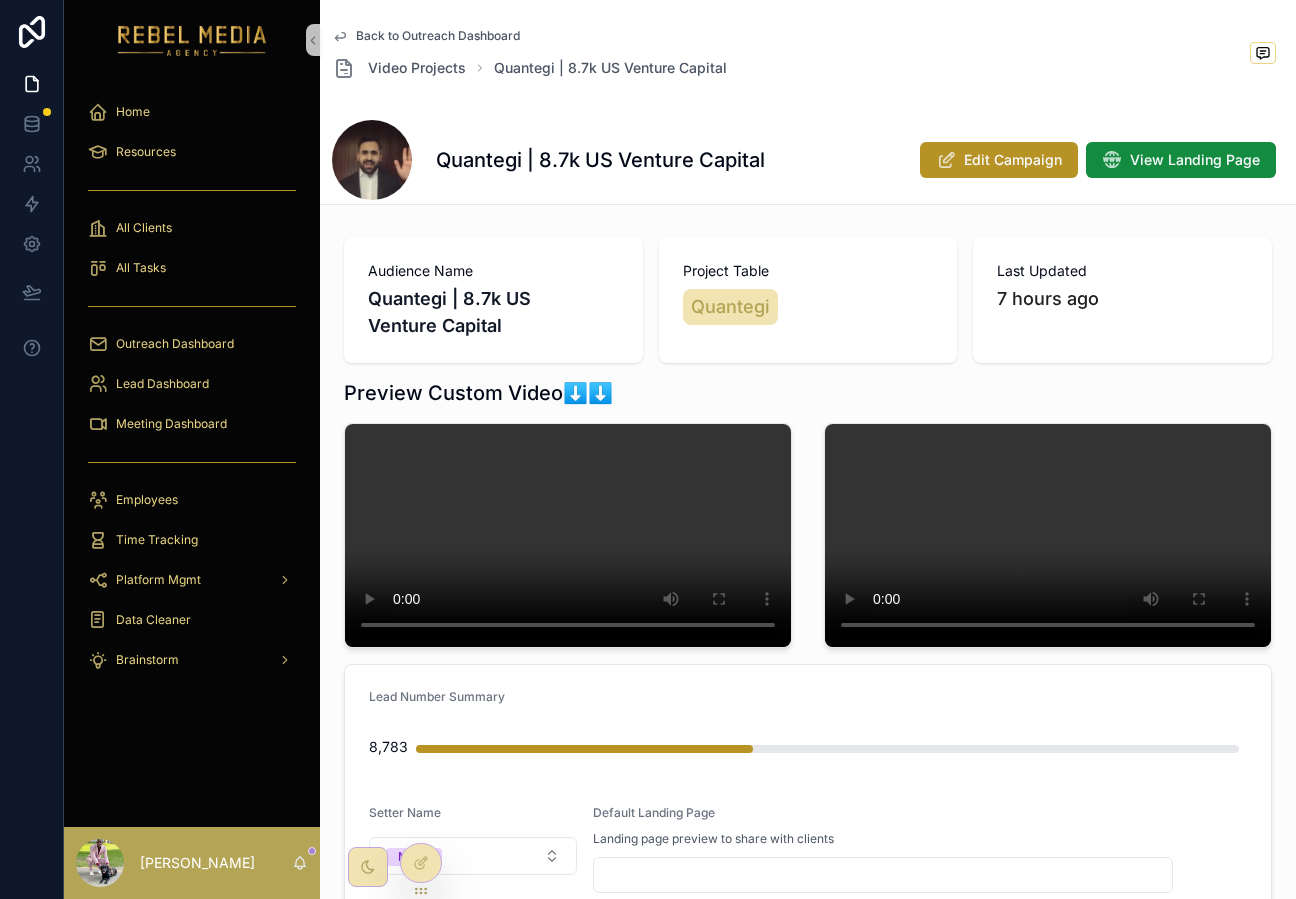 click on "Outreach Dashboard" at bounding box center (192, 344) 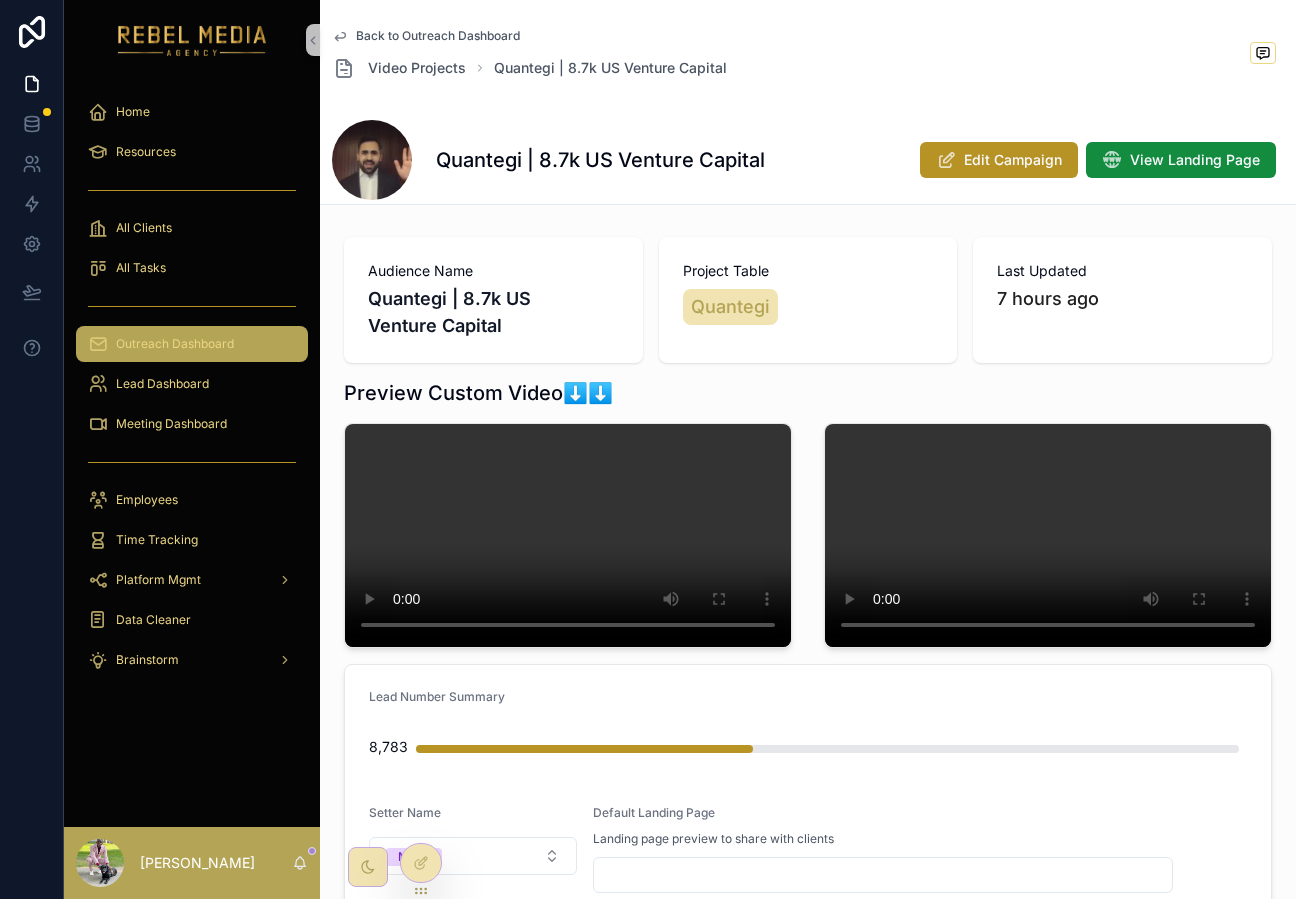 click on "Outreach Dashboard" at bounding box center (175, 344) 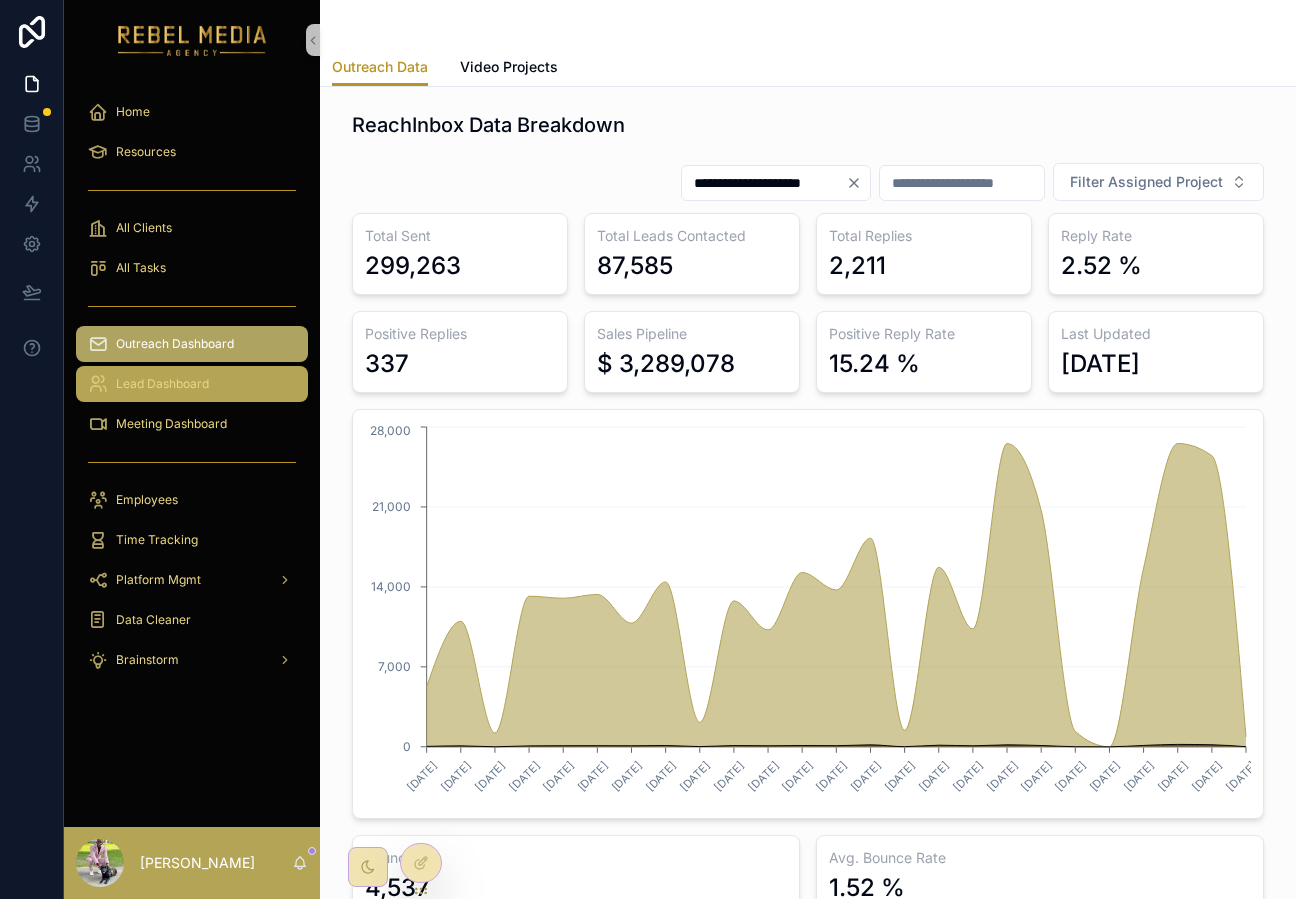 click on "Lead Dashboard" at bounding box center [162, 384] 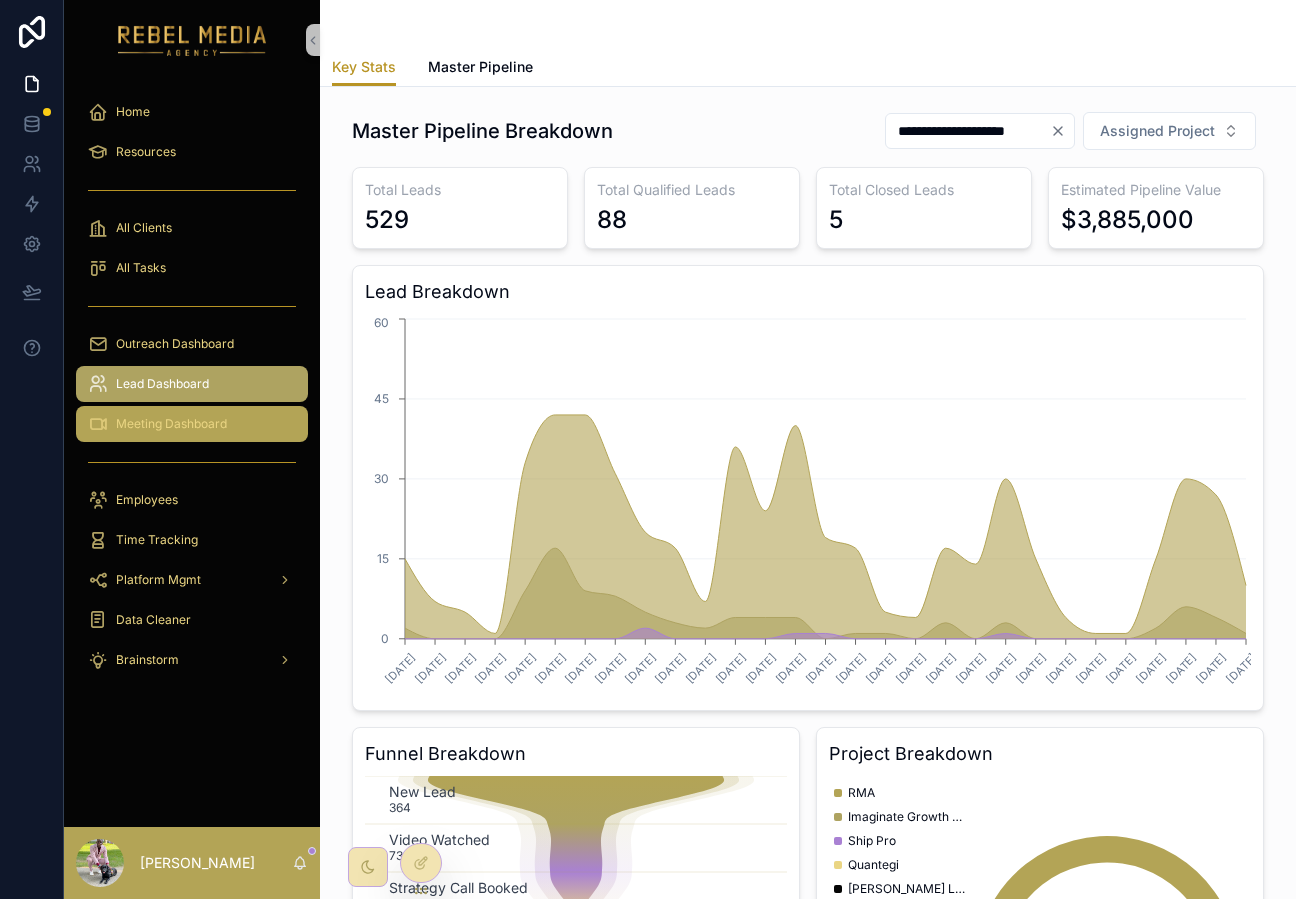click on "Meeting Dashboard" at bounding box center (171, 424) 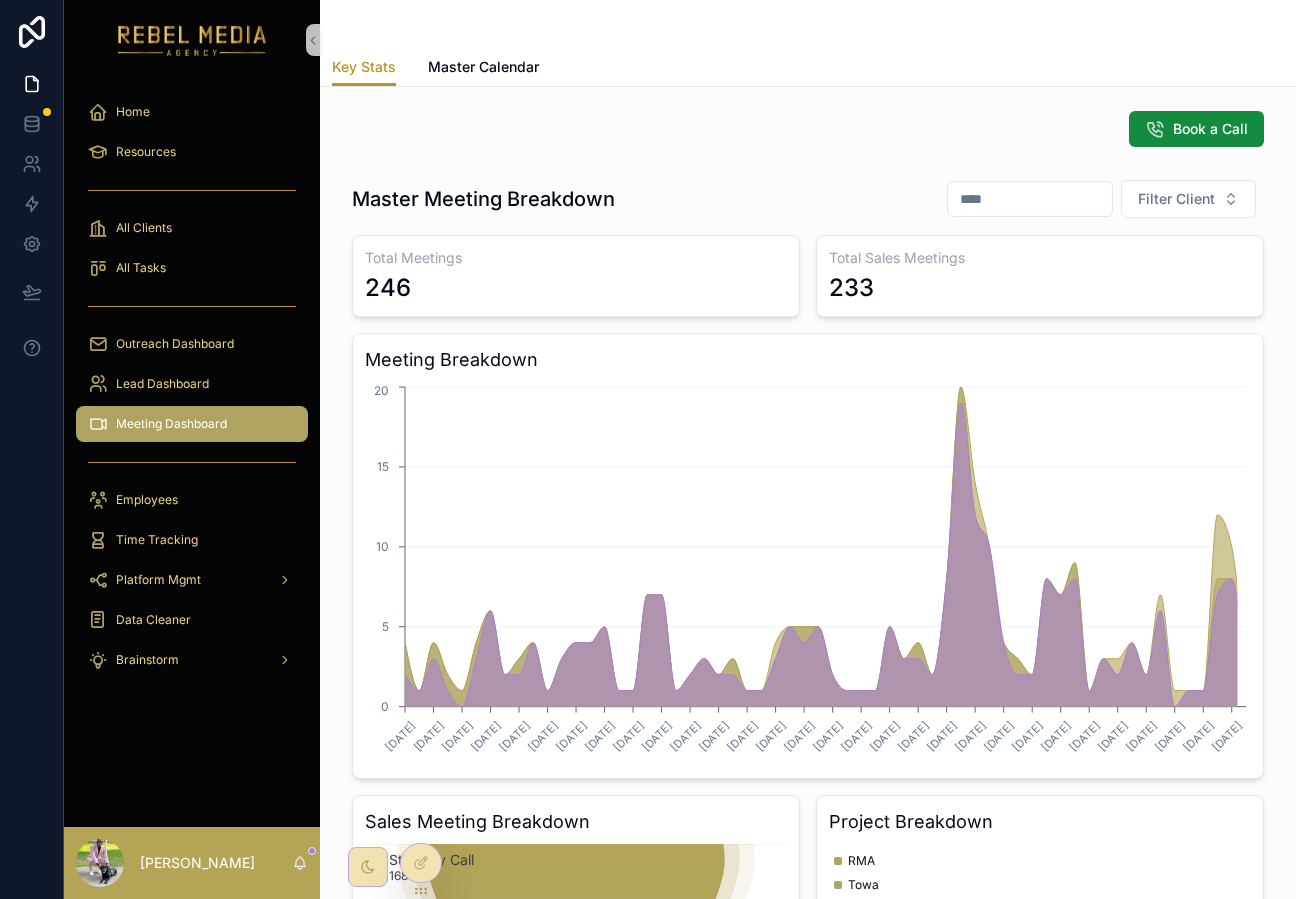 click on "Key Stats Key Stats Master Calendar" at bounding box center [808, 43] 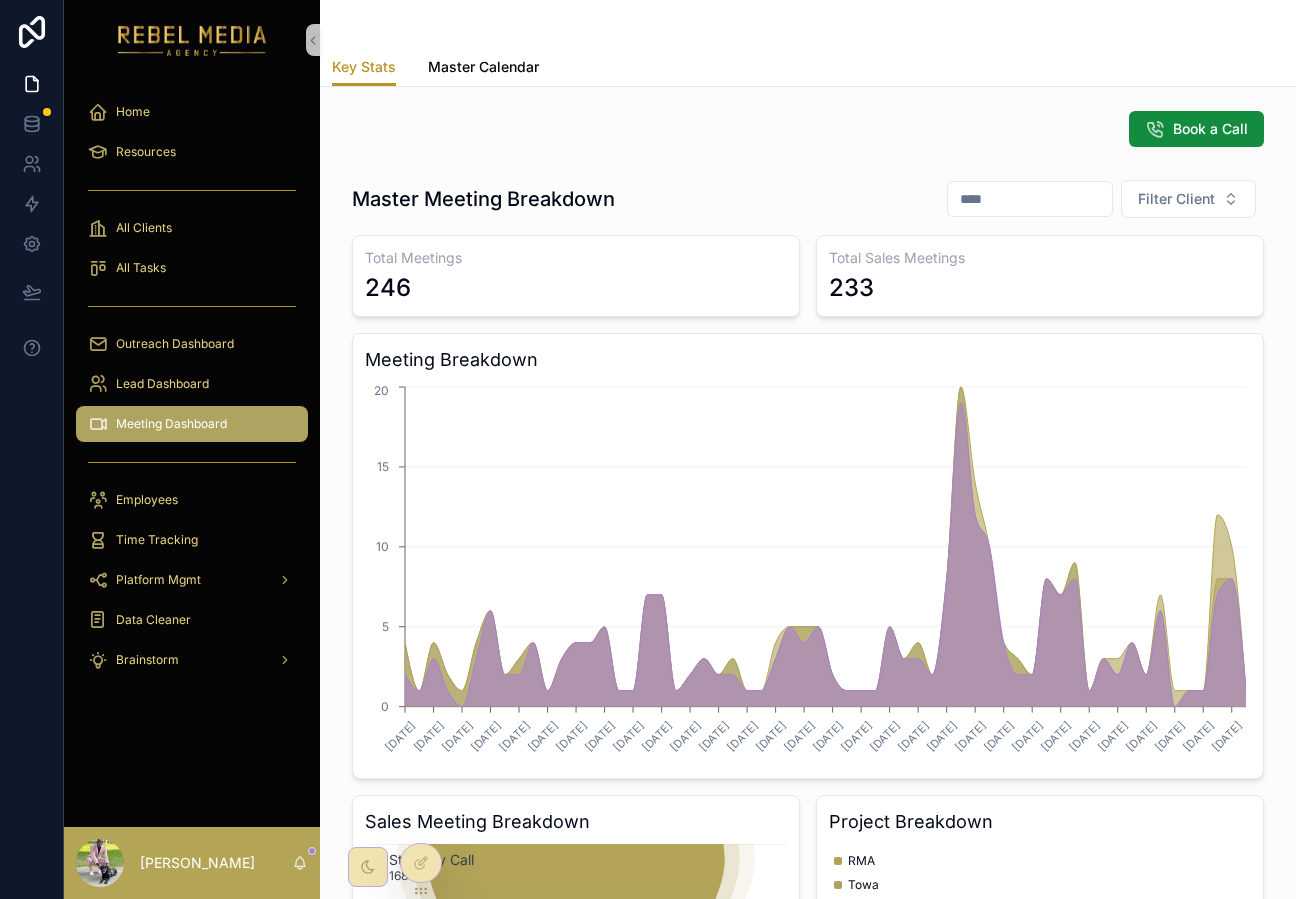 click on "Master Calendar" at bounding box center [483, 67] 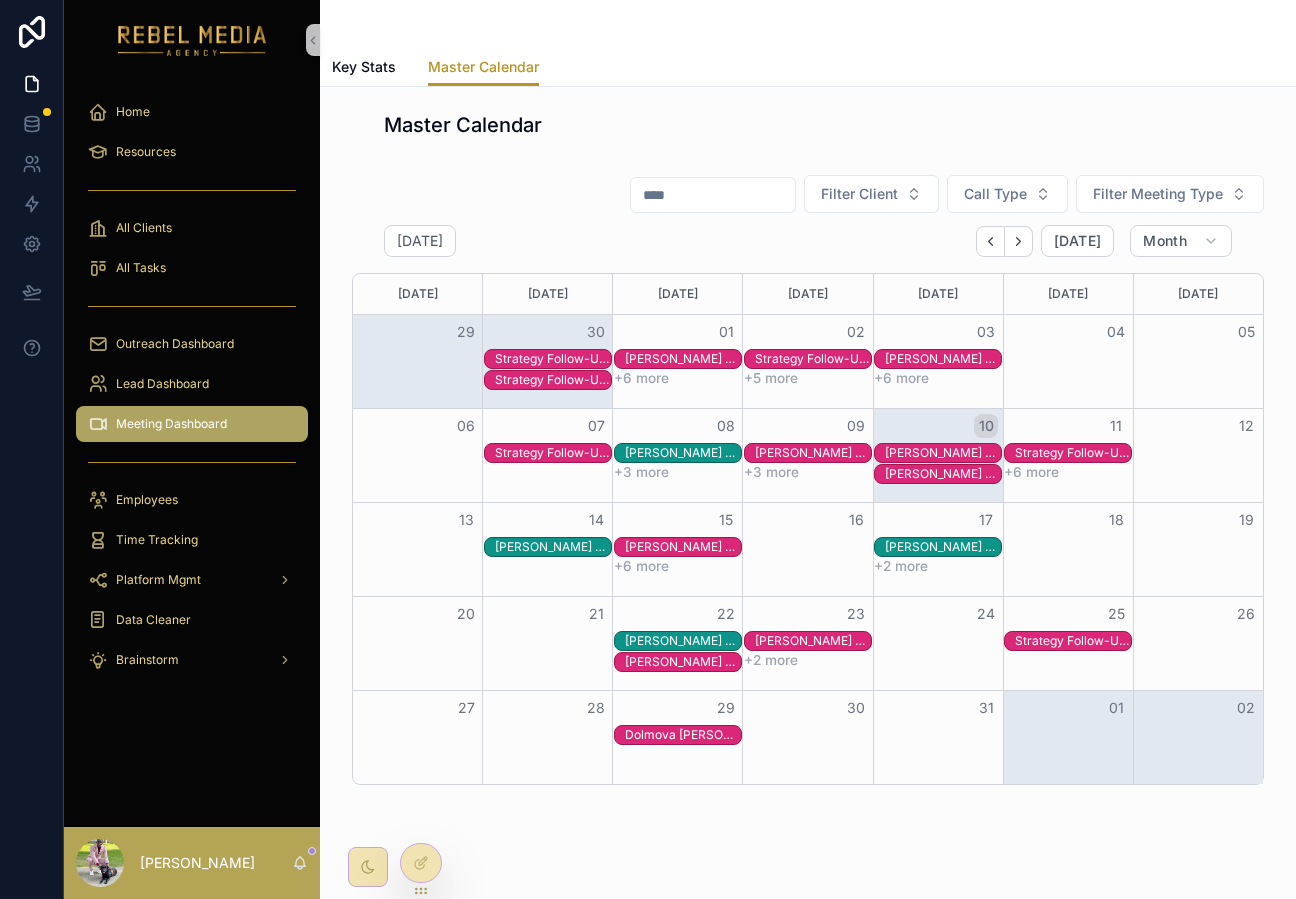 click at bounding box center (677, 455) 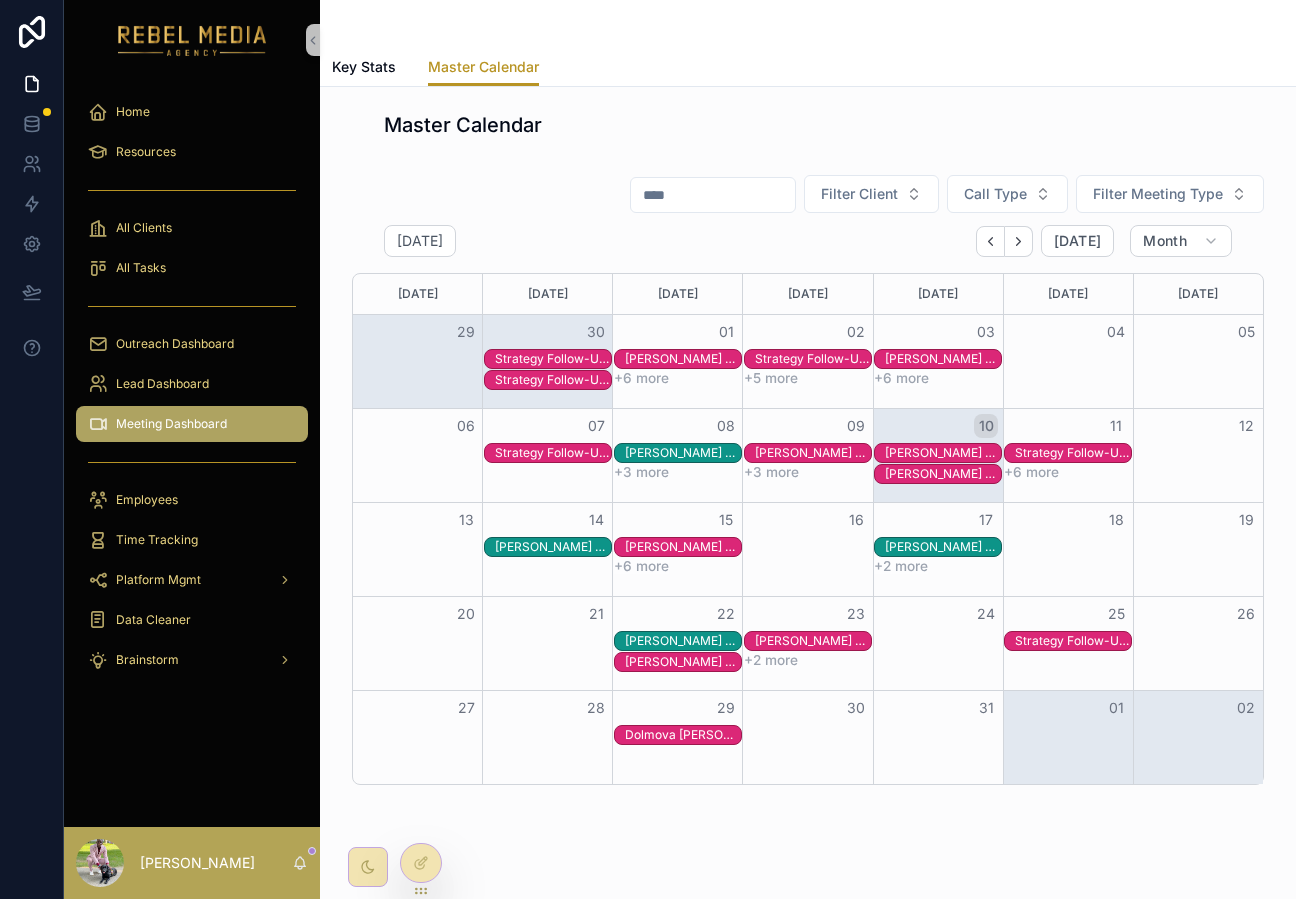 scroll, scrollTop: 54, scrollLeft: 0, axis: vertical 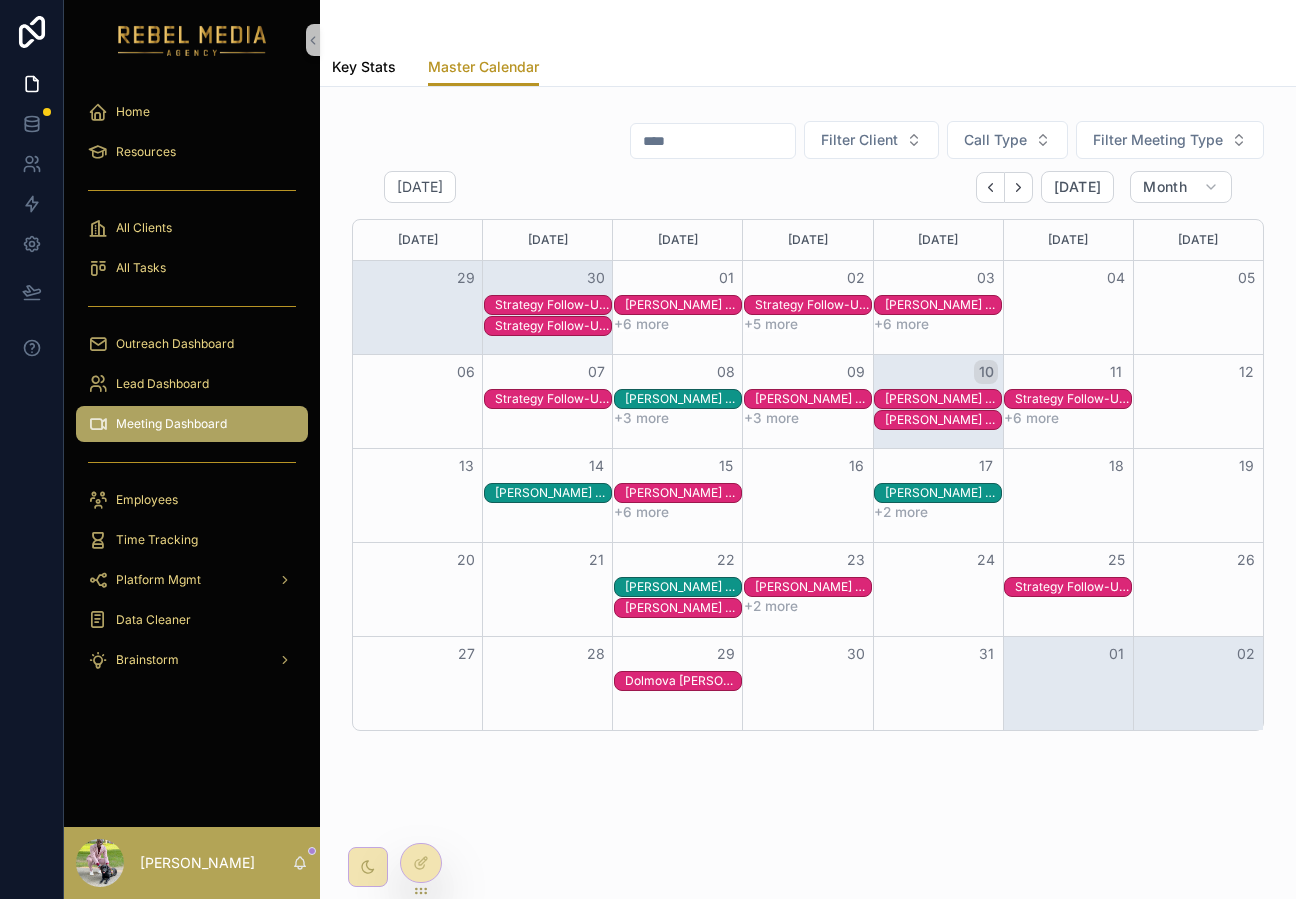 click on "Key Stats" at bounding box center (364, 67) 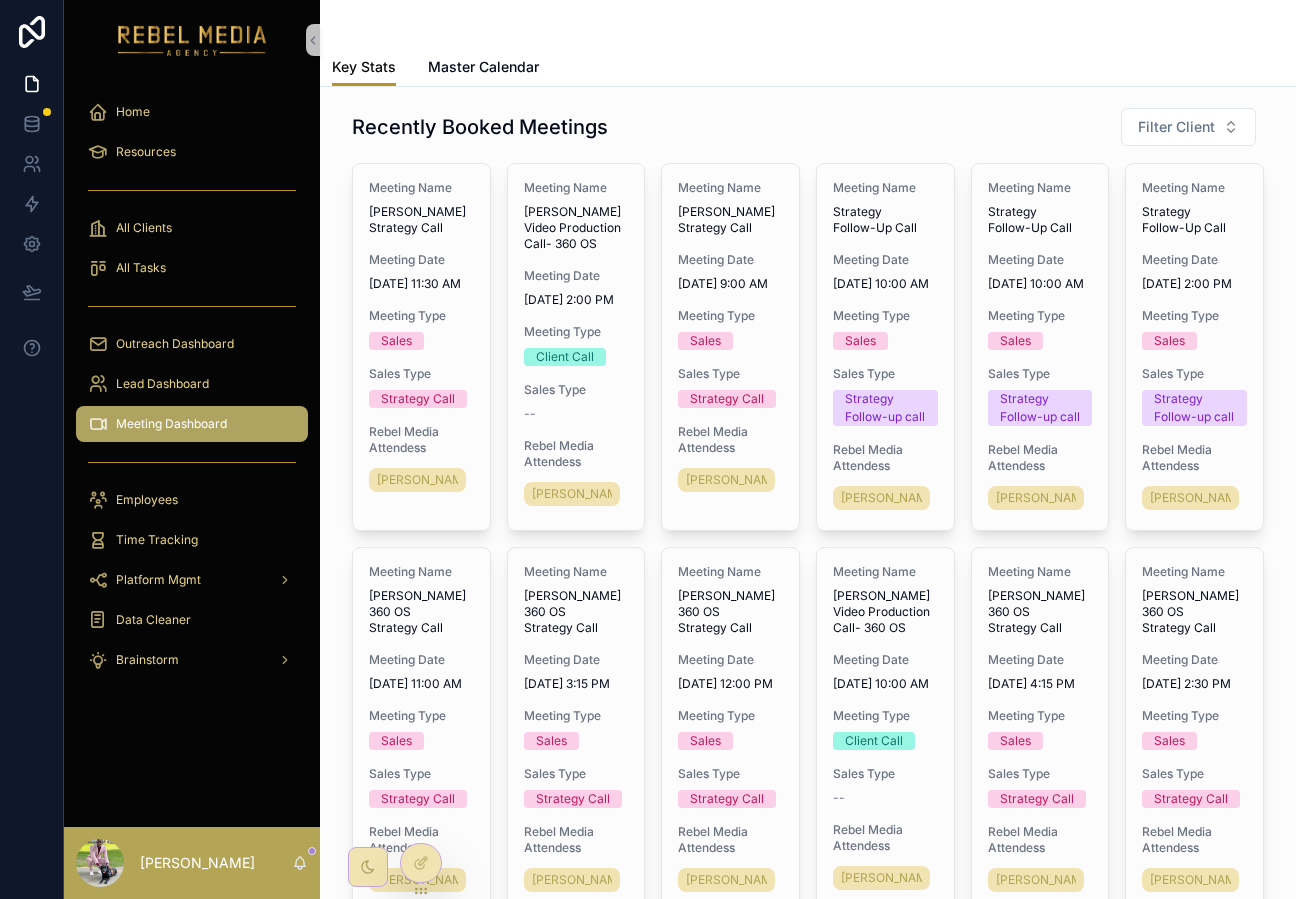 scroll, scrollTop: 1077, scrollLeft: 0, axis: vertical 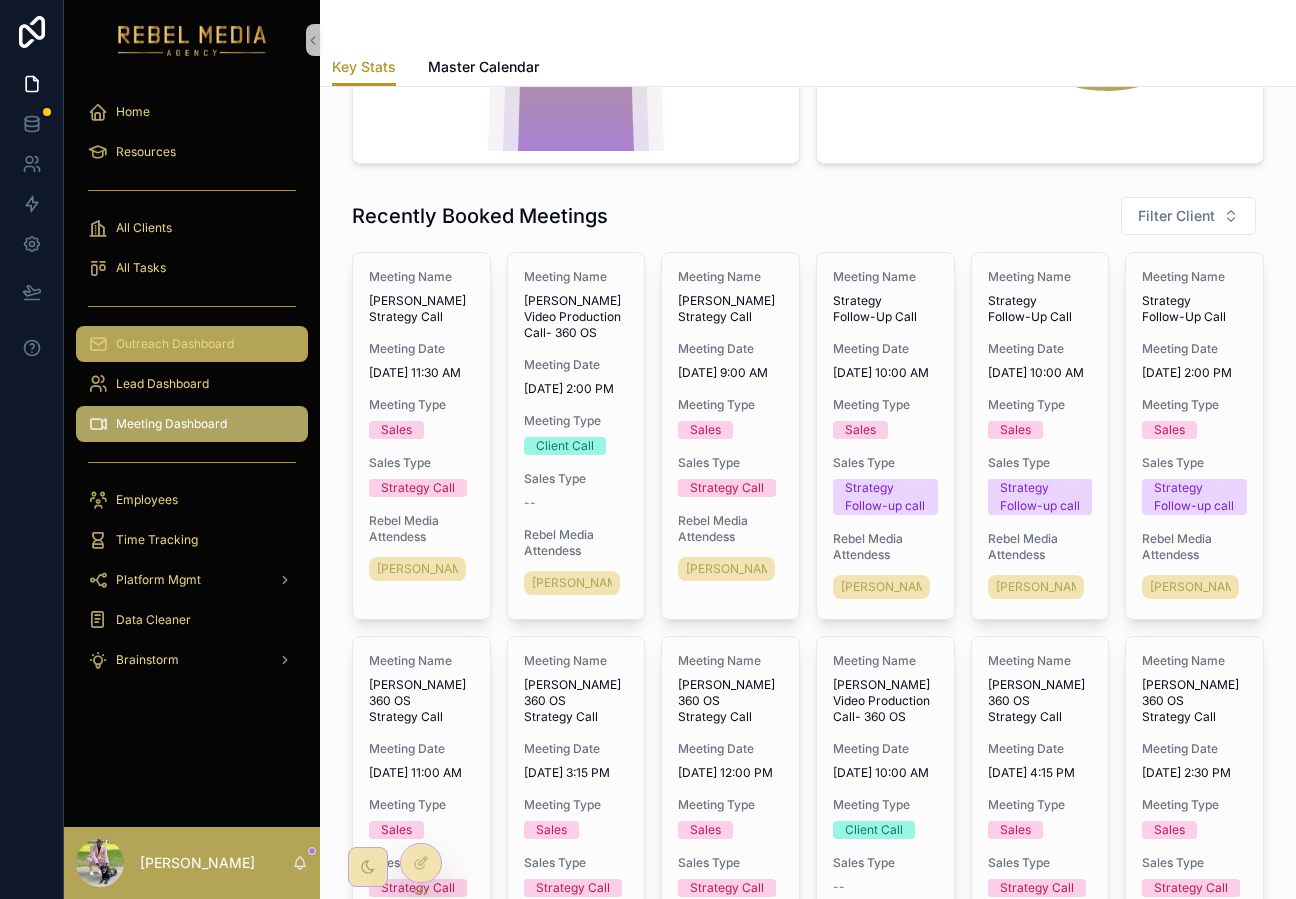 click on "Outreach Dashboard" at bounding box center (192, 344) 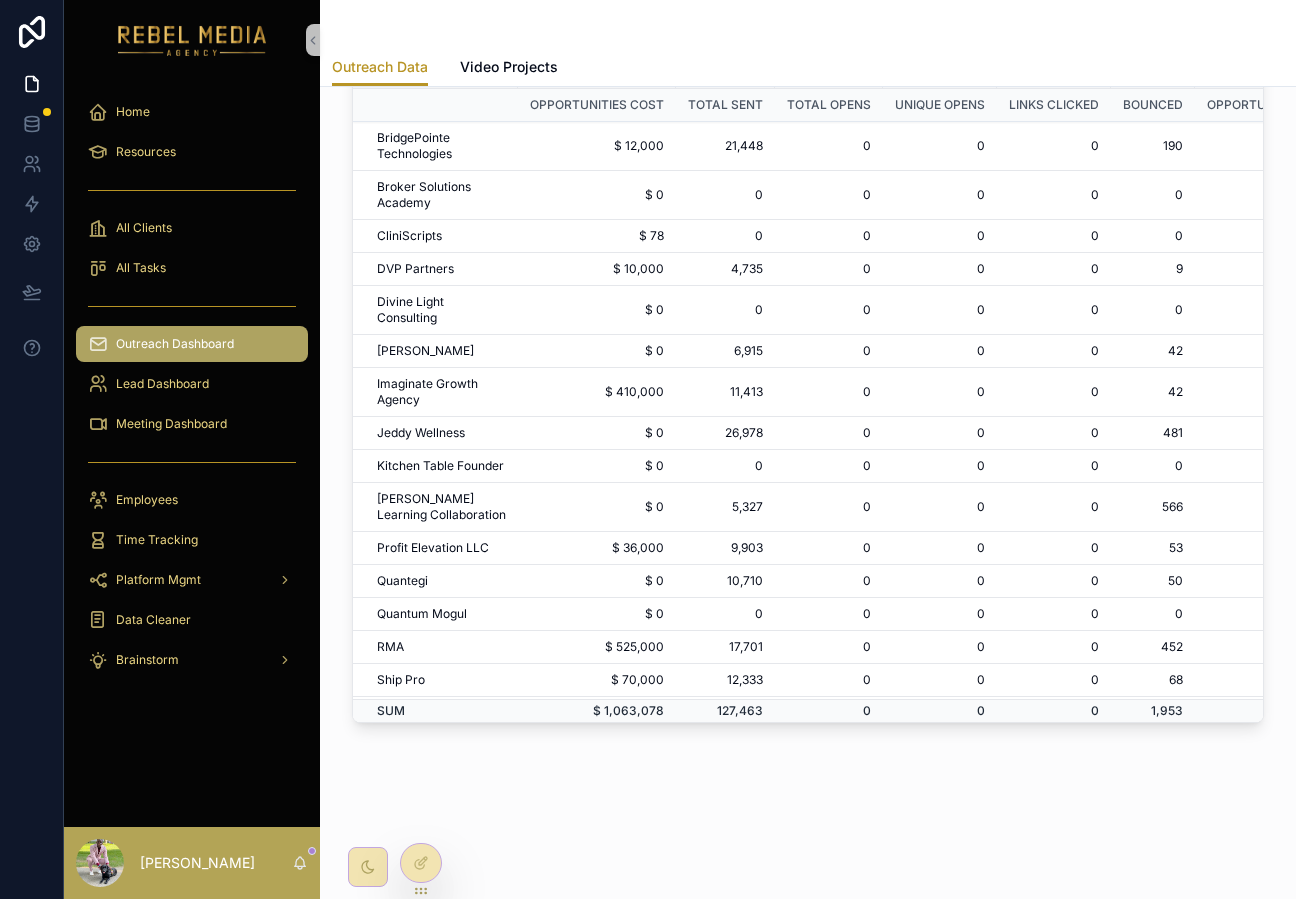 scroll, scrollTop: 0, scrollLeft: 0, axis: both 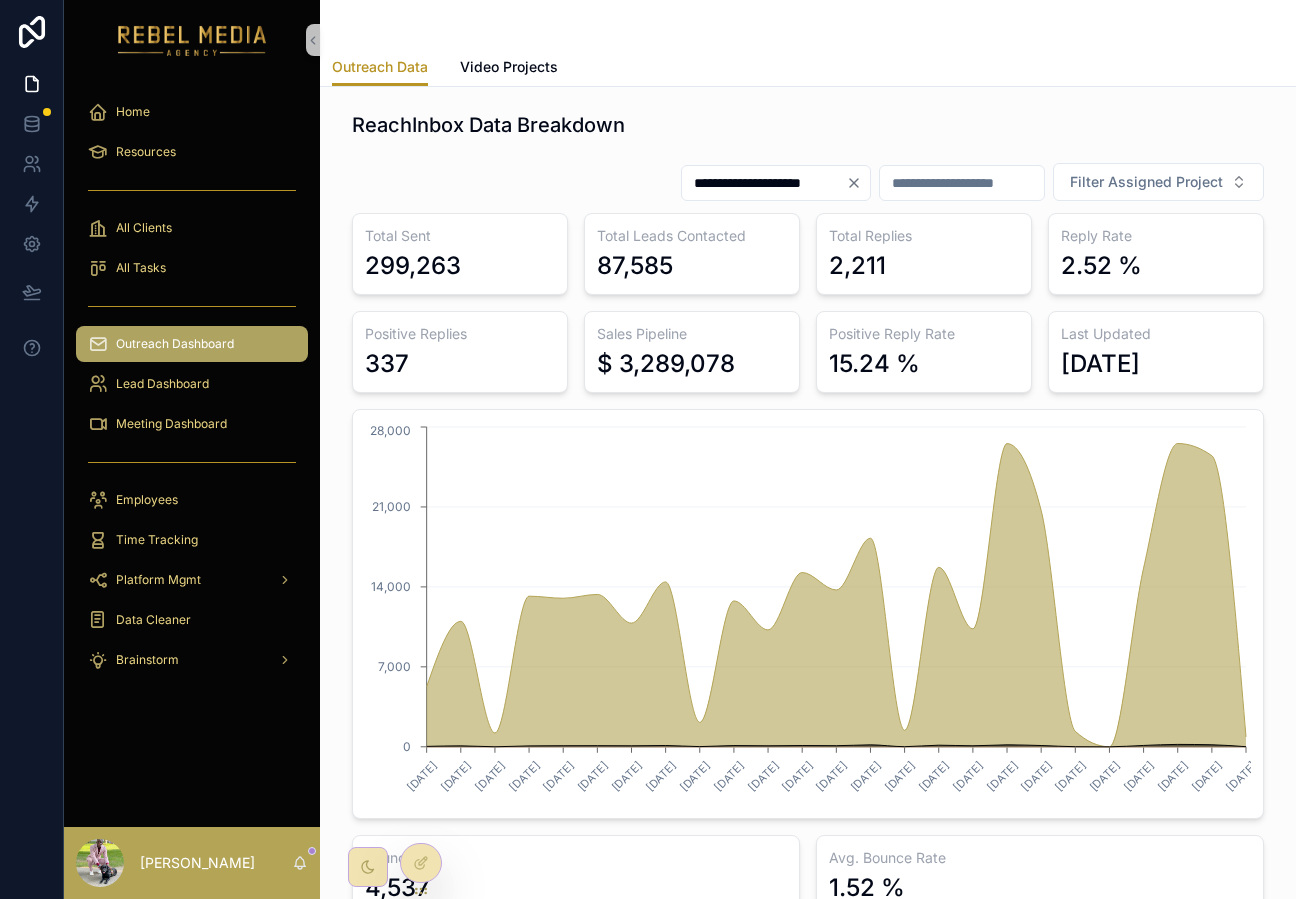 click on "Outreach Data Video Projects" at bounding box center [808, 67] 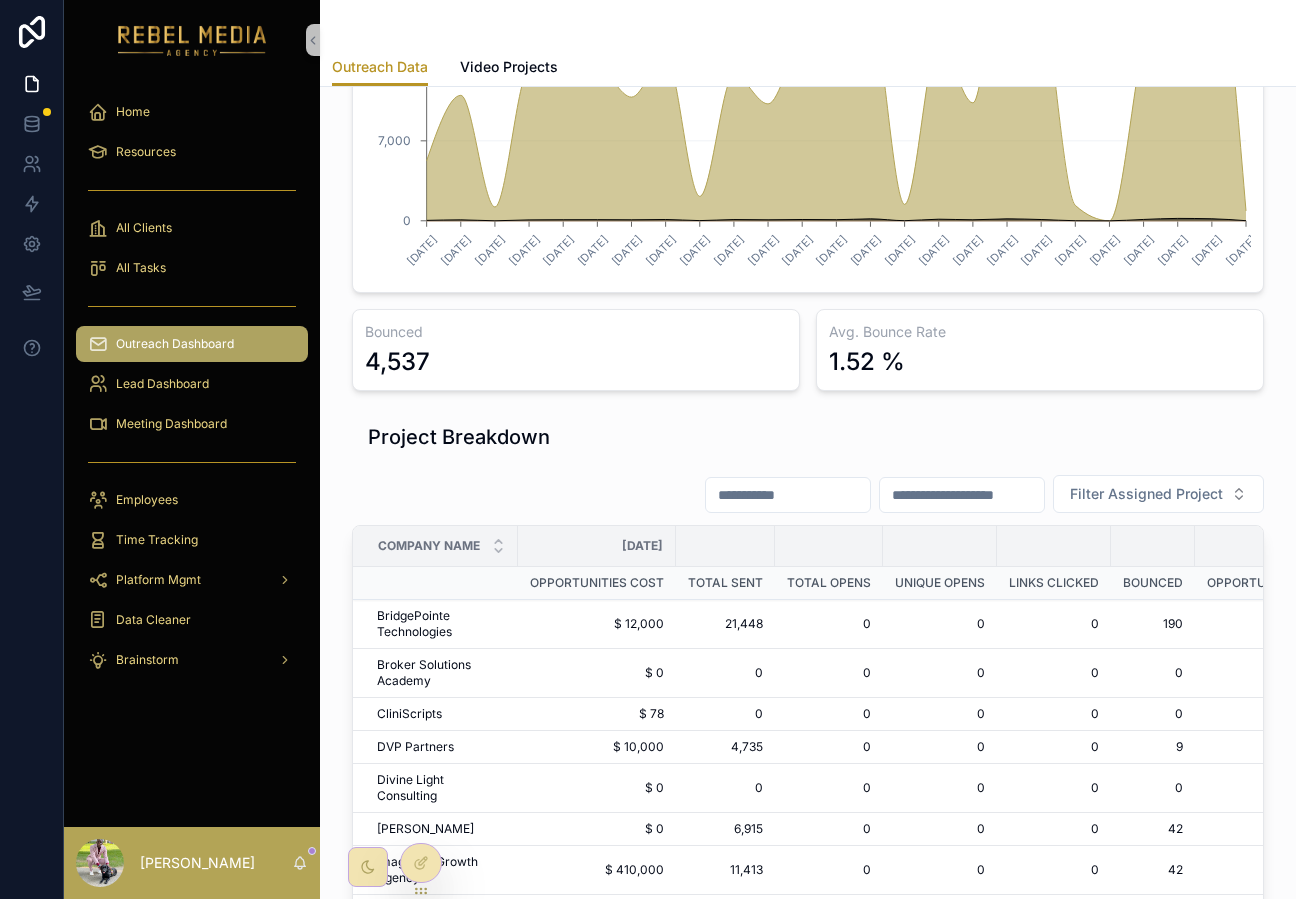 scroll, scrollTop: 1004, scrollLeft: 0, axis: vertical 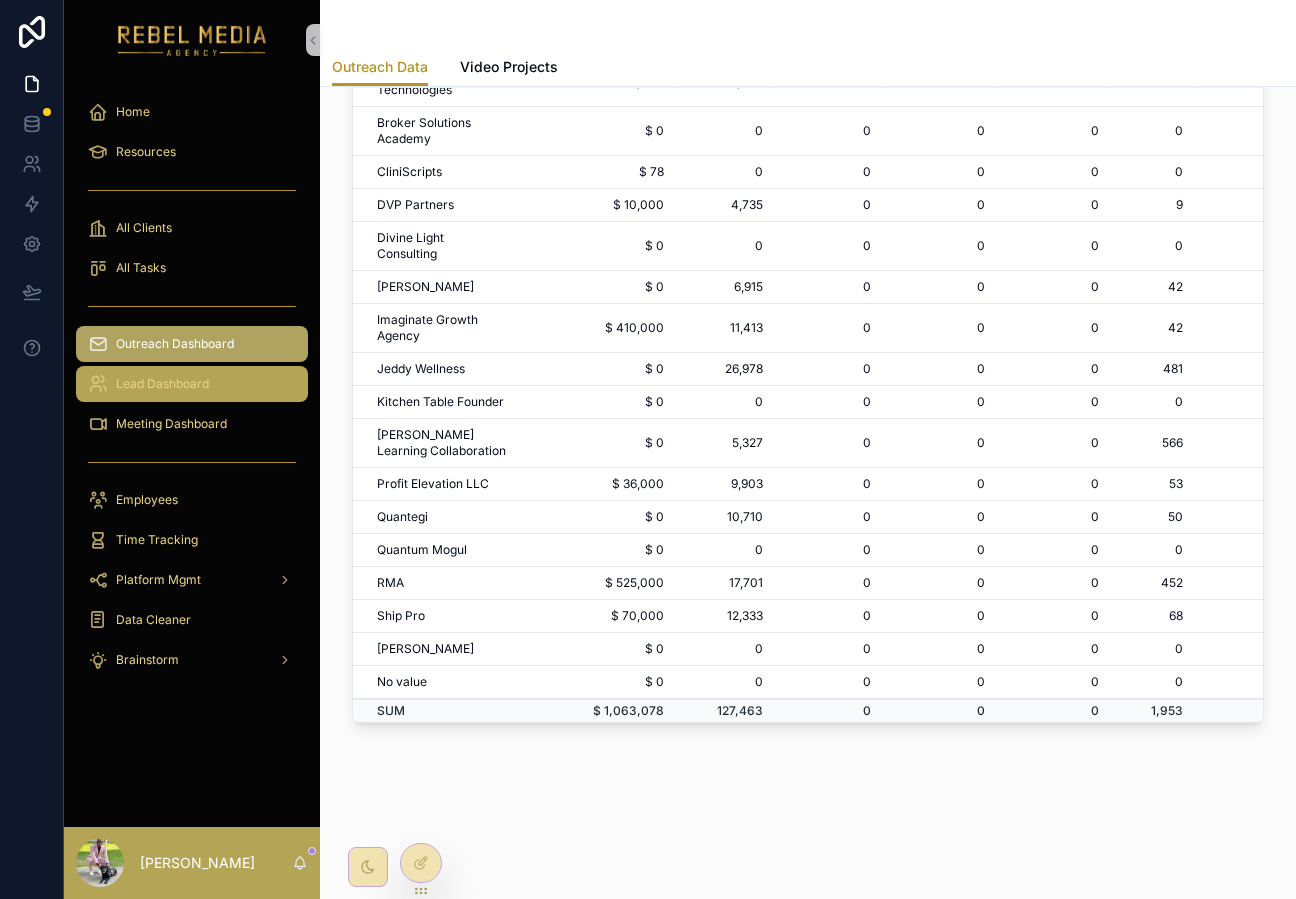 click on "Lead Dashboard" at bounding box center [192, 384] 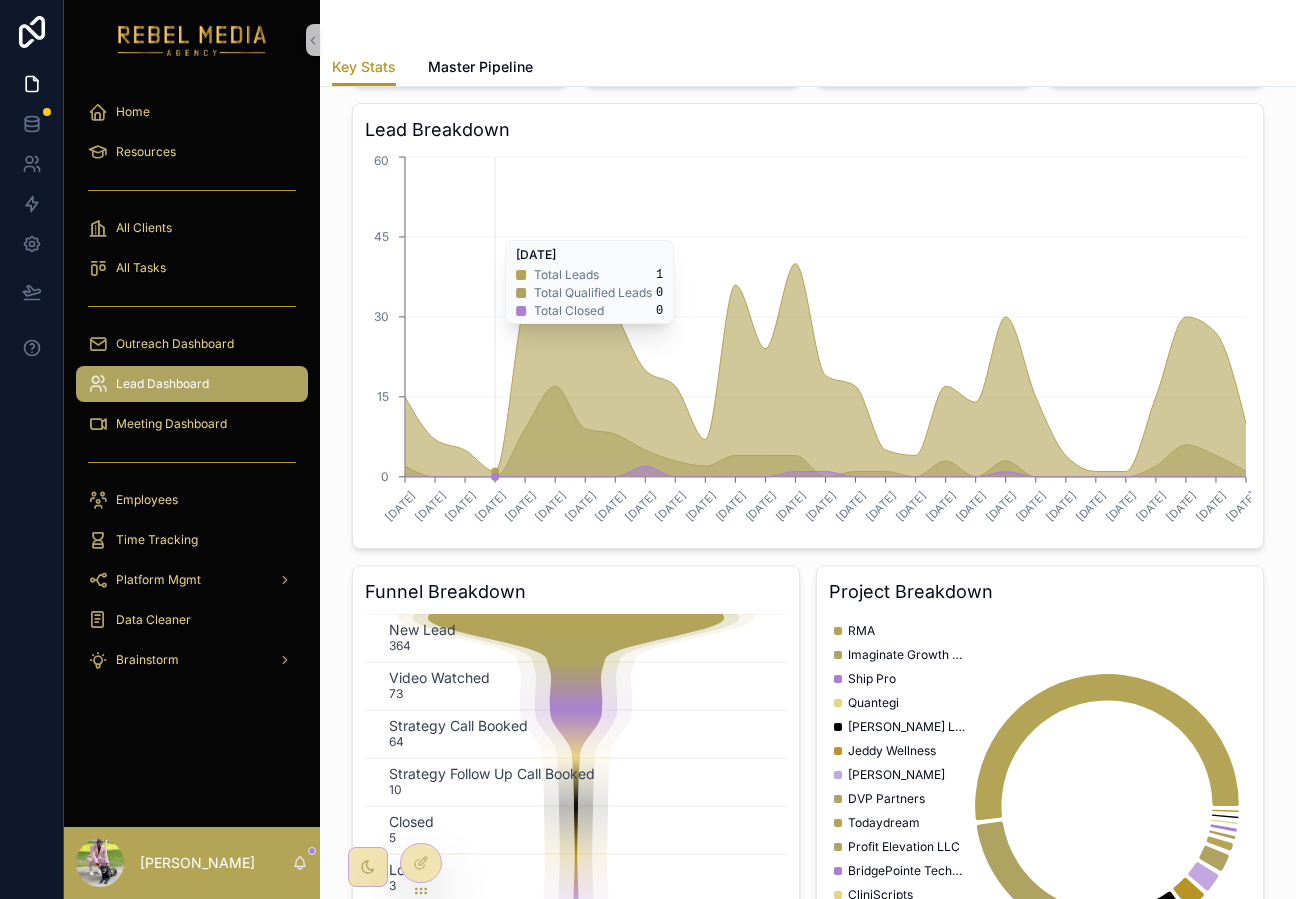 scroll, scrollTop: 0, scrollLeft: 0, axis: both 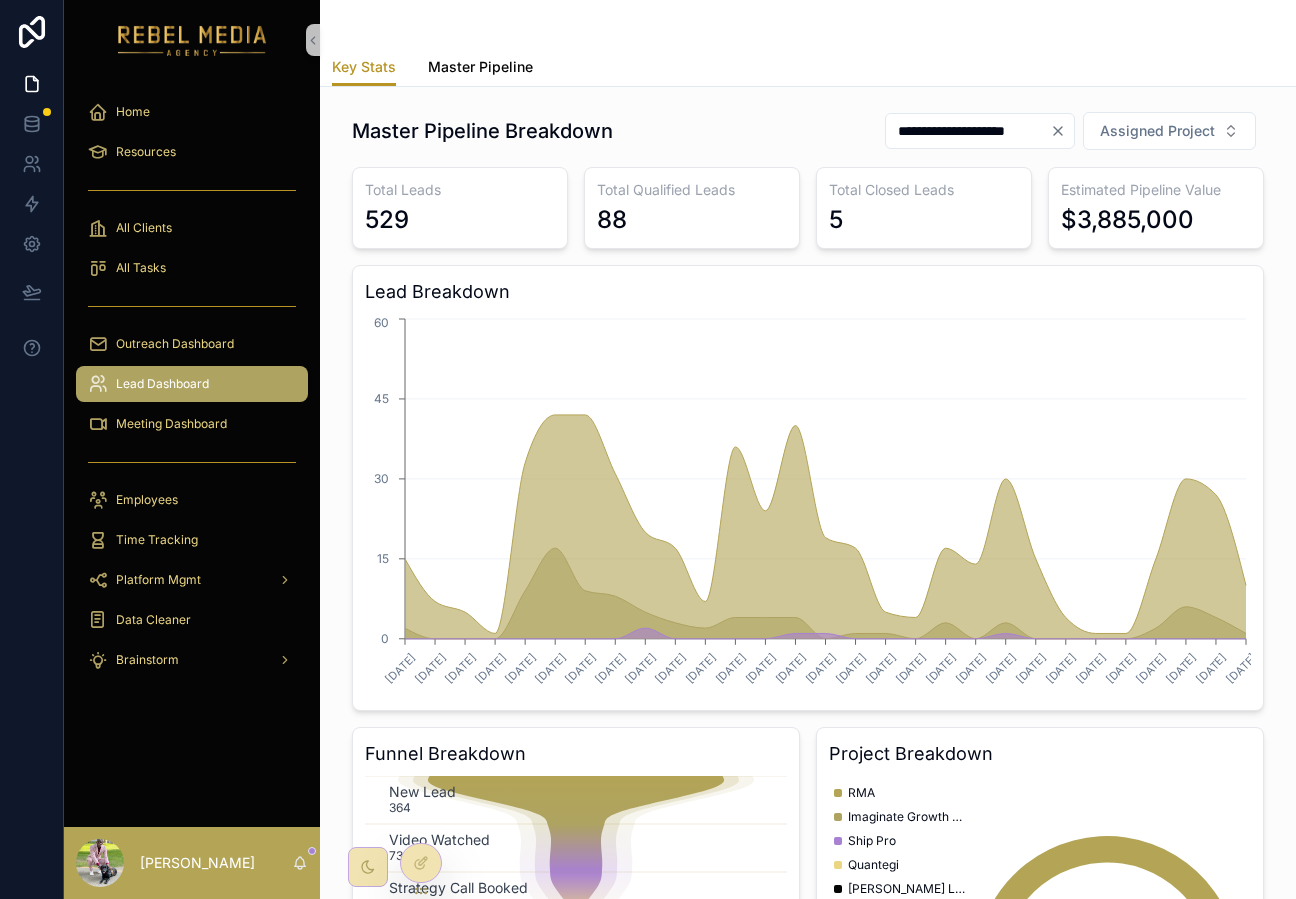 click on "Master Pipeline" at bounding box center [480, 67] 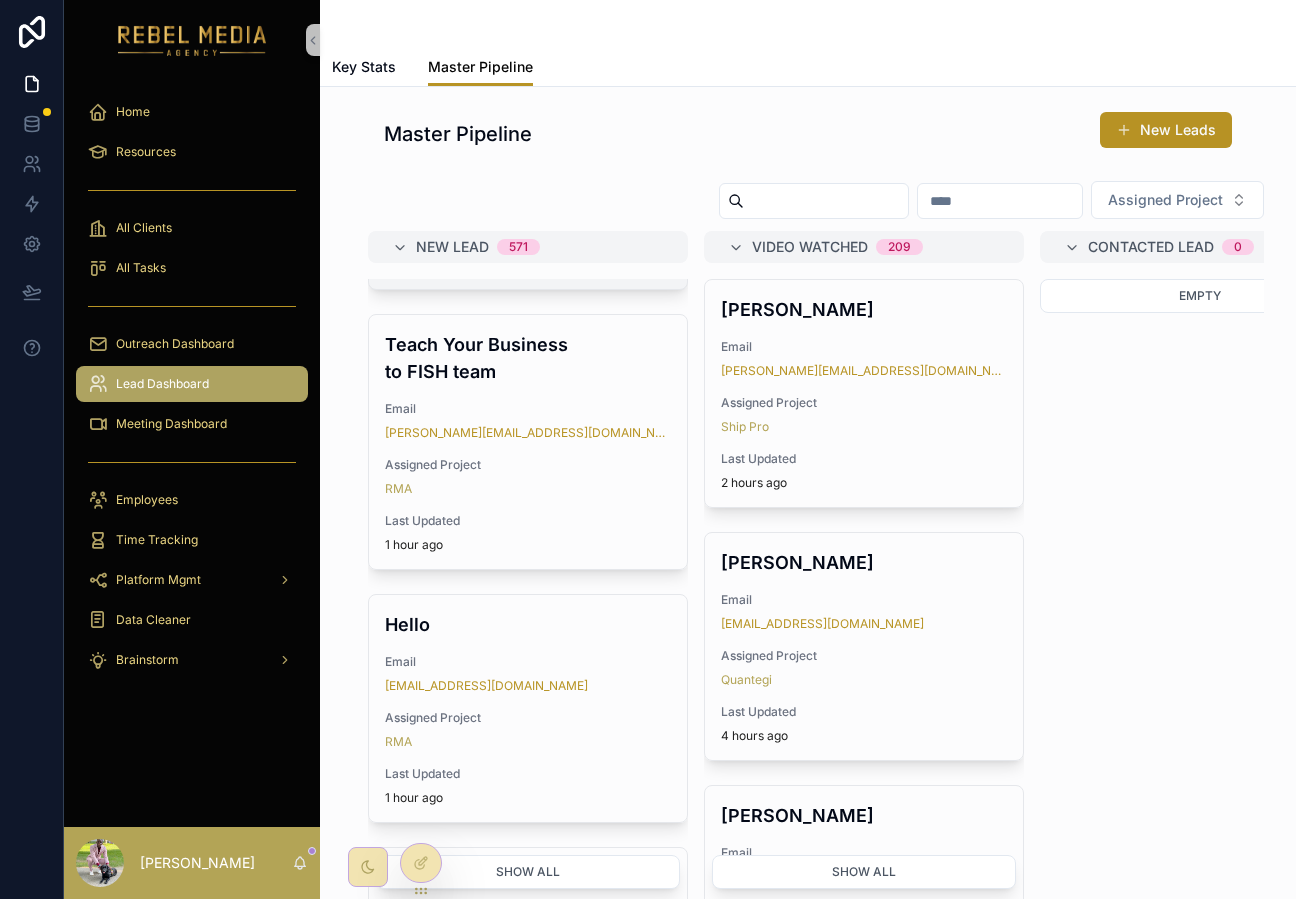 scroll, scrollTop: 715, scrollLeft: 0, axis: vertical 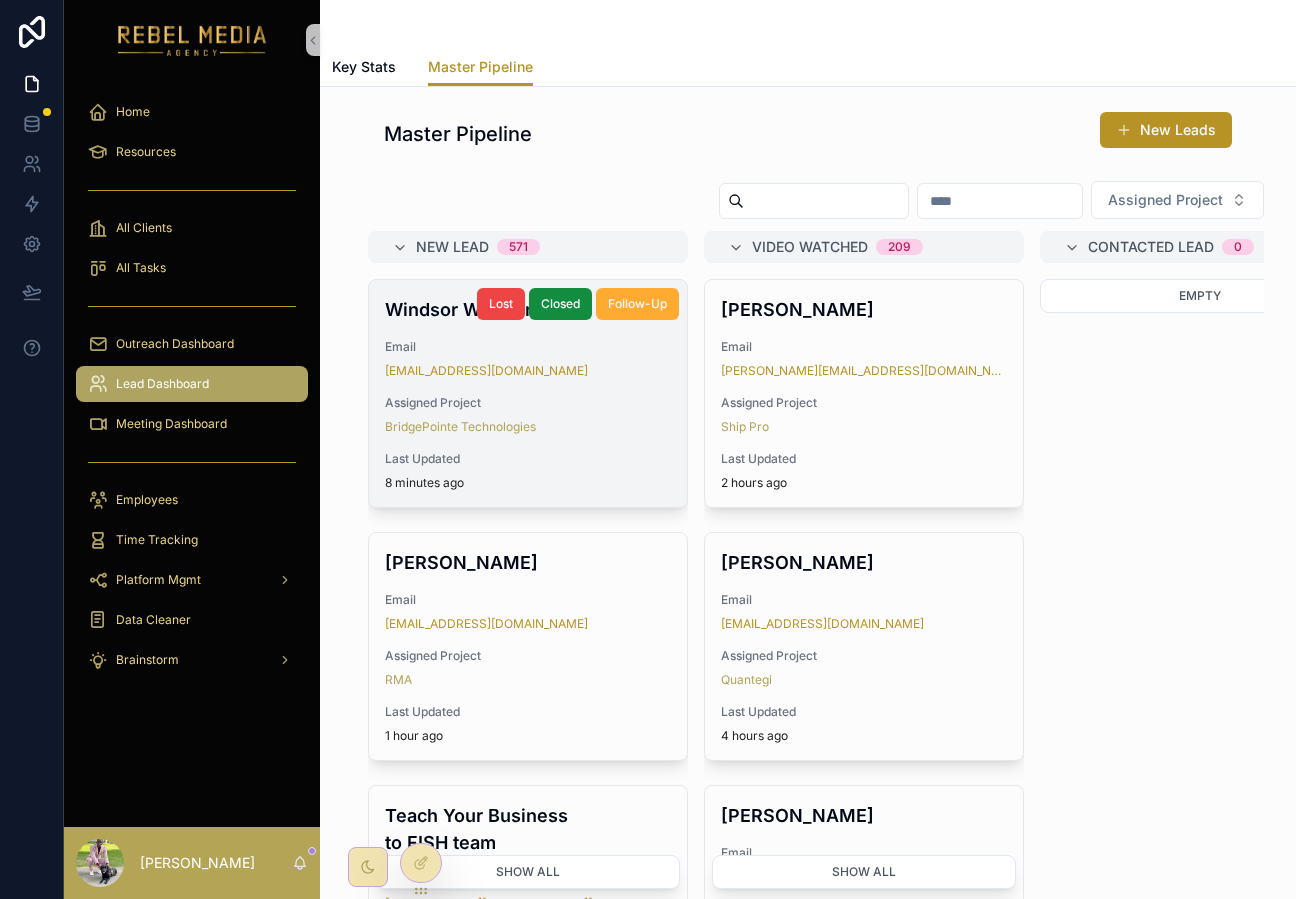 click on "Windsor Western Email windsor@hercampus.com Assigned Project BridgePointe Technologies Last Updated 8 minutes ago" at bounding box center (528, 393) 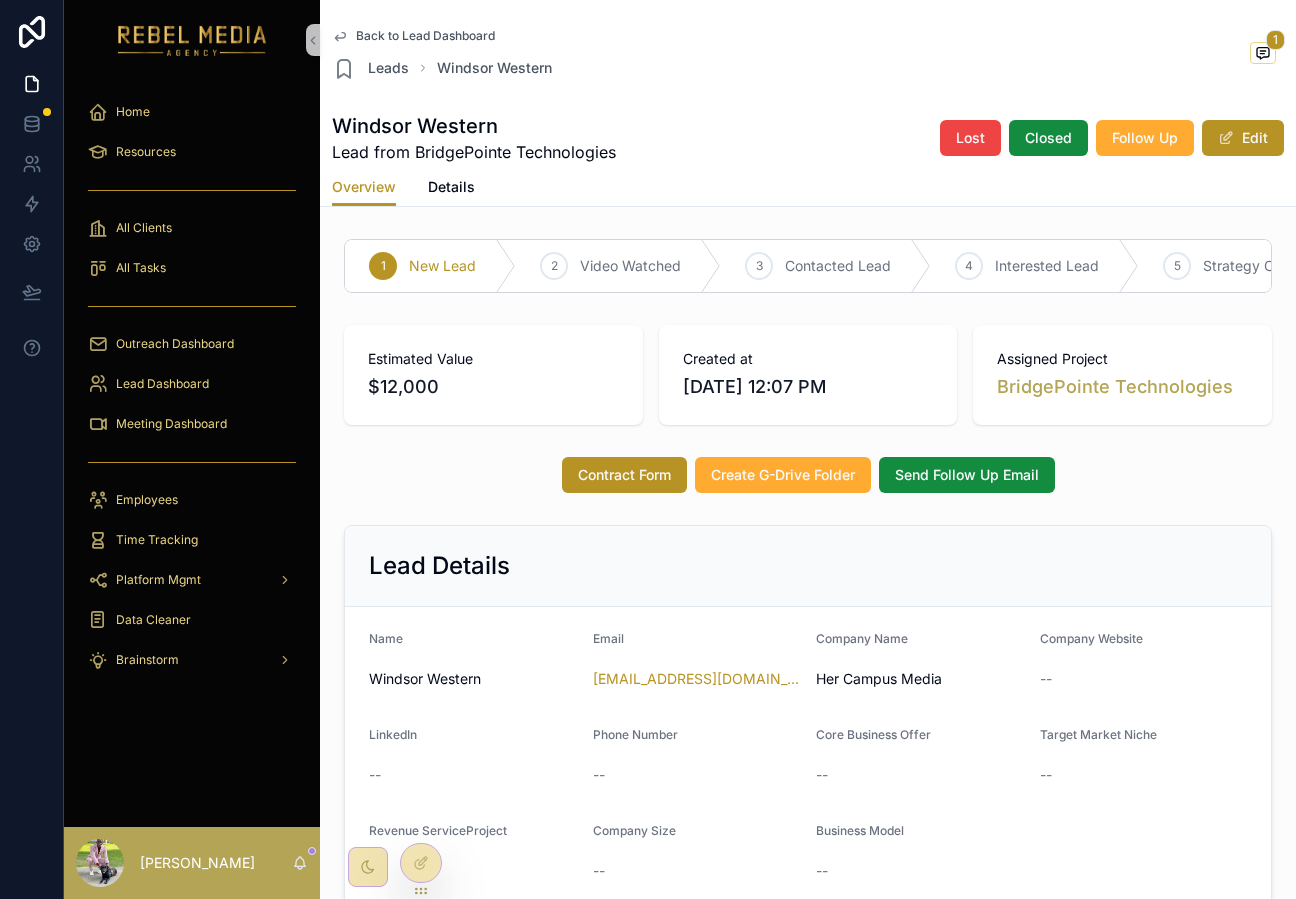 click on "Back to Lead Dashboard Leads Windsor Western 1" at bounding box center (808, 54) 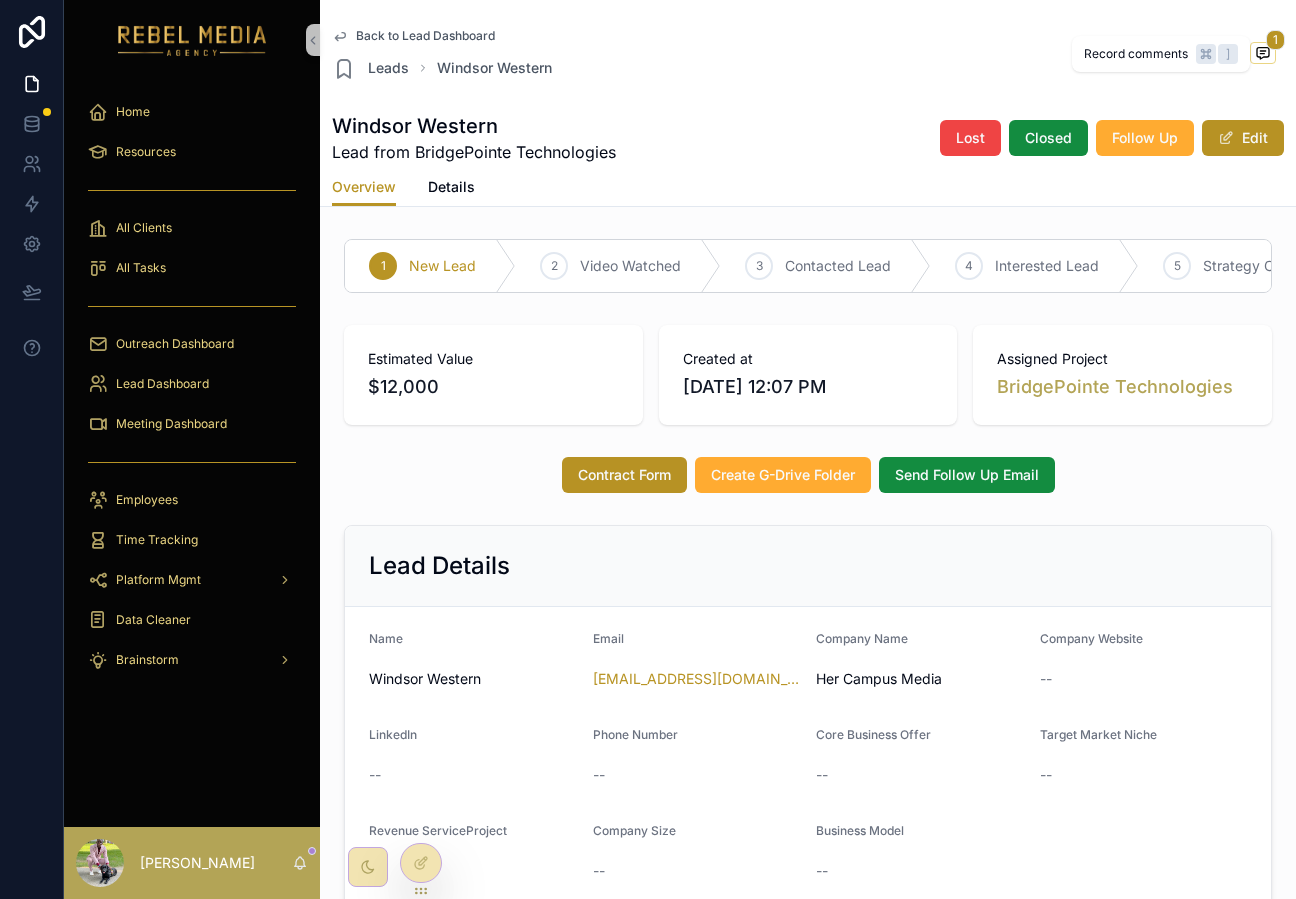 click 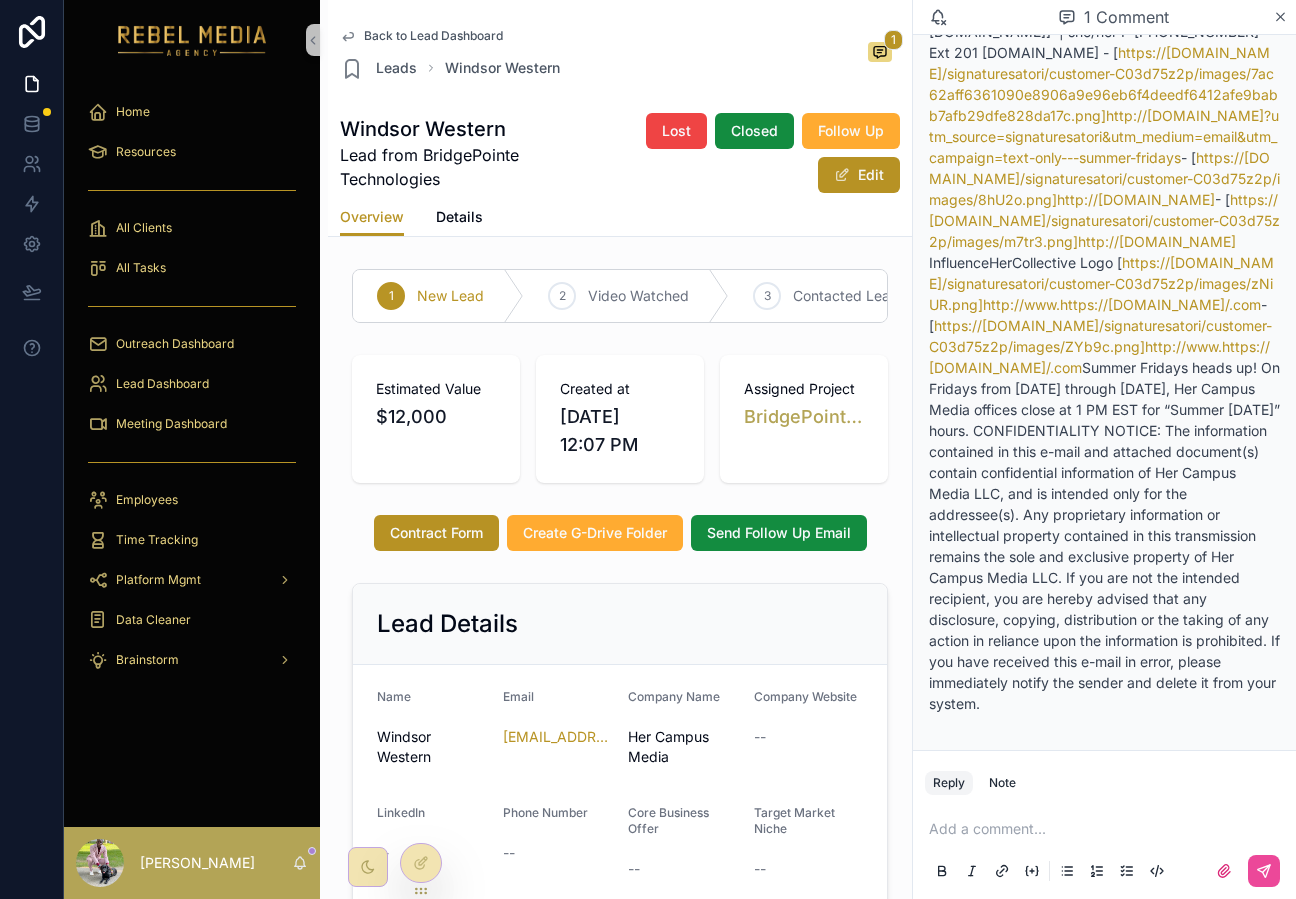 scroll, scrollTop: 0, scrollLeft: 0, axis: both 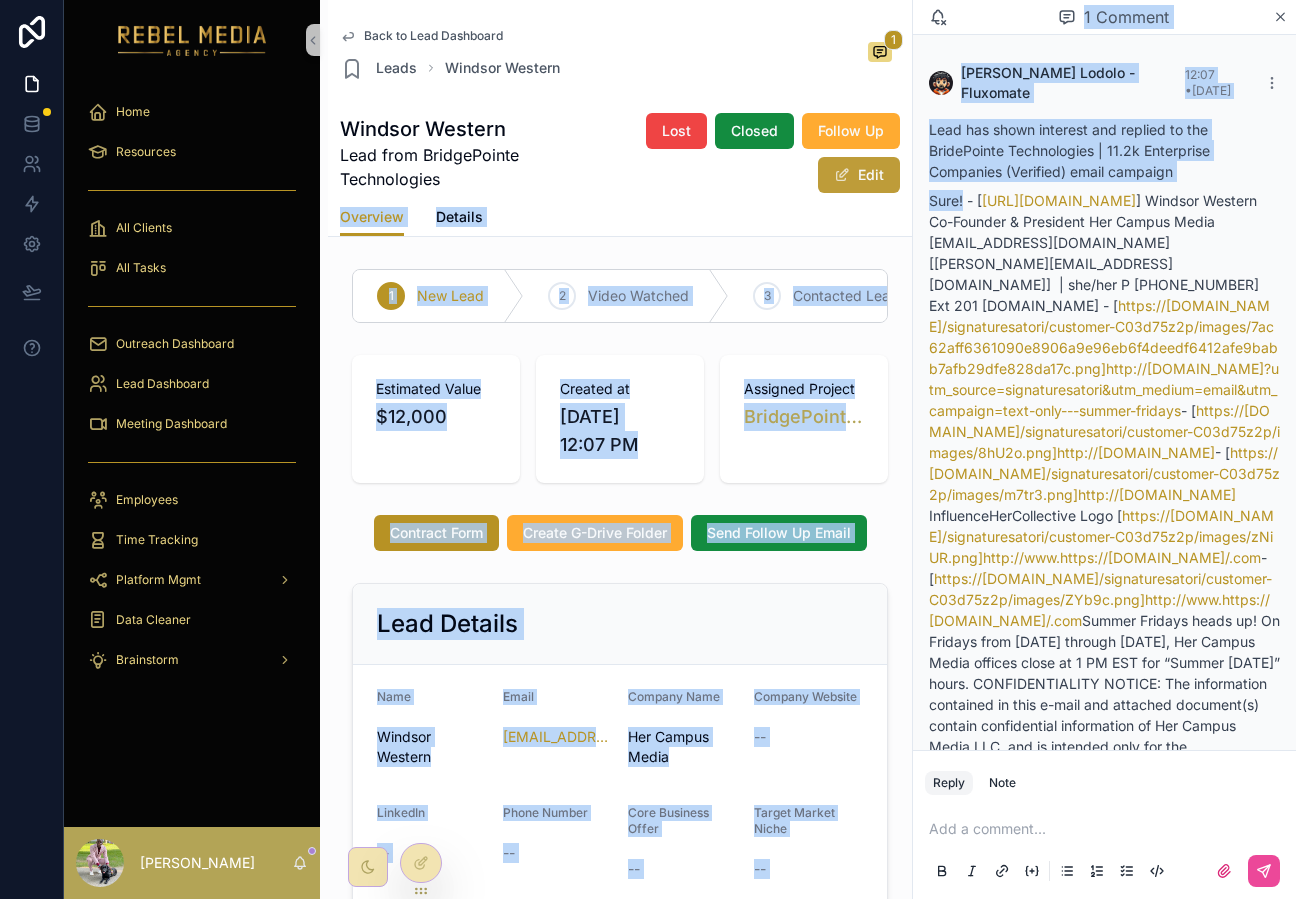 drag, startPoint x: 960, startPoint y: 185, endPoint x: 897, endPoint y: 185, distance: 63 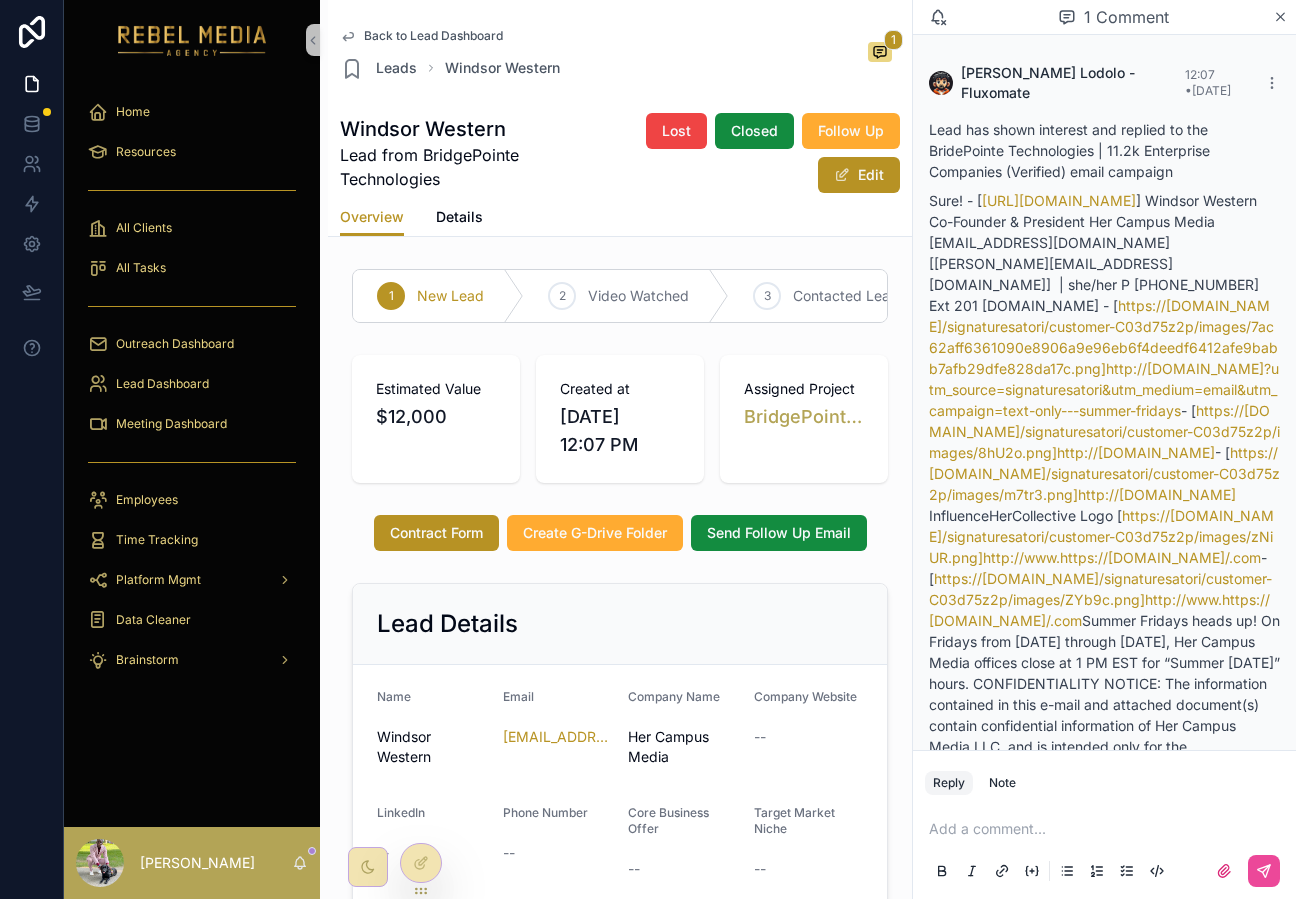 click on "Overview Details" at bounding box center (620, 217) 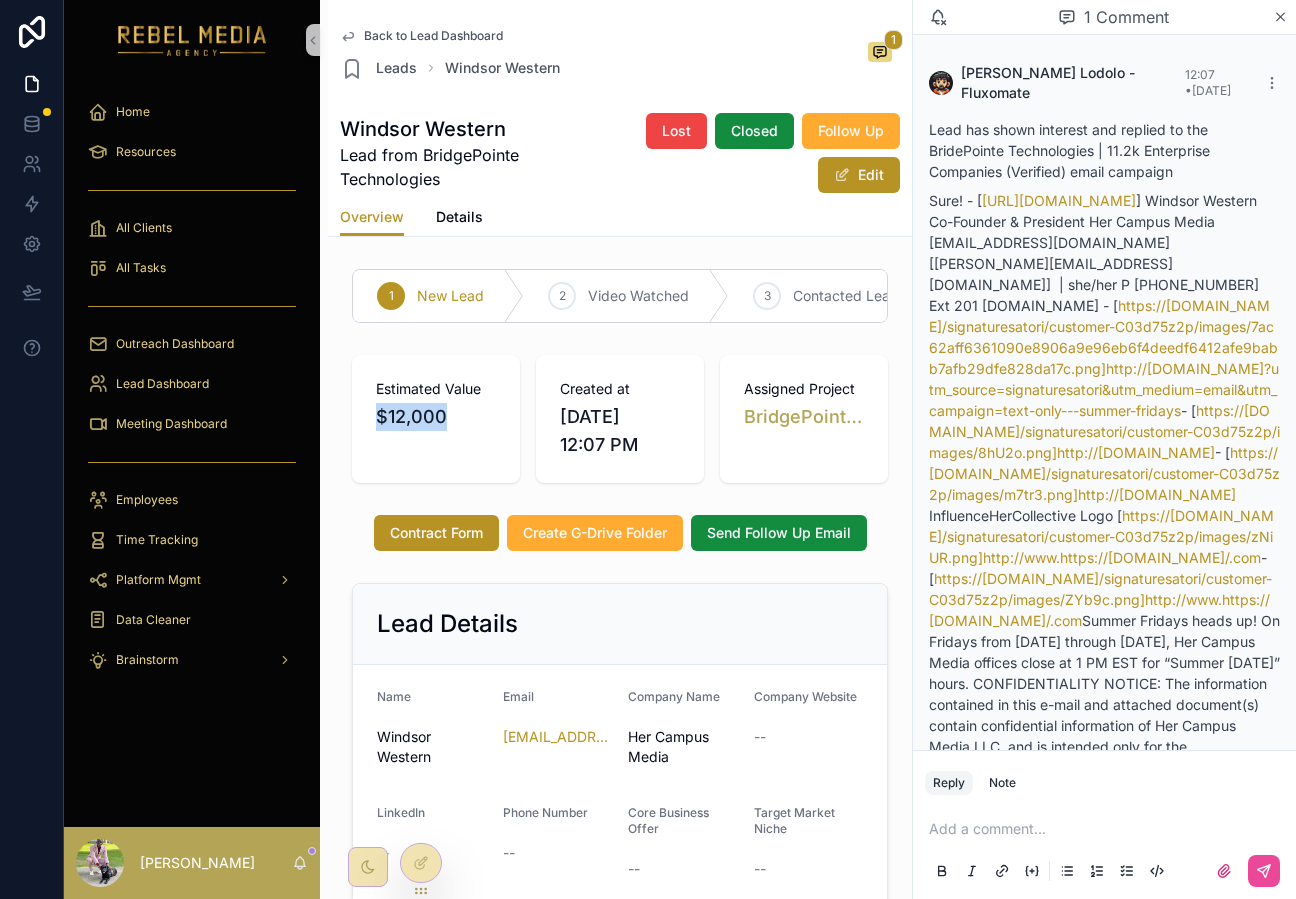 drag, startPoint x: 475, startPoint y: 410, endPoint x: 367, endPoint y: 421, distance: 108.55874 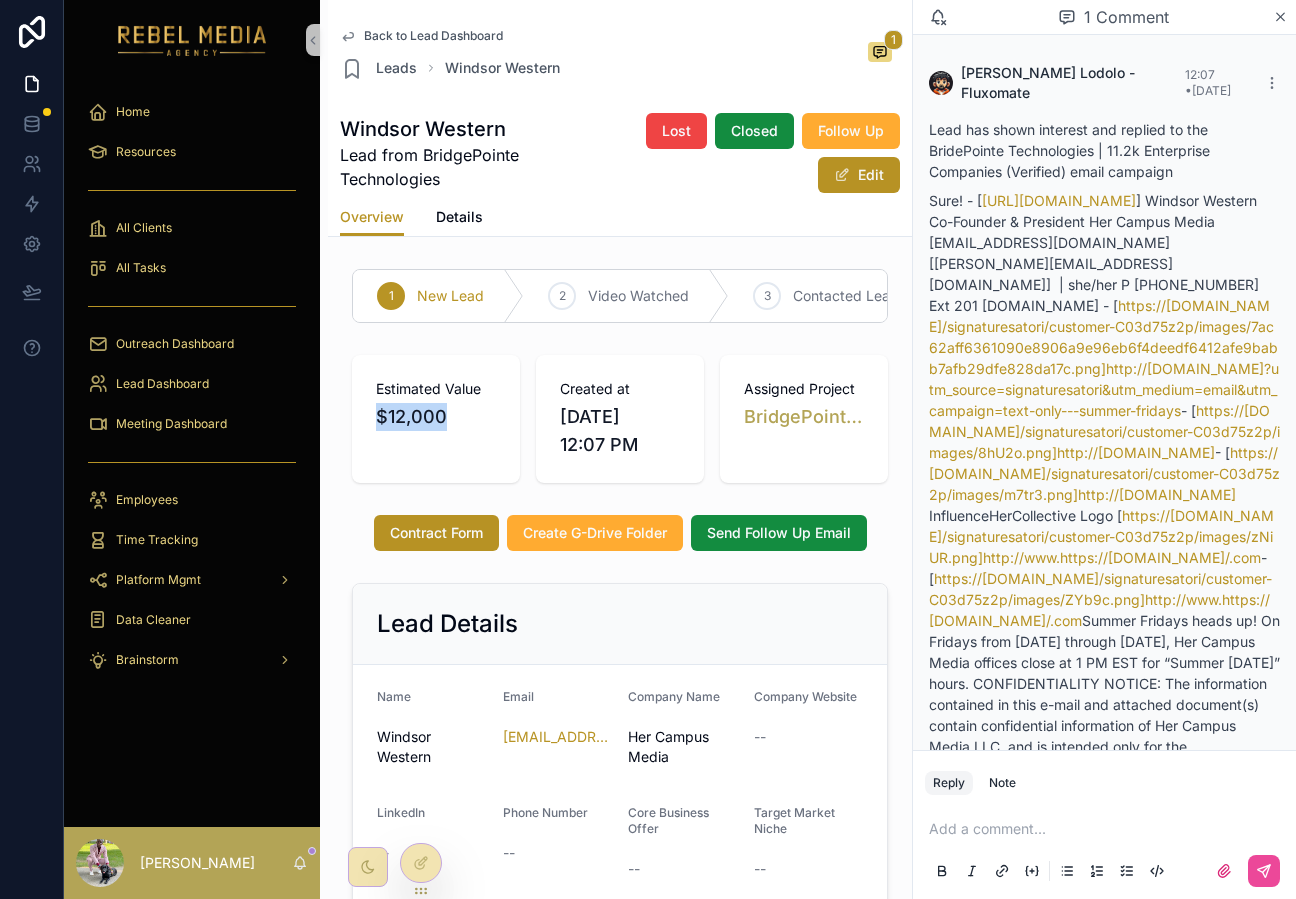 click on "Estimated Value $12,000" at bounding box center (436, 419) 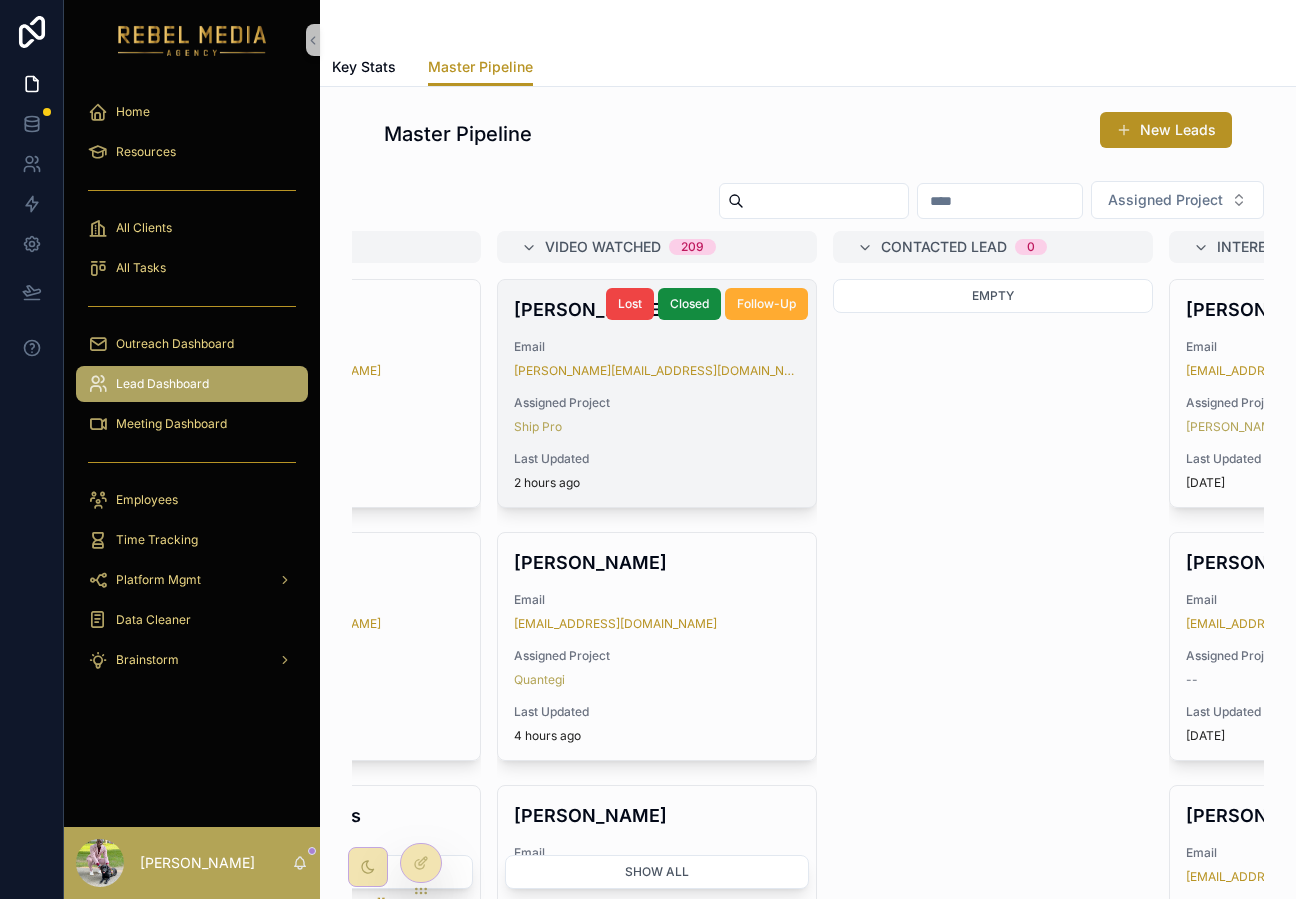 scroll, scrollTop: 0, scrollLeft: 222, axis: horizontal 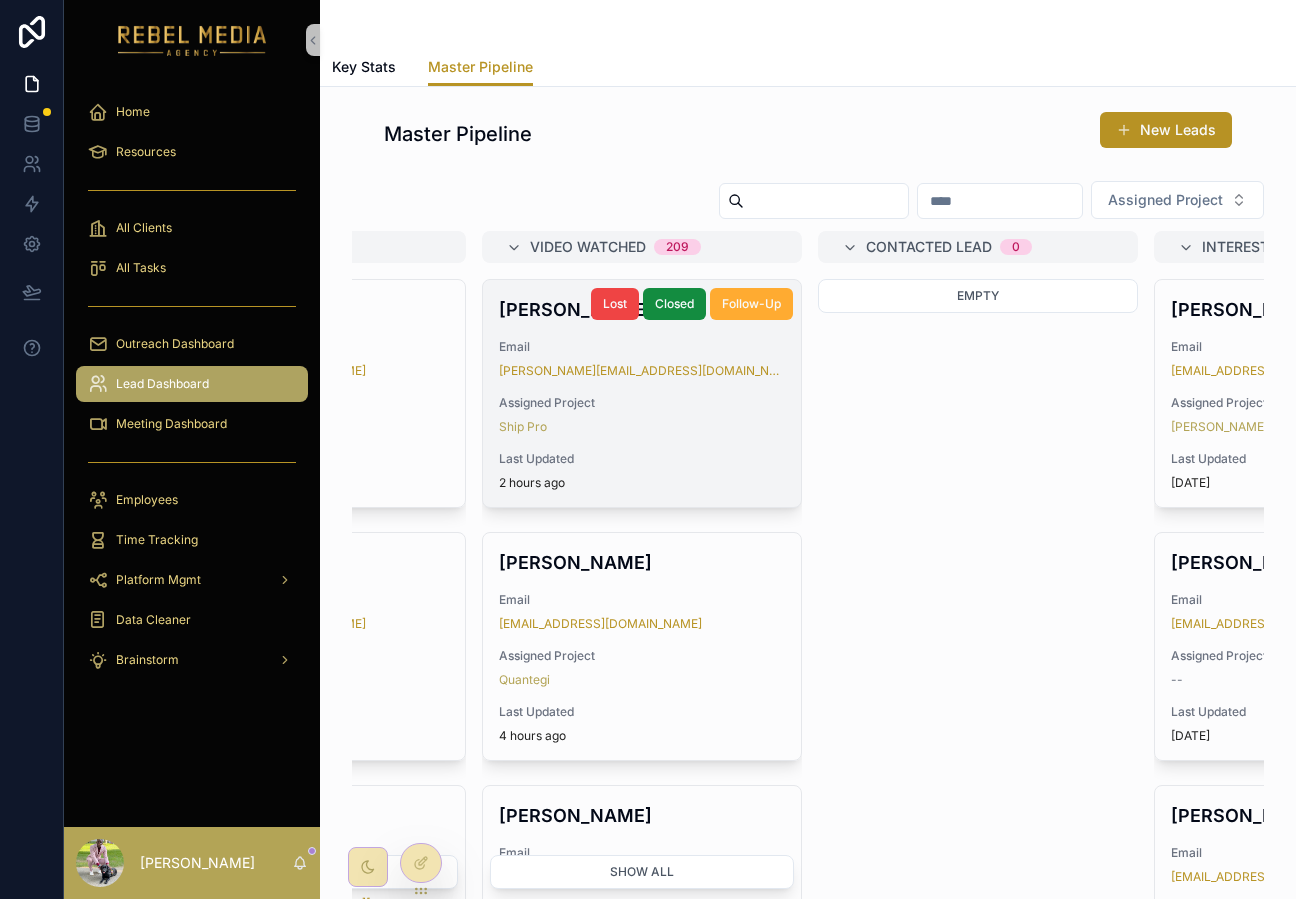 click on "Assigned Project" at bounding box center [642, 403] 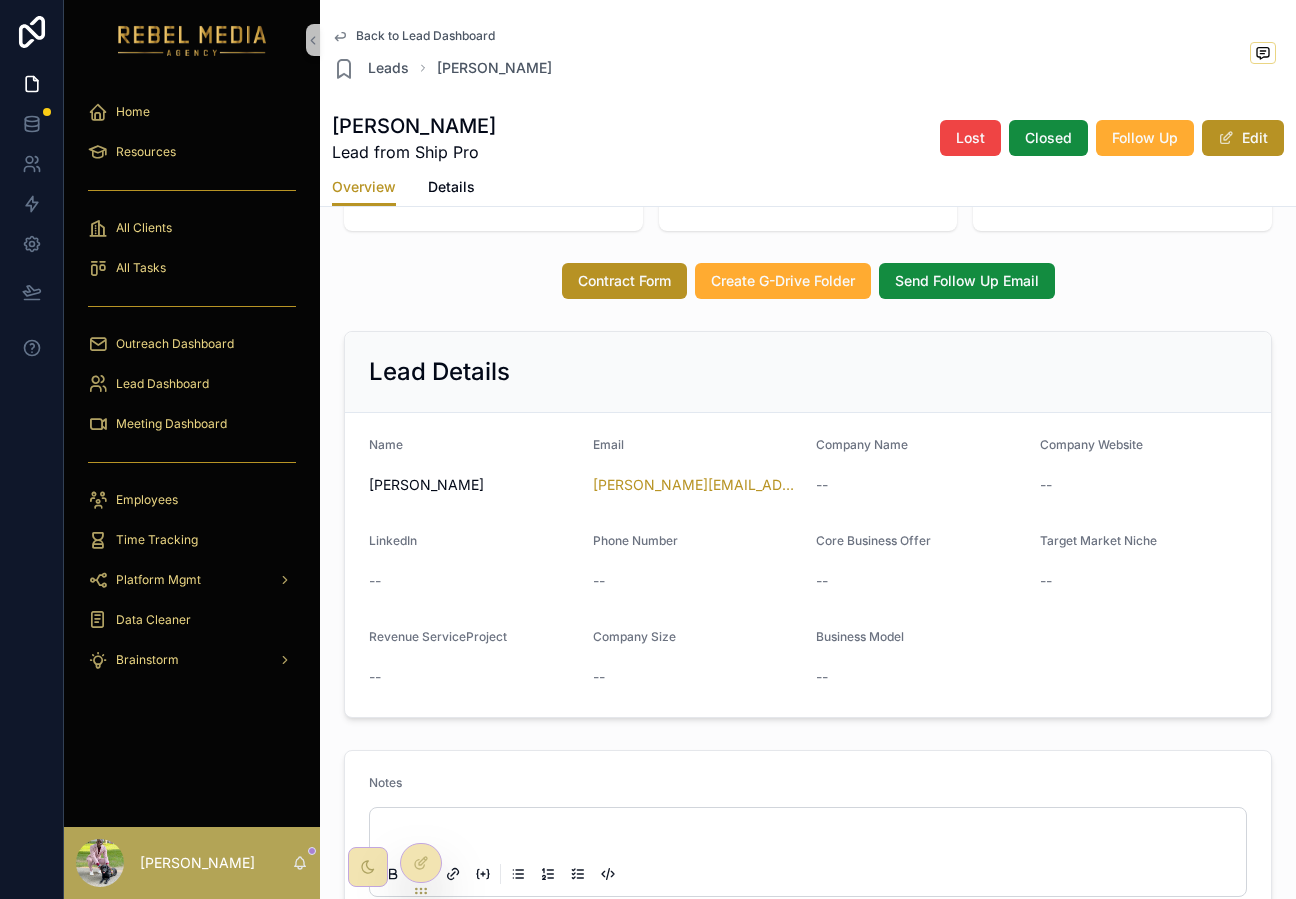 scroll, scrollTop: 0, scrollLeft: 0, axis: both 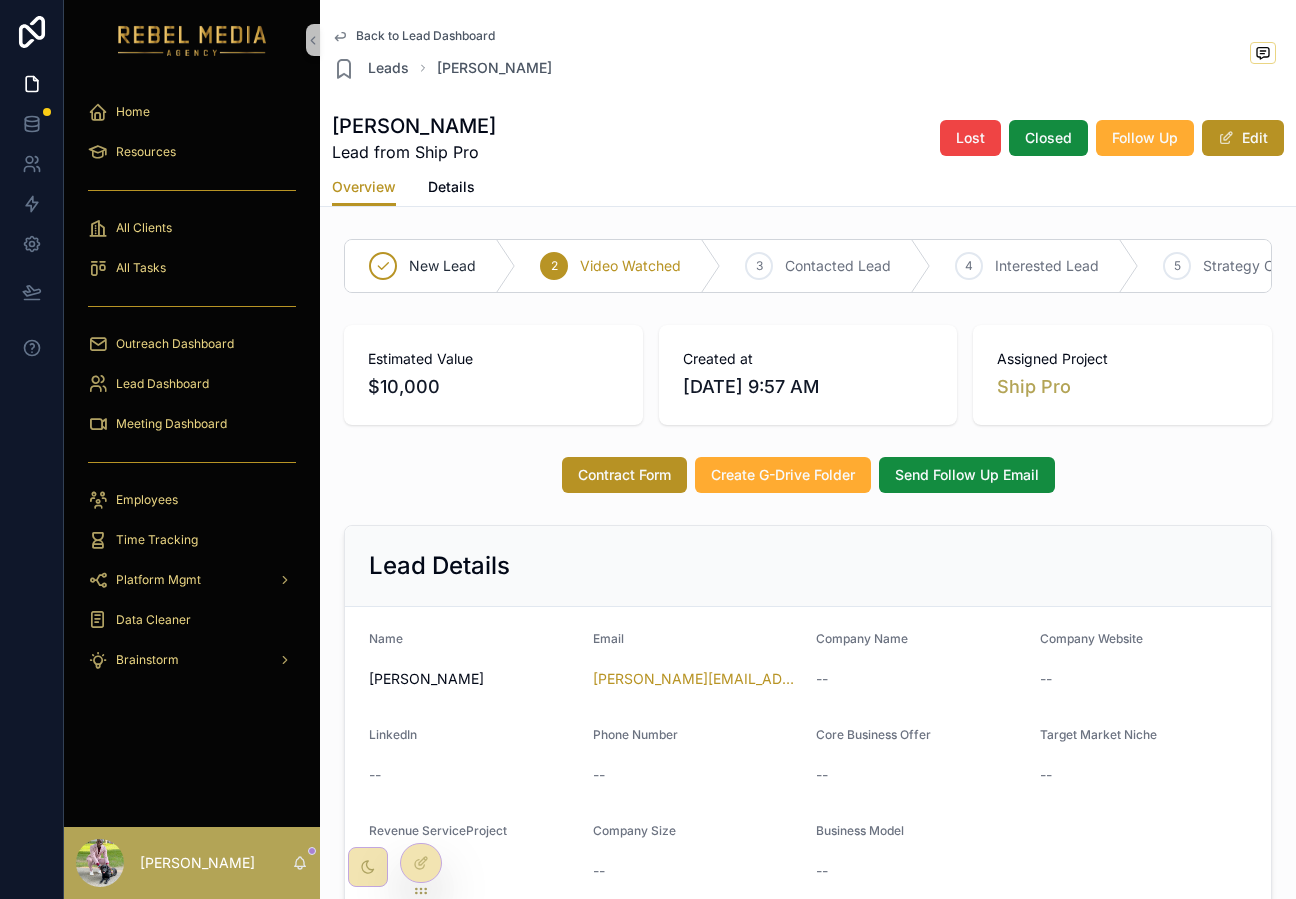 click on "Back to Lead Dashboard" at bounding box center (425, 36) 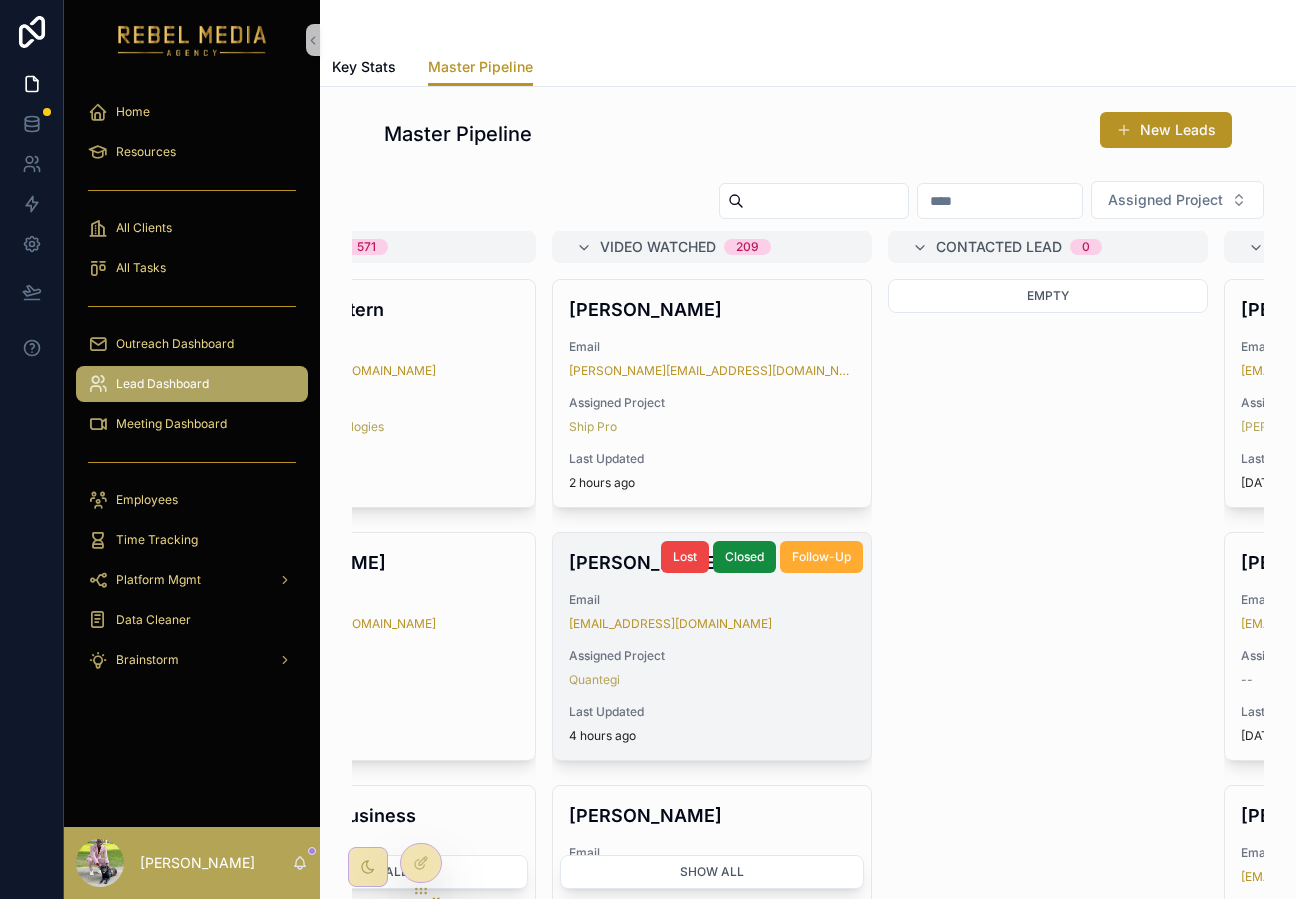 scroll, scrollTop: 0, scrollLeft: 155, axis: horizontal 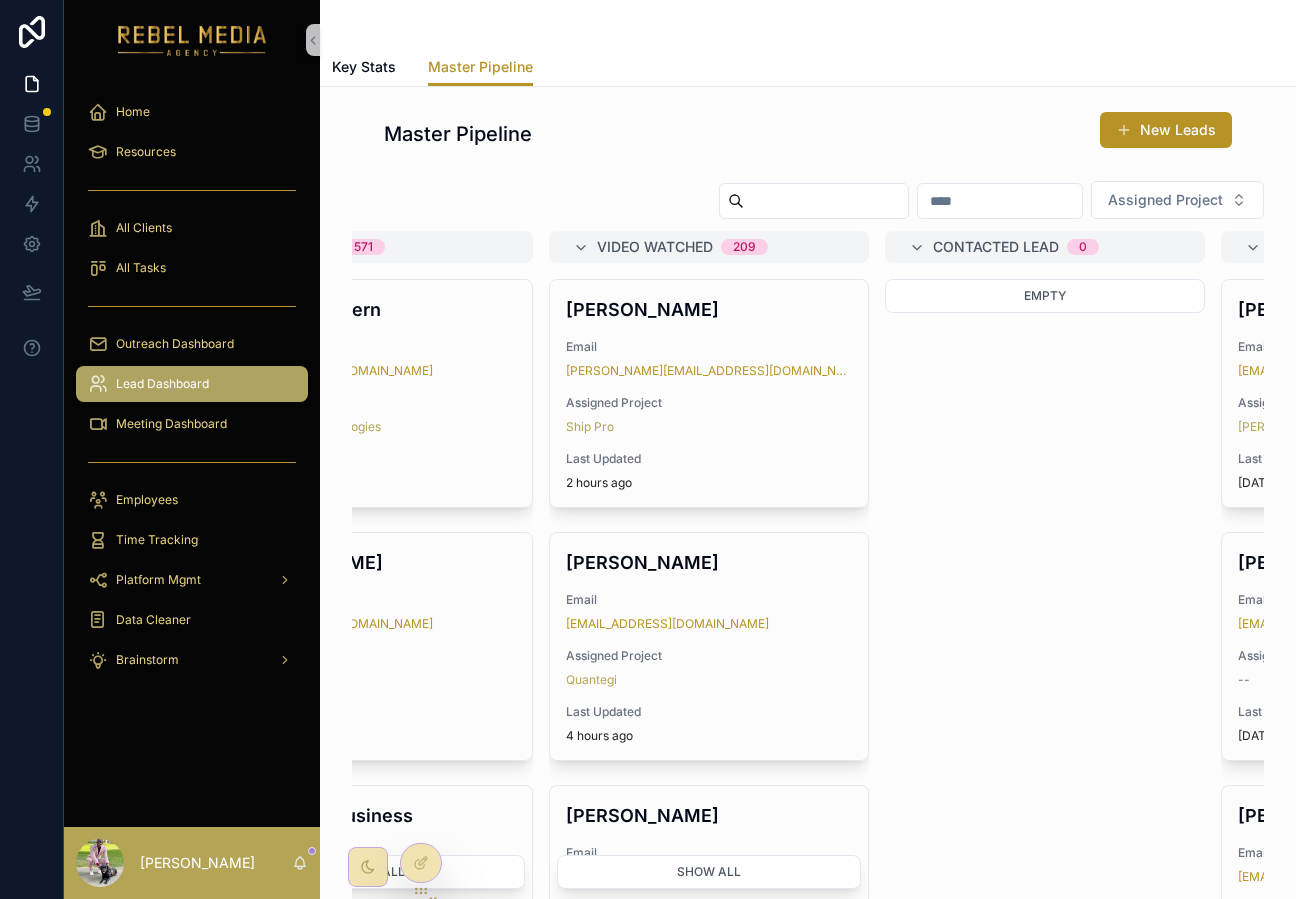 click on "Home Resources All Clients All Tasks Outreach Dashboard Lead Dashboard Meeting Dashboard Employees Time Tracking Platform Mgmt Data Cleaner Brainstorm" at bounding box center (192, 392) 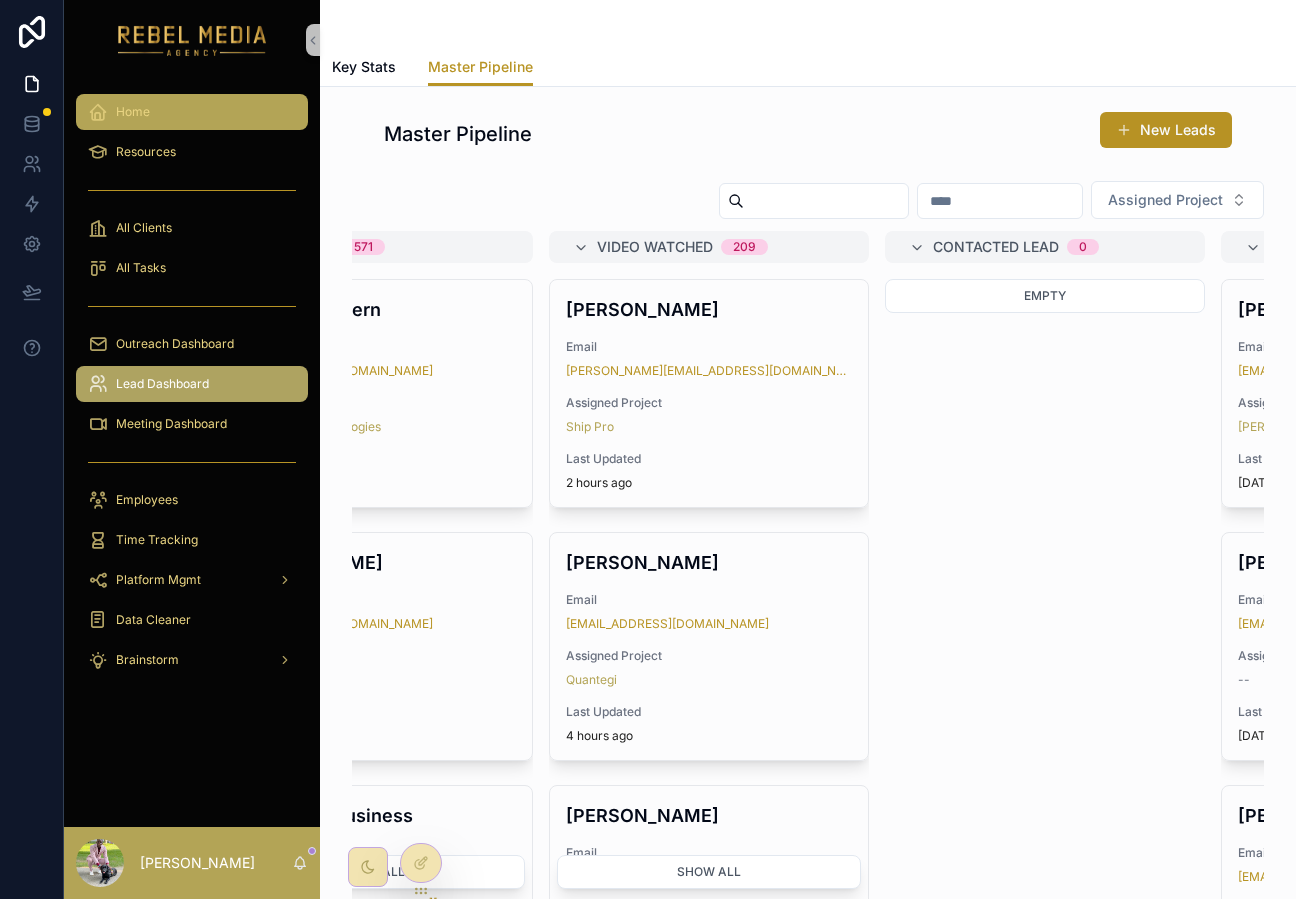 click on "Home" at bounding box center (192, 112) 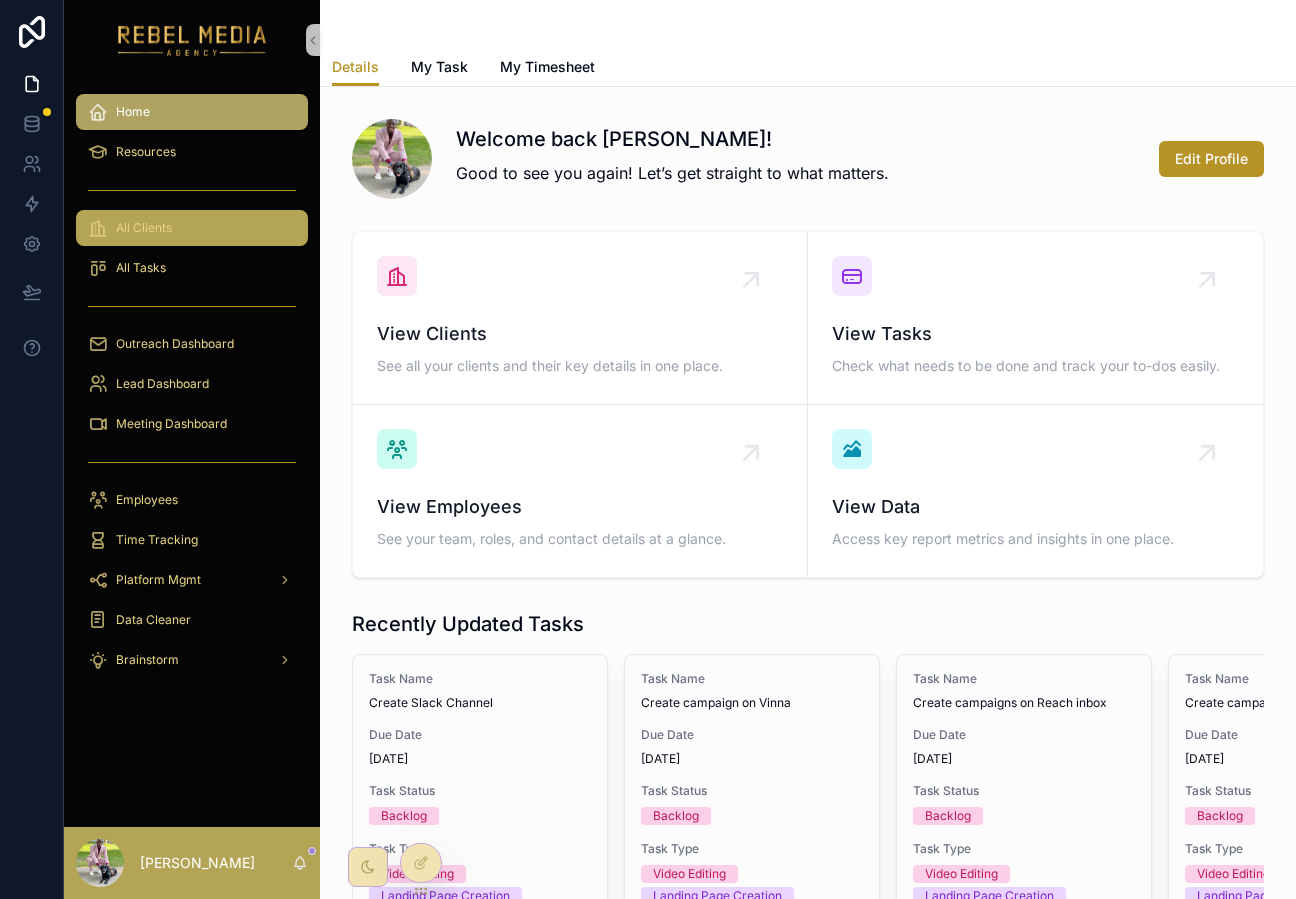 click on "All Clients" at bounding box center [192, 228] 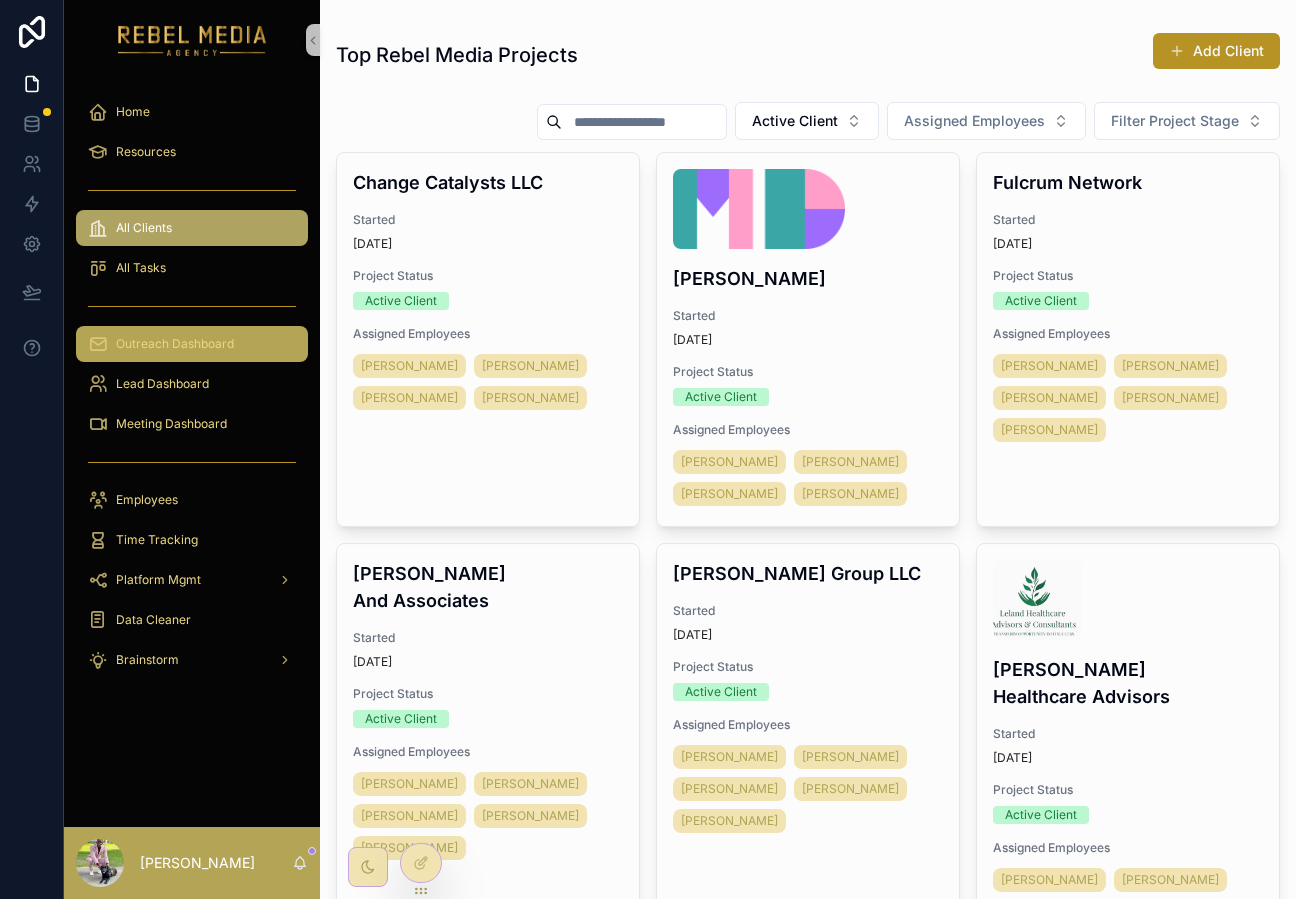 click on "Outreach Dashboard" at bounding box center (192, 344) 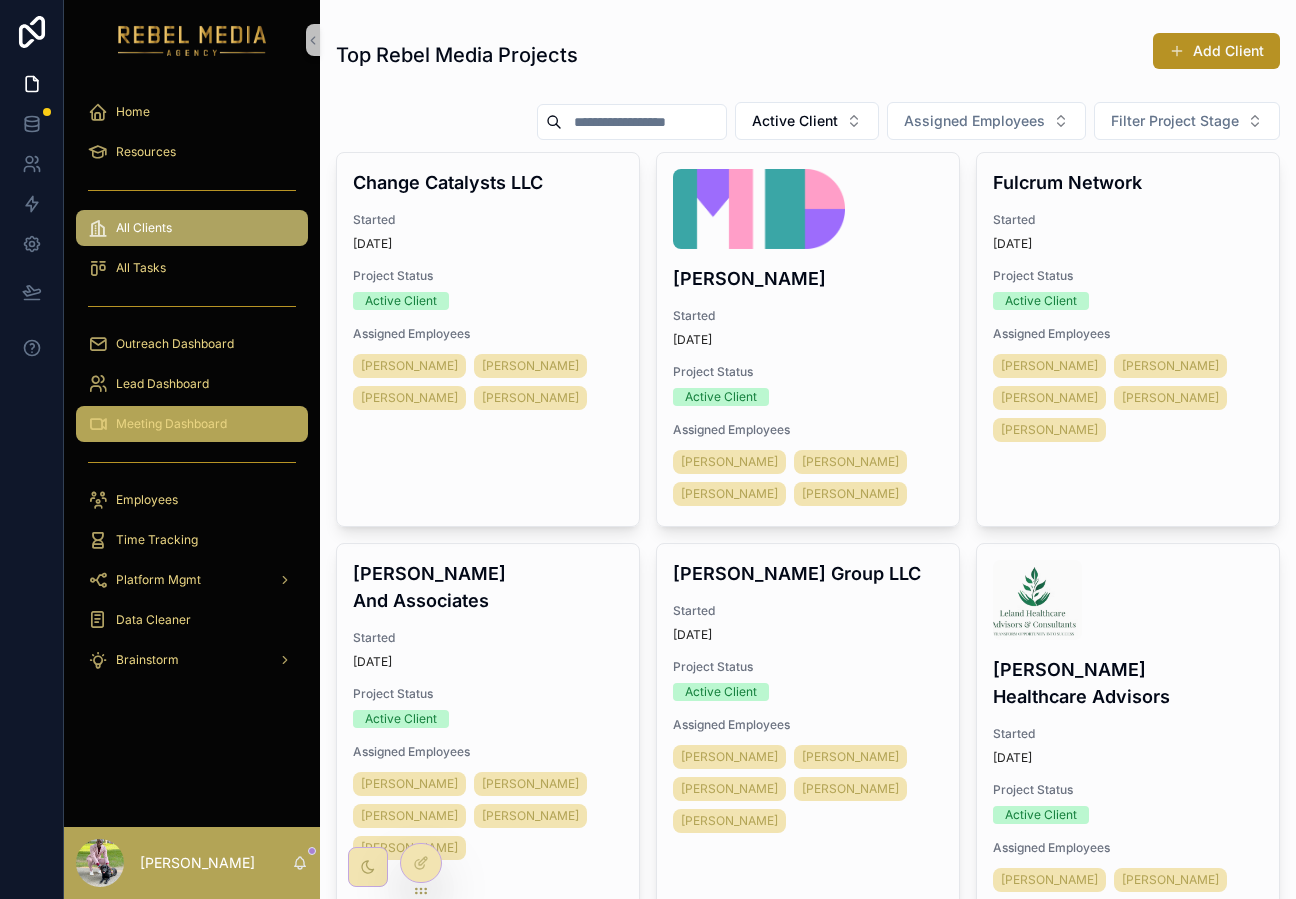 click on "Meeting Dashboard" at bounding box center [192, 424] 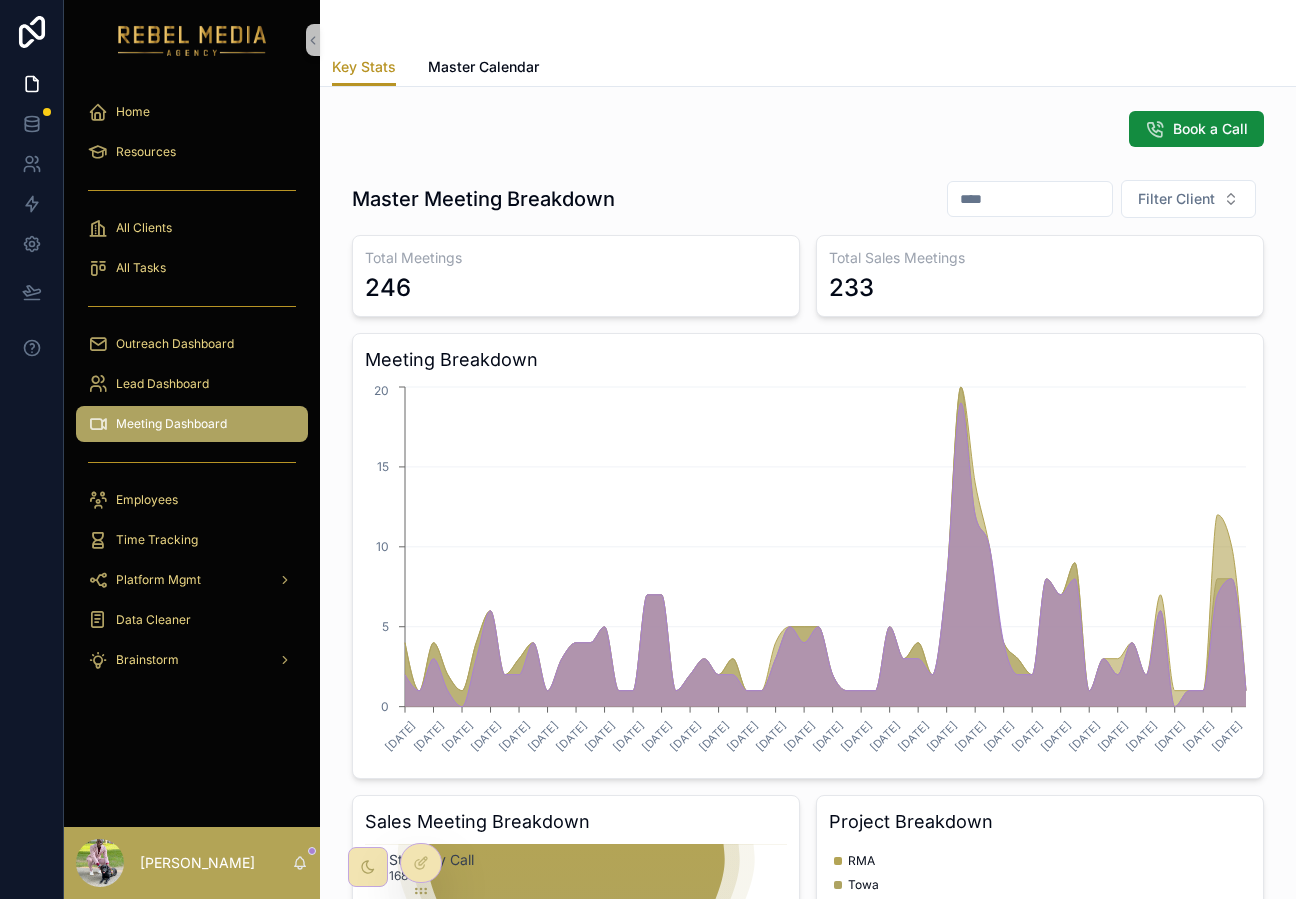 click on "Meeting Dashboard" at bounding box center (171, 424) 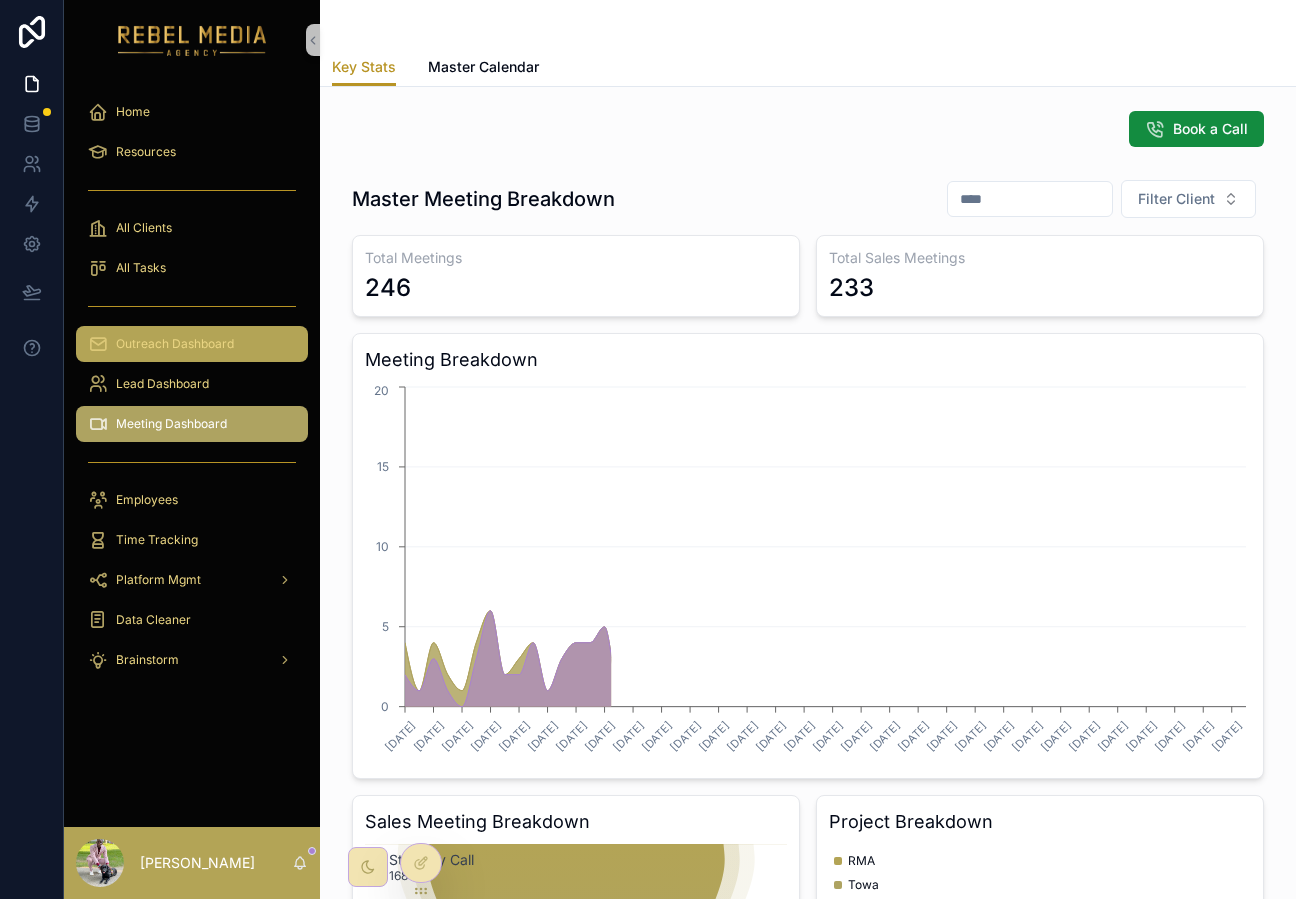 drag, startPoint x: 193, startPoint y: 358, endPoint x: 209, endPoint y: 198, distance: 160.798 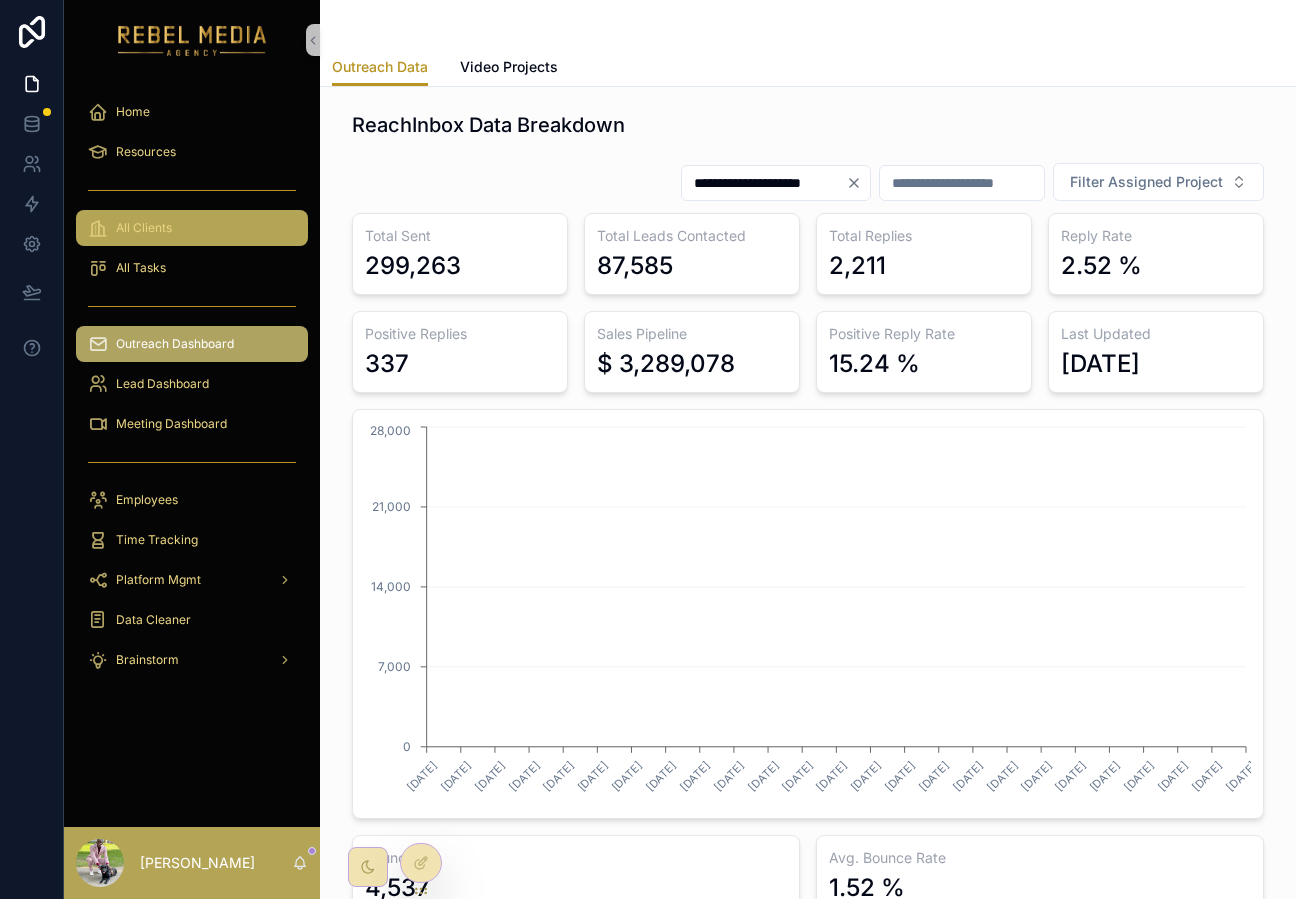 click on "All Clients" at bounding box center (192, 228) 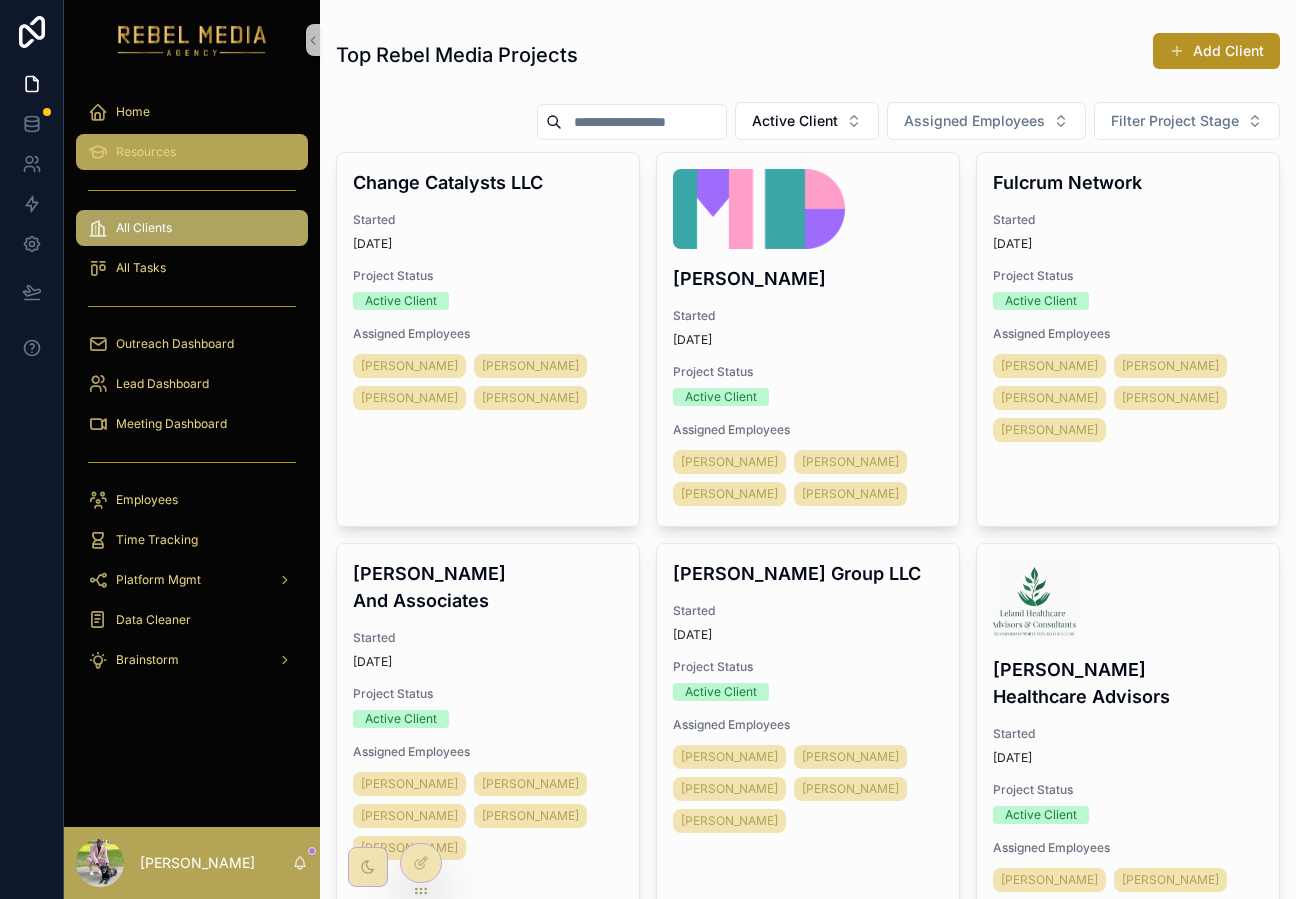 click on "Resources" at bounding box center [192, 152] 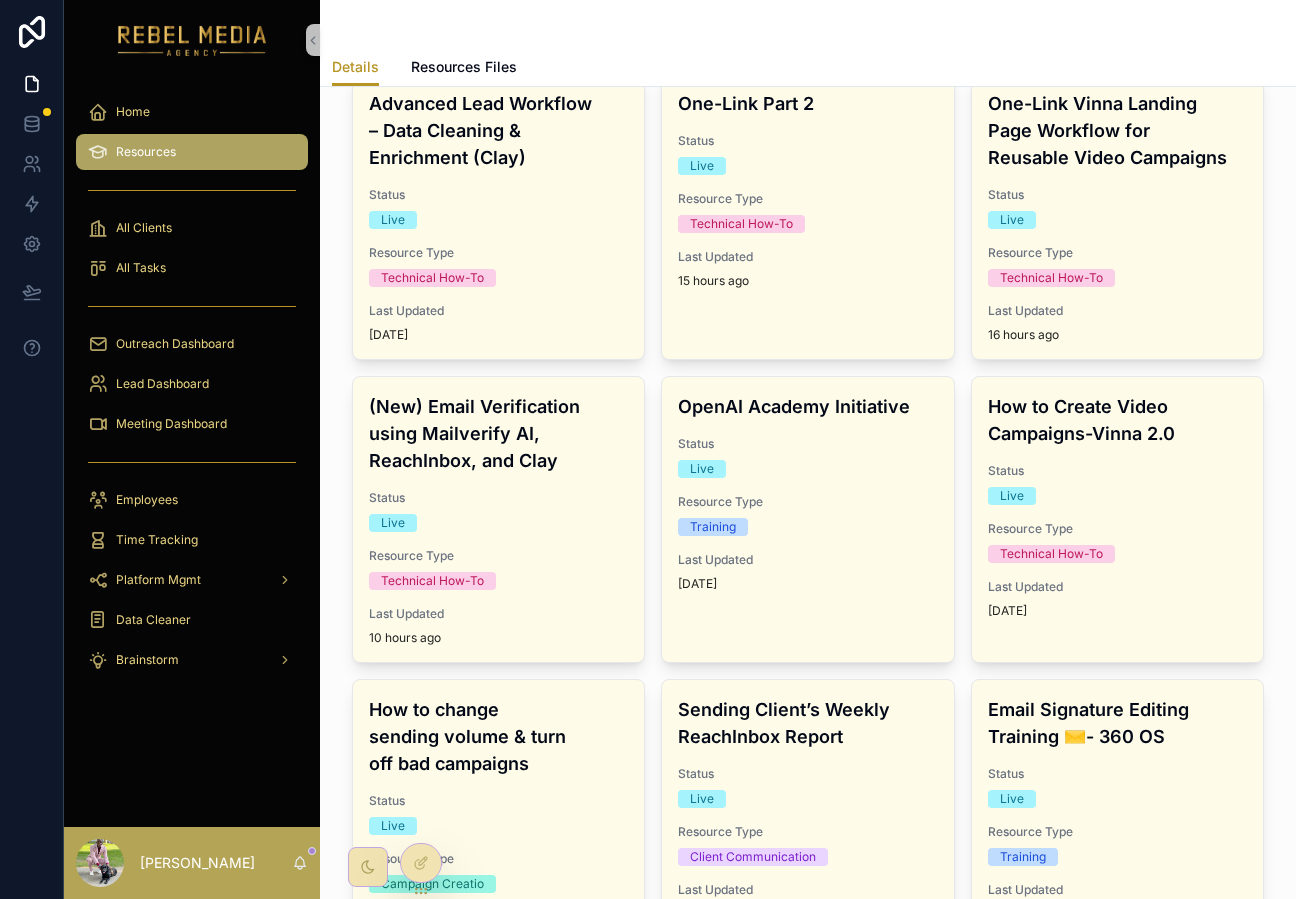 scroll, scrollTop: 0, scrollLeft: 0, axis: both 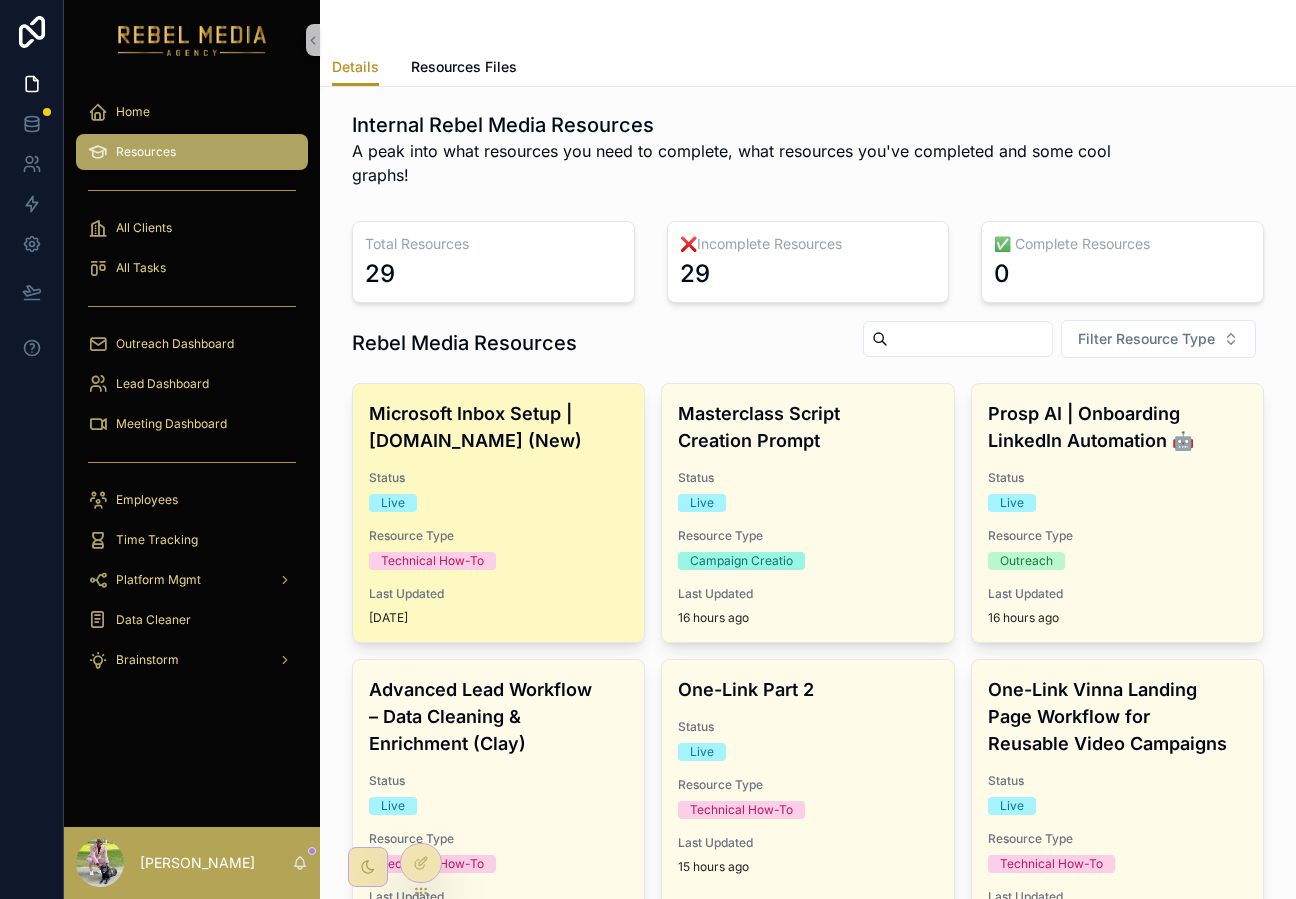 click on "Status" at bounding box center [498, 478] 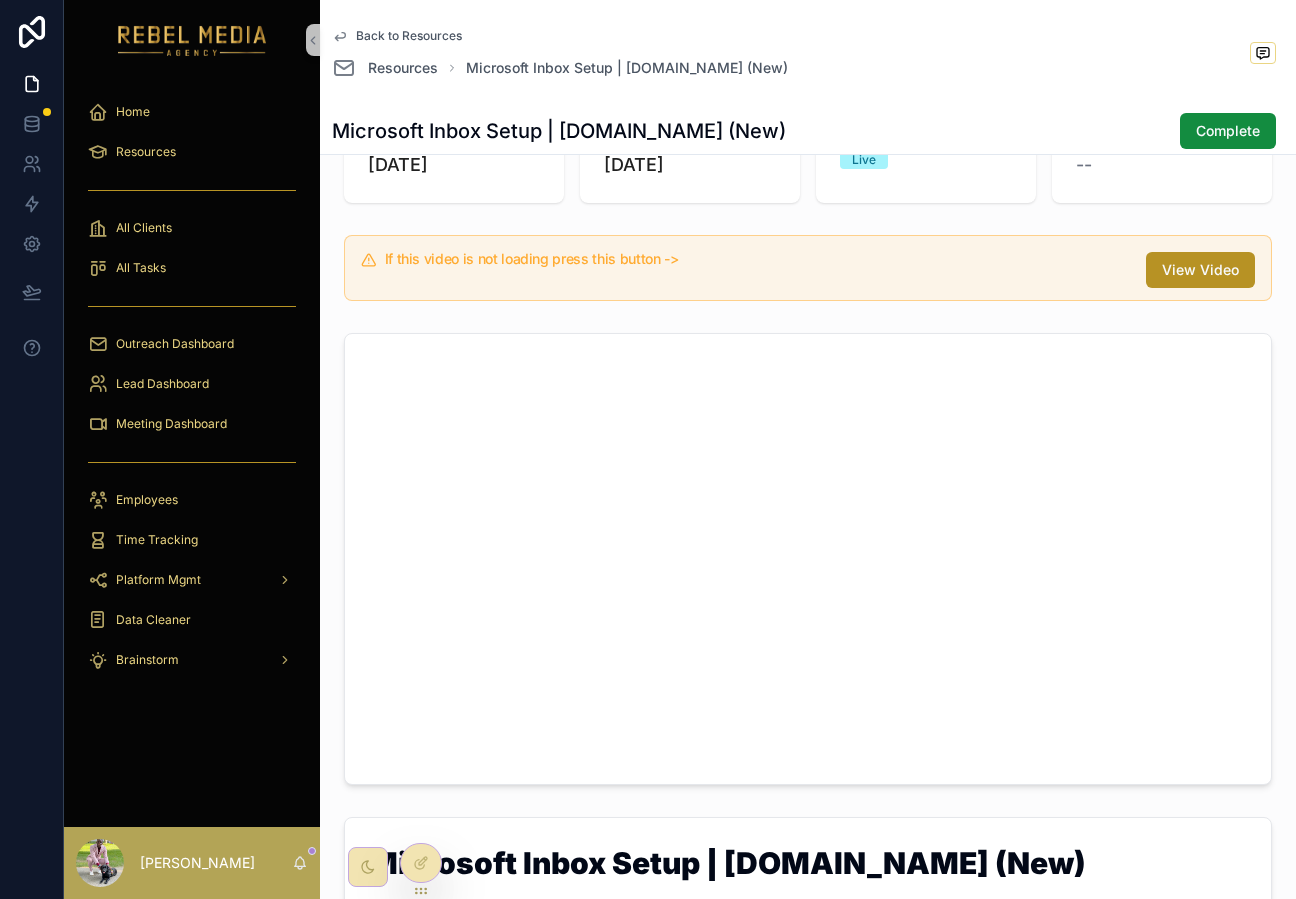 scroll, scrollTop: 0, scrollLeft: 0, axis: both 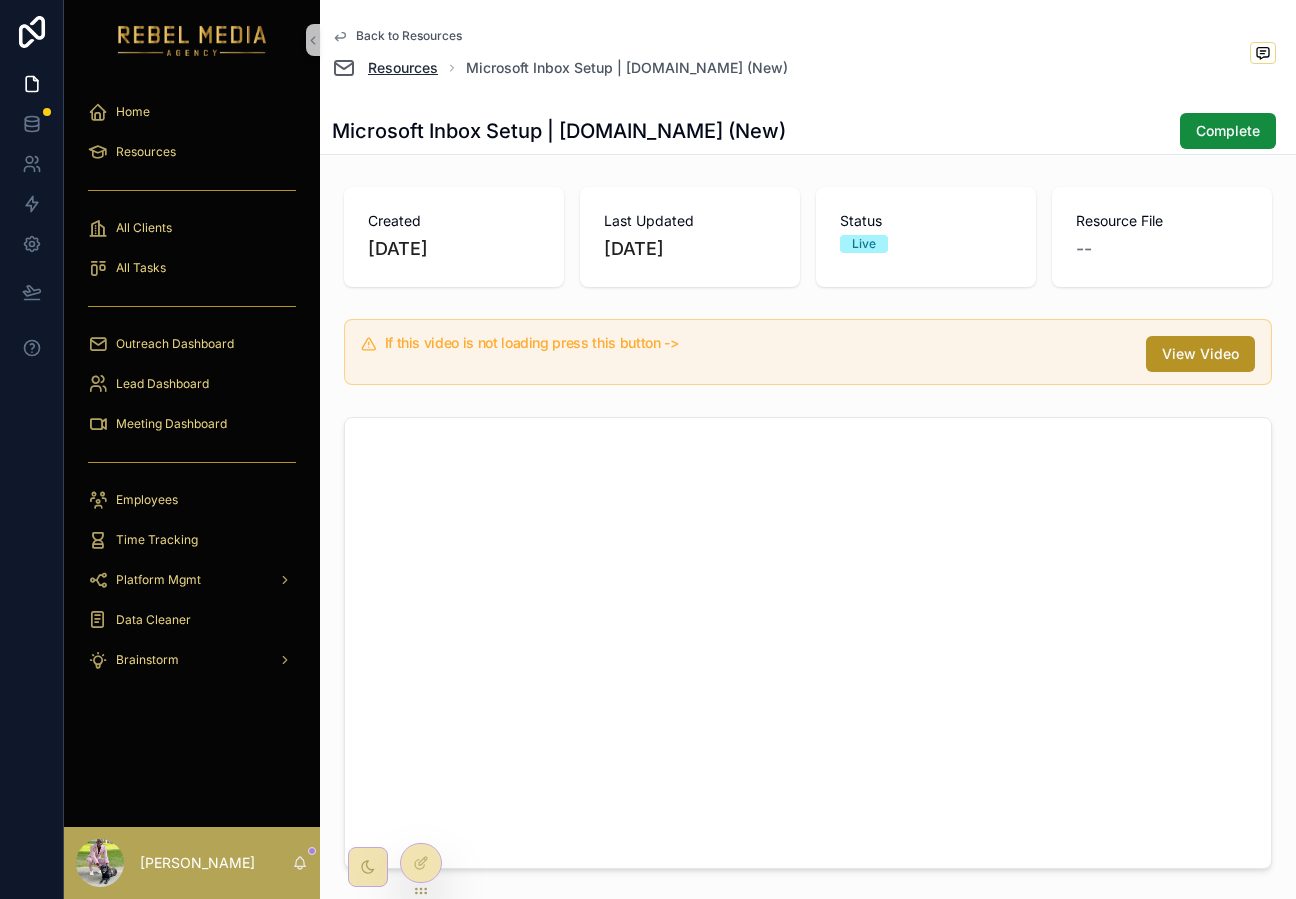 click on "Resources" at bounding box center [403, 68] 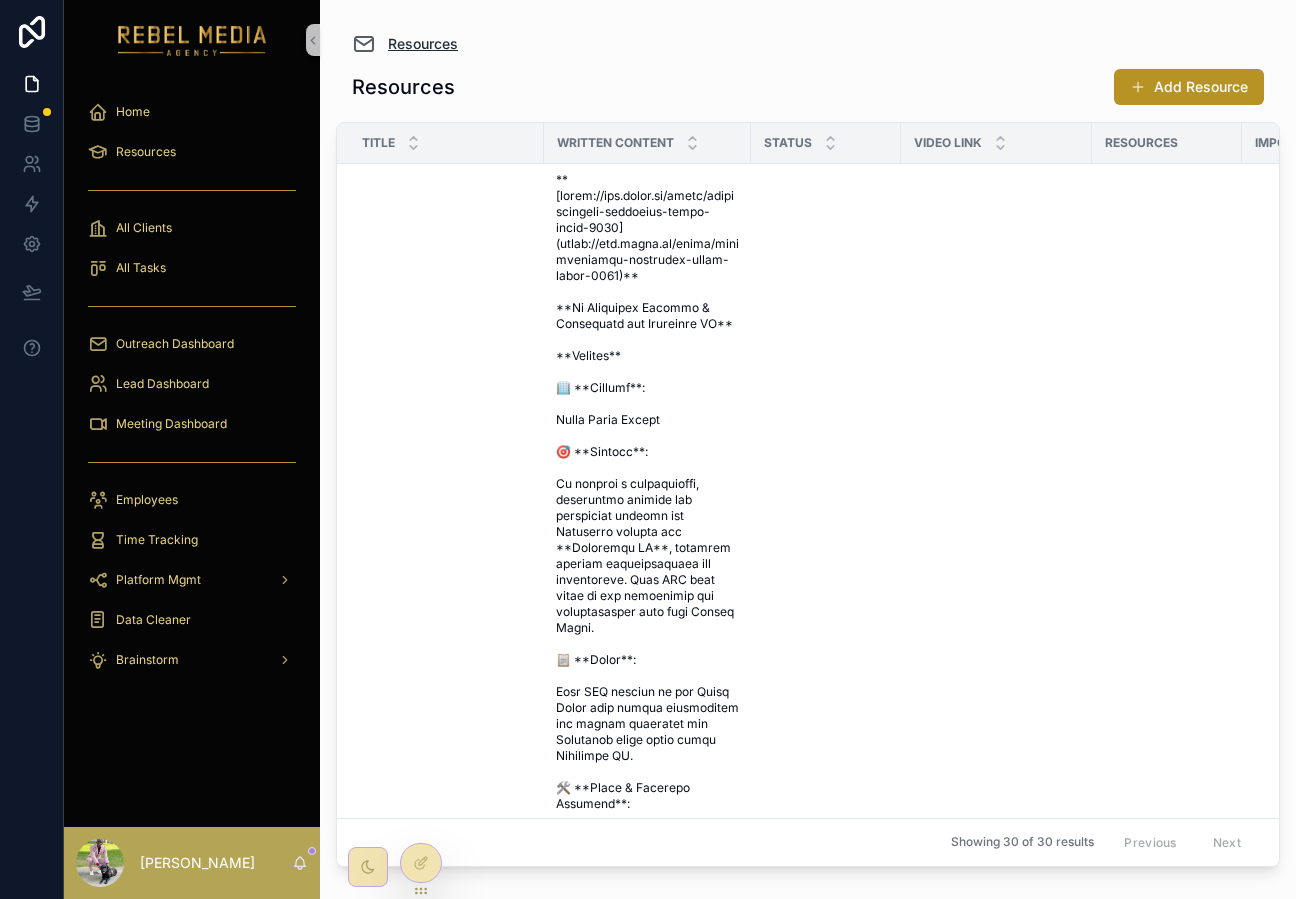 click on "Resources" at bounding box center (423, 44) 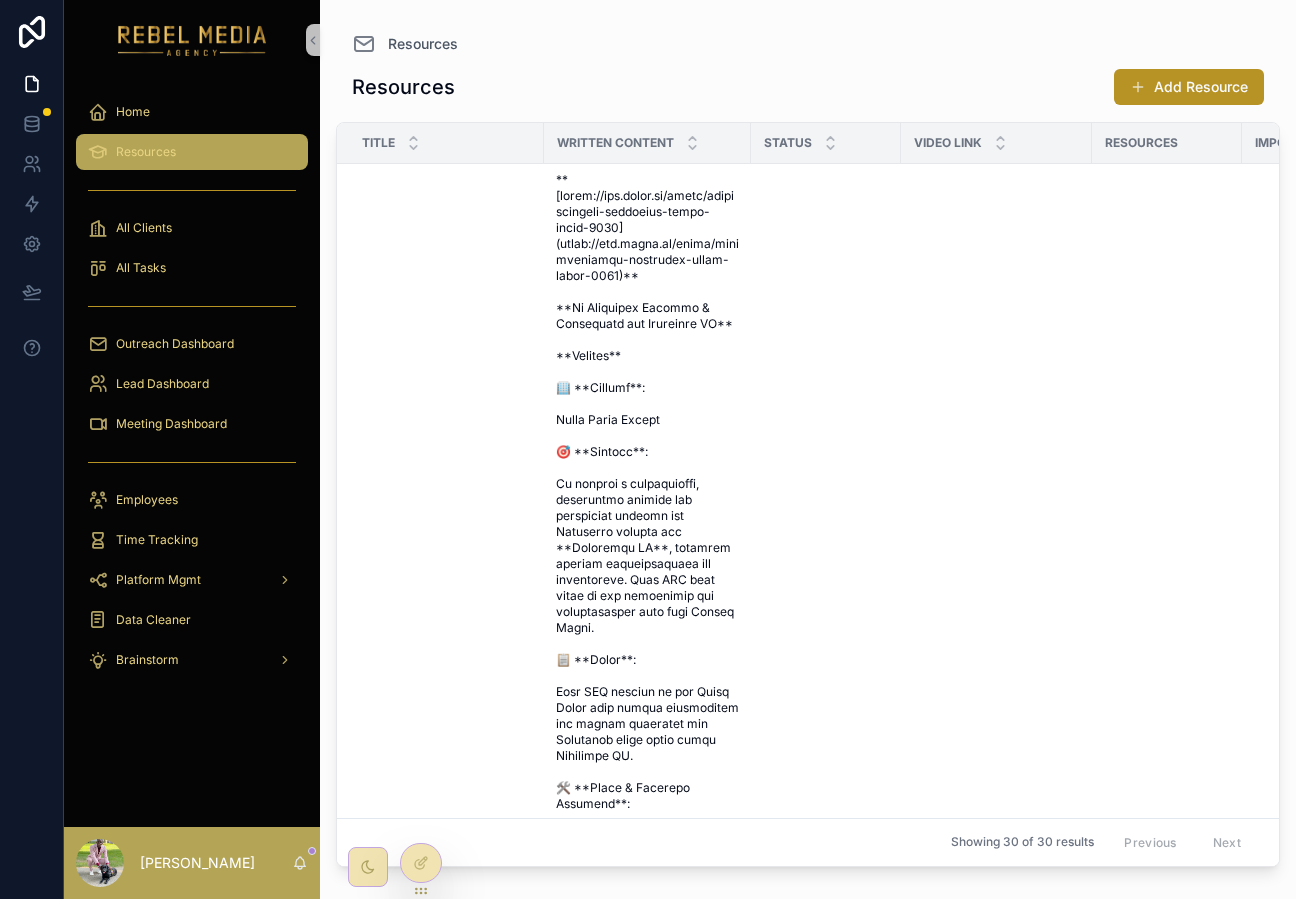 click on "Resources" at bounding box center (146, 152) 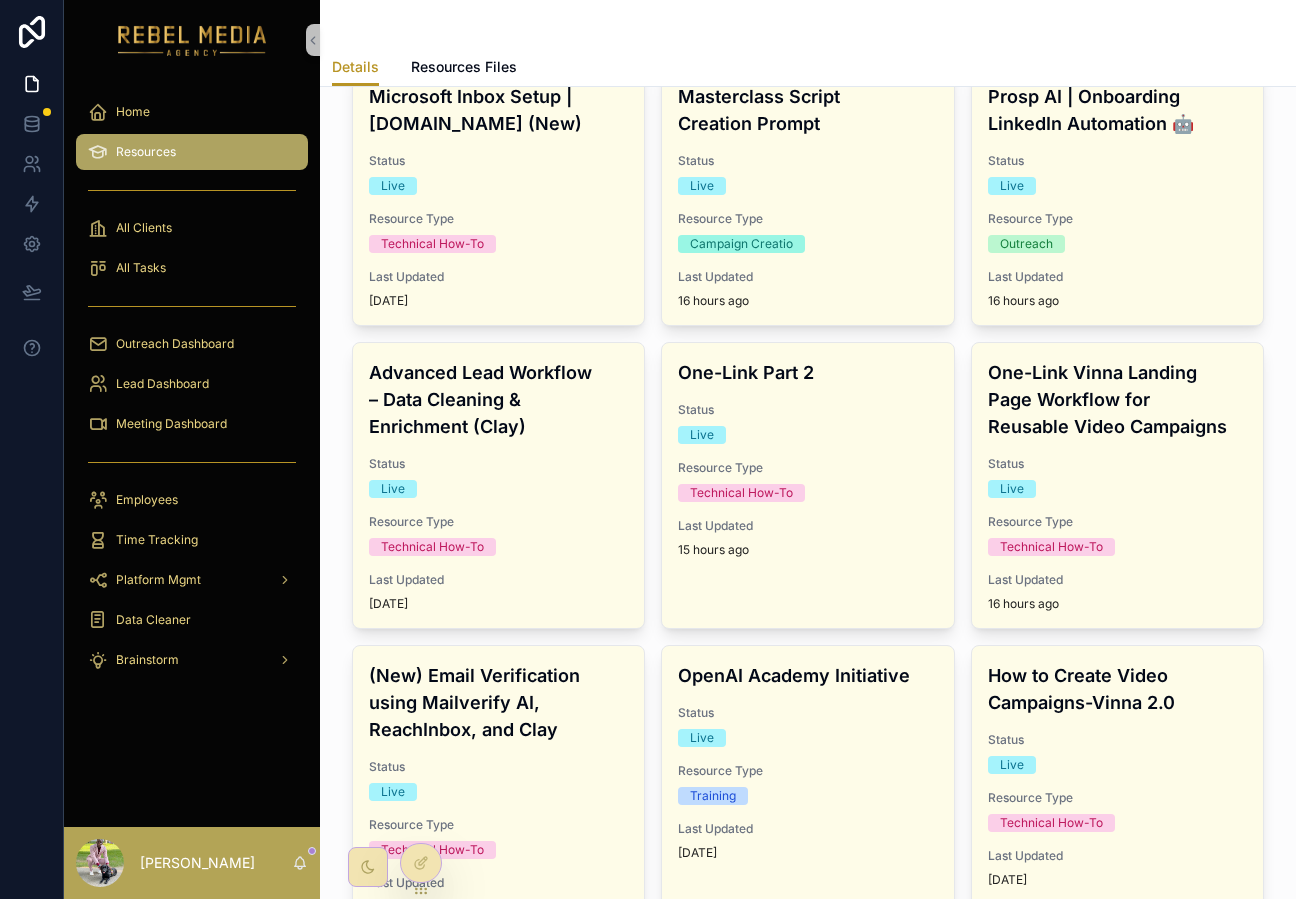 scroll, scrollTop: 0, scrollLeft: 0, axis: both 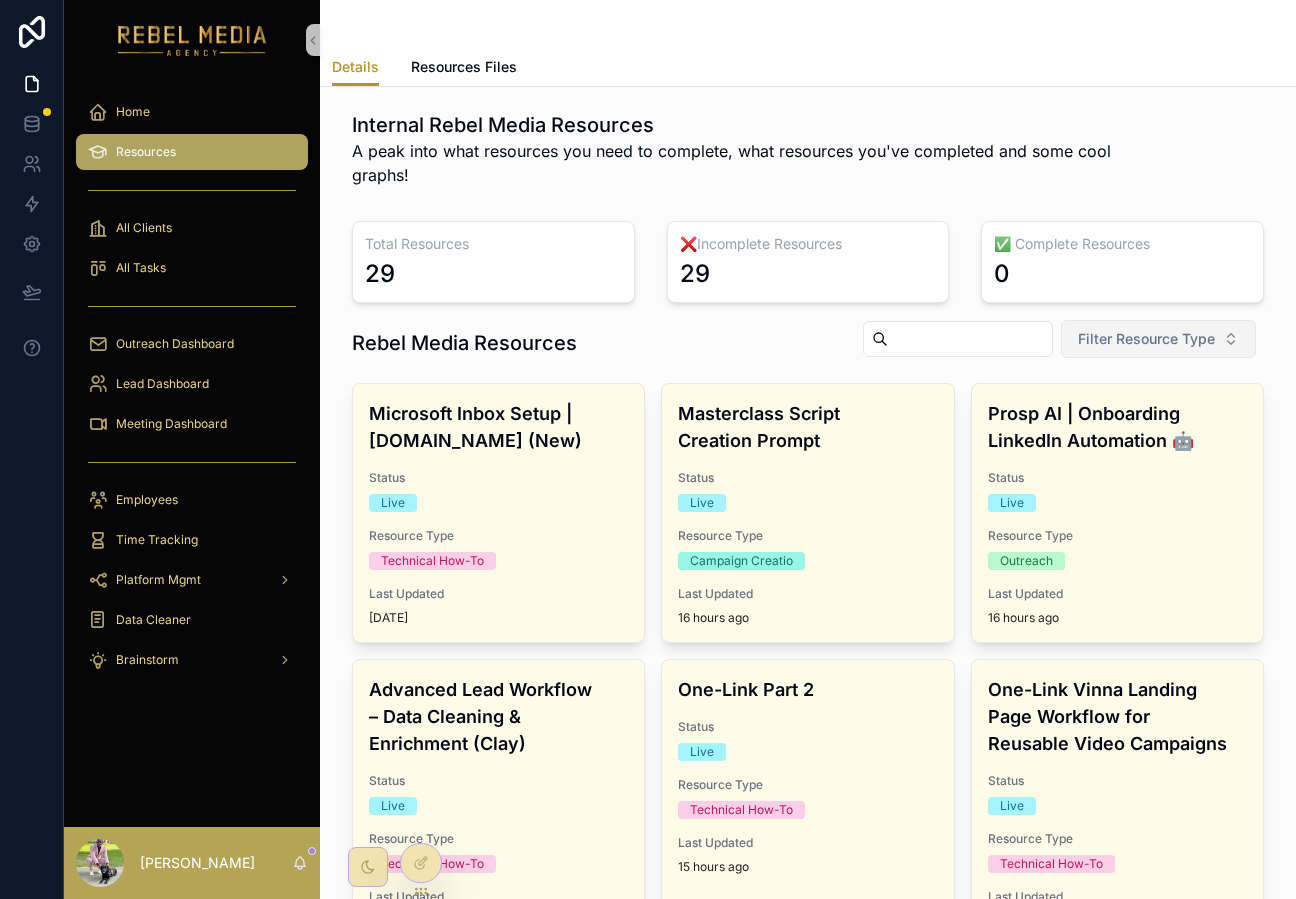 click on "Filter Resource Type" at bounding box center (1146, 339) 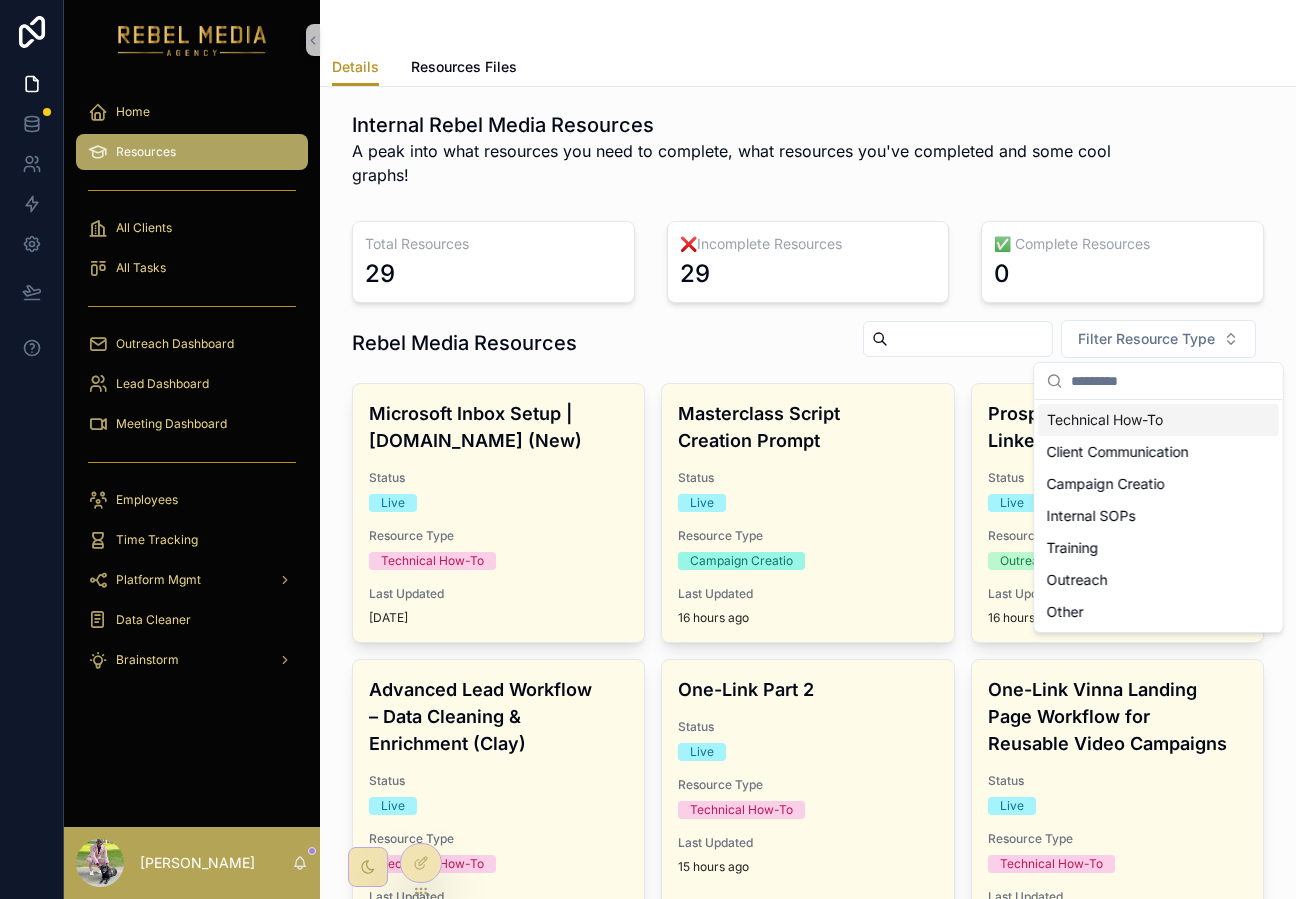 click on "Technical How-To" at bounding box center [1159, 420] 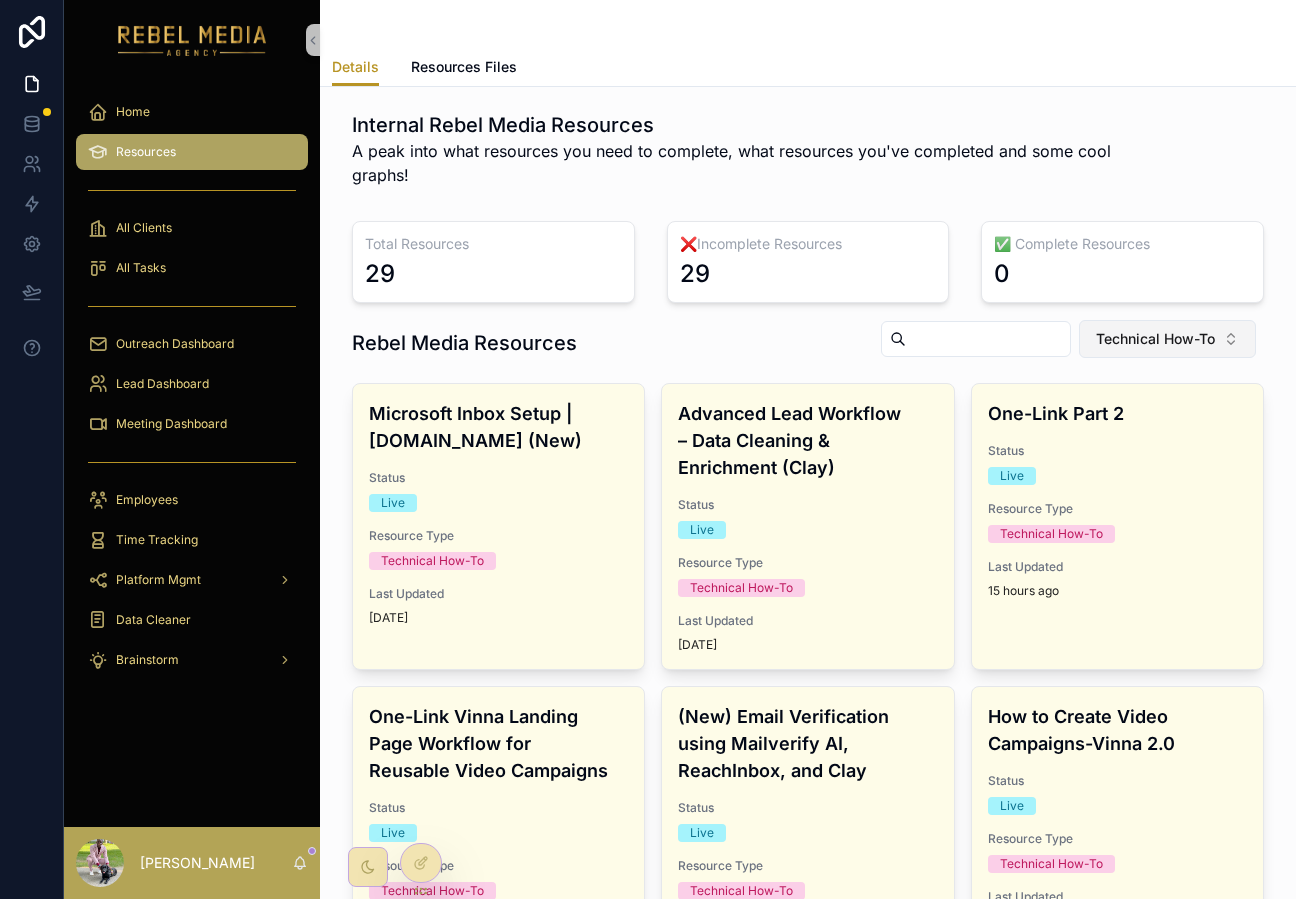 click on "Technical How-To" at bounding box center (1167, 339) 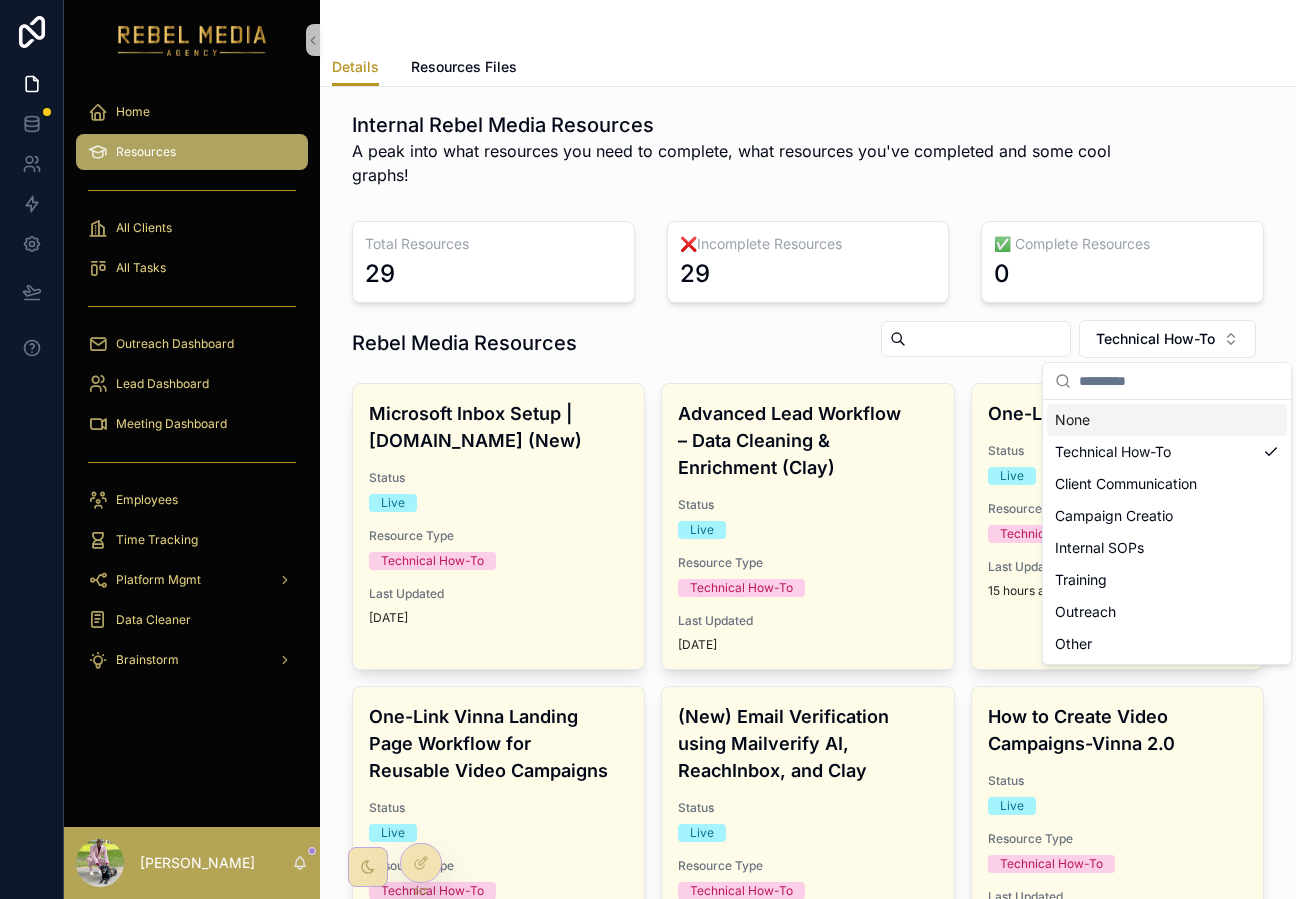 click on "Rebel Media  Resources Technical How-To" at bounding box center (808, 343) 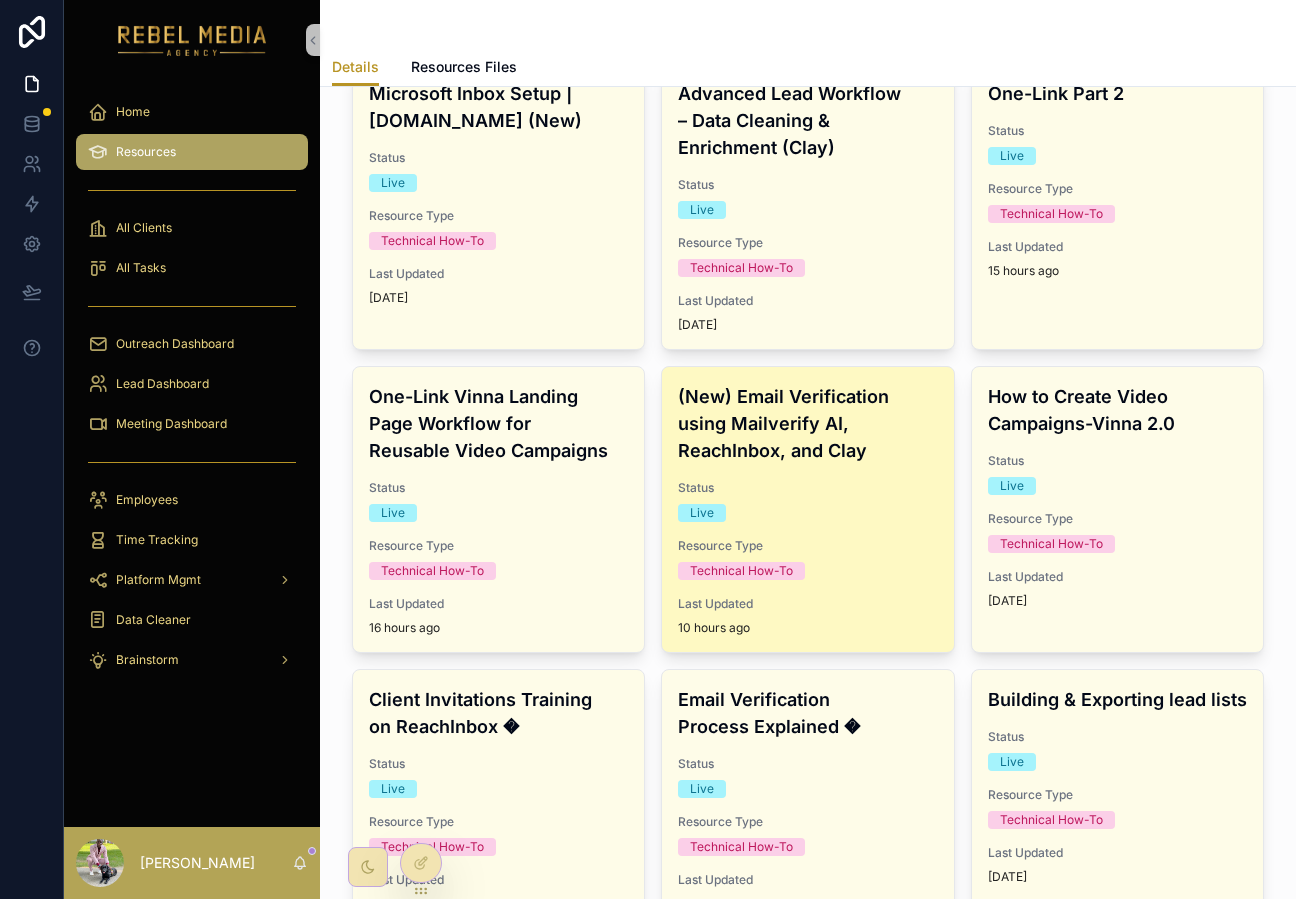 scroll, scrollTop: 222, scrollLeft: 0, axis: vertical 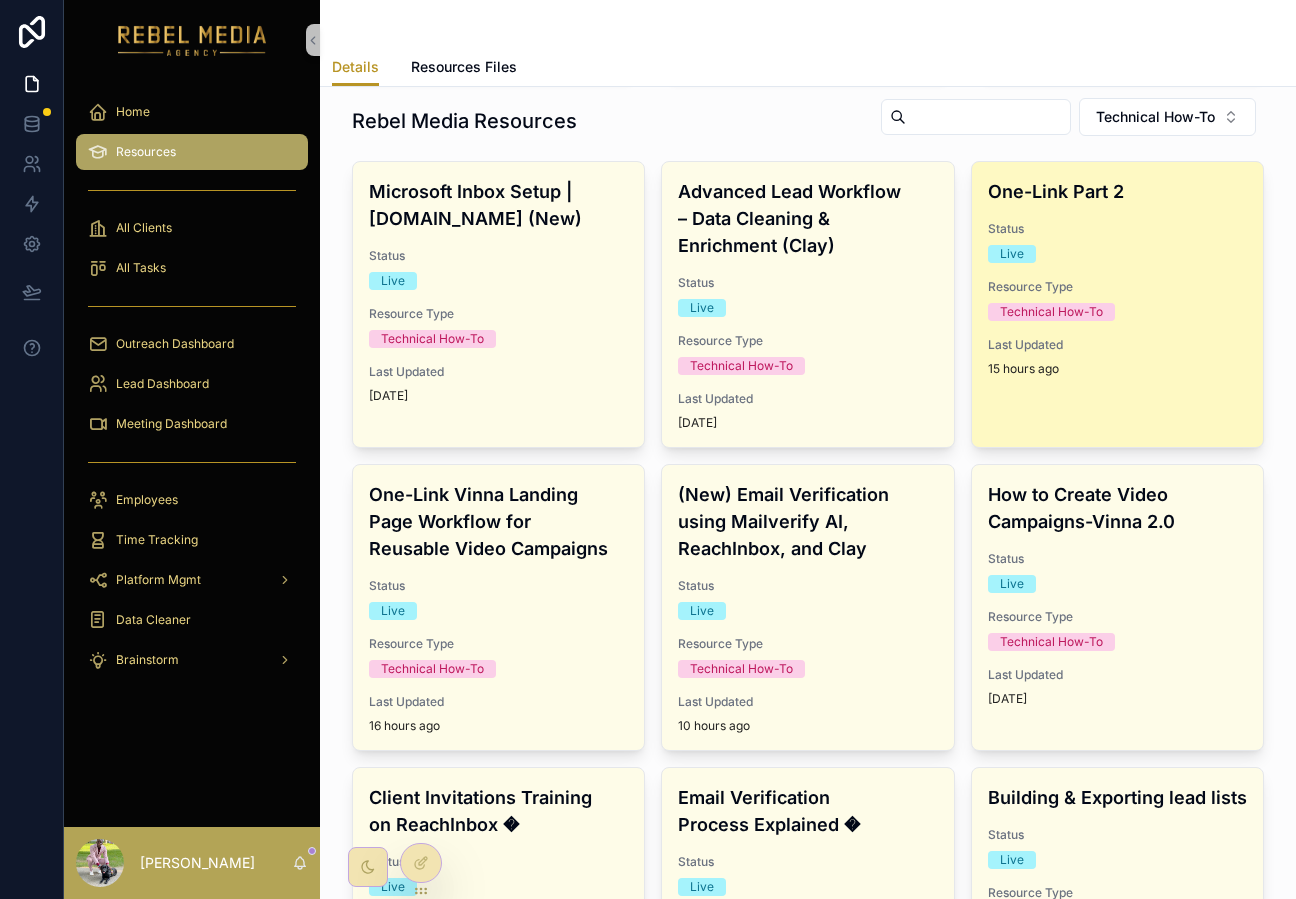 click on "Technical How-To" at bounding box center [1117, 312] 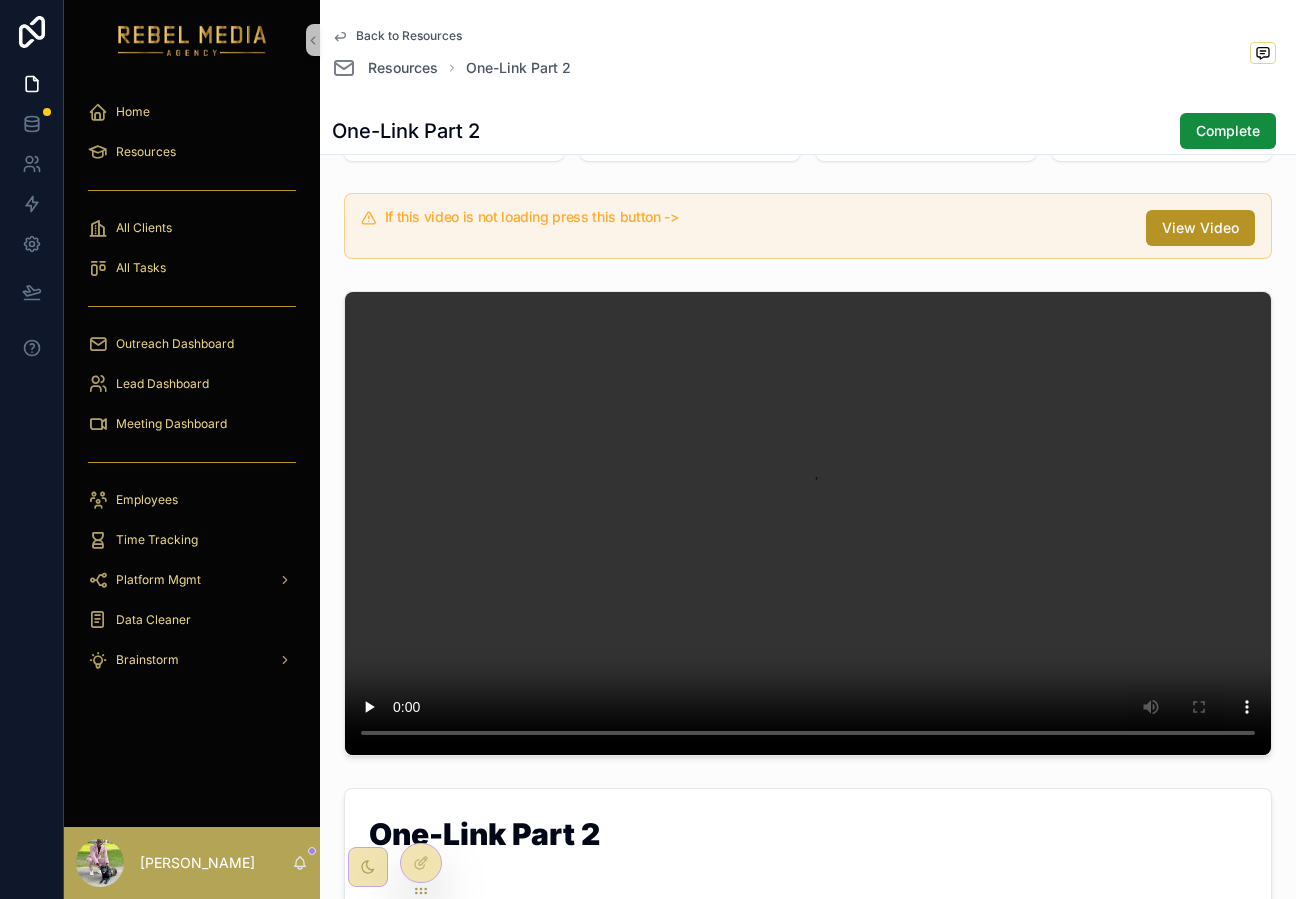 scroll, scrollTop: 137, scrollLeft: 0, axis: vertical 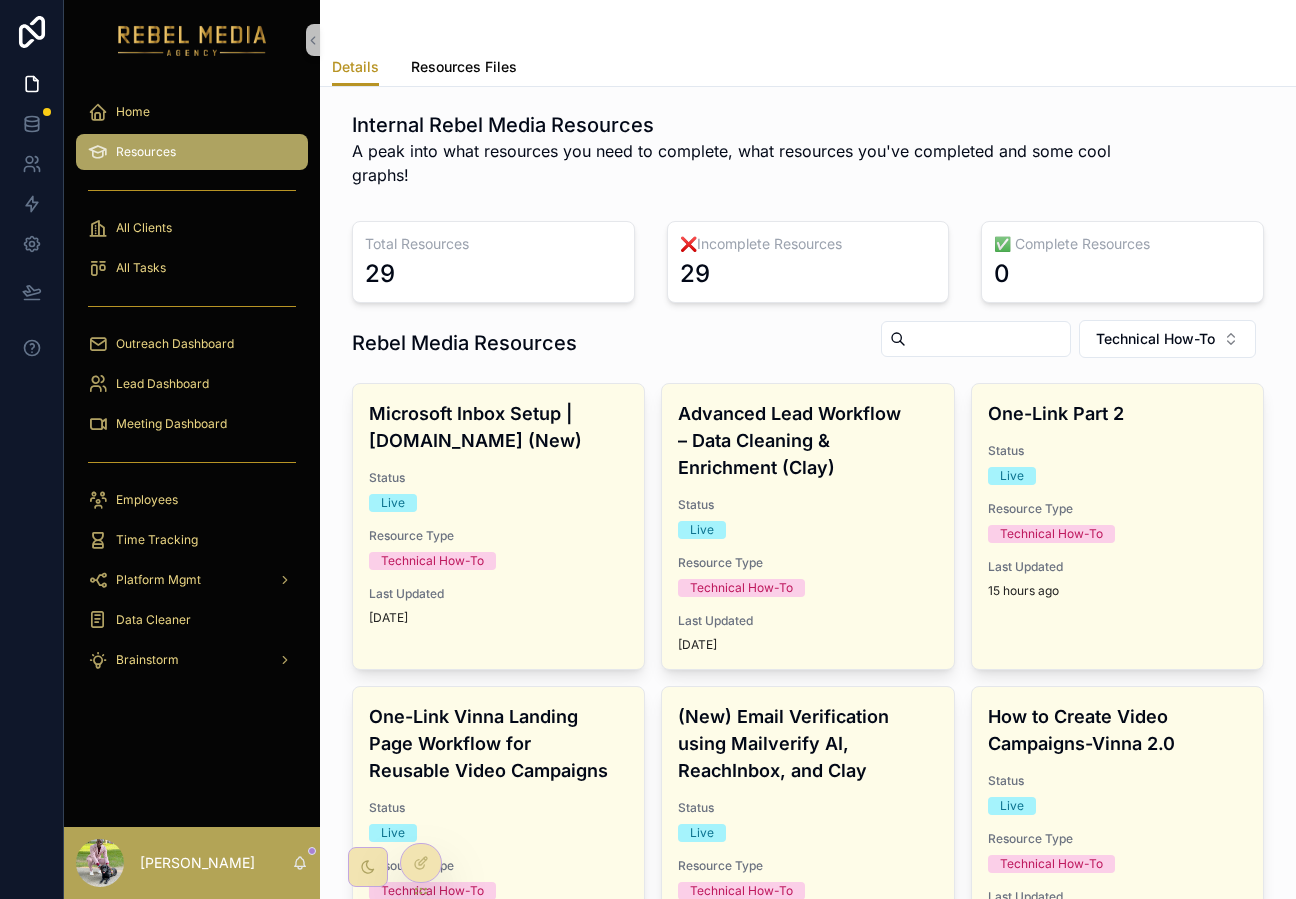 click on "Resources Files" at bounding box center [464, 67] 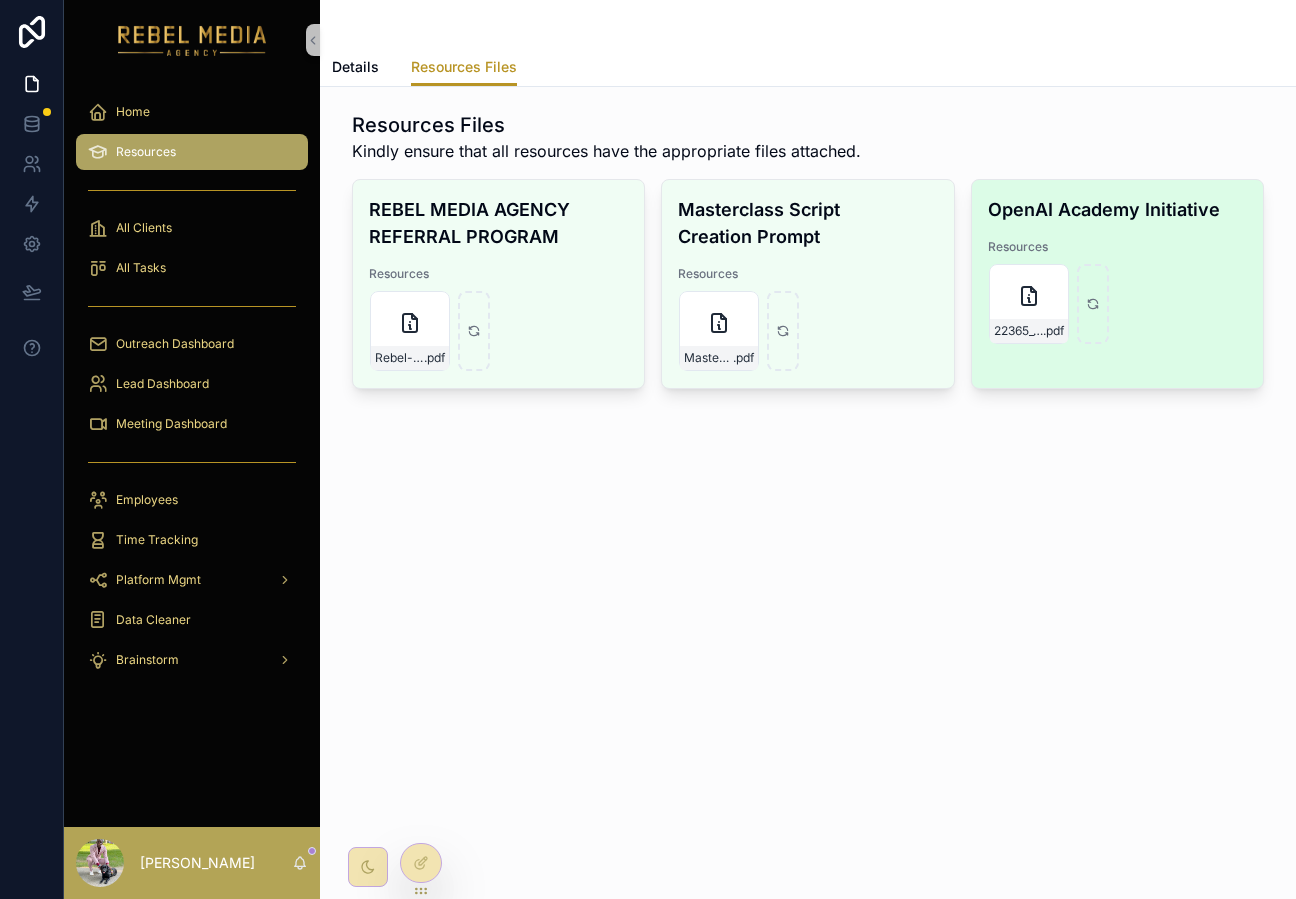 click on "OpenAI Academy Initiative" at bounding box center [1117, 209] 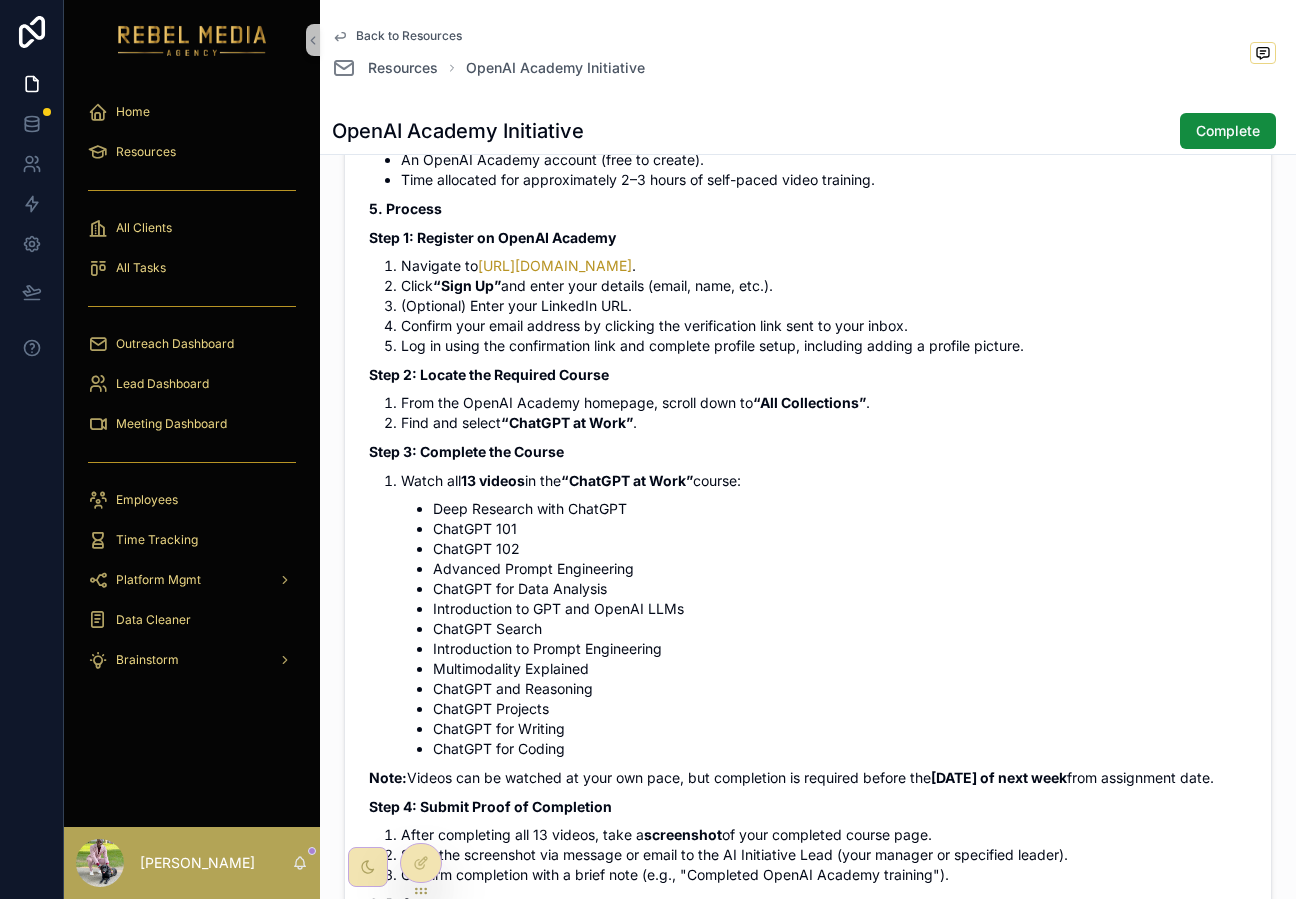 scroll, scrollTop: 1251, scrollLeft: 0, axis: vertical 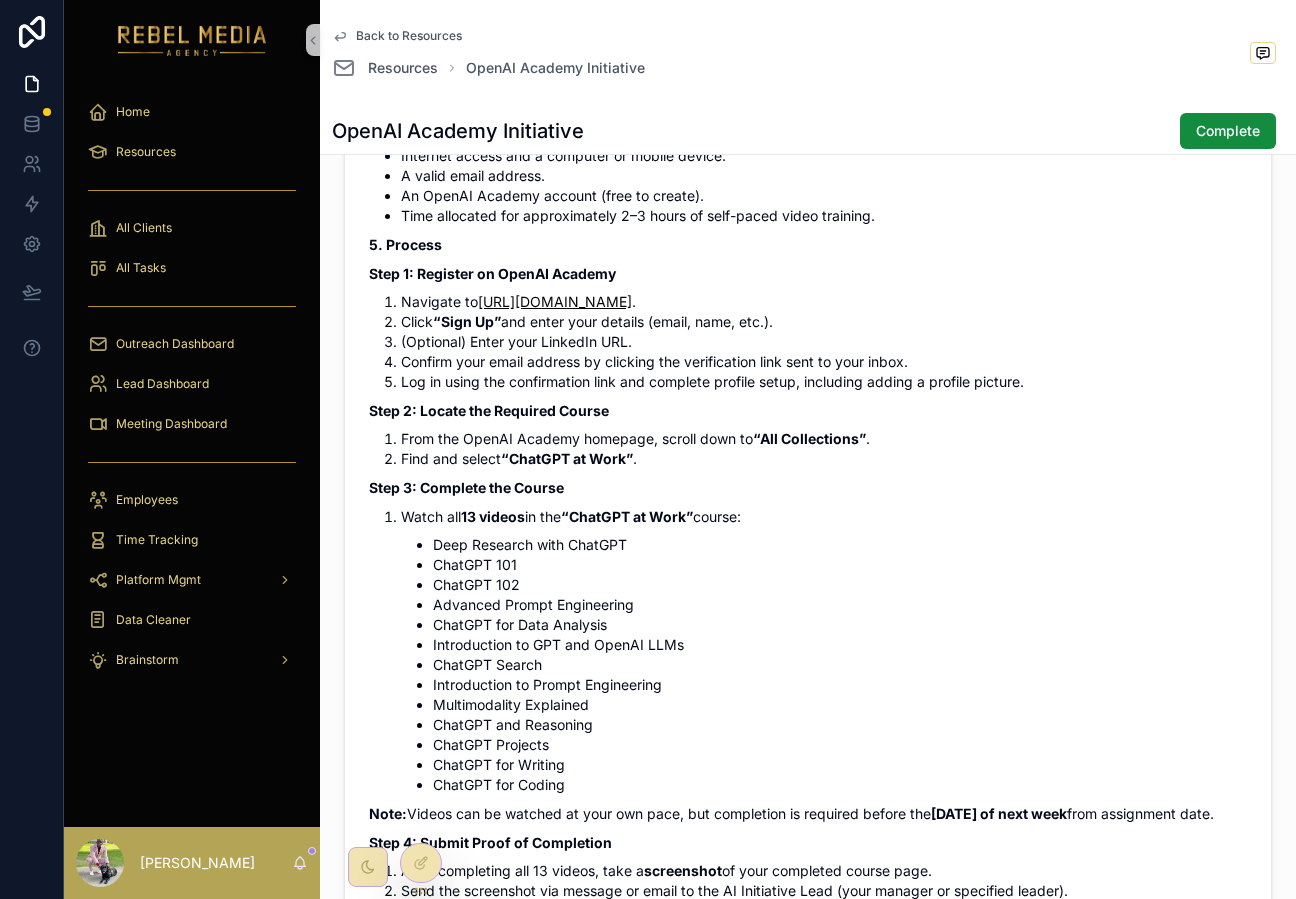 click on "https://academy.openai.com" at bounding box center (555, 301) 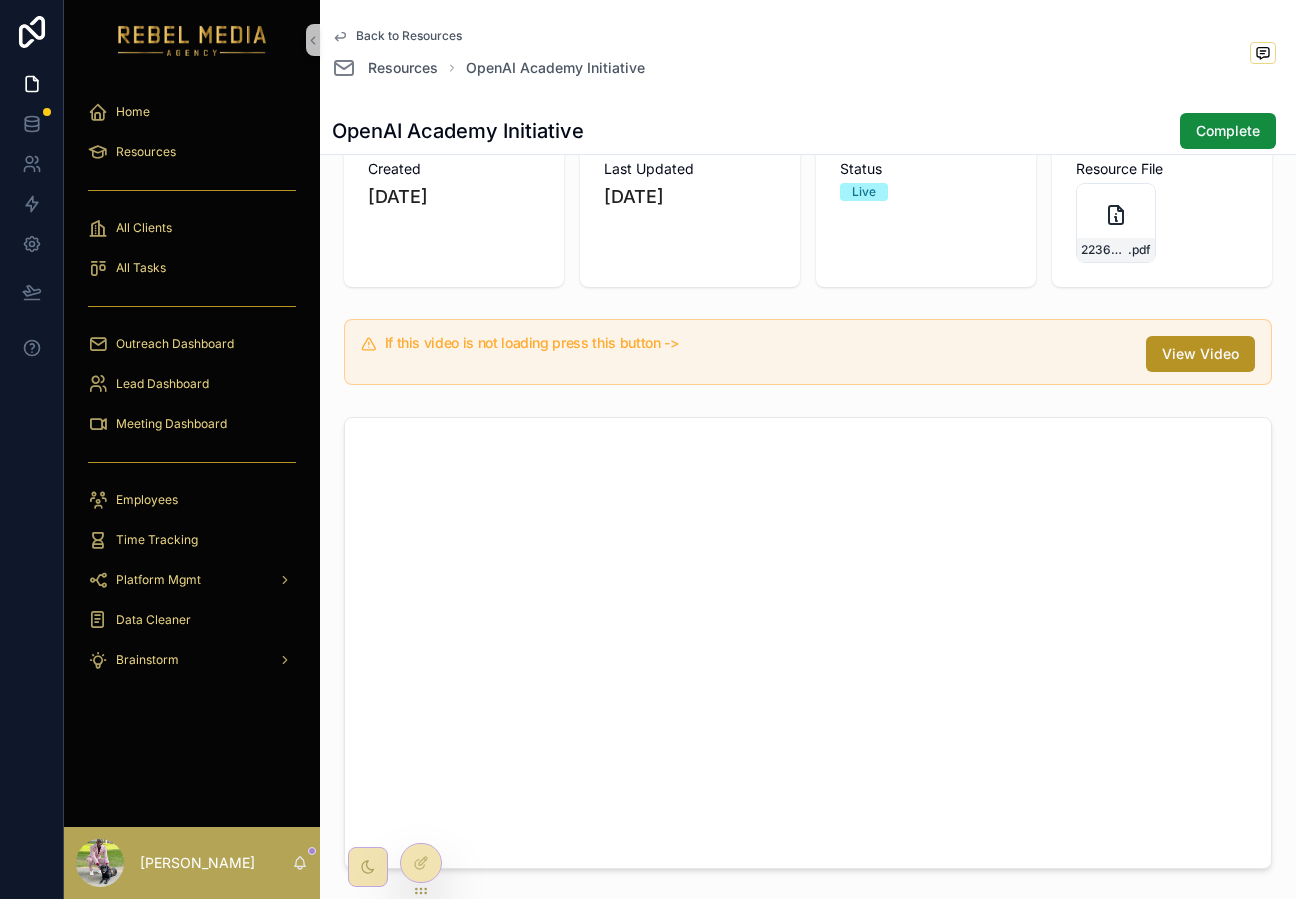 scroll, scrollTop: 0, scrollLeft: 0, axis: both 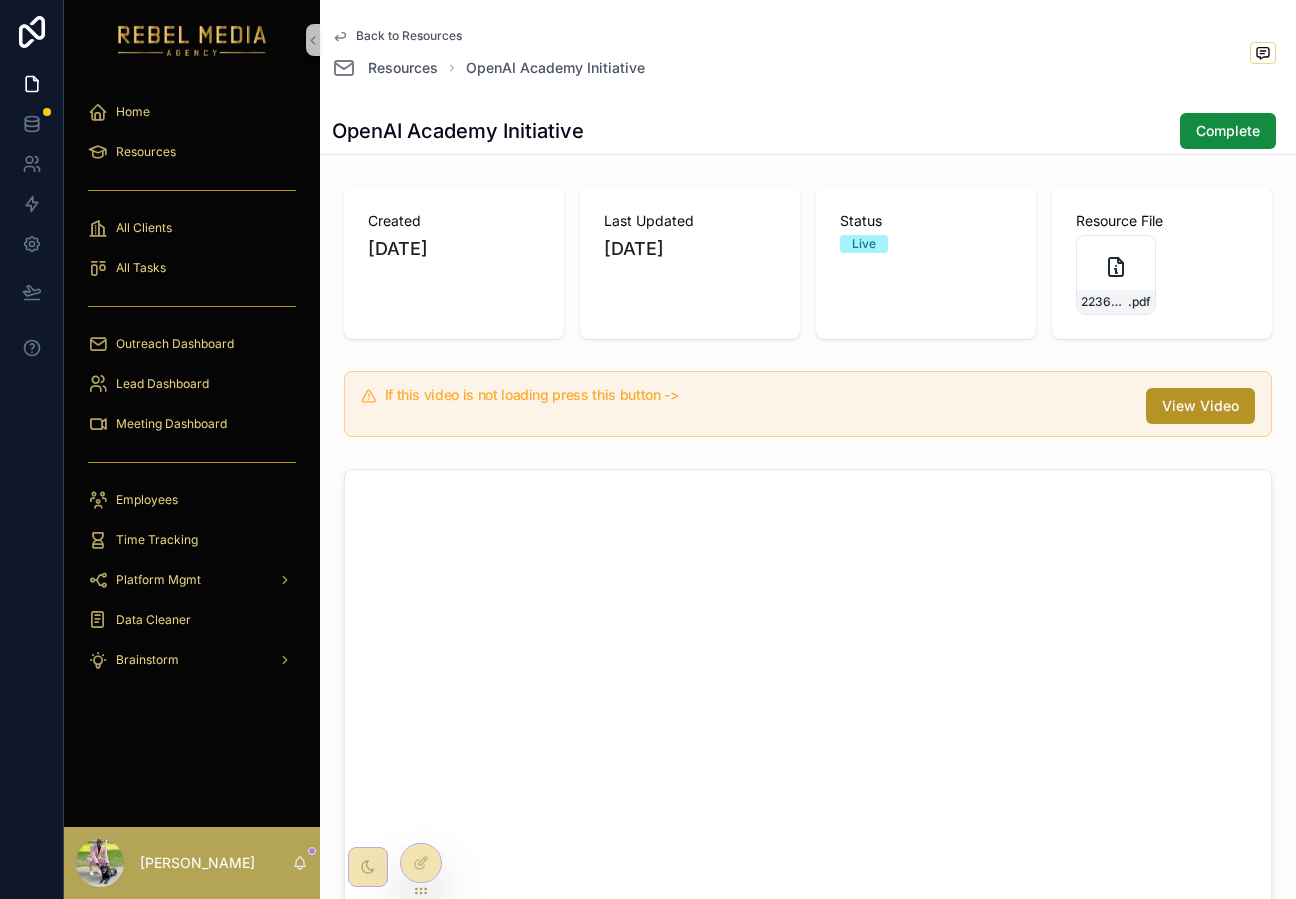 click on "Back to Resources" at bounding box center [409, 36] 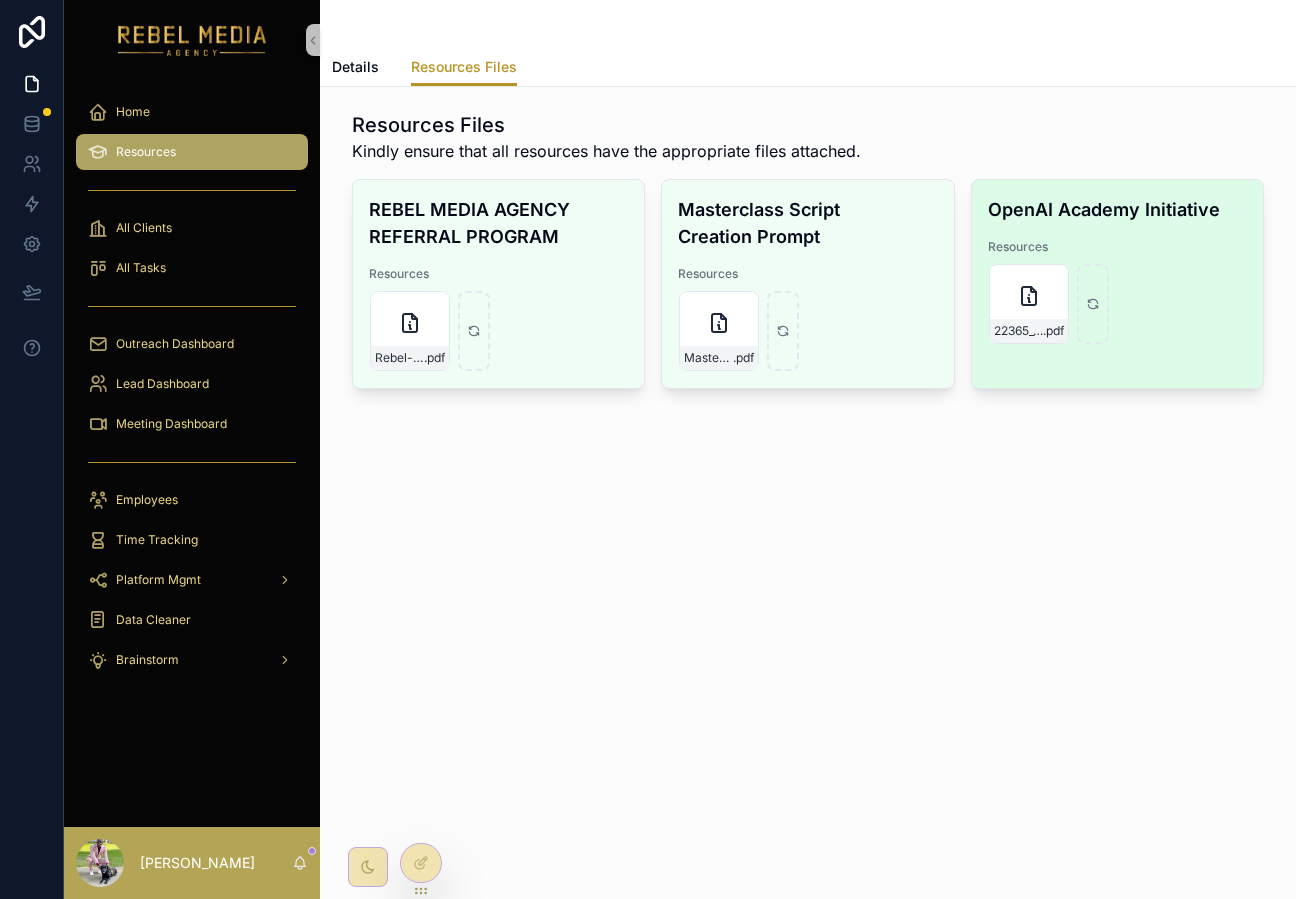 click on "OpenAI Academy Initiative Resources 22365_3_Prompt-Engineering_v7-(1) .pdf" at bounding box center [1117, 270] 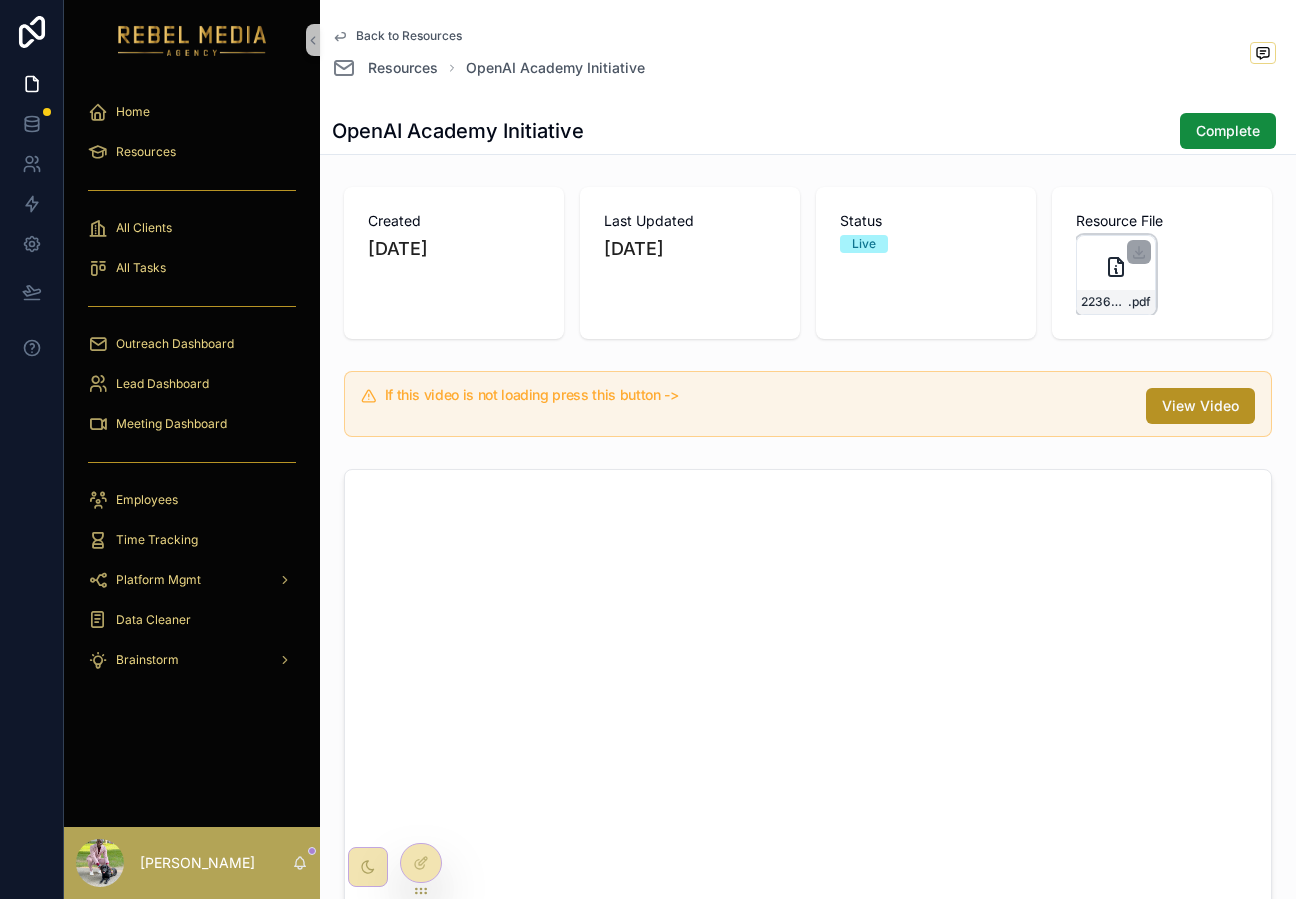 click on "22365_3_Prompt-Engineering_v7-(1) .pdf" at bounding box center (1116, 275) 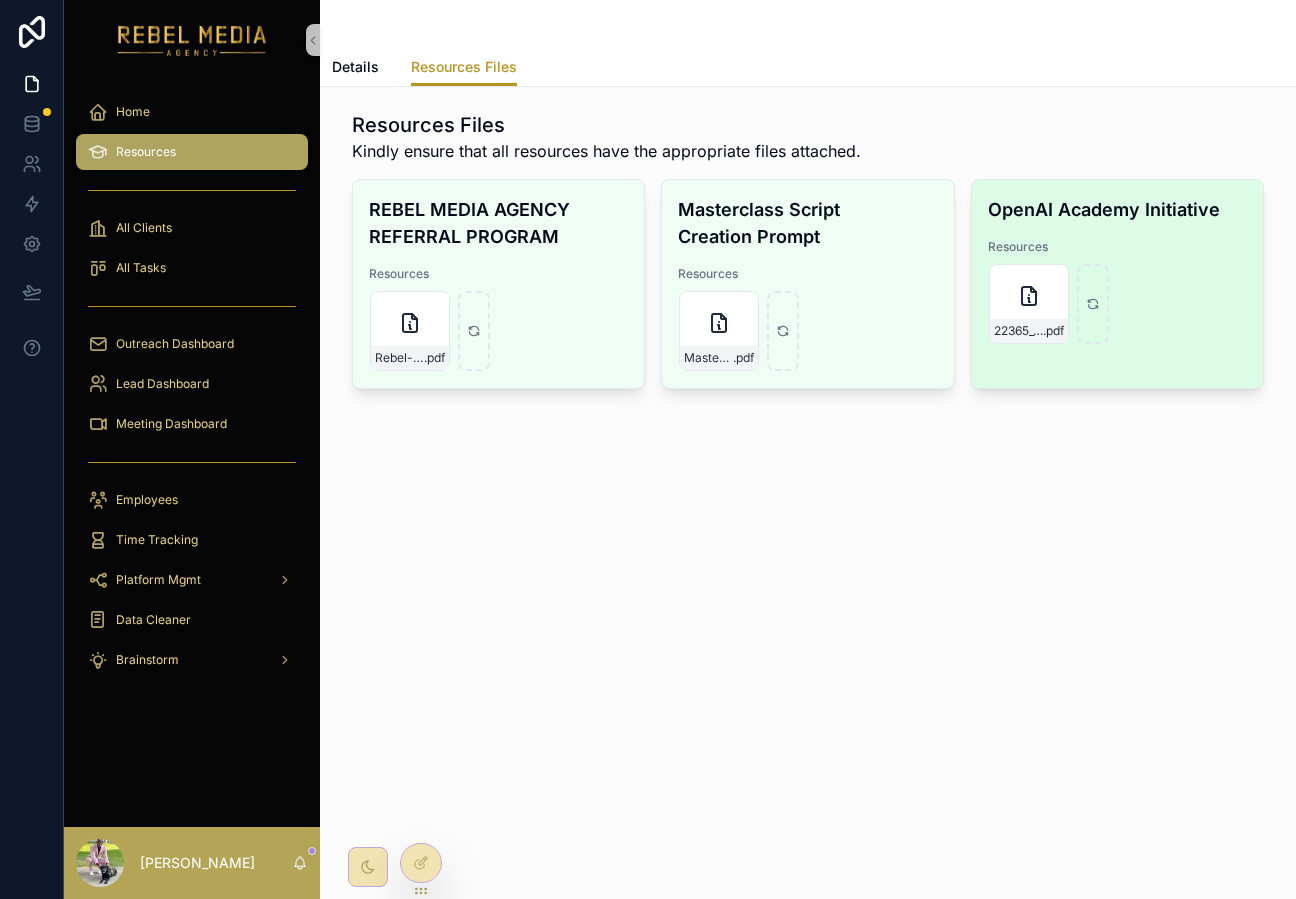 click on "OpenAI Academy Initiative Resources 22365_3_Prompt-Engineering_v7-(1) .pdf" at bounding box center (1117, 270) 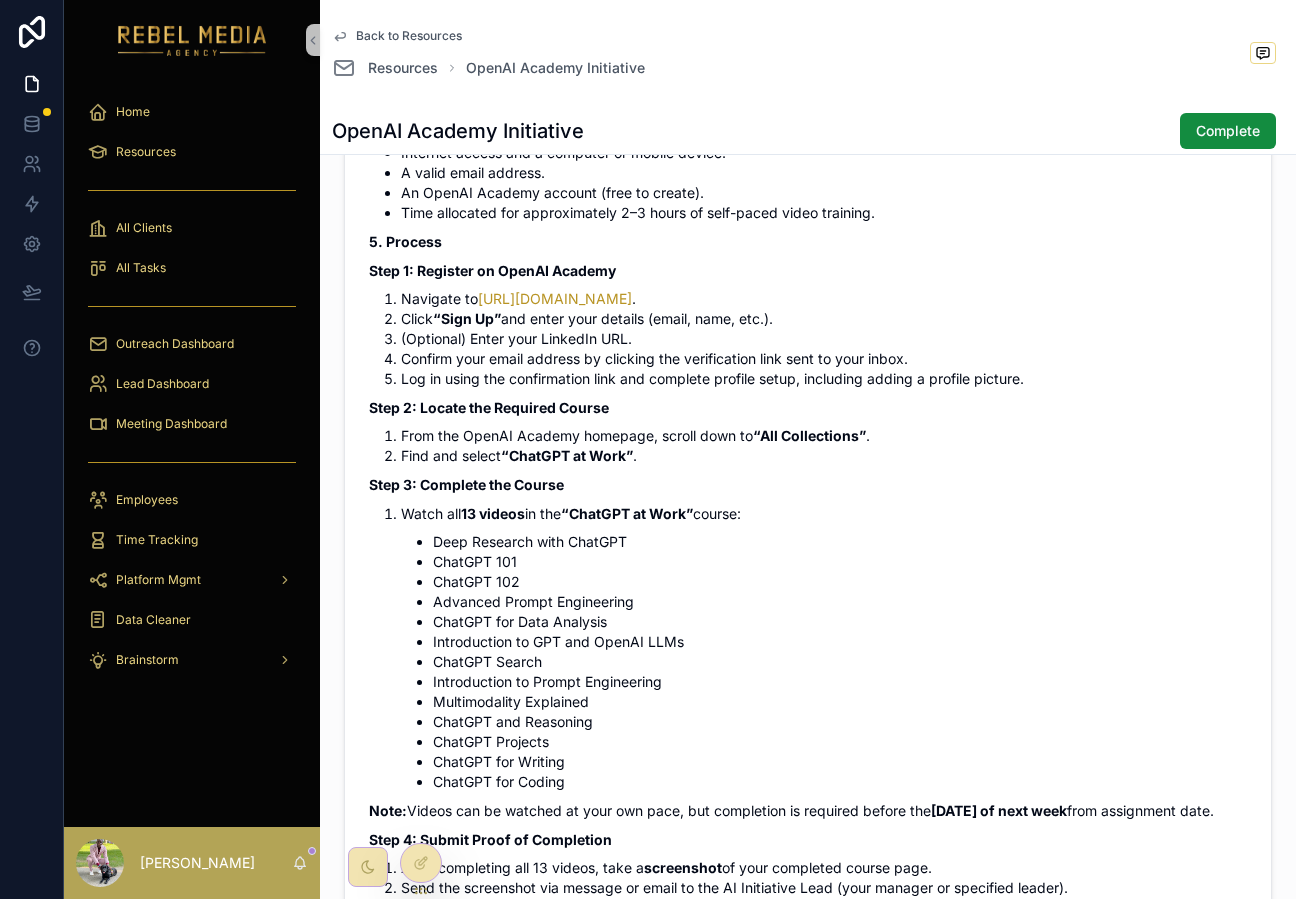 scroll, scrollTop: 1496, scrollLeft: 0, axis: vertical 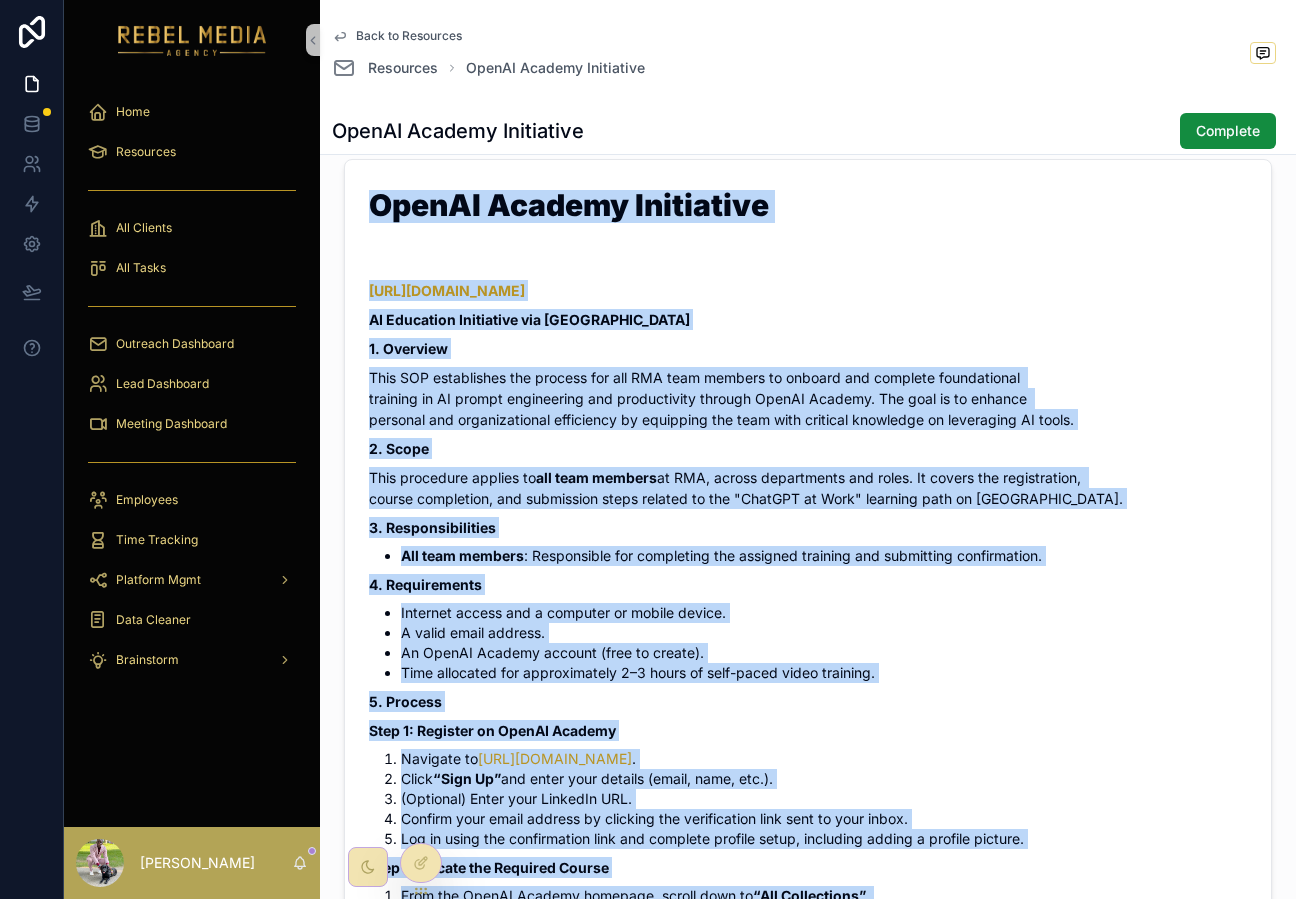drag, startPoint x: 984, startPoint y: 668, endPoint x: 375, endPoint y: 203, distance: 766.22845 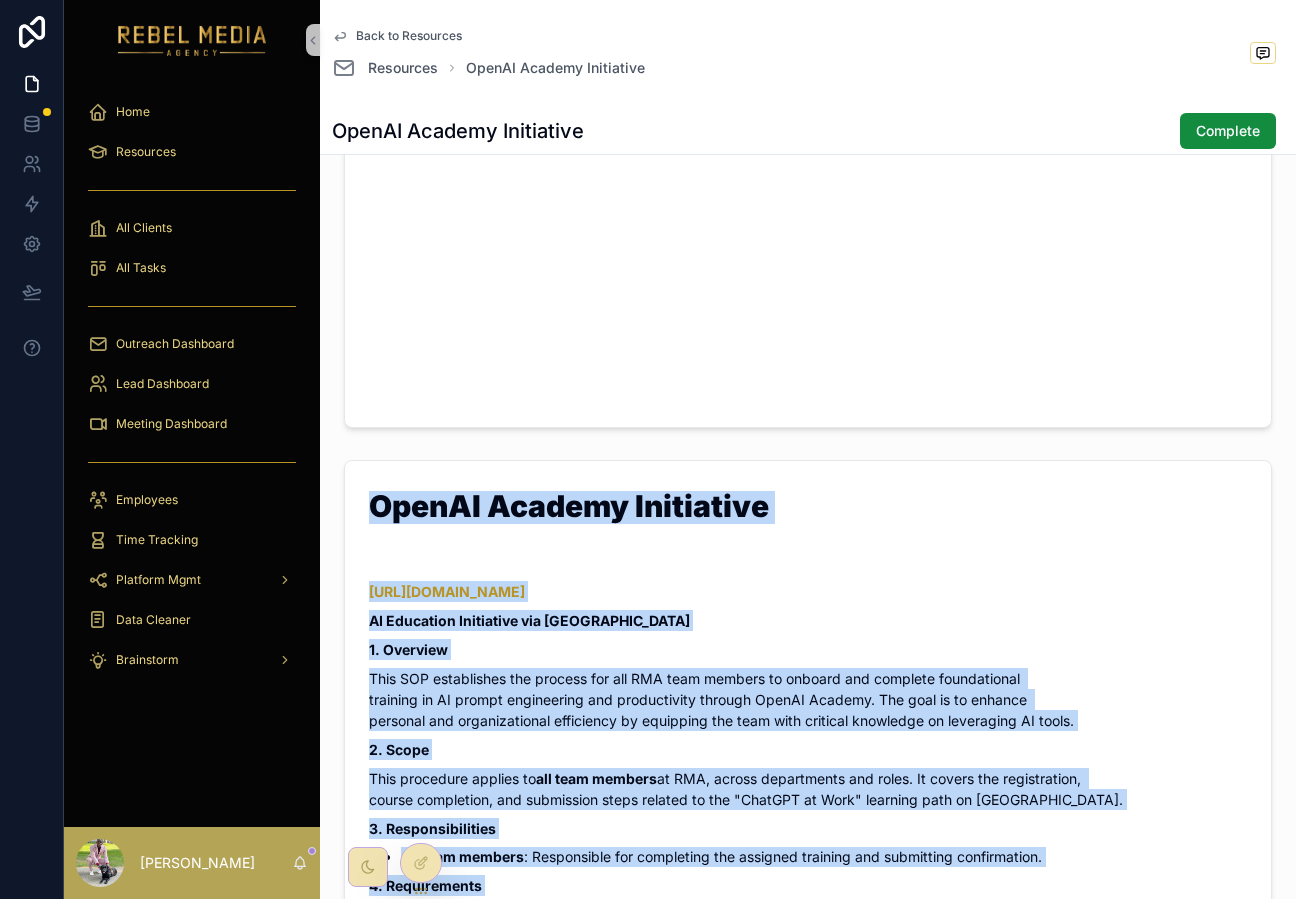 scroll, scrollTop: 350, scrollLeft: 0, axis: vertical 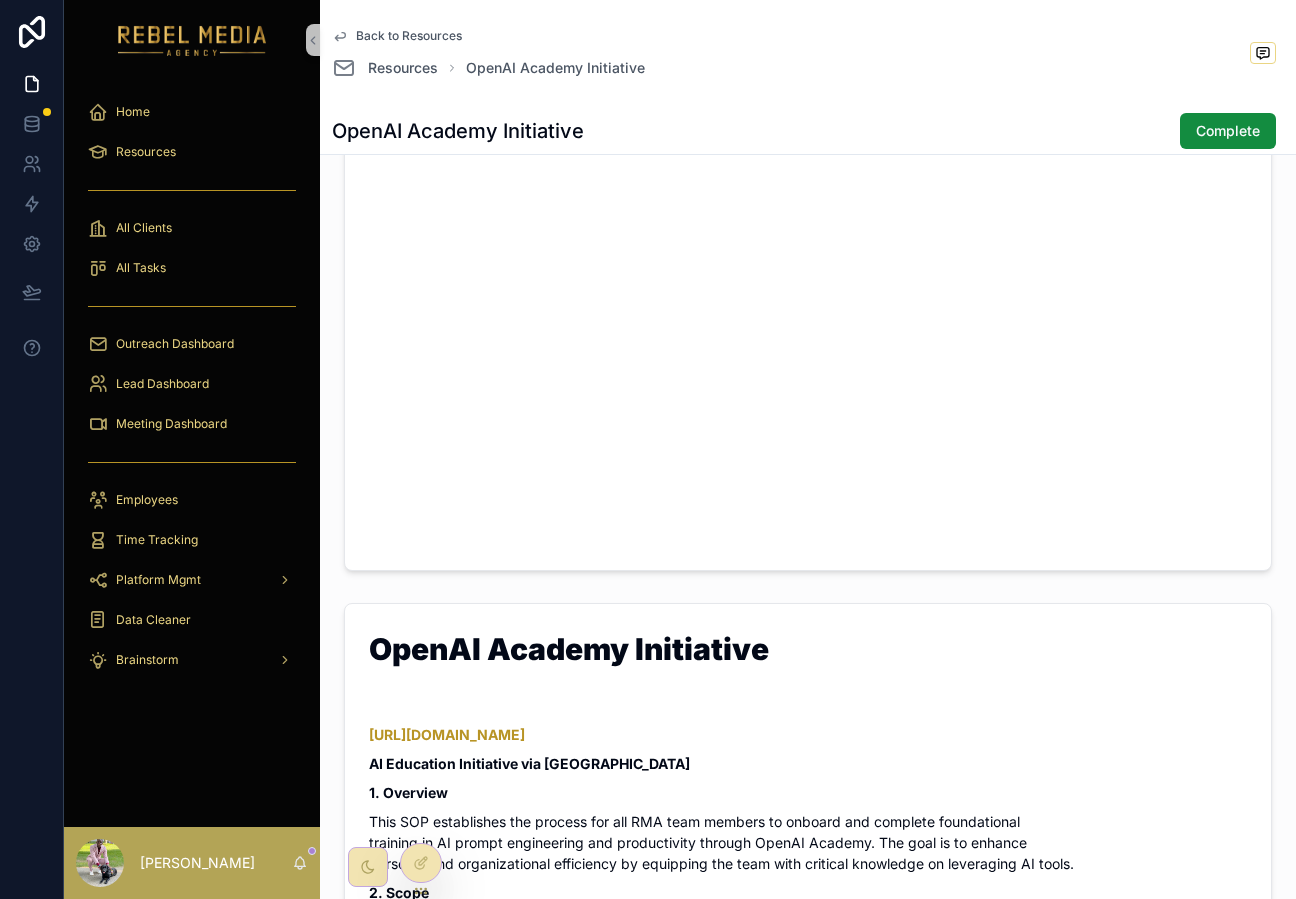 click on "OpenAI Academy Initiative" at bounding box center [808, 653] 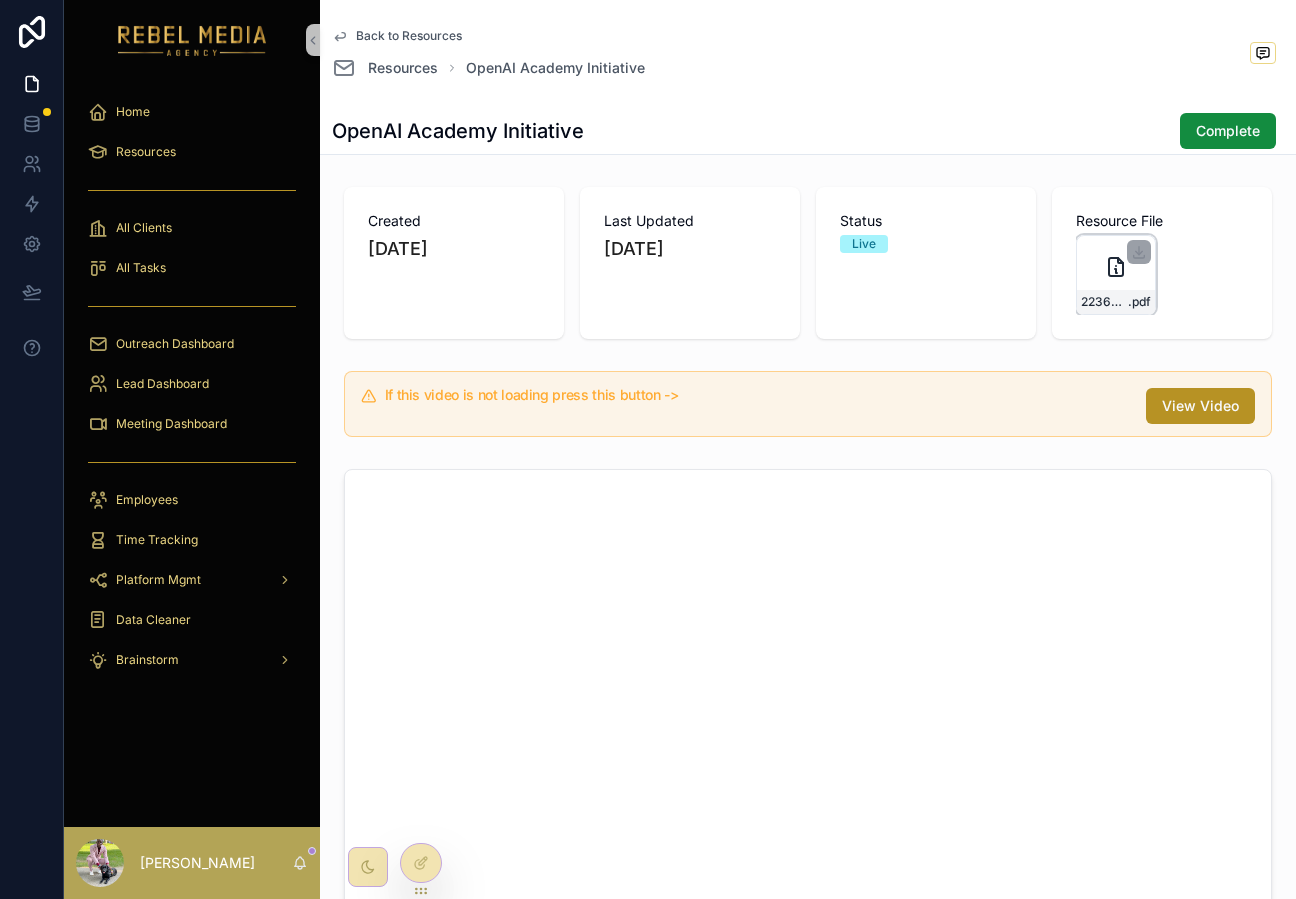 click 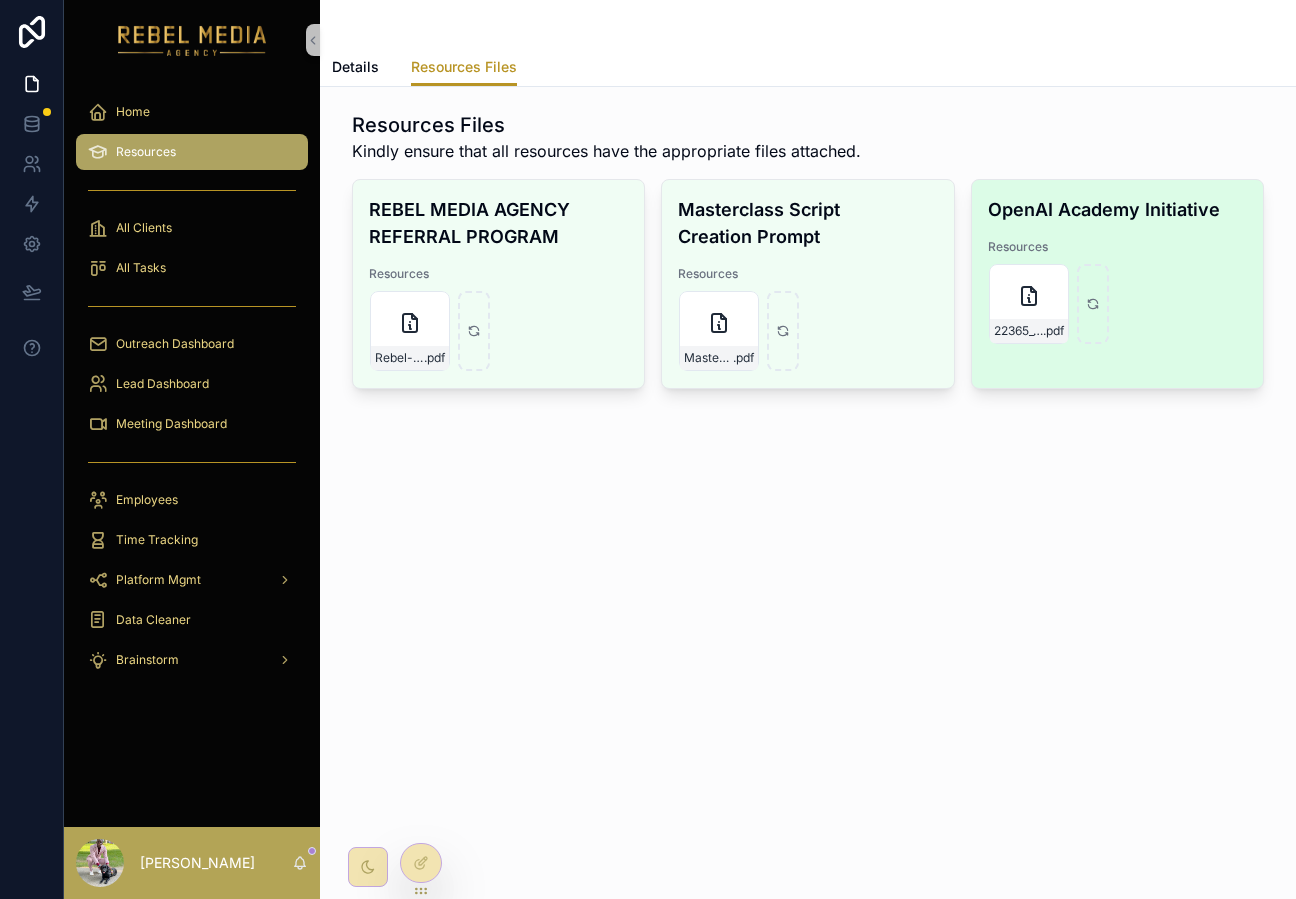 click on "OpenAI Academy Initiative" at bounding box center [1117, 209] 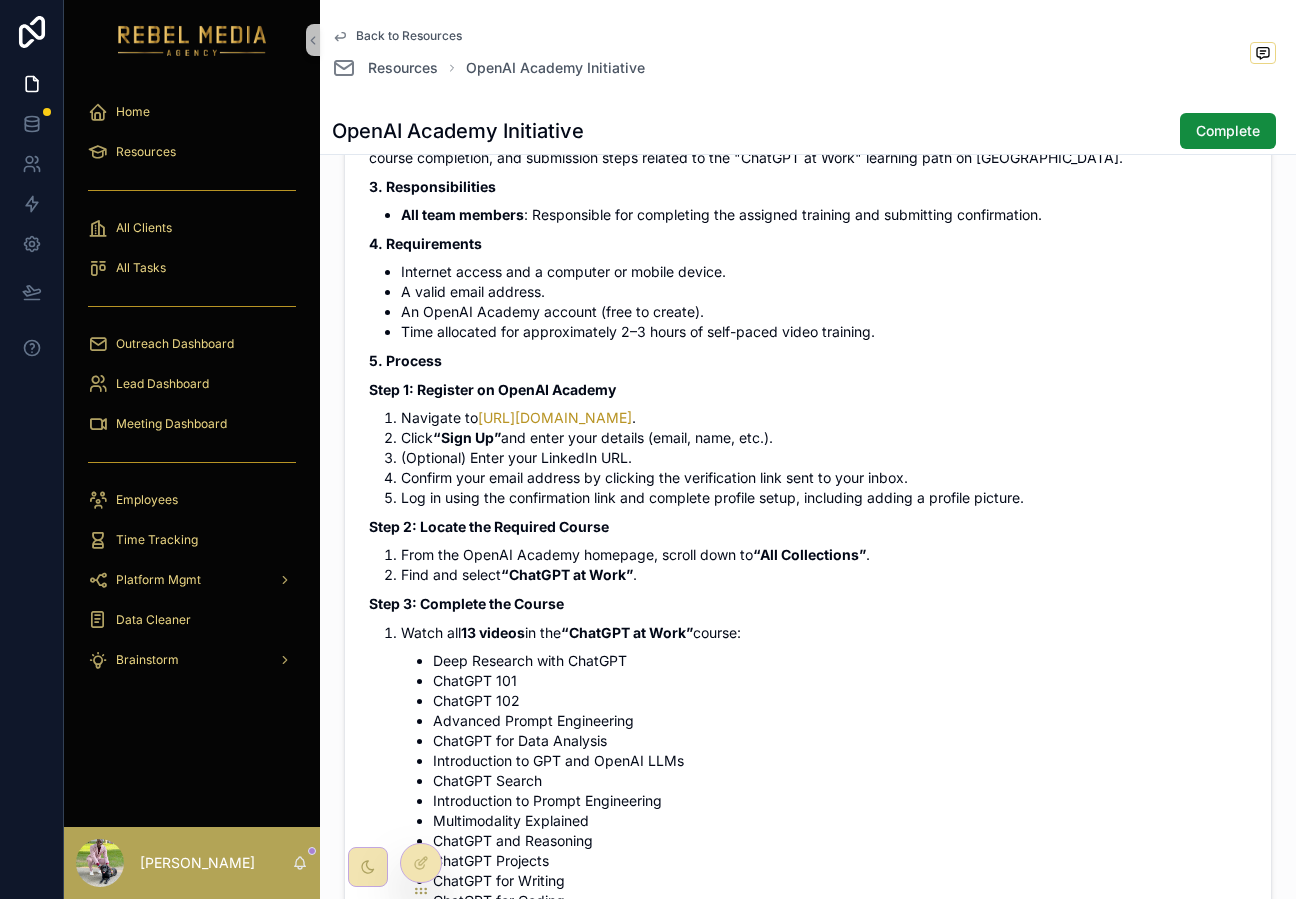 scroll, scrollTop: 1231, scrollLeft: 0, axis: vertical 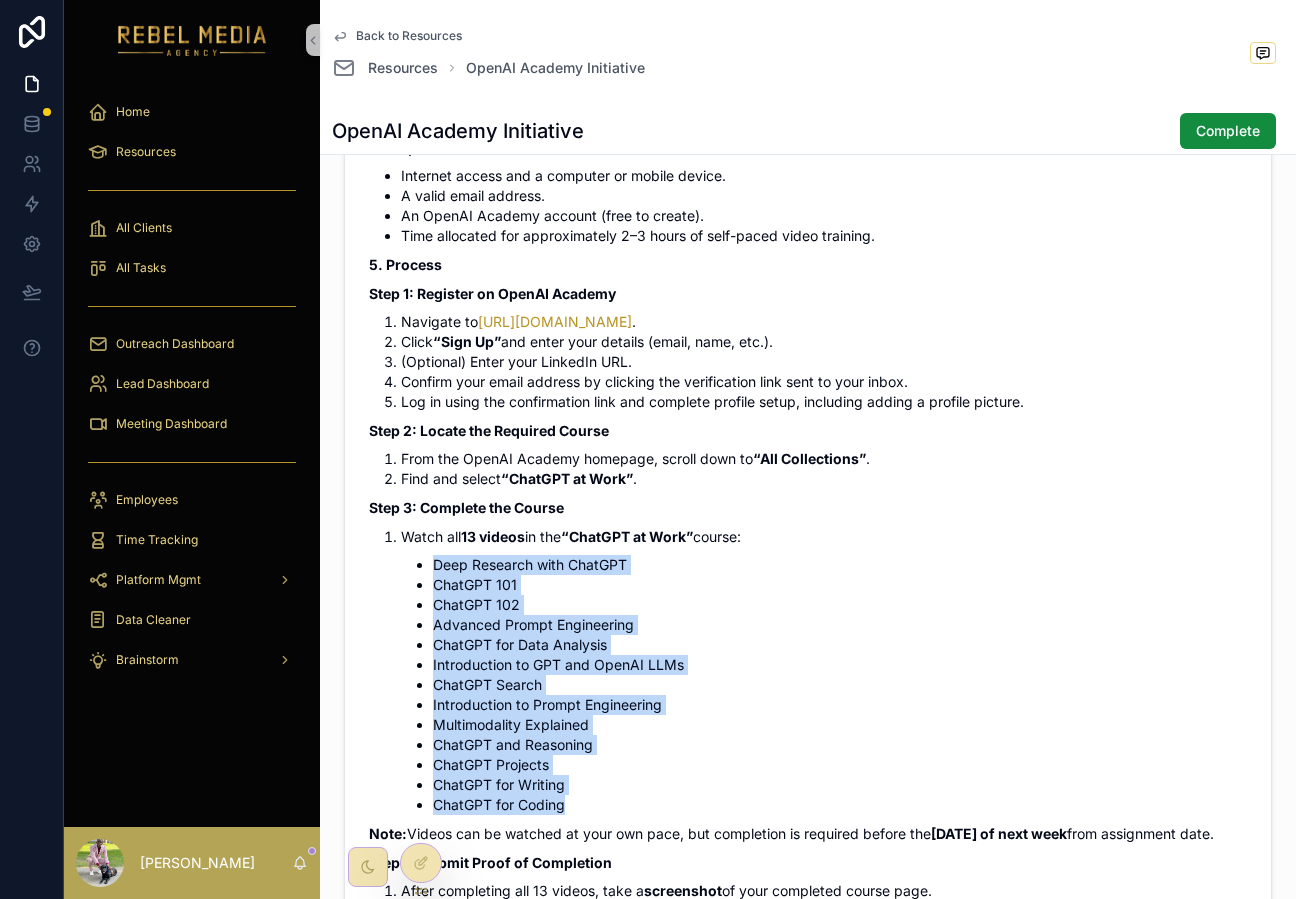 drag, startPoint x: 428, startPoint y: 558, endPoint x: 582, endPoint y: 798, distance: 285.1596 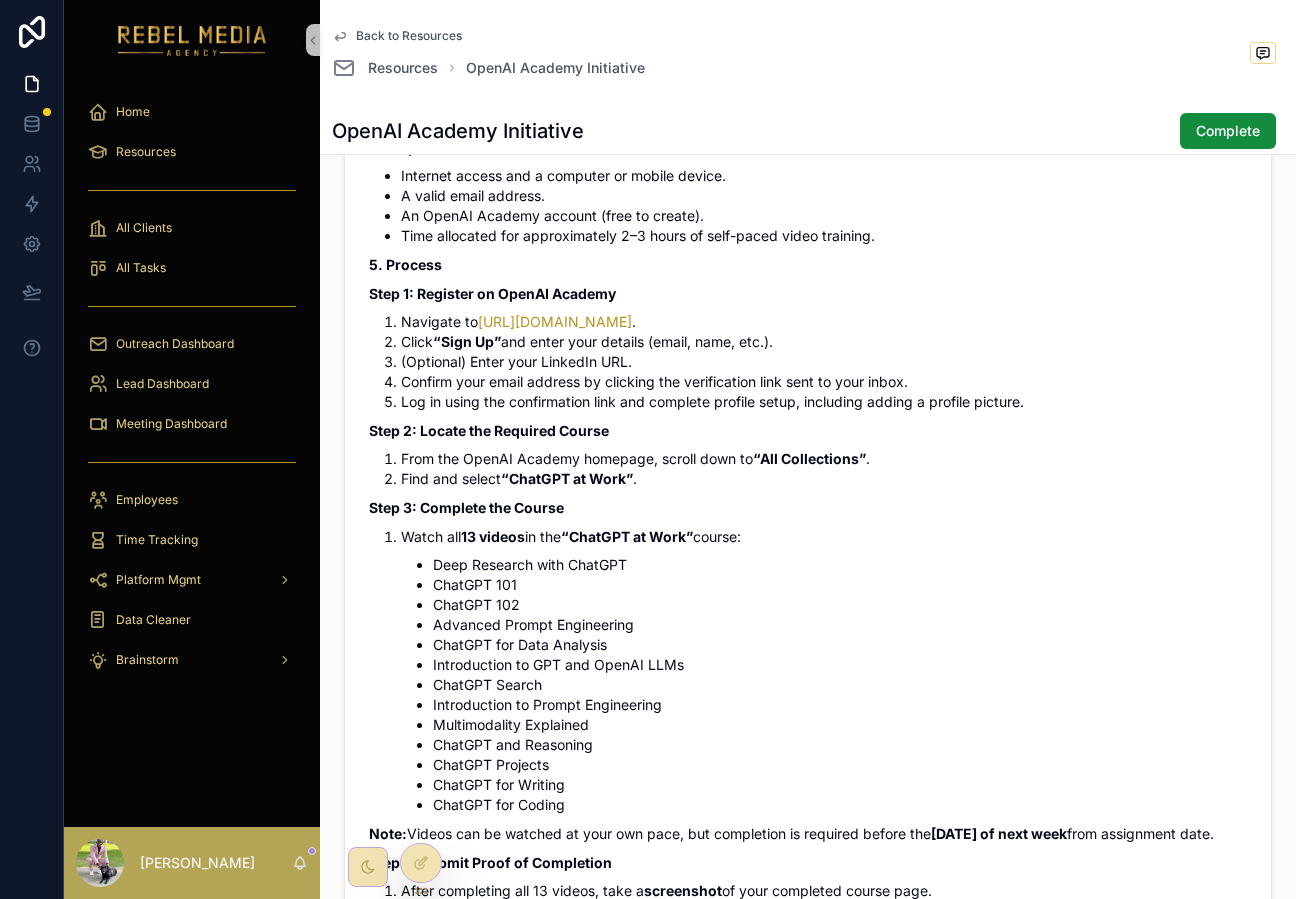 click on "ChatGPT 101" at bounding box center [840, 585] 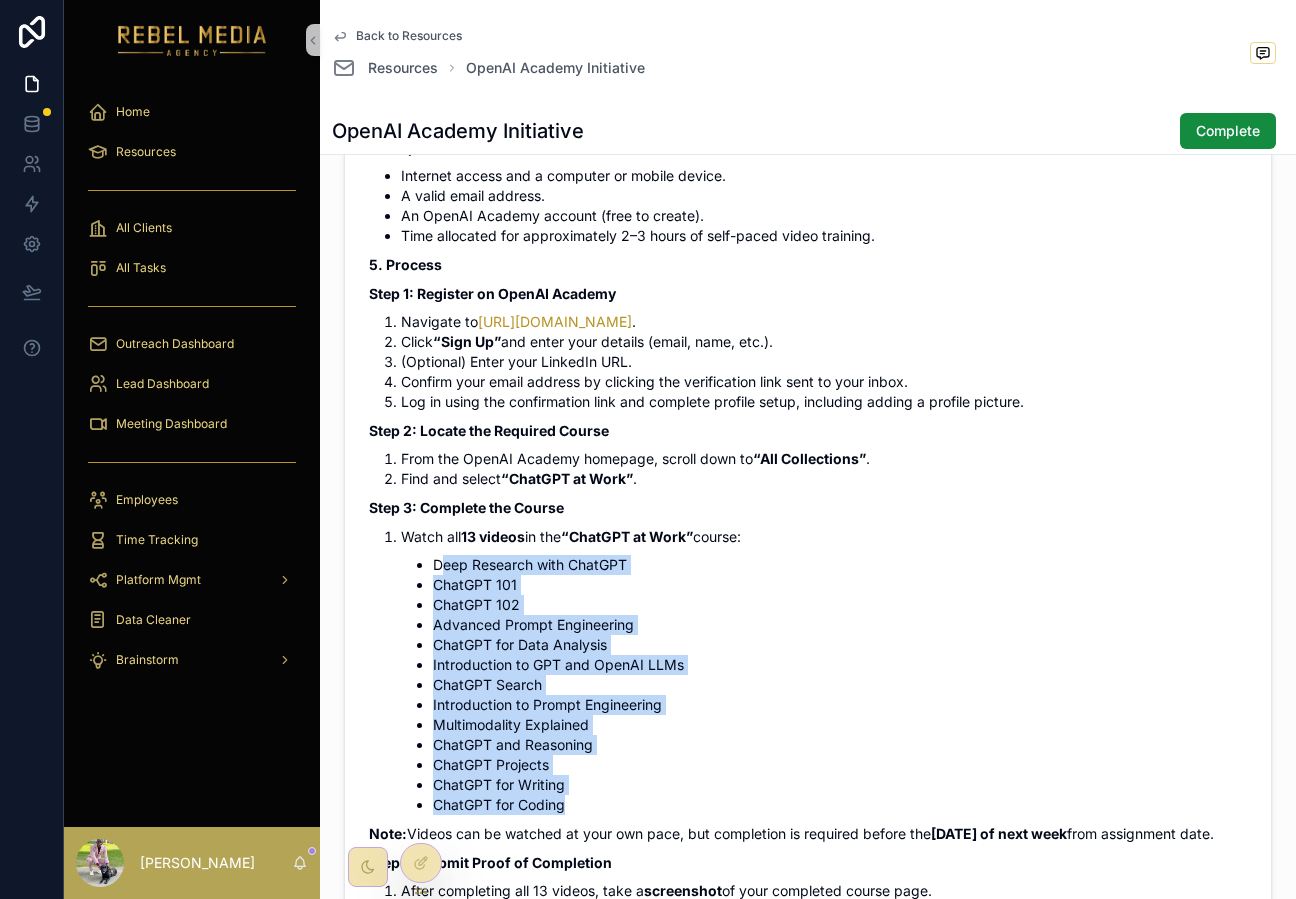 drag, startPoint x: 442, startPoint y: 561, endPoint x: 619, endPoint y: 809, distance: 304.6851 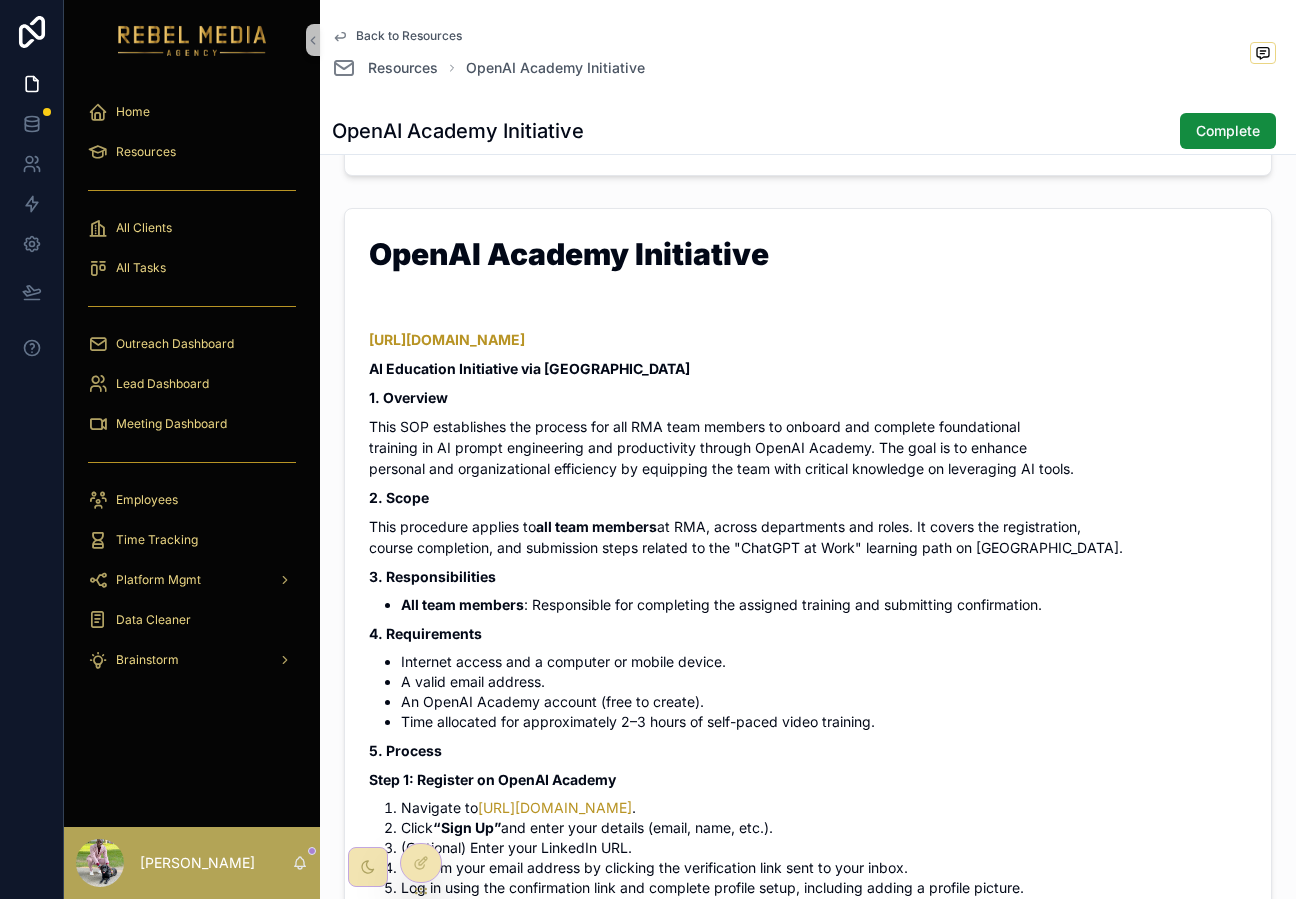 scroll, scrollTop: 0, scrollLeft: 0, axis: both 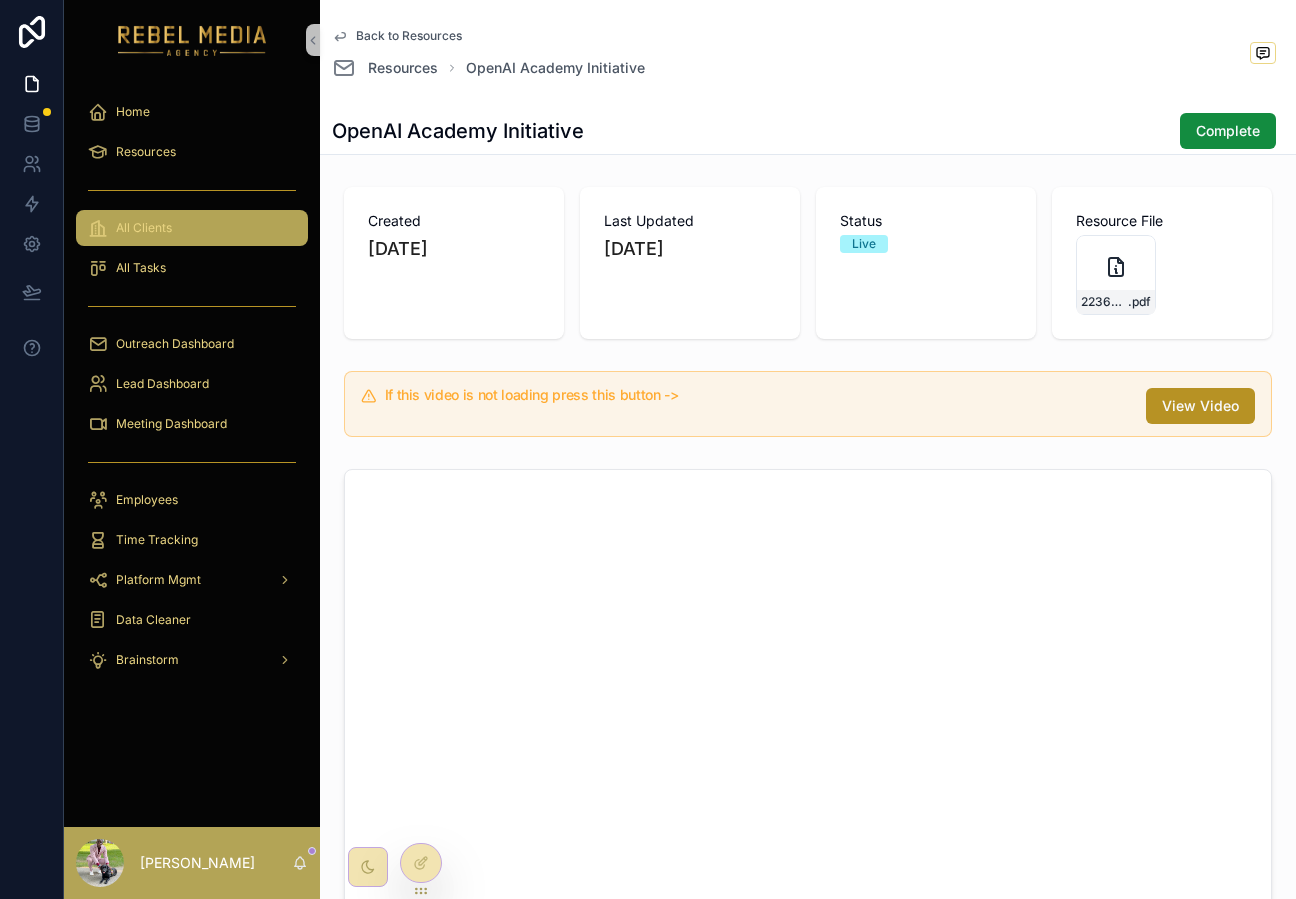 click on "All Clients" at bounding box center (192, 228) 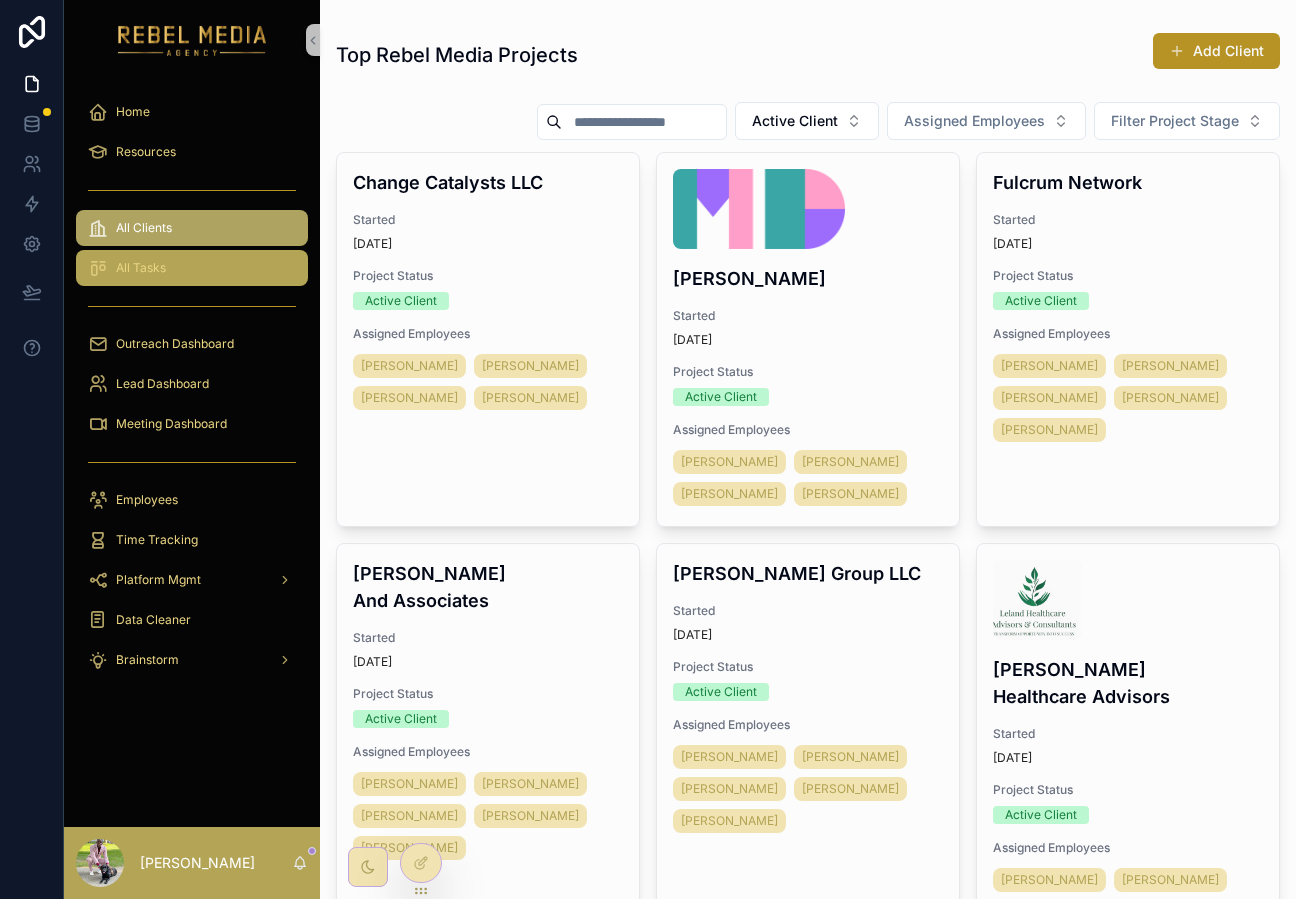 click on "All Tasks" at bounding box center (141, 268) 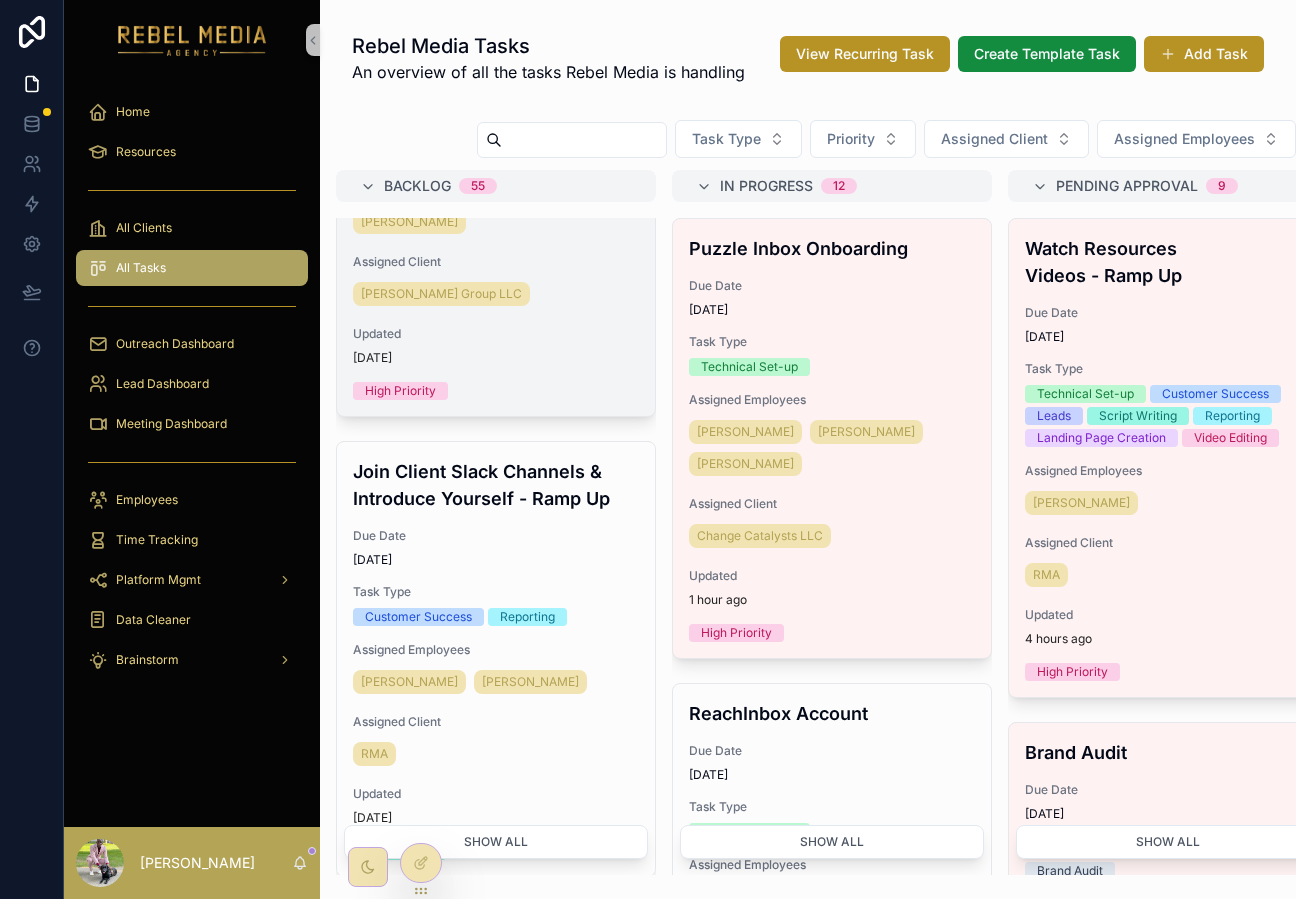 scroll, scrollTop: 0, scrollLeft: 0, axis: both 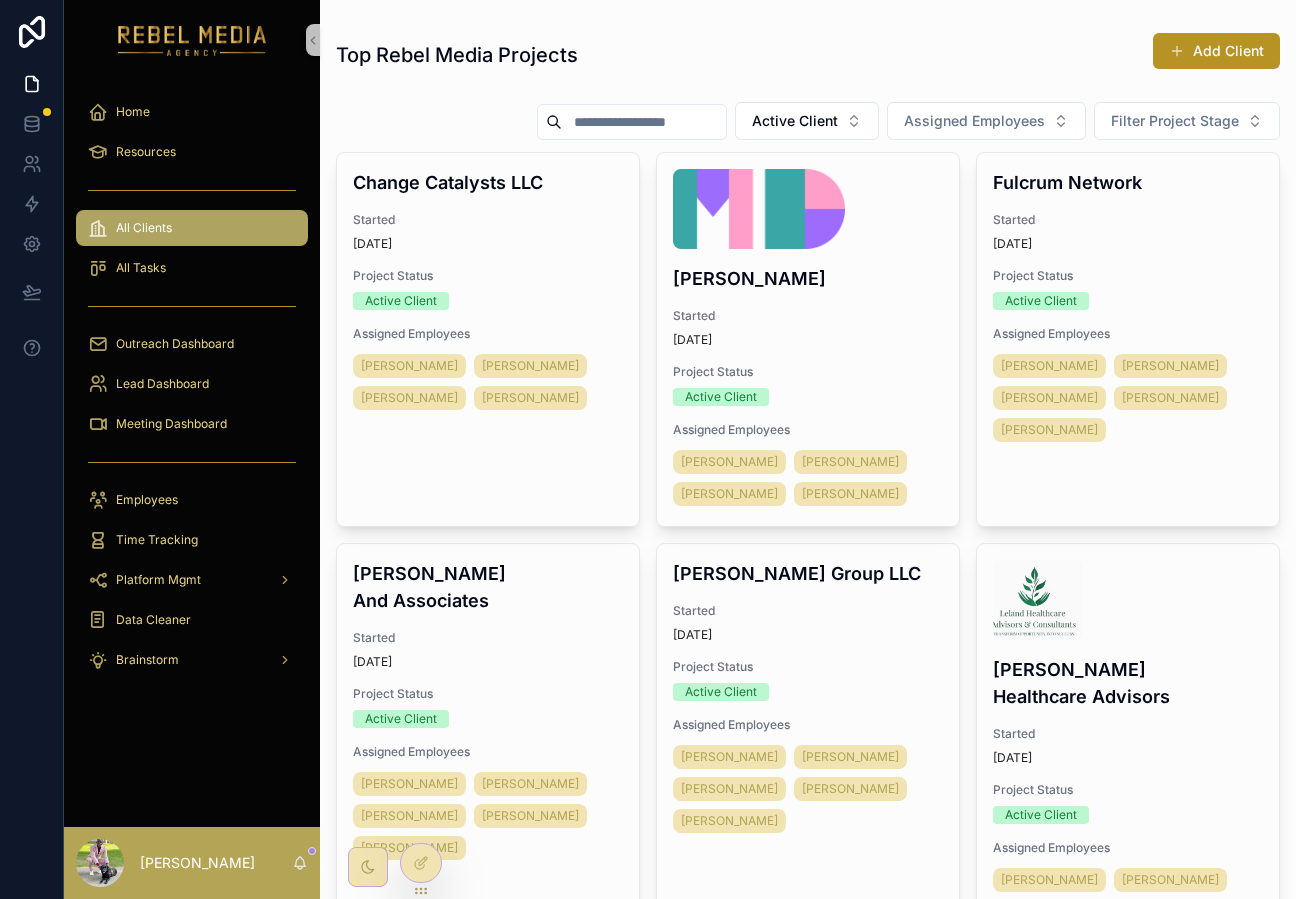 click on "All Clients" at bounding box center (144, 228) 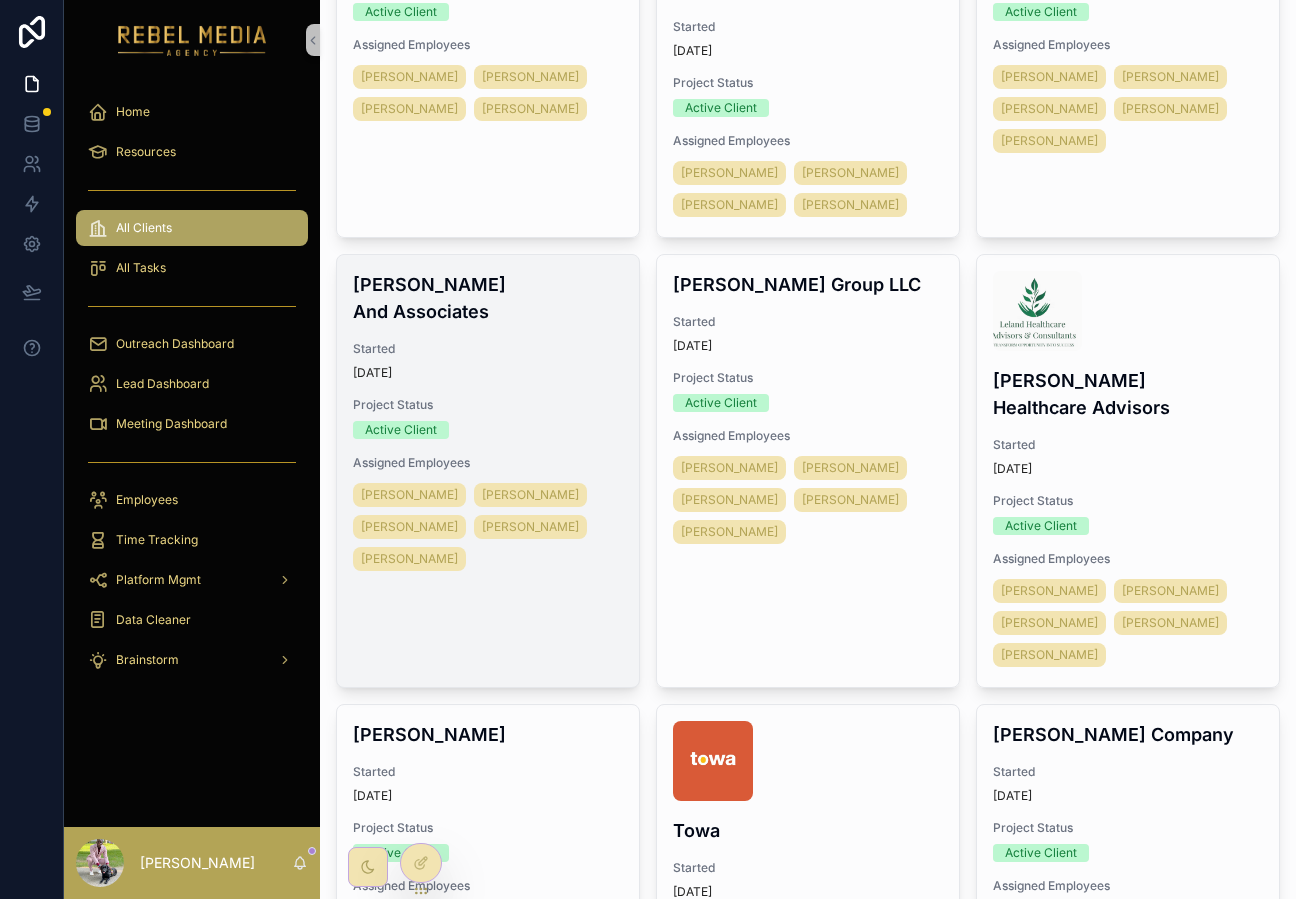 scroll, scrollTop: 291, scrollLeft: 0, axis: vertical 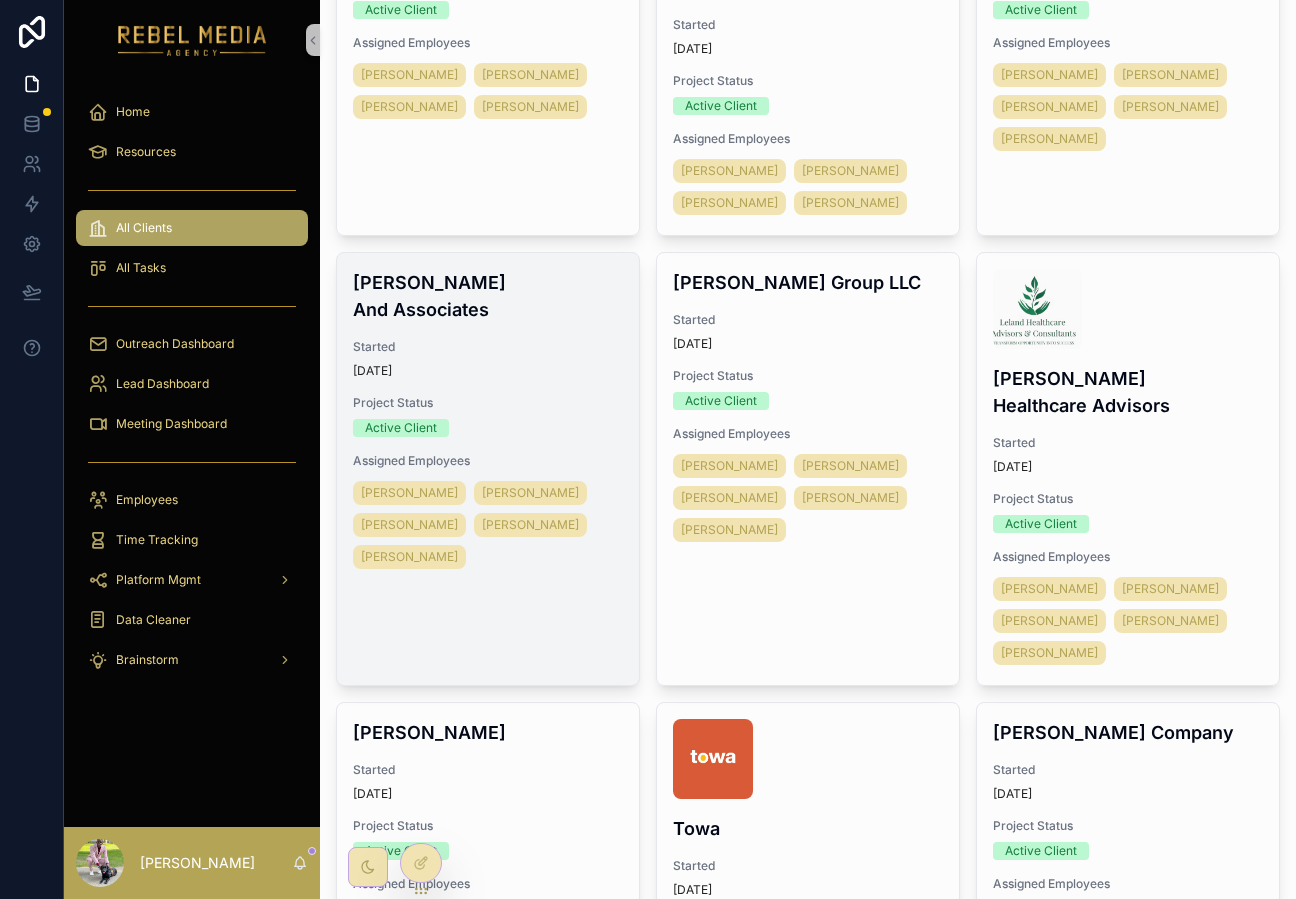 click on "Anderson Lane And Associates Started 10 days ago Project Status Active Client  Assigned Employees Nahrahel Louis Sharem Salubre Jaztine Jemarick Ucag Sahil Ghodasara Dami Ojo-George" at bounding box center (488, 421) 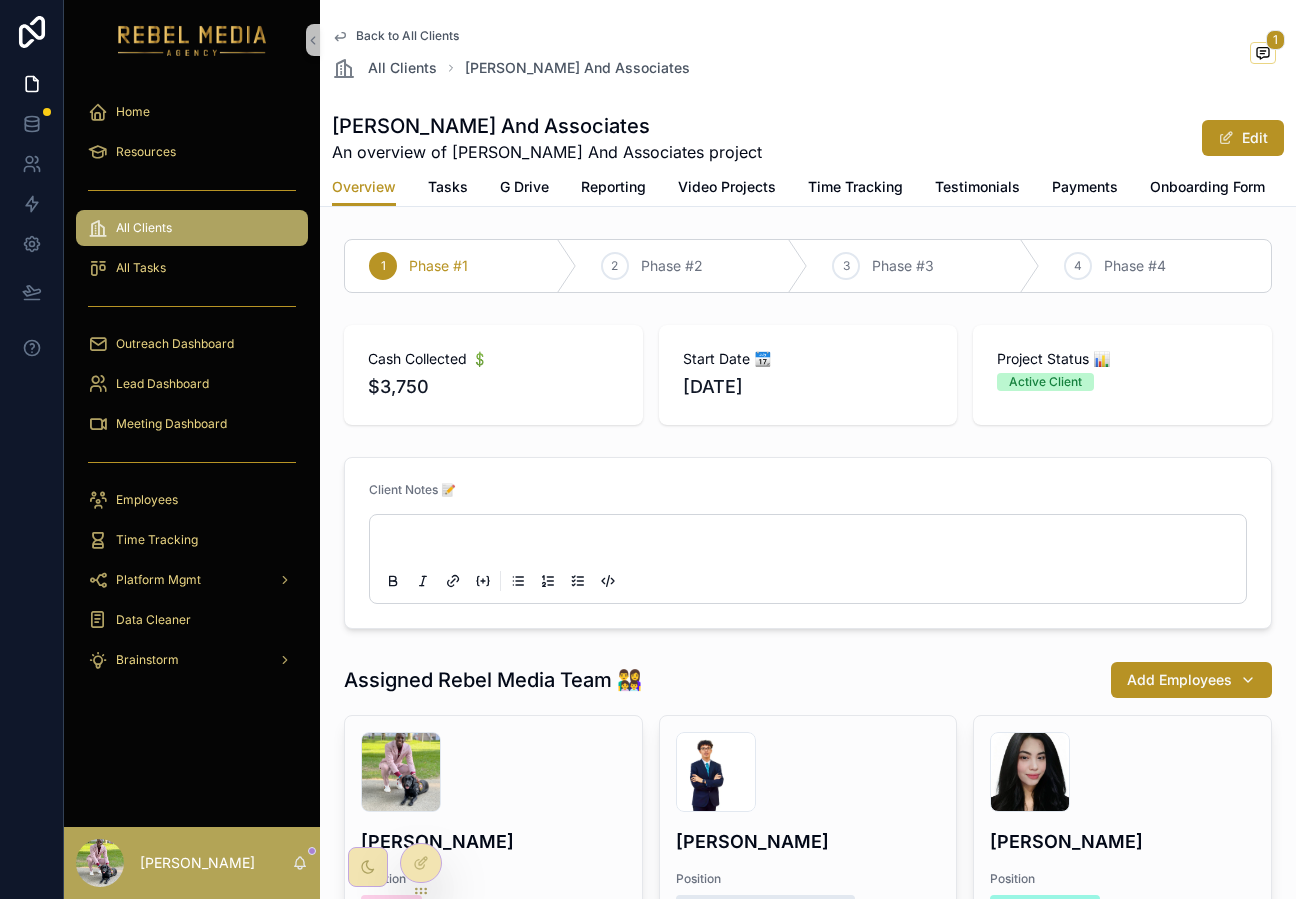 click on "Overview Tasks G Drive Reporting Video Projects Time Tracking Testimonials Payments Onboarding Form Details" at bounding box center [808, 187] 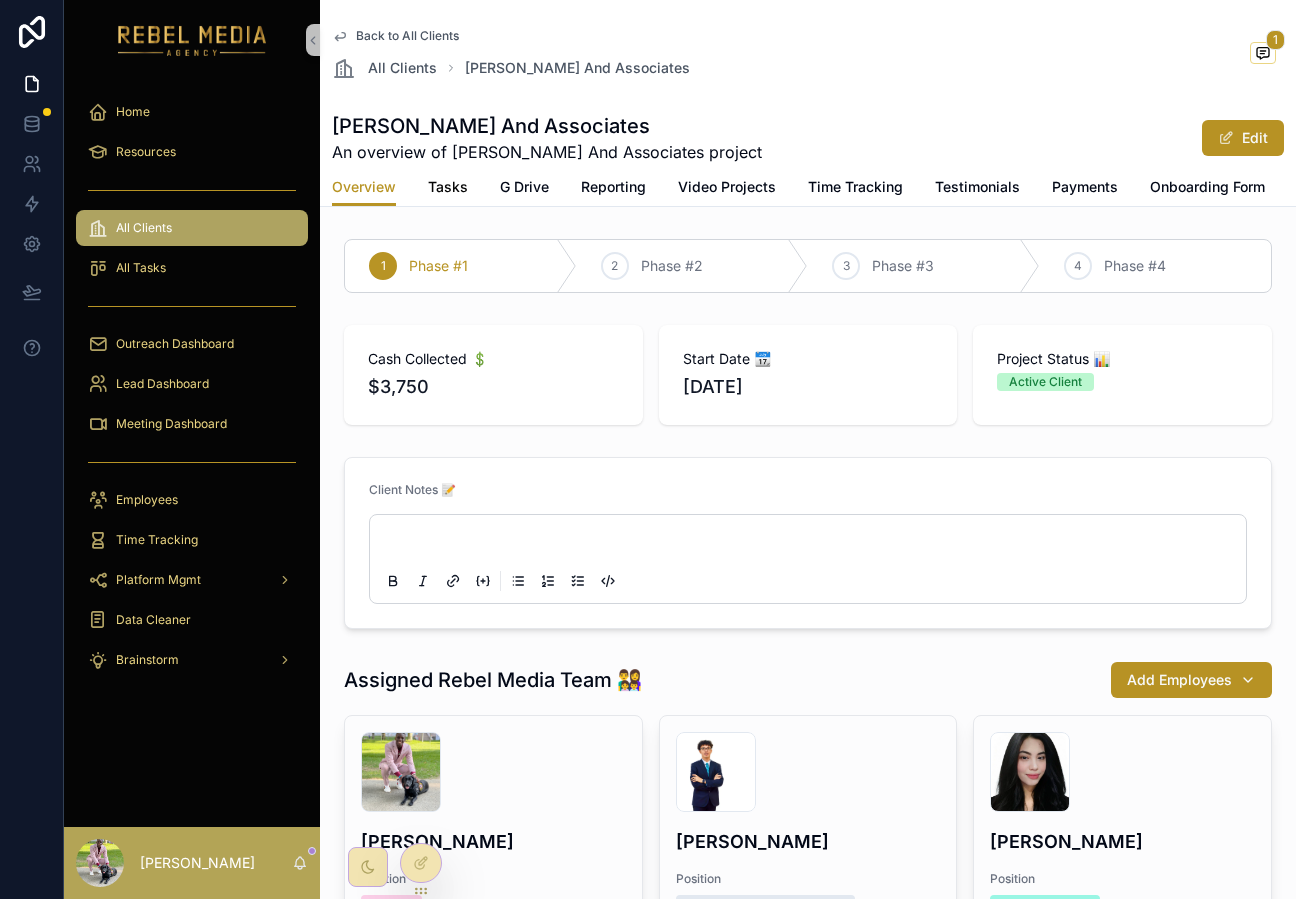 click on "Tasks" at bounding box center (448, 187) 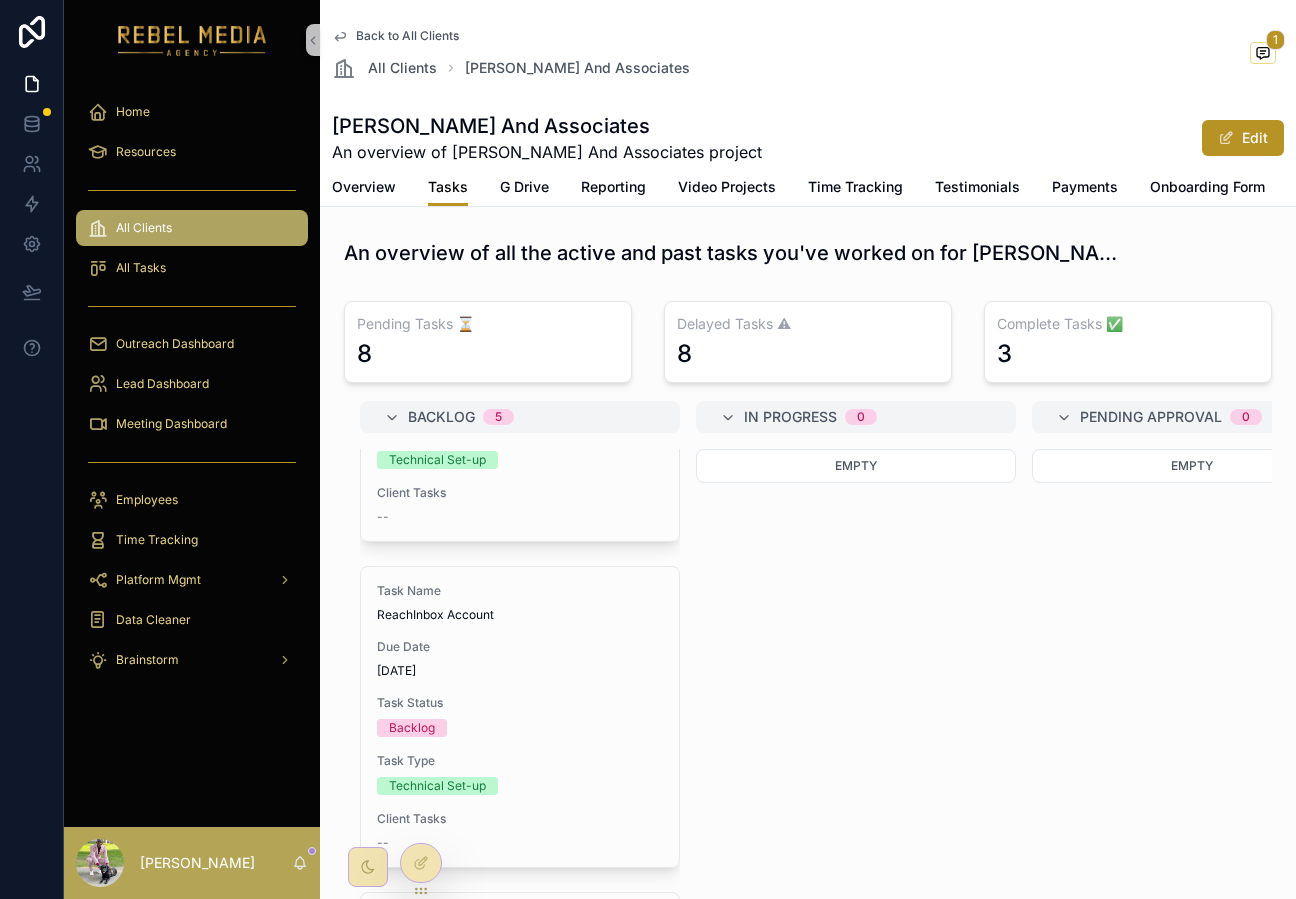 scroll, scrollTop: 0, scrollLeft: 0, axis: both 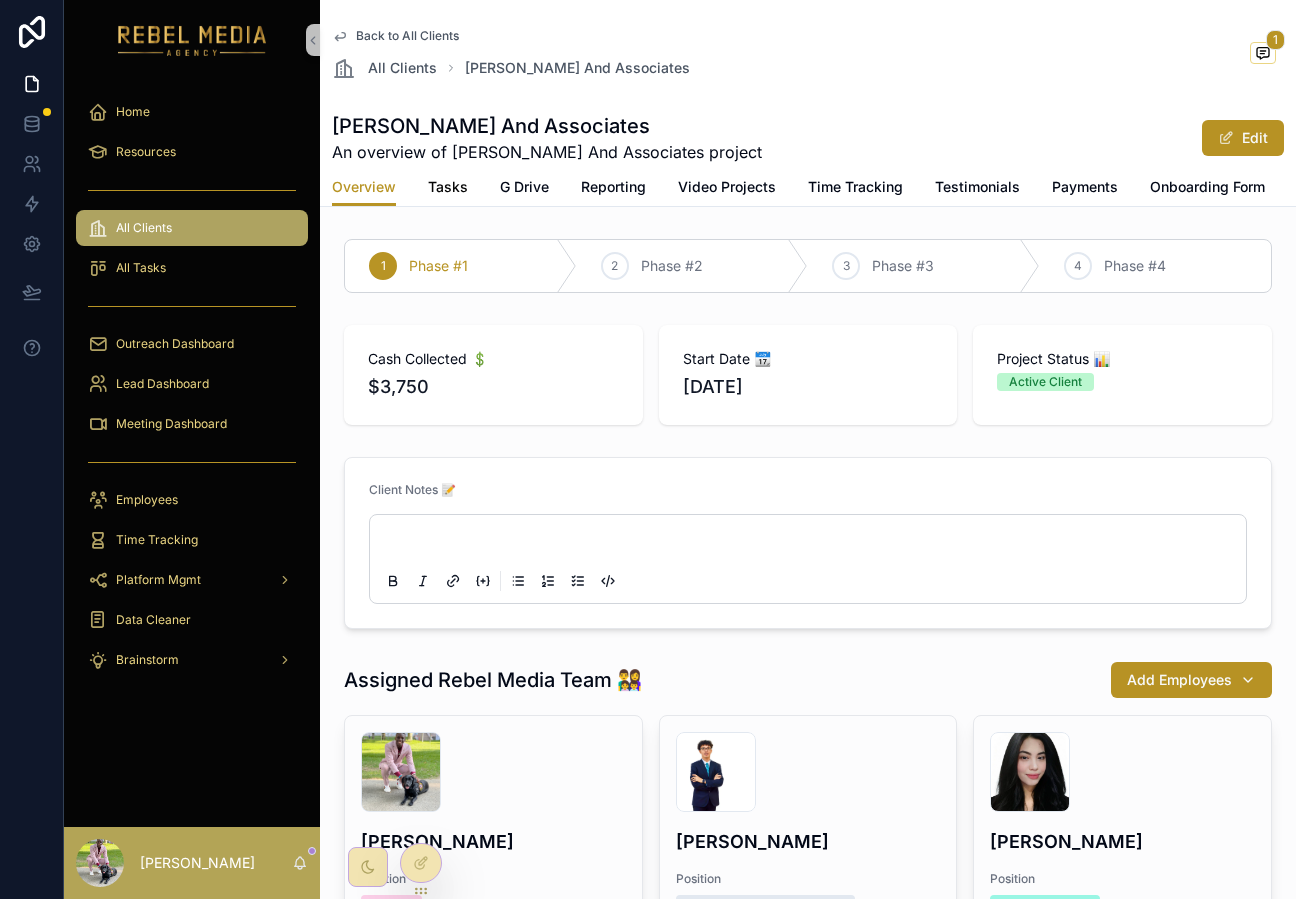 click on "Tasks" at bounding box center (448, 187) 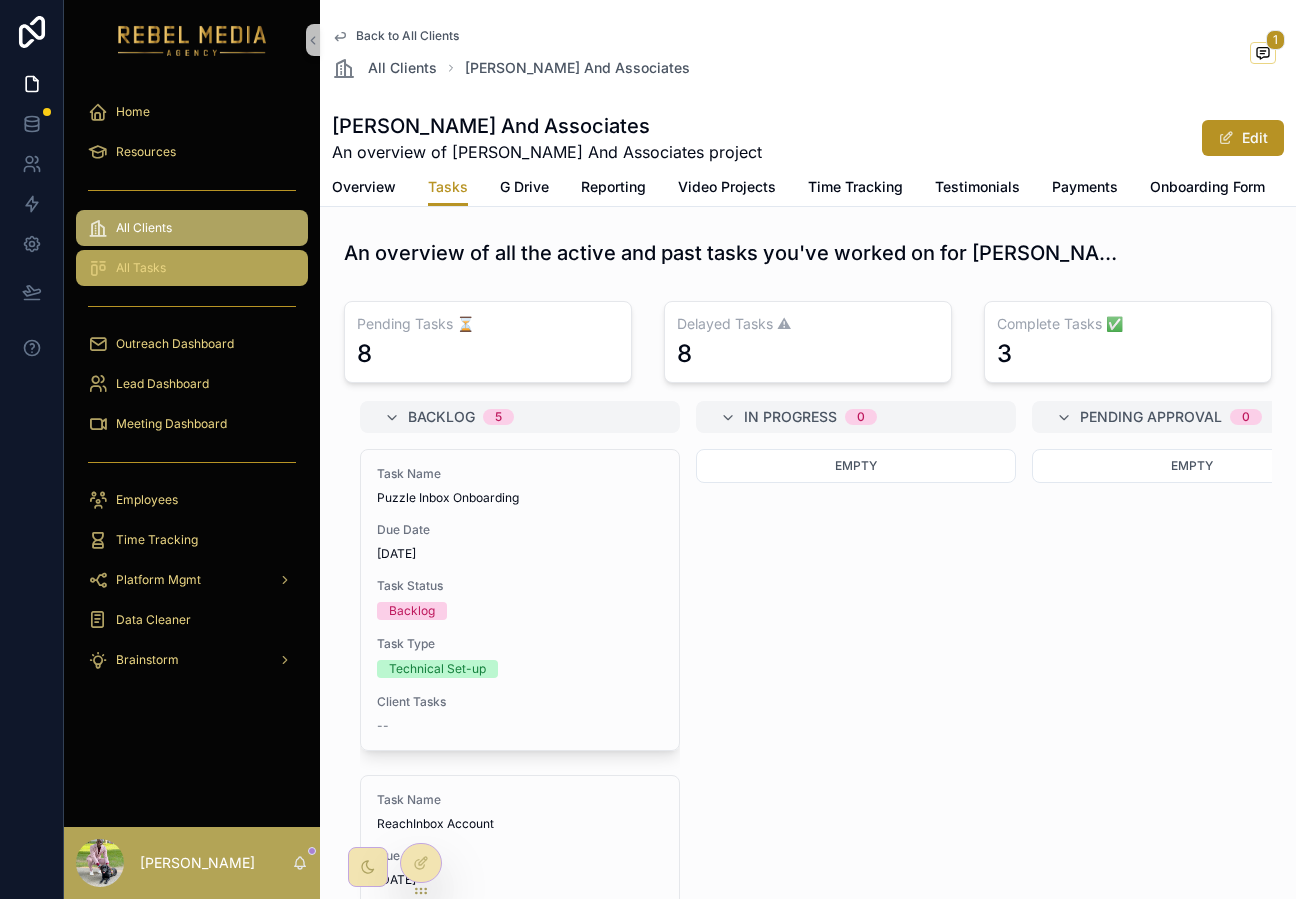 click on "All Tasks" at bounding box center [192, 268] 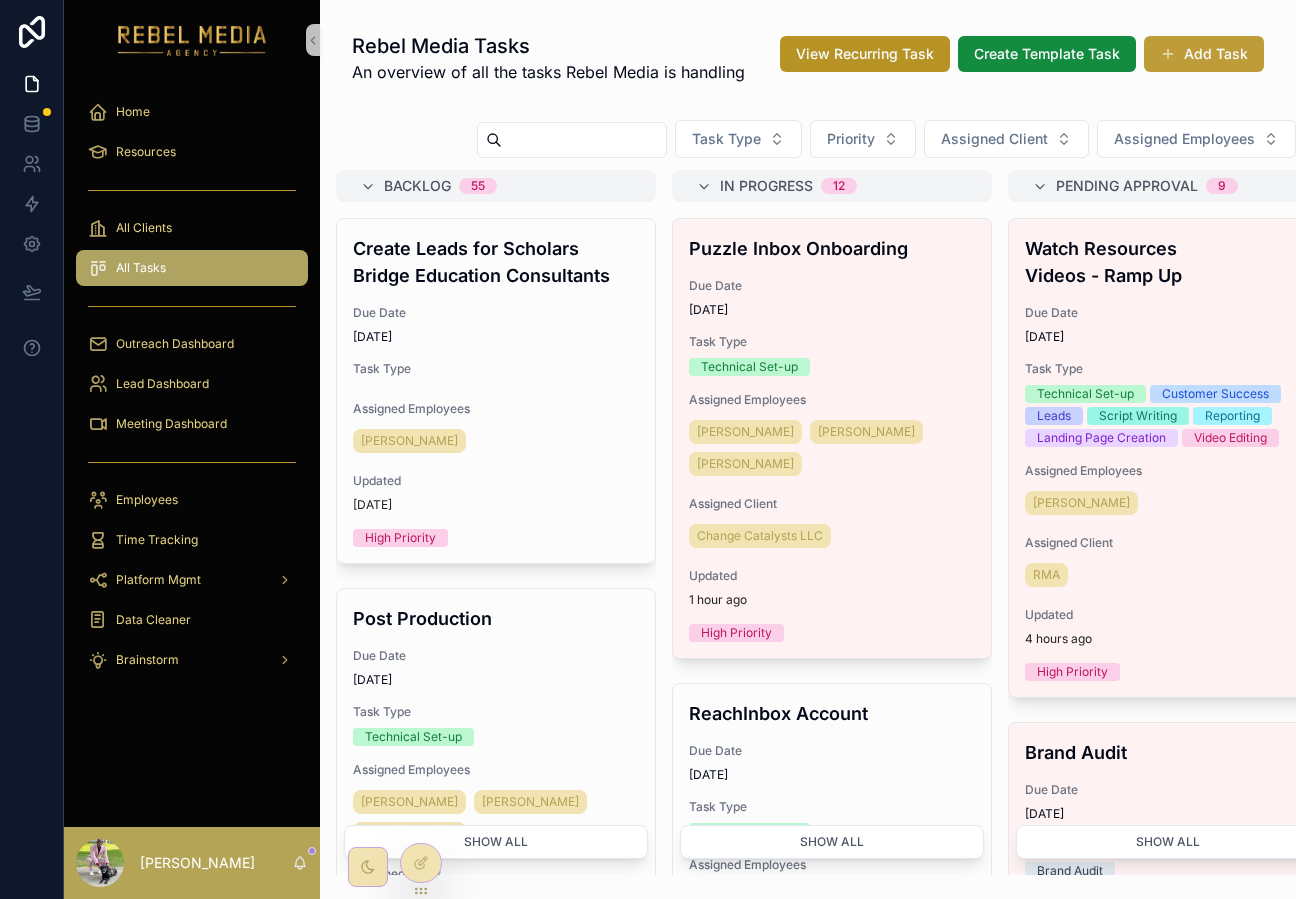 click on "Add Task" at bounding box center (1204, 54) 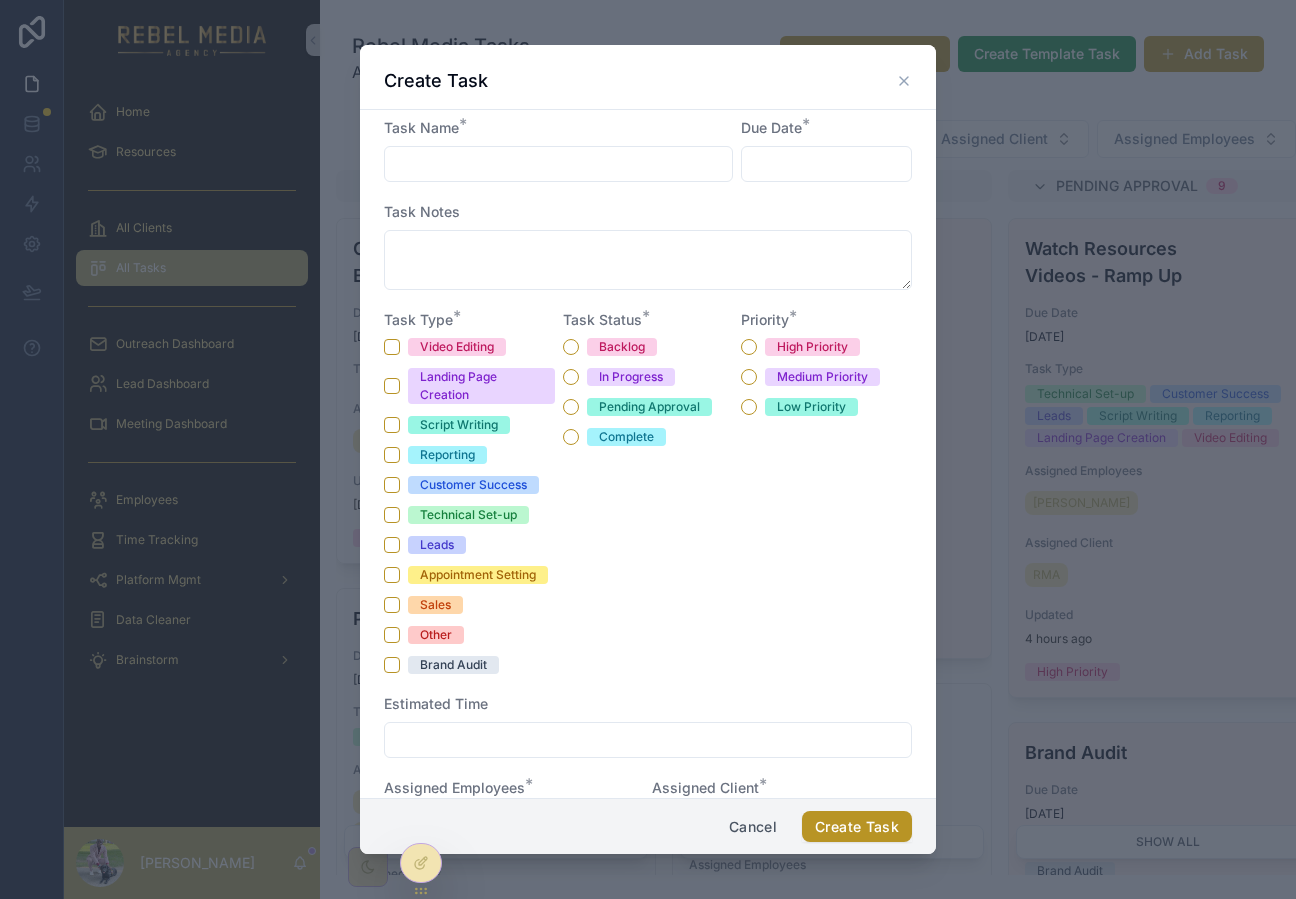 click at bounding box center [558, 164] 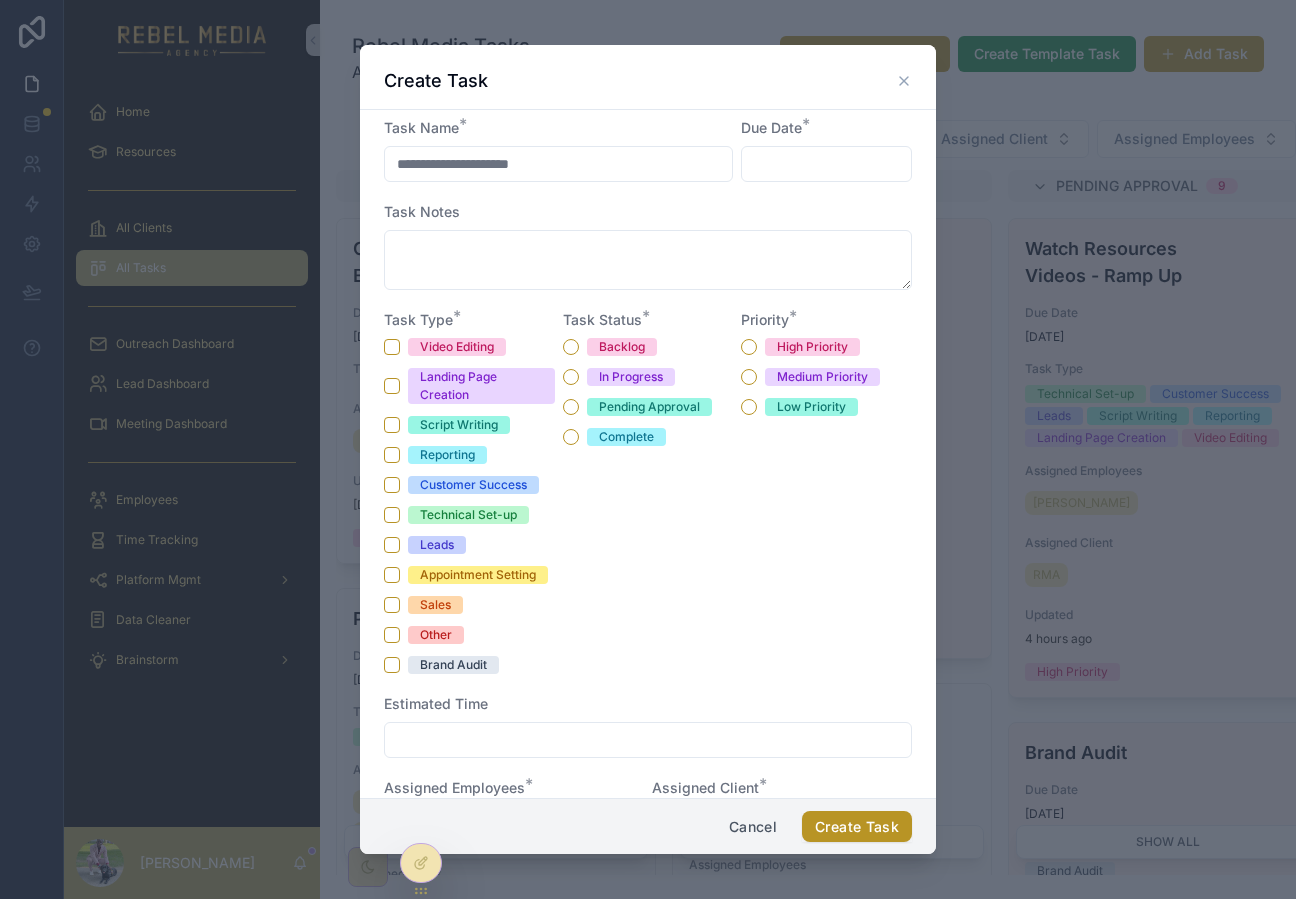 click on "**********" at bounding box center [558, 164] 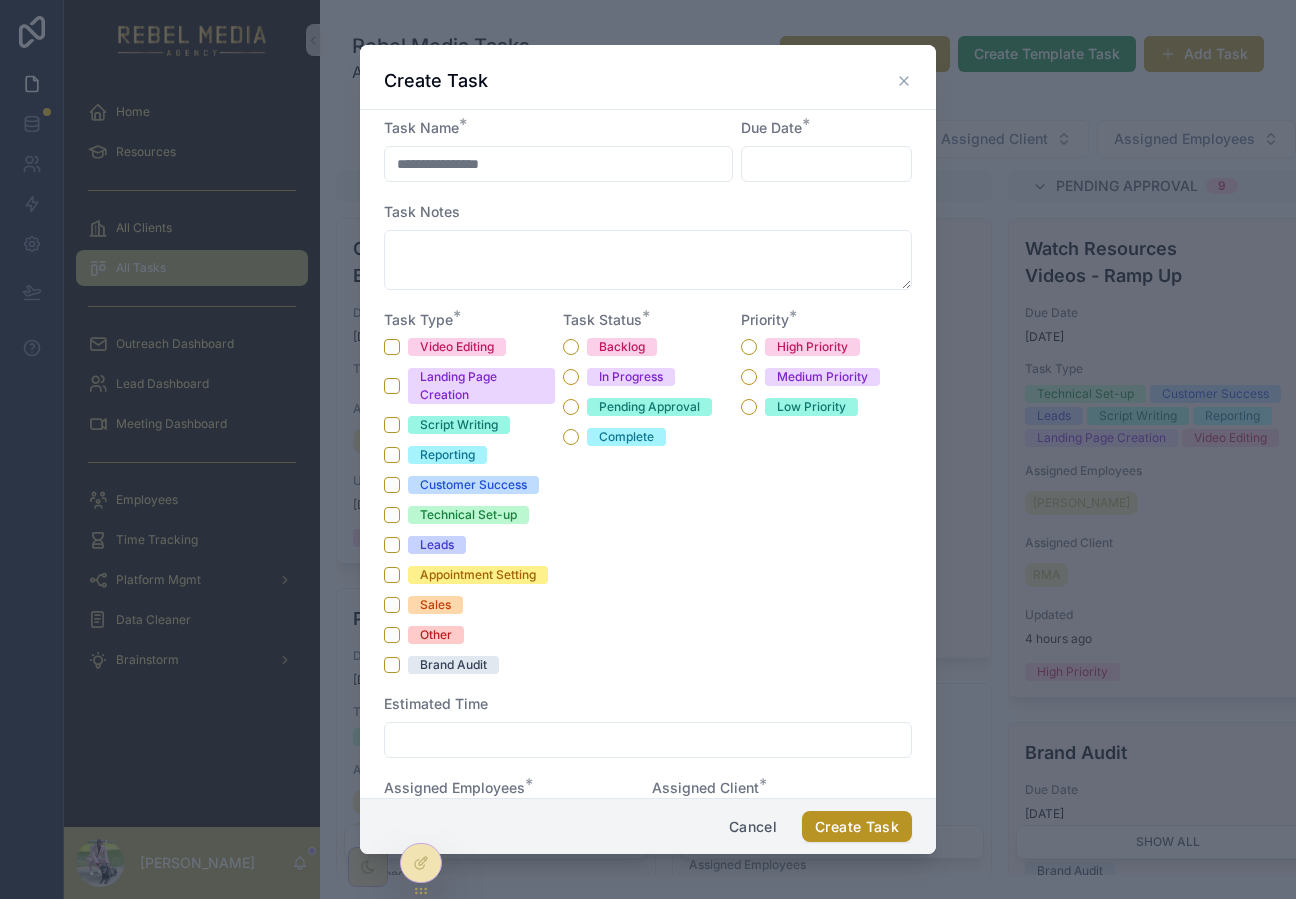 click on "**********" at bounding box center (558, 164) 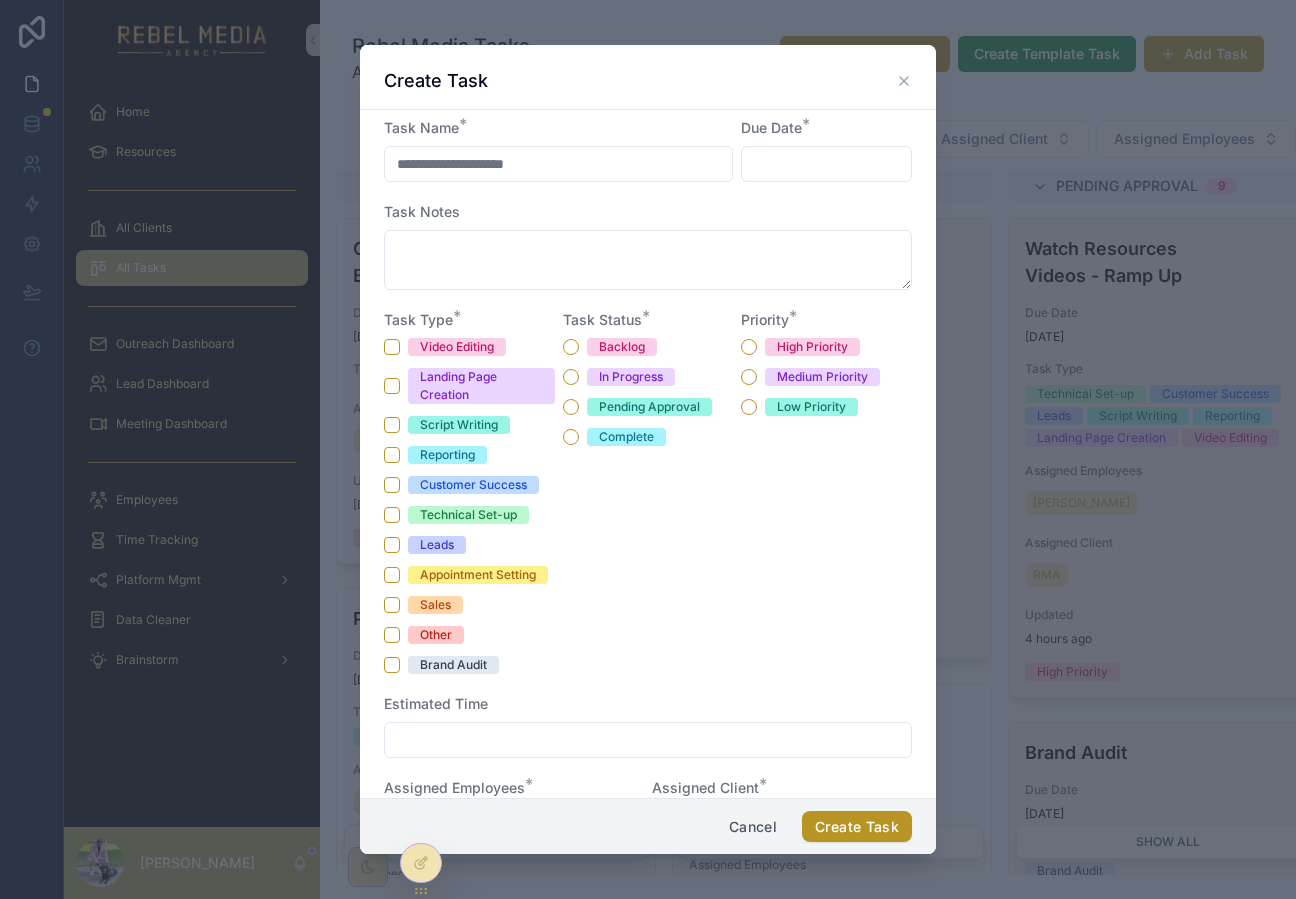 type on "**********" 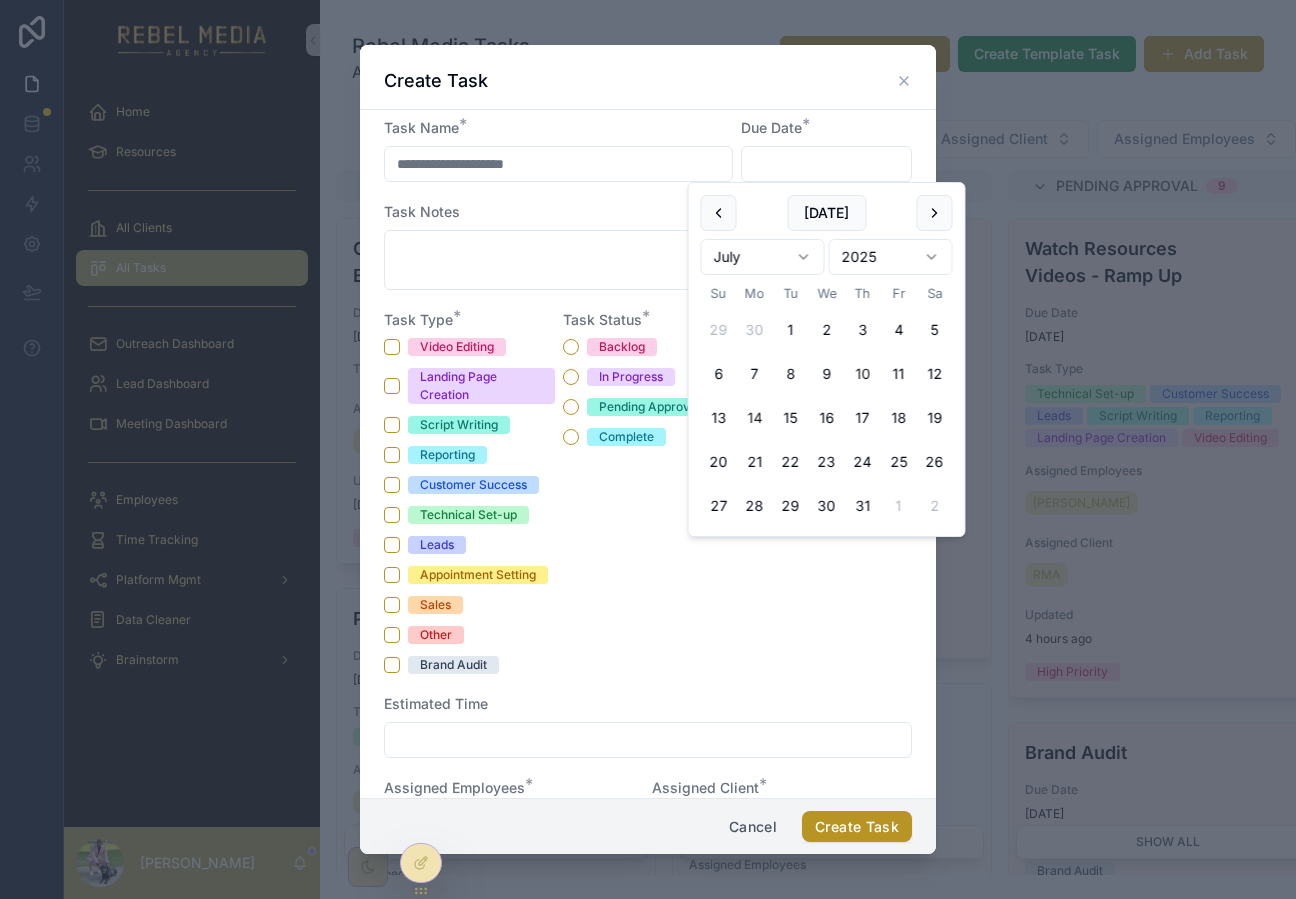 click on "14" at bounding box center [755, 418] 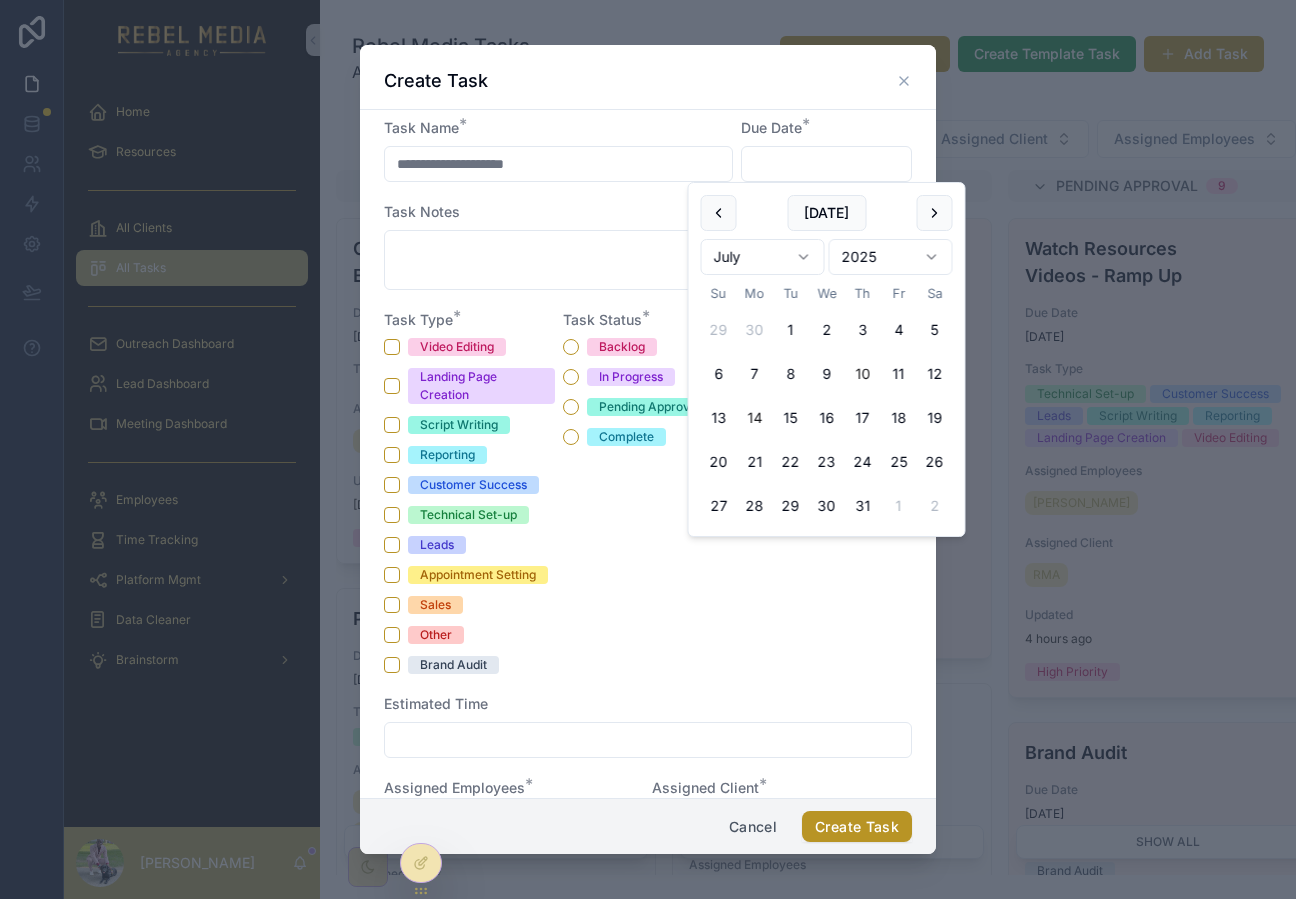 type on "*********" 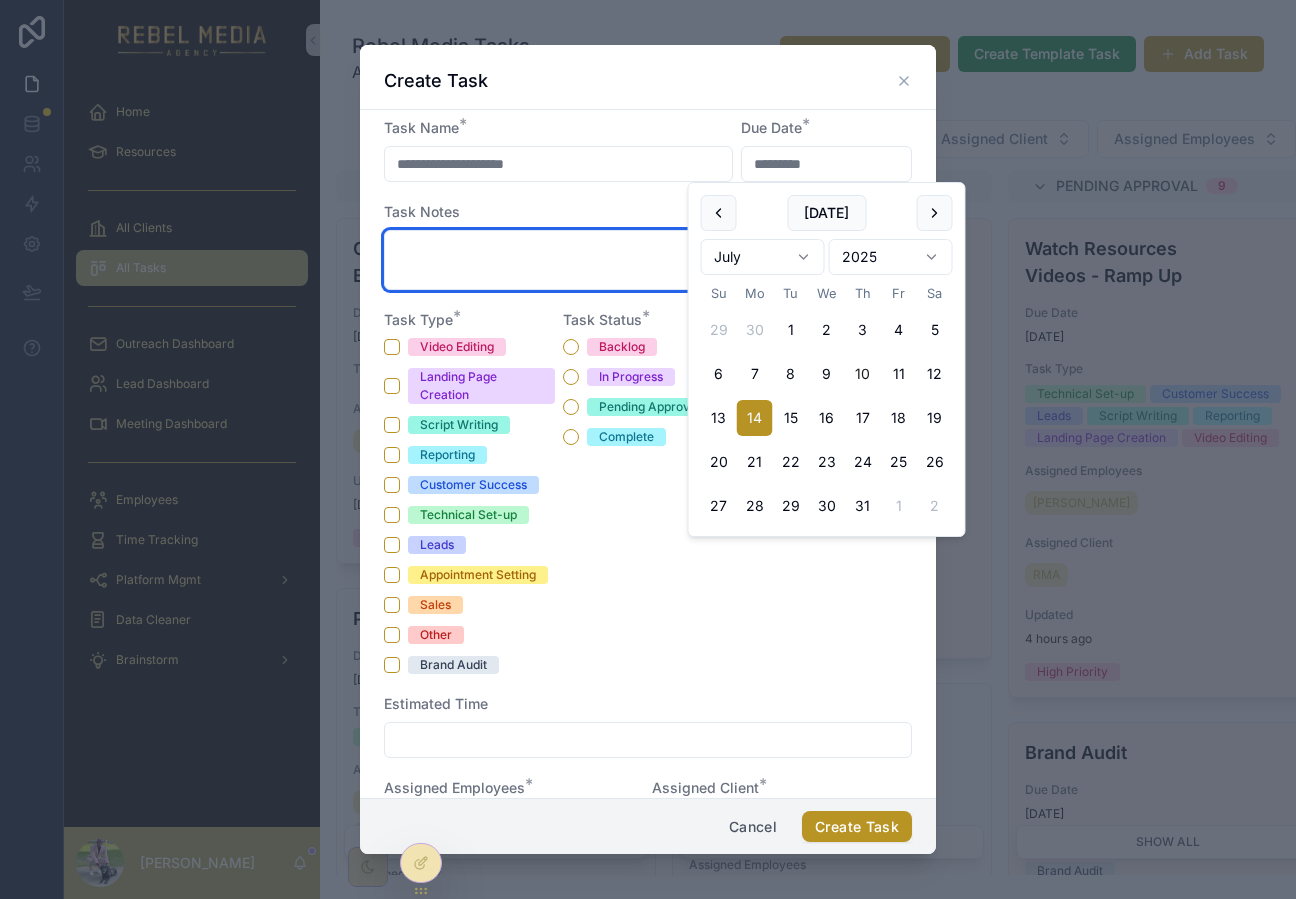 click at bounding box center (648, 260) 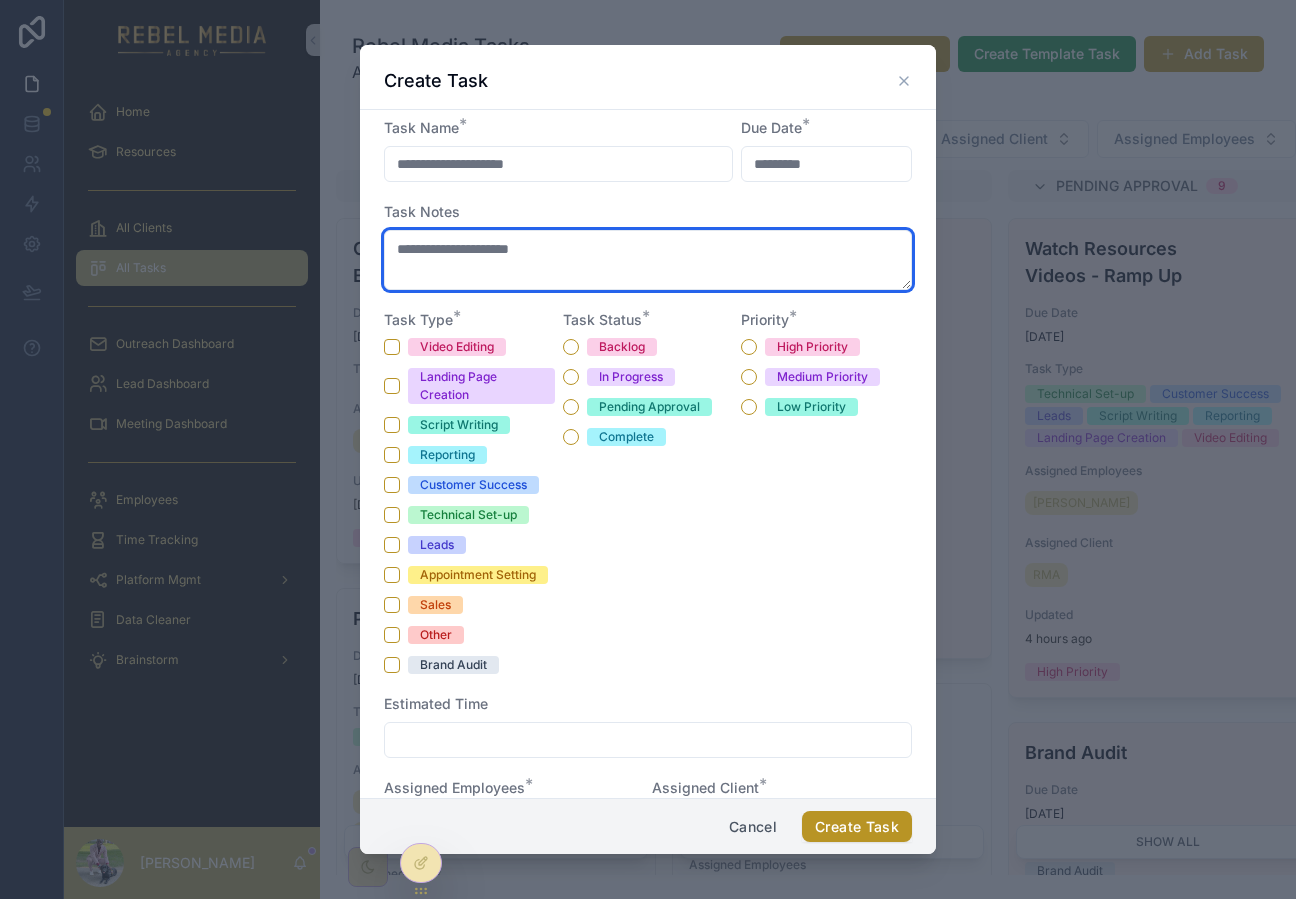 drag, startPoint x: 595, startPoint y: 249, endPoint x: 504, endPoint y: 249, distance: 91 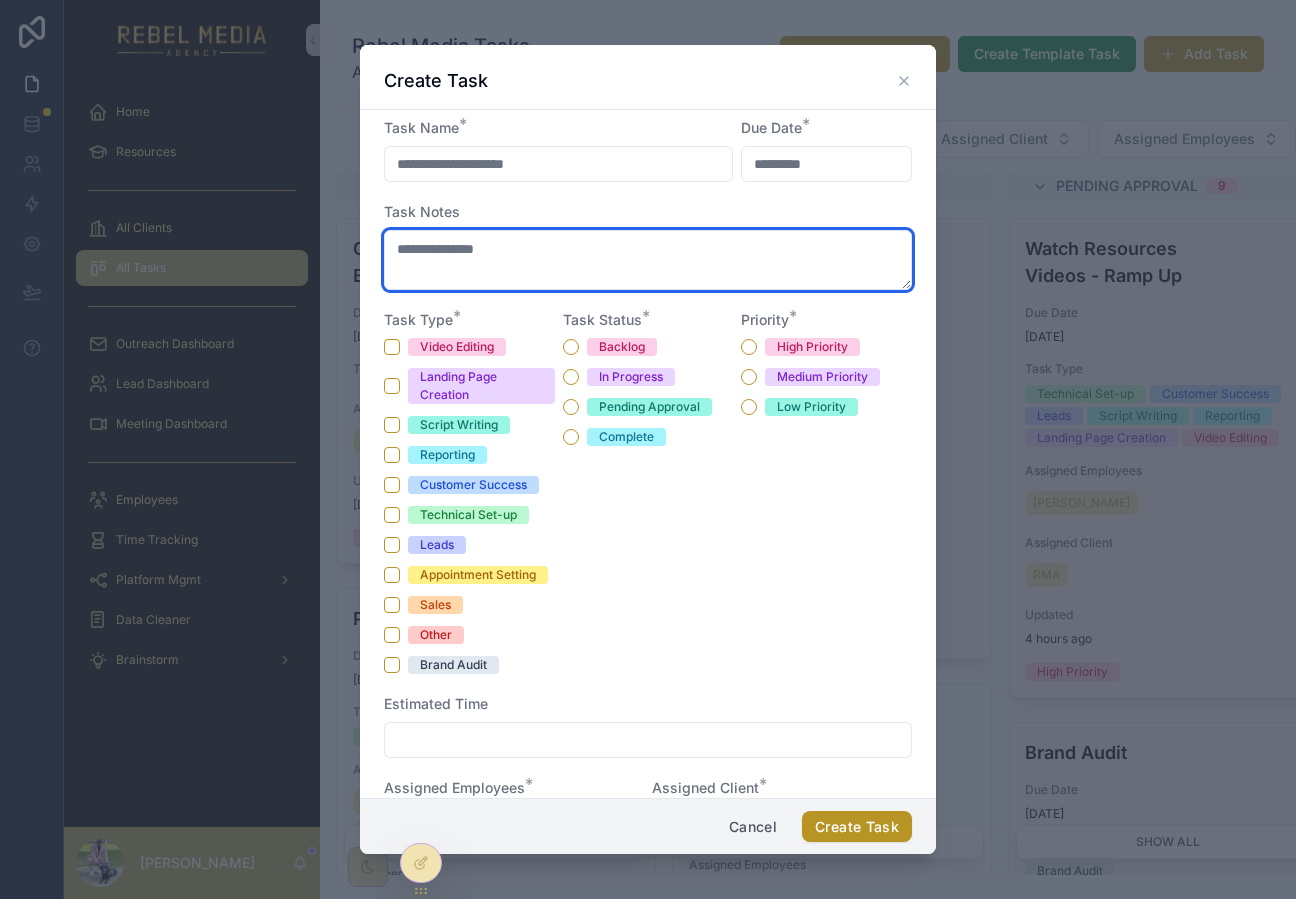 type on "**********" 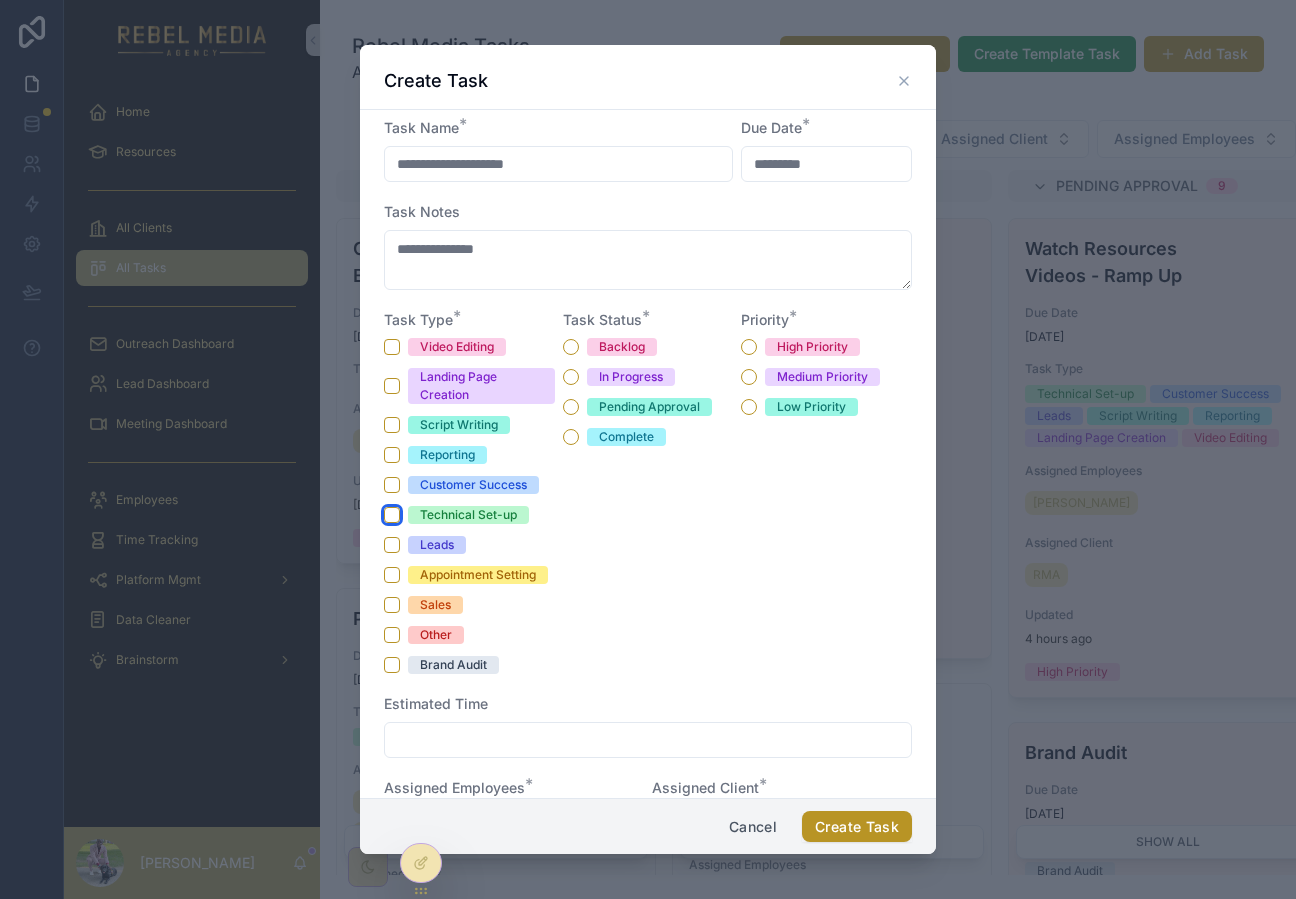click on "Technical Set-up" at bounding box center (392, 515) 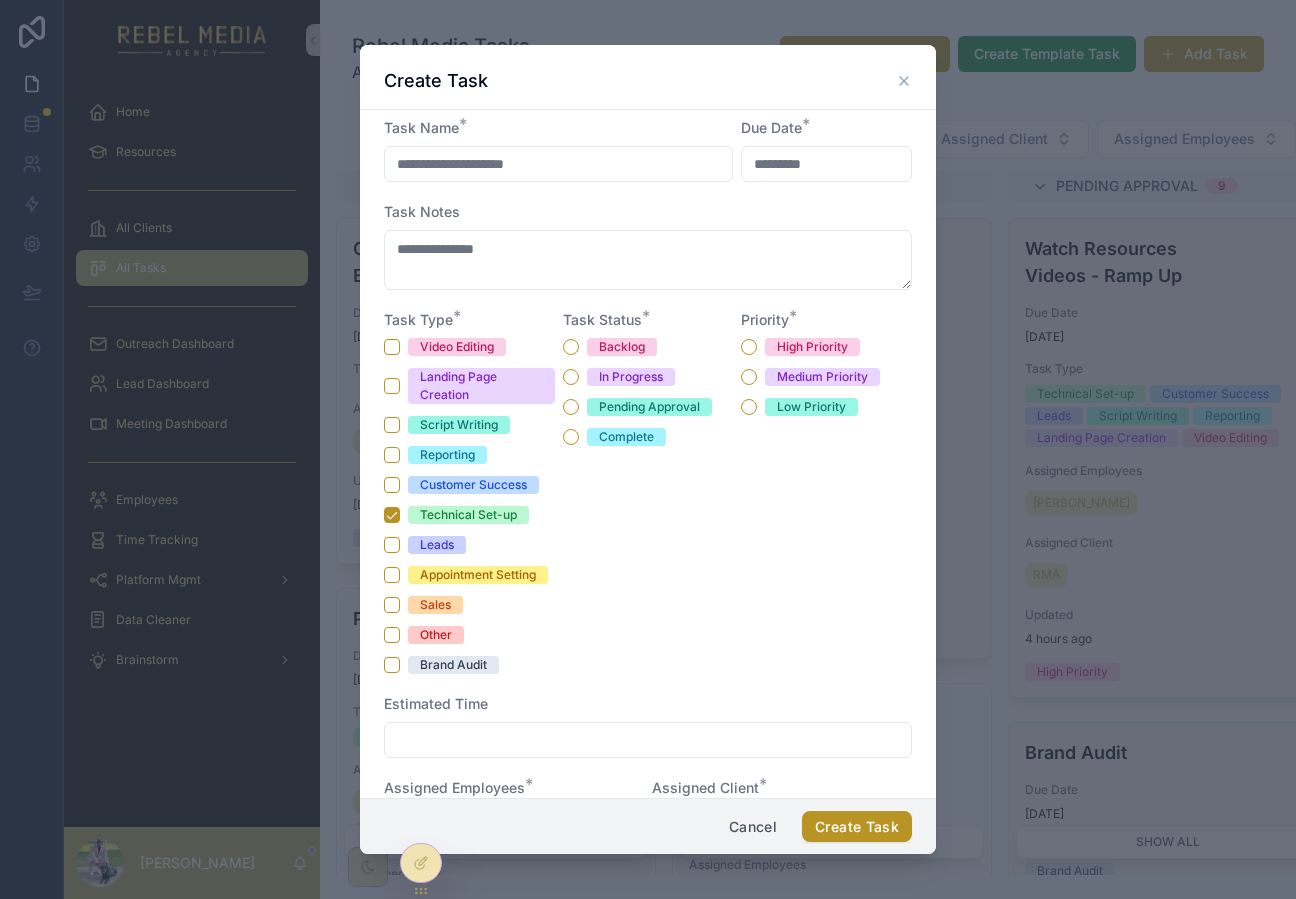 click on "Video Editing Landing Page Creation Script Writing Reporting Customer Success Technical Set-up Leads Appointment Setting Sales Other Brand Audit" at bounding box center (469, 506) 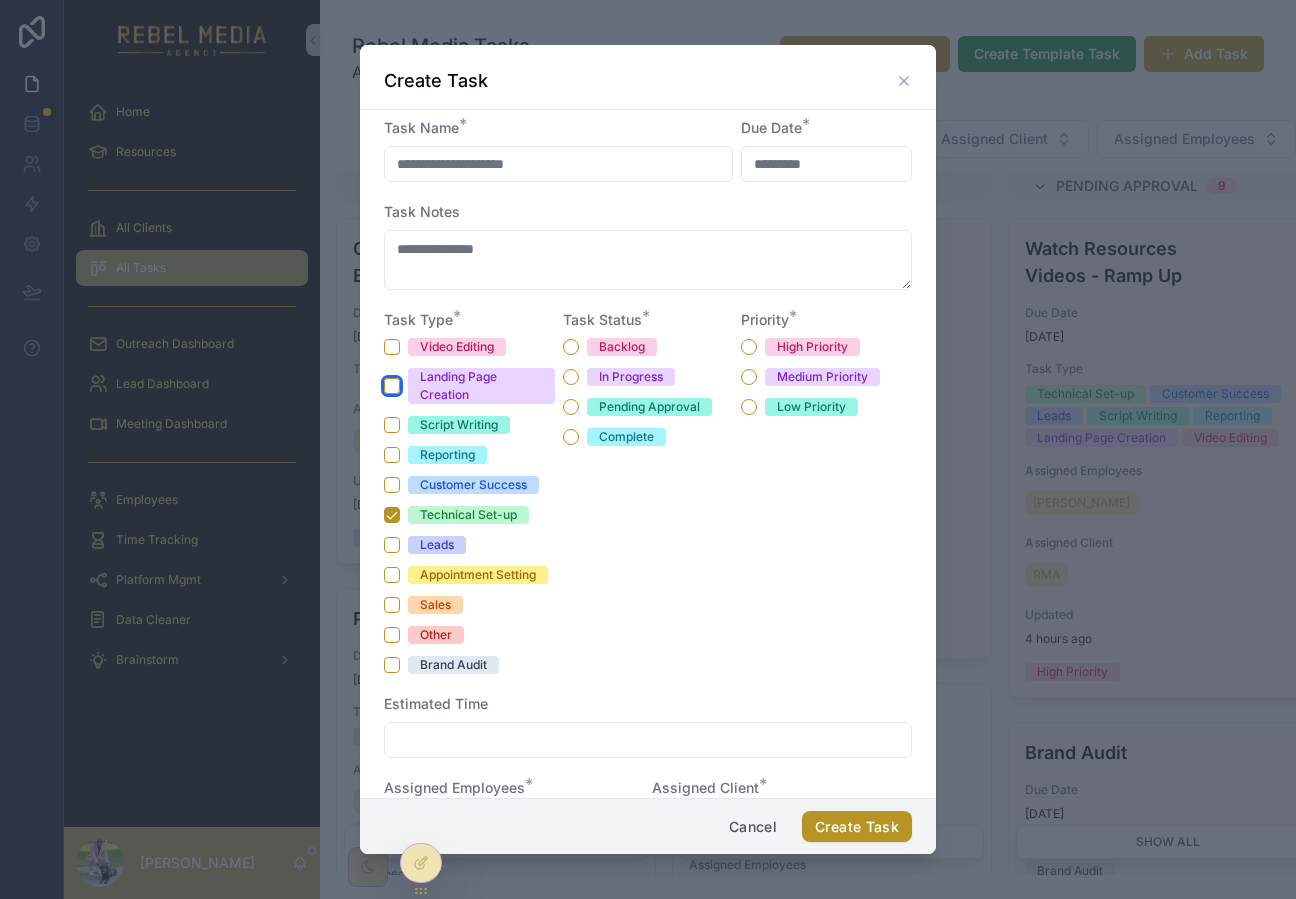 click on "Landing Page Creation" at bounding box center (392, 386) 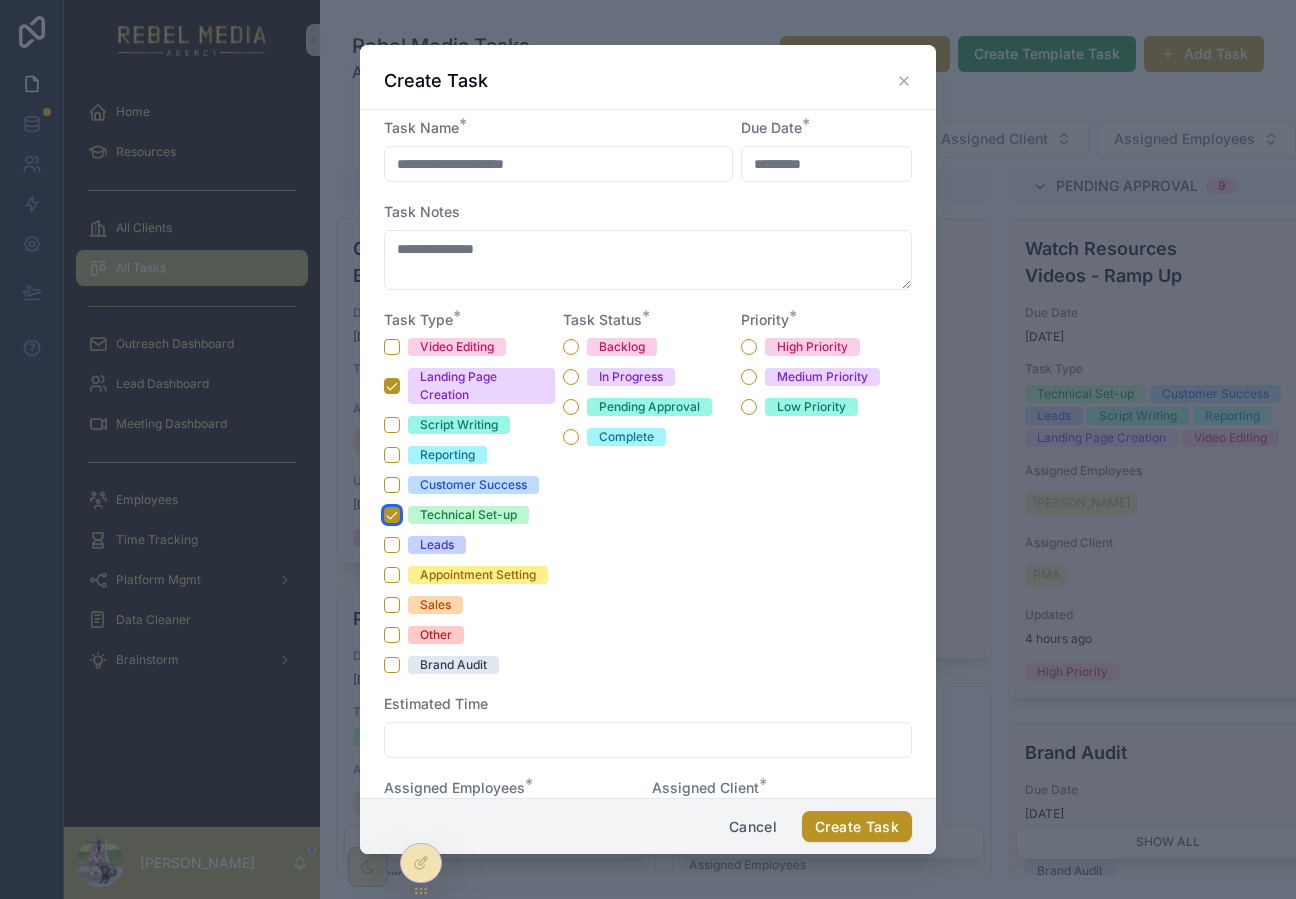 click on "Technical Set-up" at bounding box center [392, 515] 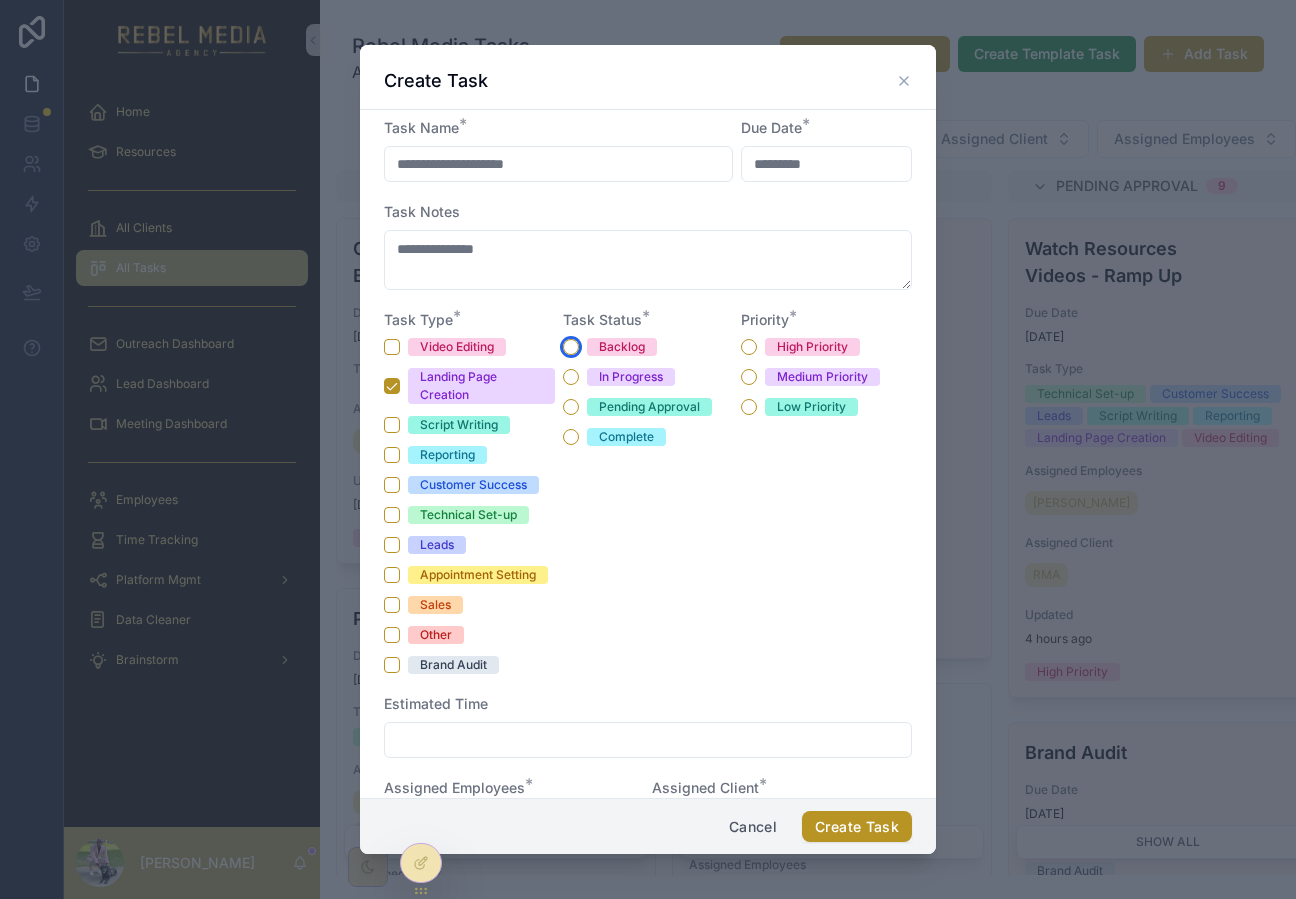 click on "Backlog" at bounding box center [571, 347] 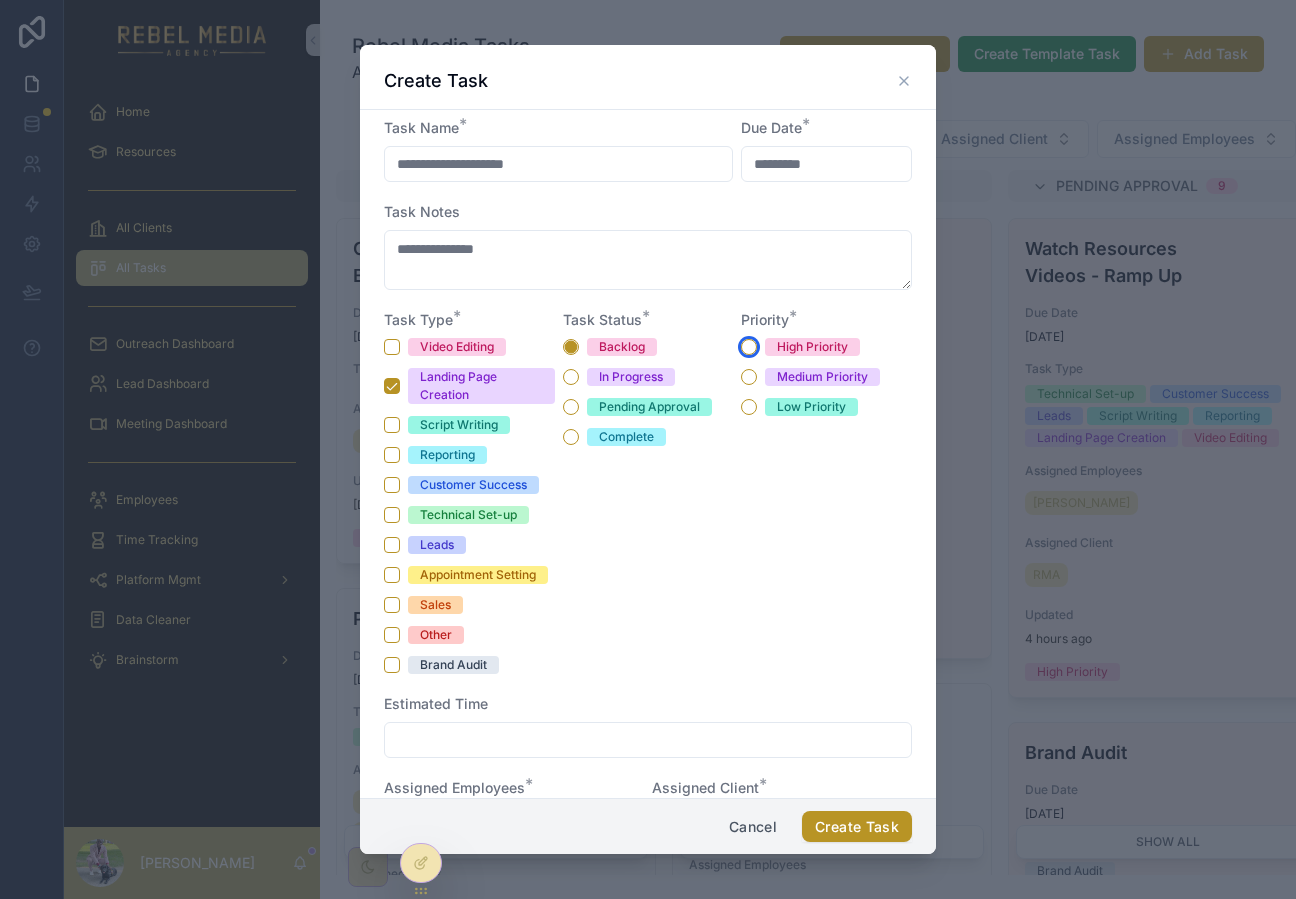 click on "High Priority" at bounding box center [749, 347] 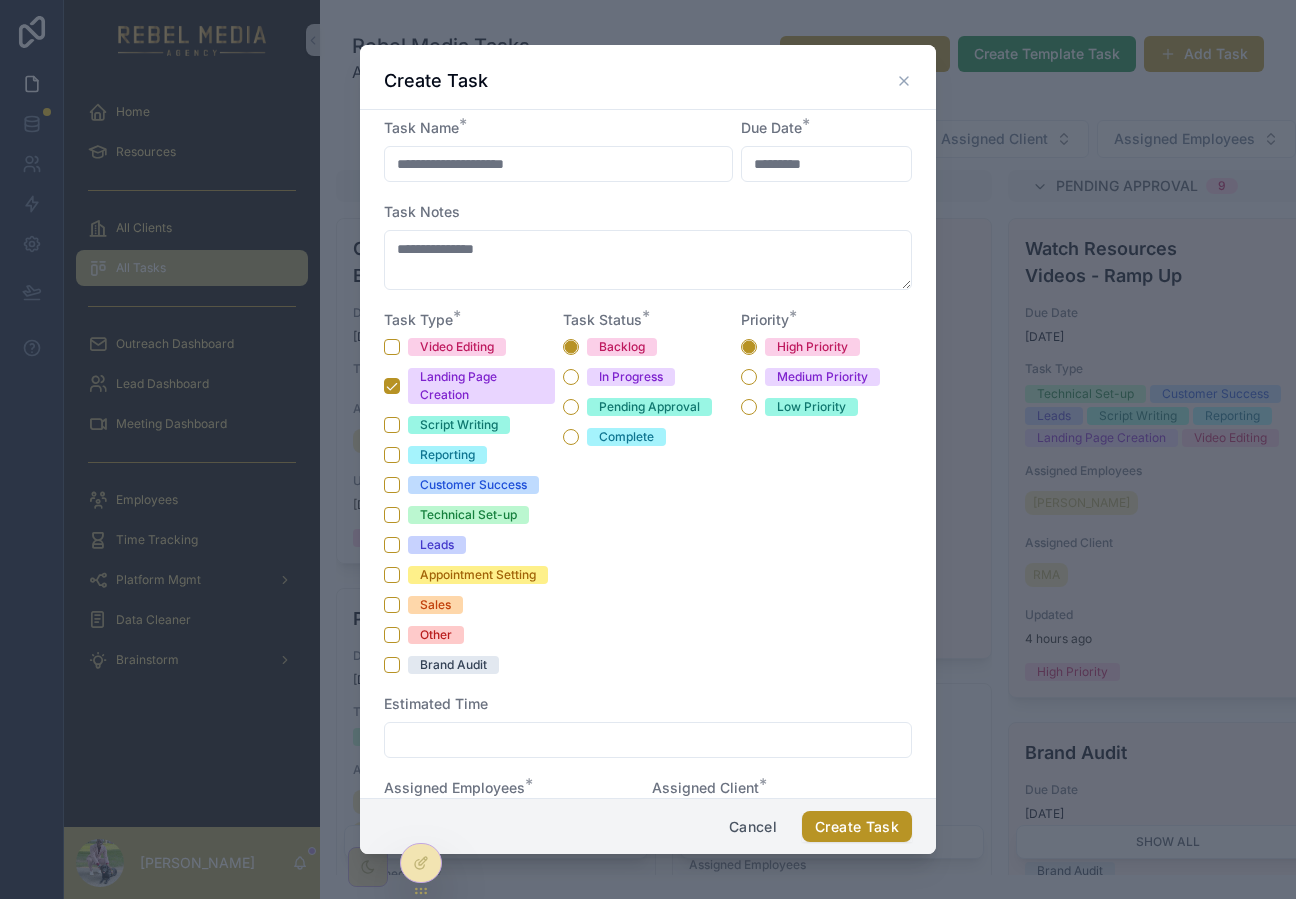 click at bounding box center [648, 740] 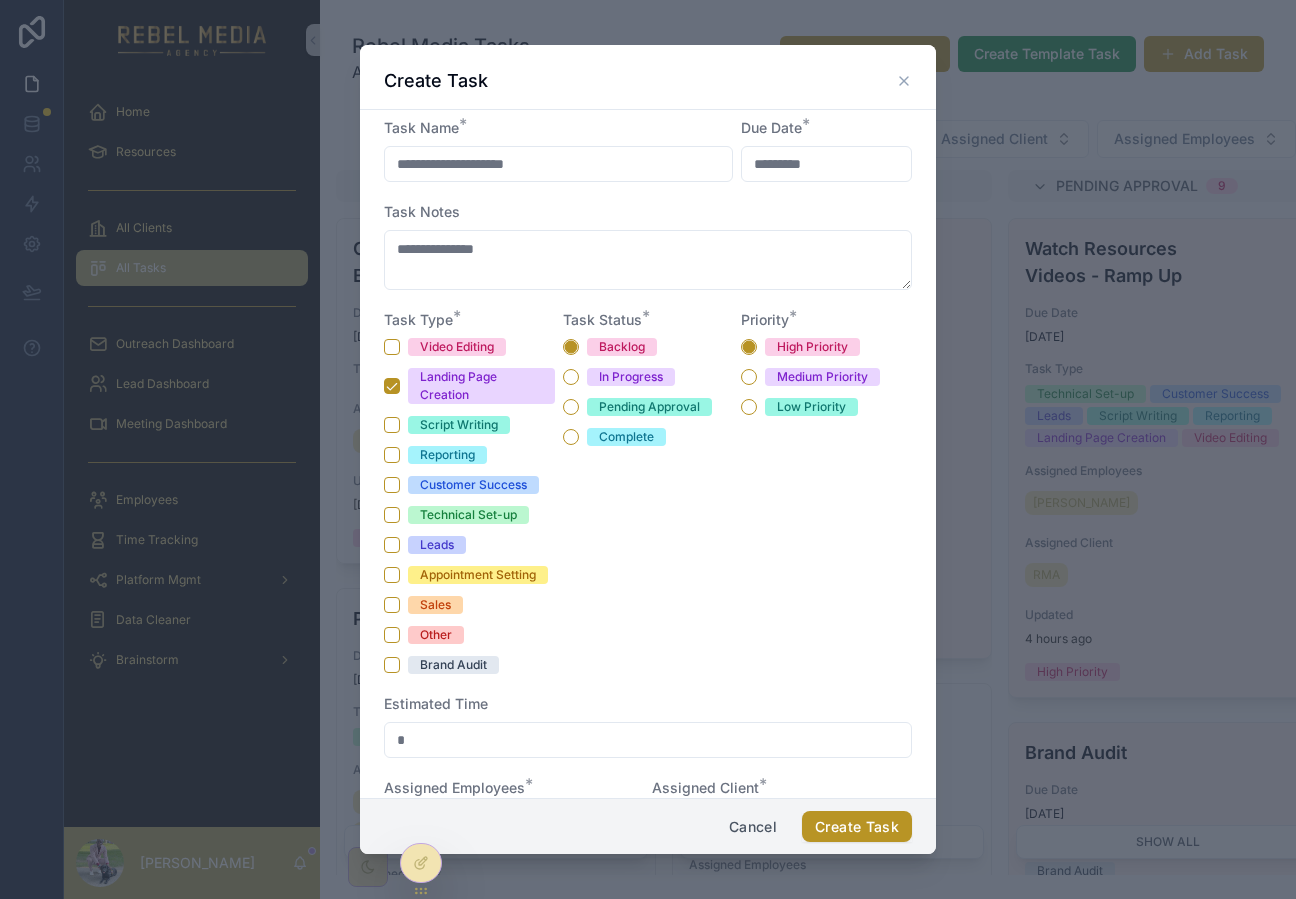 type on "****" 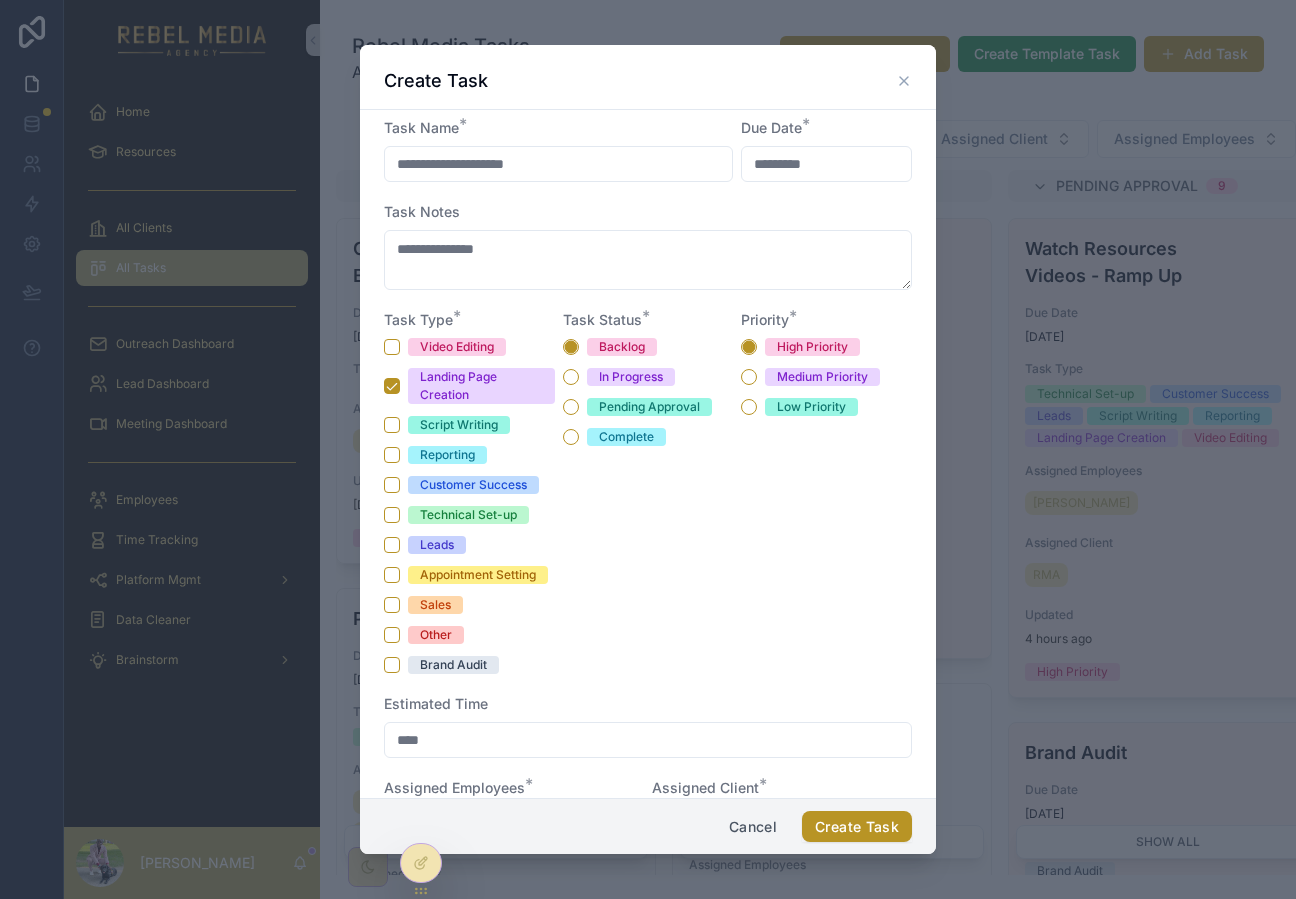 click on "Task Status * Backlog In Progress Pending Approval Complete" at bounding box center [648, 492] 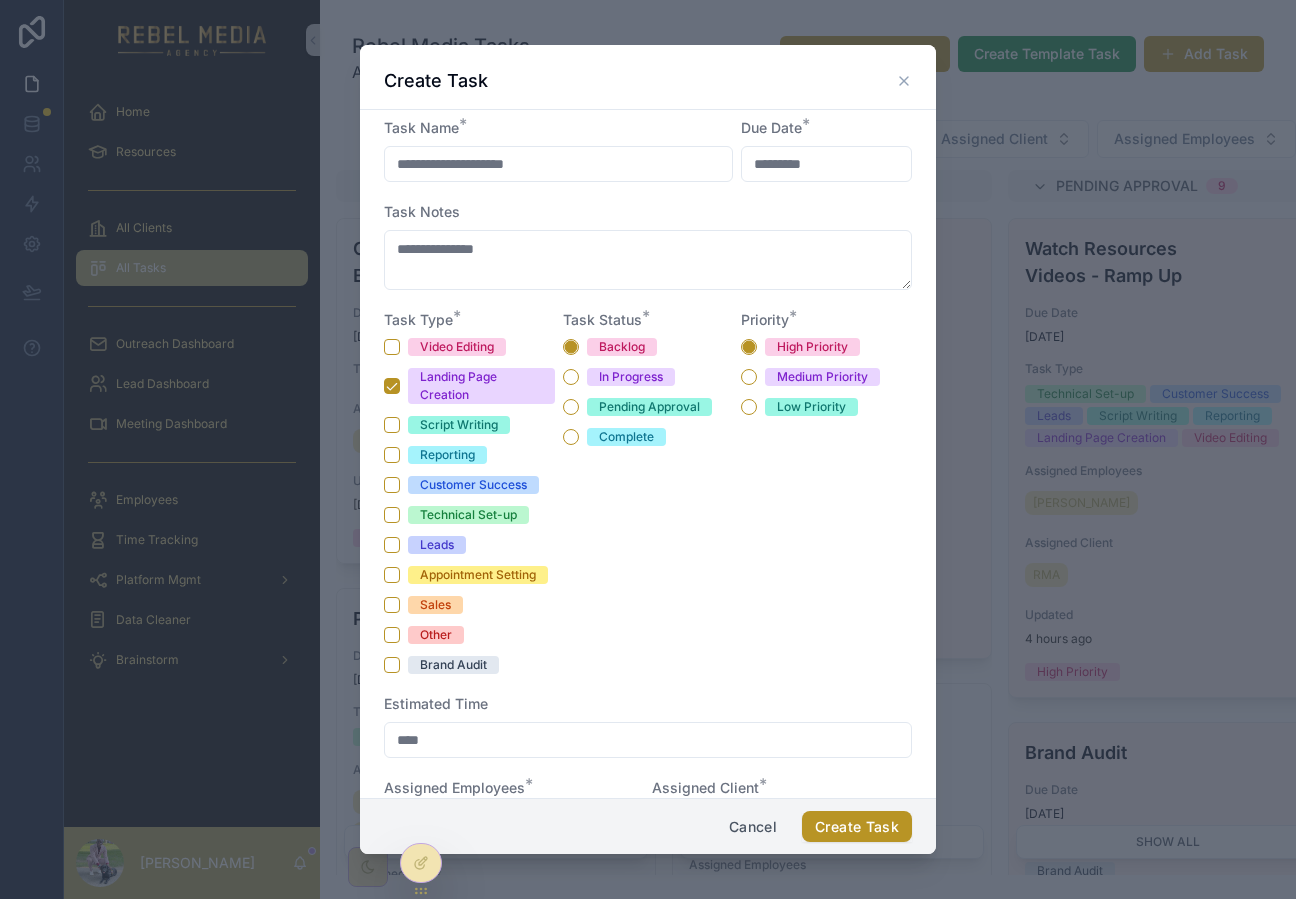 scroll, scrollTop: 78, scrollLeft: 0, axis: vertical 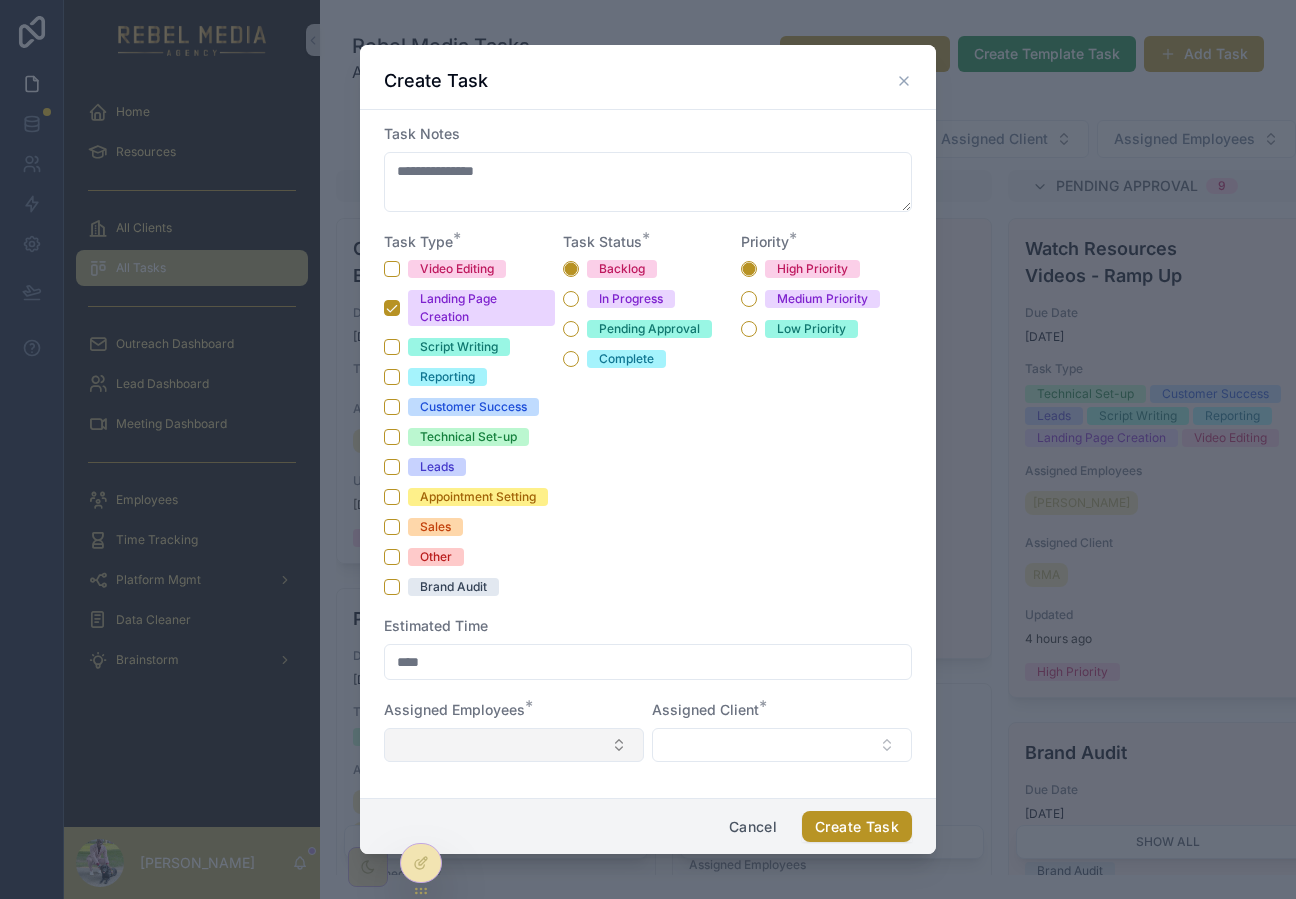 click at bounding box center (514, 745) 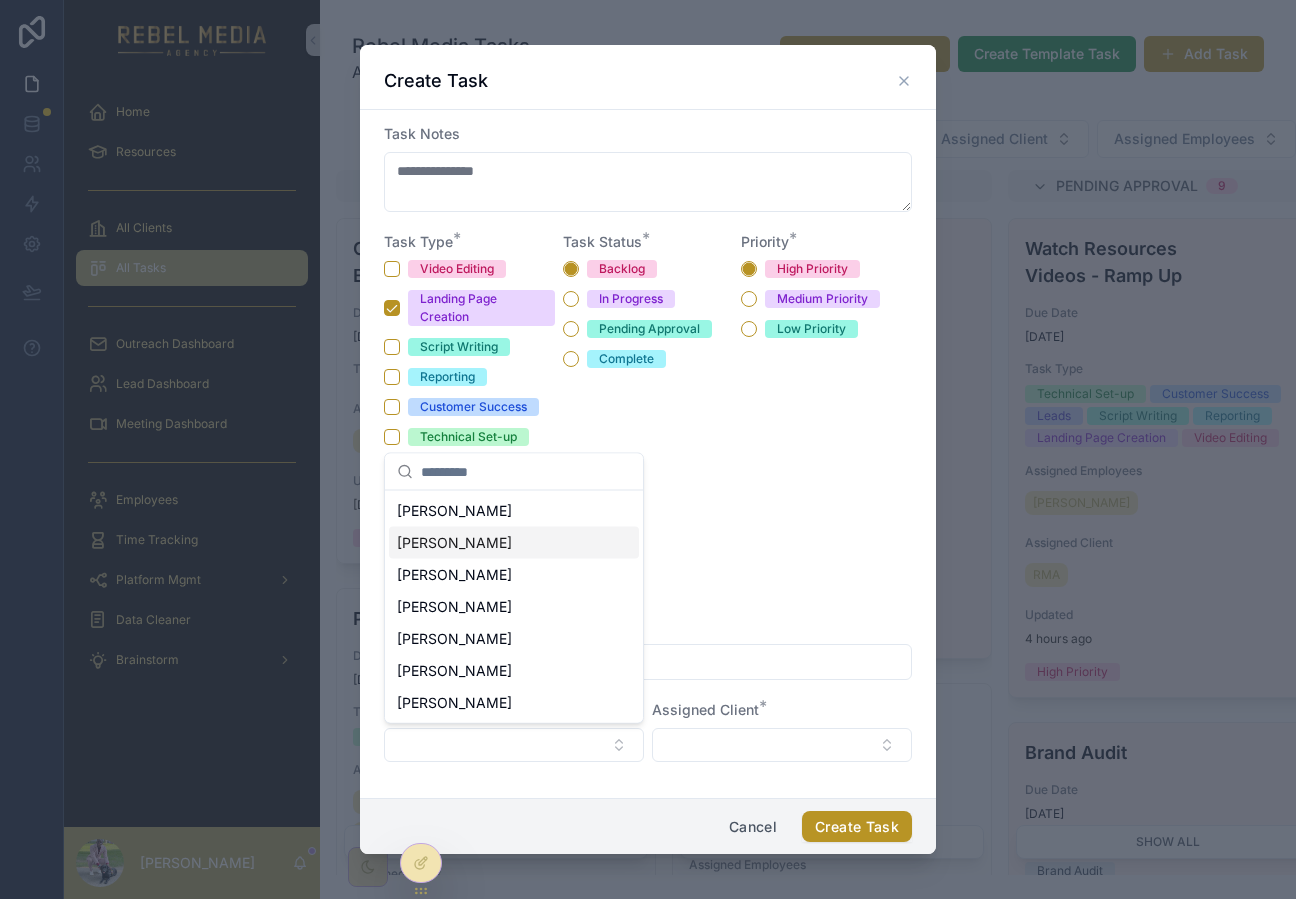 click on "[PERSON_NAME]" at bounding box center [454, 543] 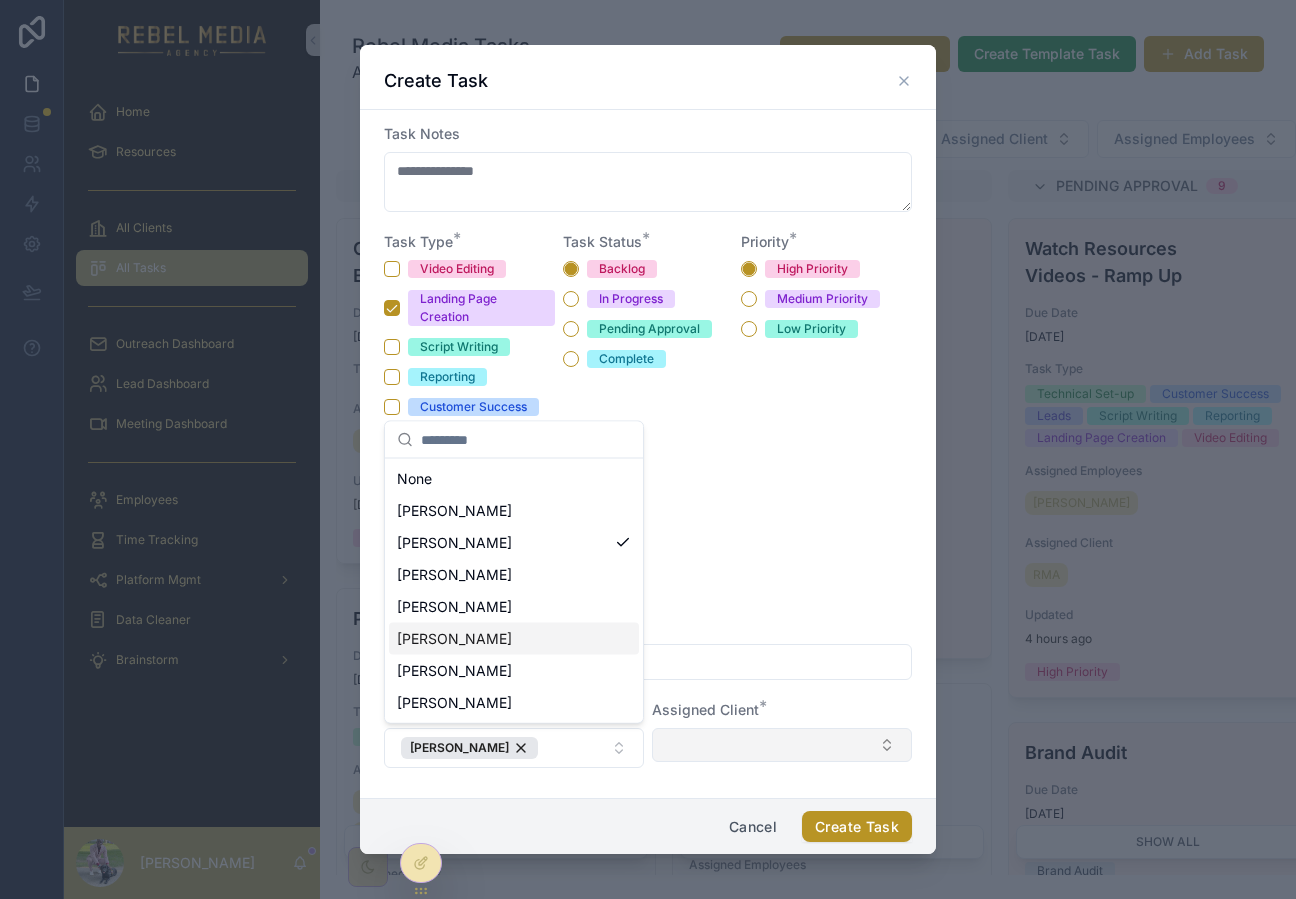 click at bounding box center [782, 745] 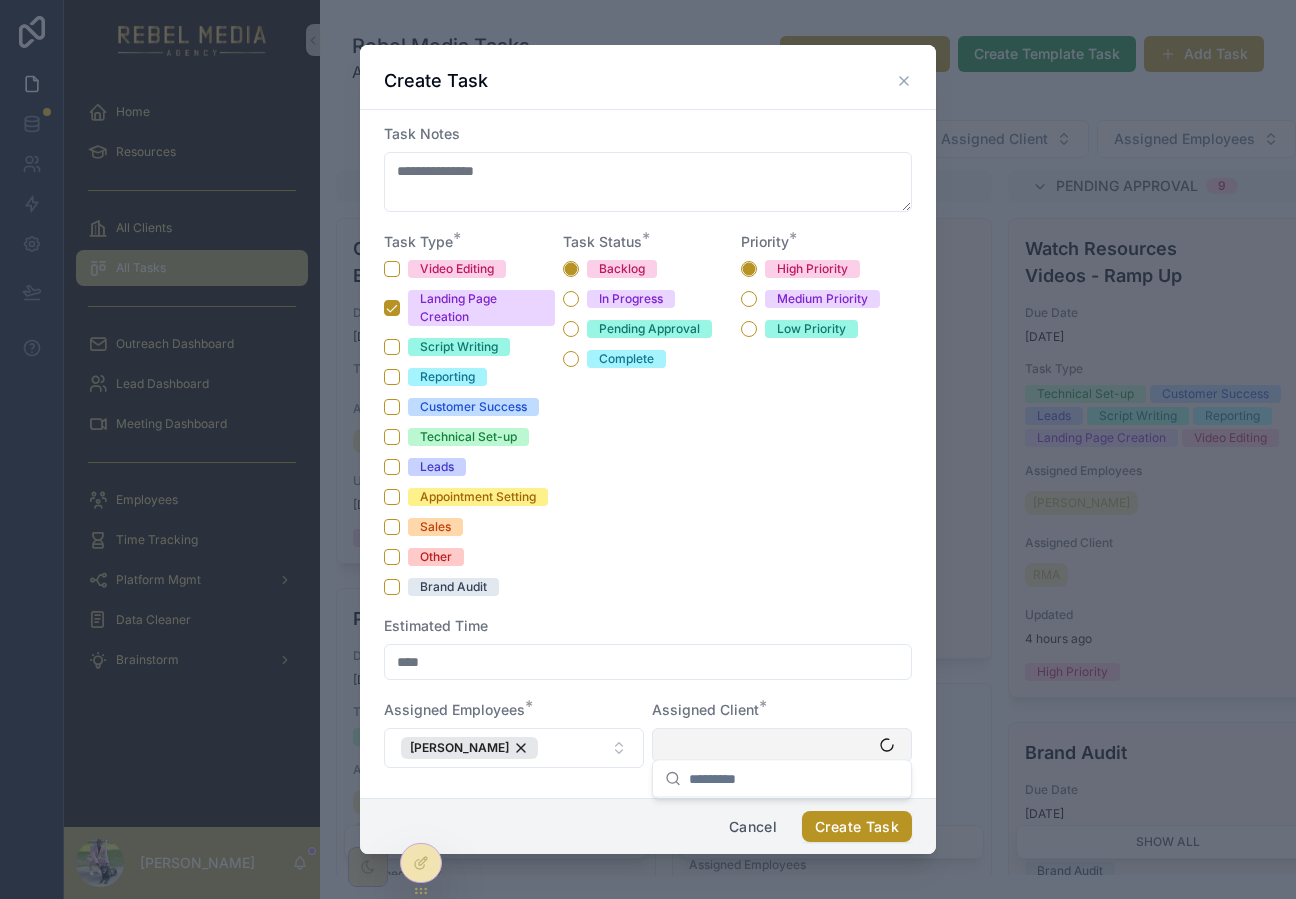 scroll, scrollTop: 84, scrollLeft: 0, axis: vertical 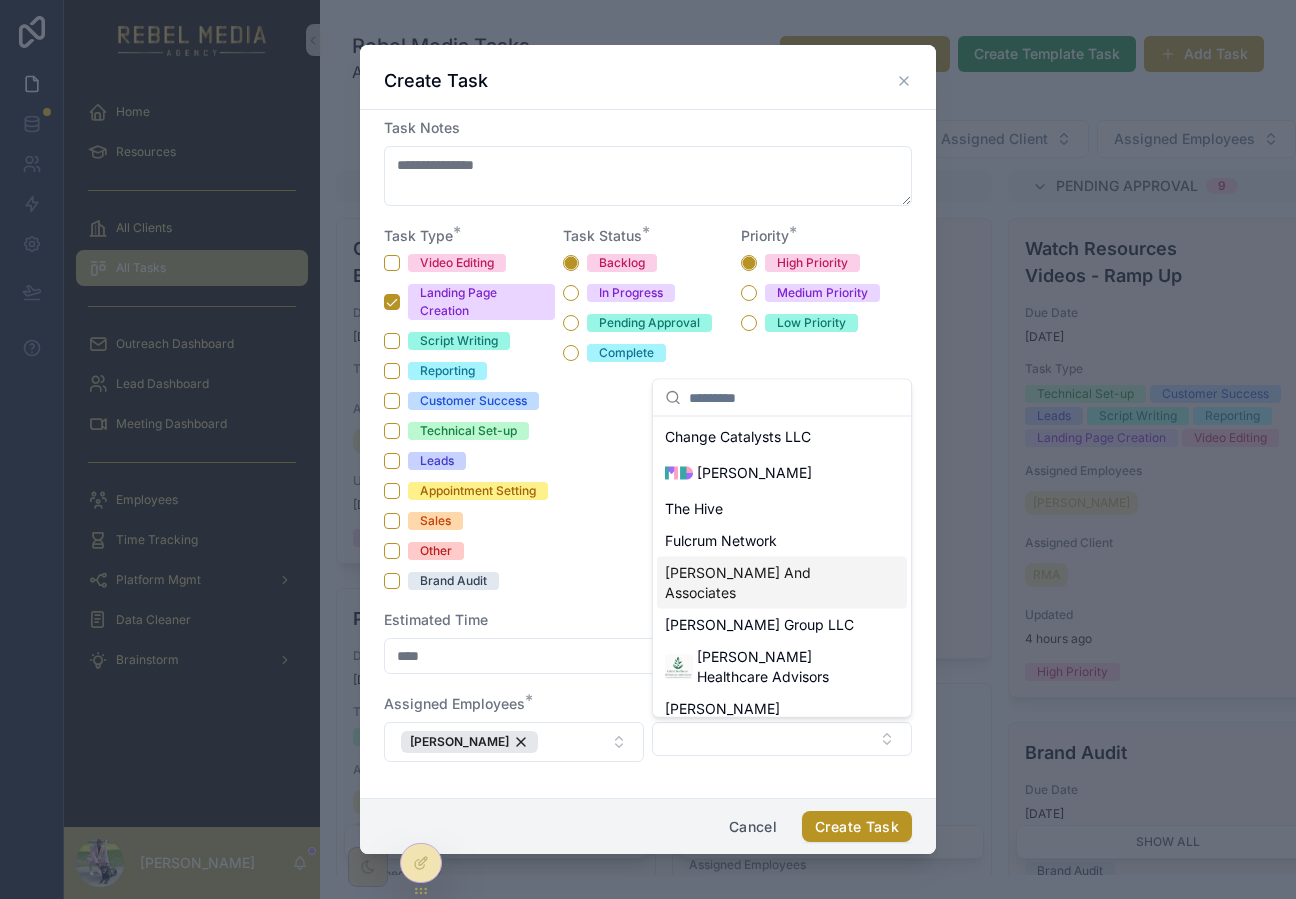 click on "[PERSON_NAME] And Associates" at bounding box center [770, 583] 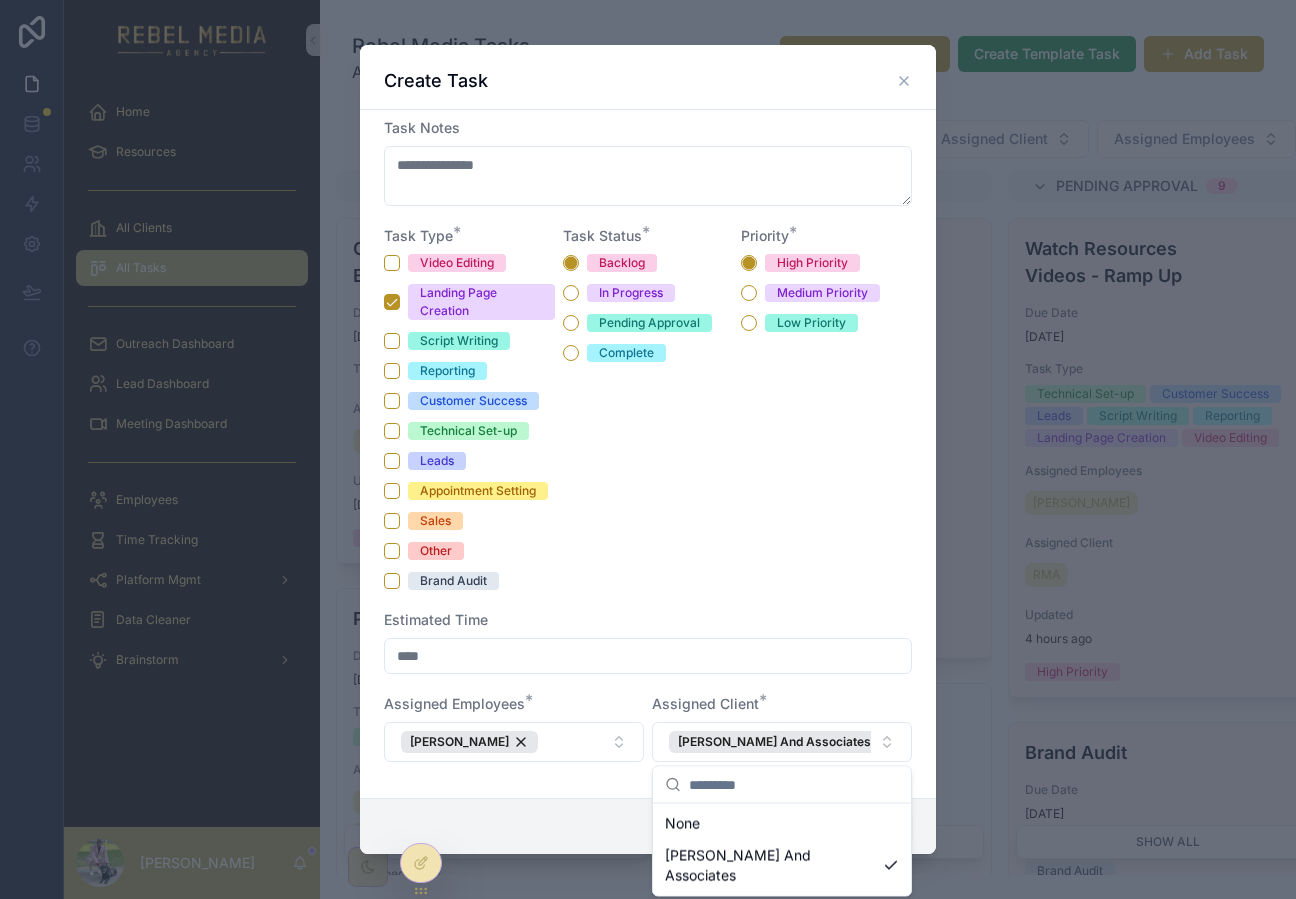 click on "**********" at bounding box center [648, 408] 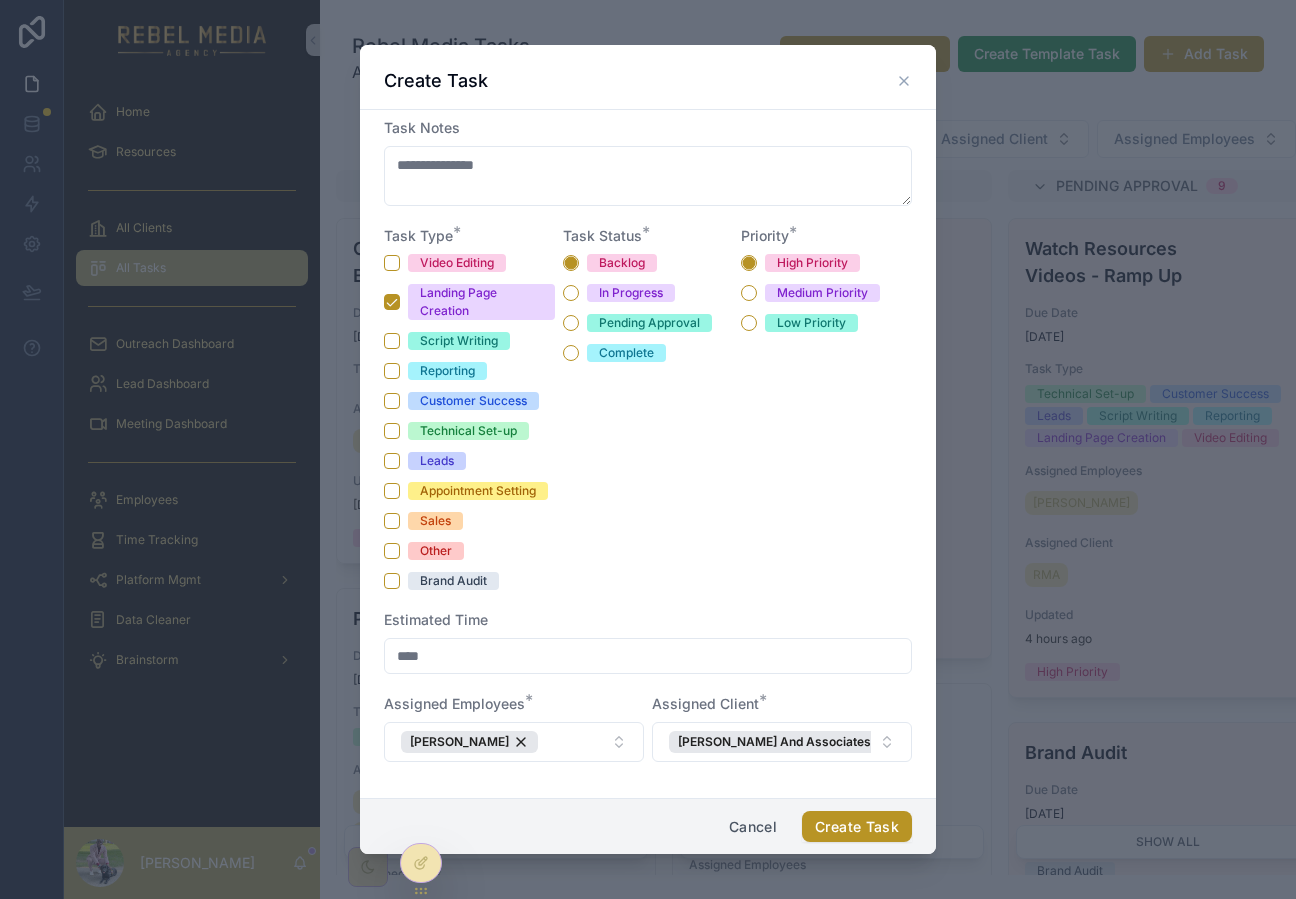 scroll, scrollTop: 0, scrollLeft: 0, axis: both 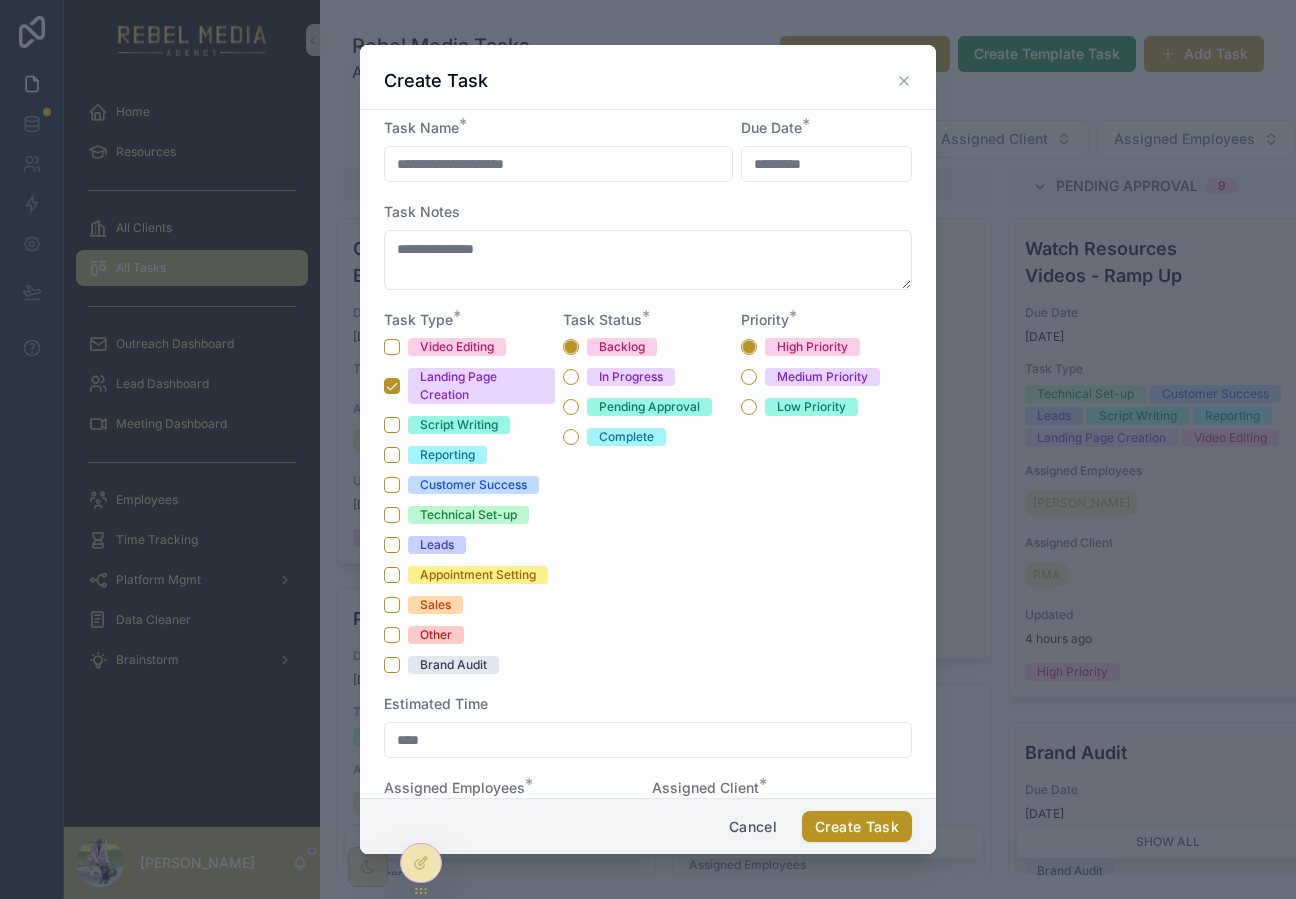 click on "Cancel Create Task" at bounding box center (648, 826) 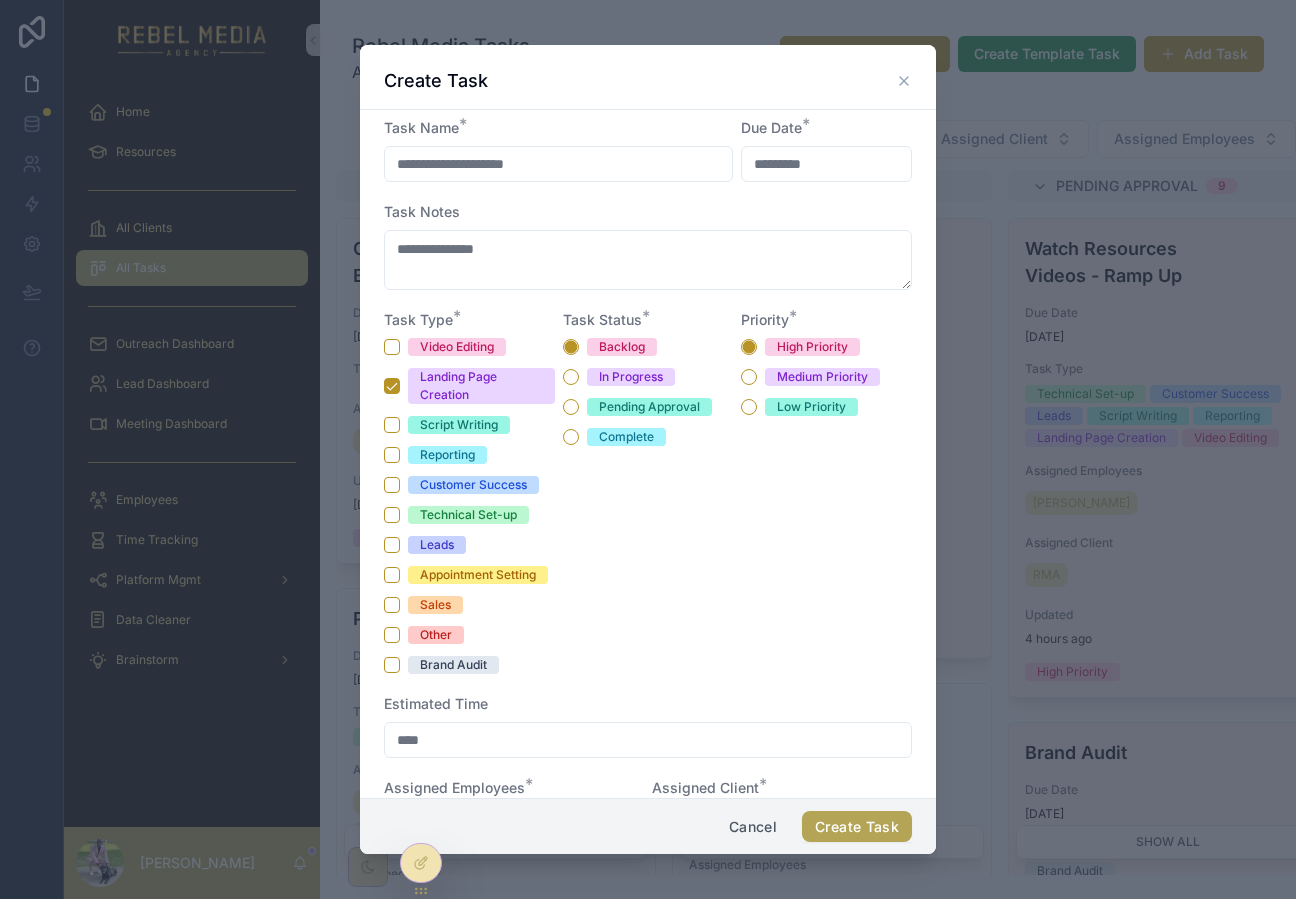 click on "Create Task" at bounding box center [857, 827] 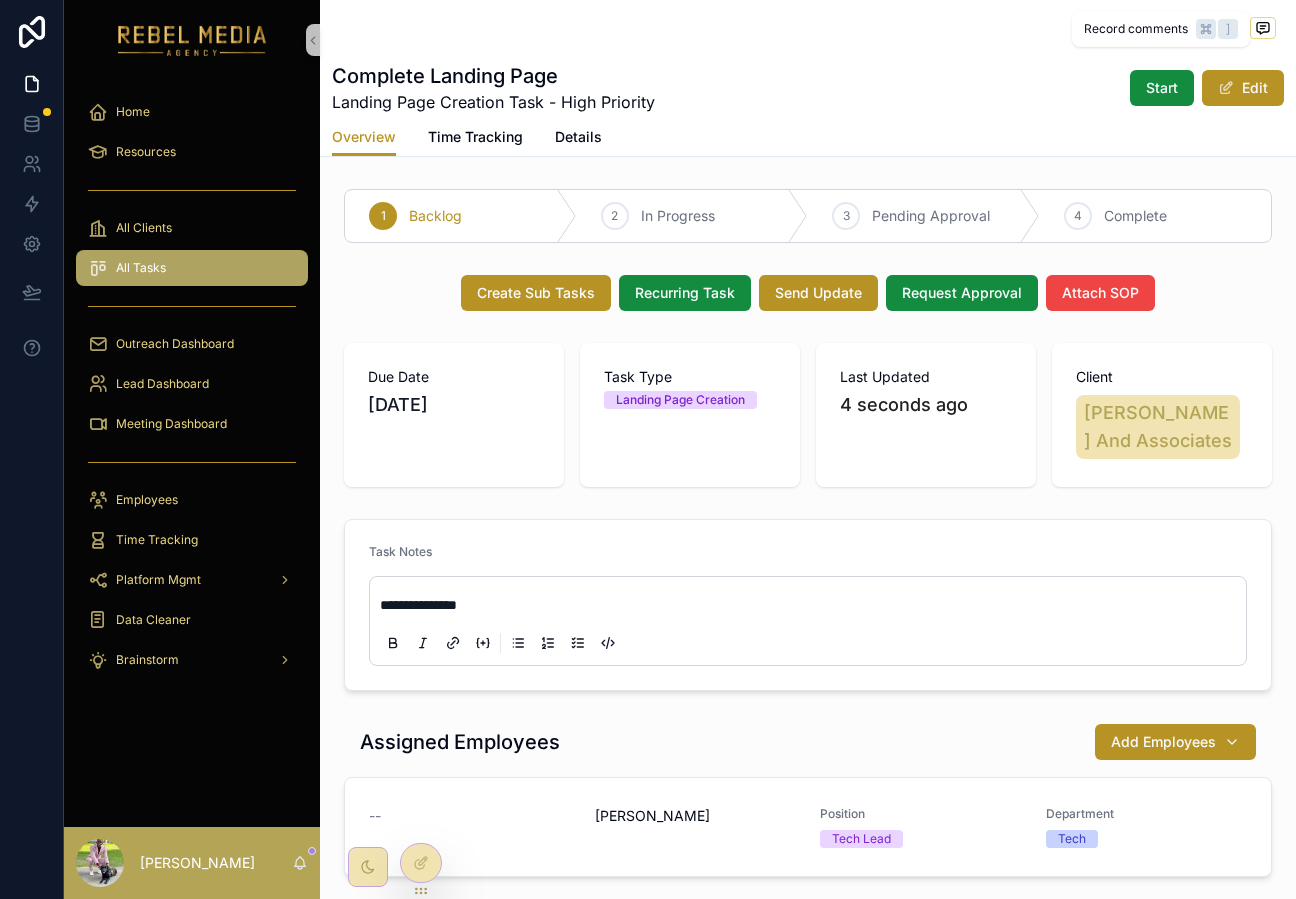 click at bounding box center (1263, 28) 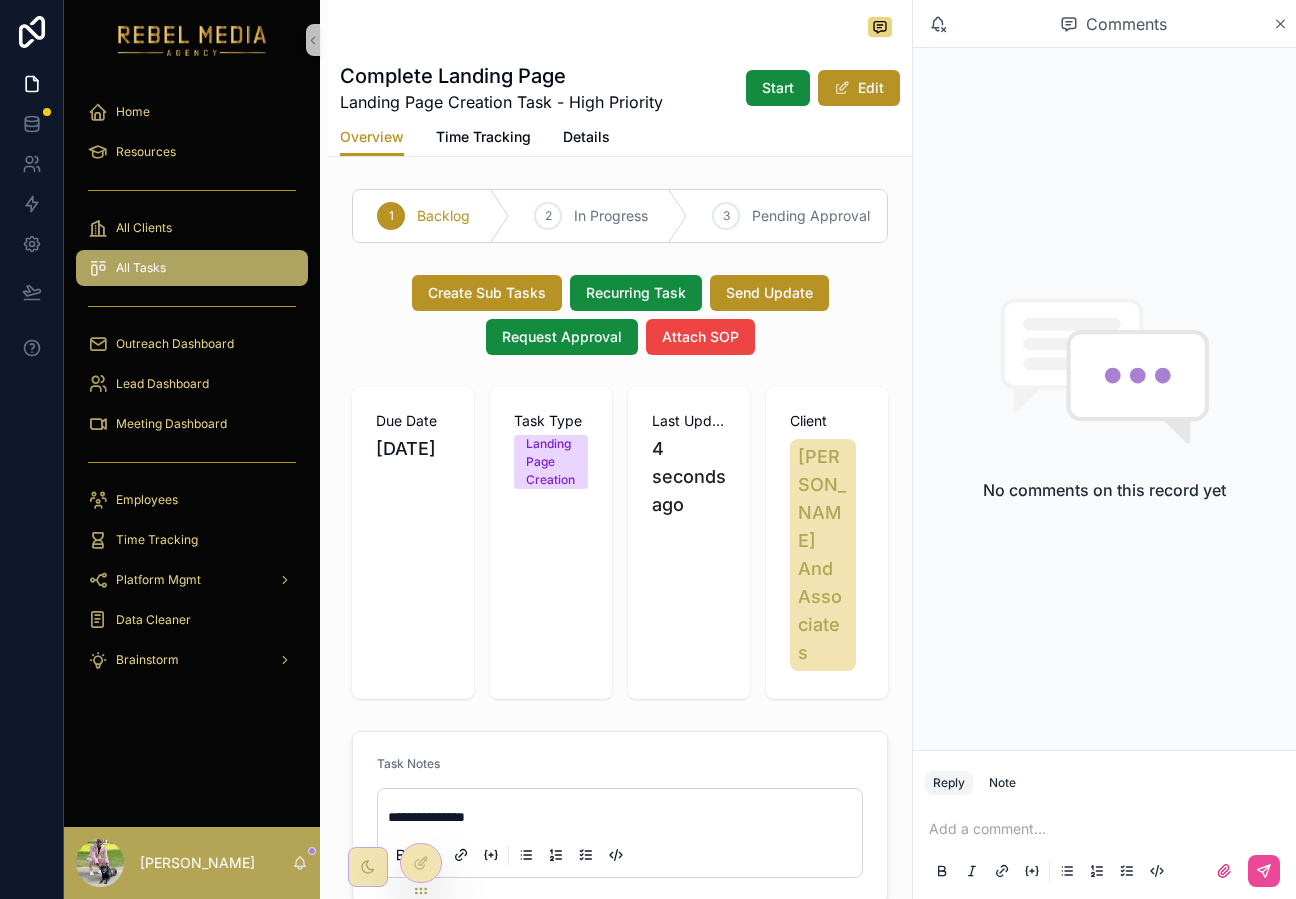 type 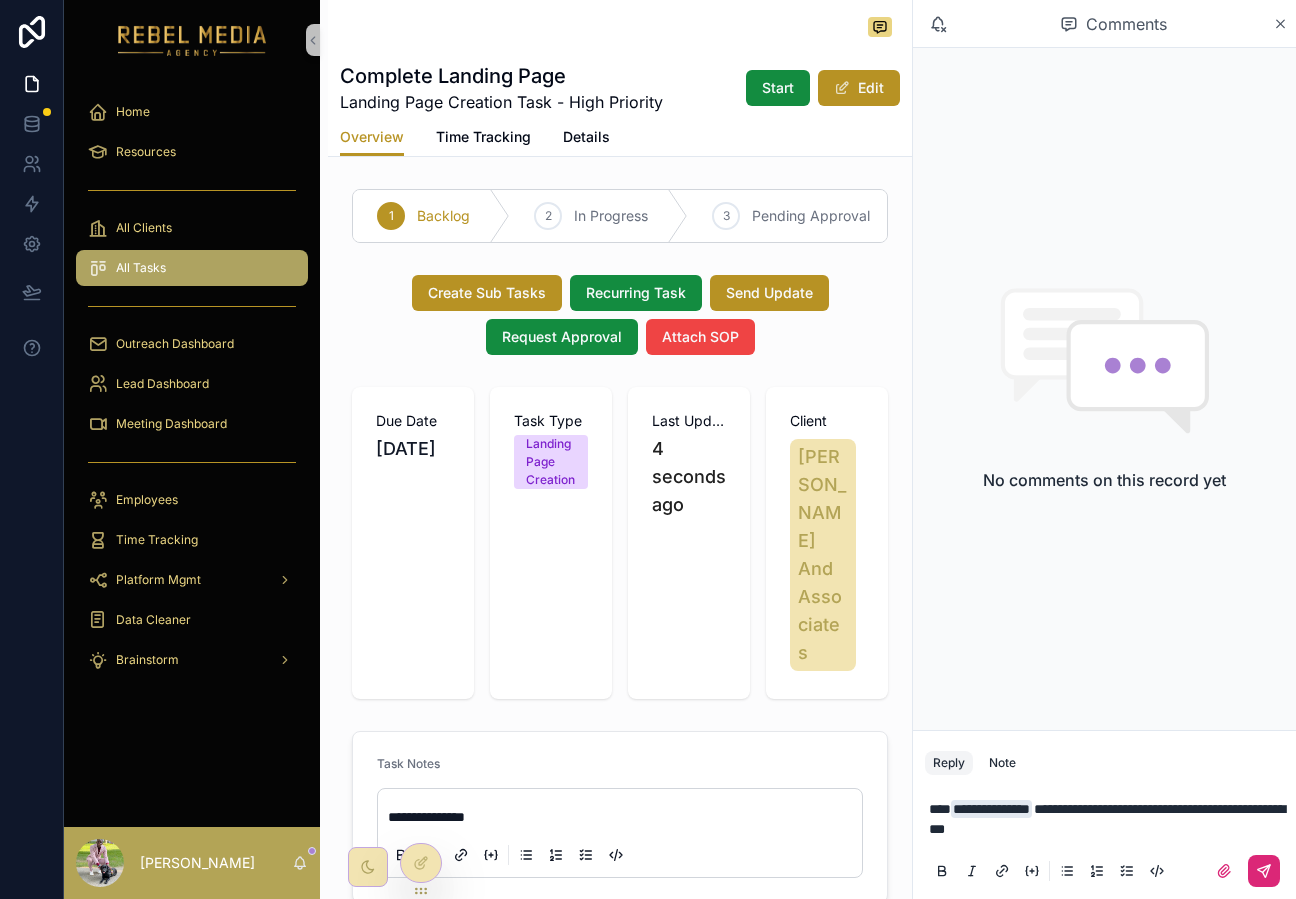 click 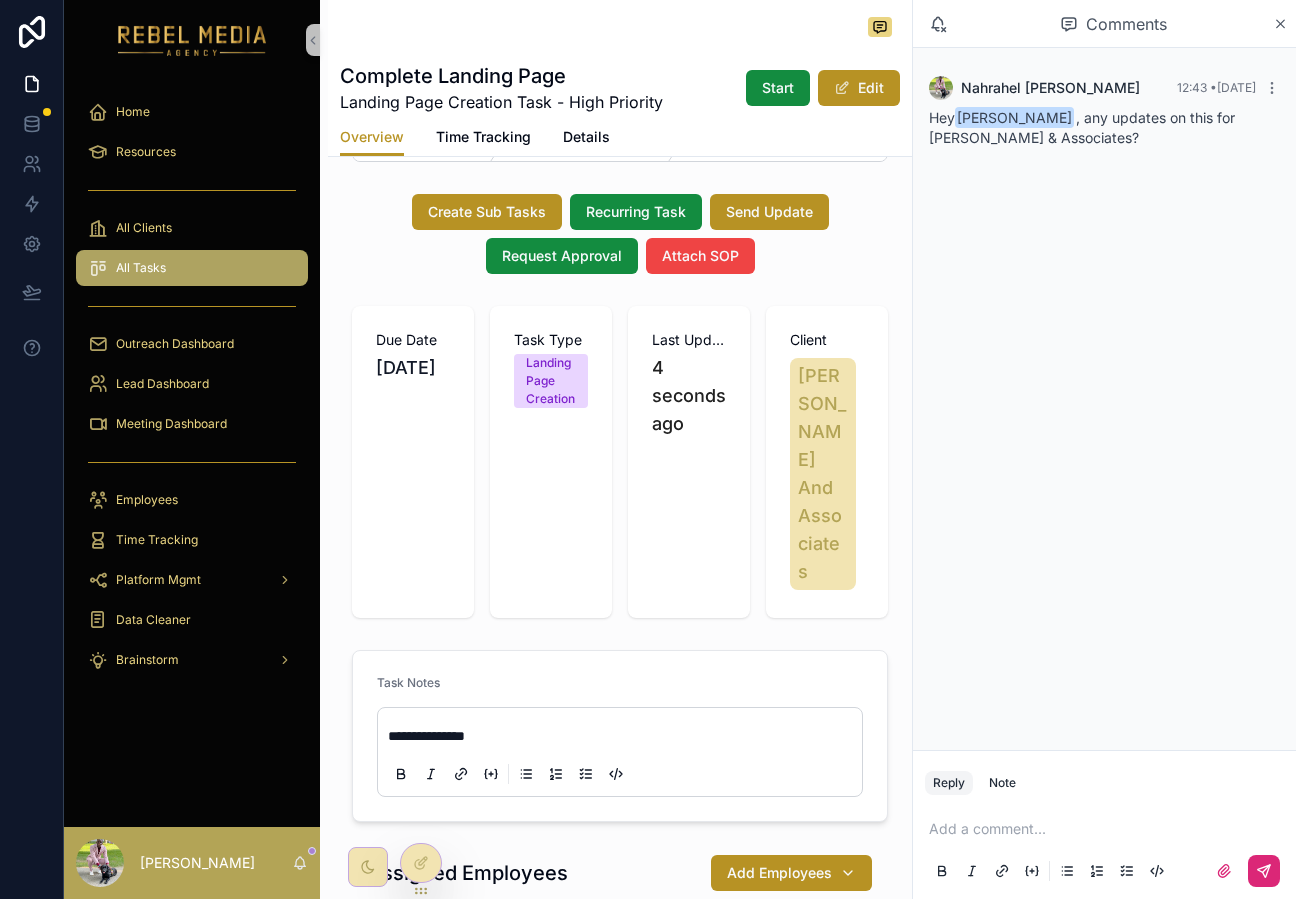 scroll, scrollTop: 0, scrollLeft: 0, axis: both 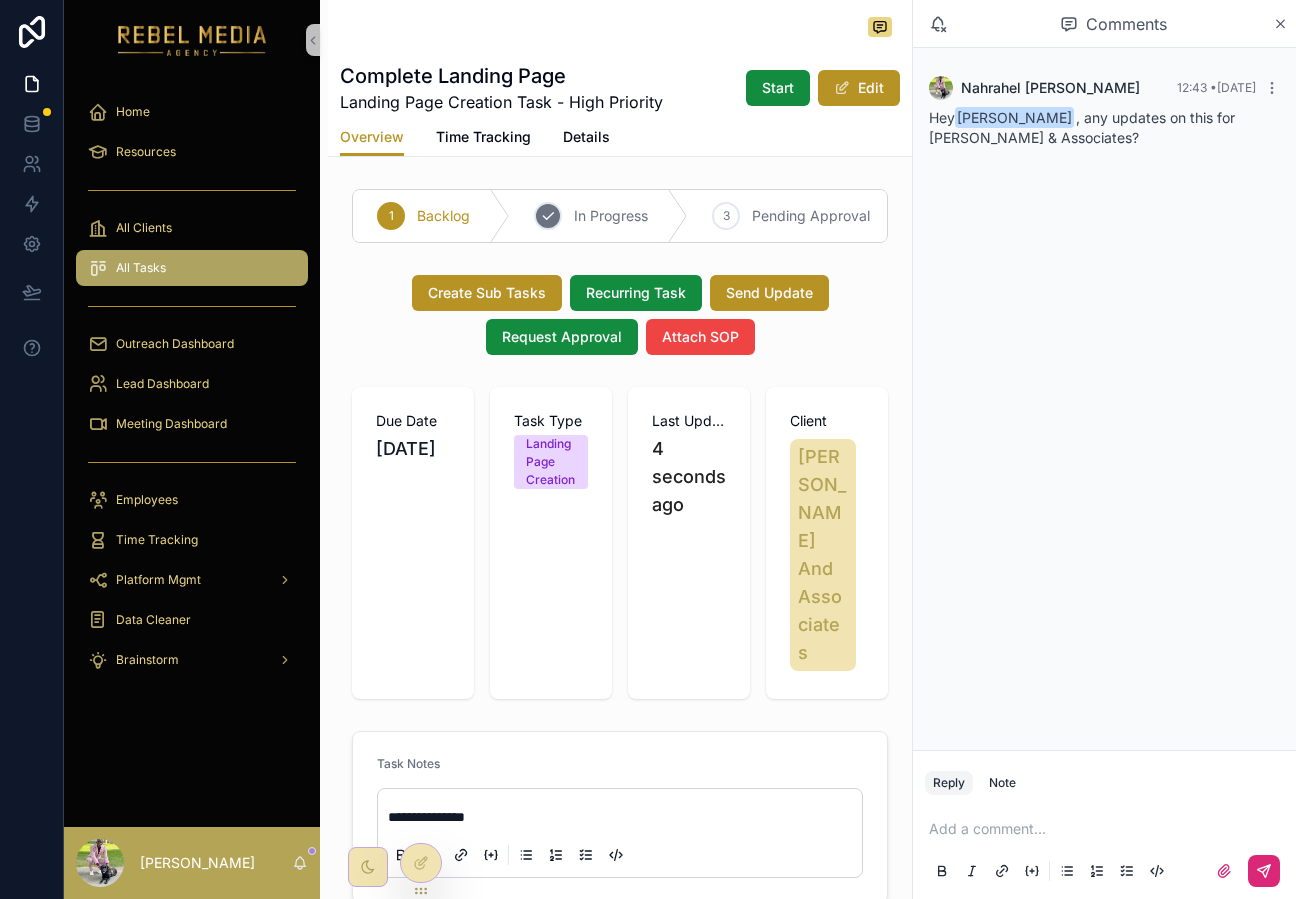 click on "In Progress" at bounding box center (611, 216) 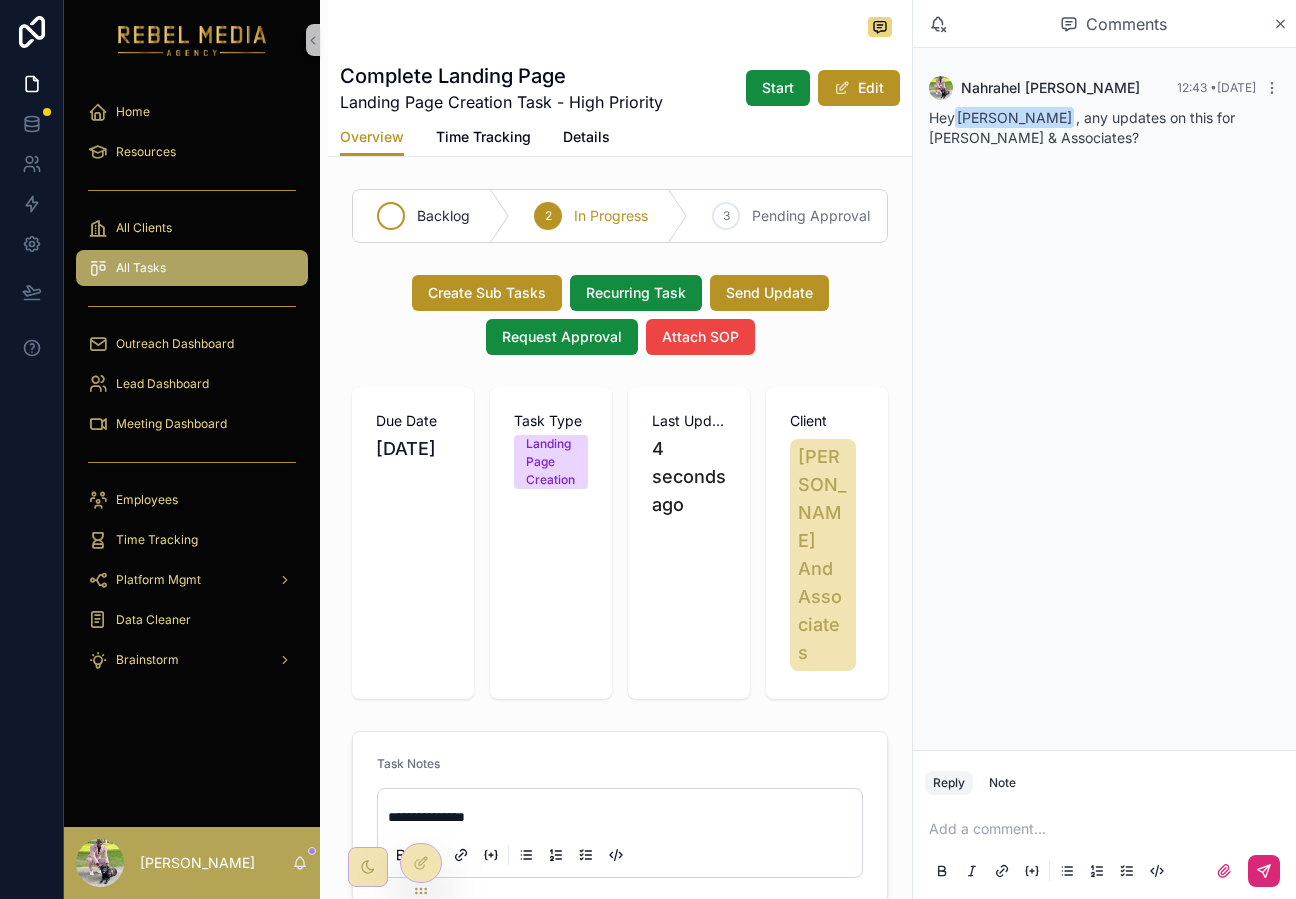 click on "Backlog" at bounding box center [443, 216] 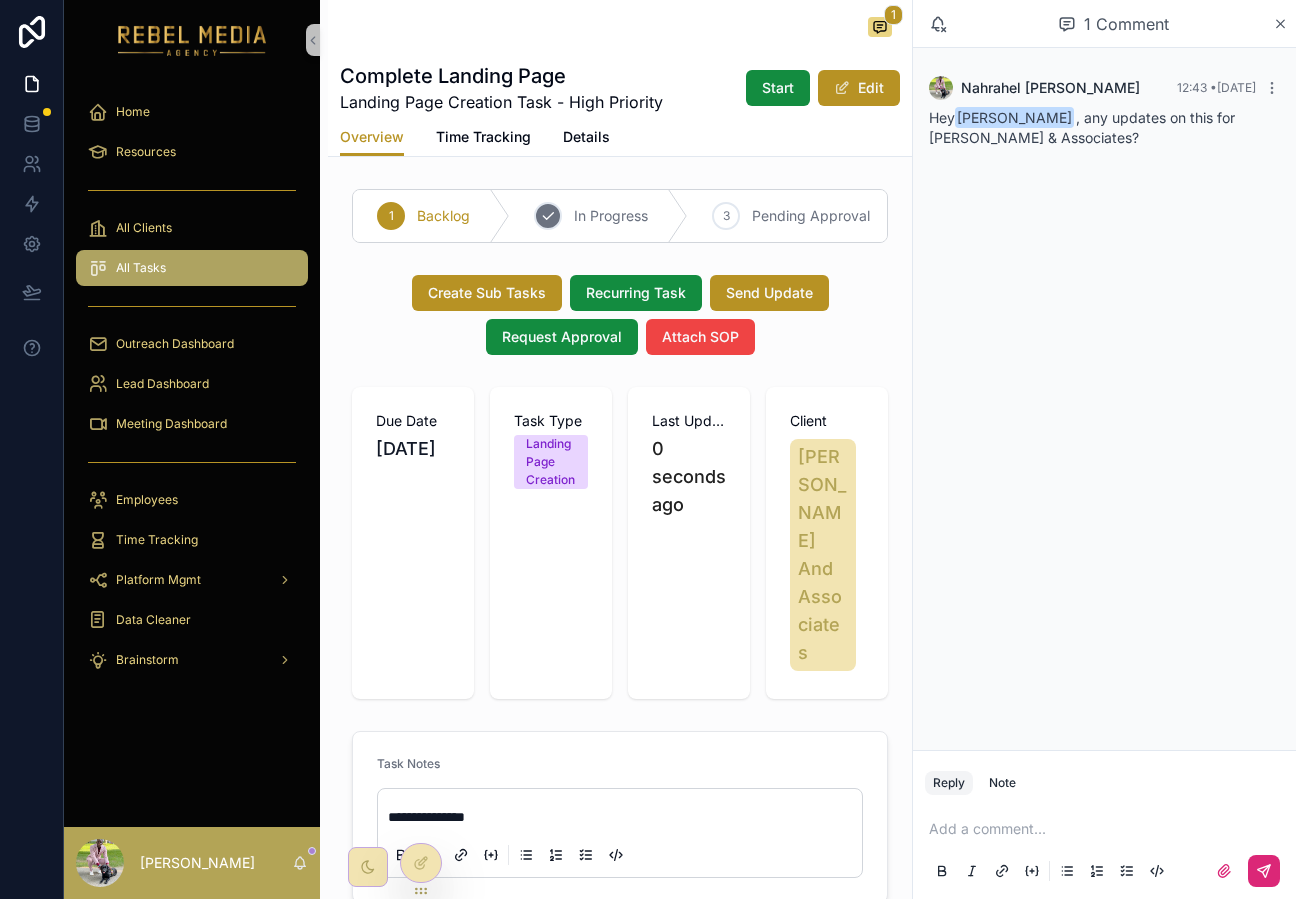 click on "2" at bounding box center (548, 216) 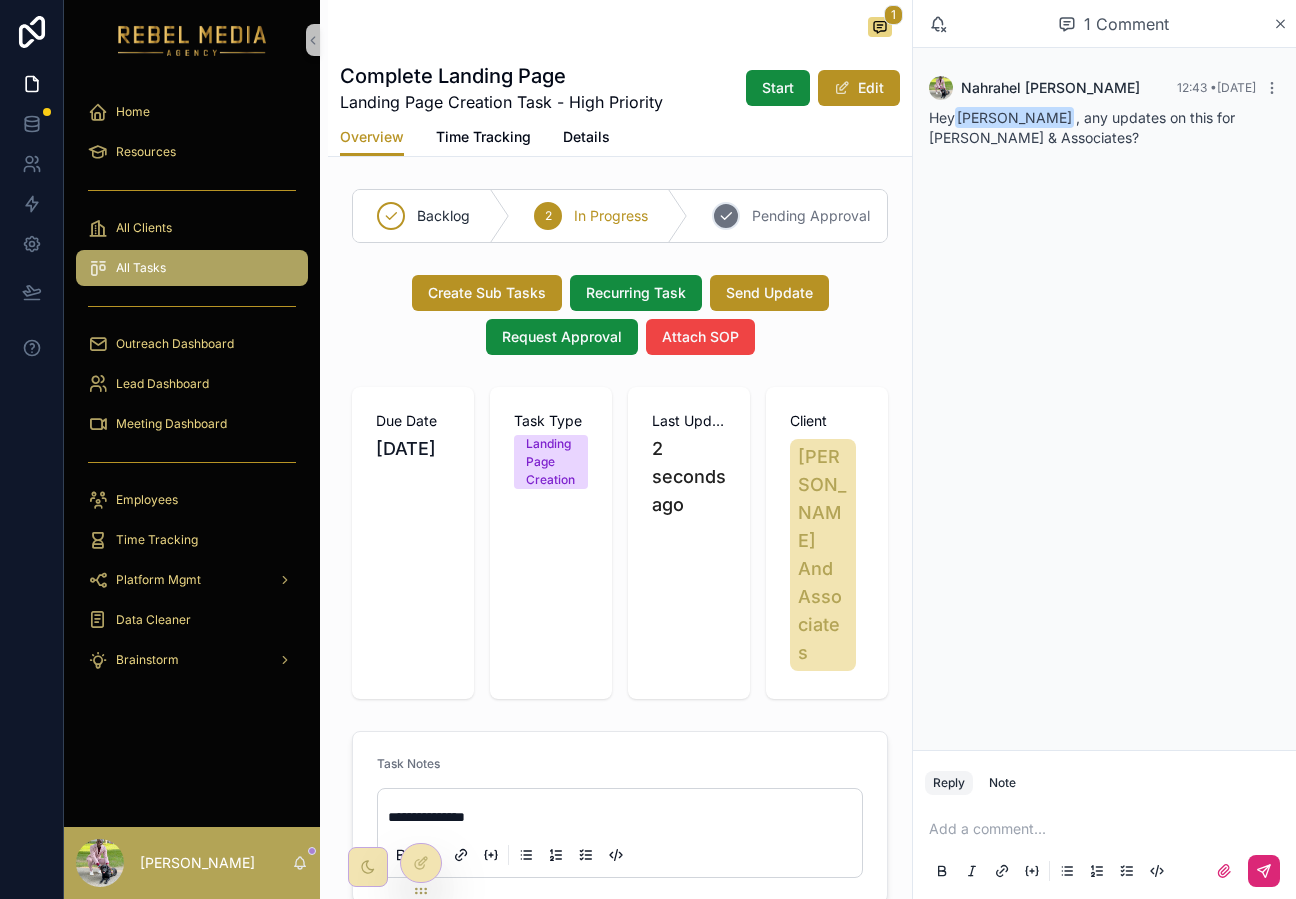click on "Pending Approval" at bounding box center (811, 216) 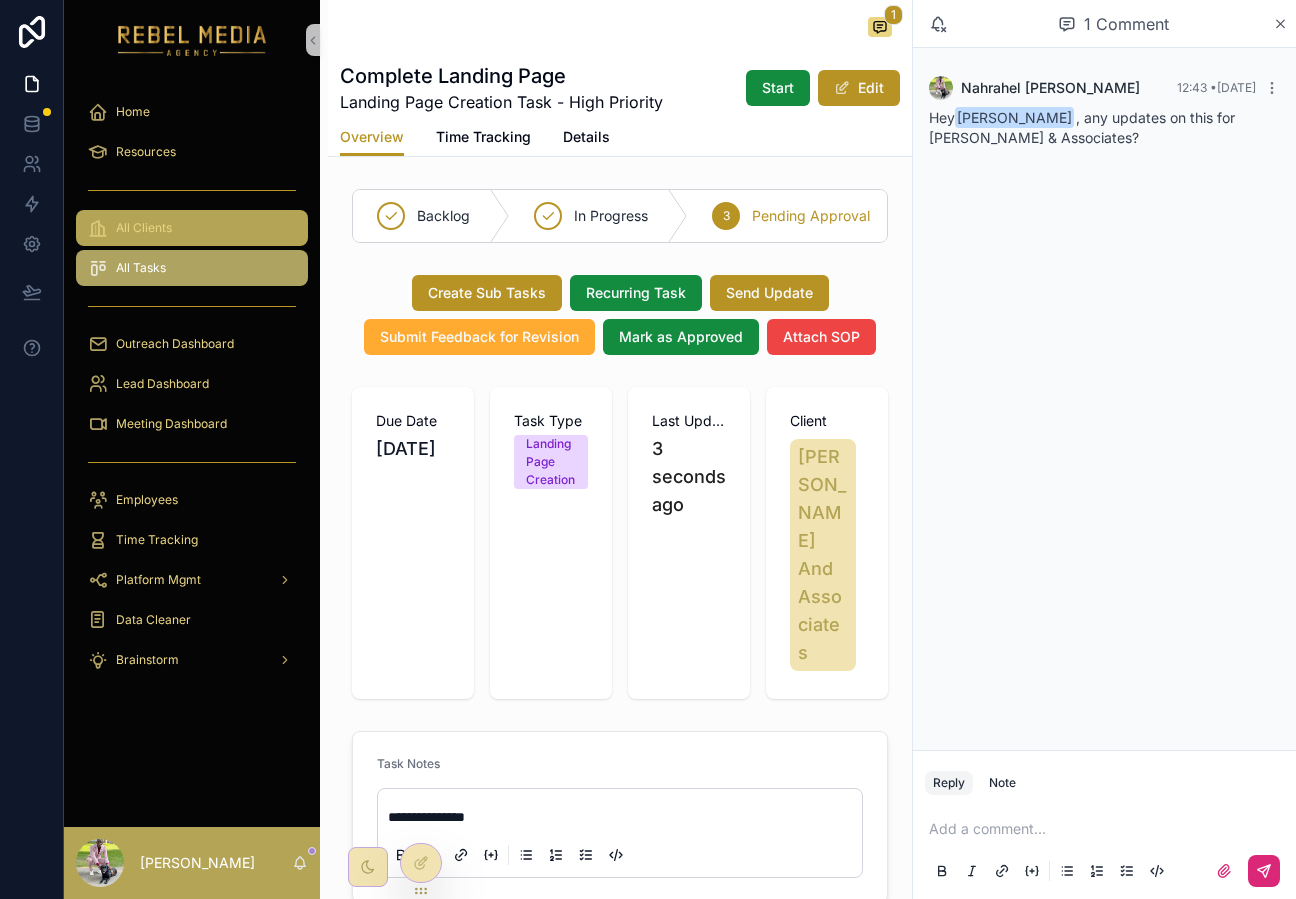 click on "All Clients" at bounding box center [192, 228] 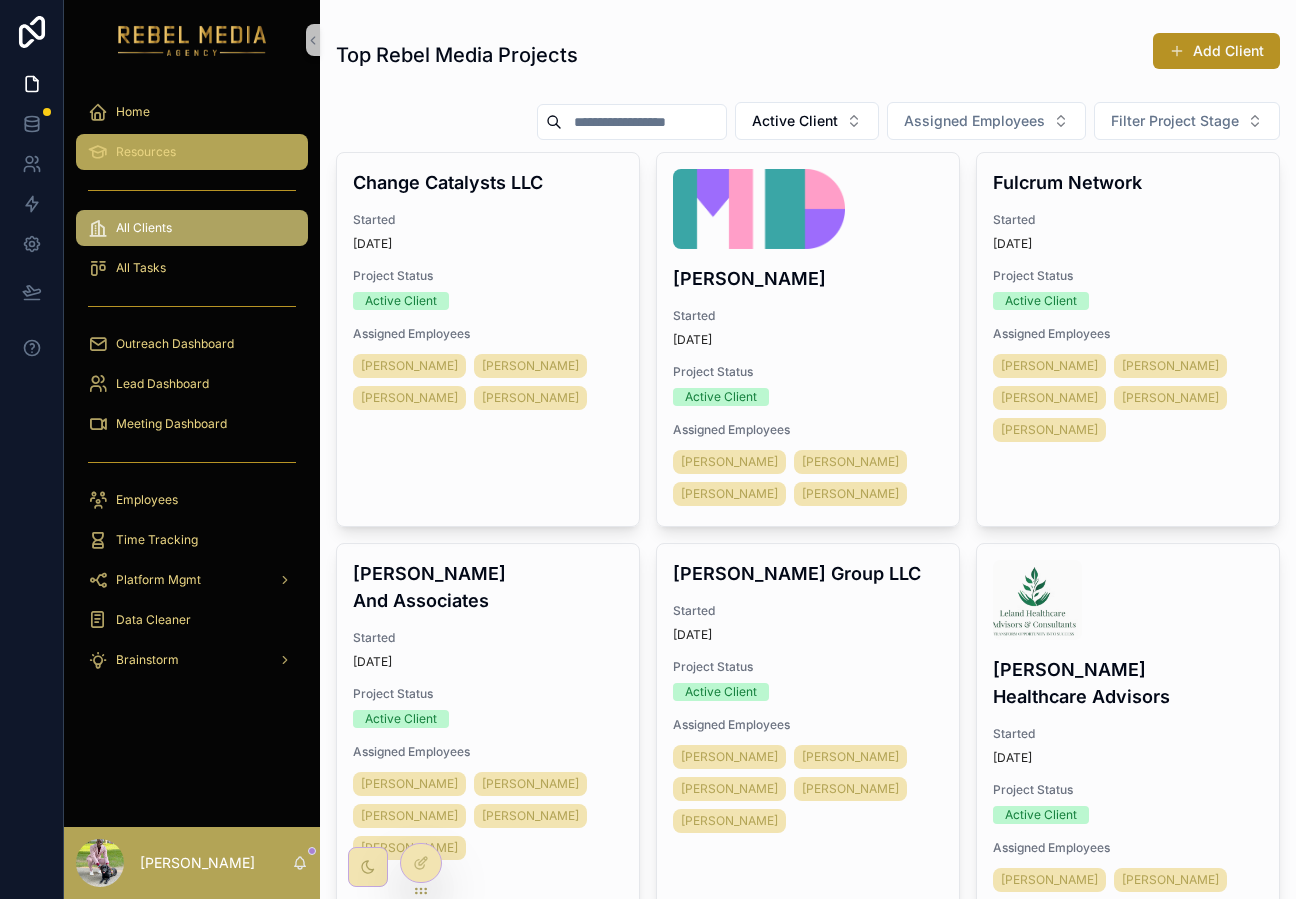 click on "Resources" at bounding box center (192, 152) 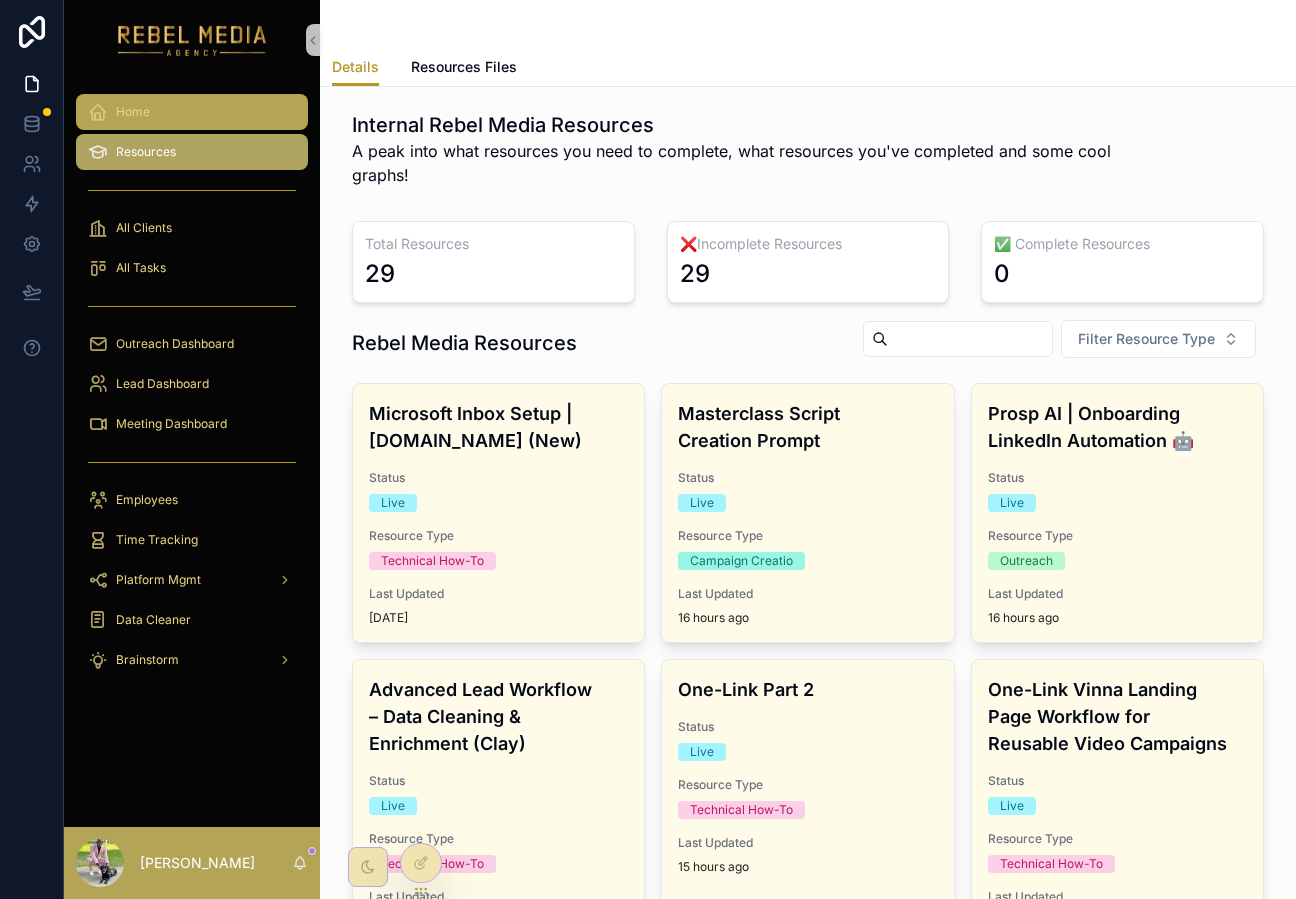 click on "Home" at bounding box center (192, 112) 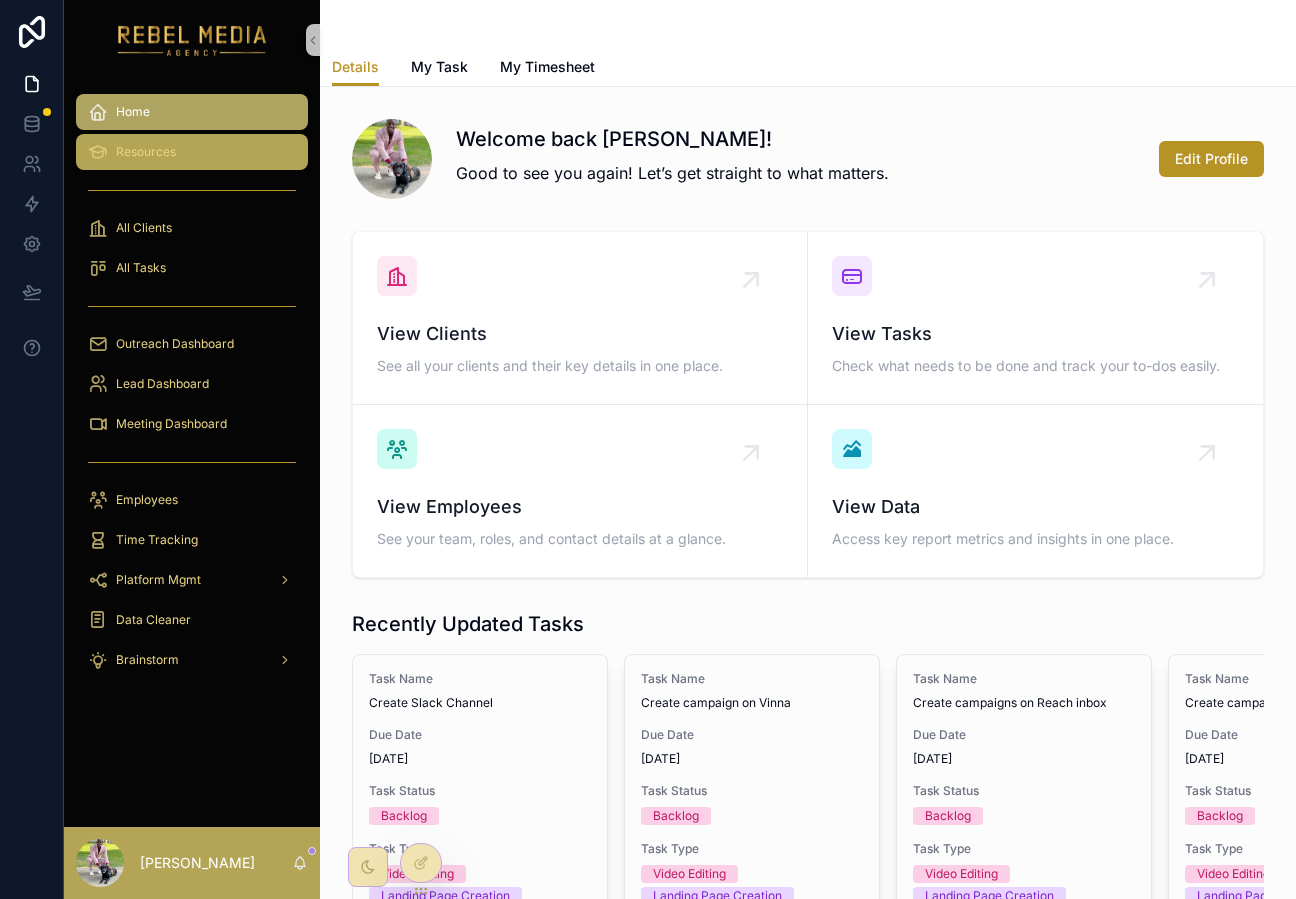 click on "Resources" at bounding box center (192, 152) 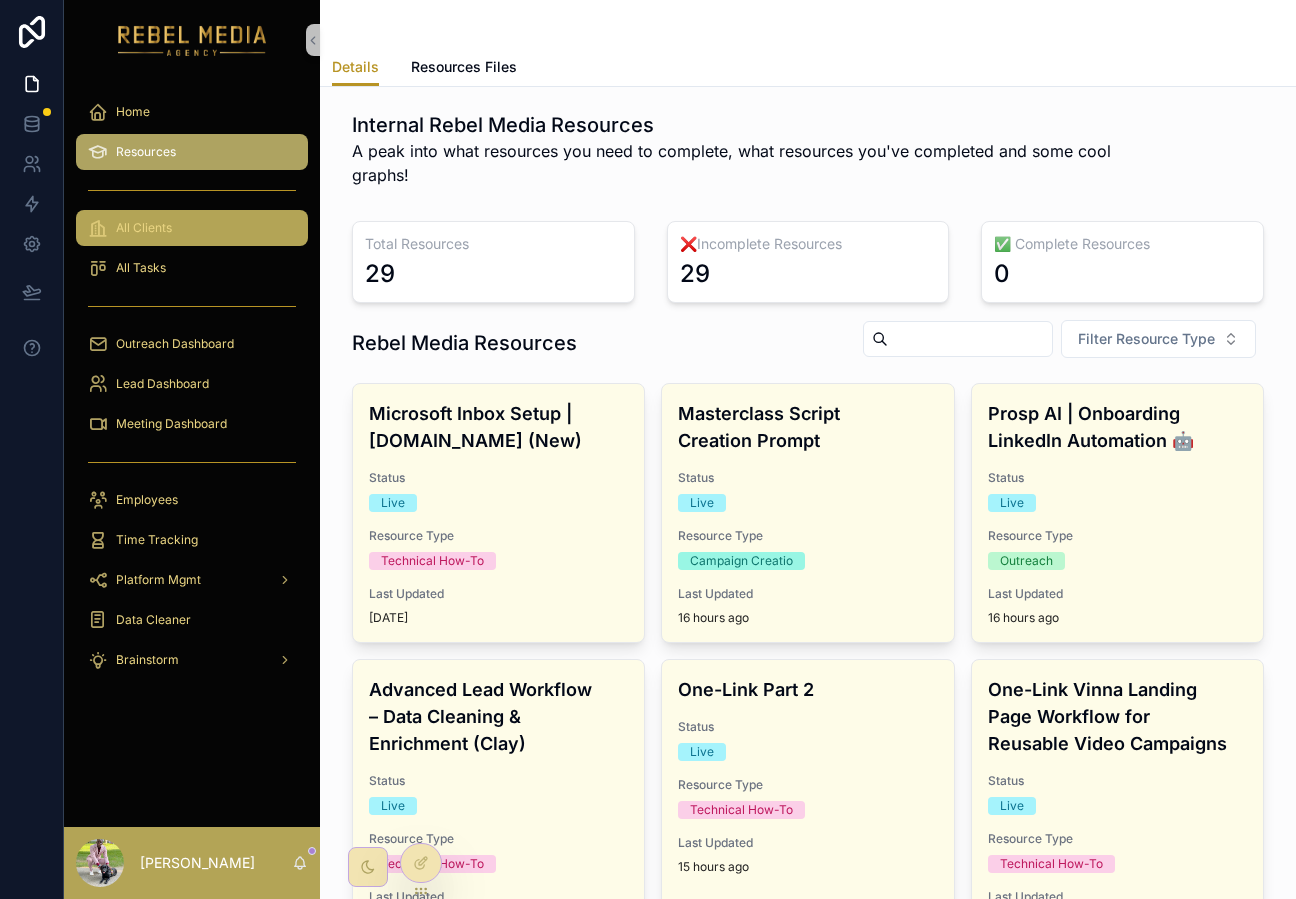 click on "All Clients" at bounding box center [192, 228] 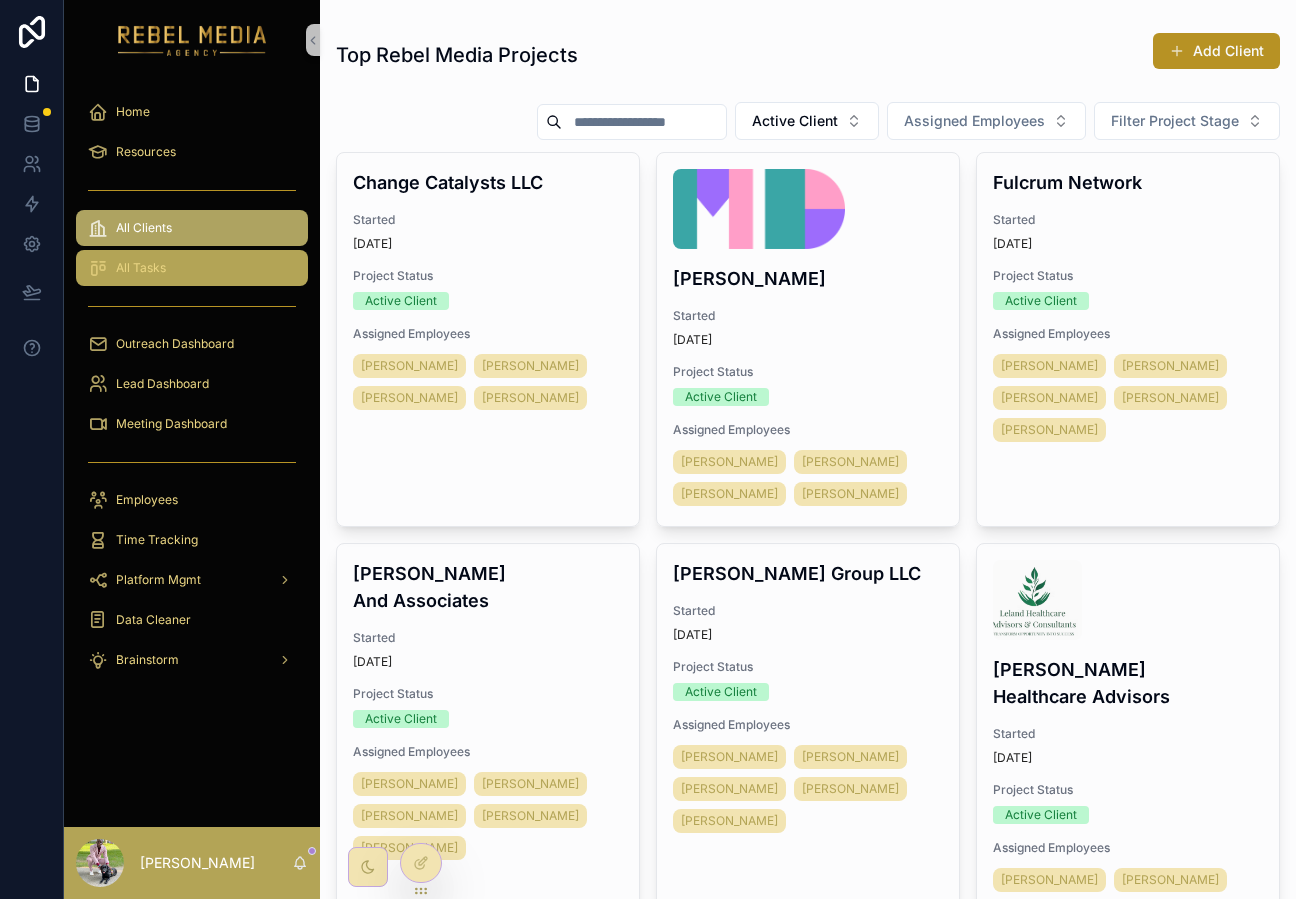 click on "All Tasks" at bounding box center (192, 268) 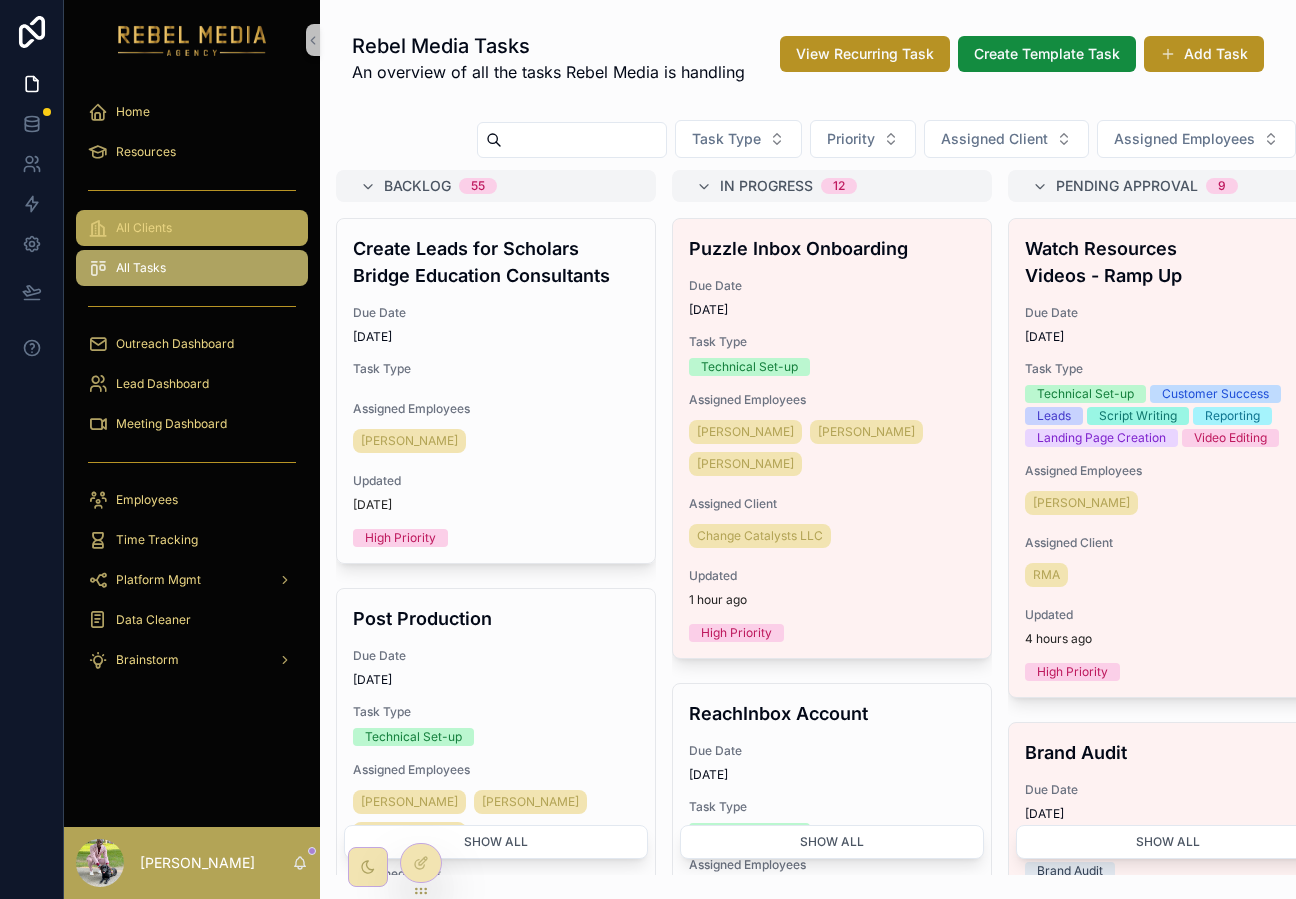 click on "All Clients" at bounding box center [192, 228] 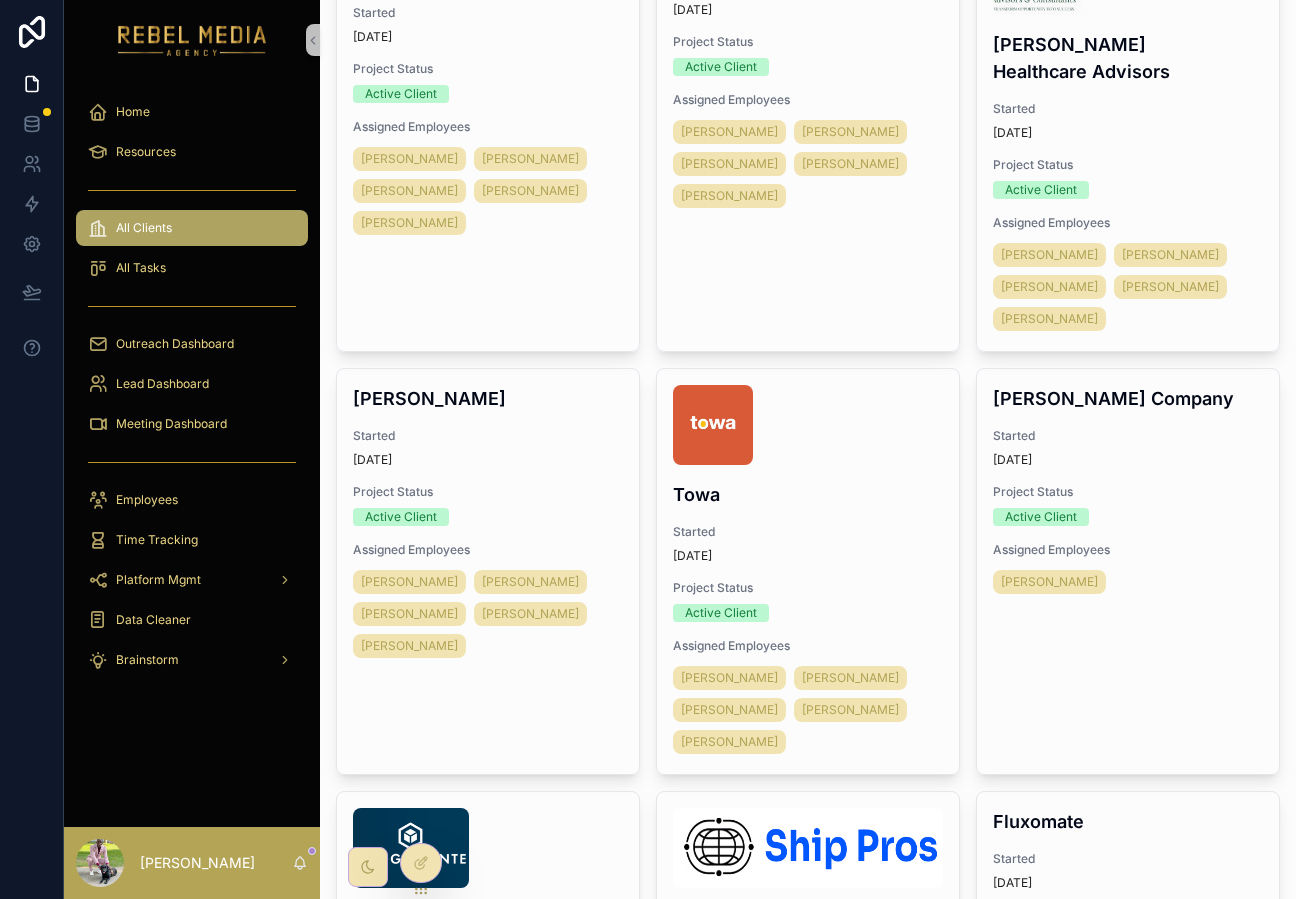 scroll, scrollTop: 0, scrollLeft: 0, axis: both 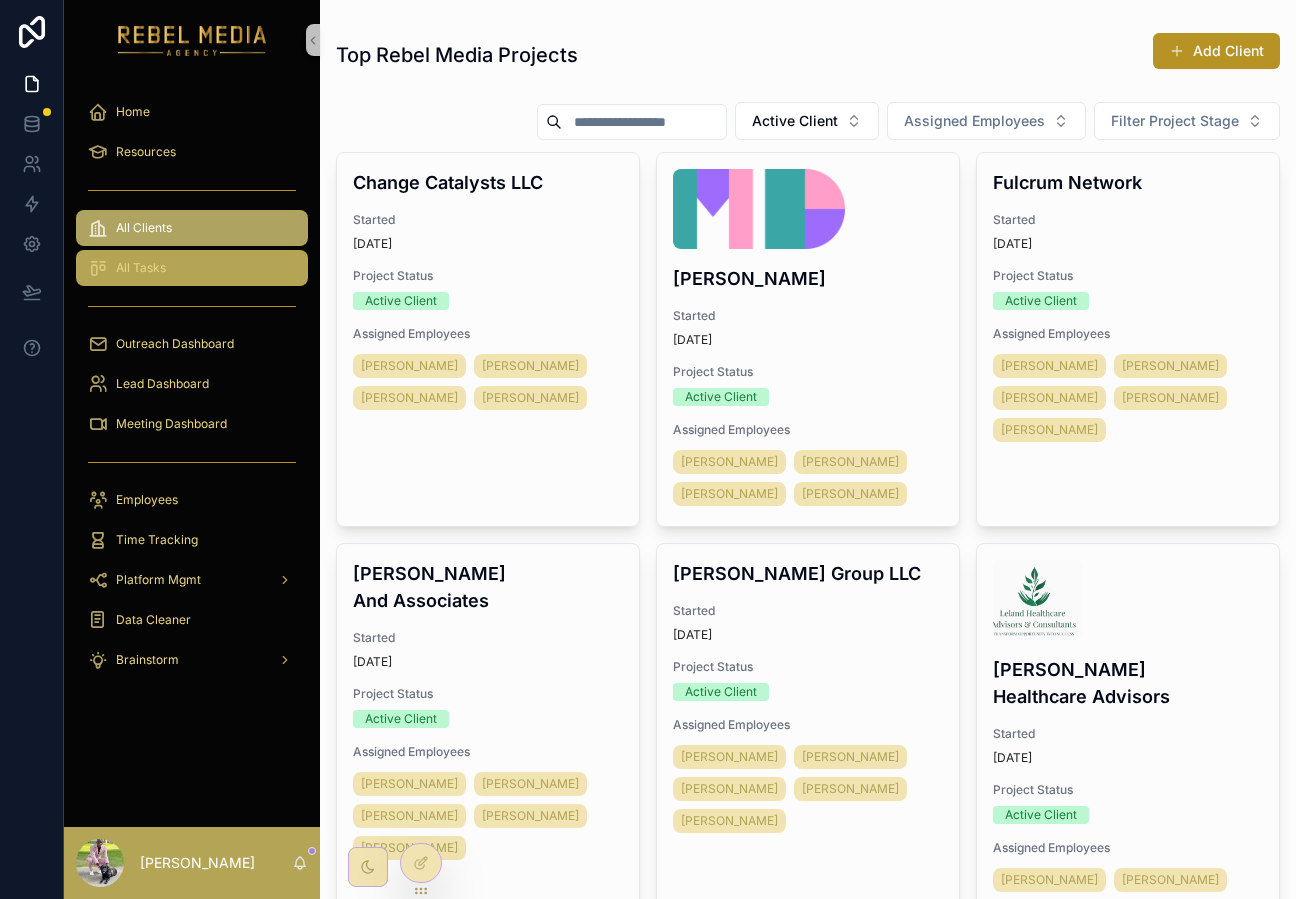 click on "All Tasks" at bounding box center [192, 268] 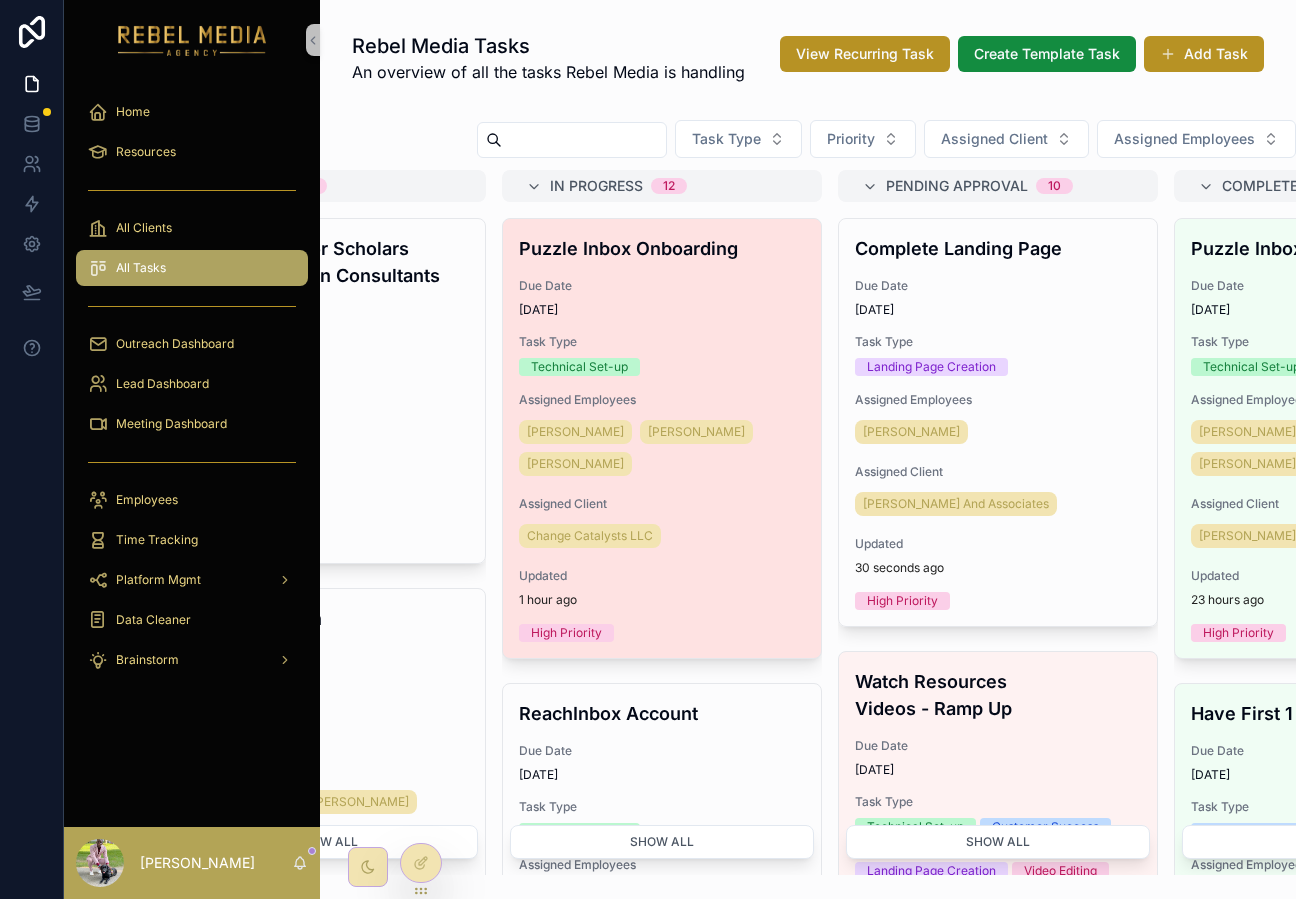 scroll, scrollTop: 0, scrollLeft: 193, axis: horizontal 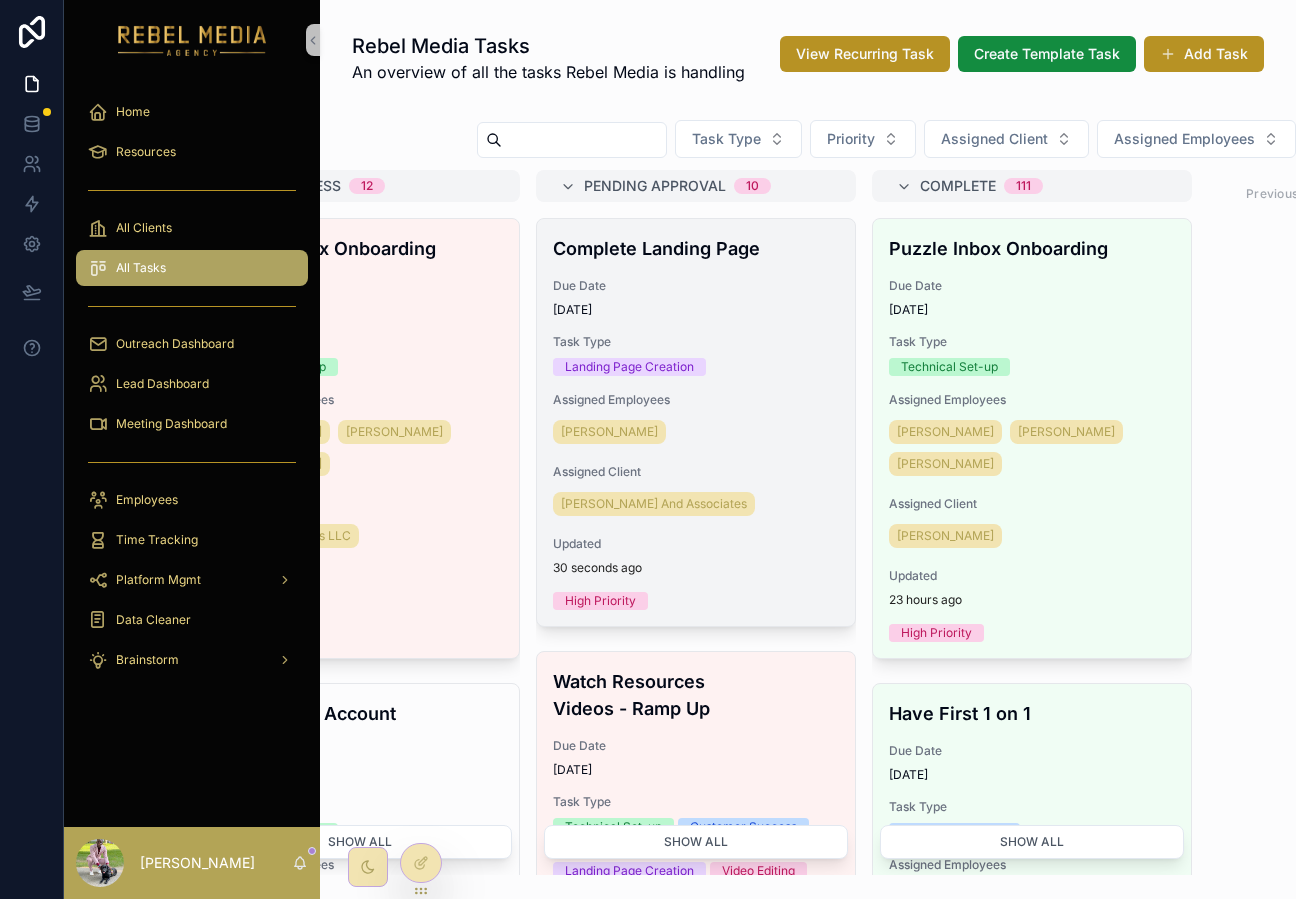 click on "Complete Landing Page" at bounding box center [696, 248] 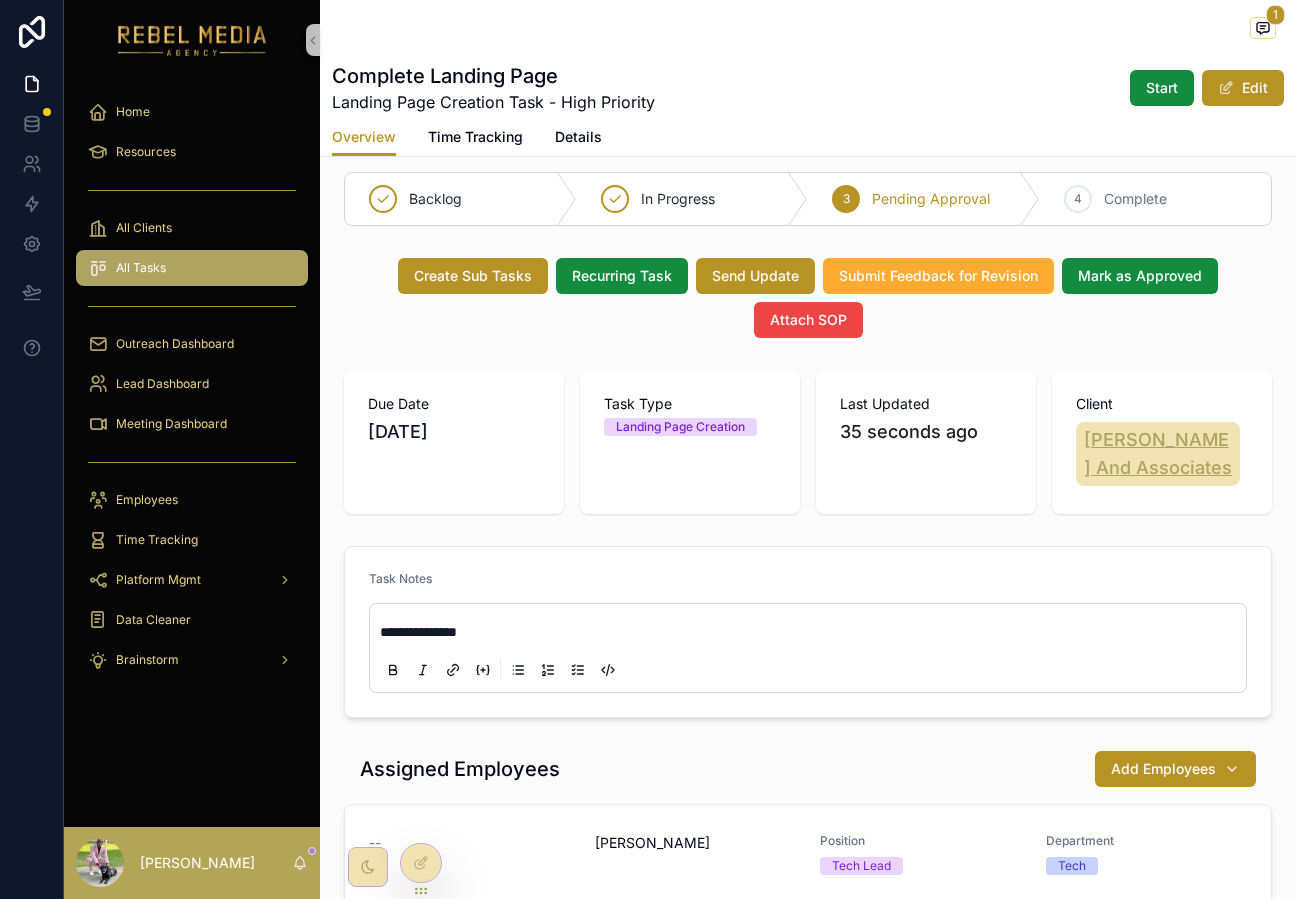 scroll, scrollTop: 0, scrollLeft: 0, axis: both 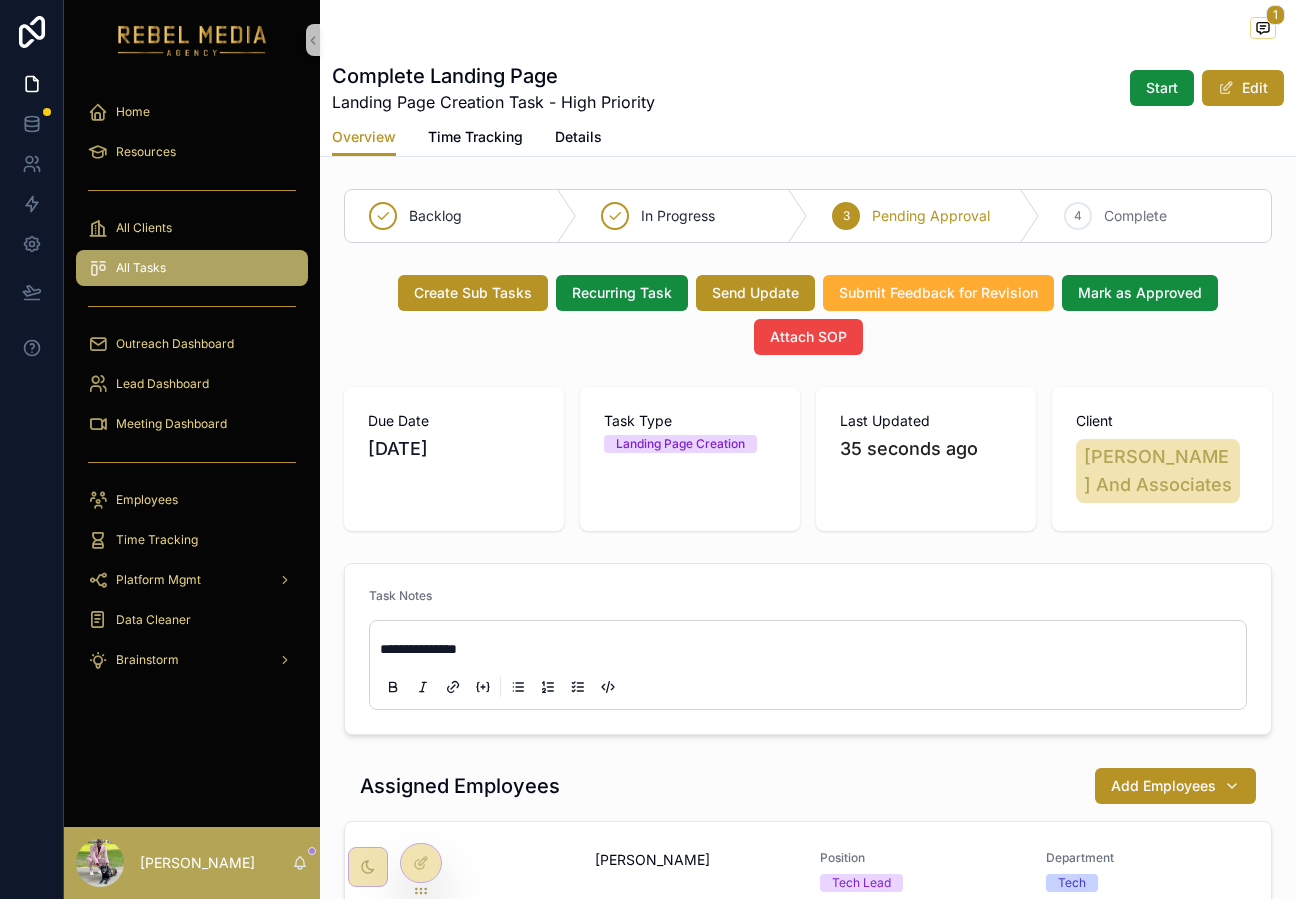 click on "Outreach Dashboard" at bounding box center (192, 344) 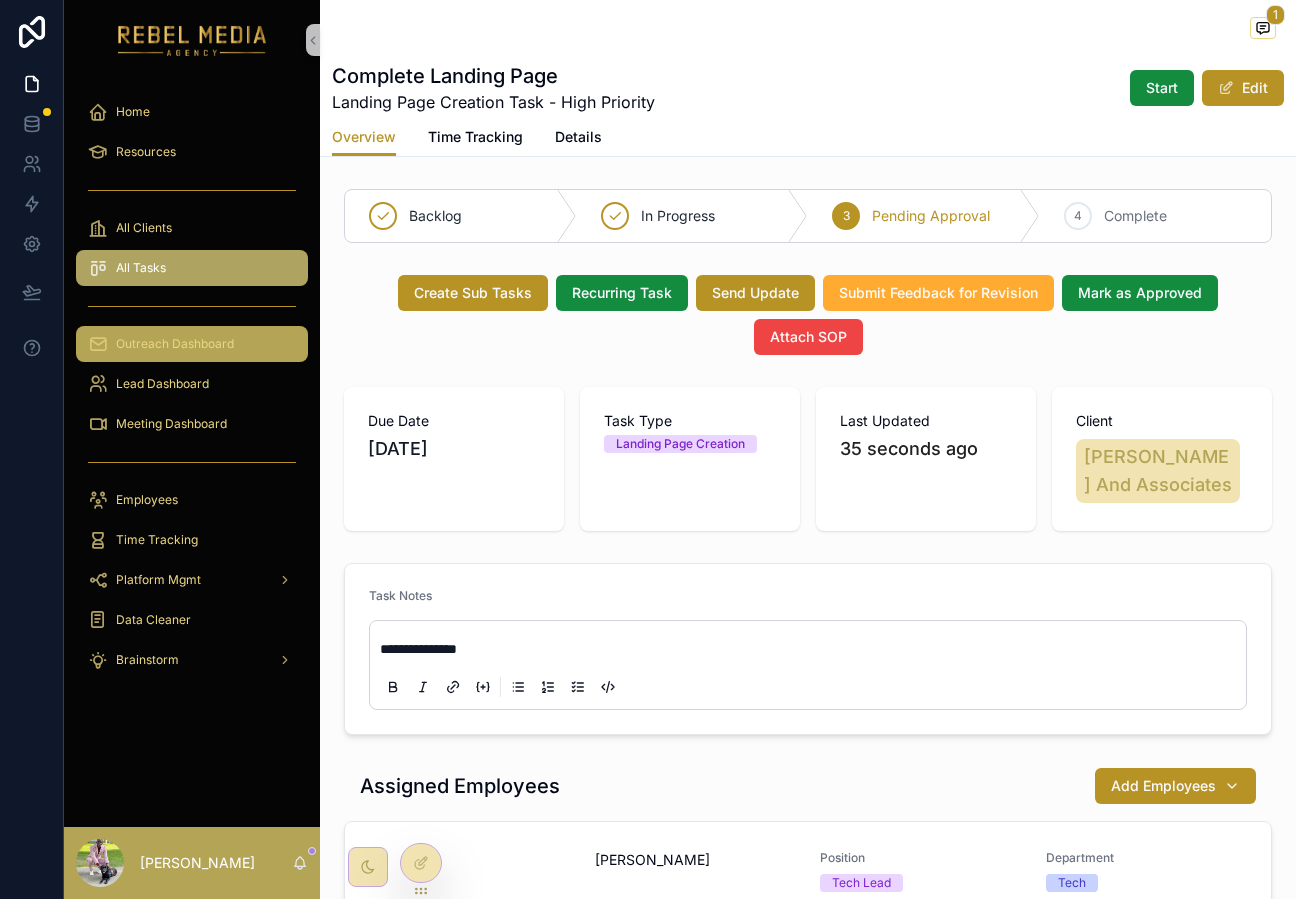 click on "Outreach Dashboard" at bounding box center [175, 344] 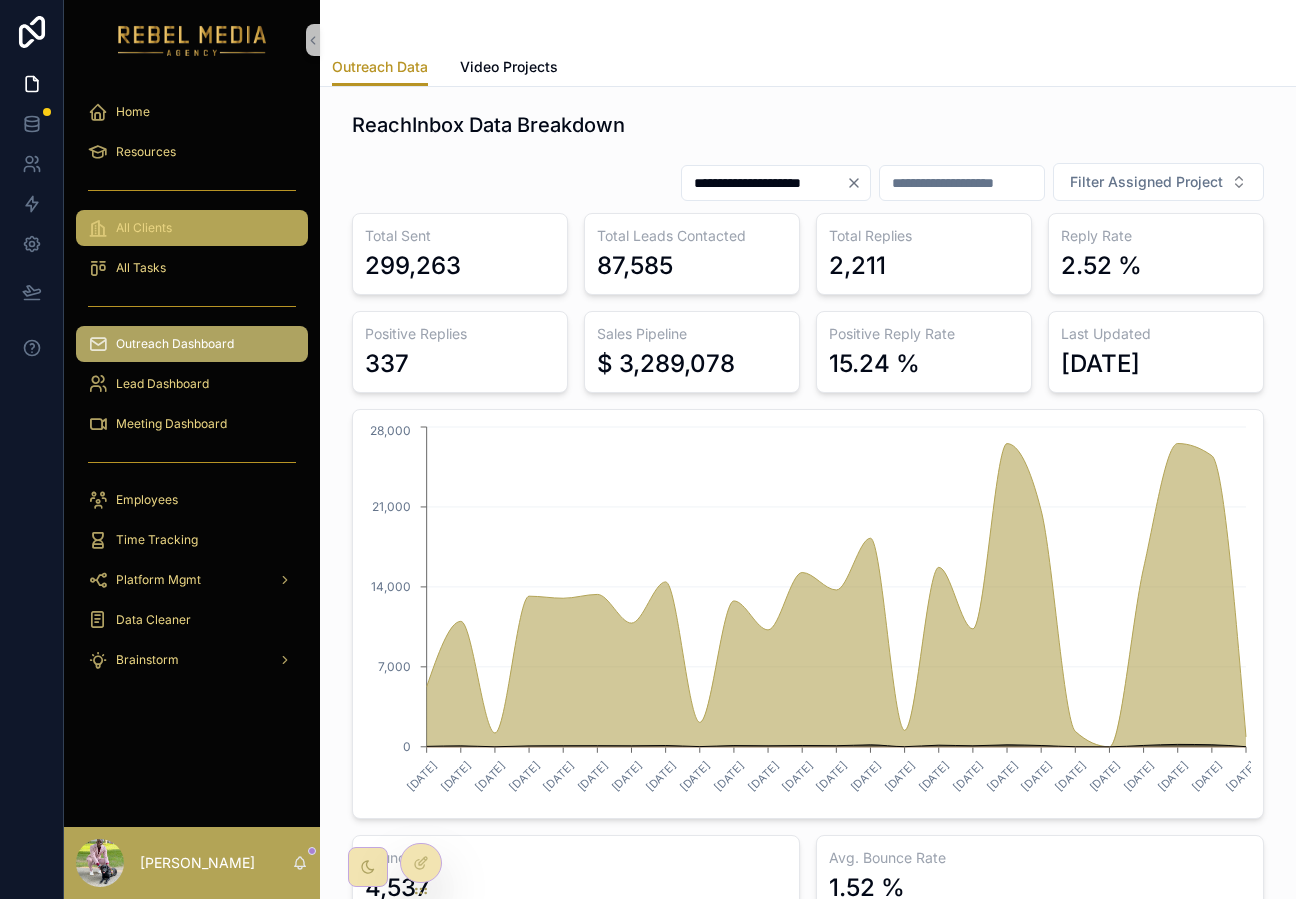 click on "All Clients" at bounding box center [192, 228] 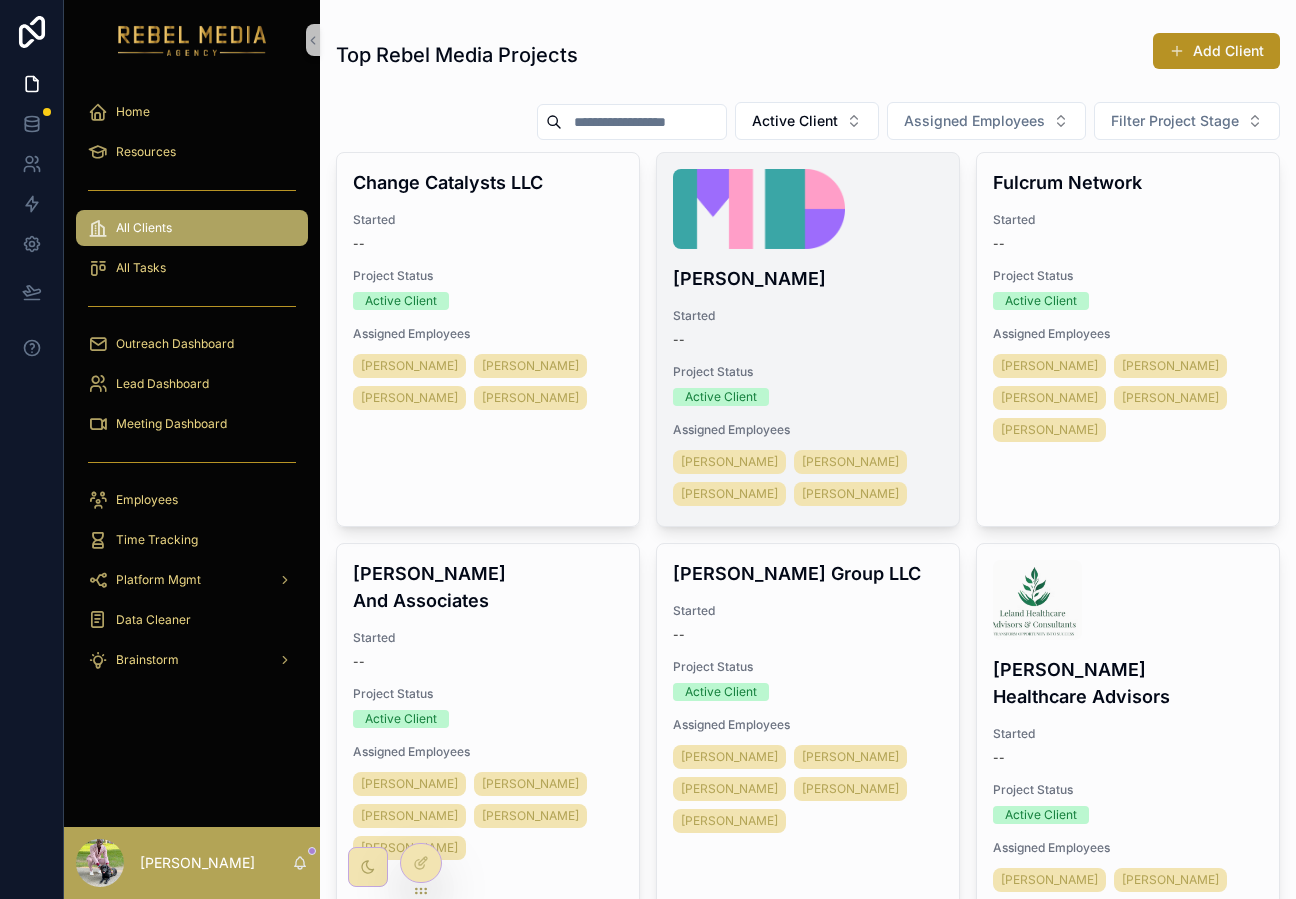 click at bounding box center (808, 209) 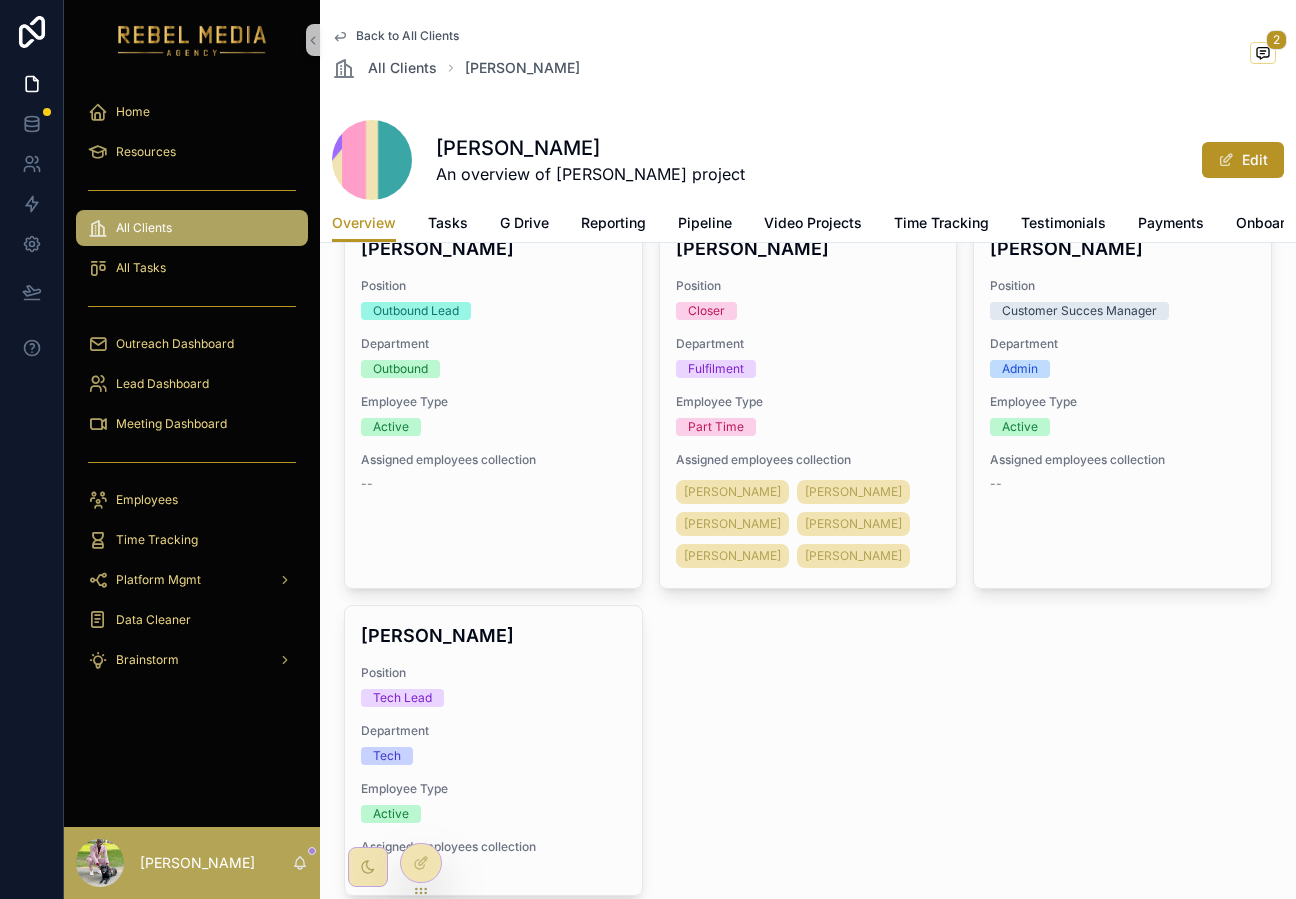 scroll, scrollTop: 679, scrollLeft: 0, axis: vertical 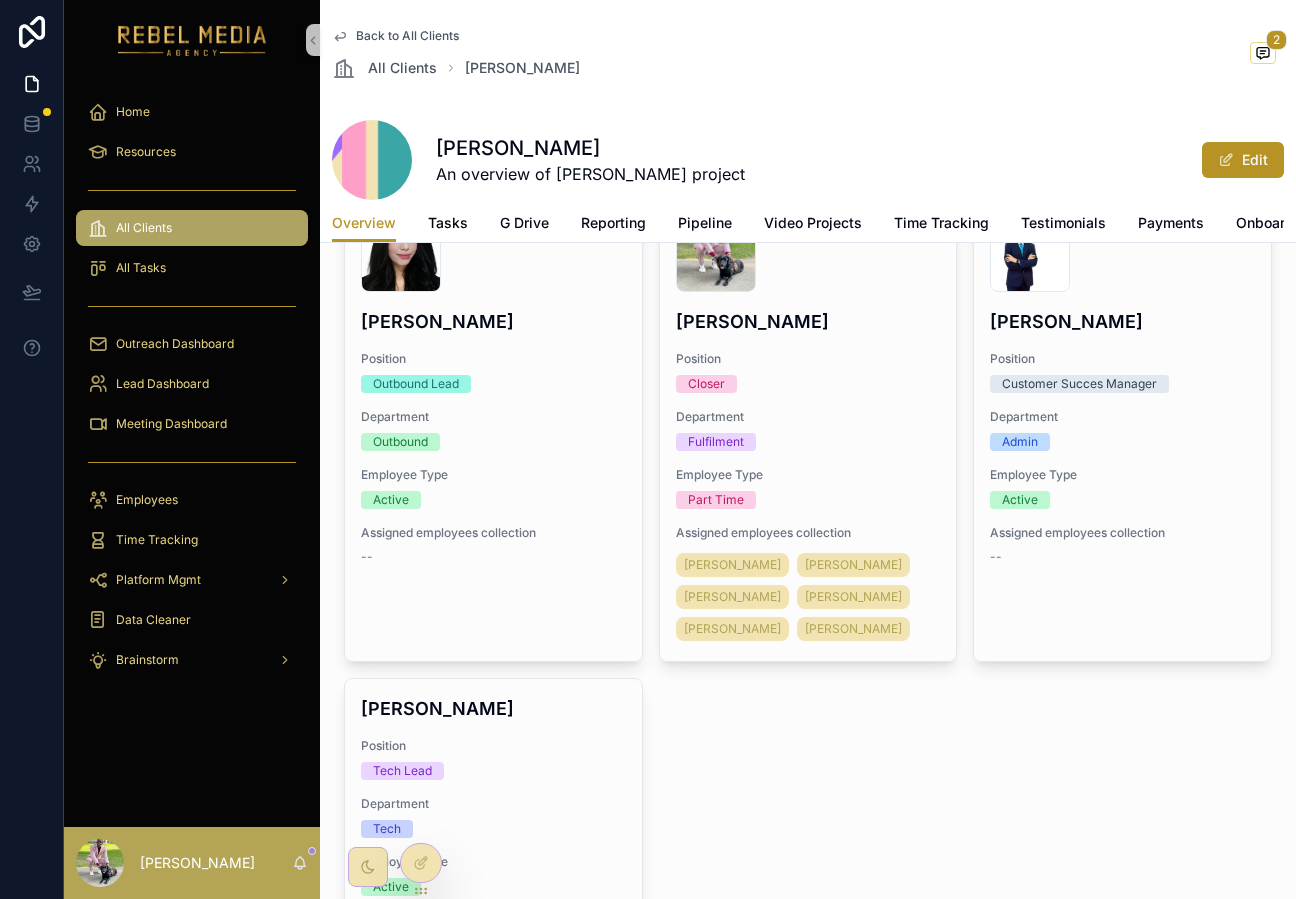 click on "Tasks" at bounding box center (448, 225) 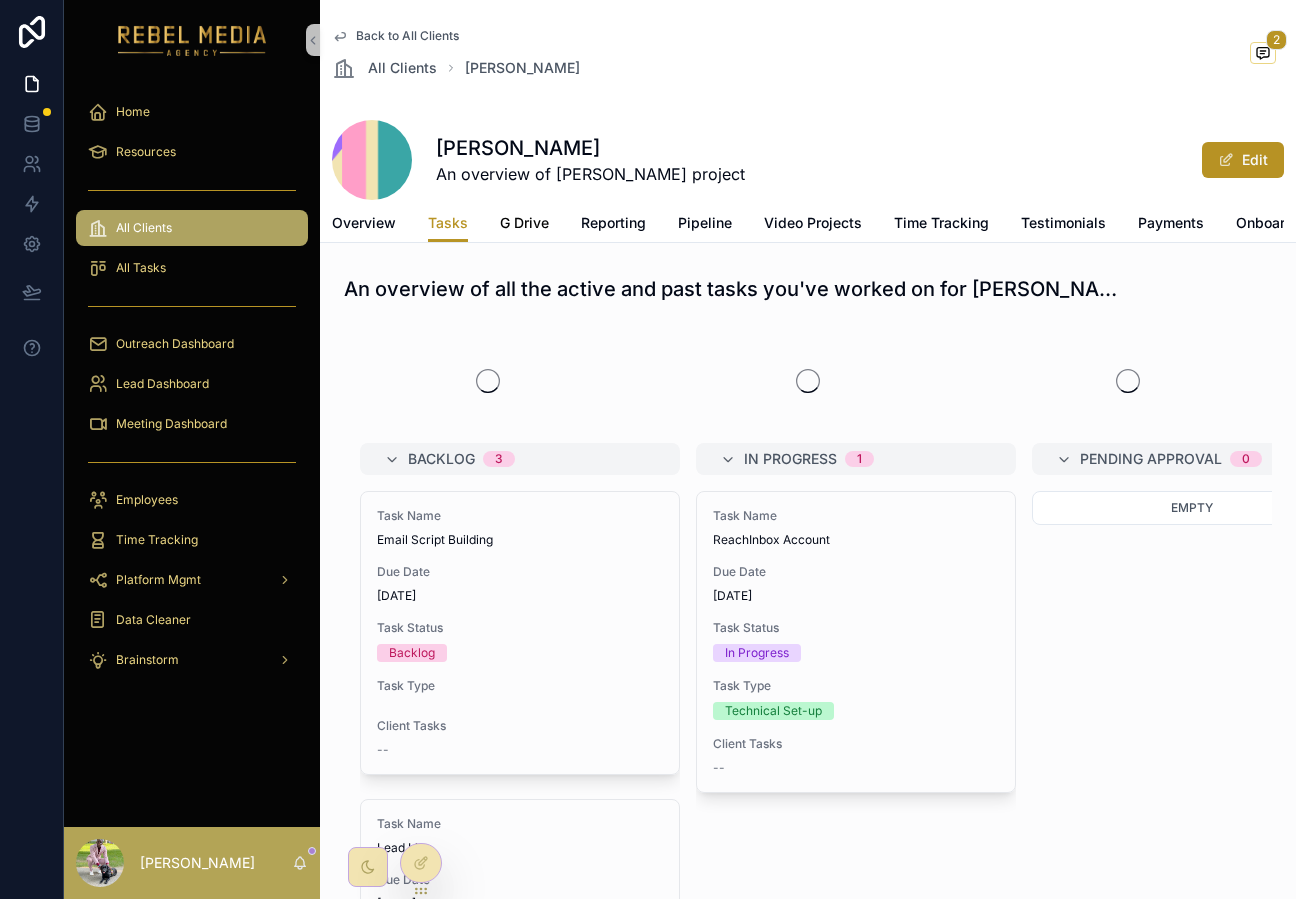 click on "G Drive" at bounding box center (524, 223) 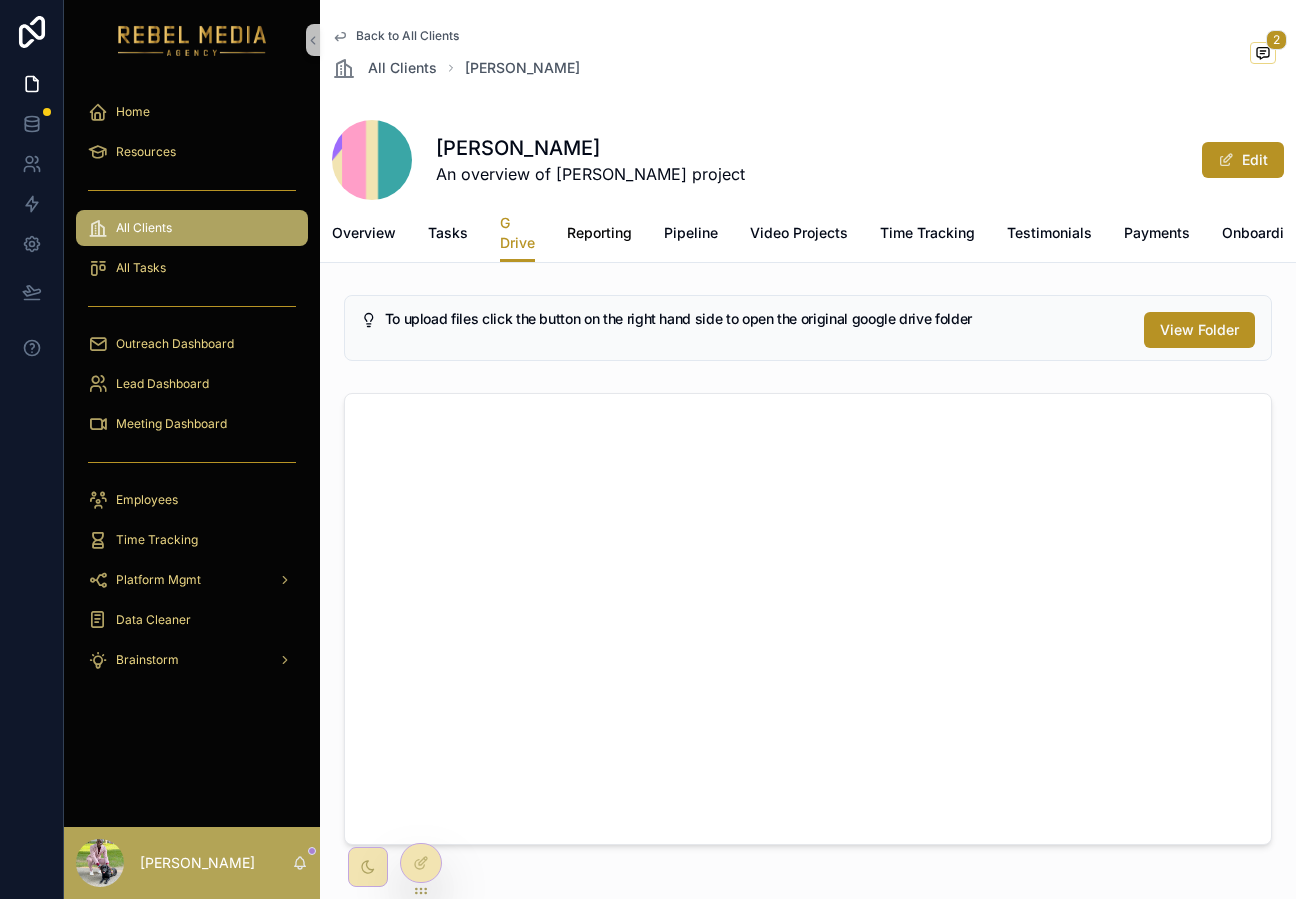 click on "Reporting" at bounding box center [599, 233] 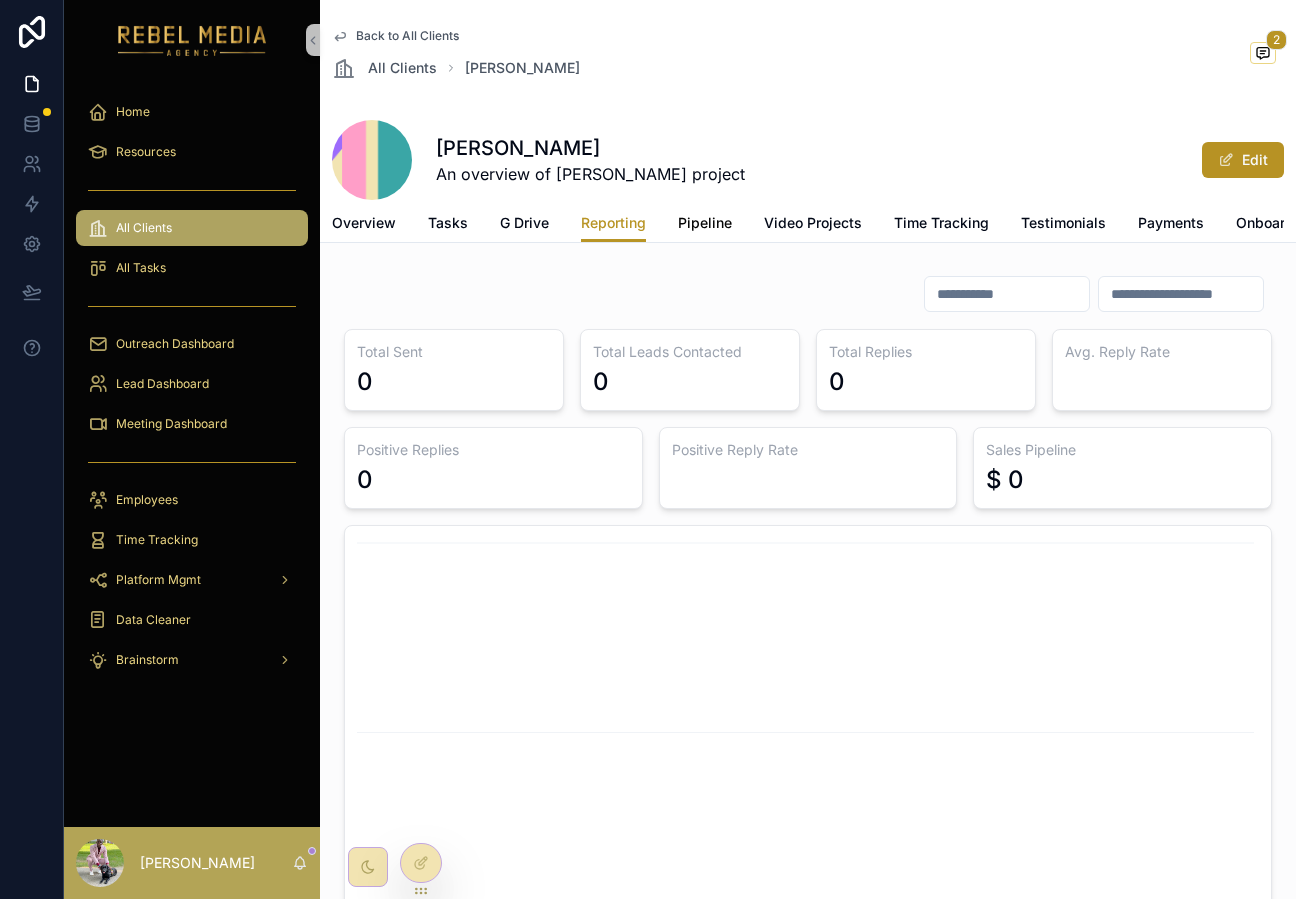 click on "Pipeline" at bounding box center [705, 223] 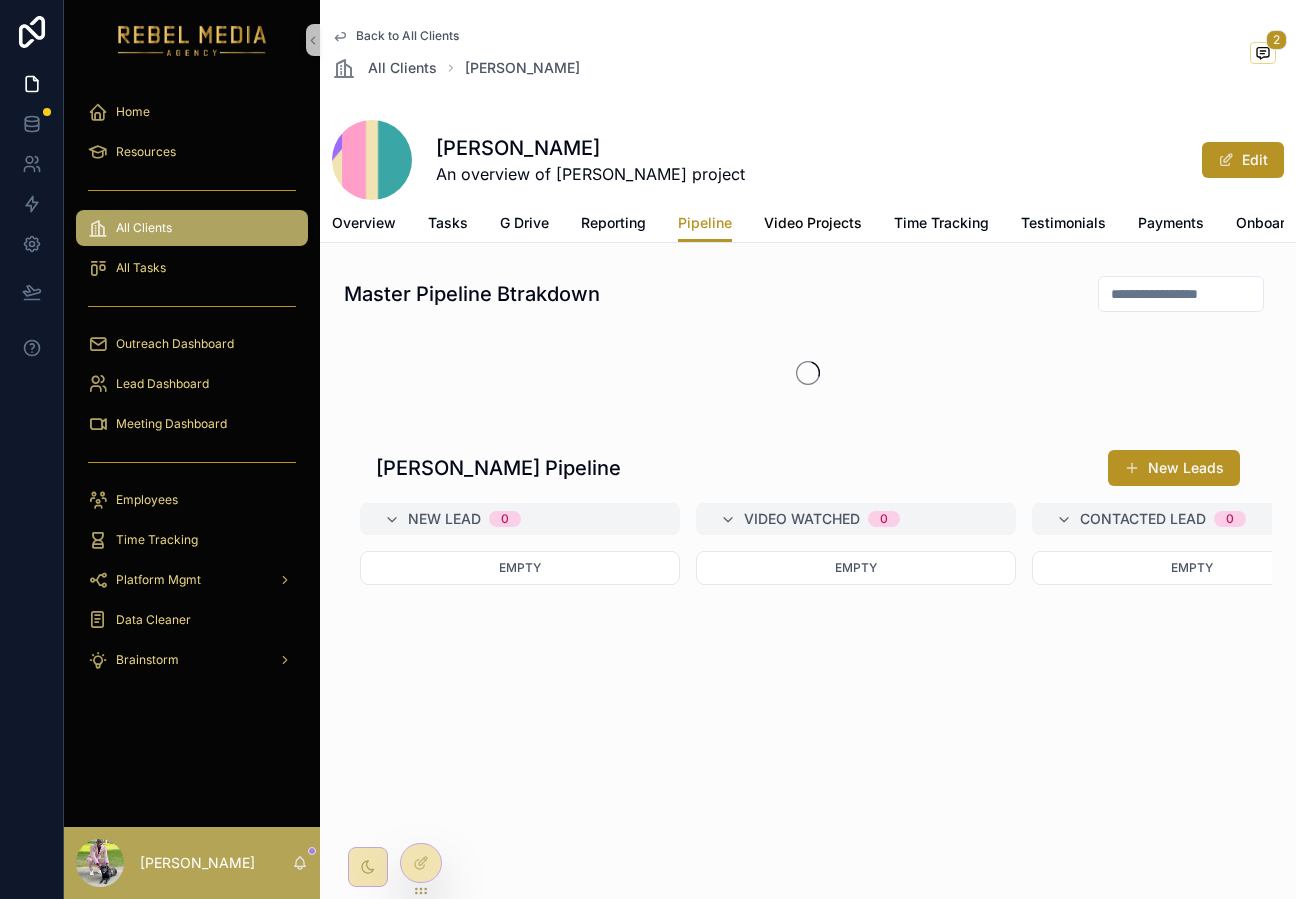 click on "Video Projects" at bounding box center (813, 223) 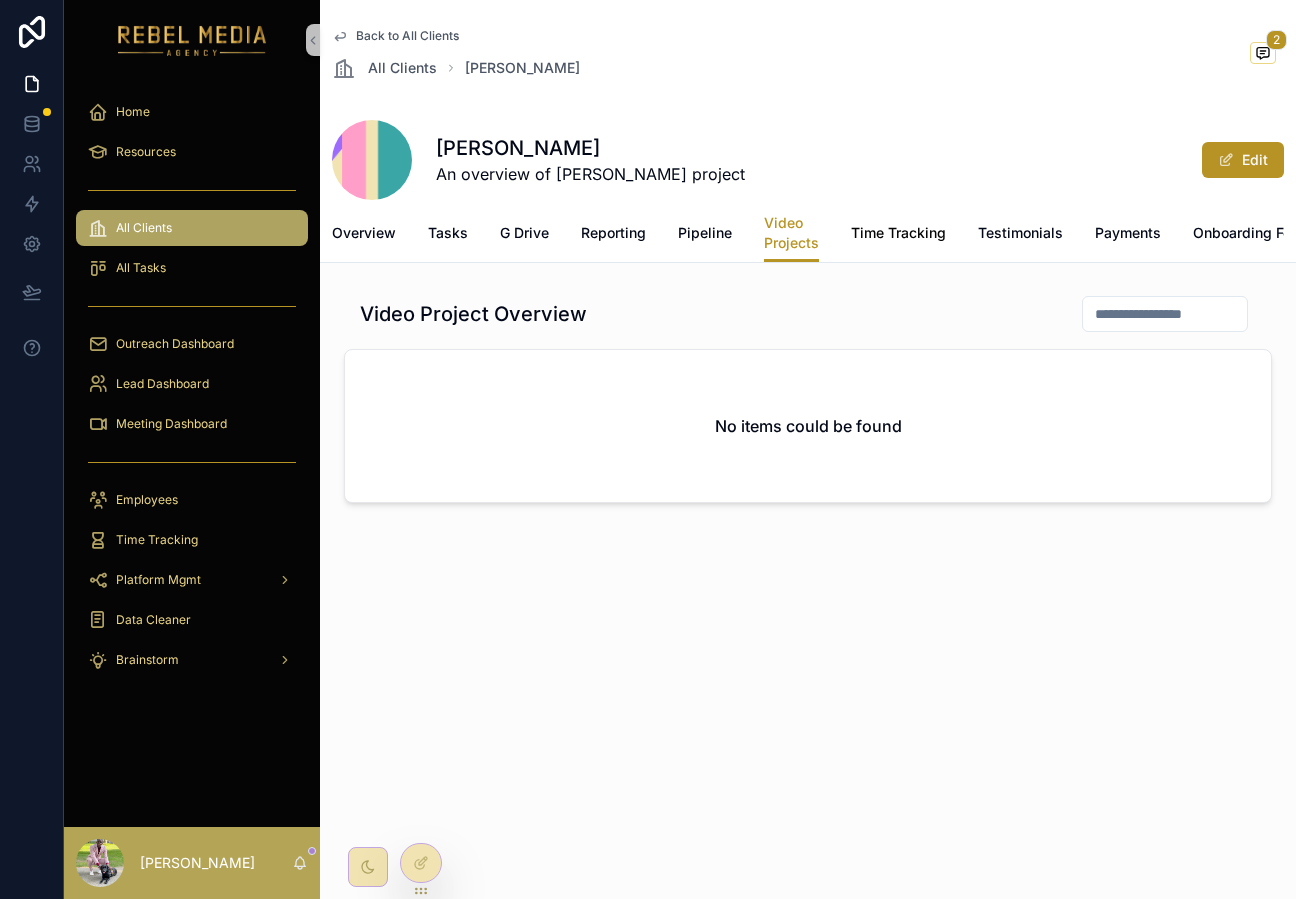 click on "Time Tracking" at bounding box center [898, 233] 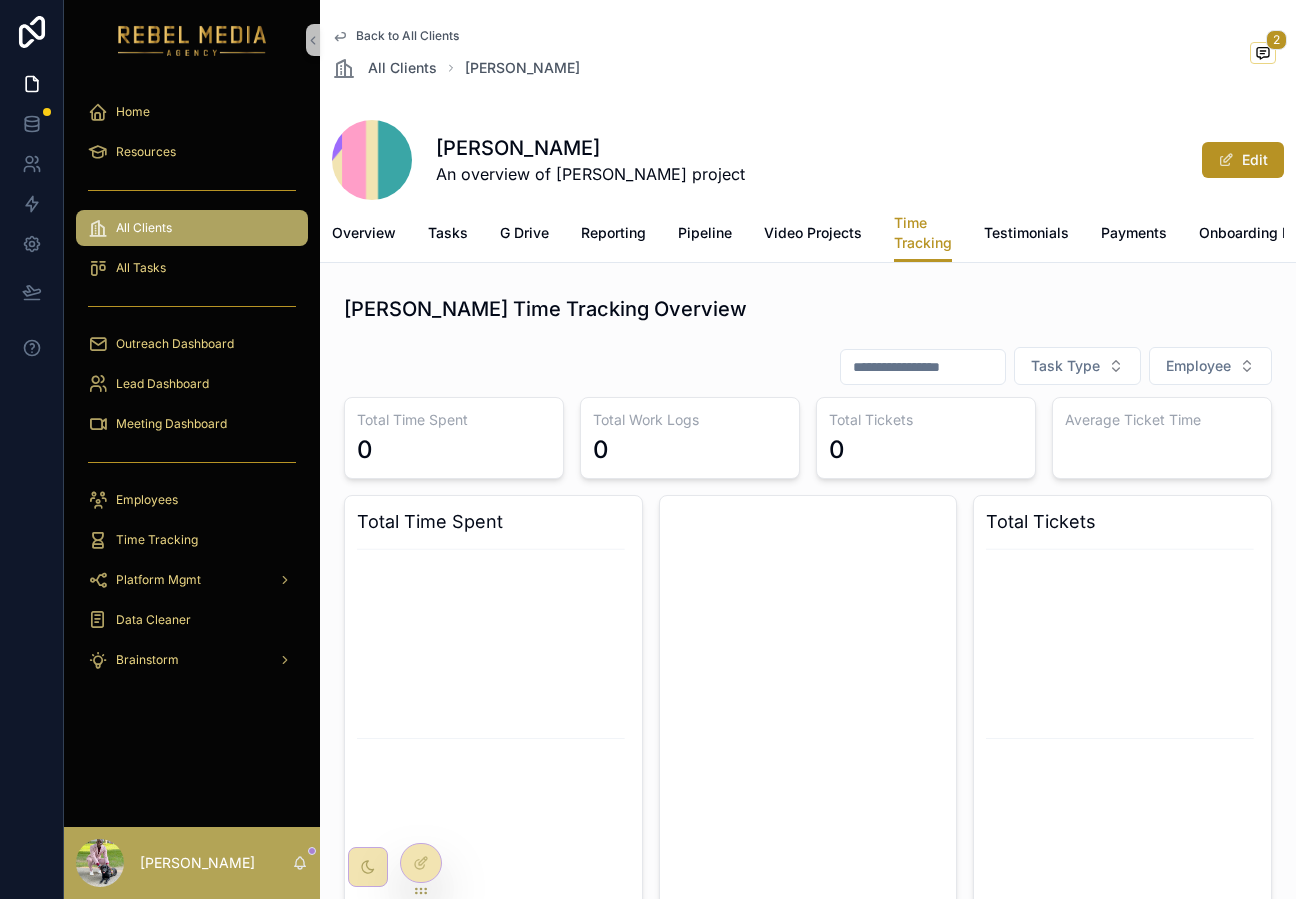 click on "2" at bounding box center (1276, 40) 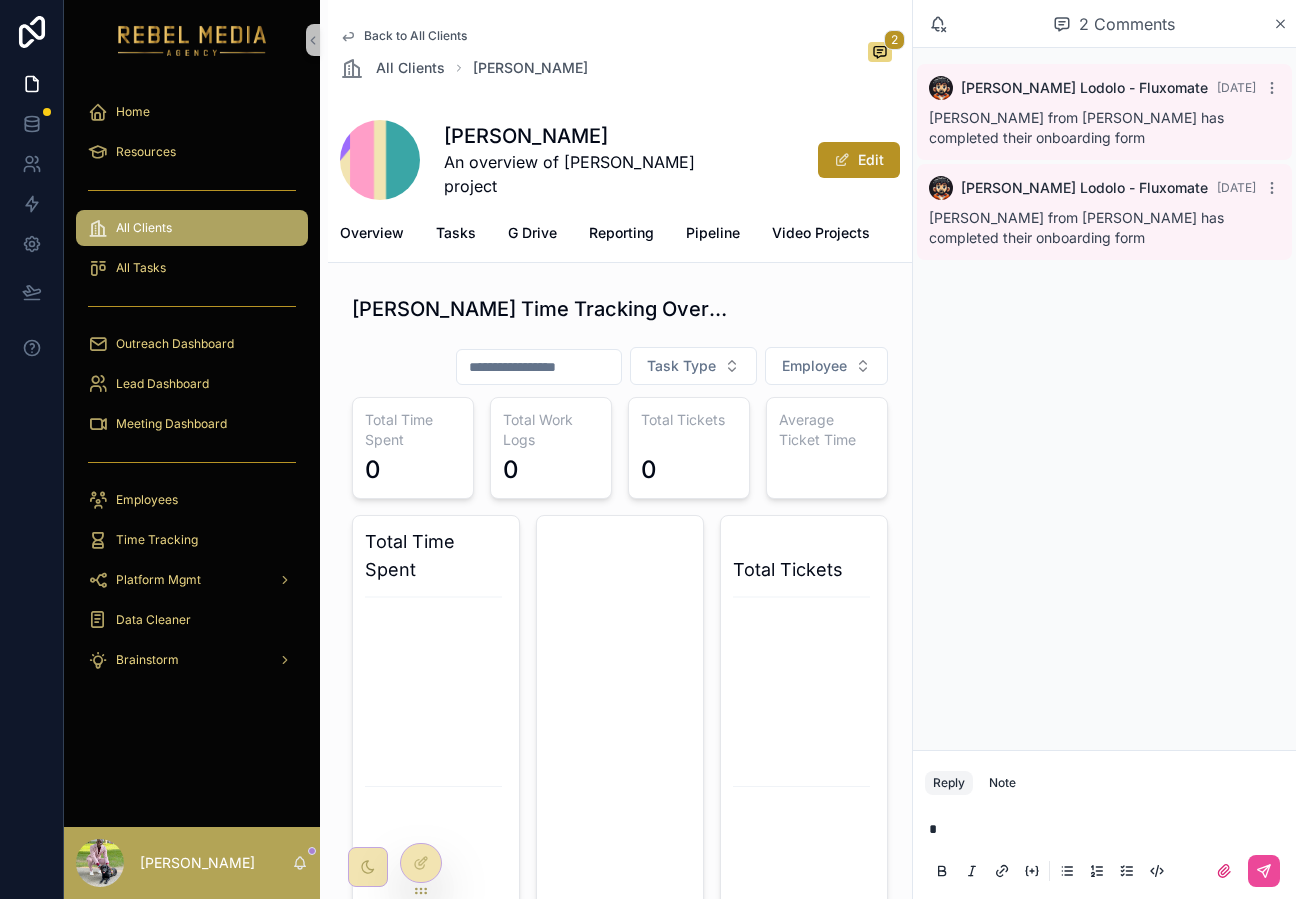 type 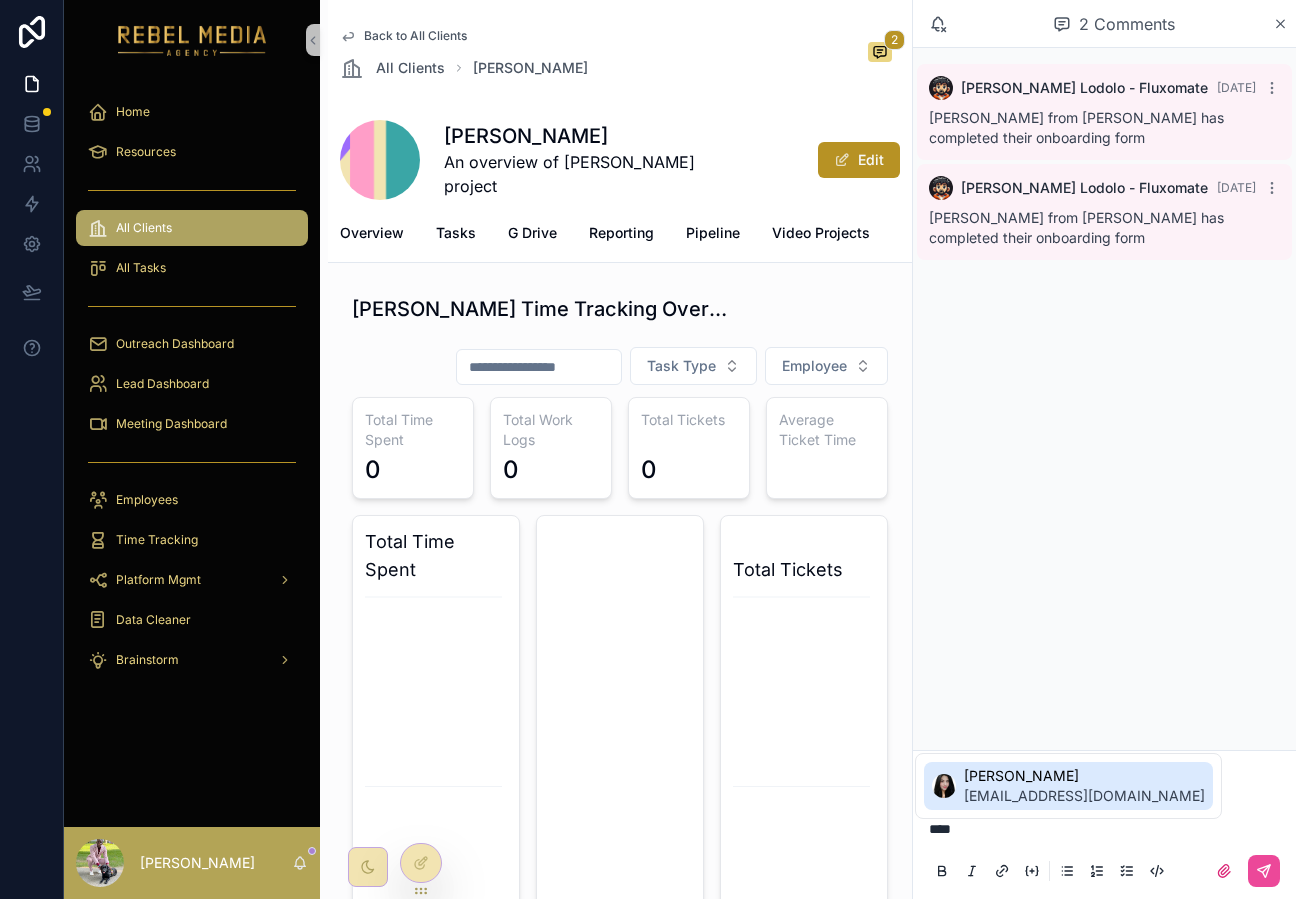 click on "[EMAIL_ADDRESS][DOMAIN_NAME]" at bounding box center [1084, 796] 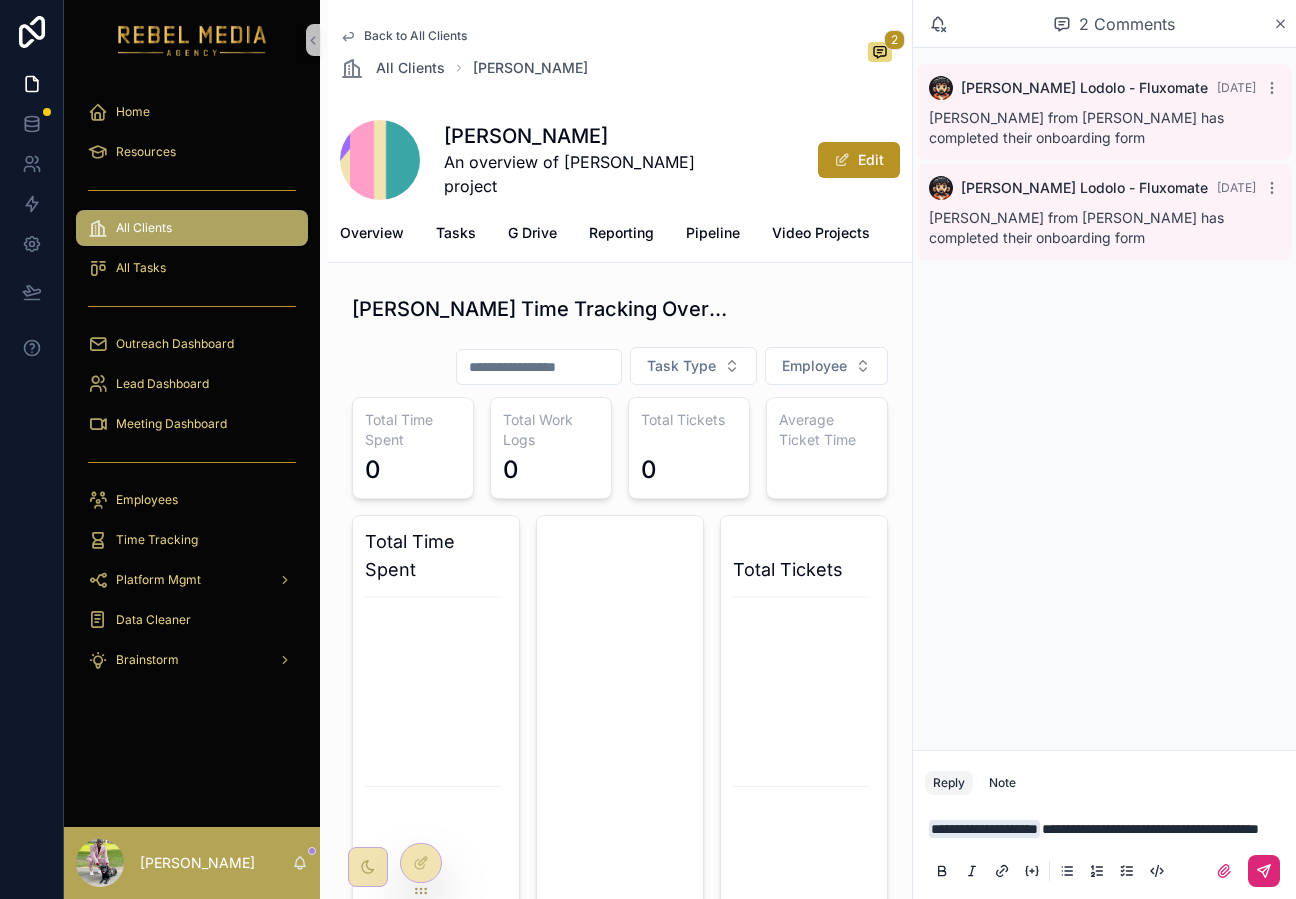 click at bounding box center [1264, 871] 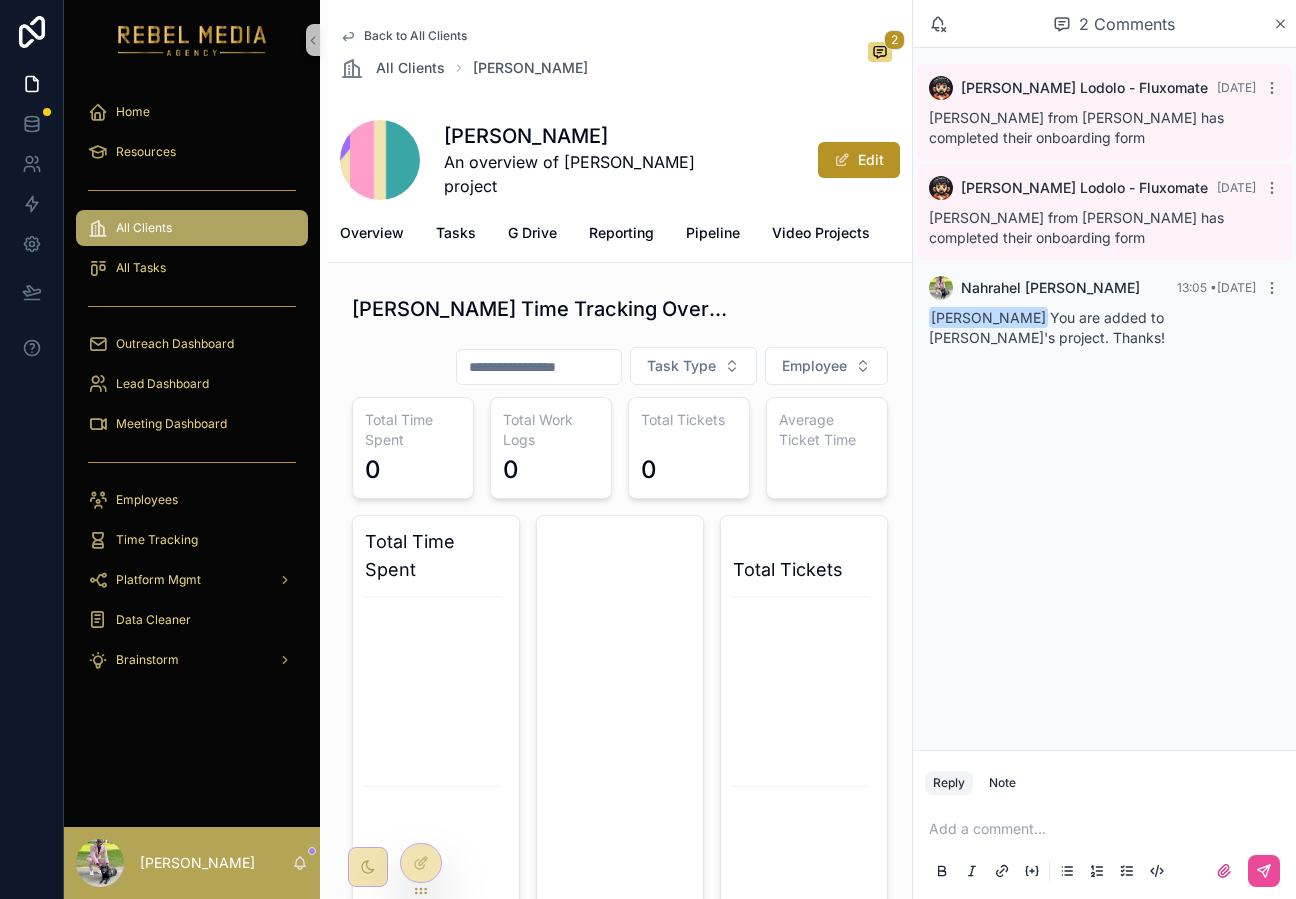 click on "Back to All Clients All Clients [PERSON_NAME] 2 [PERSON_NAME] An overview of [PERSON_NAME] project Edit" at bounding box center (620, 102) 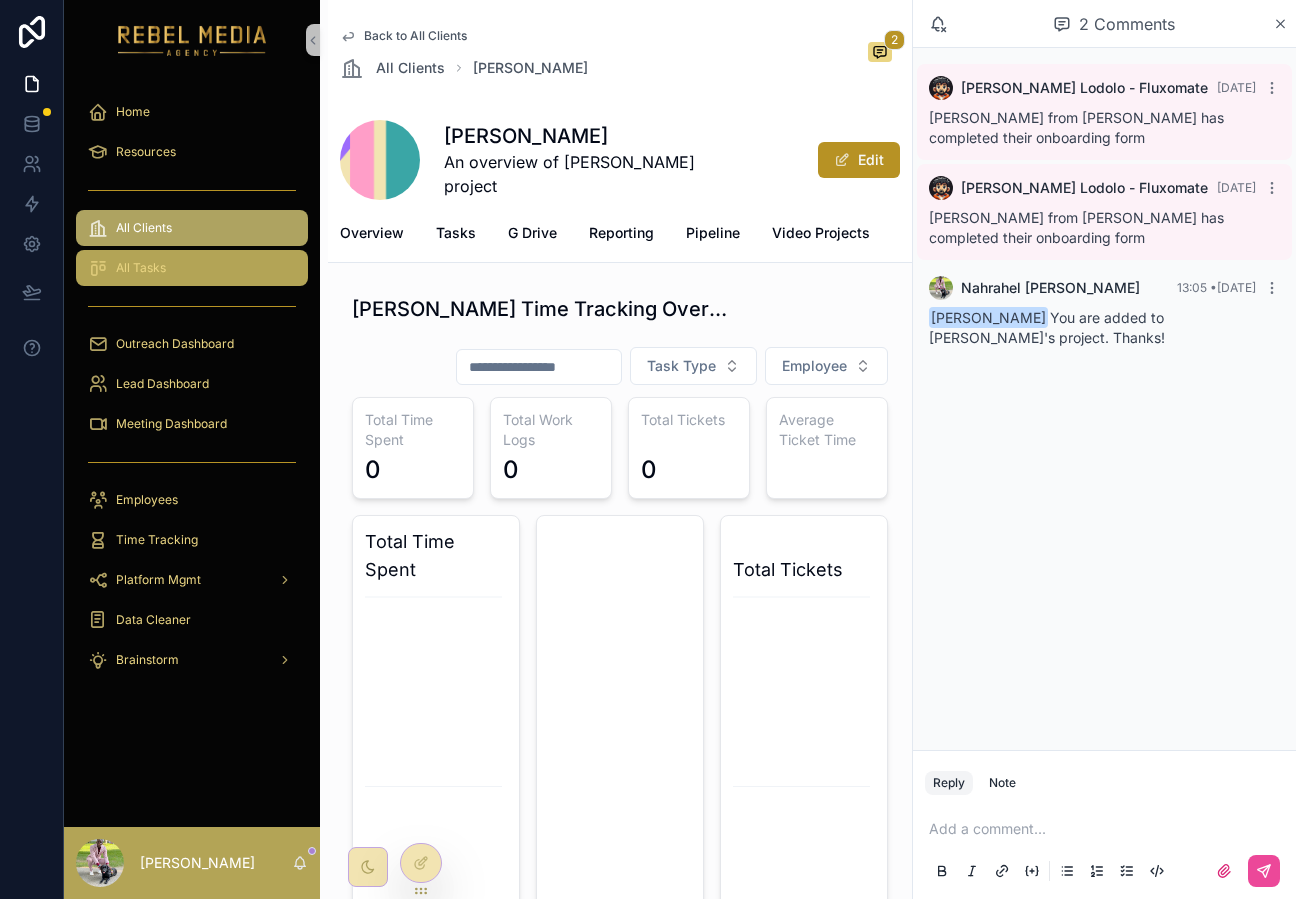 click on "All Tasks" at bounding box center [192, 268] 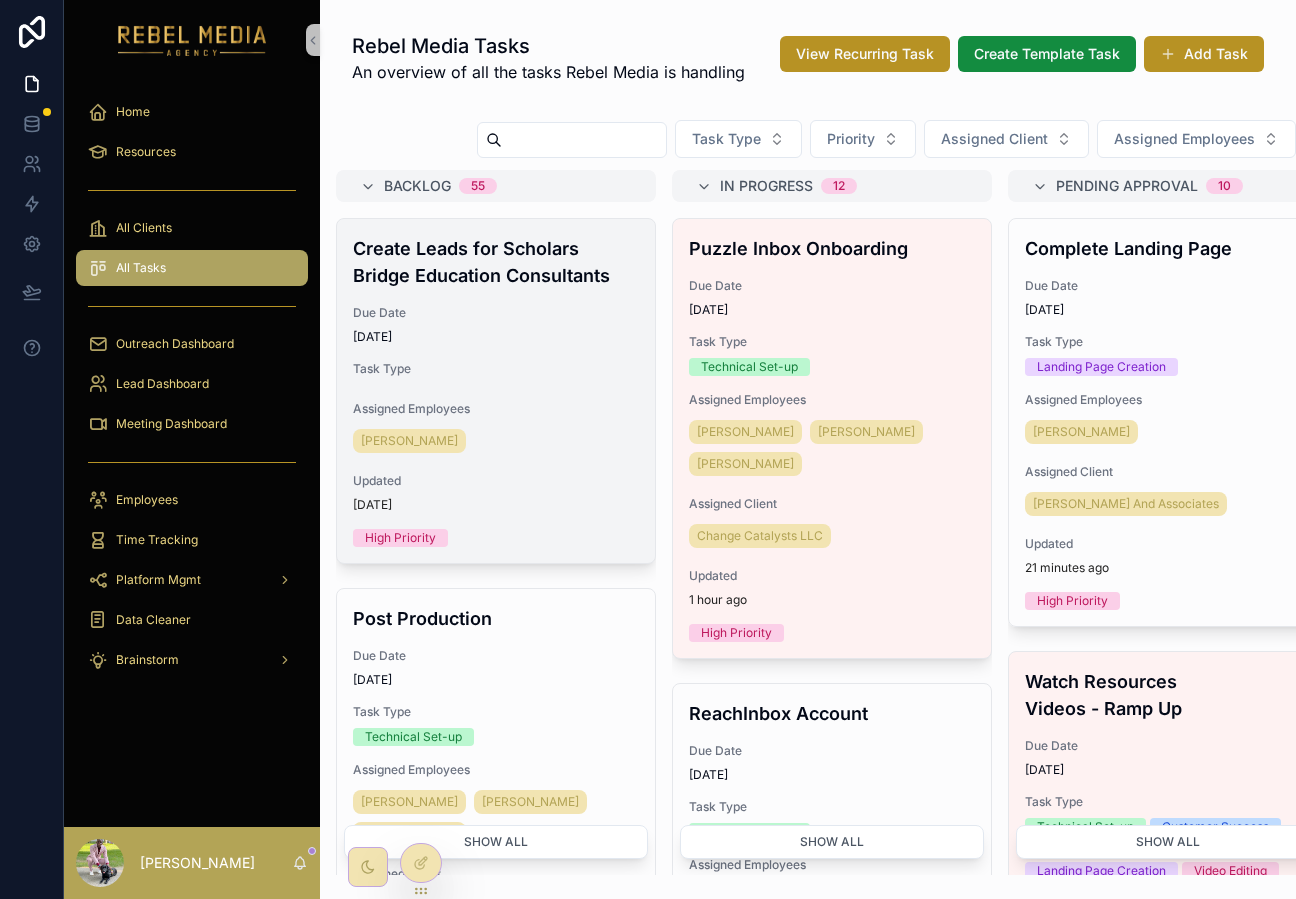 click on "Due Date" at bounding box center (496, 313) 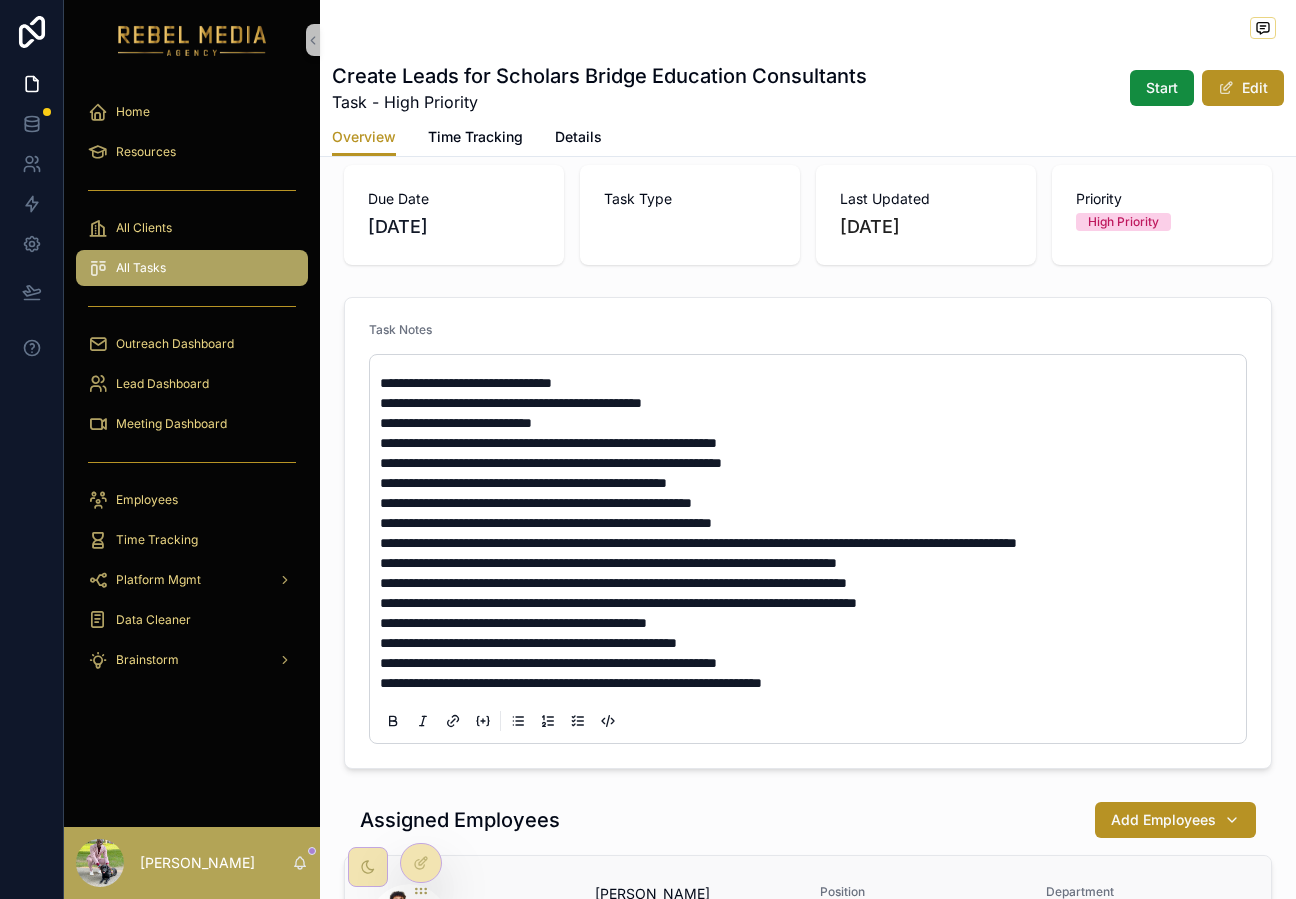 scroll, scrollTop: 0, scrollLeft: 0, axis: both 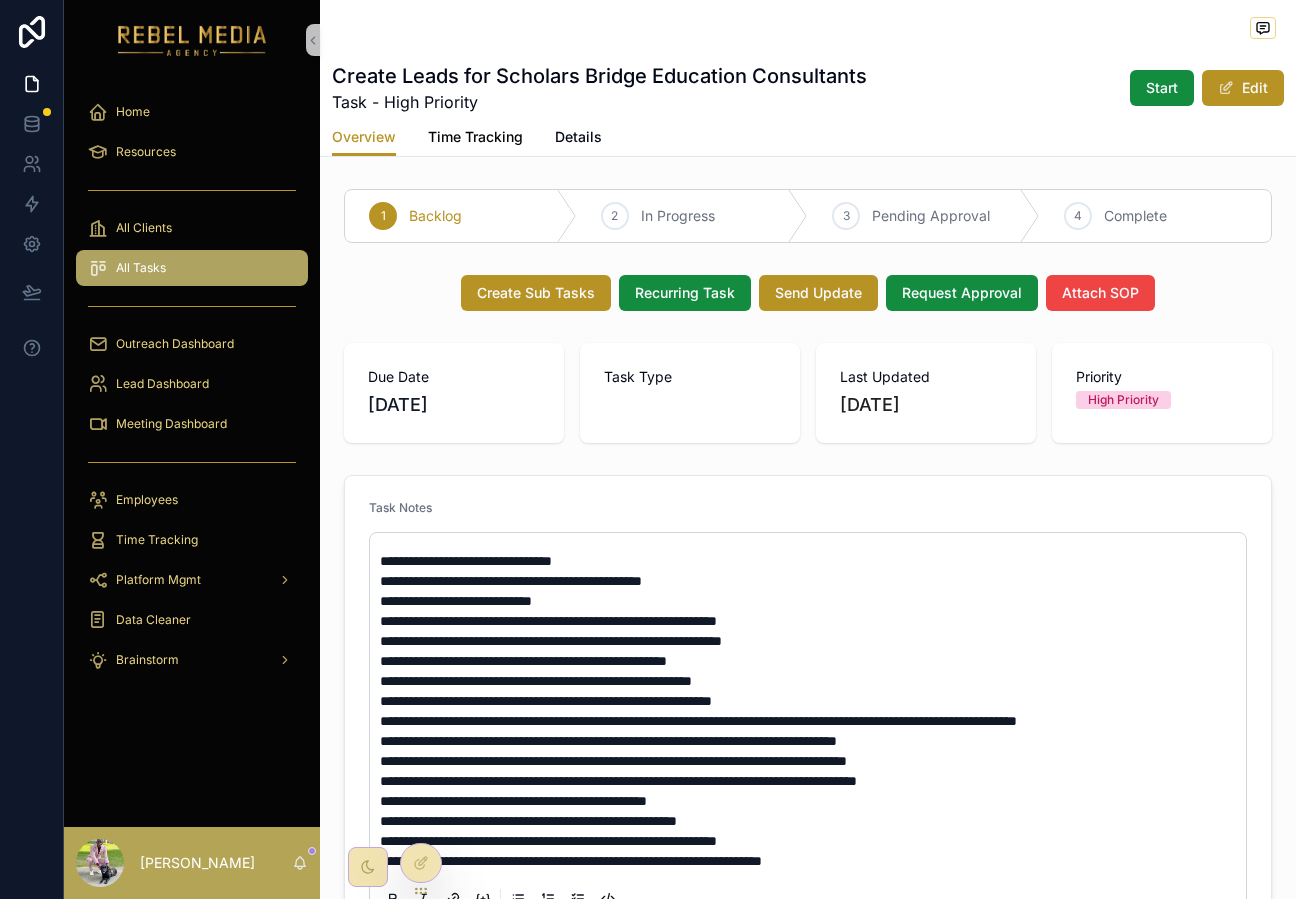 click on "Time Tracking" at bounding box center [475, 137] 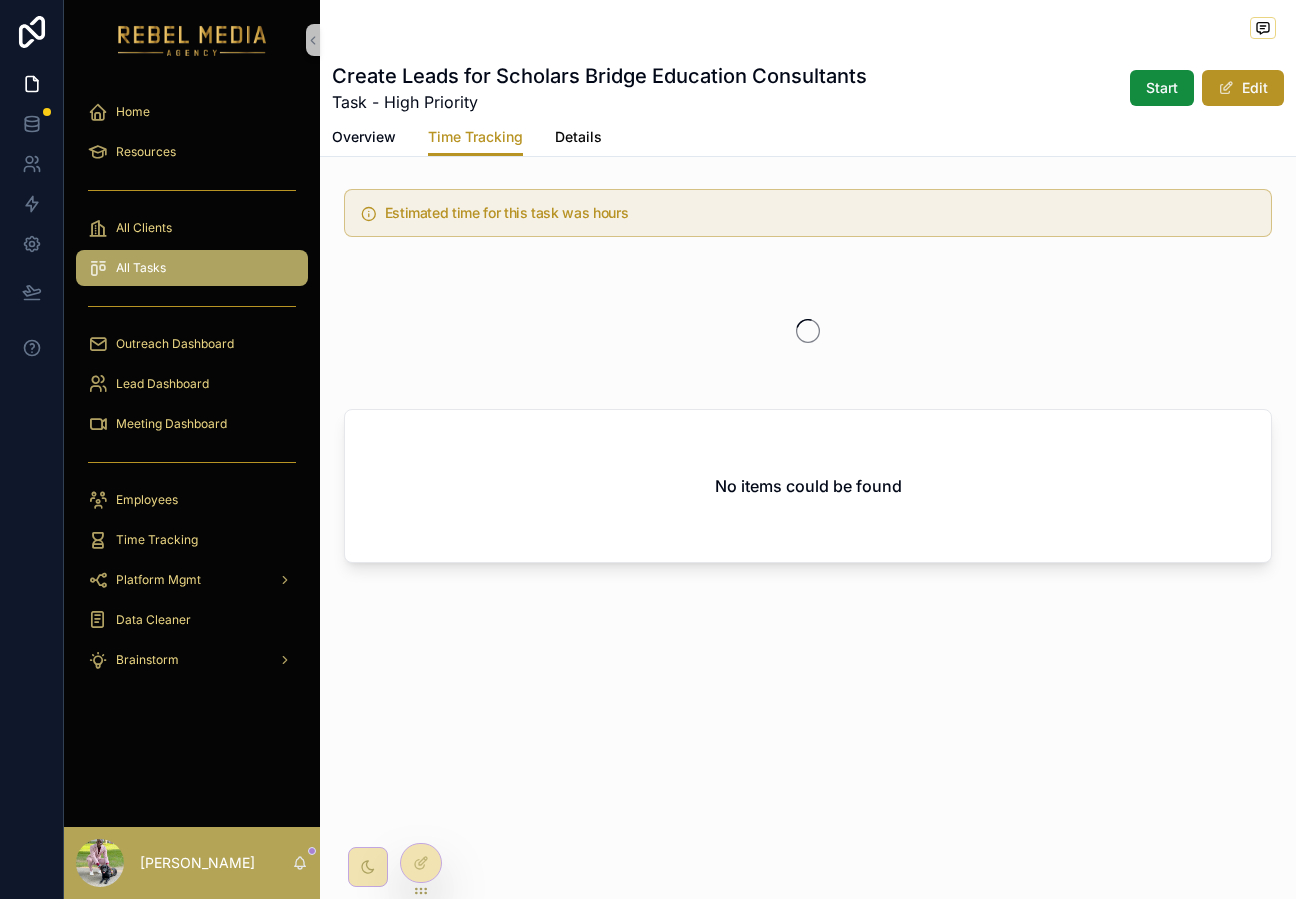 click on "Details" at bounding box center [578, 139] 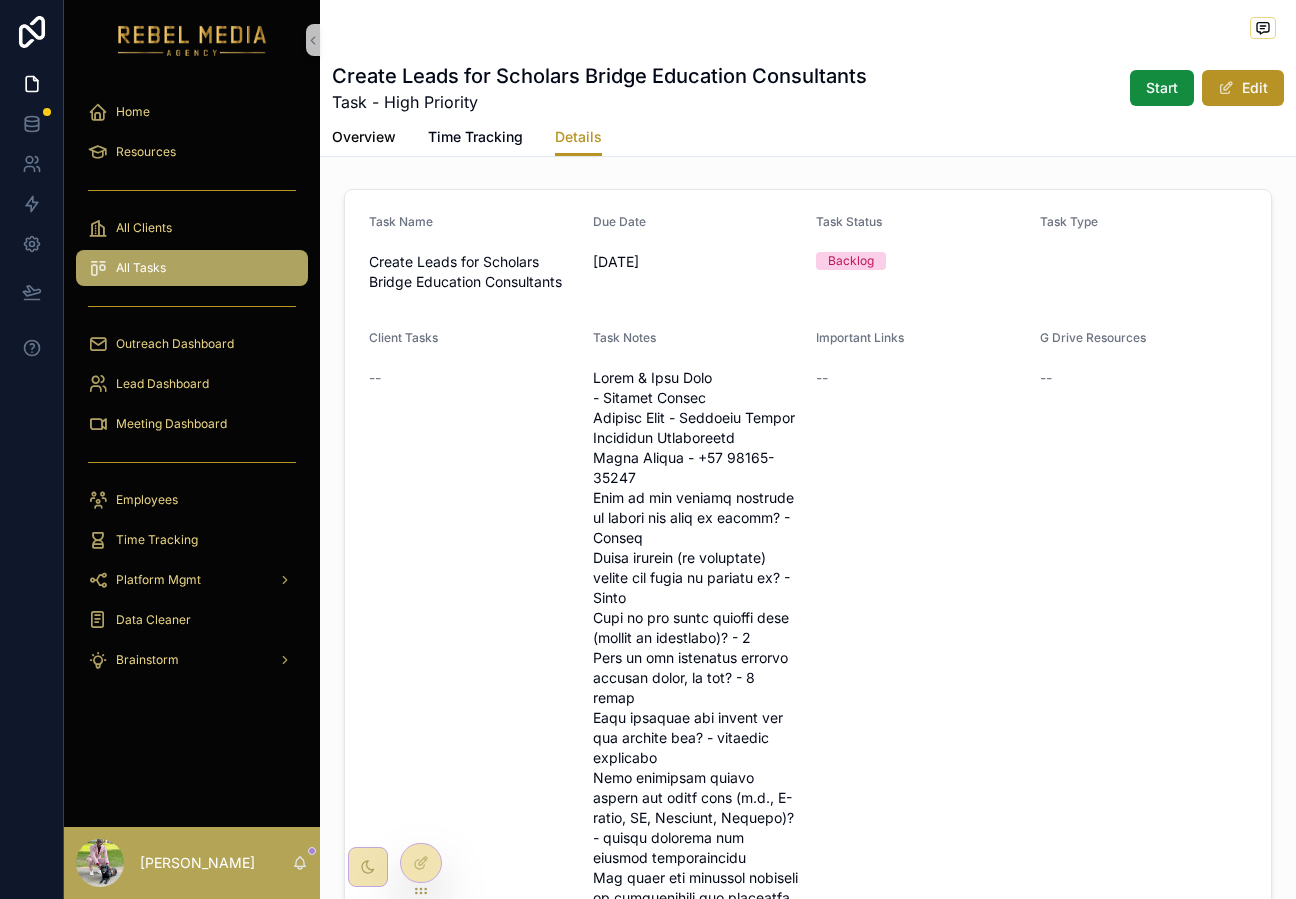 click on "Overview" at bounding box center (364, 137) 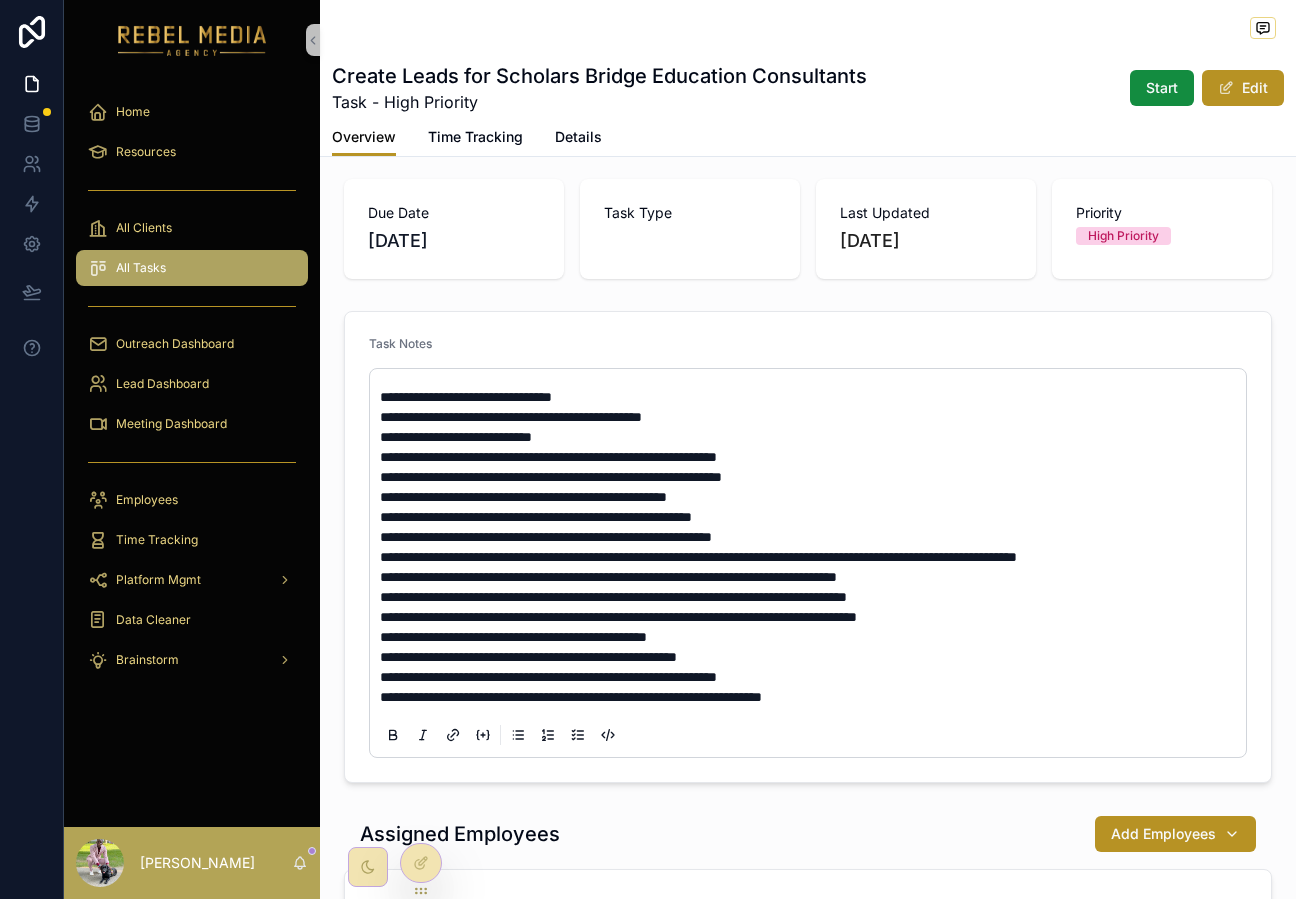 scroll, scrollTop: 156, scrollLeft: 0, axis: vertical 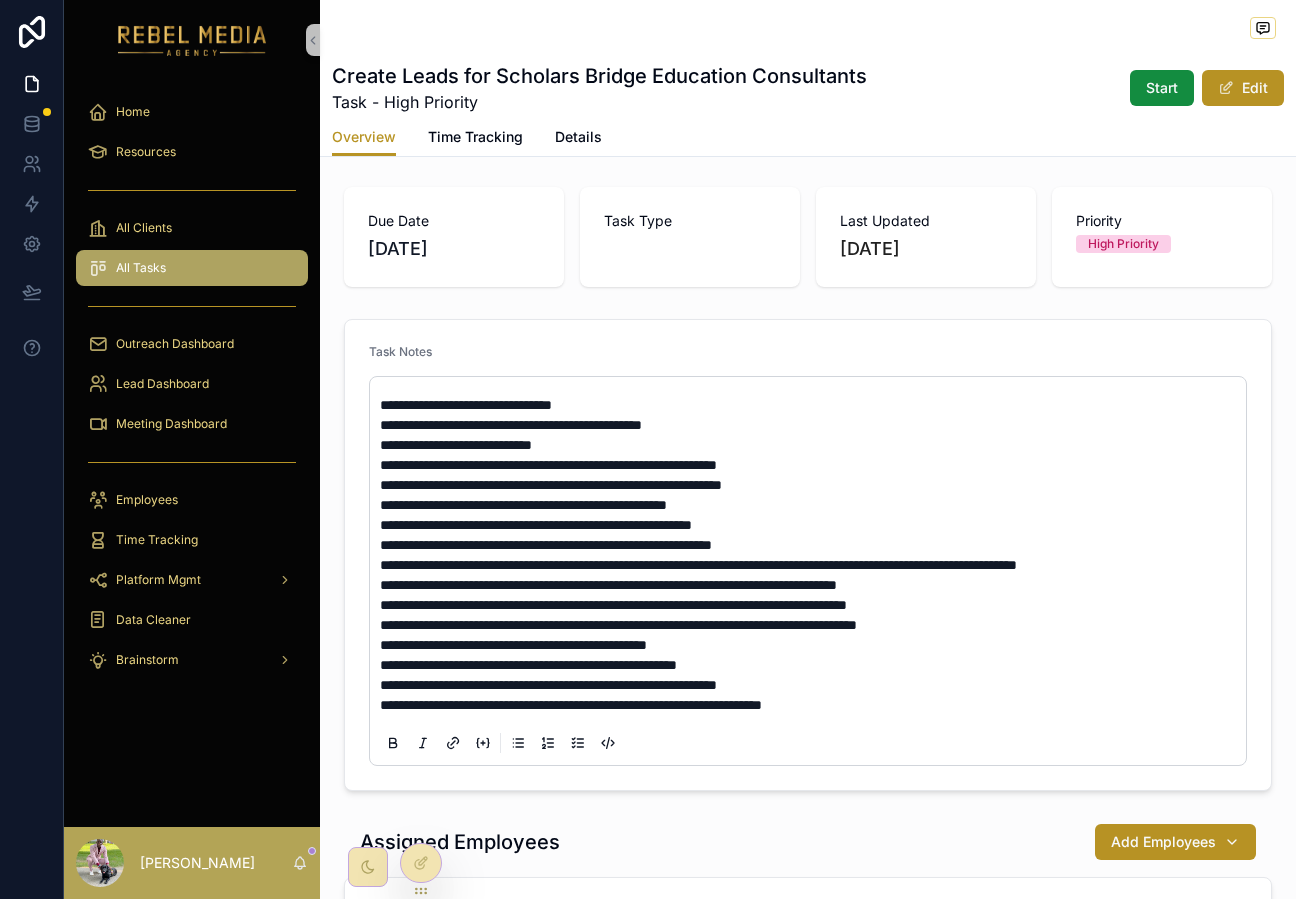 click on "All Tasks" at bounding box center [192, 268] 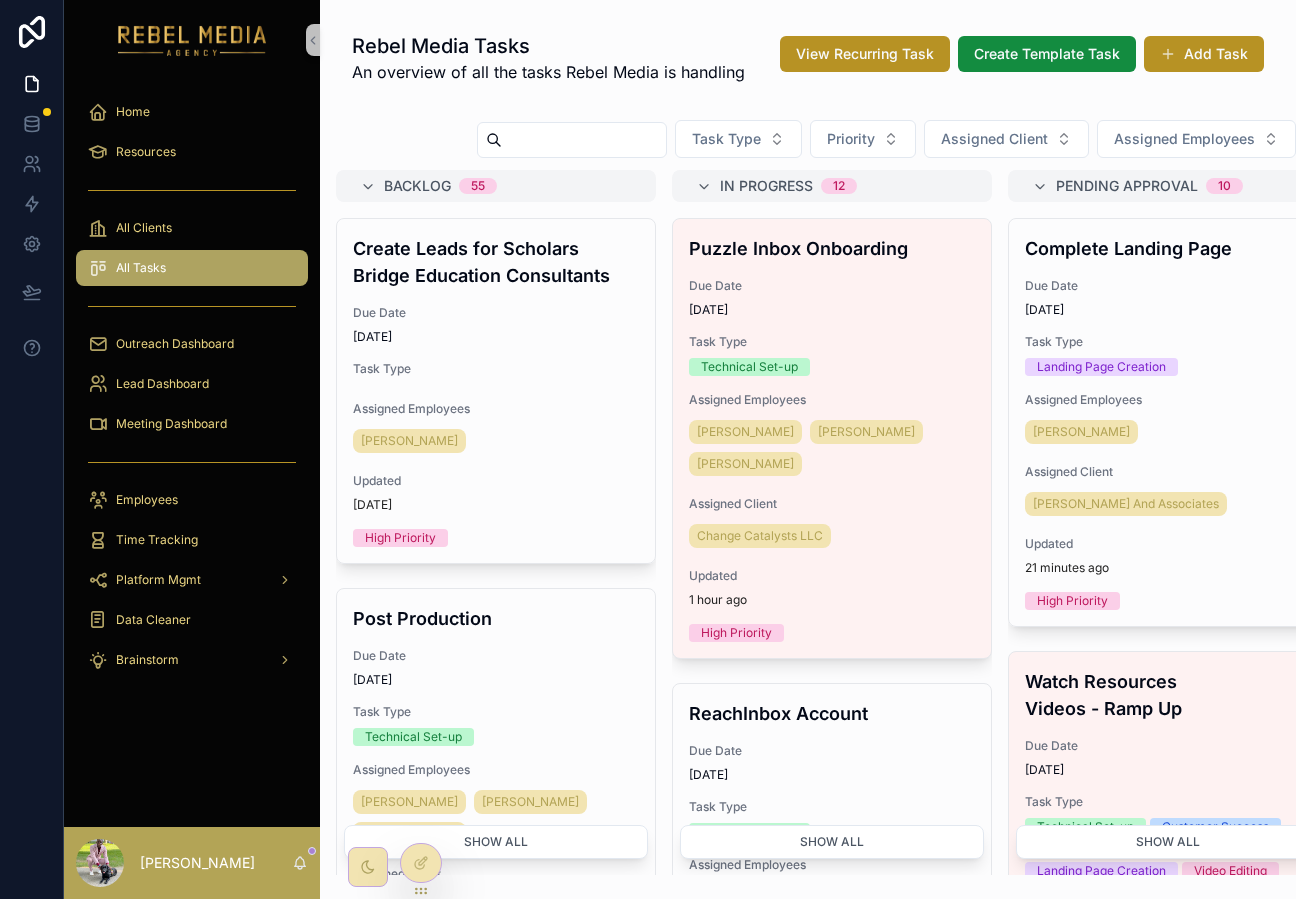 scroll, scrollTop: 0, scrollLeft: 0, axis: both 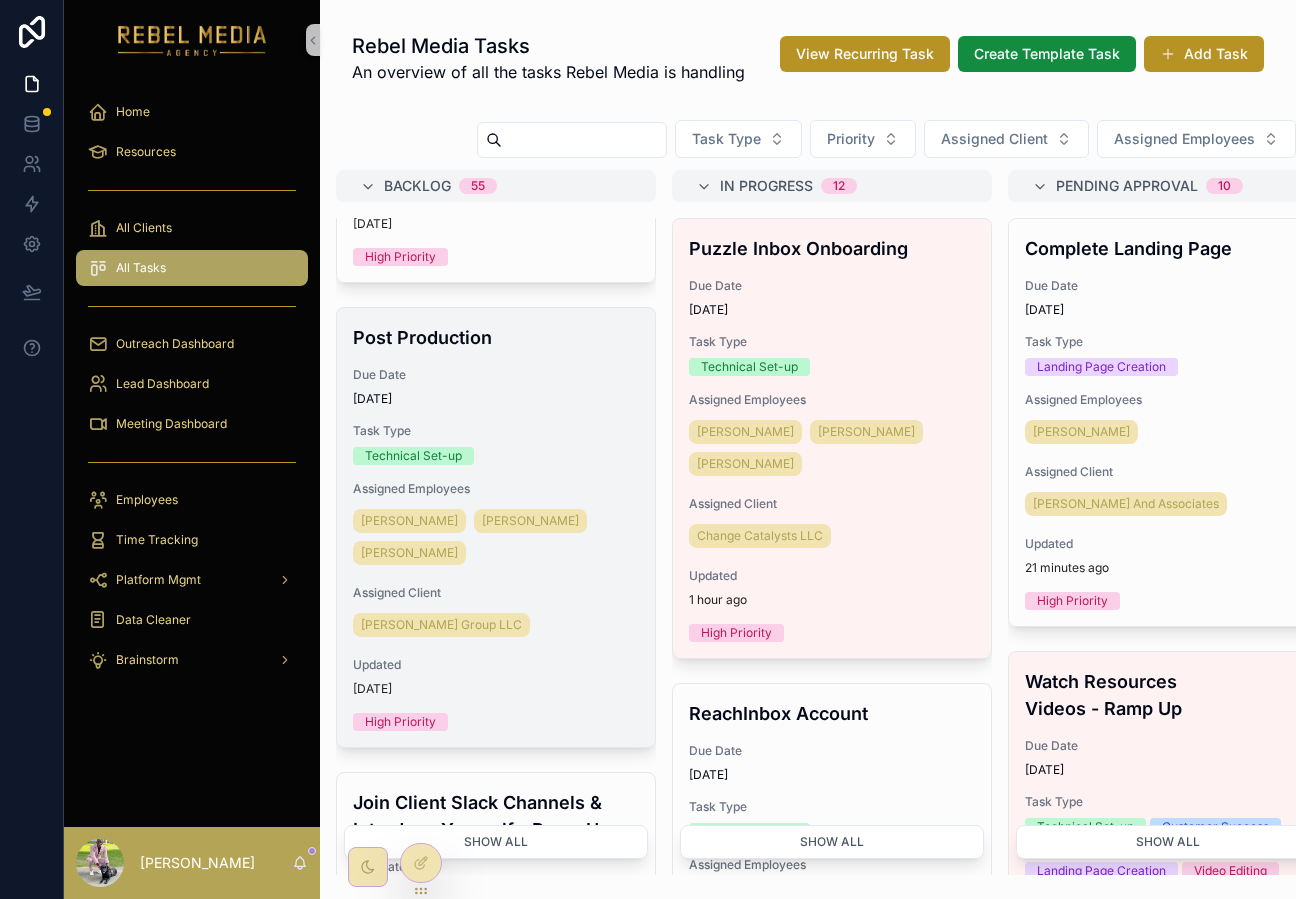 click on "Due Date" at bounding box center [496, 375] 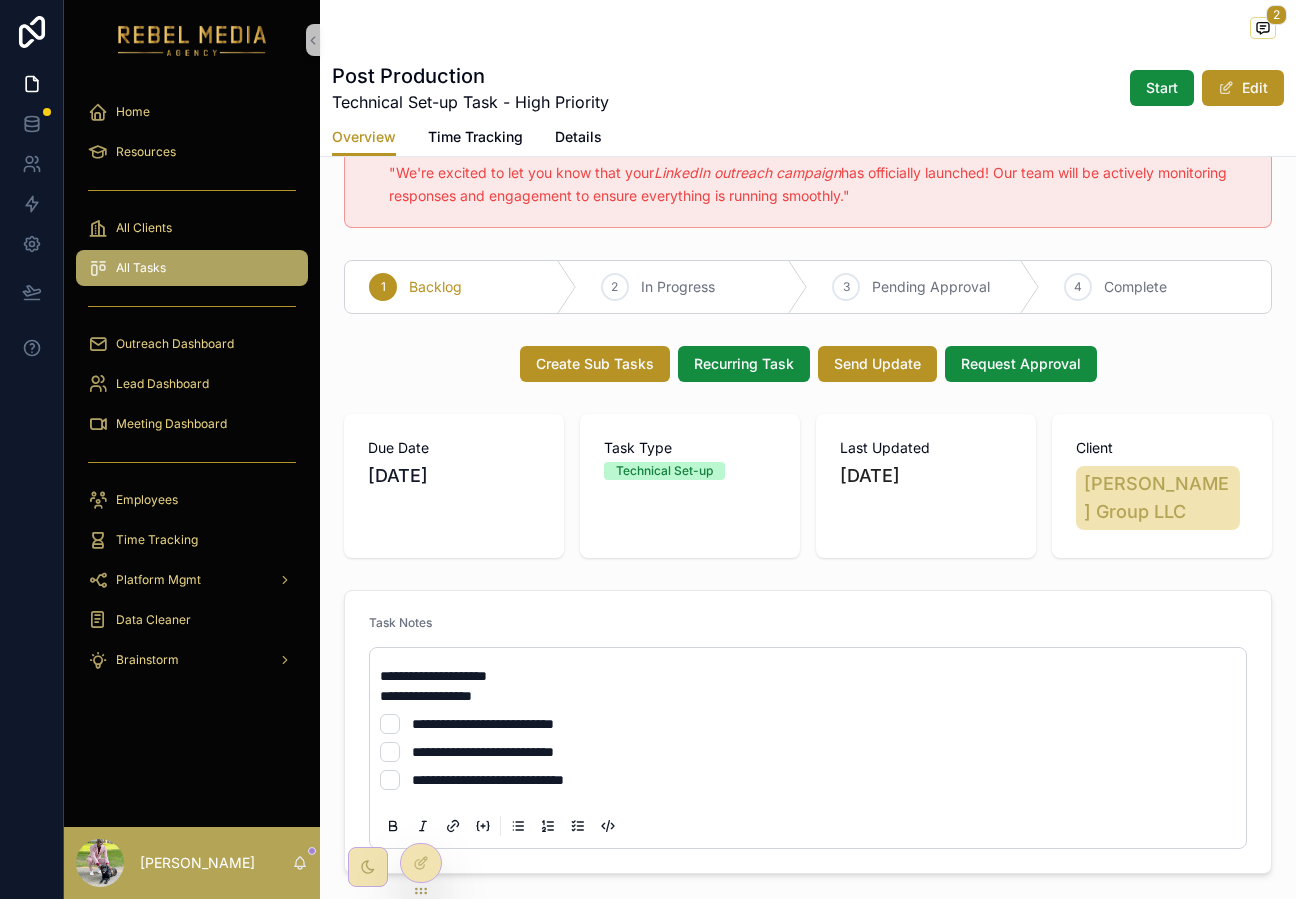 scroll, scrollTop: 0, scrollLeft: 0, axis: both 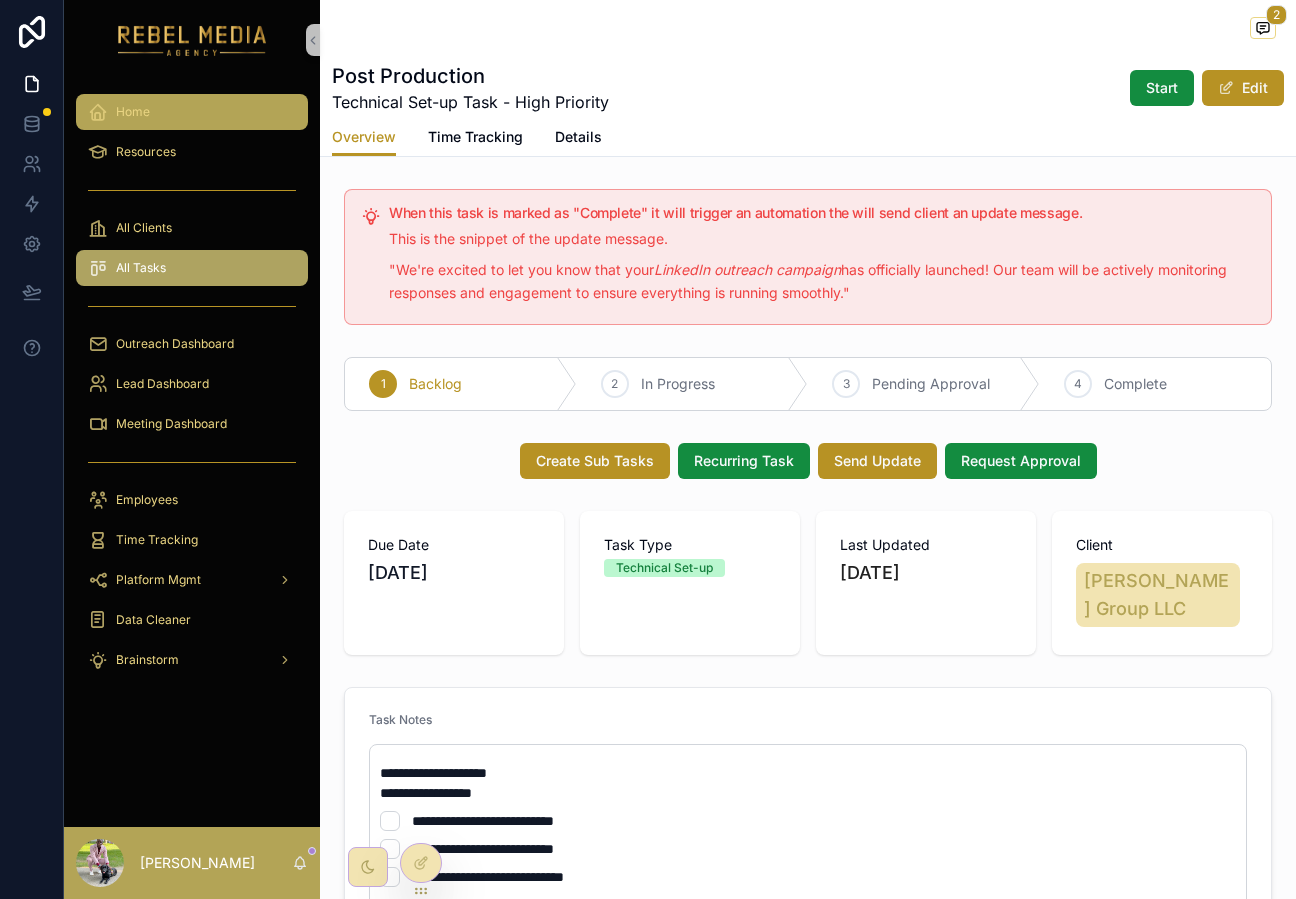 click on "Home" at bounding box center [192, 112] 